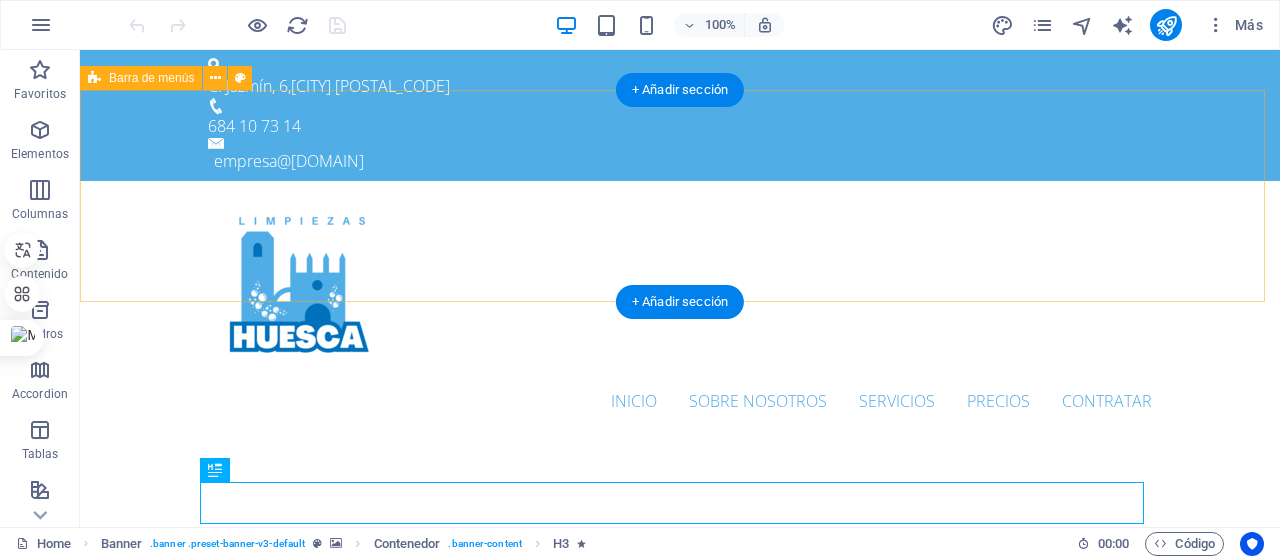 scroll, scrollTop: 0, scrollLeft: 0, axis: both 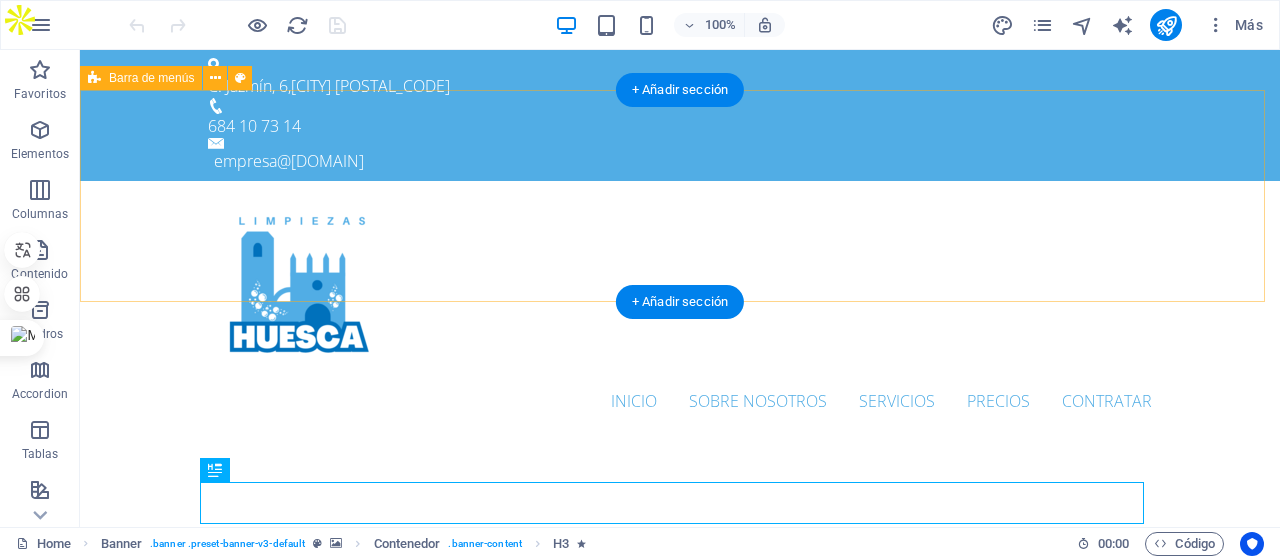 click on "Inicio Sobre Nosotros Servicios Precios Contratar" at bounding box center [680, 311] 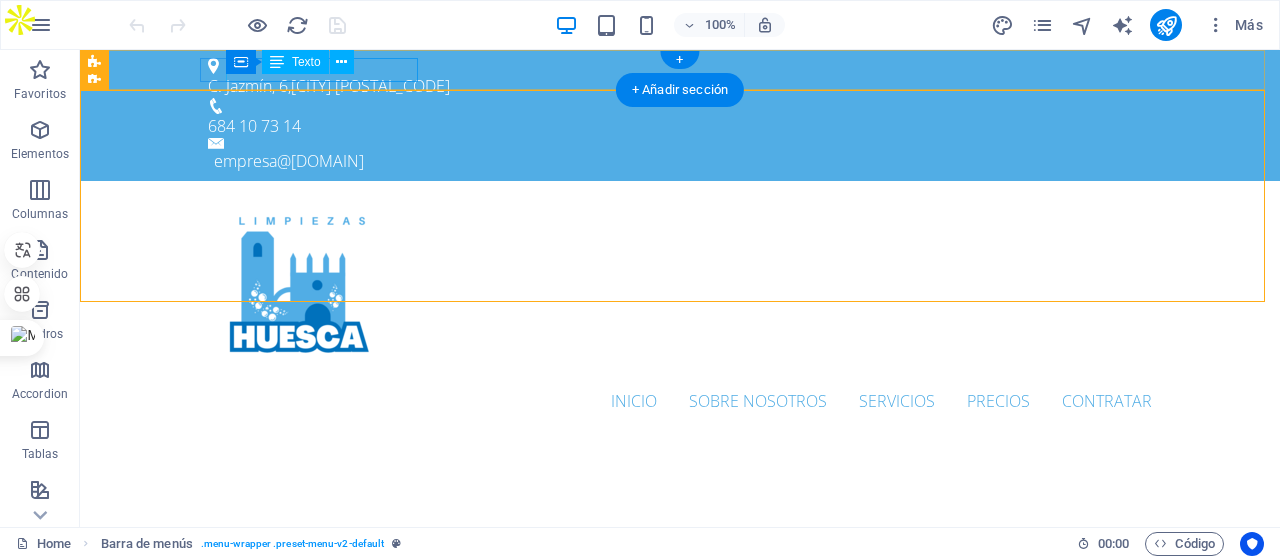 click on "C. Jazmín, 6 ,  [CITY]   [POSTAL_CODE]" at bounding box center [672, 86] 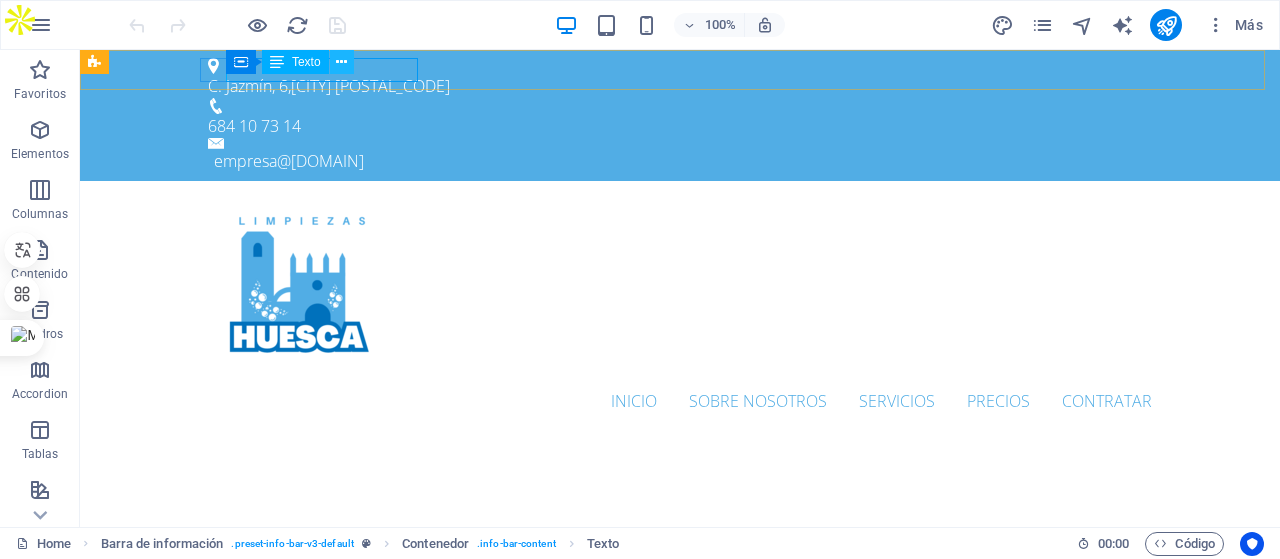 click at bounding box center [341, 62] 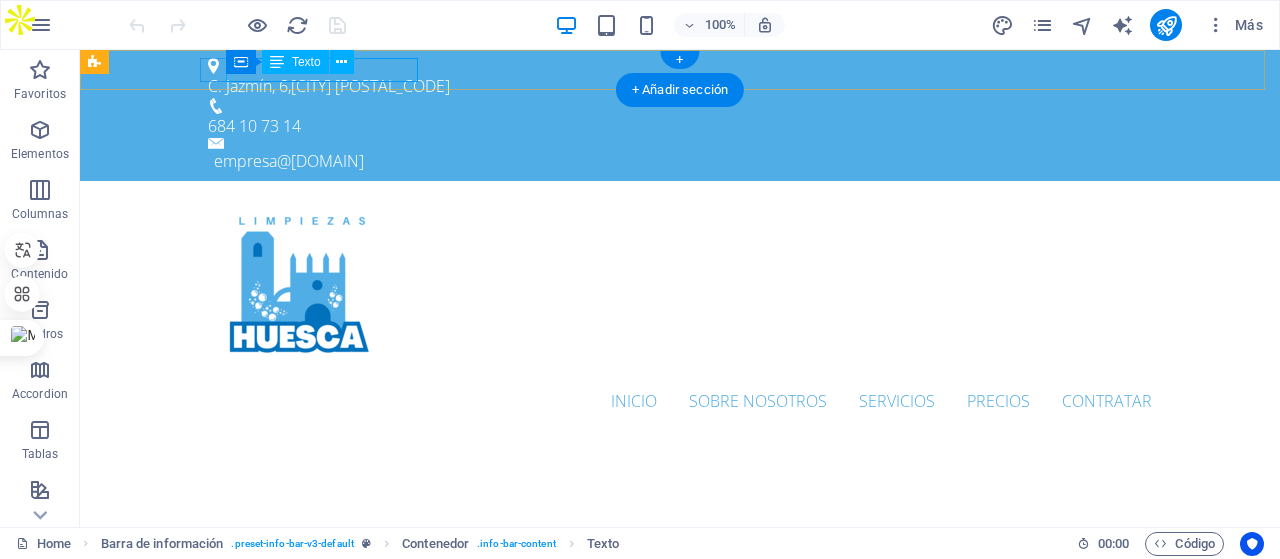 click on "C. Jazmín, 6 ,  [CITY]   [POSTAL_CODE]" at bounding box center (672, 86) 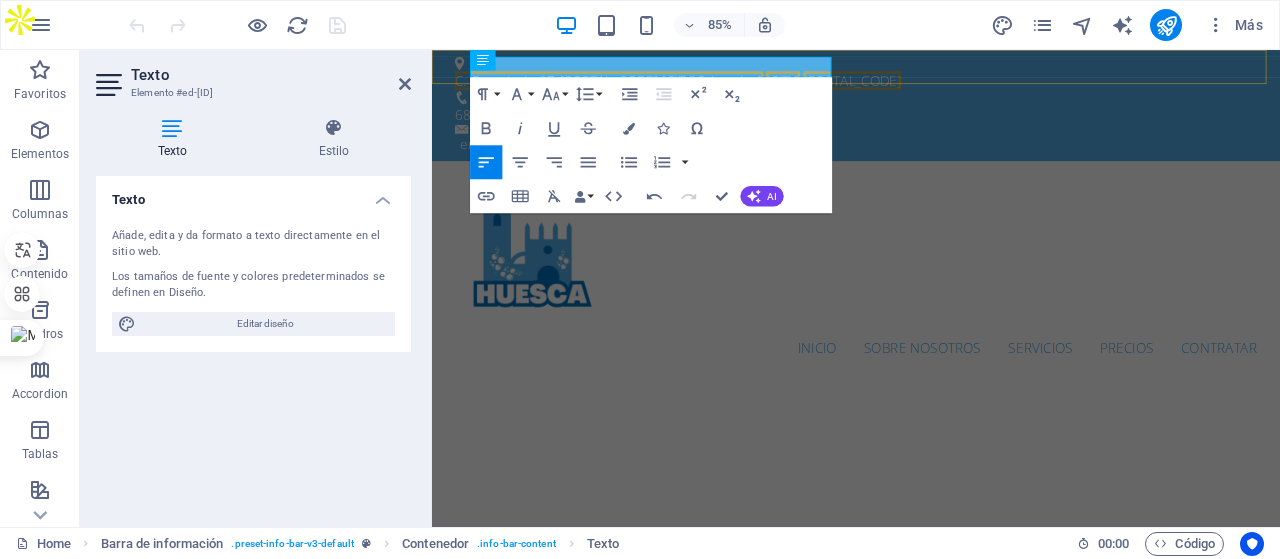 scroll, scrollTop: 20, scrollLeft: 7, axis: both 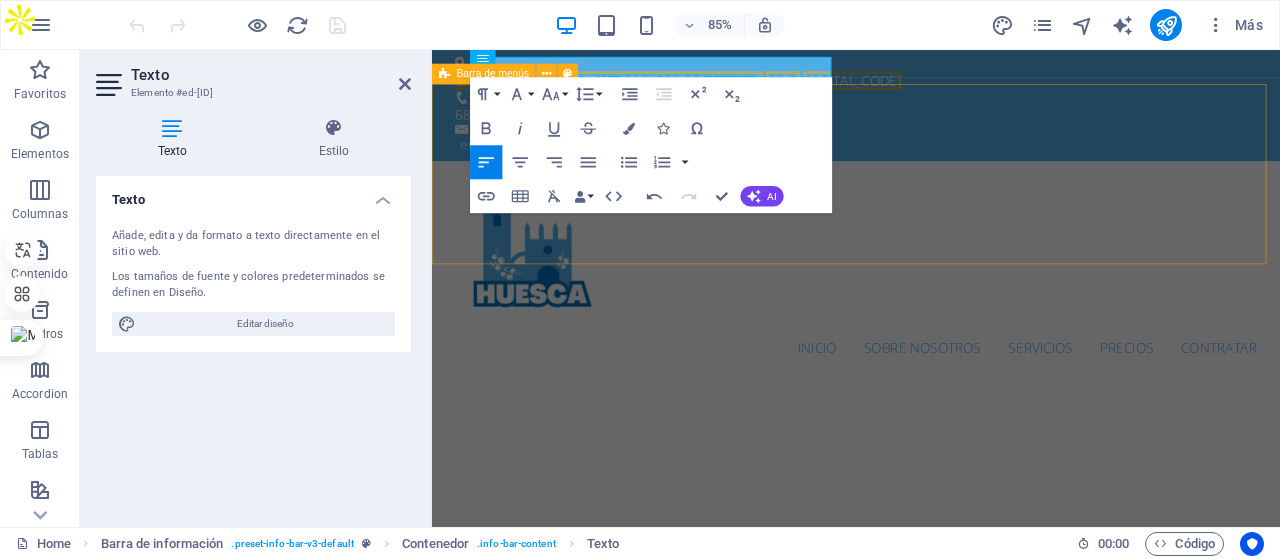 click on "Inicio Sobre Nosotros Servicios Precios Contratar" at bounding box center [931, 311] 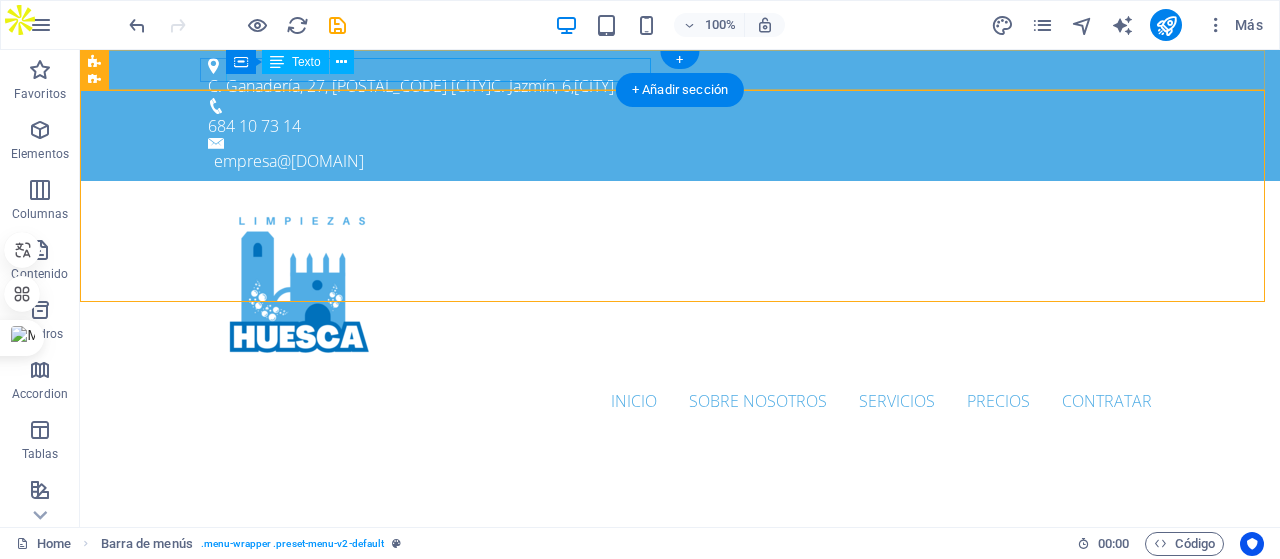 click on "C. Jazmín, 6 ,  [CITY]   [POSTAL_CODE]" at bounding box center (672, 86) 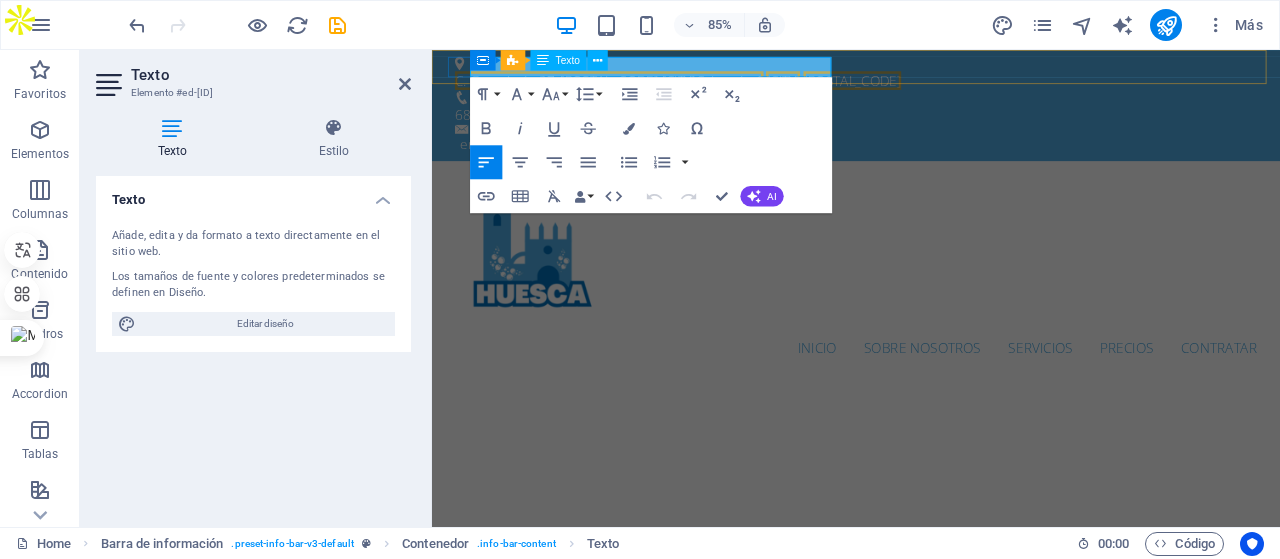 click on "[CITY]" at bounding box center [845, 86] 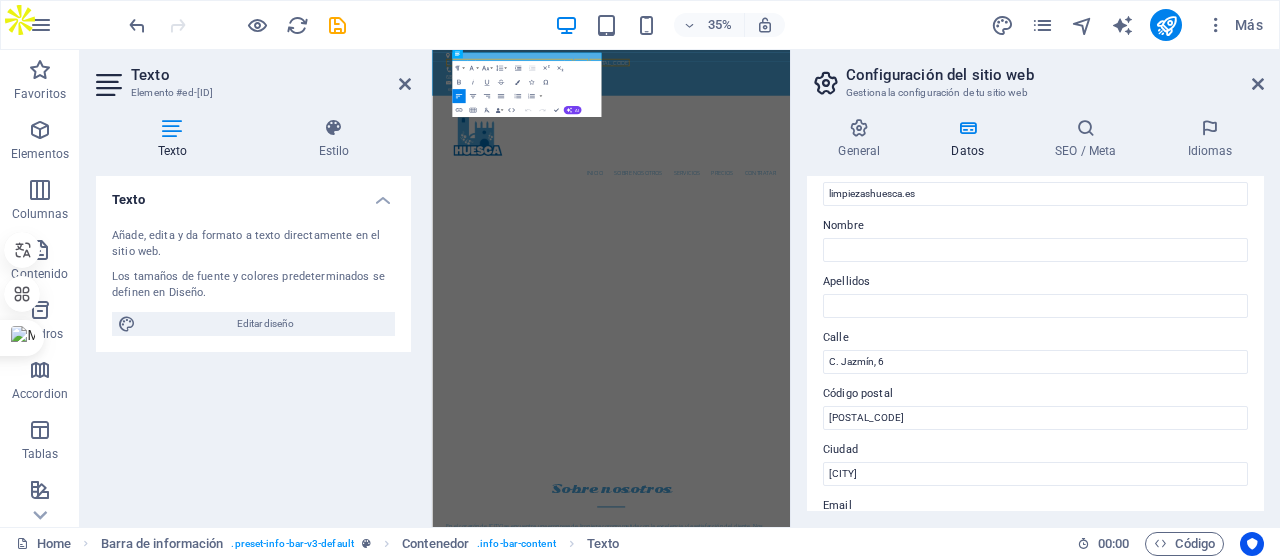scroll, scrollTop: 100, scrollLeft: 0, axis: vertical 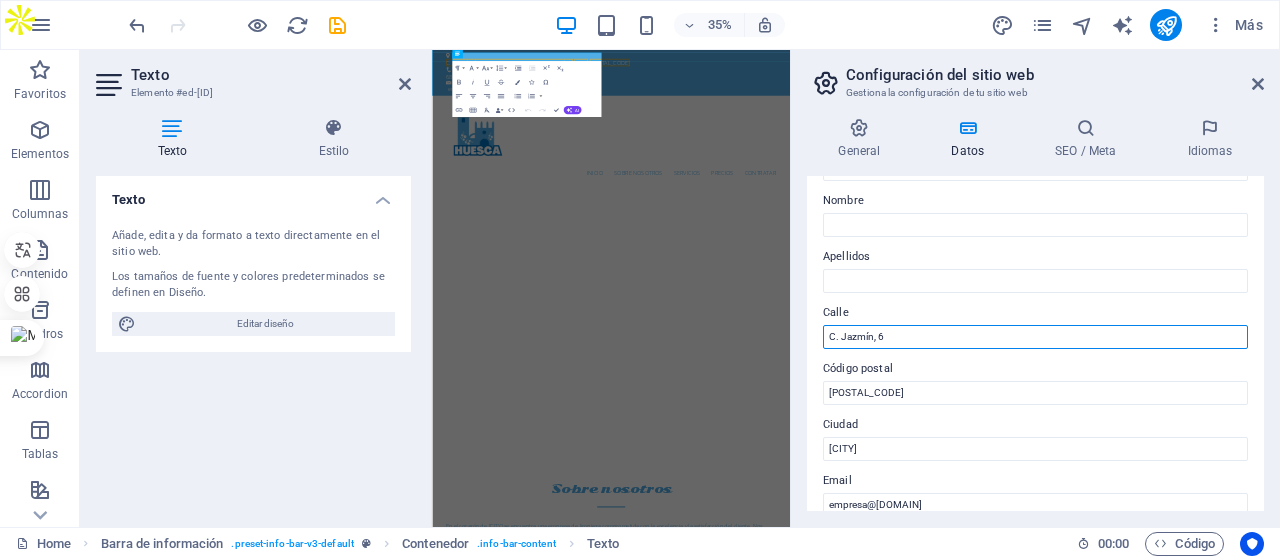 drag, startPoint x: 1338, startPoint y: 389, endPoint x: 1451, endPoint y: 889, distance: 512.61 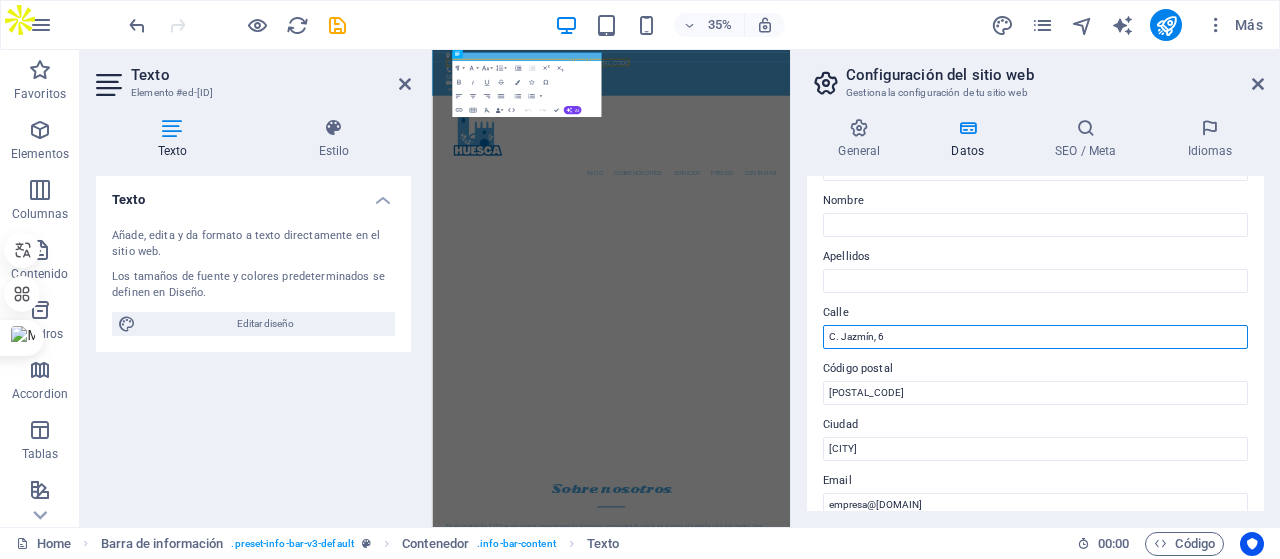 paste on "C. Ganadería, 27, [POSTAL_CODE] [CITY]" 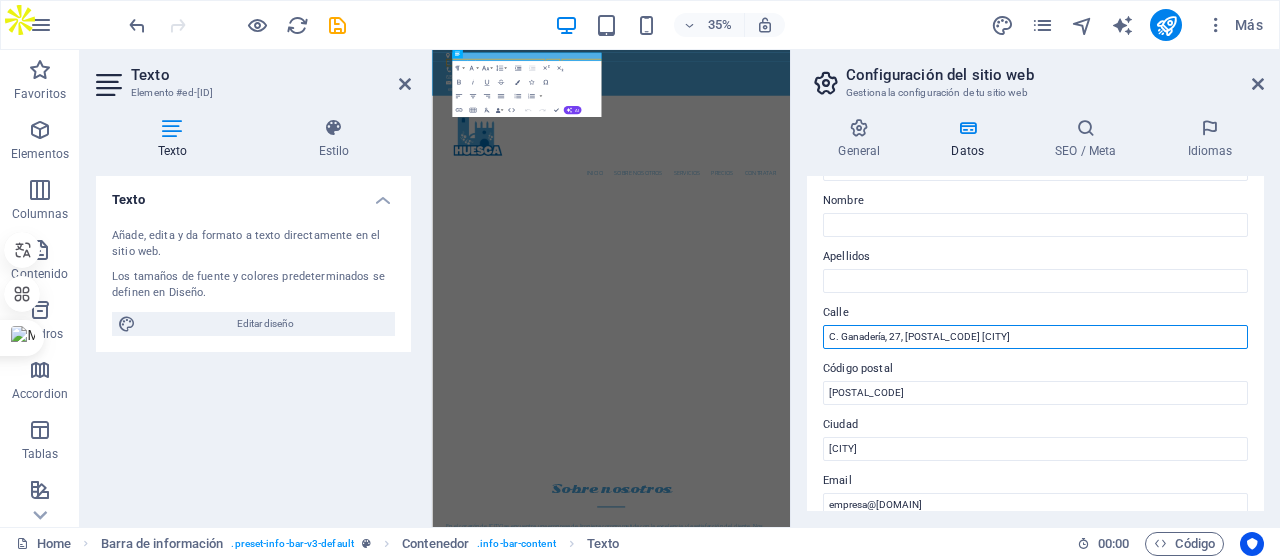 drag, startPoint x: 986, startPoint y: 338, endPoint x: 905, endPoint y: 343, distance: 81.154175 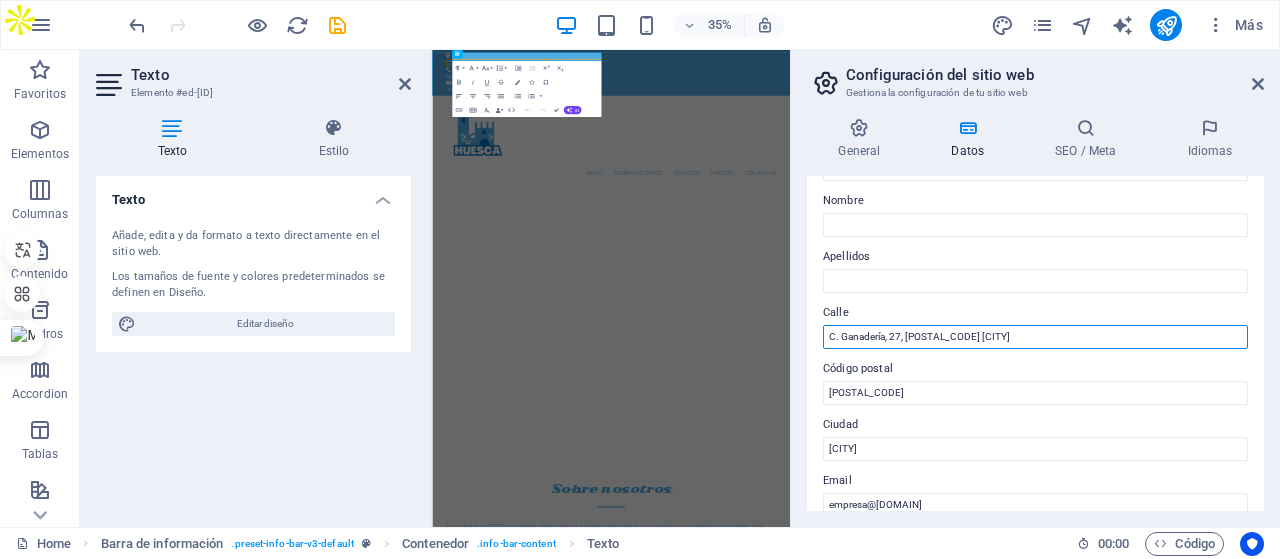 click on "C. Ganadería, 27, [POSTAL_CODE] [CITY]" at bounding box center [1035, 337] 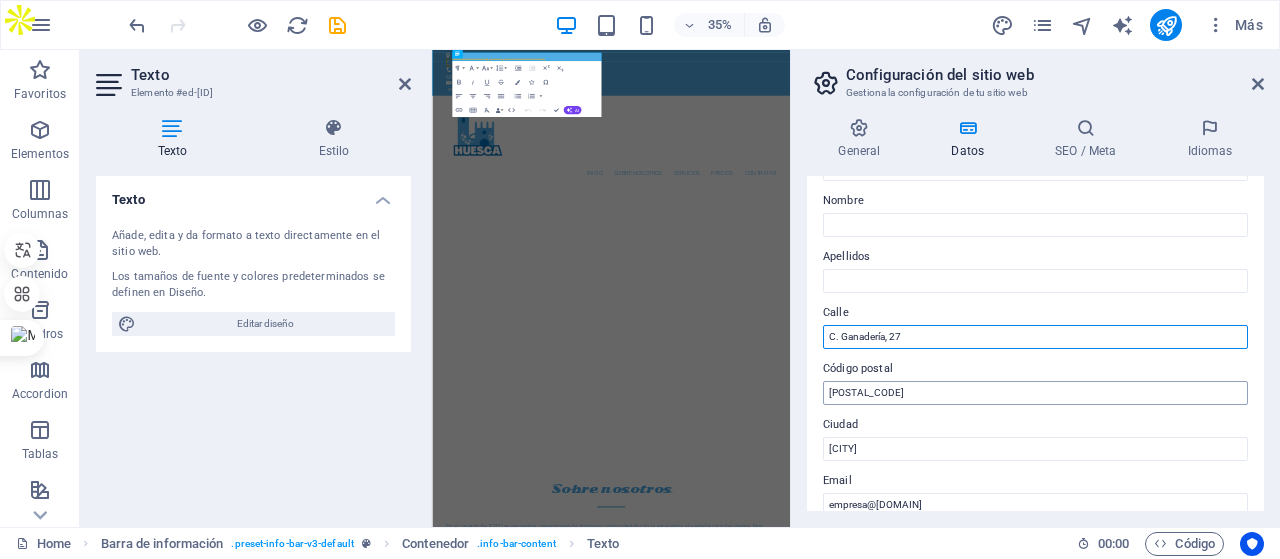 type on "C. Ganadería, 27" 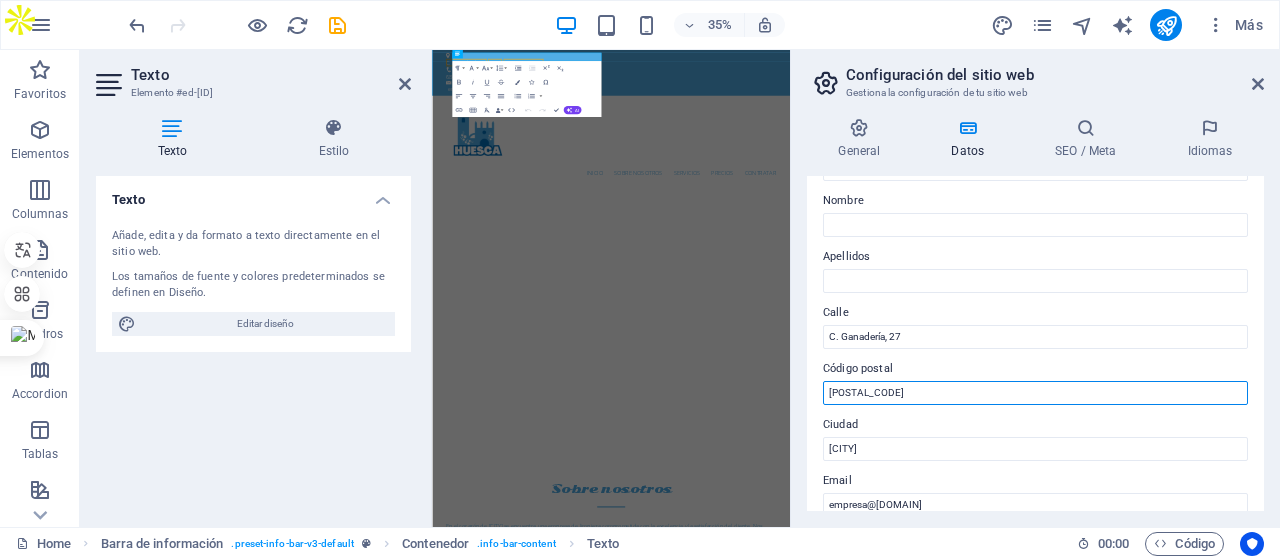 click on "[POSTAL_CODE]" at bounding box center [1035, 393] 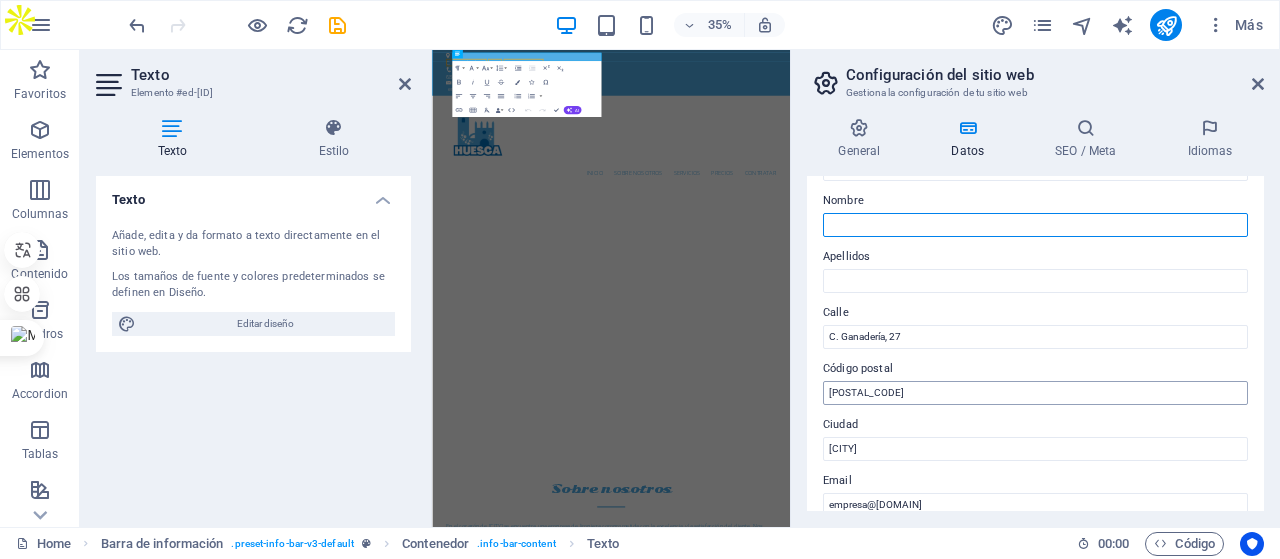 type on "[NAME]" 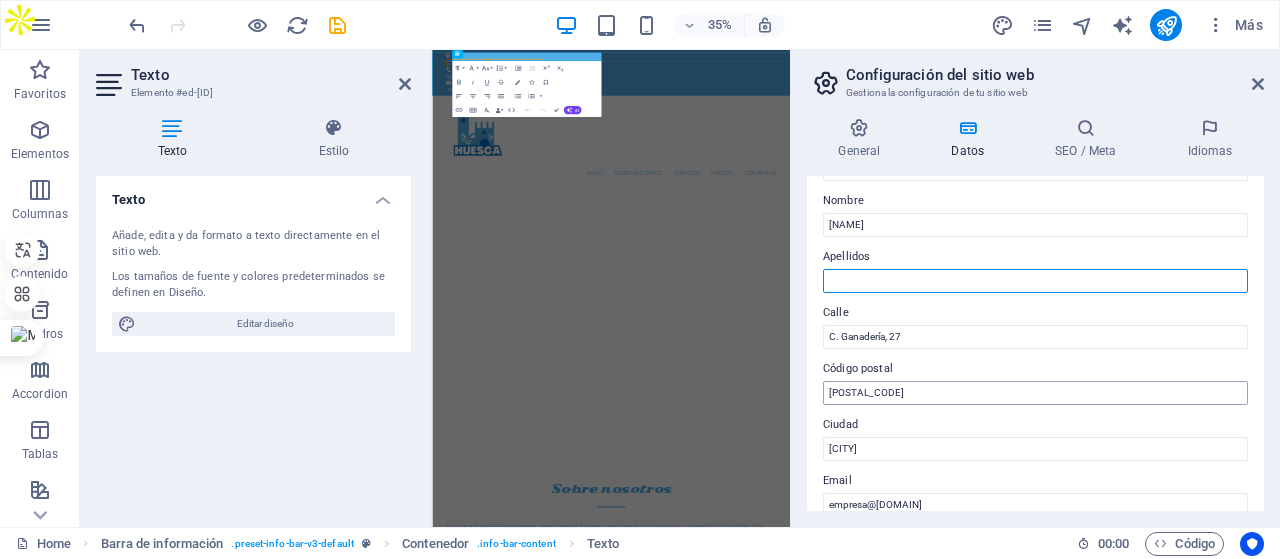 type on "[LAST_NAME]" 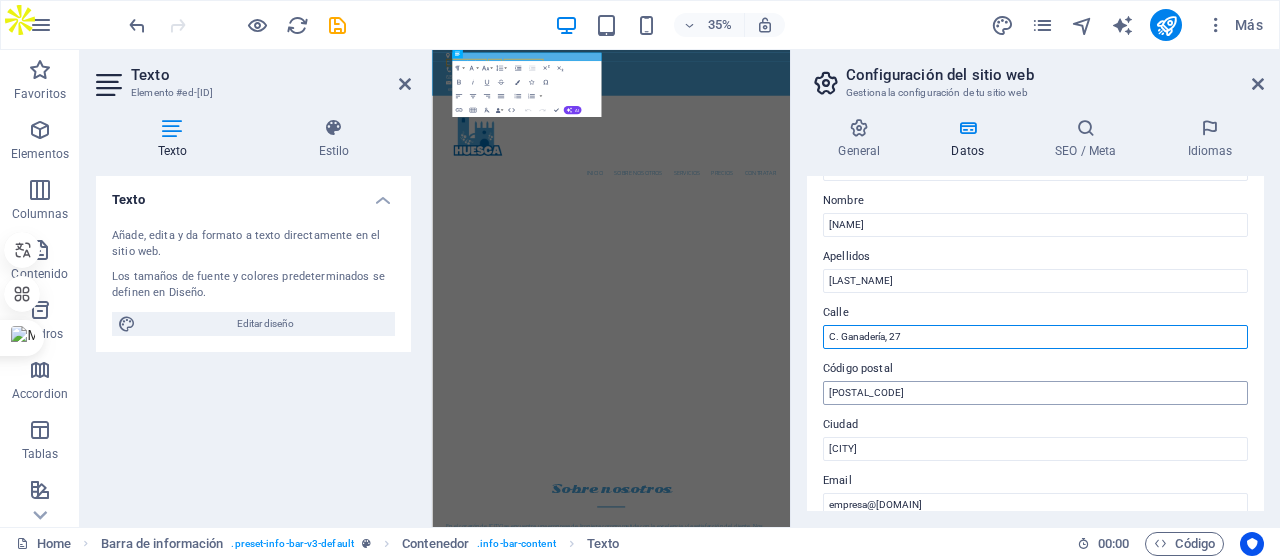 type on "PILAR LORENGAR 7, 5ºB" 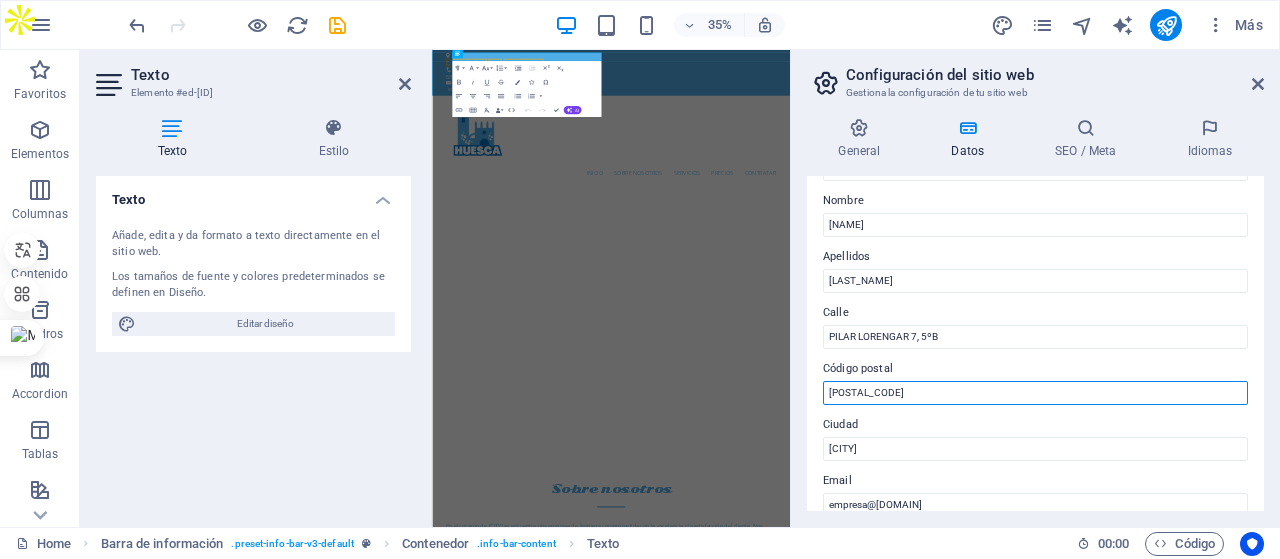 type on "[POSTAL_CODE]" 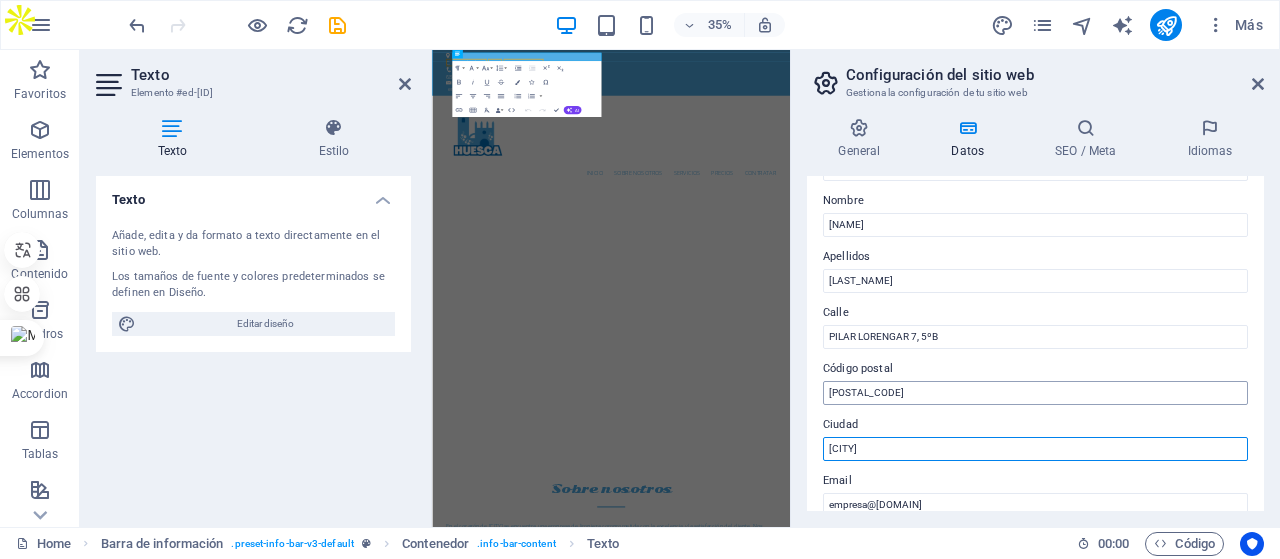 type on "[ID]" 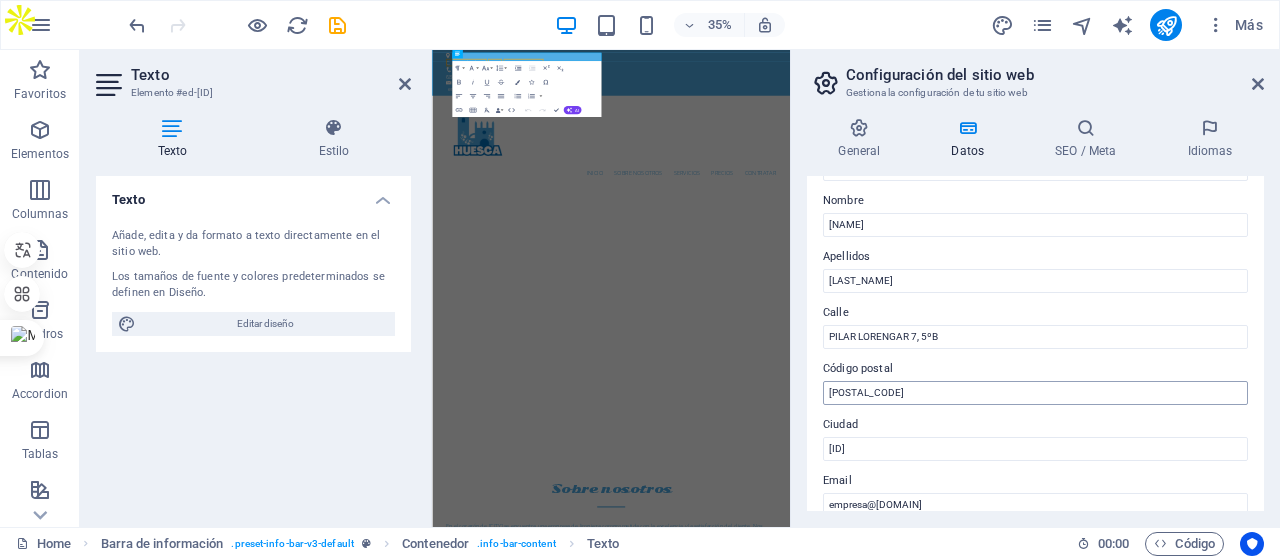type on "[PHONE]" 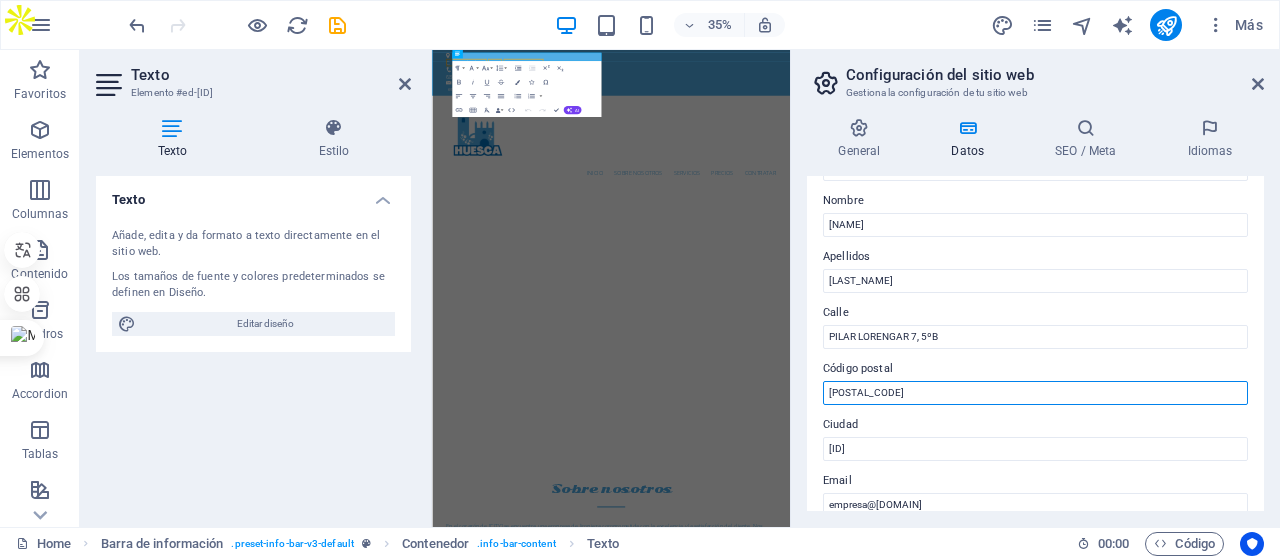 scroll, scrollTop: 0, scrollLeft: 0, axis: both 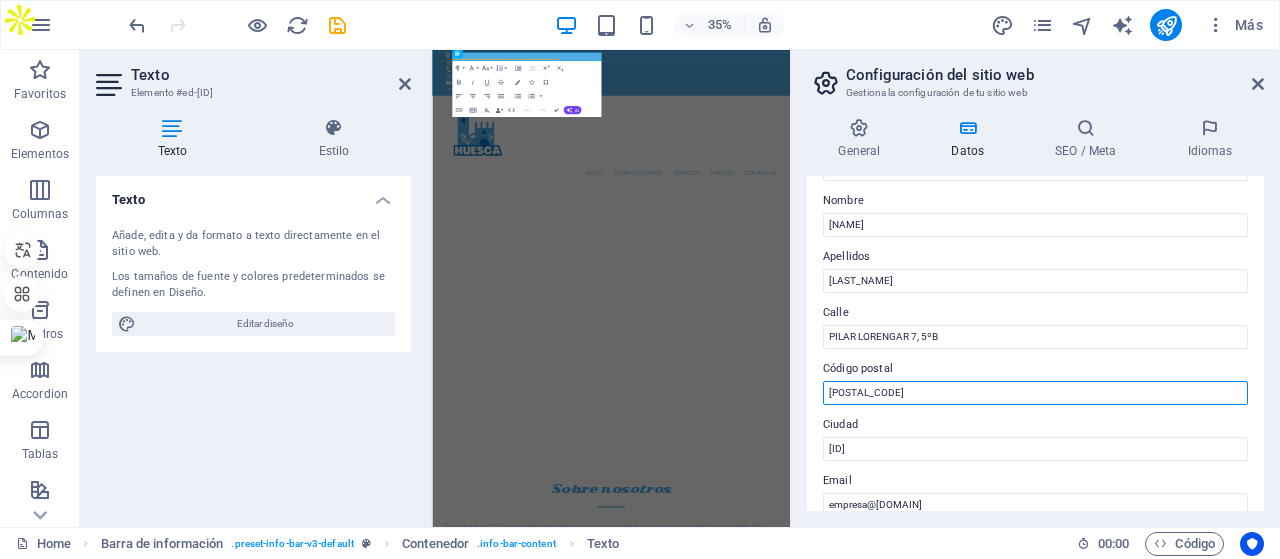 drag, startPoint x: 868, startPoint y: 391, endPoint x: 801, endPoint y: 391, distance: 67 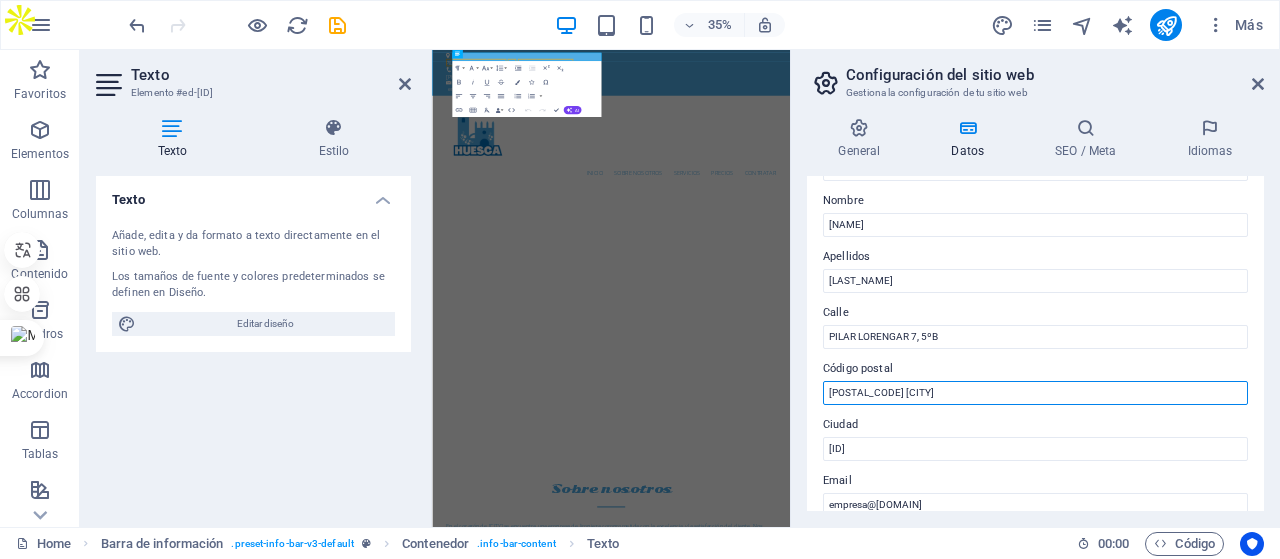 drag, startPoint x: 906, startPoint y: 389, endPoint x: 858, endPoint y: 397, distance: 48.6621 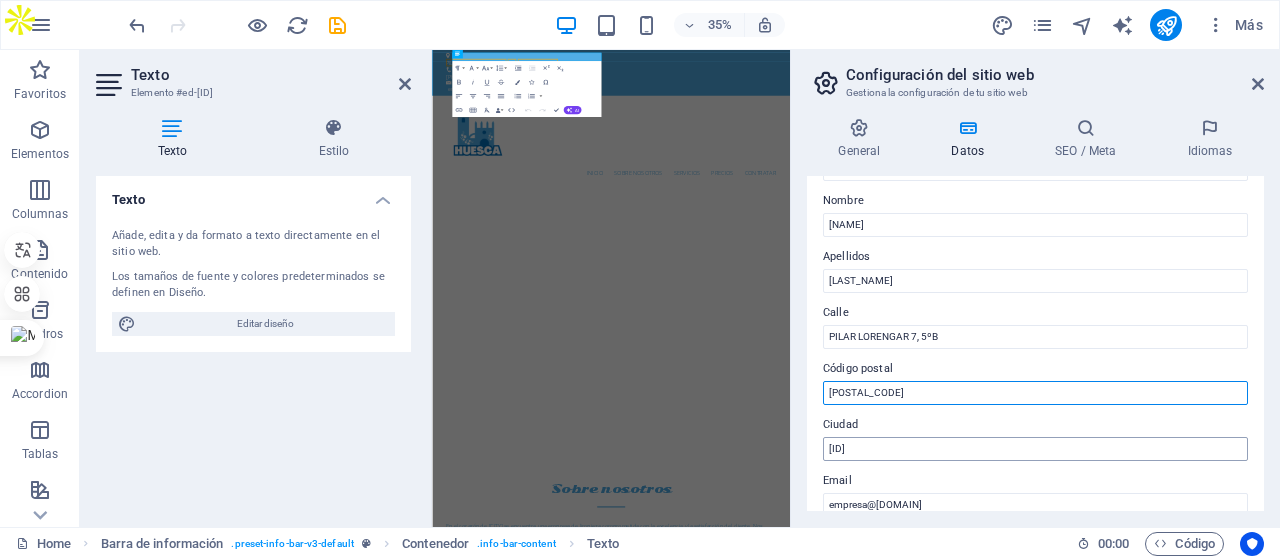 scroll, scrollTop: 200, scrollLeft: 0, axis: vertical 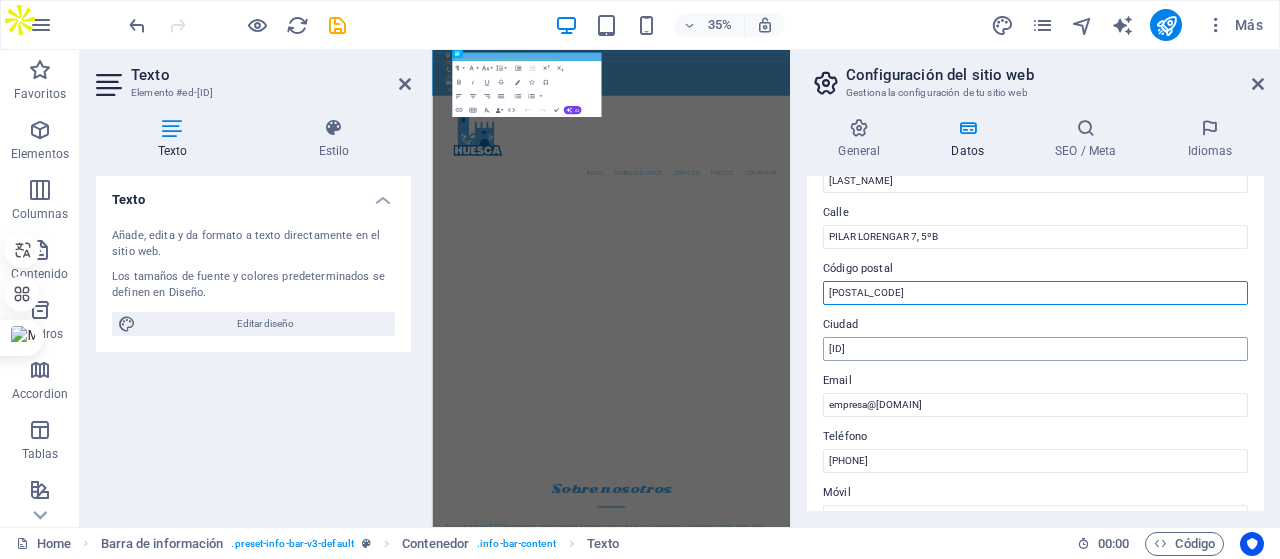 type on "[POSTAL_CODE]" 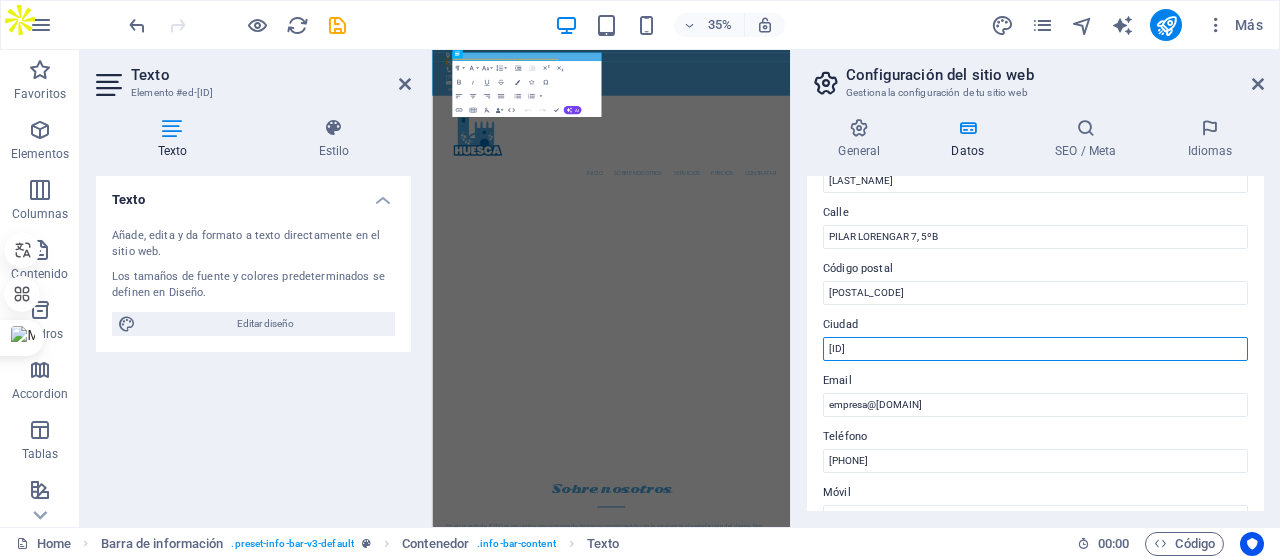 drag, startPoint x: 898, startPoint y: 338, endPoint x: 792, endPoint y: 349, distance: 106.56923 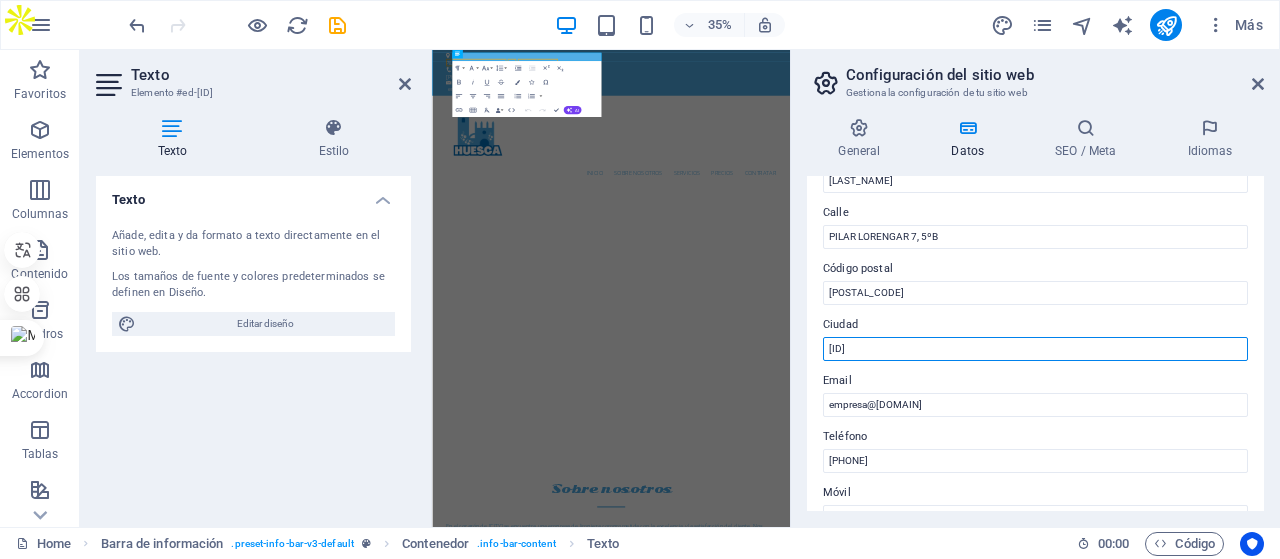 paste on "[POSTAL_CODE] [CITY]" 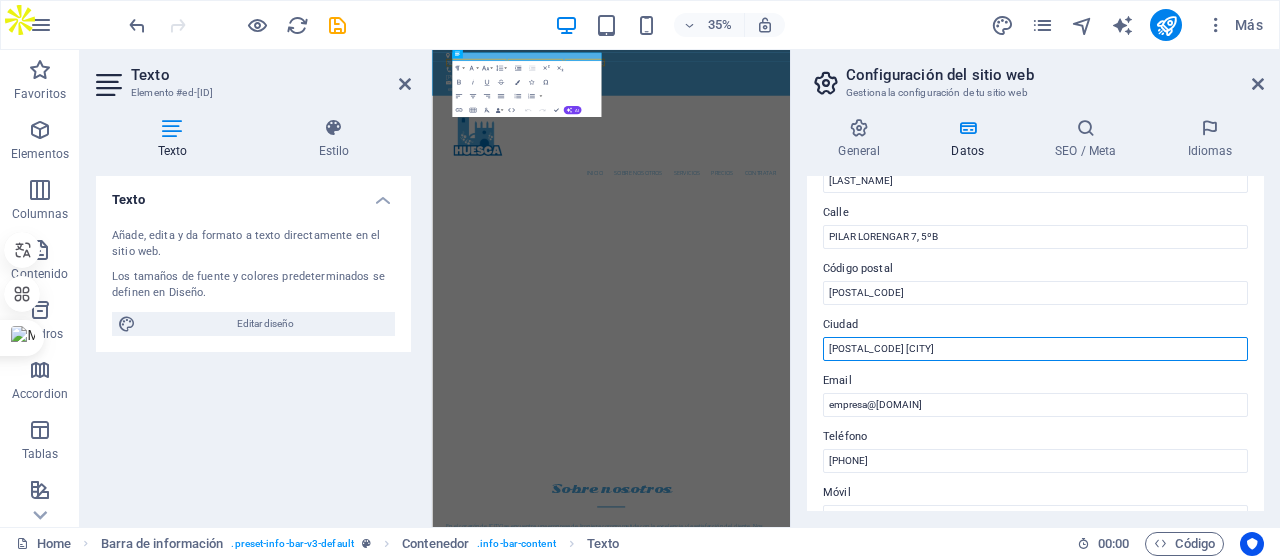 click on "[POSTAL_CODE] [CITY]" at bounding box center [1035, 349] 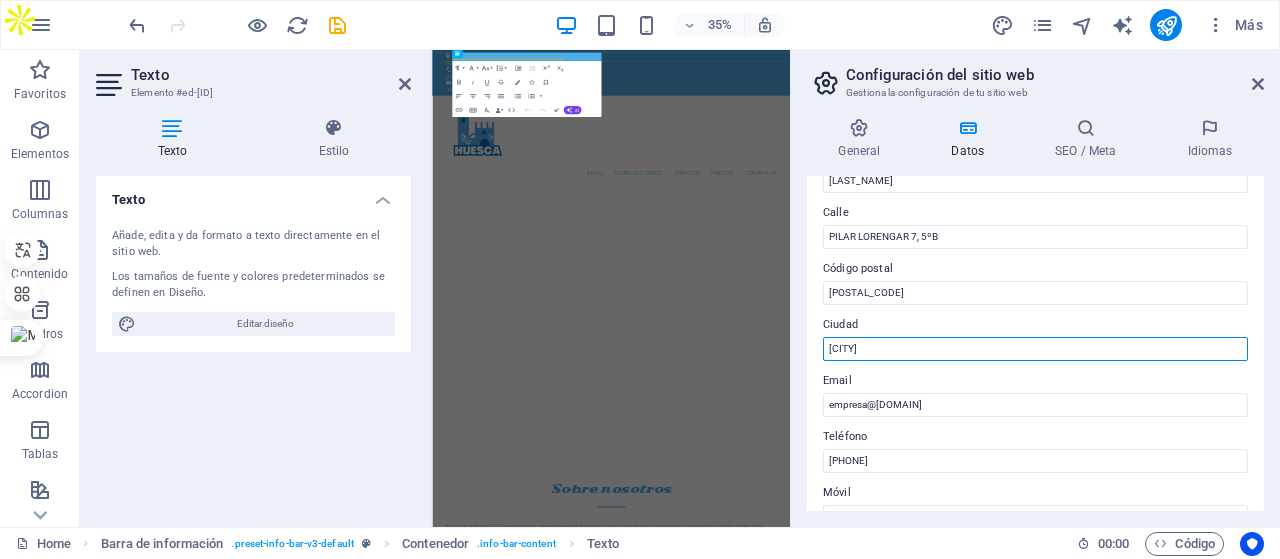 type on "[CITY]" 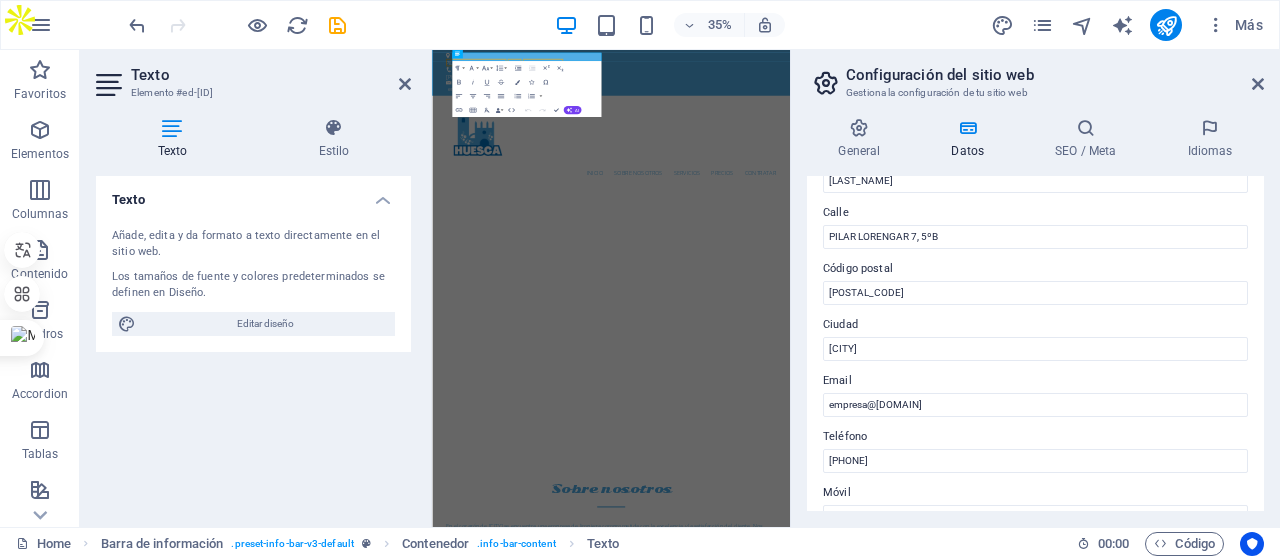 click on "Datos de contacto para este sitio web. Pueden usarse en cualquier parte del sitio web y se actualizarán de forma automática. Empresa limpiezashuesca.es Nombre [NAME] Apellidos [LAST_NAME] Calle PILAR LORENGAR 7, 5ºB Código postal [POSTAL_CODE] Ciudad [CITY] Email empresa@[DOMAIN] Teléfono [PHONE] Móvil Fax Campo personalizado 1 Campo personalizado 2 Campo personalizado 3 Campo personalizado 4 Campo personalizado 5 Campo personalizado 6" at bounding box center (1035, 343) 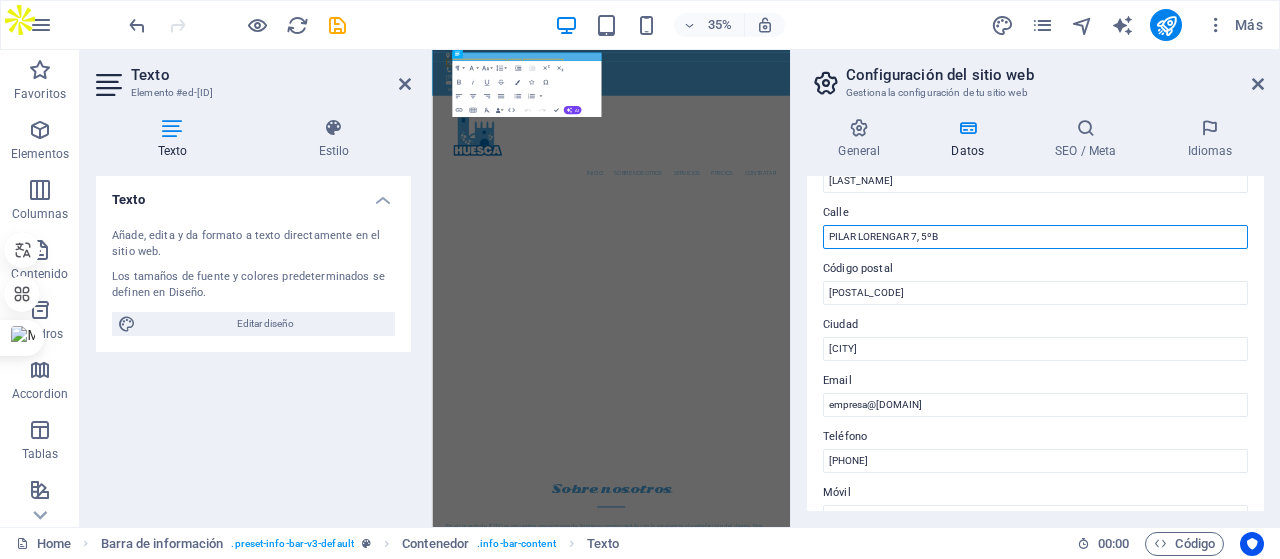 drag, startPoint x: 947, startPoint y: 237, endPoint x: 802, endPoint y: 234, distance: 145.03104 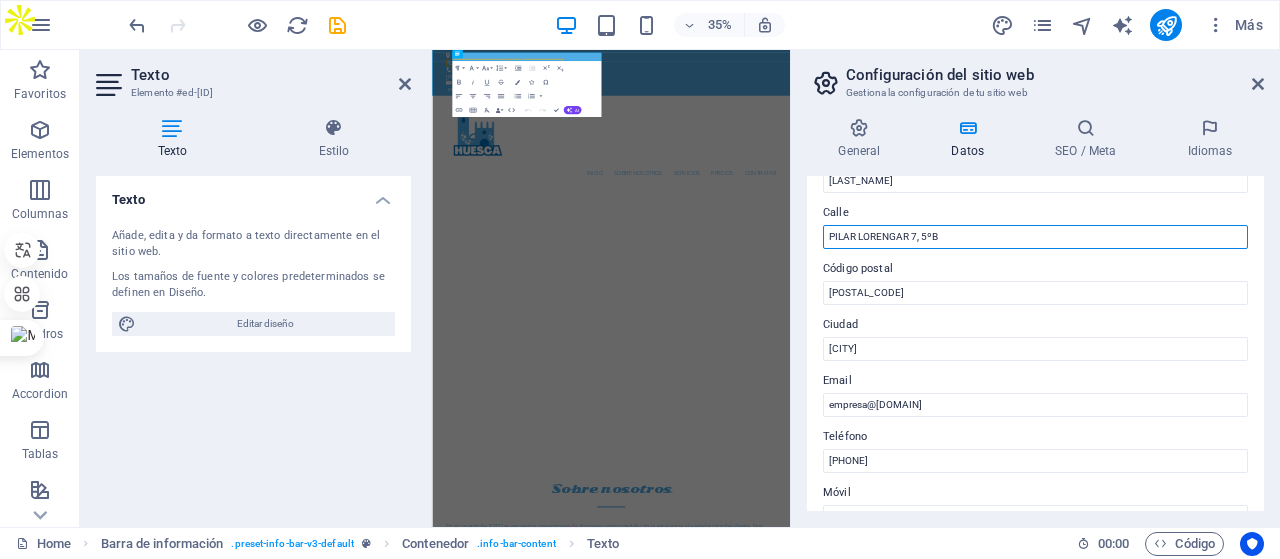 paste on "[POSTAL_CODE] [CITY]" 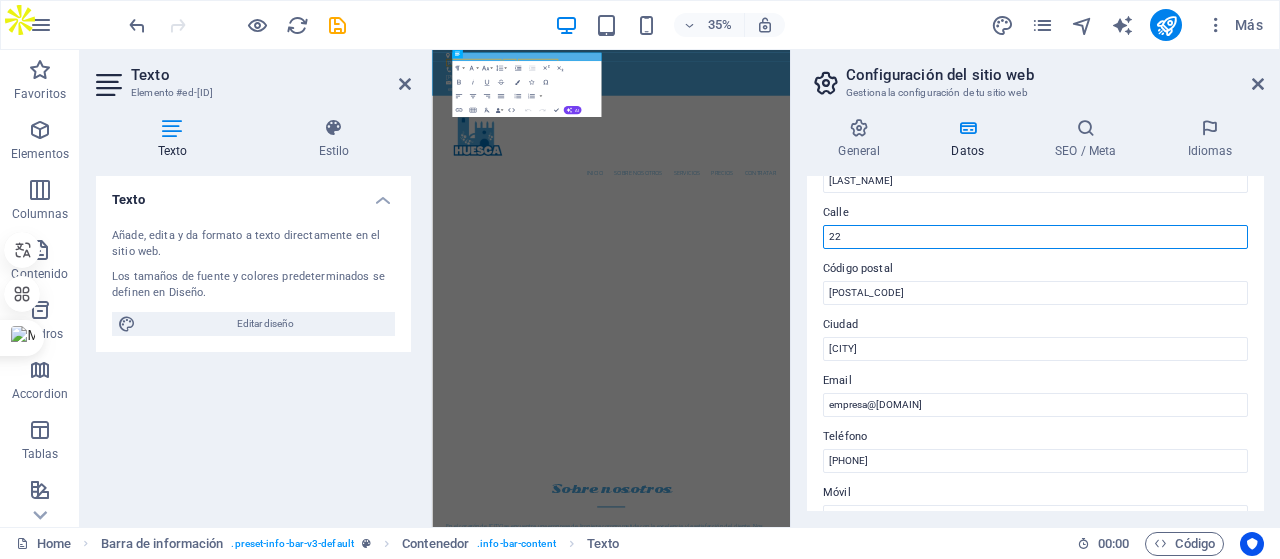 type on "2" 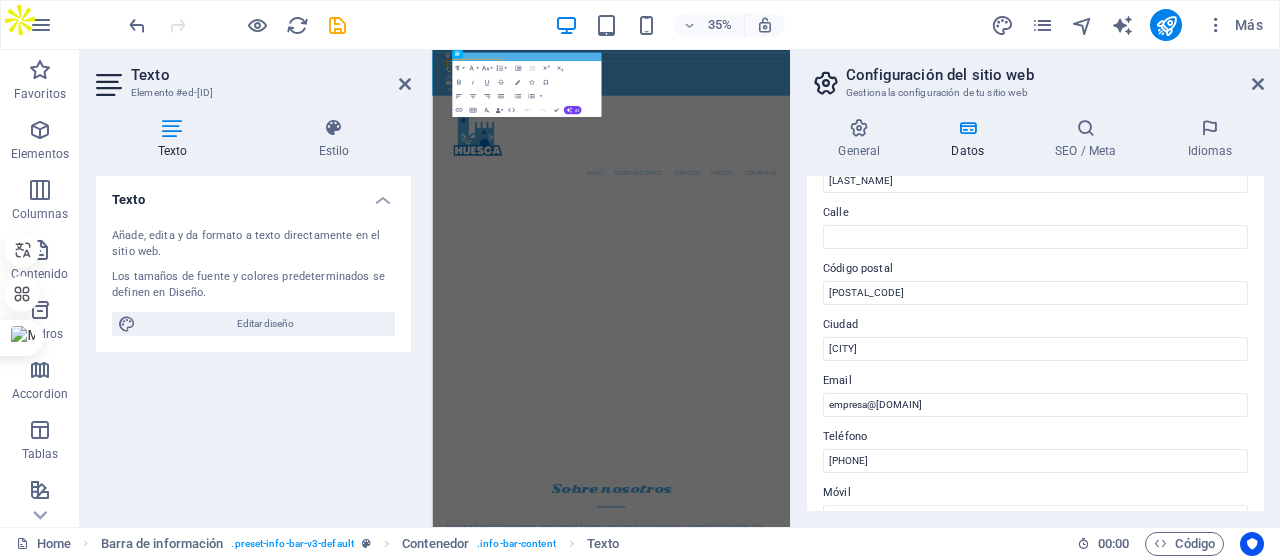 click on "Empresa limpiezashuesca.es Nombre [FIRST] [LAST] Calle Fax" at bounding box center [1035, 314] 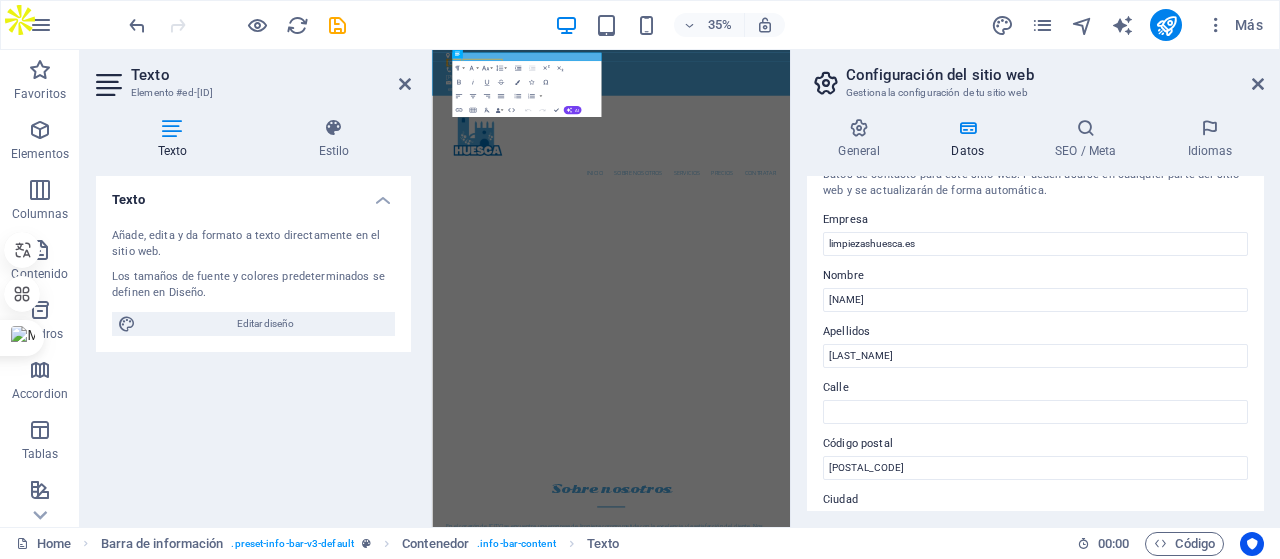 scroll, scrollTop: 125, scrollLeft: 0, axis: vertical 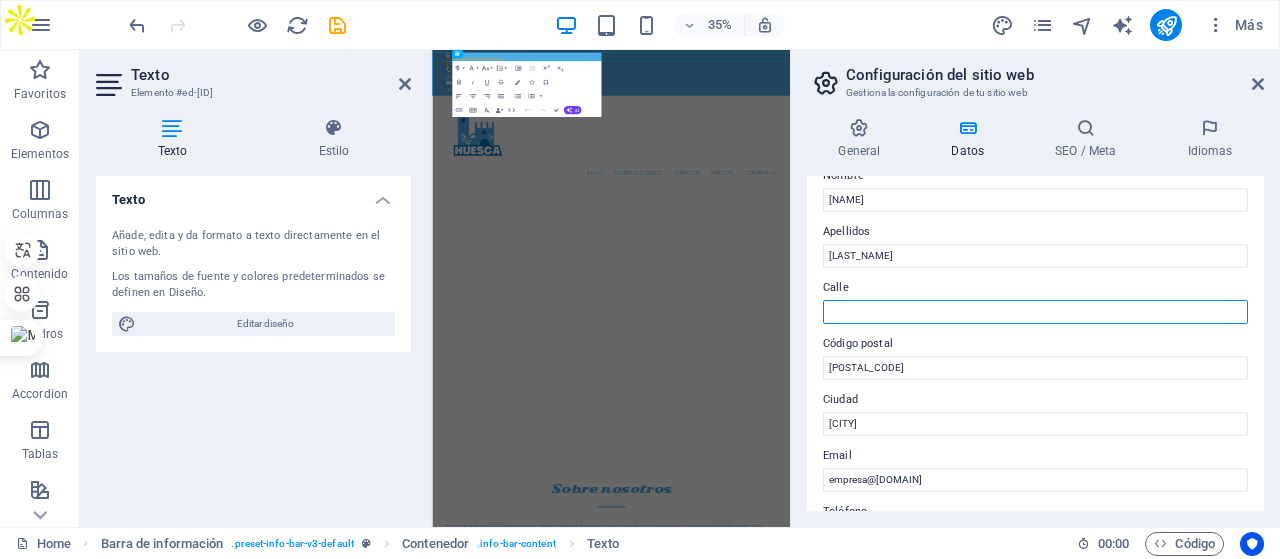 click on "Calle" at bounding box center [1035, 312] 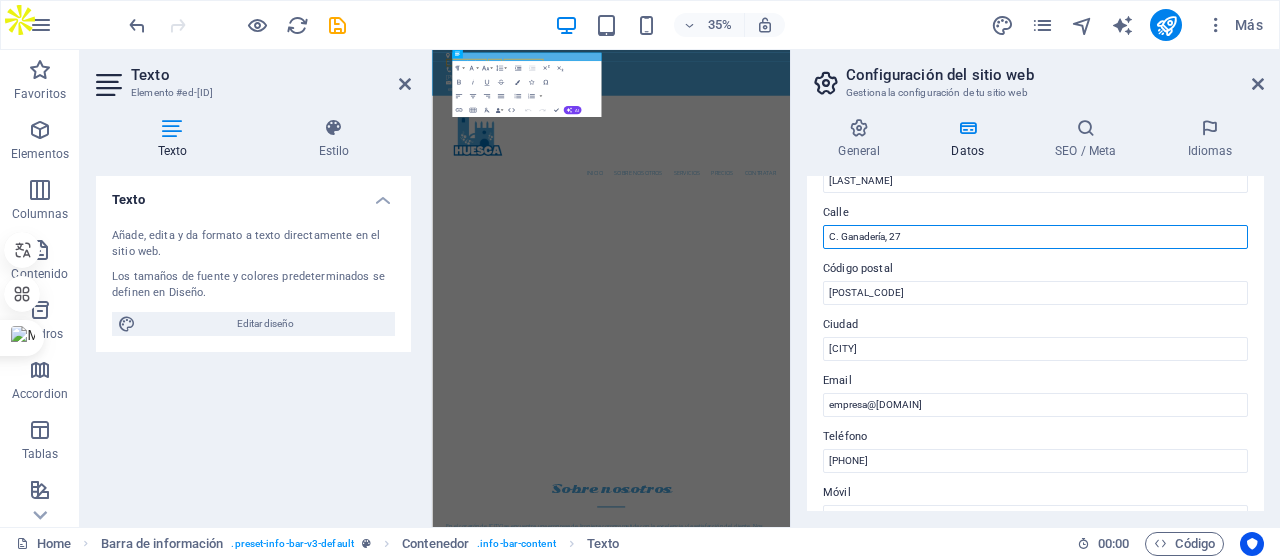 scroll, scrollTop: 225, scrollLeft: 0, axis: vertical 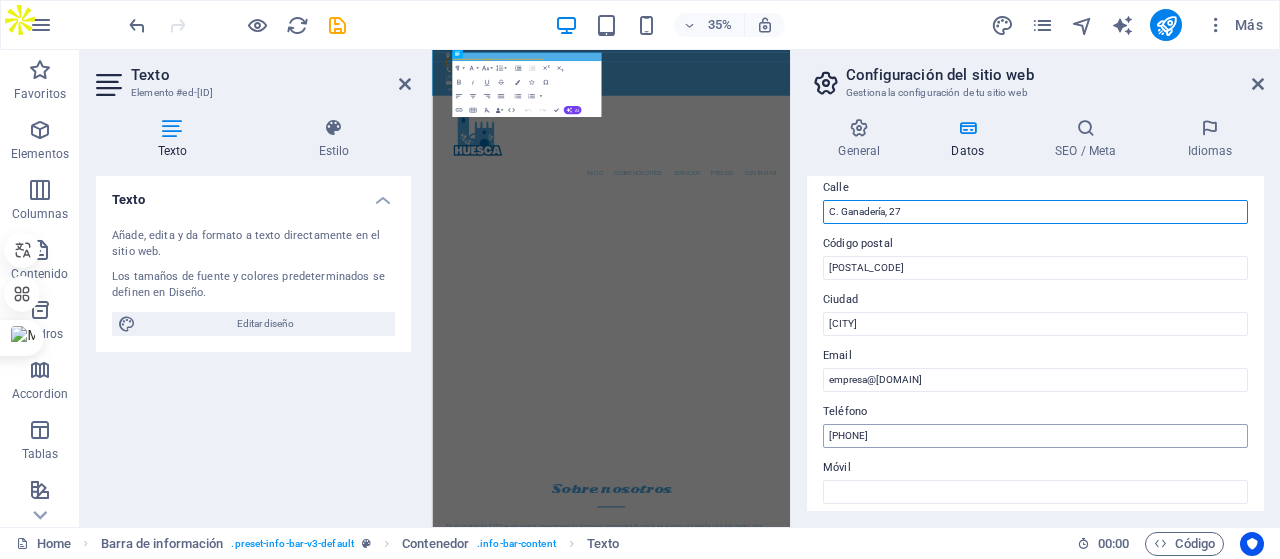 type on "C. Ganadería, 27" 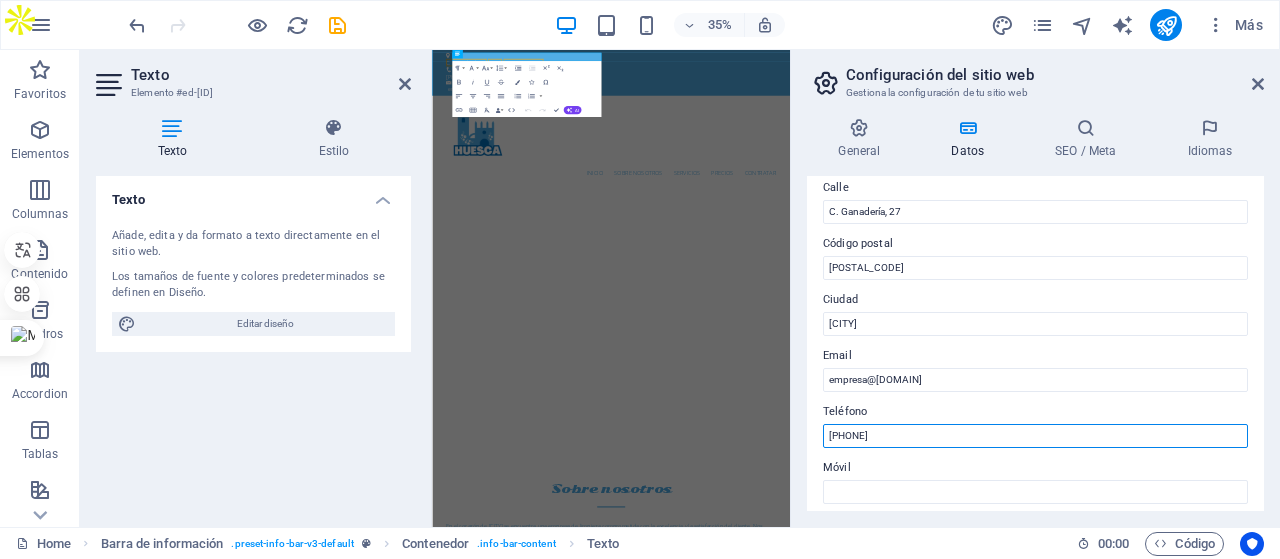 click on "[PHONE]" at bounding box center [1035, 436] 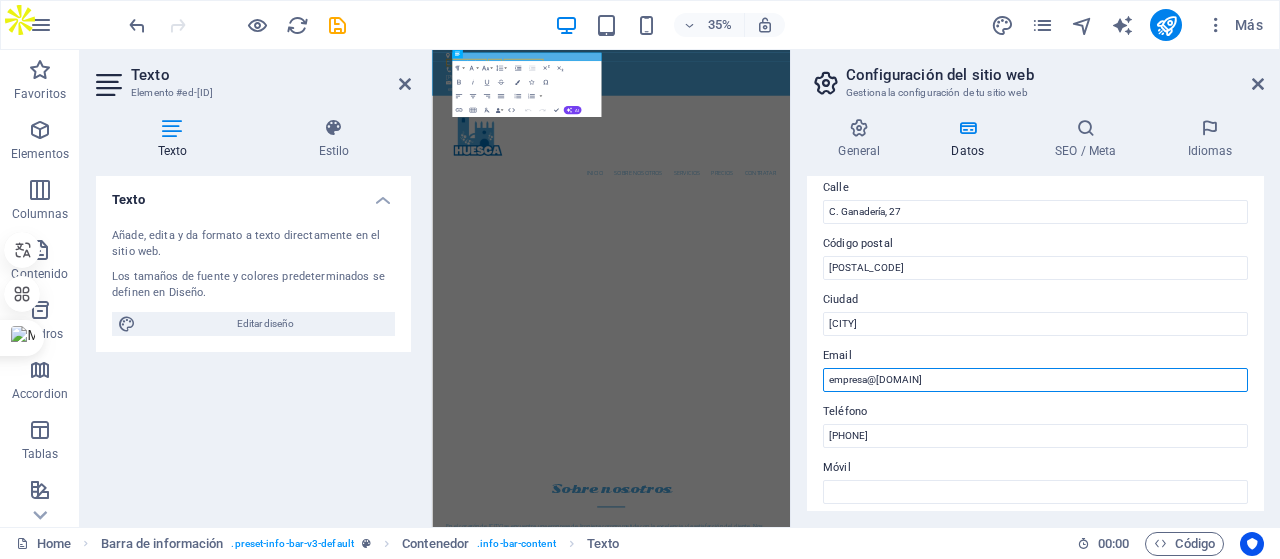 scroll, scrollTop: 0, scrollLeft: 0, axis: both 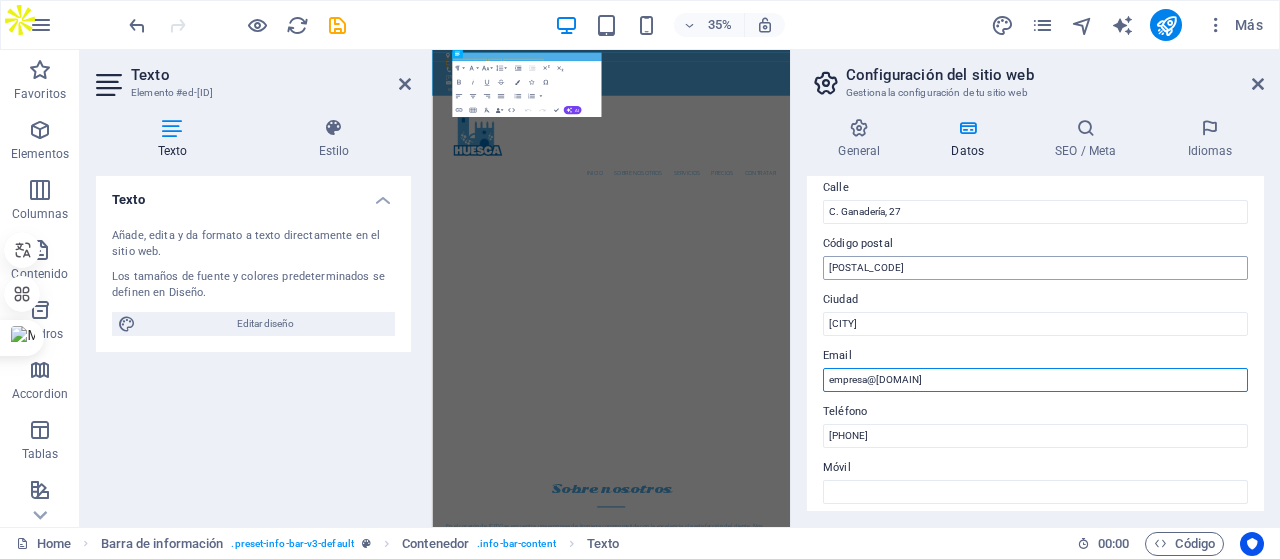 click on "Datos de contacto para este sitio web. Pueden usarse en cualquier parte del sitio web y se actualizarán de forma automática. Empresa limpiezashuesca.es Nombre [NAME] Apellidos [LAST_NAME] Calle C. Ganadería, 27 Código postal [POSTAL_CODE] Ciudad [CITY] Email empresa@[DOMAIN] Teléfono [PHONE] Móvil Fax Campo personalizado 1 Campo personalizado 2 Campo personalizado 3 Campo personalizado 4 Campo personalizado 5 Campo personalizado 6" at bounding box center [1035, 343] 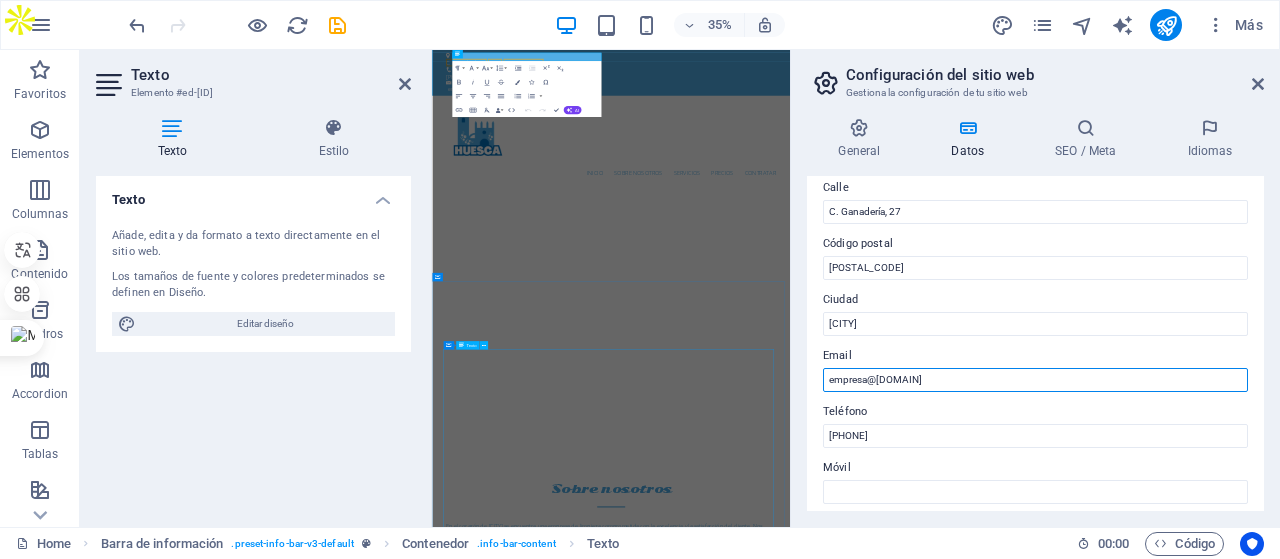 drag, startPoint x: 1413, startPoint y: 427, endPoint x: 1388, endPoint y: 986, distance: 559.5588 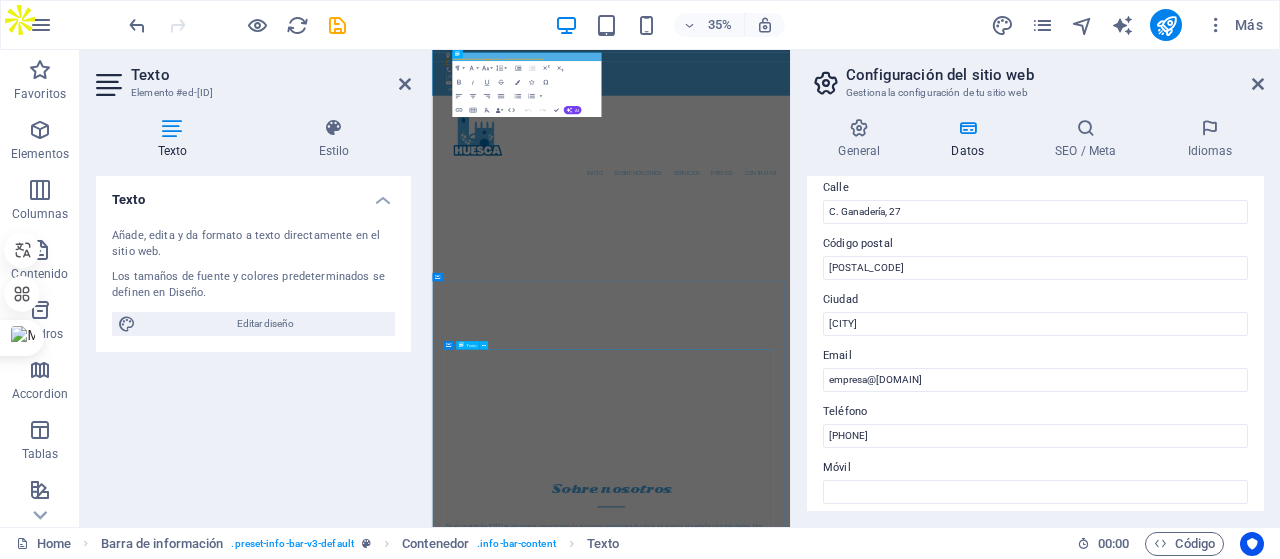 drag, startPoint x: 1388, startPoint y: 986, endPoint x: 1446, endPoint y: 516, distance: 473.56522 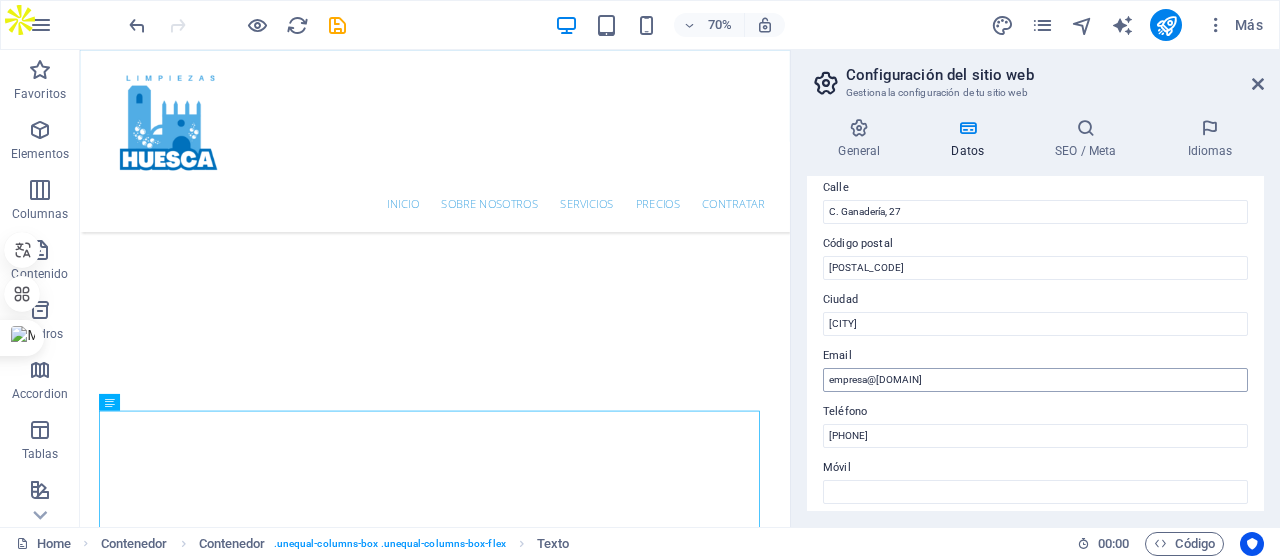 scroll, scrollTop: 871, scrollLeft: 0, axis: vertical 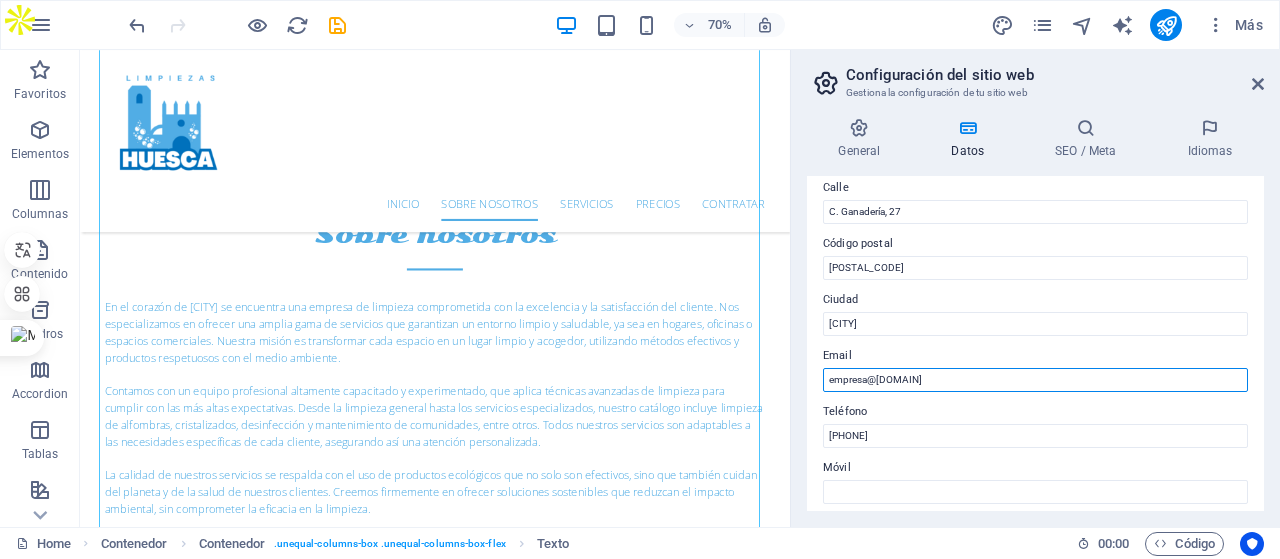 click on "empresa@[DOMAIN]" at bounding box center (1035, 380) 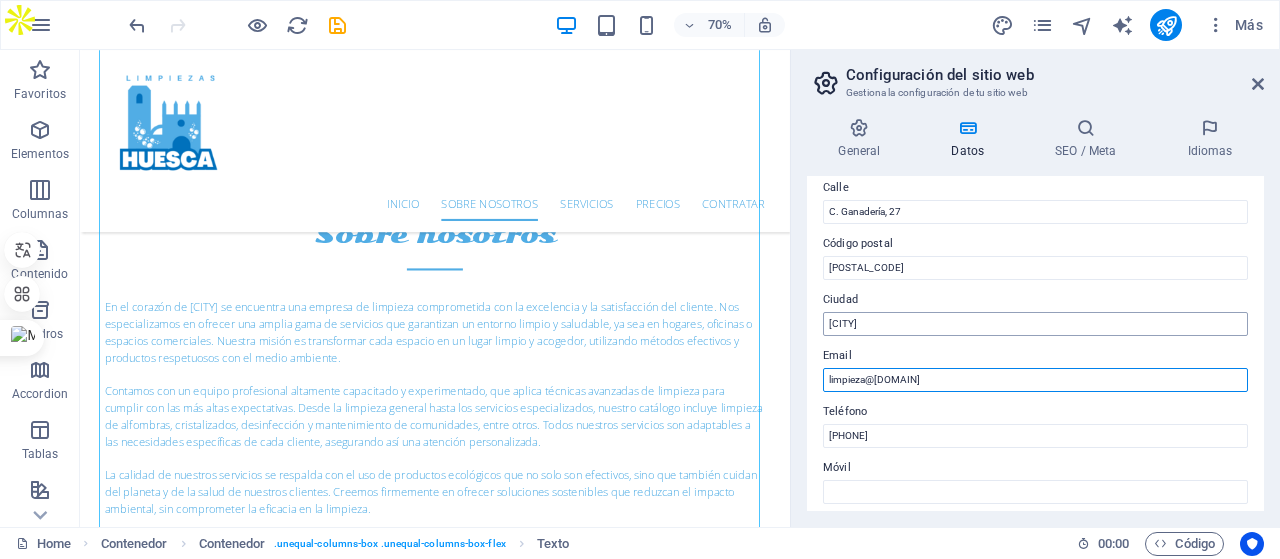 type on "limpieza@[DOMAIN]" 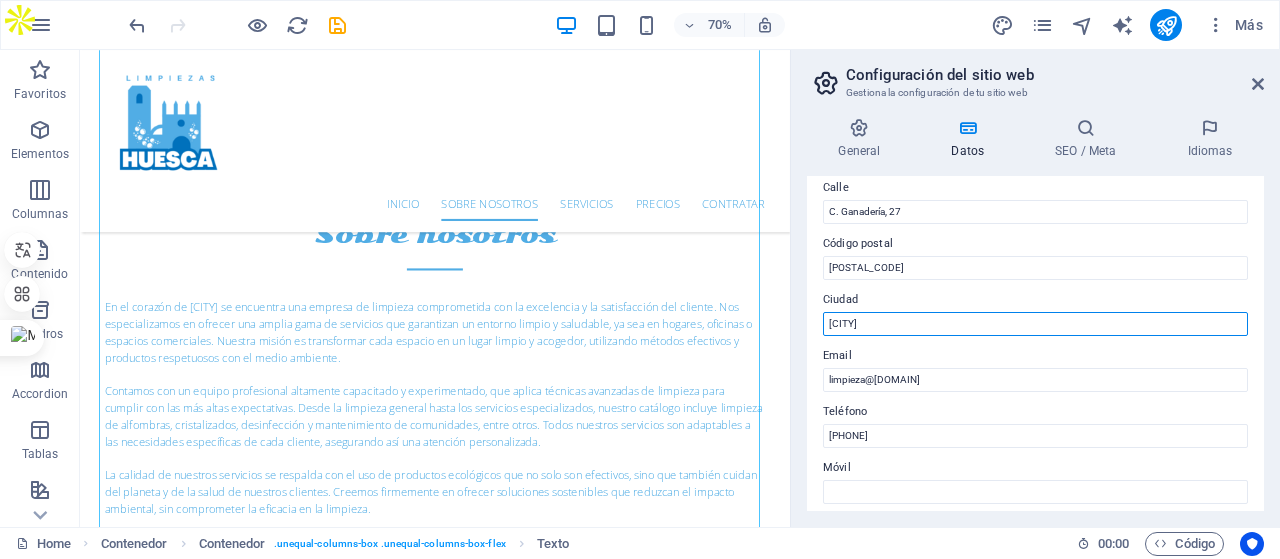 click on "[CITY]" at bounding box center (1035, 324) 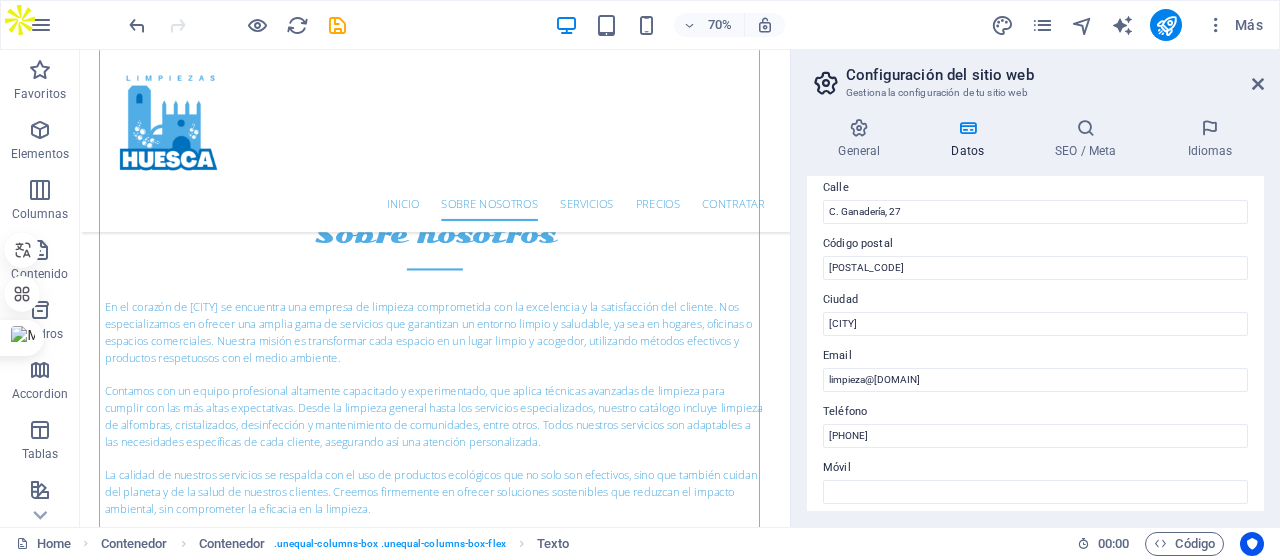 click on "Empresa limpiezashuesca.es Nombre [FIRST] [LAST] Calle Fax" at bounding box center [1035, 314] 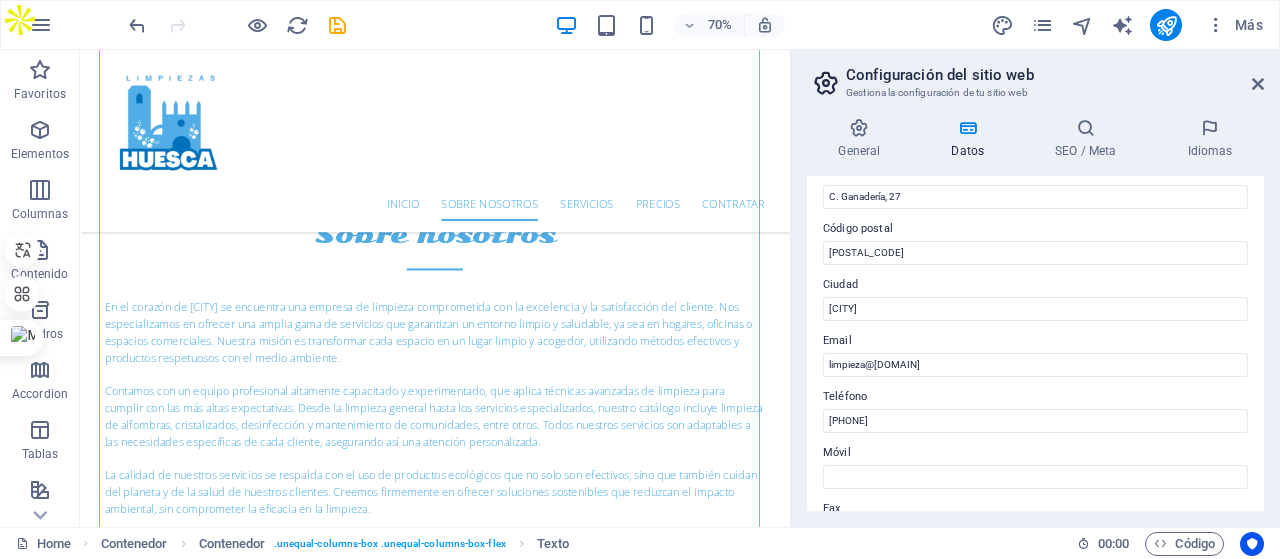 scroll, scrollTop: 325, scrollLeft: 0, axis: vertical 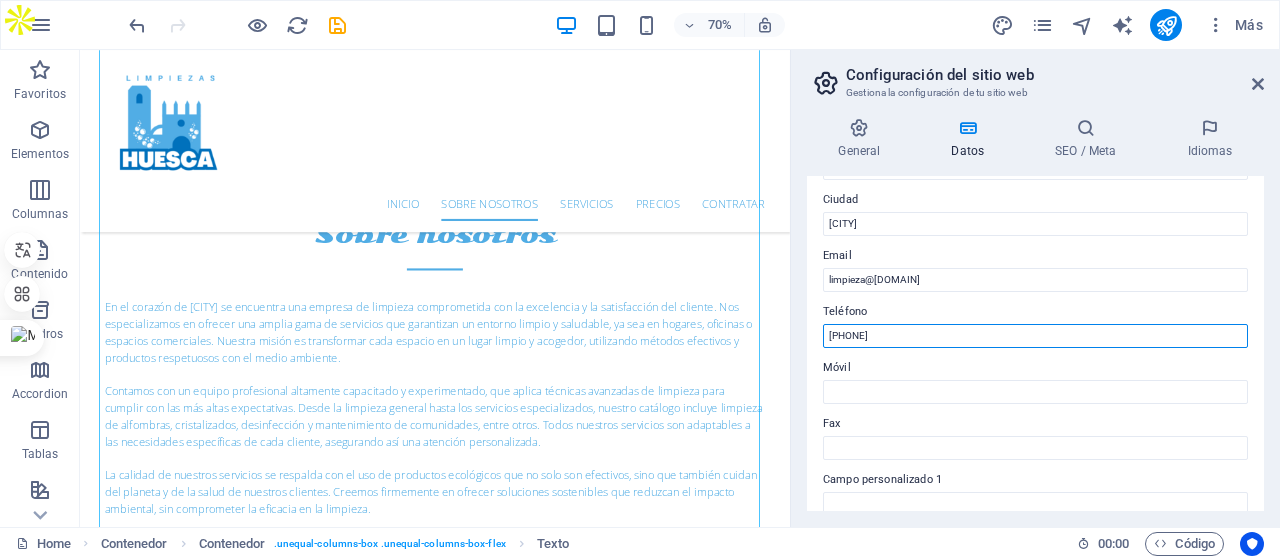 drag, startPoint x: 882, startPoint y: 335, endPoint x: 817, endPoint y: 342, distance: 65.37584 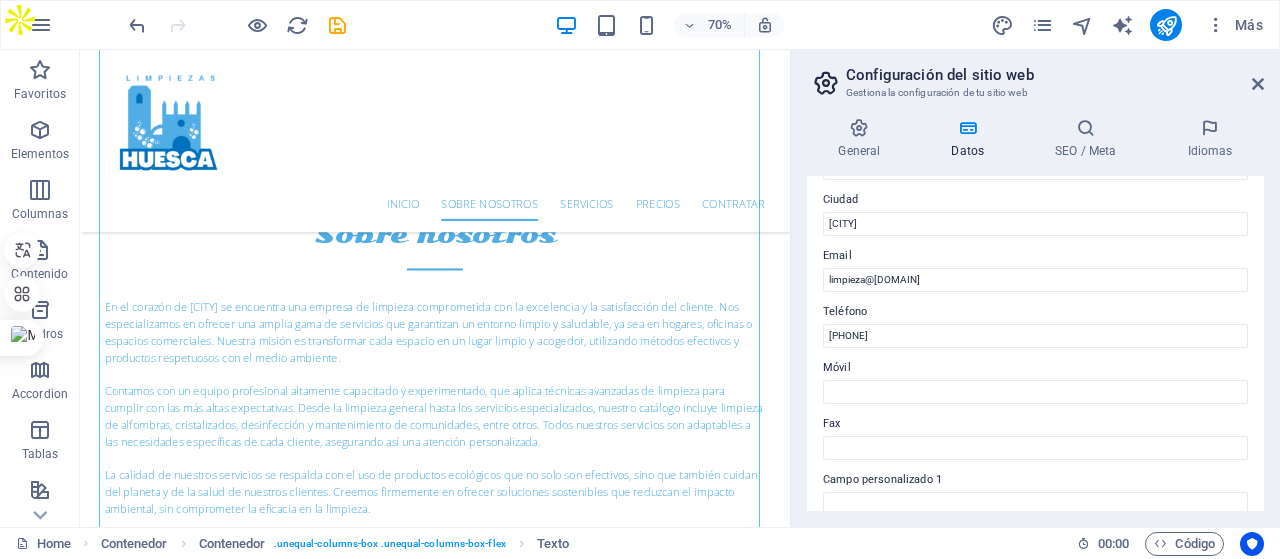 click on "Datos de contacto para este sitio web. Pueden usarse en cualquier parte del sitio web y se actualizarán de forma automática. Empresa limpiezashuesca.es Nombre [NAME] Apellidos [LAST_NAME] Calle C. Ganadería, 27 Código postal [POSTAL_CODE] Ciudad [CITY] Email limpieza@[DOMAIN] Teléfono [PHONE] Móvil Fax Campo personalizado 1 Campo personalizado 2 Campo personalizado 3 Campo personalizado 4 Campo personalizado 5 Campo personalizado 6" at bounding box center [1035, 343] 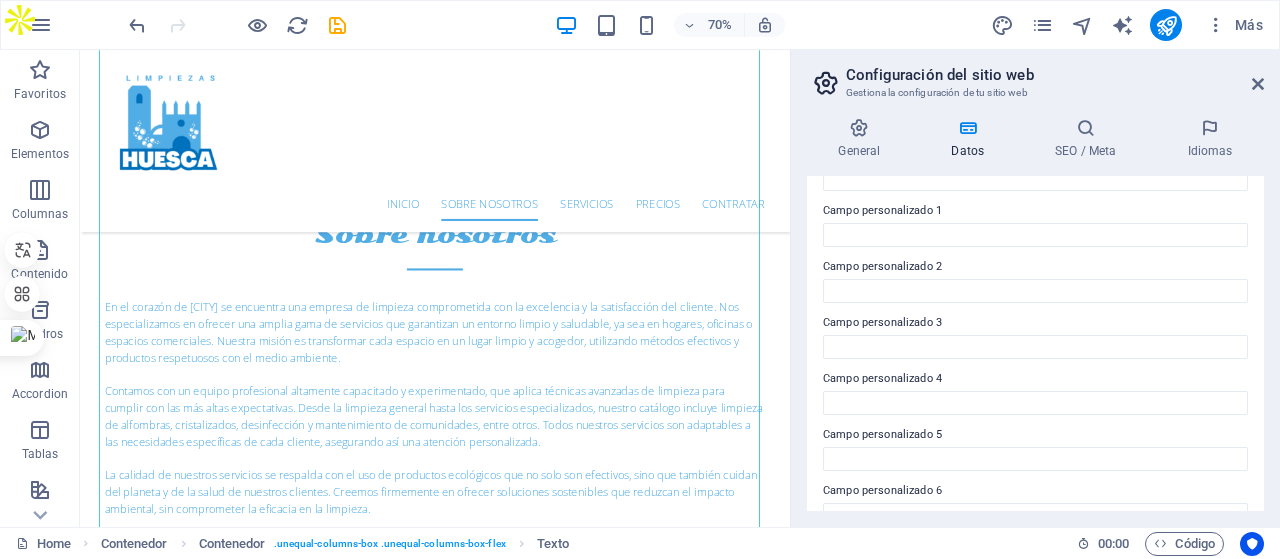 scroll, scrollTop: 625, scrollLeft: 0, axis: vertical 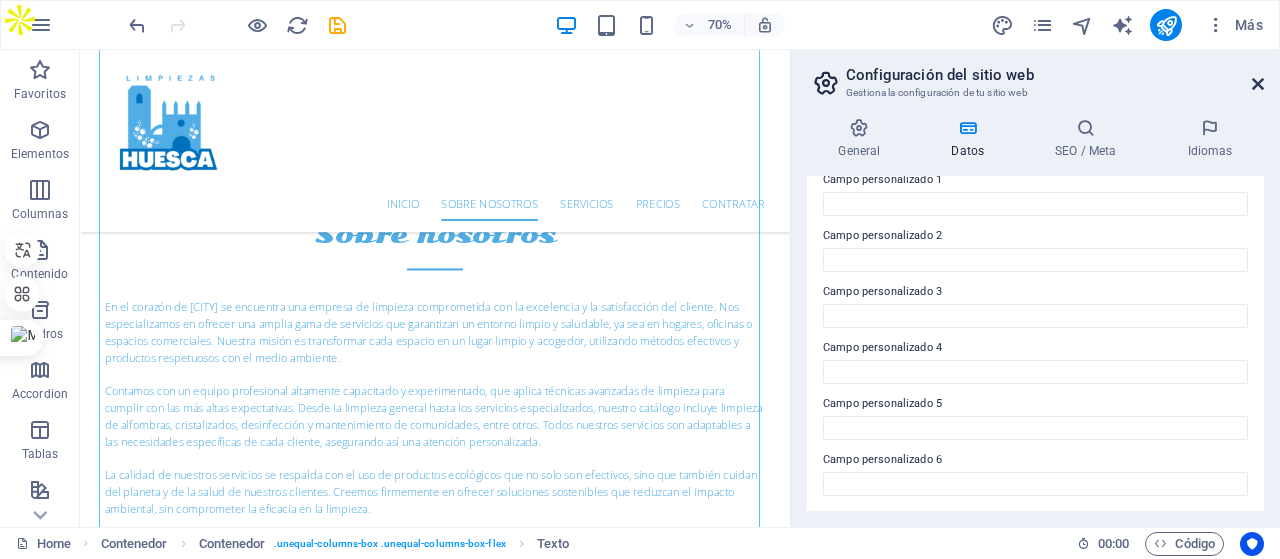 click at bounding box center [1258, 84] 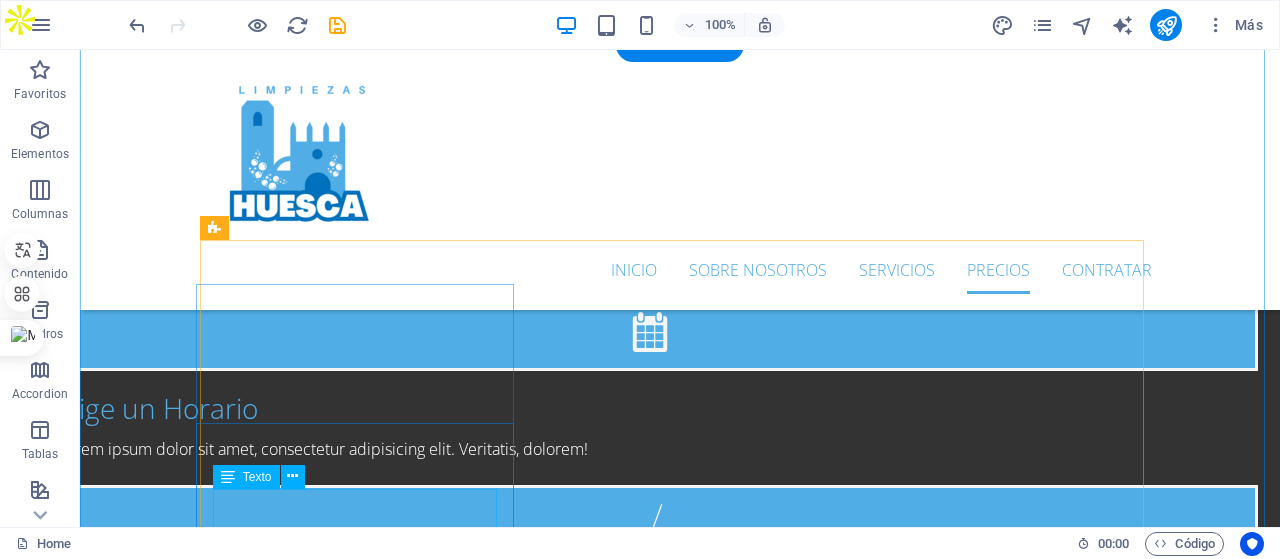 scroll, scrollTop: 3600, scrollLeft: 0, axis: vertical 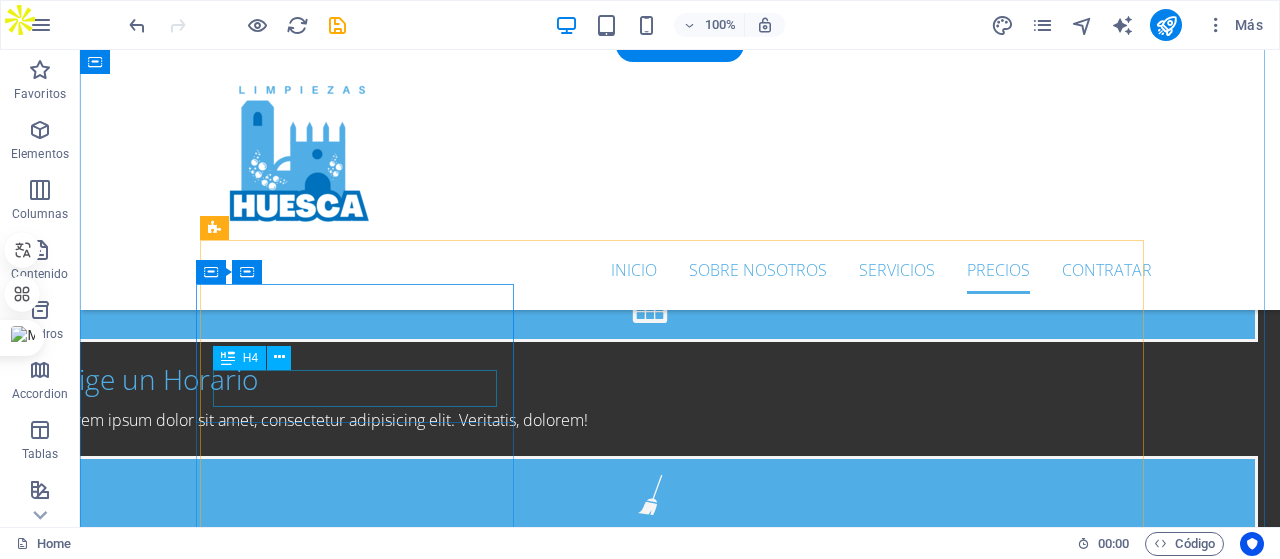 click on "Limpieza Básica" at bounding box center [680, 2440] 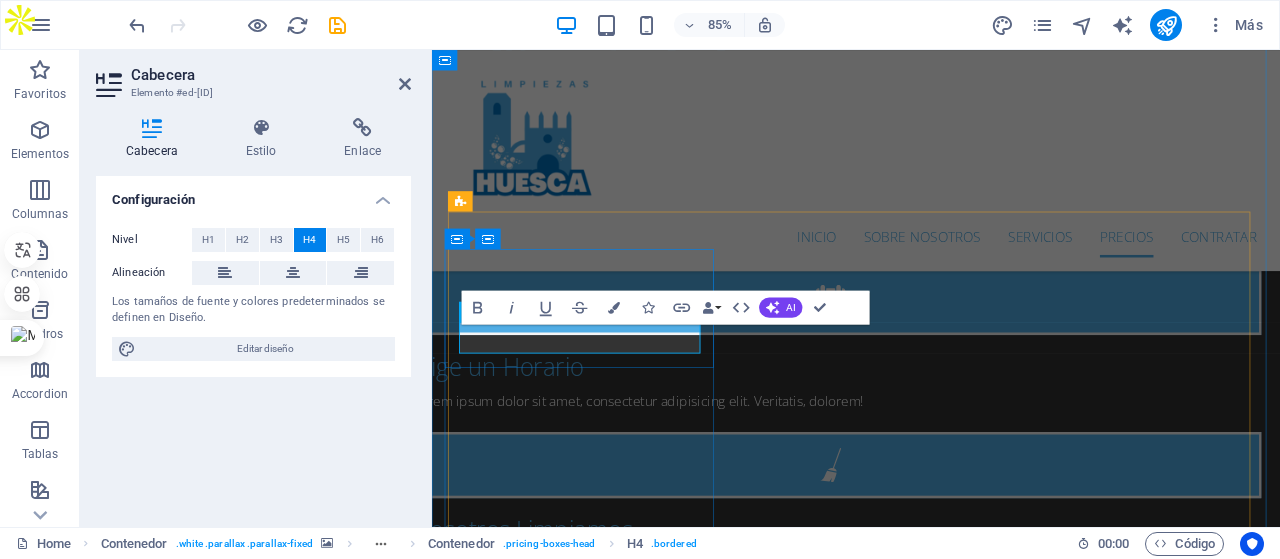 click on "Limpieza Básica" at bounding box center [931, 2483] 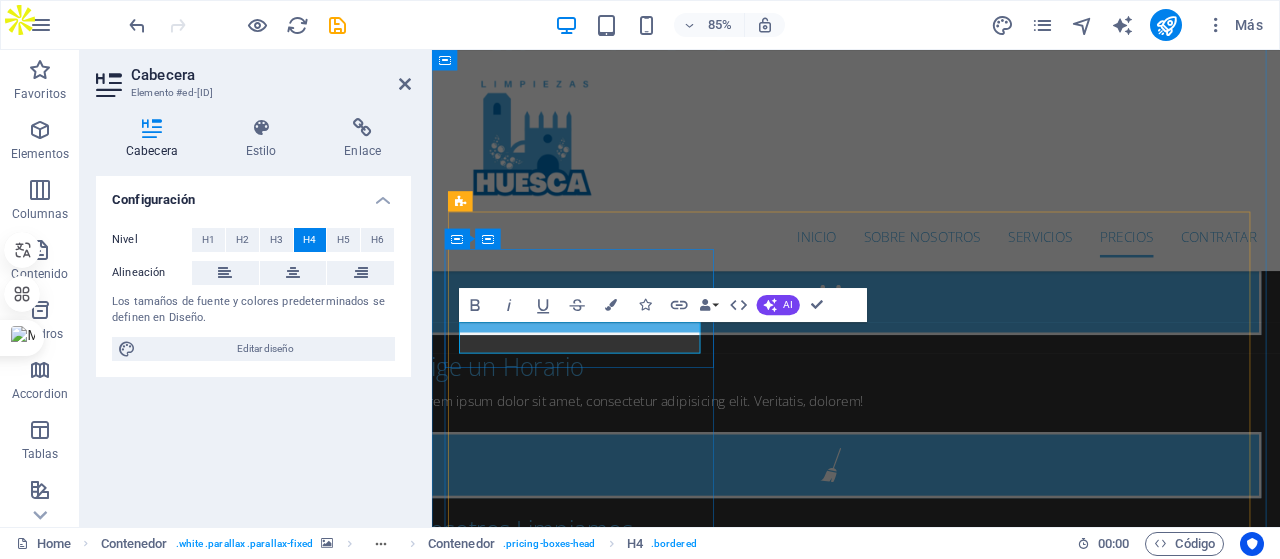 type 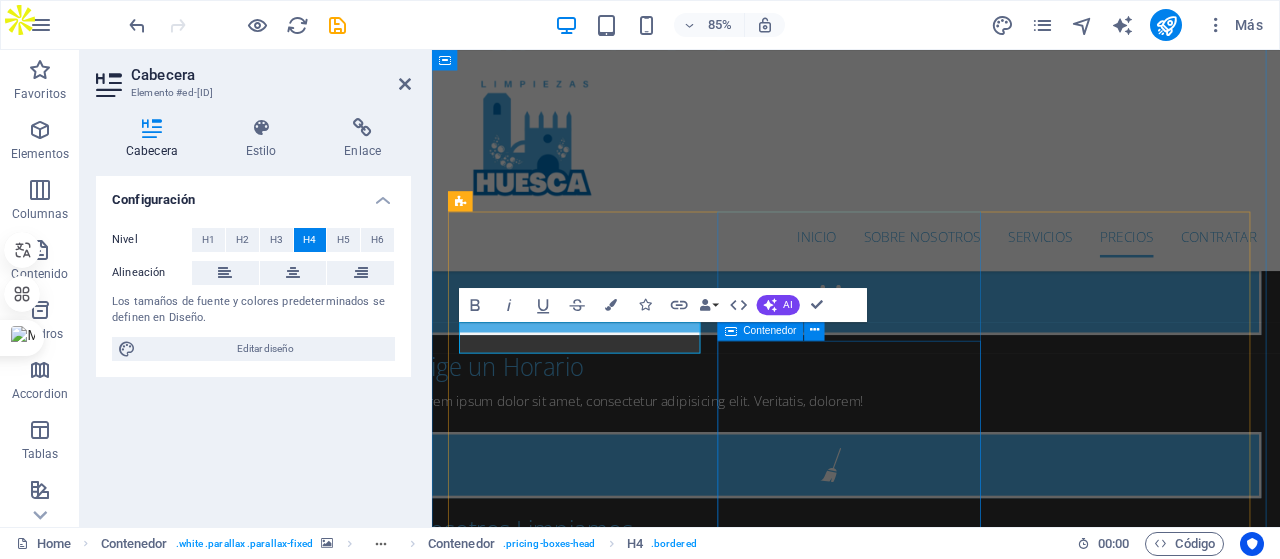 click on "[CURRENCY][NUMBER] Carpet Cleaning Upholstery Cleaning House Cleaning Apartment Cleaning Building Cleaning Contratar" at bounding box center (931, 3134) 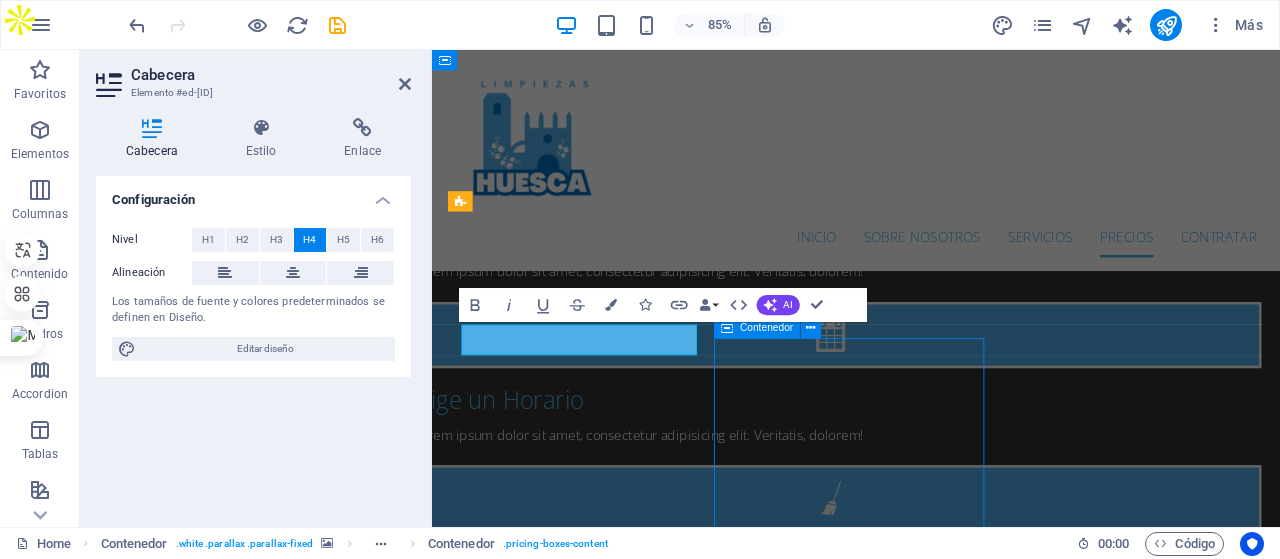 scroll, scrollTop: 3600, scrollLeft: 0, axis: vertical 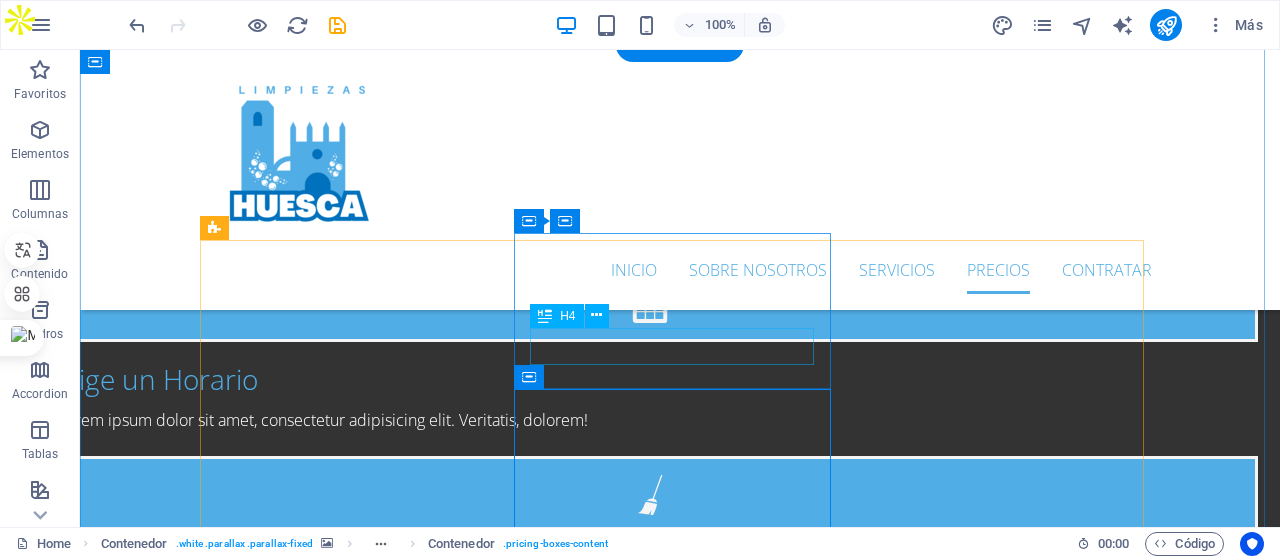 click on "STANDARD CLEAN" at bounding box center [680, 2865] 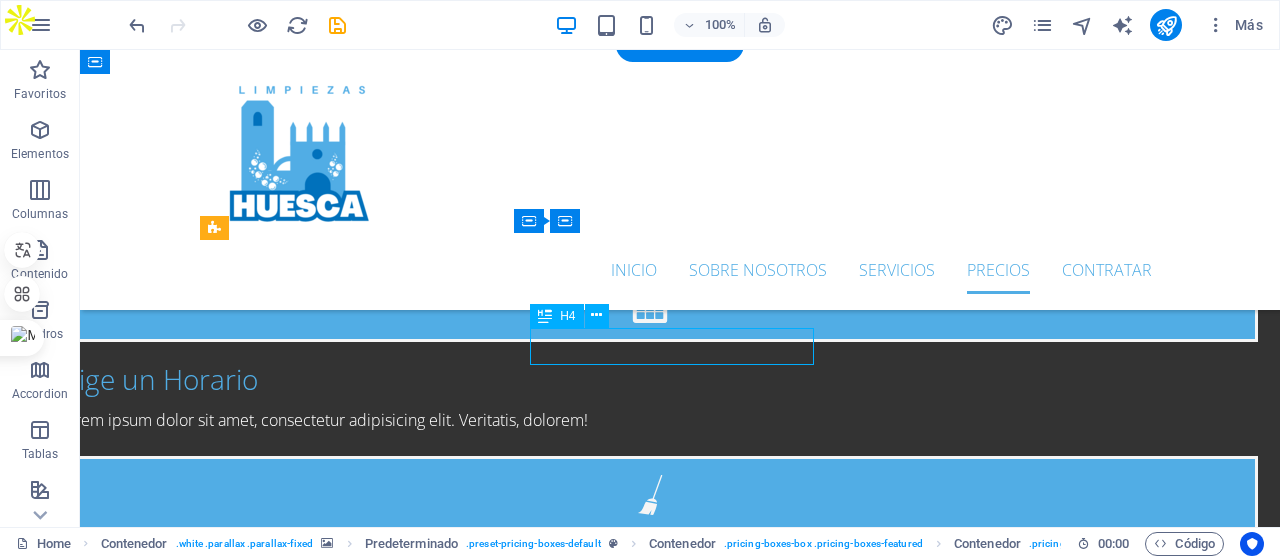 click on "STANDARD CLEAN" at bounding box center (680, 2865) 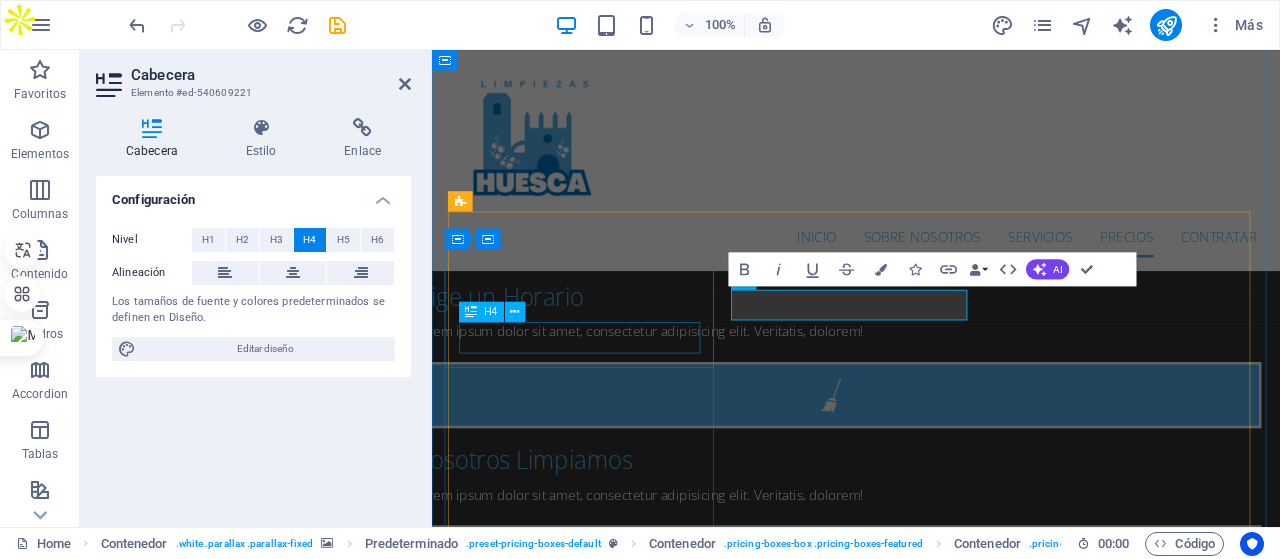 scroll, scrollTop: 3518, scrollLeft: 0, axis: vertical 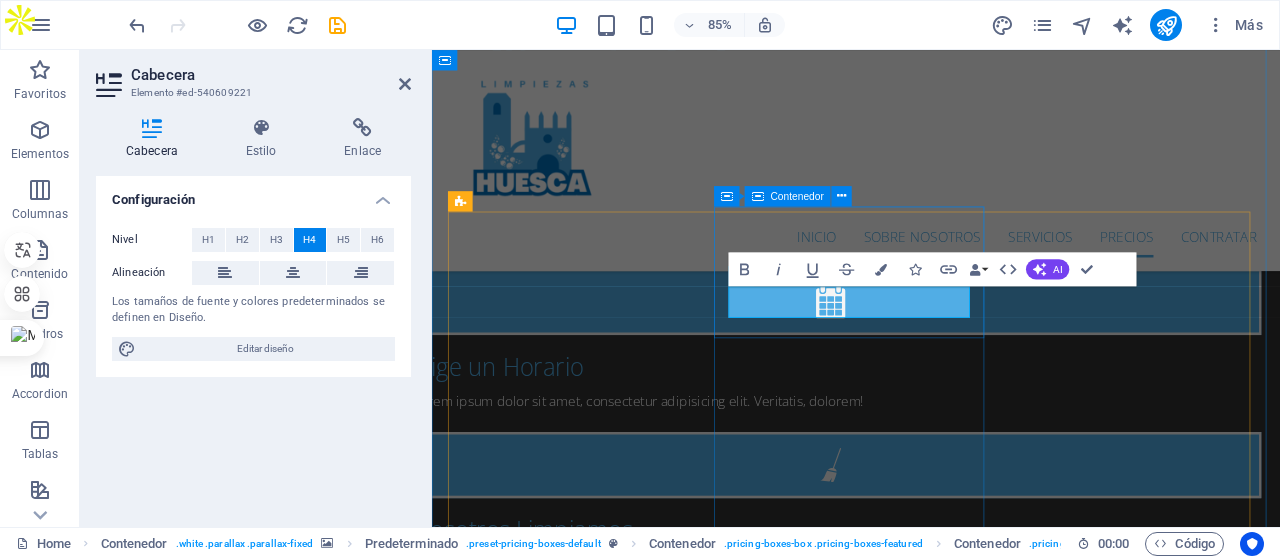 type 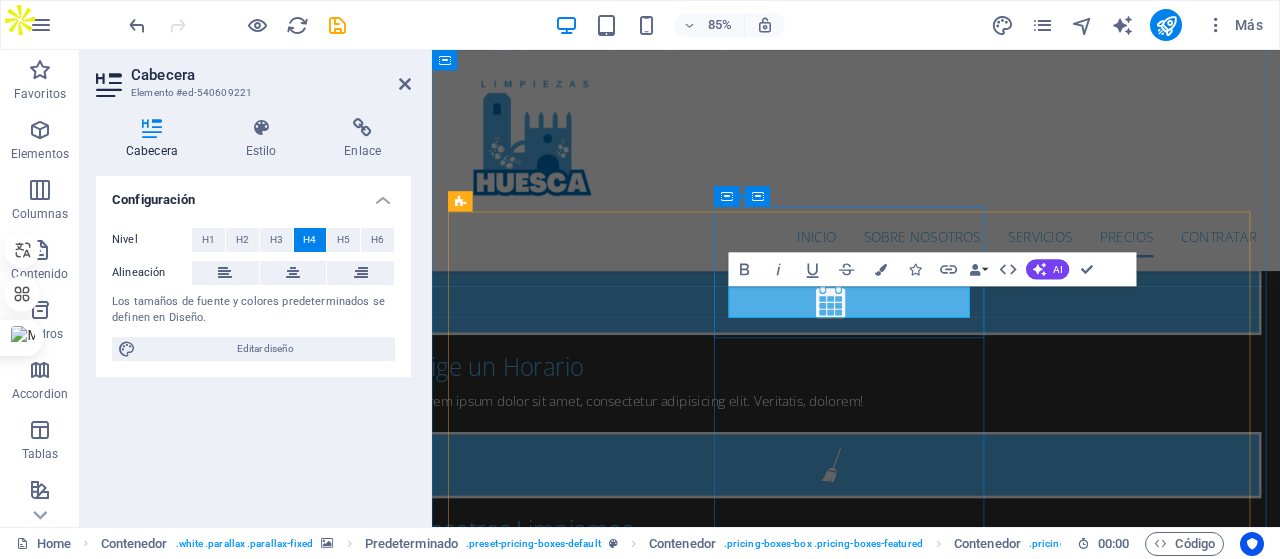 click on "Lipieza de empresas" at bounding box center (931, 2908) 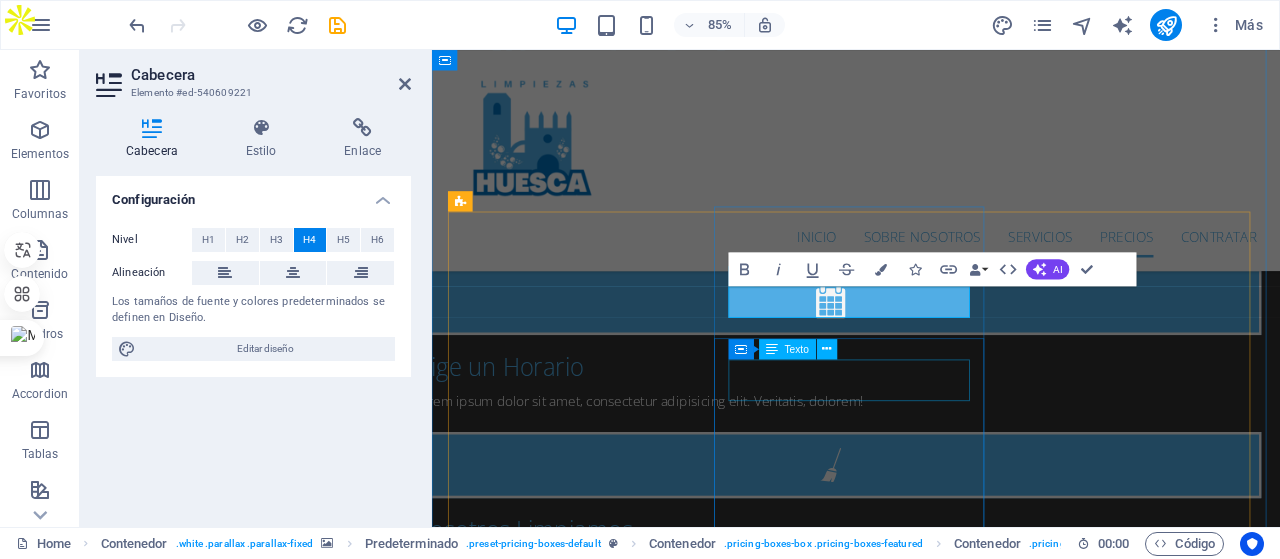 click on "49 $" at bounding box center [482, 3000] 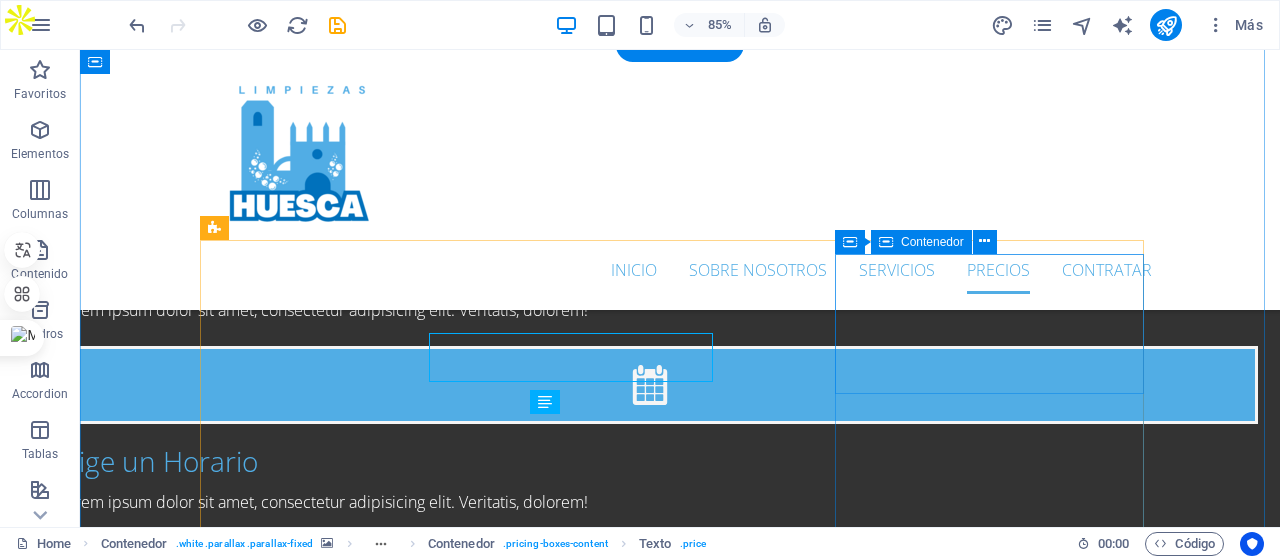scroll, scrollTop: 3600, scrollLeft: 0, axis: vertical 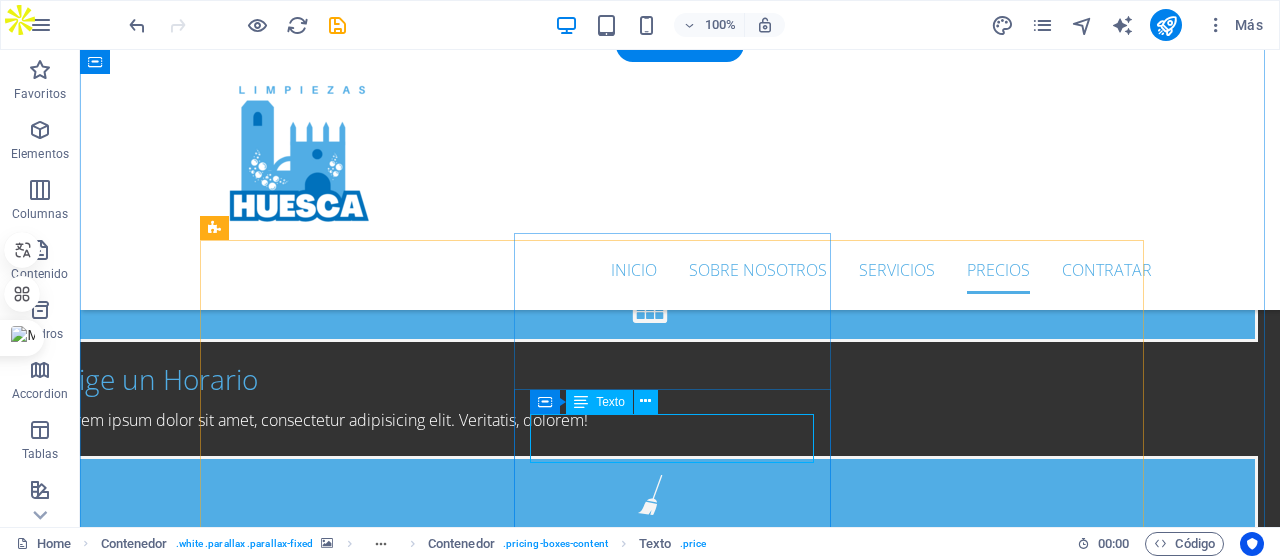click on "49 $" at bounding box center [231, 2957] 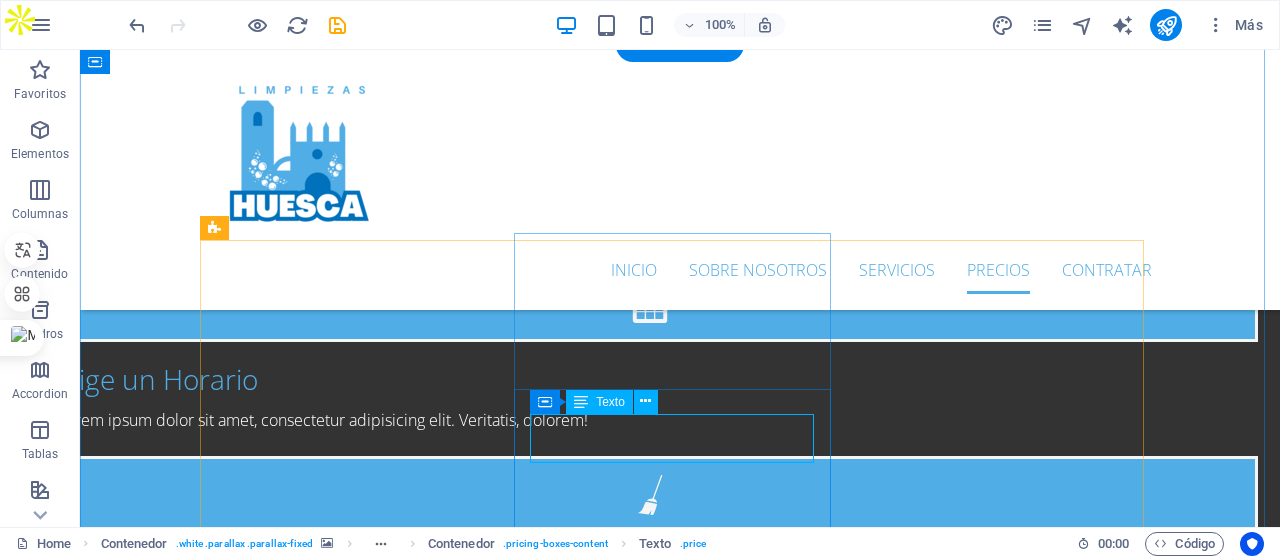 click on "49 $" at bounding box center (231, 2957) 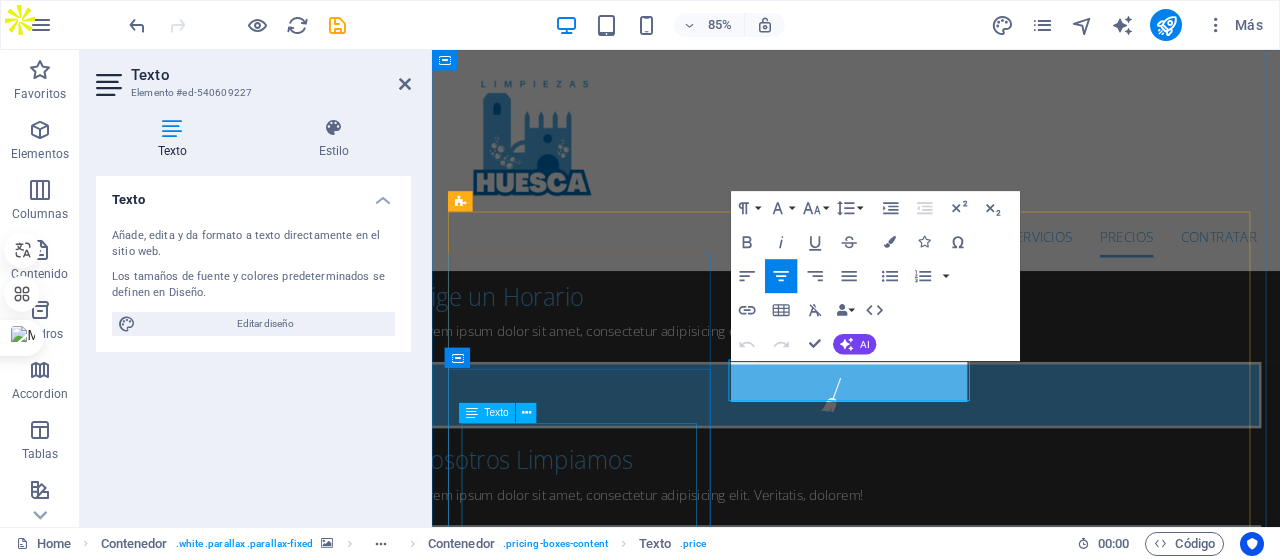scroll, scrollTop: 3518, scrollLeft: 0, axis: vertical 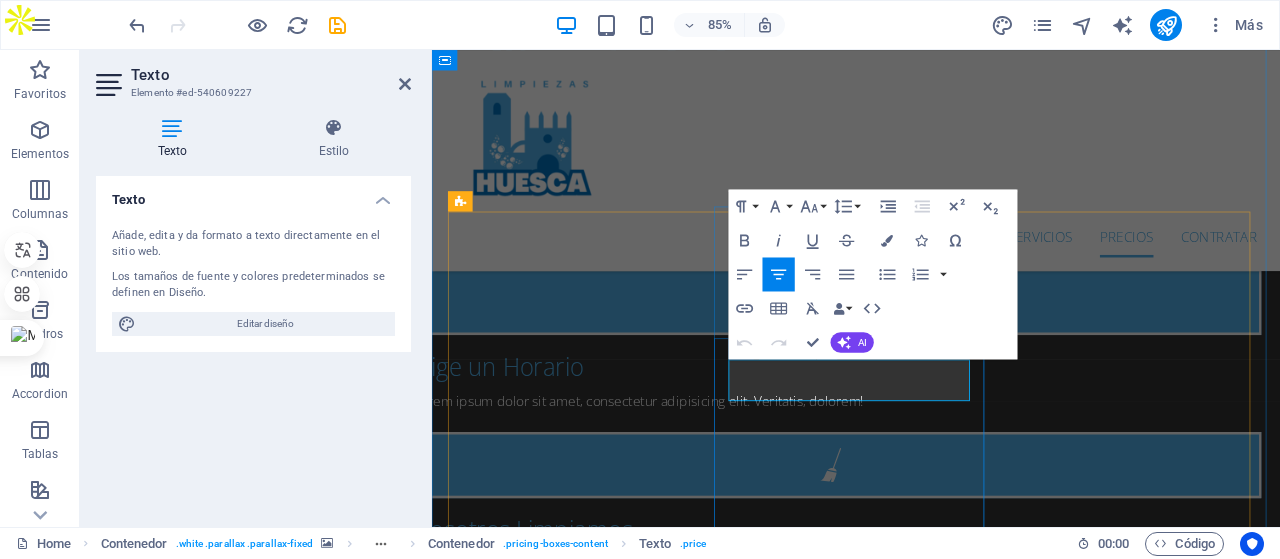 type 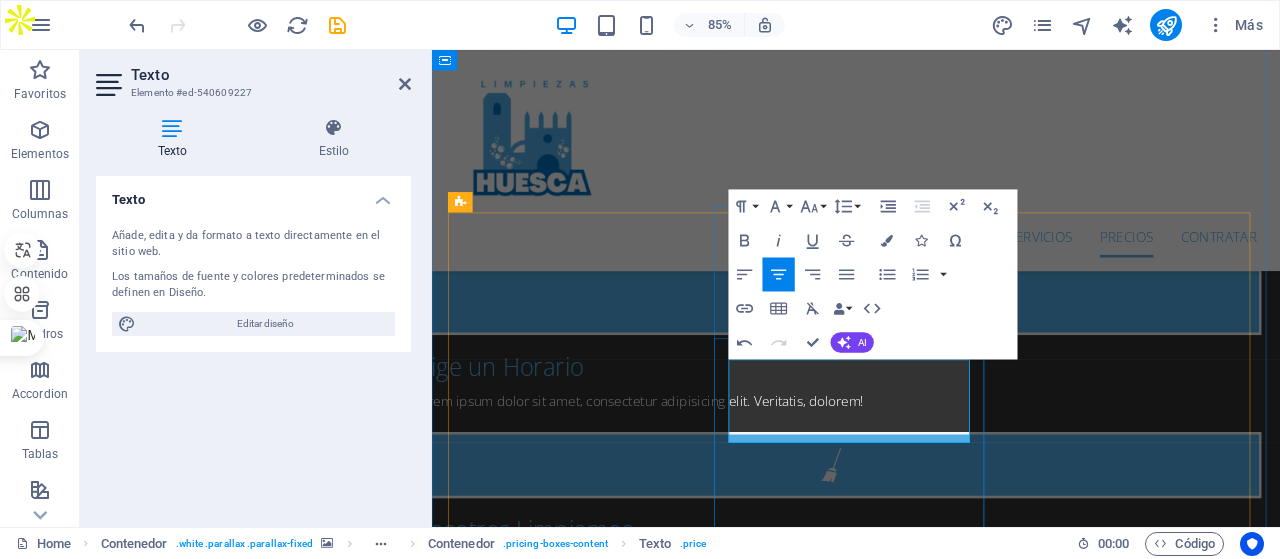 scroll, scrollTop: 3518, scrollLeft: 0, axis: vertical 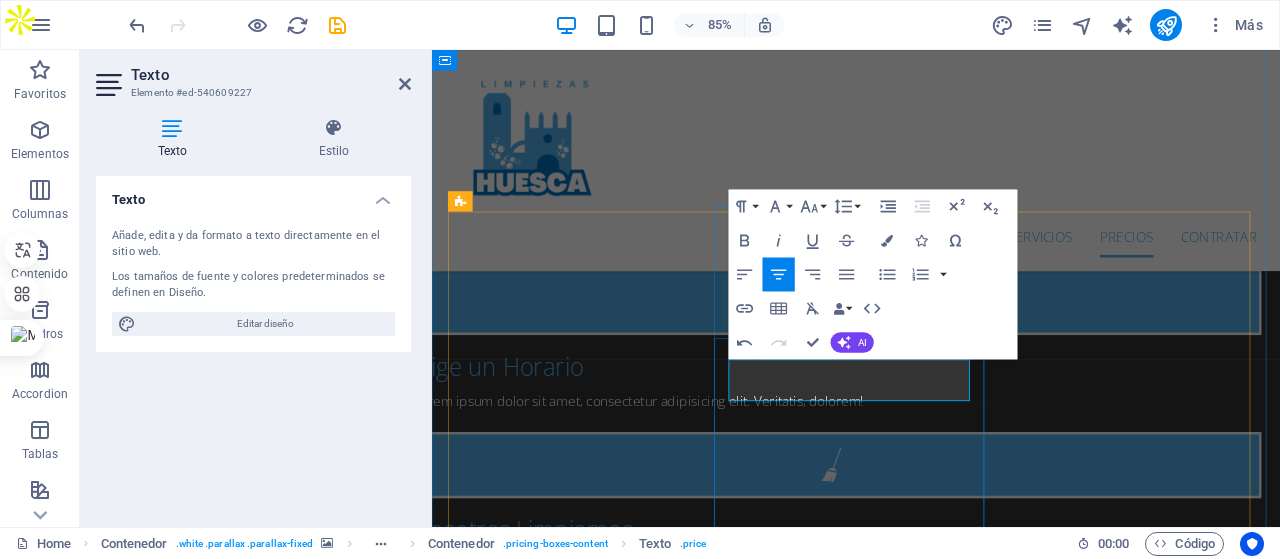 drag, startPoint x: 948, startPoint y: 443, endPoint x: 856, endPoint y: 443, distance: 92 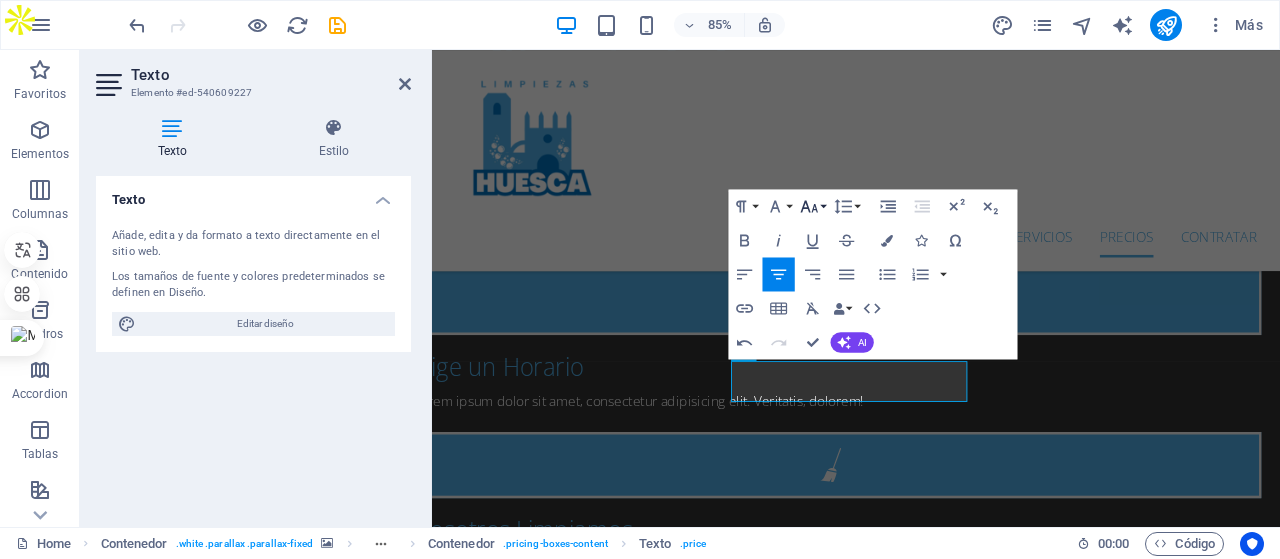 click 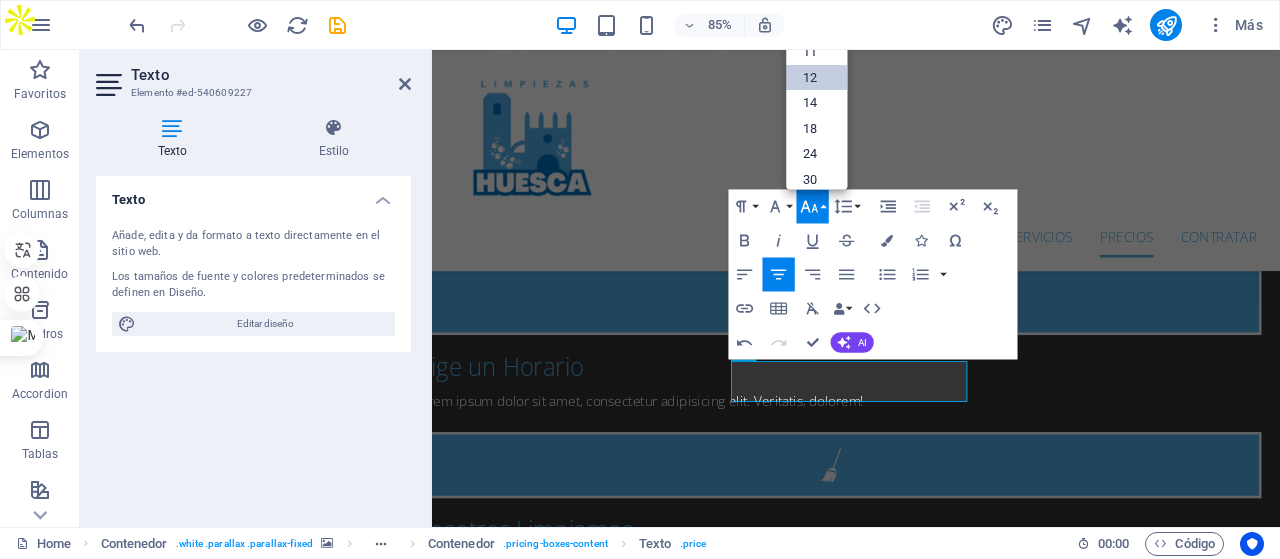 click on "12" at bounding box center (816, 77) 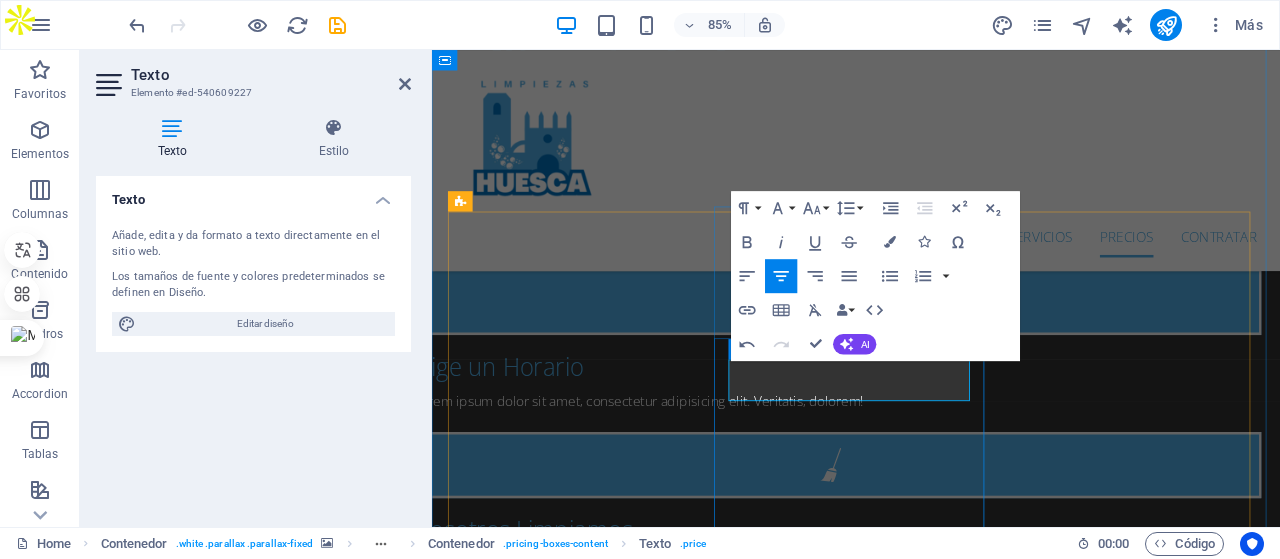 click on "Desde [CURRENCY][NUMBER]" at bounding box center (646, 3000) 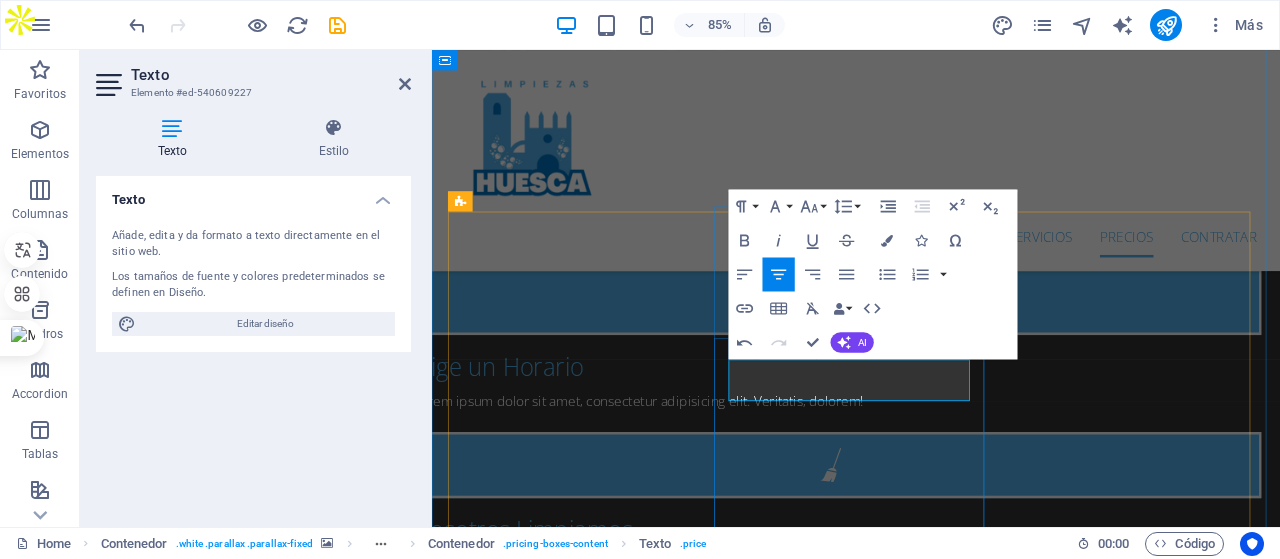 click on "Desde      49 $" at bounding box center (496, 3000) 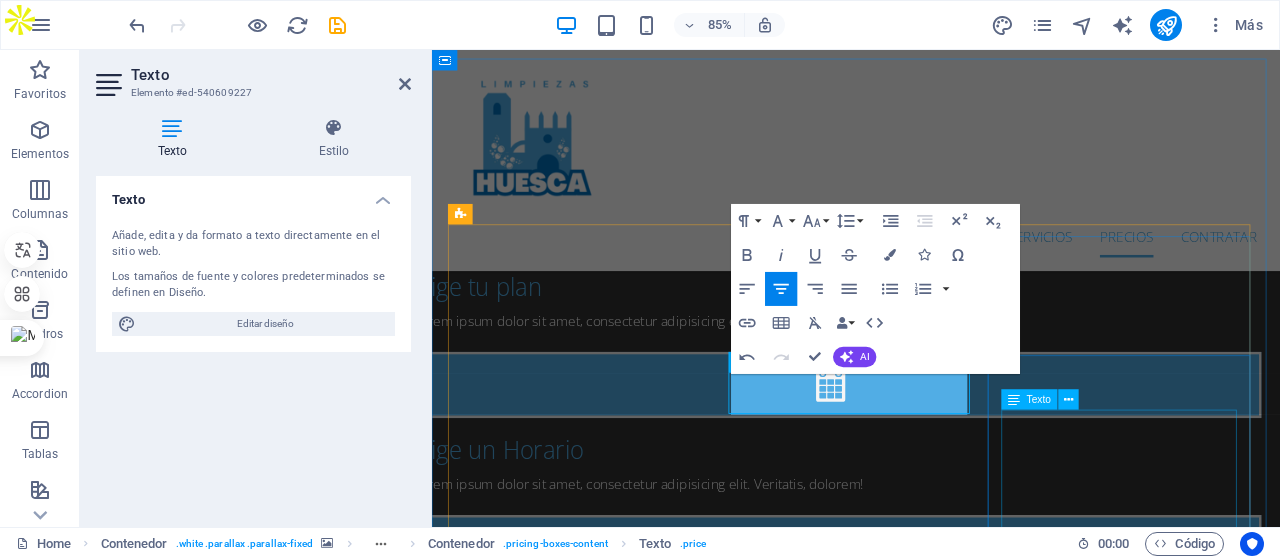scroll, scrollTop: 3418, scrollLeft: 0, axis: vertical 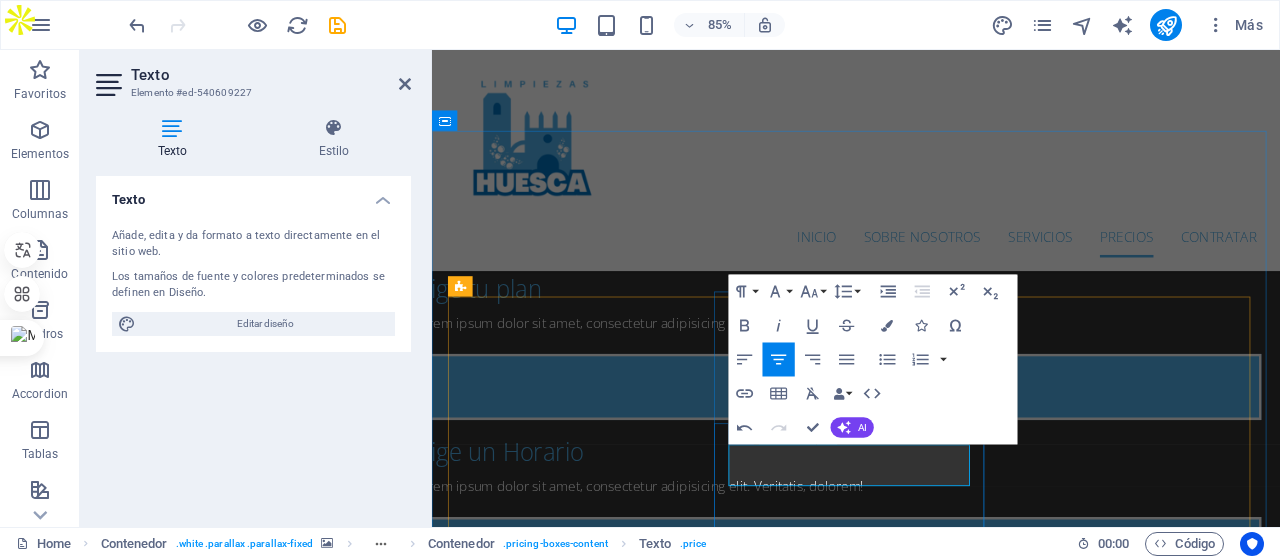 drag, startPoint x: 1036, startPoint y: 542, endPoint x: 941, endPoint y: 549, distance: 95.257545 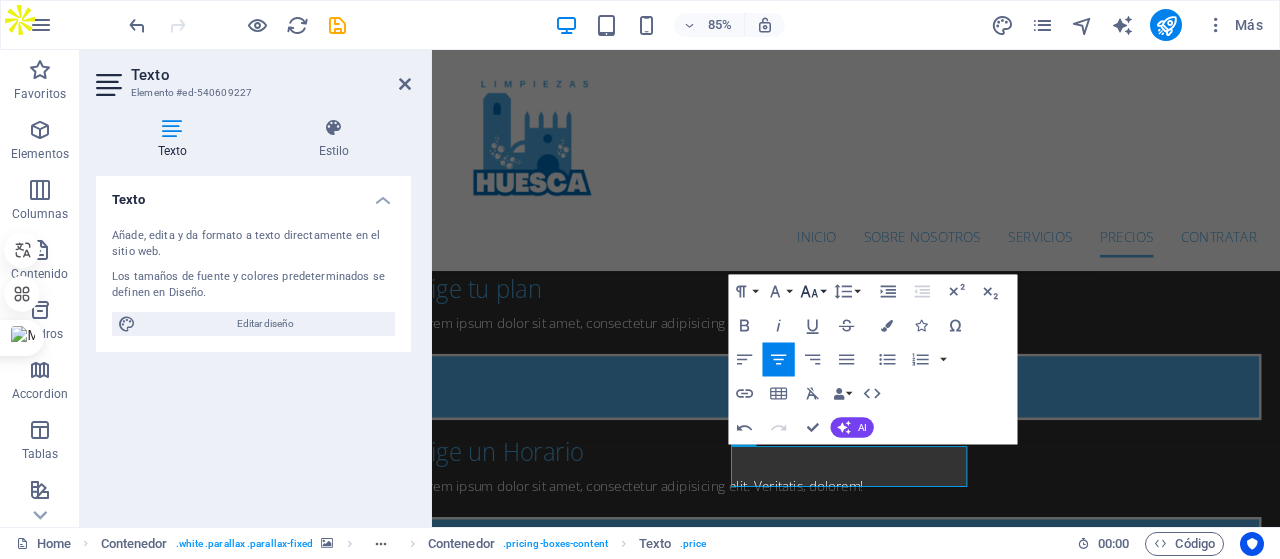 click on "Font Size" at bounding box center (813, 291) 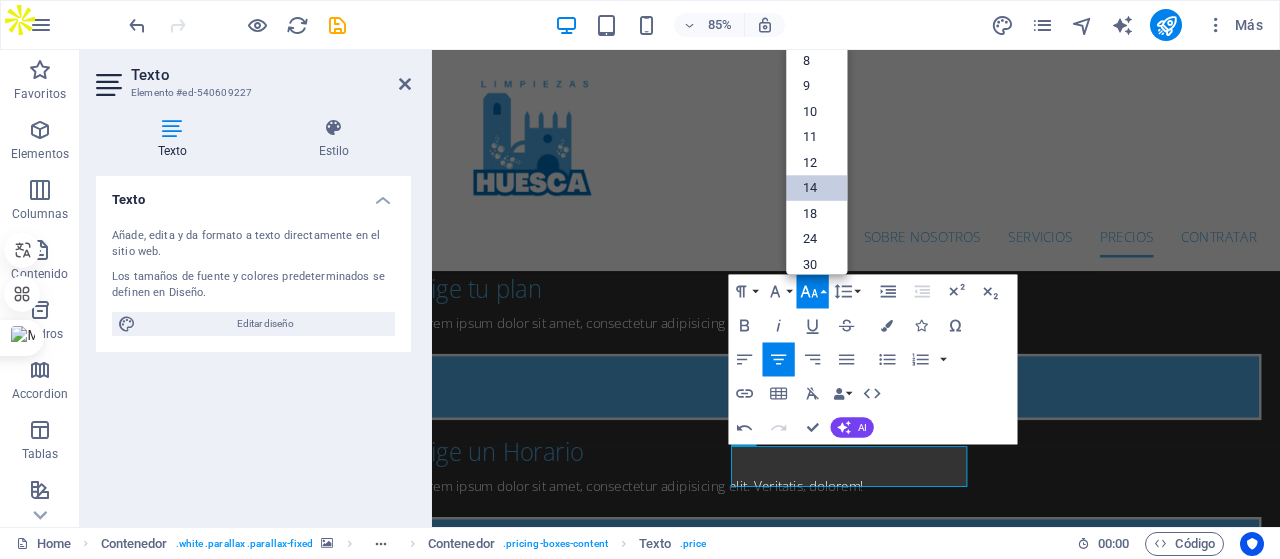 click on "14" at bounding box center [816, 188] 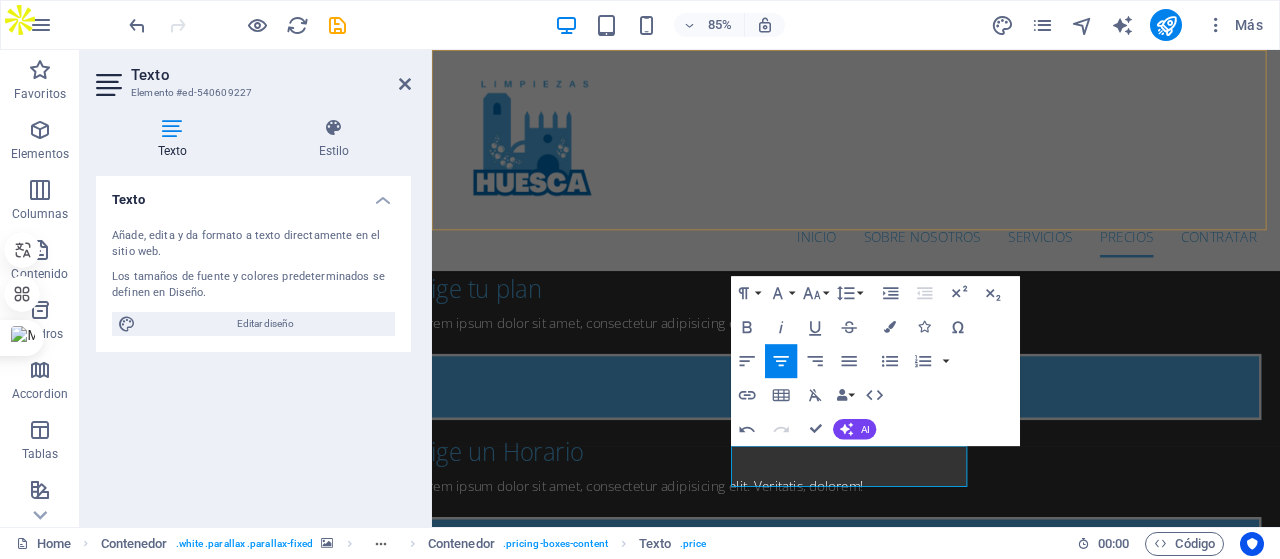 click on "Inicio Sobre Nosotros Servicios Precios Contratar" at bounding box center (931, 180) 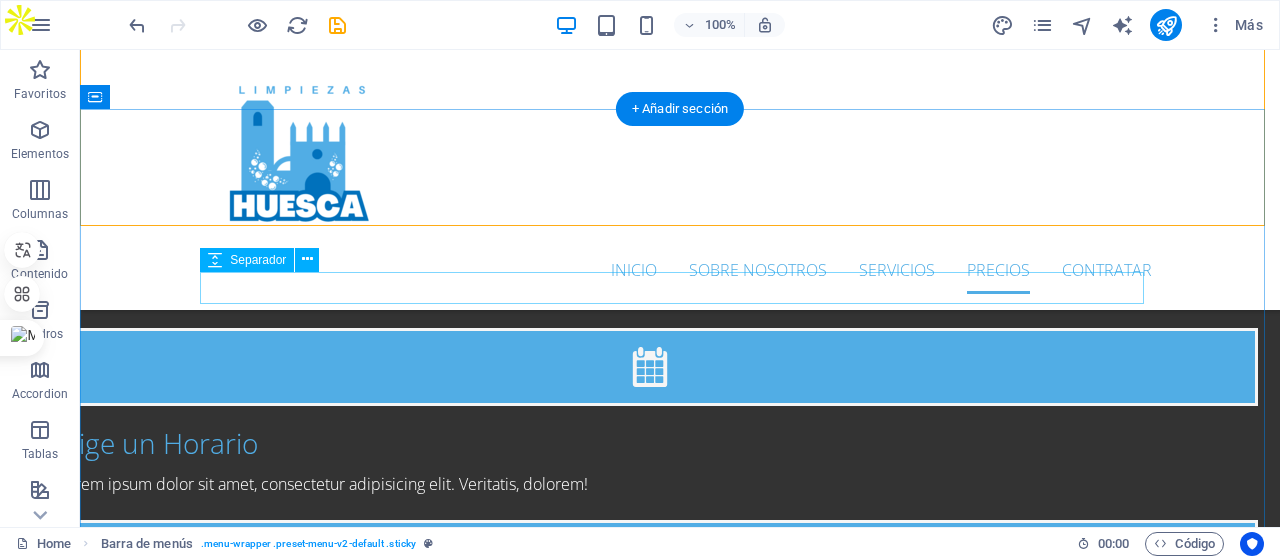 scroll, scrollTop: 3700, scrollLeft: 0, axis: vertical 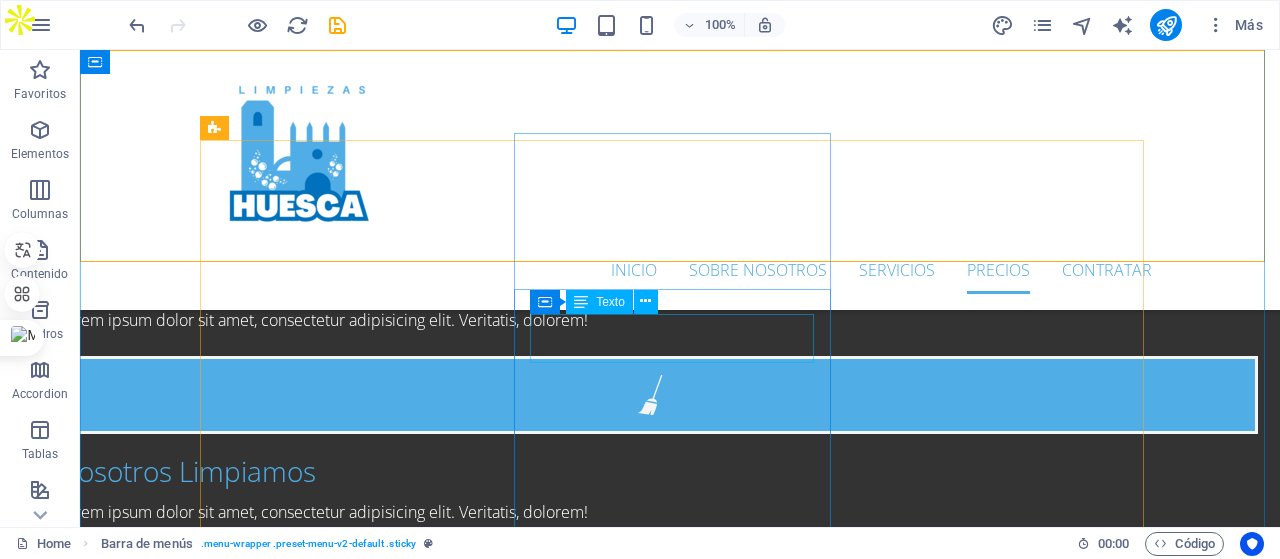 click on "Desde      16,95  €/hora" at bounding box center (258, 2857) 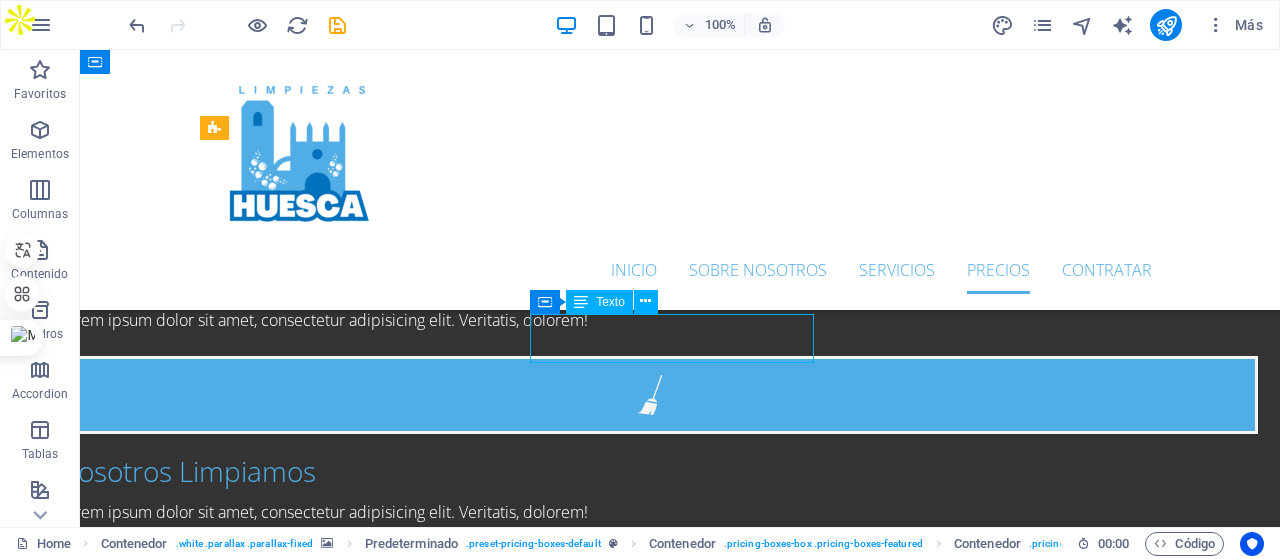 click on "Desde      16,95  €/hora" at bounding box center [258, 2857] 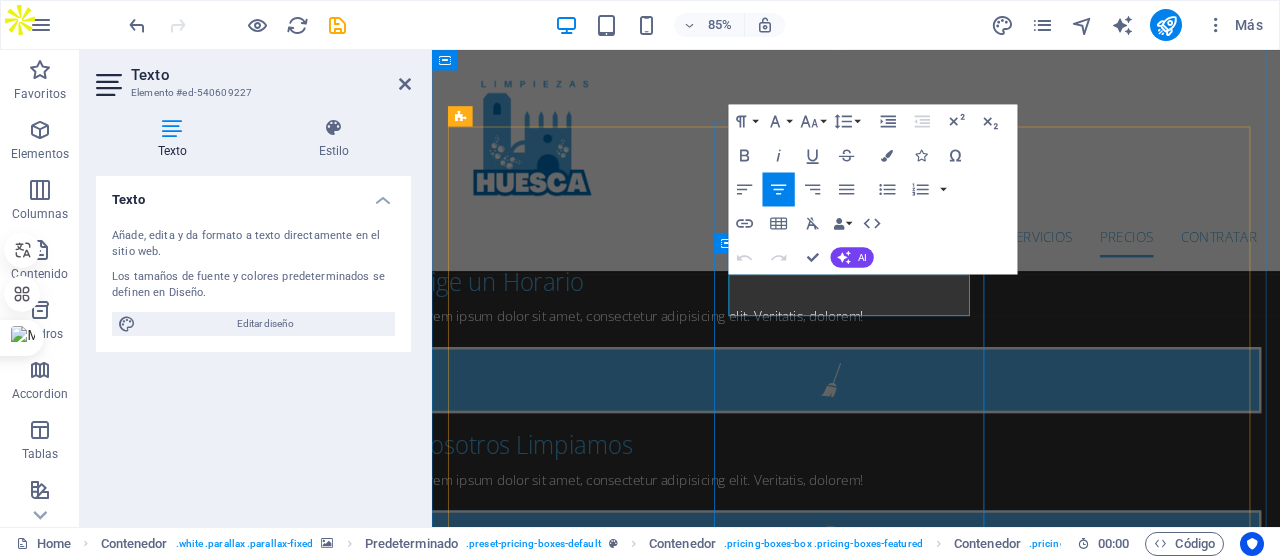 click on "Desde      16,95  €/hora" at bounding box center [509, 2900] 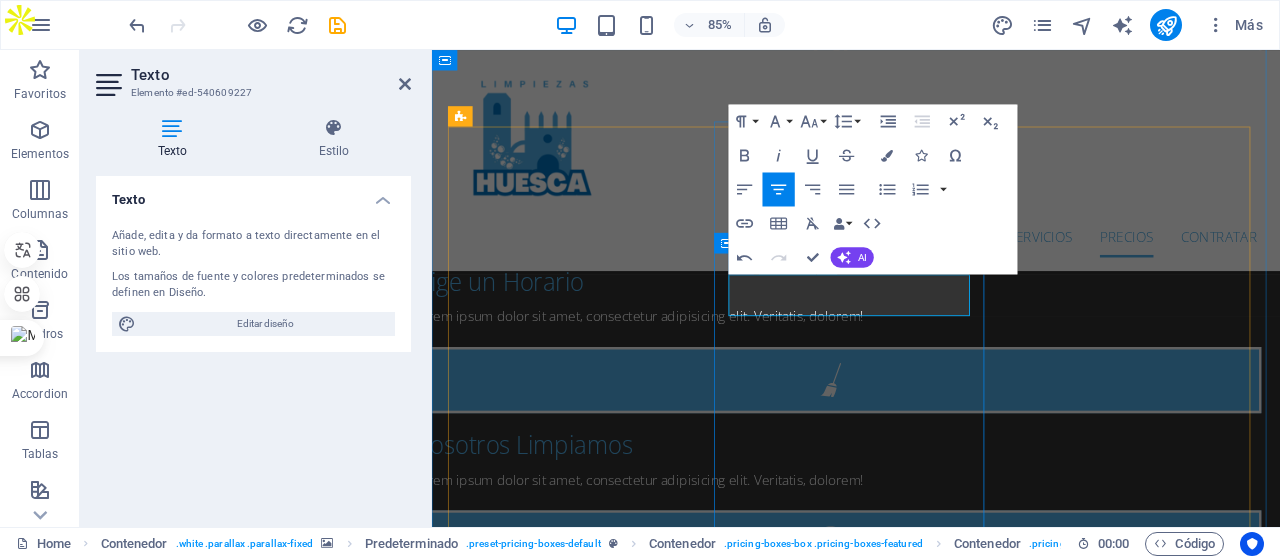 type 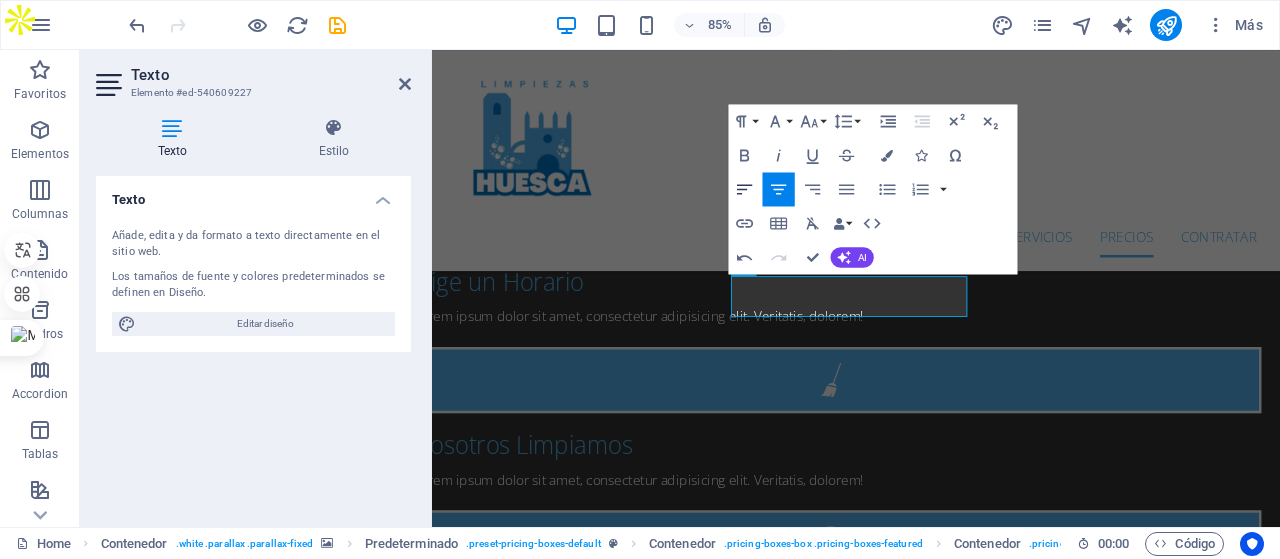 click 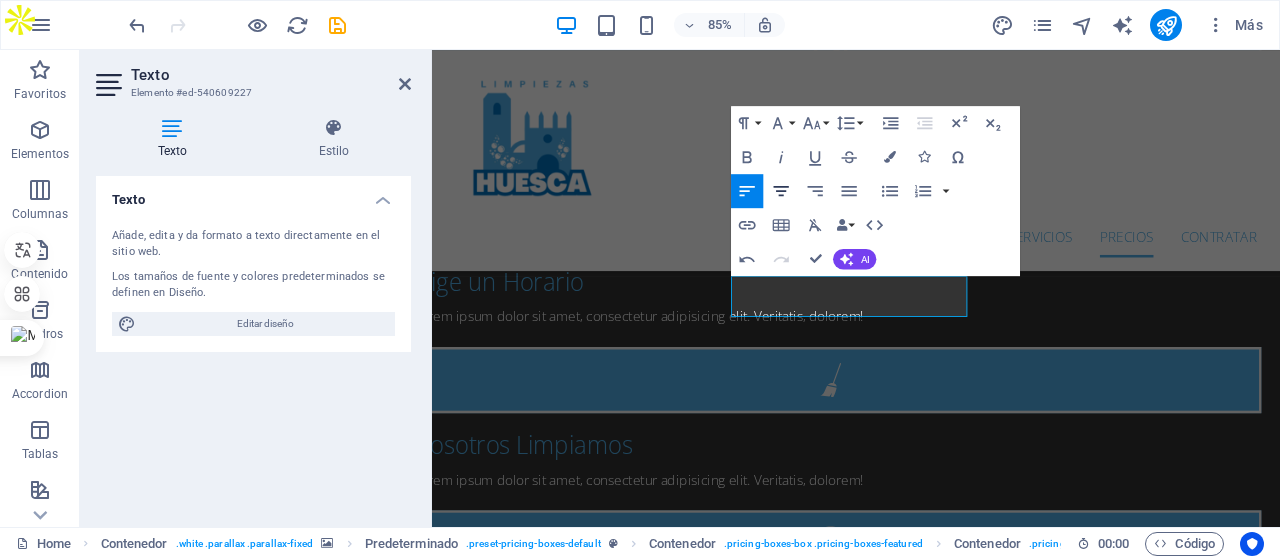 click 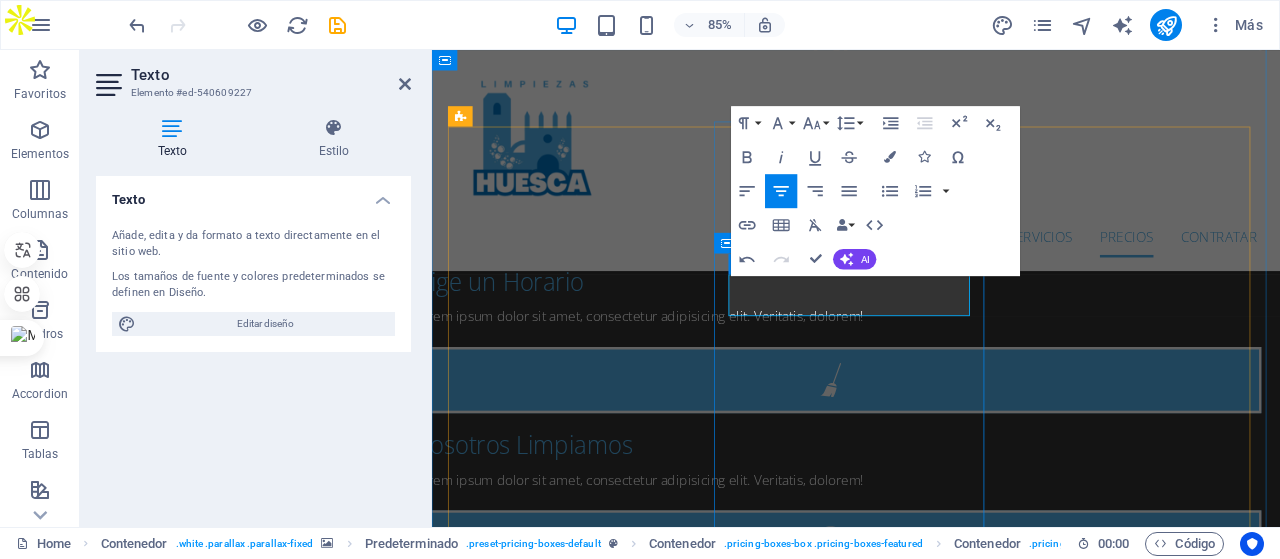 click on "Desde      16,95  €/hora" at bounding box center [509, 2900] 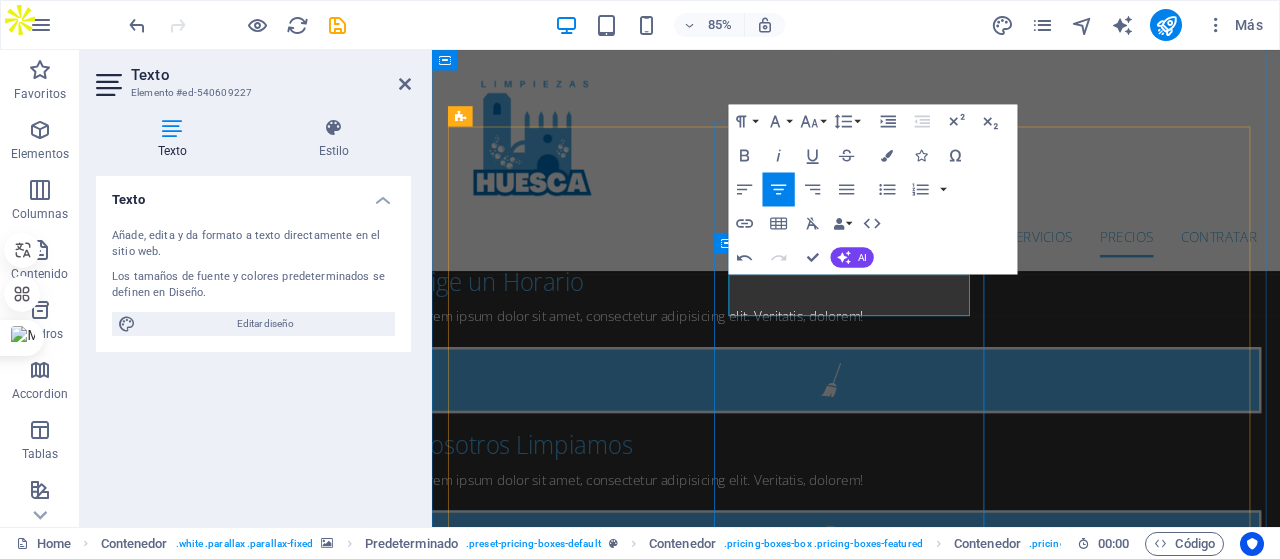 click on "Desde      16,95  €/hora" at bounding box center (509, 2900) 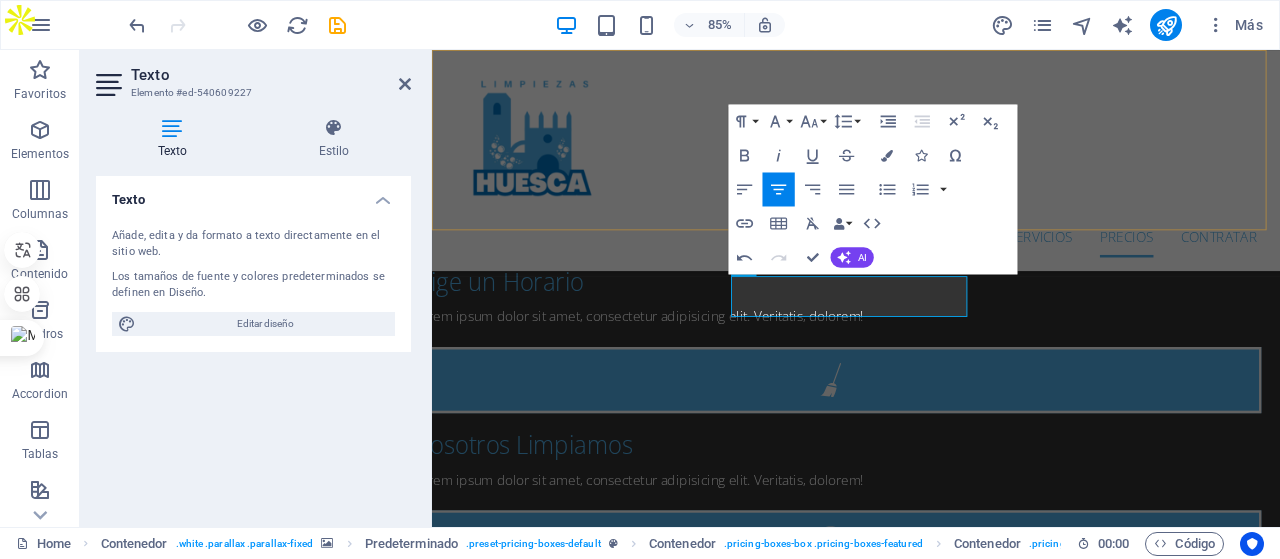 click on "Inicio Sobre Nosotros Servicios Precios Contratar" at bounding box center [931, 180] 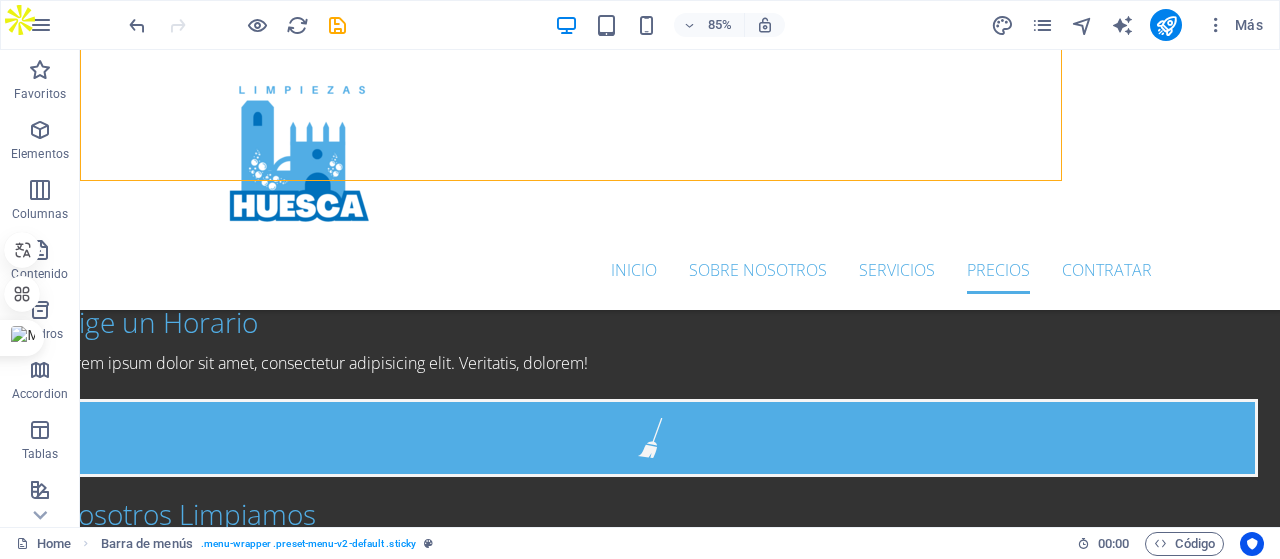 scroll, scrollTop: 3700, scrollLeft: 0, axis: vertical 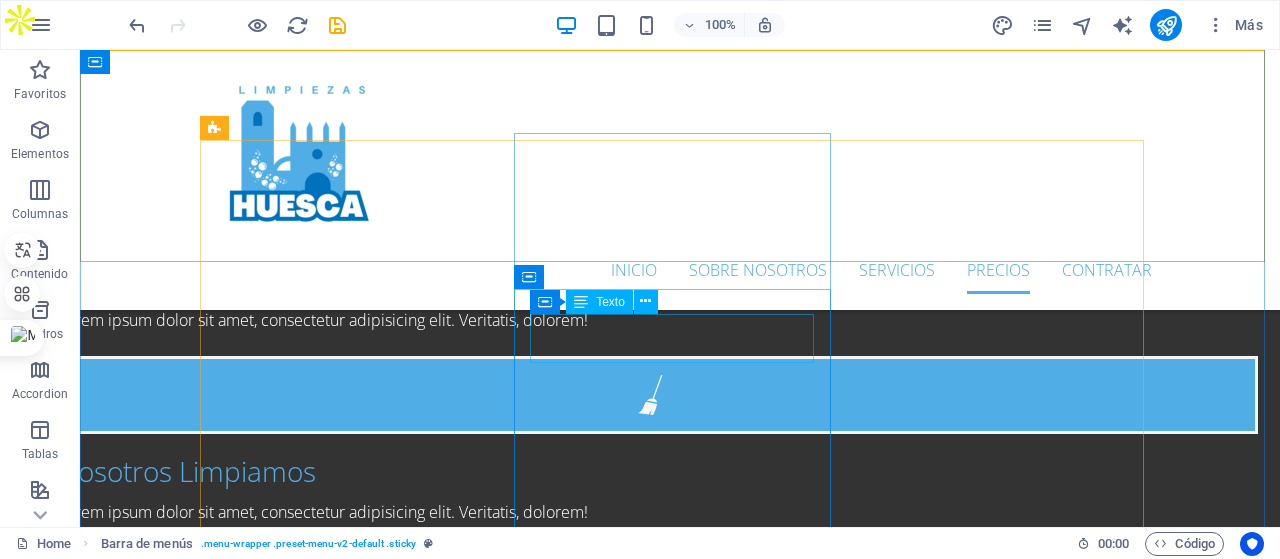 click on "Desde      16,95  €/hora" at bounding box center [258, 2857] 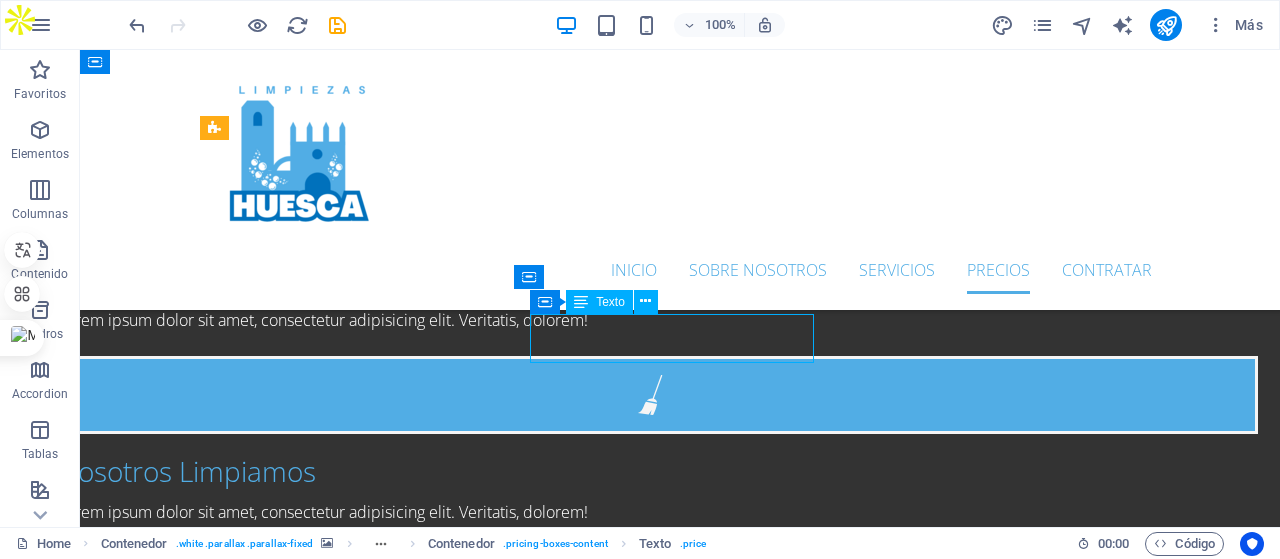 click on "Desde      16,95  €/hora" at bounding box center (258, 2857) 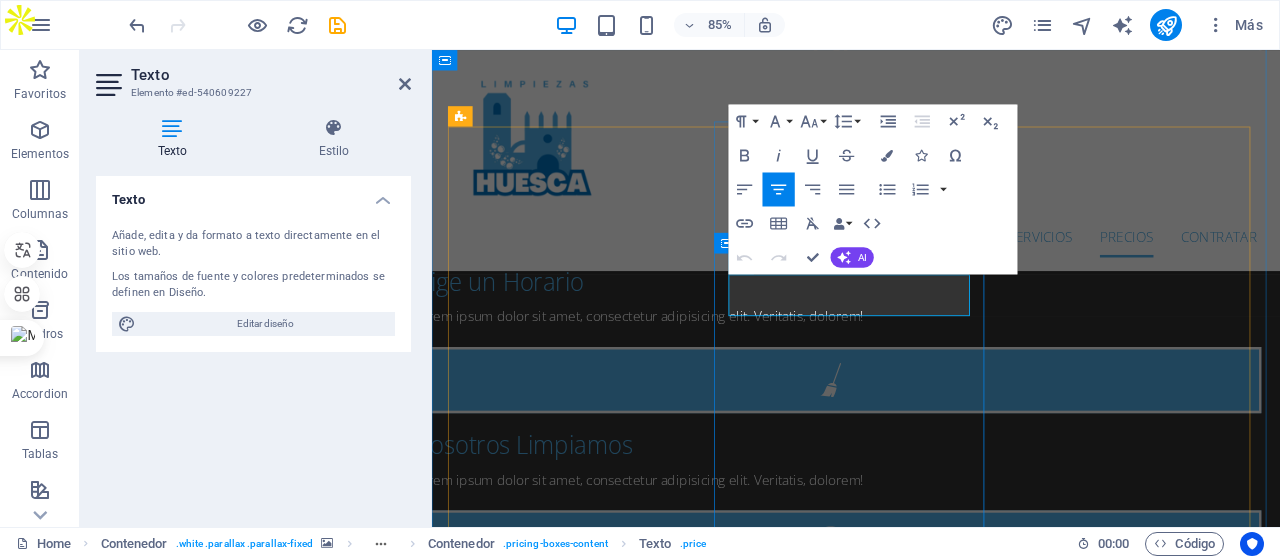 click on "Desde      16,95  €/hora   Carpet Cleaning Upholstery Cleaning House Cleaning Apartment Cleaning Building Cleaning Contratar" at bounding box center (931, 3034) 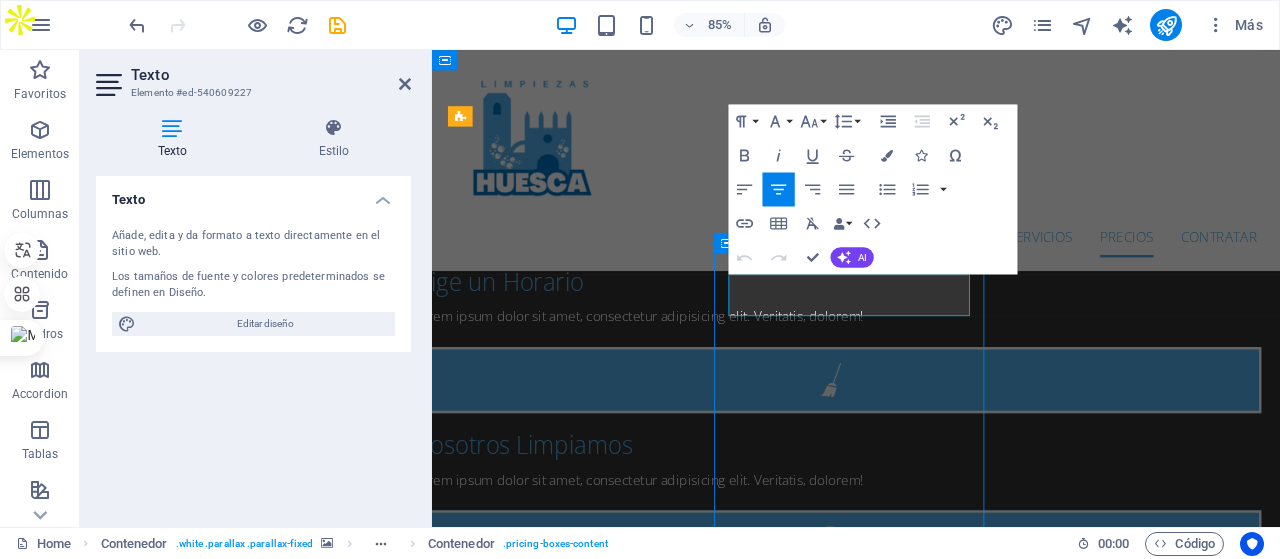 scroll, scrollTop: 3700, scrollLeft: 0, axis: vertical 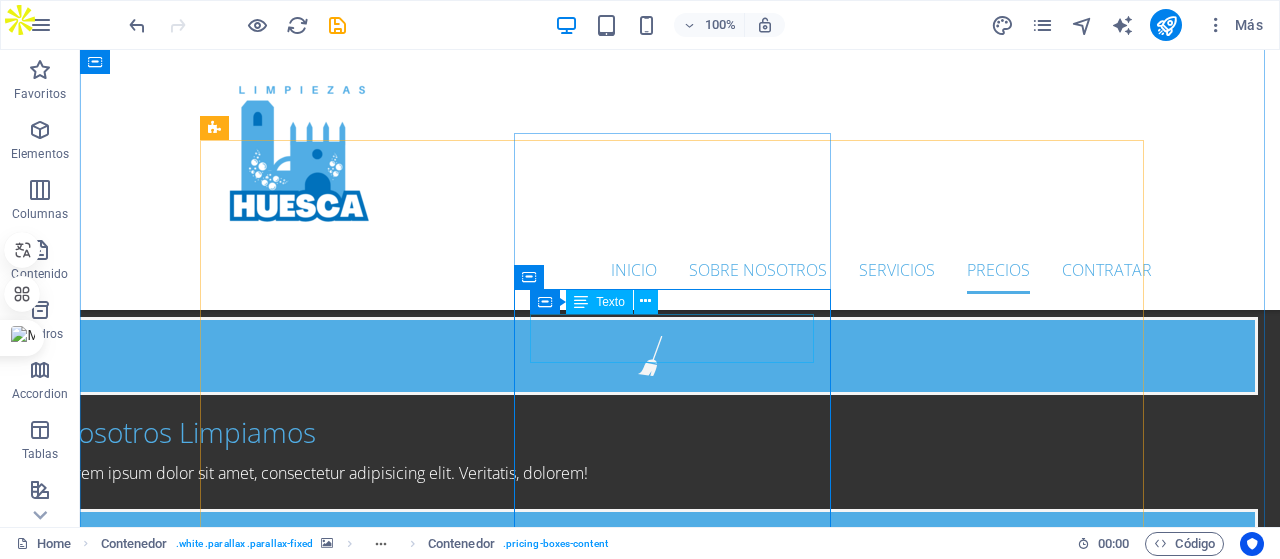 click on "Desde      16,95  €/hora" at bounding box center [258, 2818] 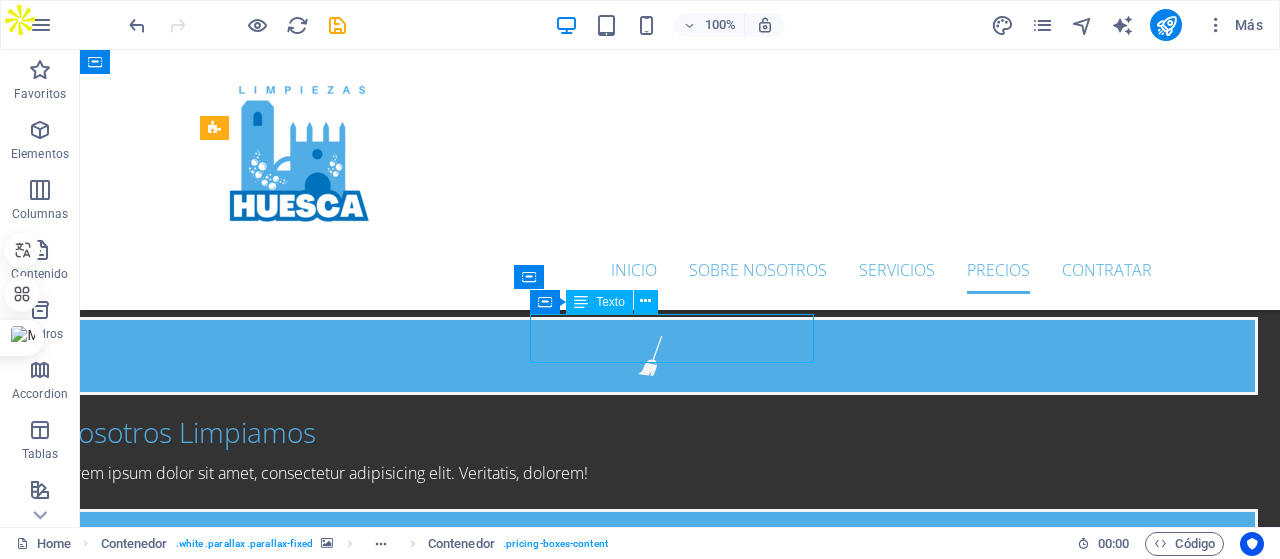 click on "Desde      16,95  €/hora" at bounding box center (258, 2818) 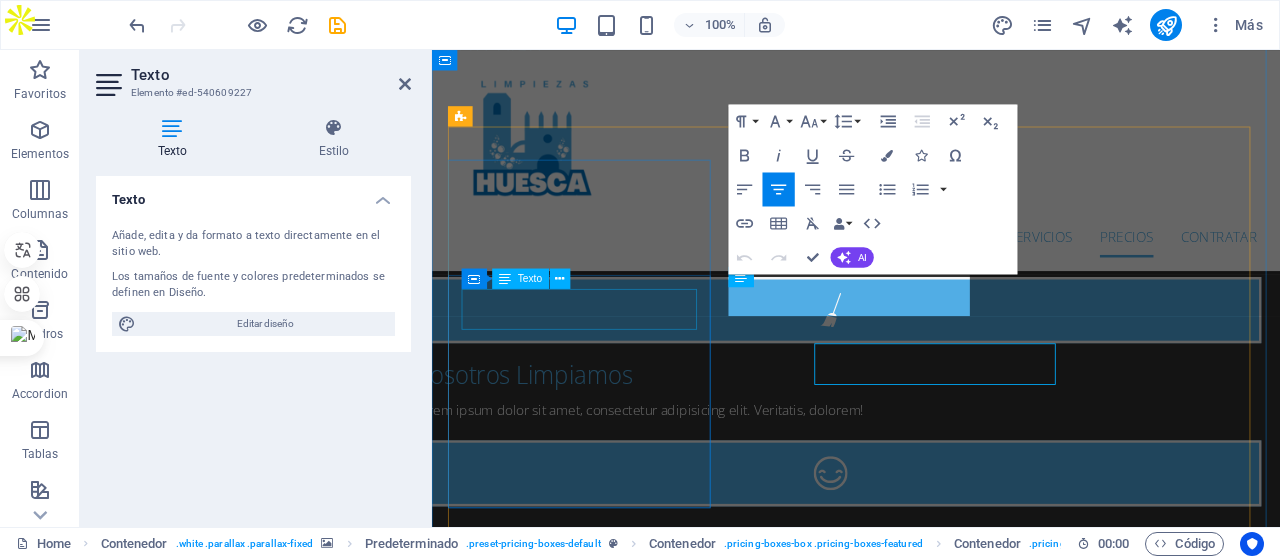 scroll, scrollTop: 3618, scrollLeft: 0, axis: vertical 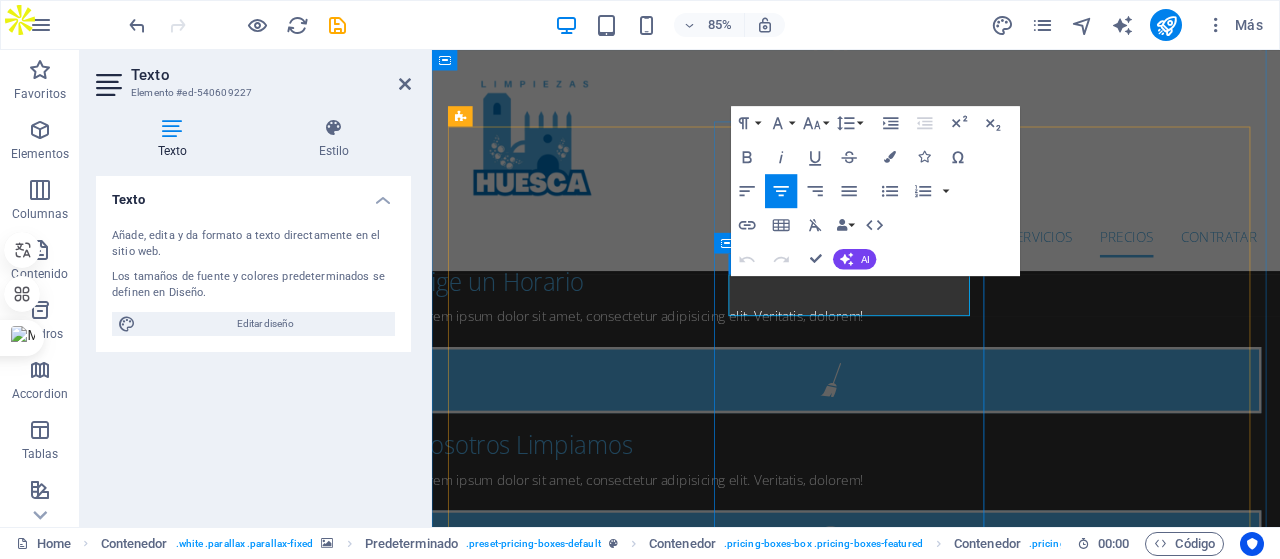 drag, startPoint x: 843, startPoint y: 342, endPoint x: 1015, endPoint y: 349, distance: 172.14238 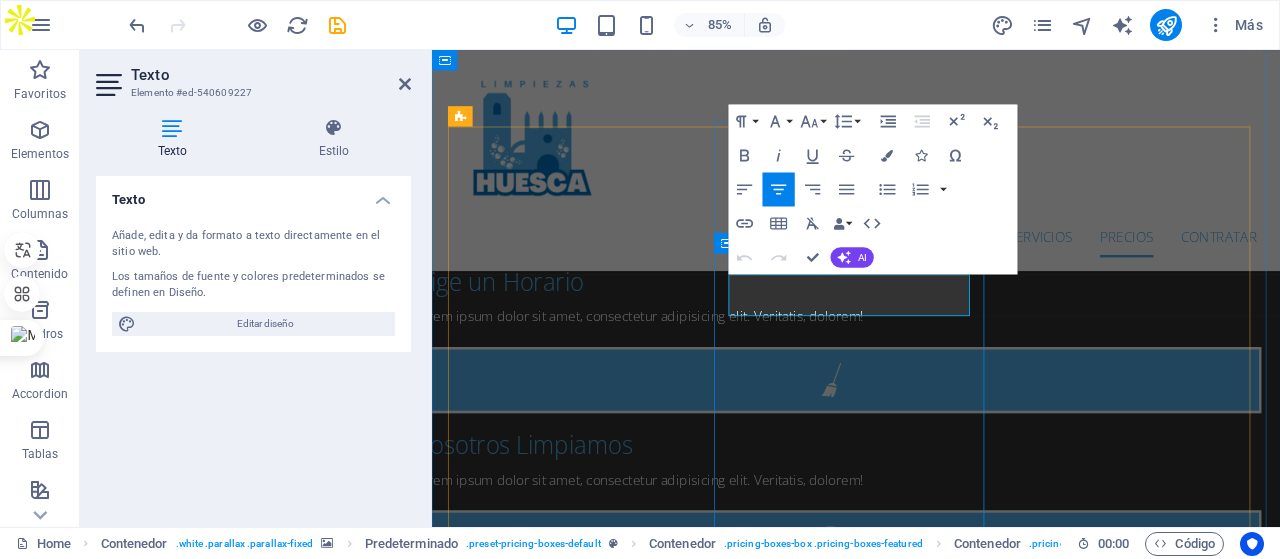 copy on "16,95  €/hora" 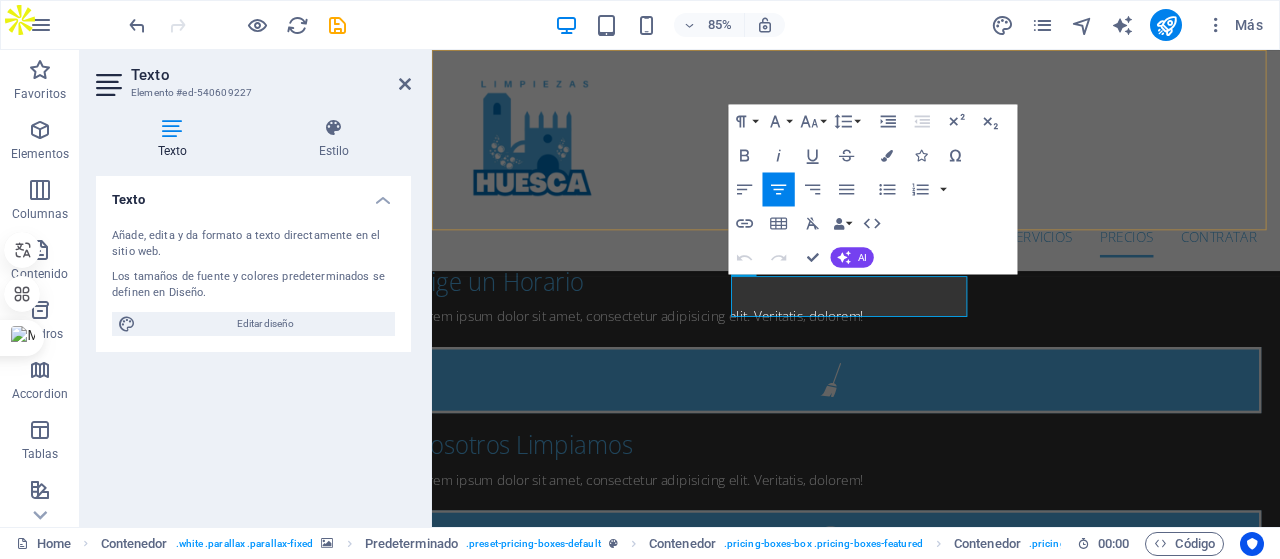 click on "Inicio Sobre Nosotros Servicios Precios Contratar" at bounding box center (931, 180) 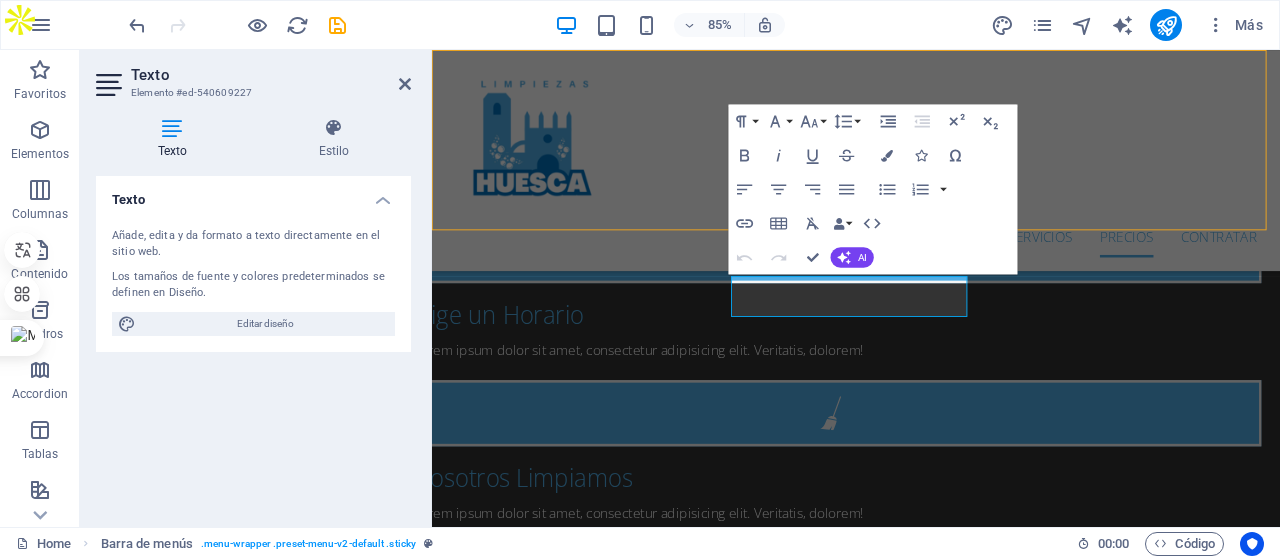 scroll, scrollTop: 3700, scrollLeft: 0, axis: vertical 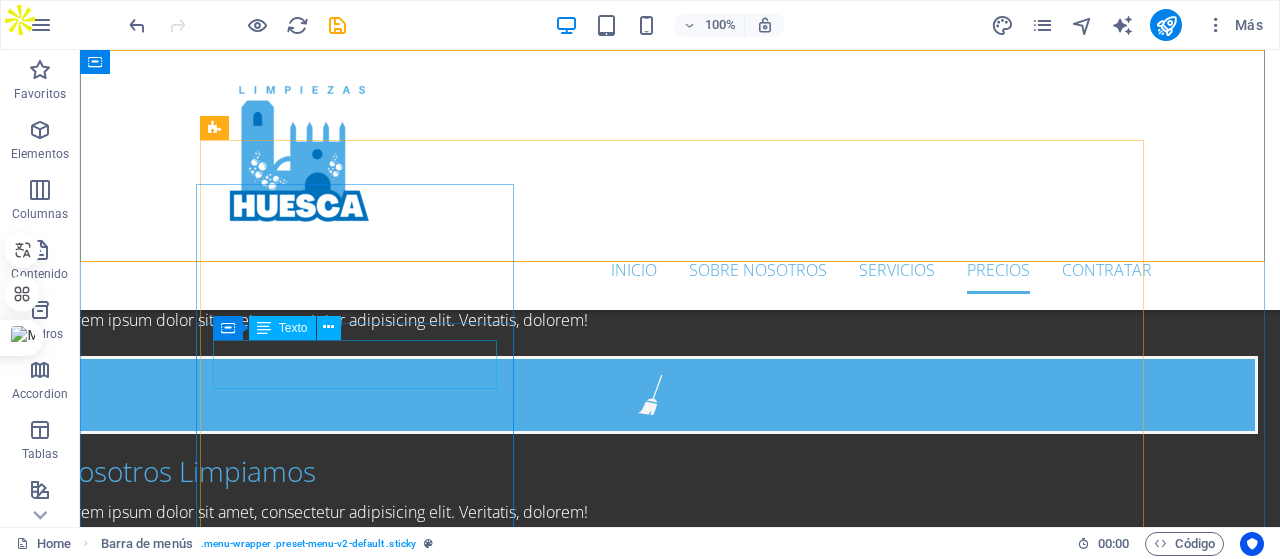 click on "[NUMBER] $" at bounding box center [231, 2415] 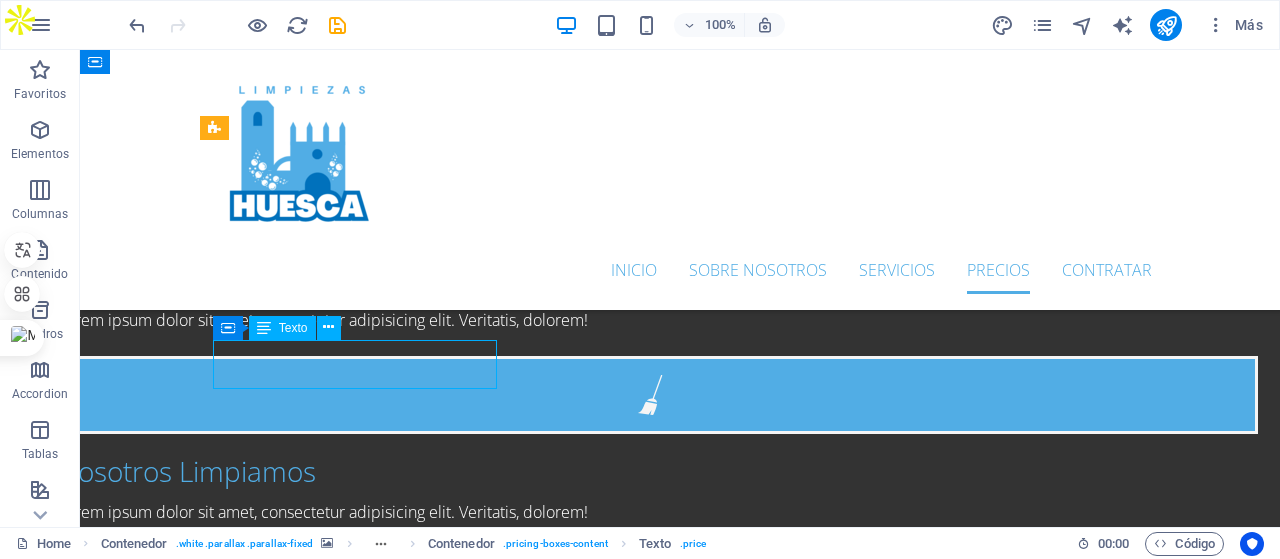 click on "[NUMBER] $" at bounding box center [231, 2415] 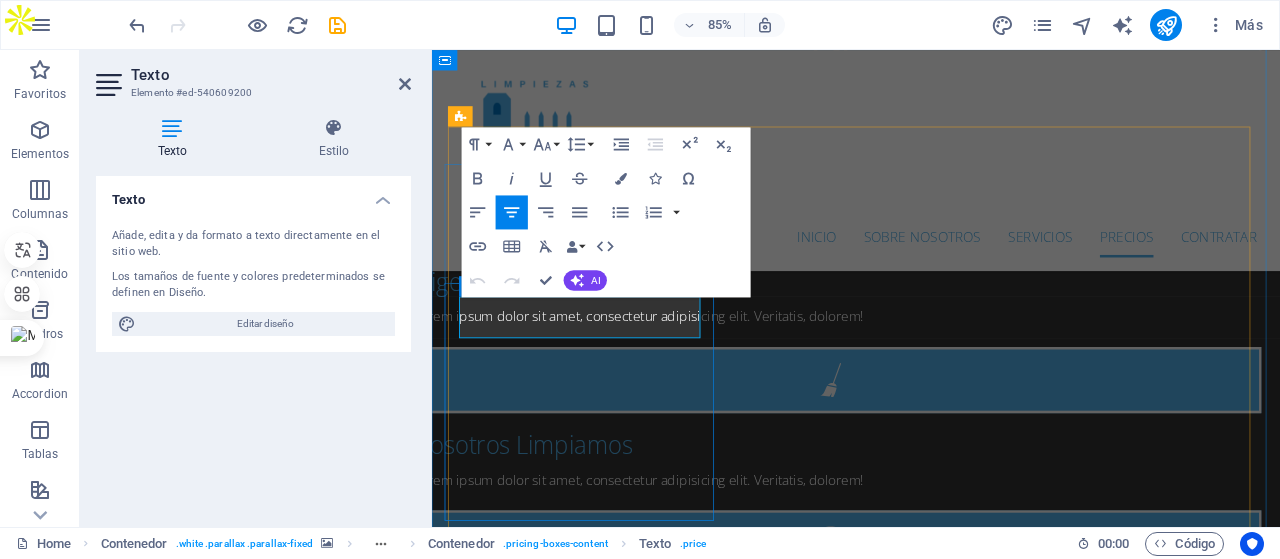 click on "[NUMBER] $" at bounding box center [482, 2458] 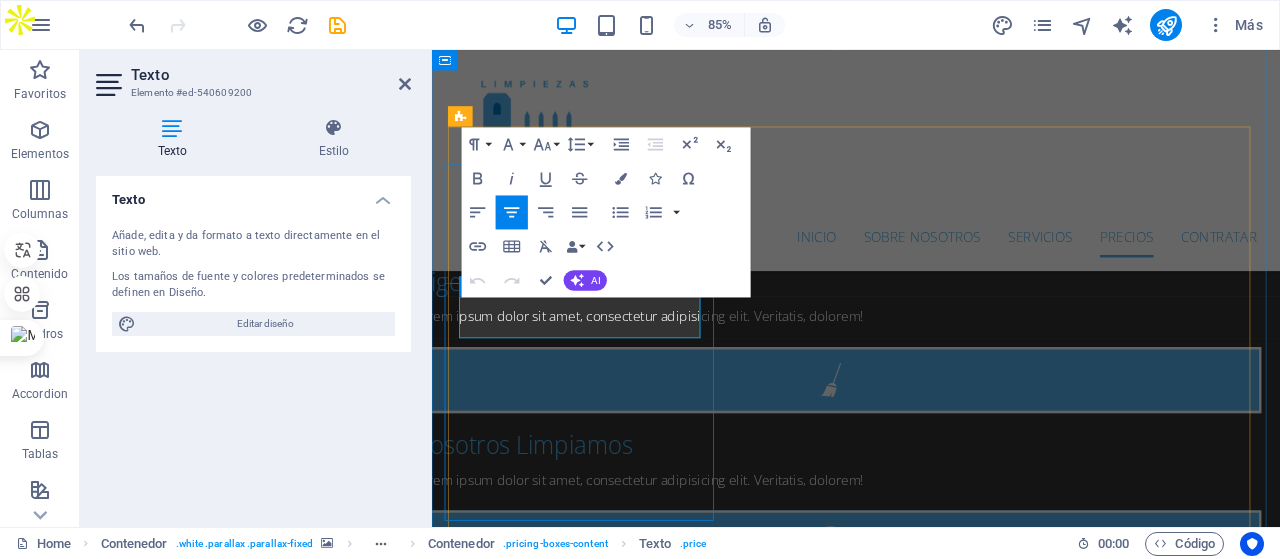 click on "[NUMBER] $" at bounding box center [482, 2458] 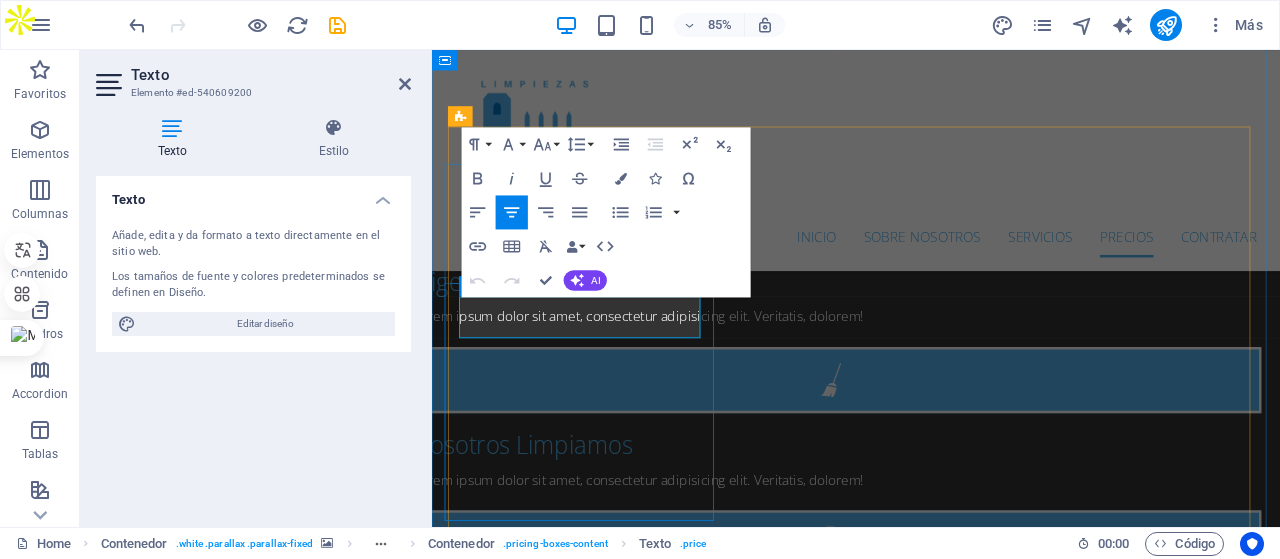 click on "[NUMBER] $" at bounding box center (482, 2458) 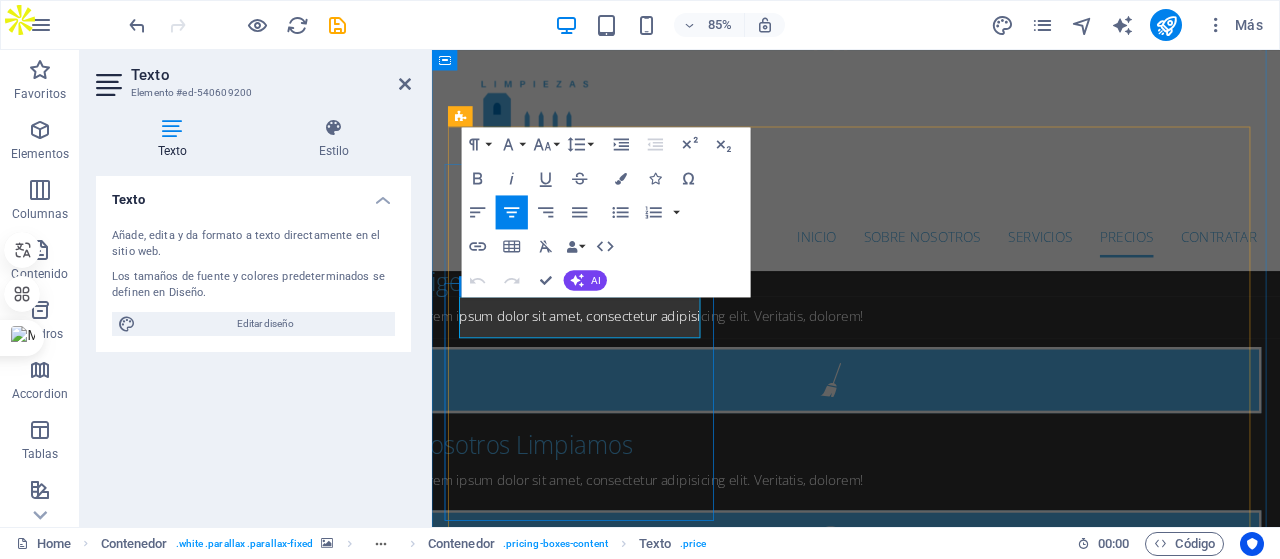 click on "[NUMBER] $" at bounding box center [482, 2458] 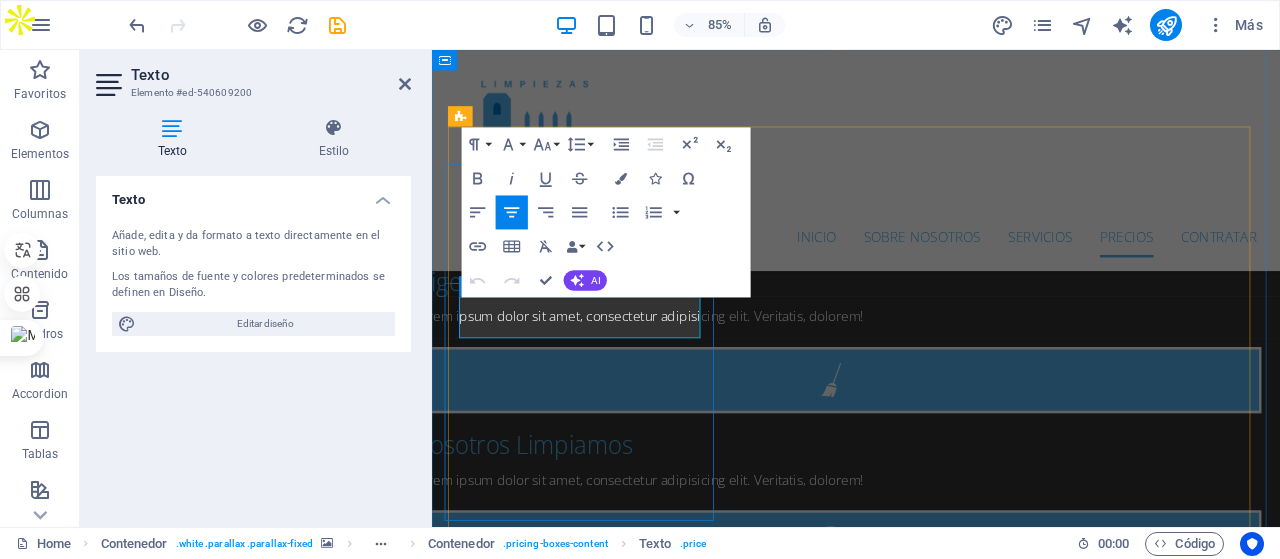 click on "[NUMBER] $" at bounding box center (482, 2458) 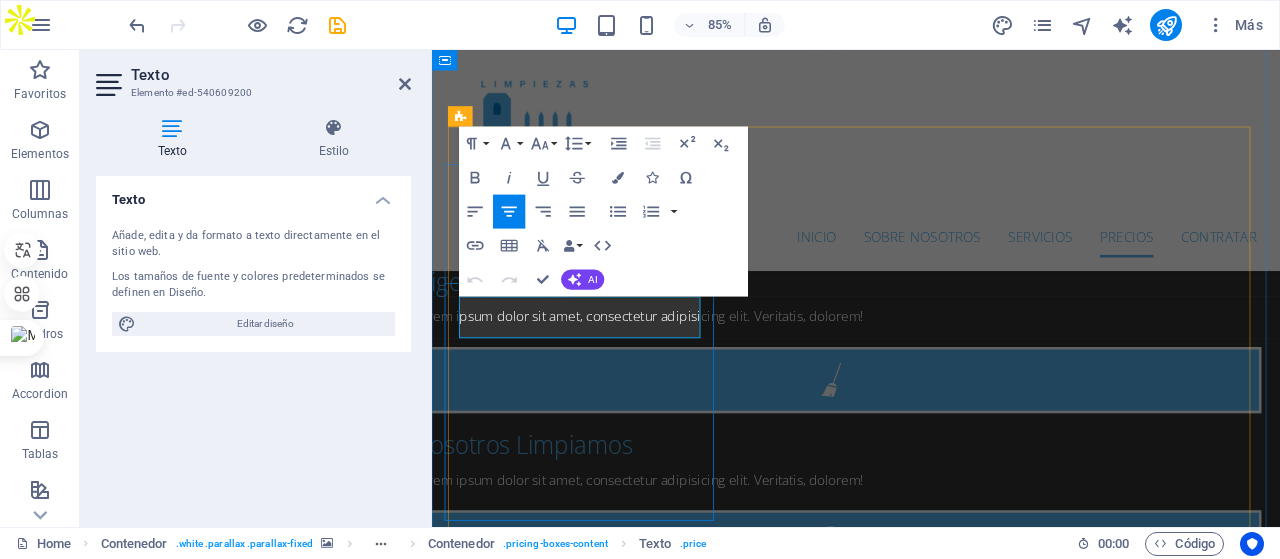 scroll, scrollTop: 262, scrollLeft: 6, axis: both 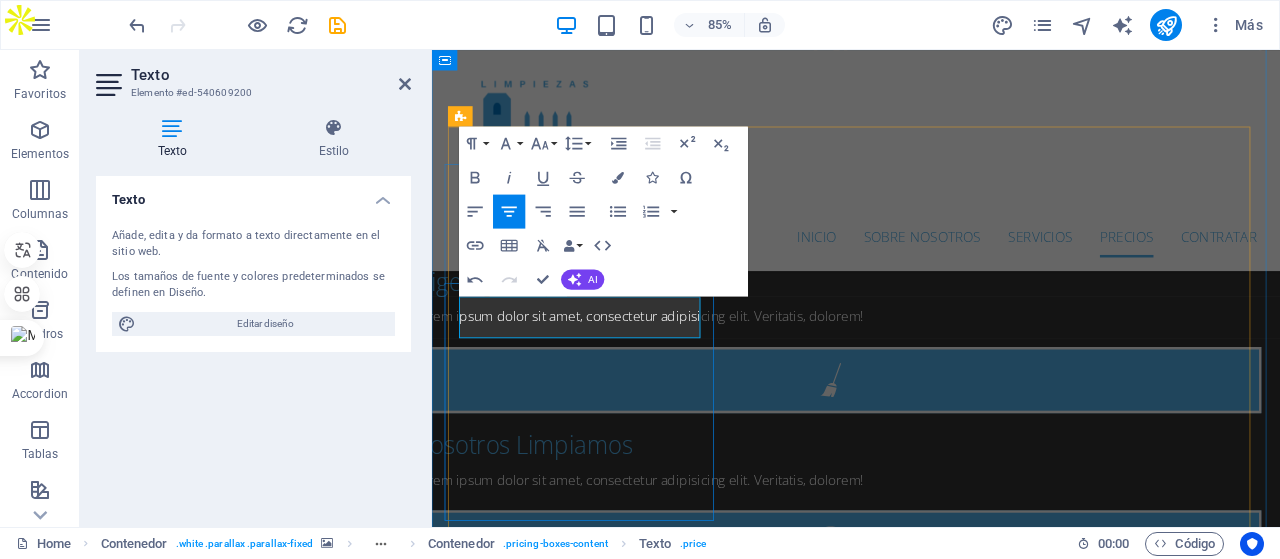 drag, startPoint x: 625, startPoint y: 371, endPoint x: 721, endPoint y: 372, distance: 96.00521 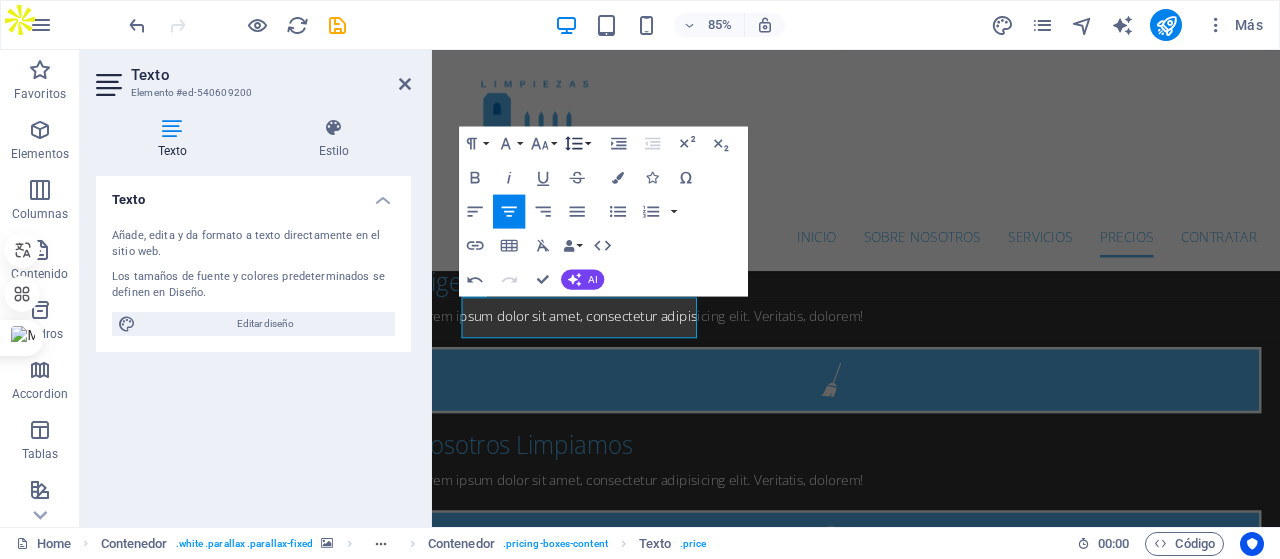 scroll, scrollTop: 110, scrollLeft: 6, axis: both 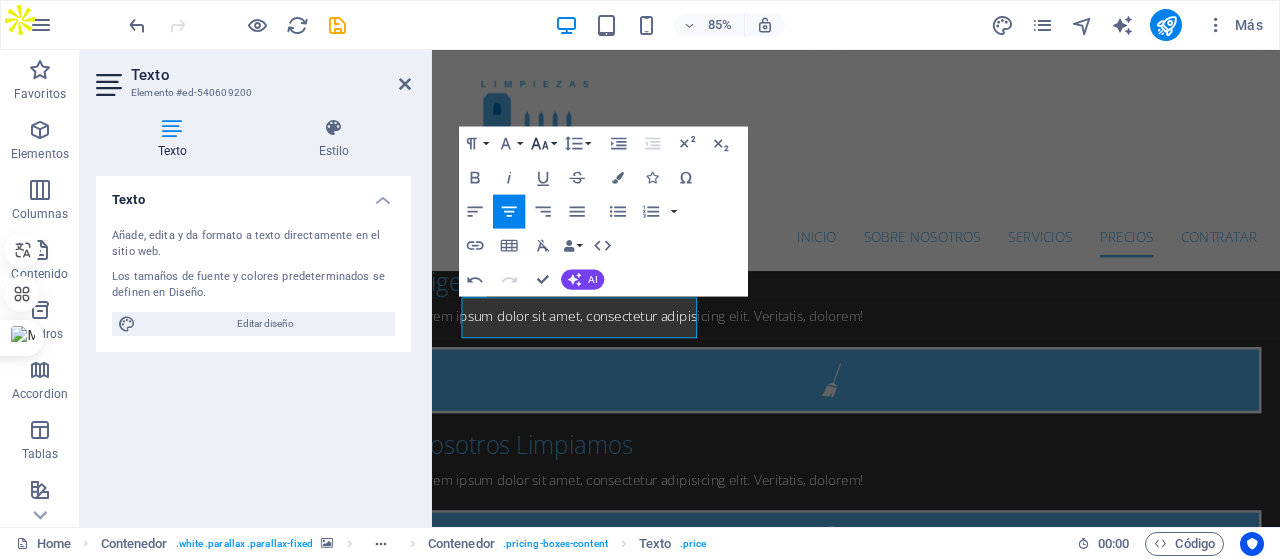 click on "Font Size" at bounding box center [543, 143] 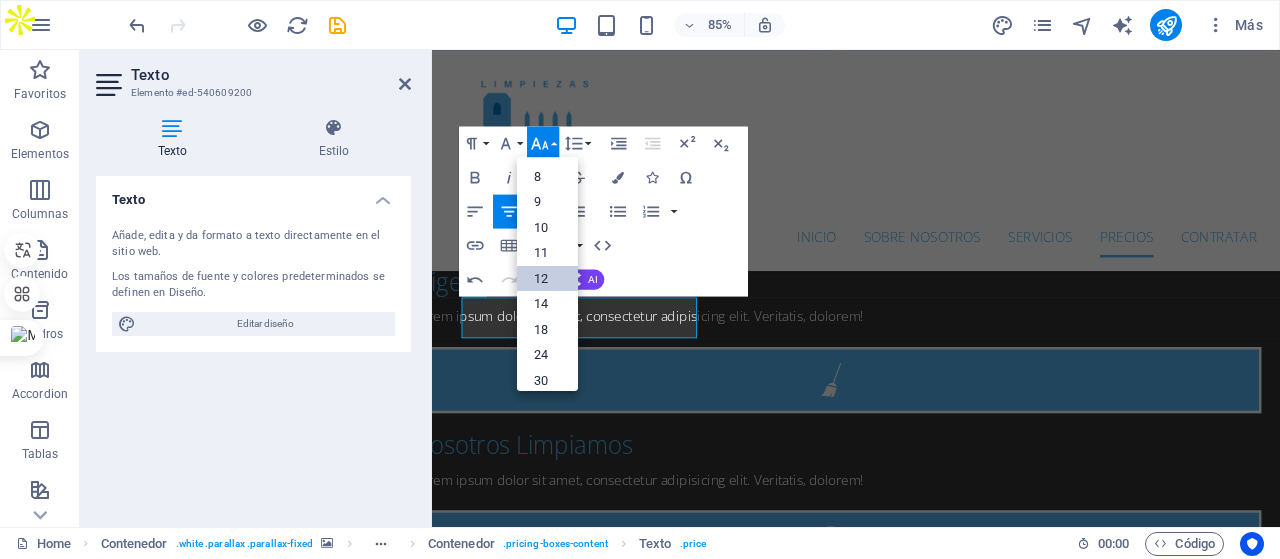 click on "12" at bounding box center [547, 279] 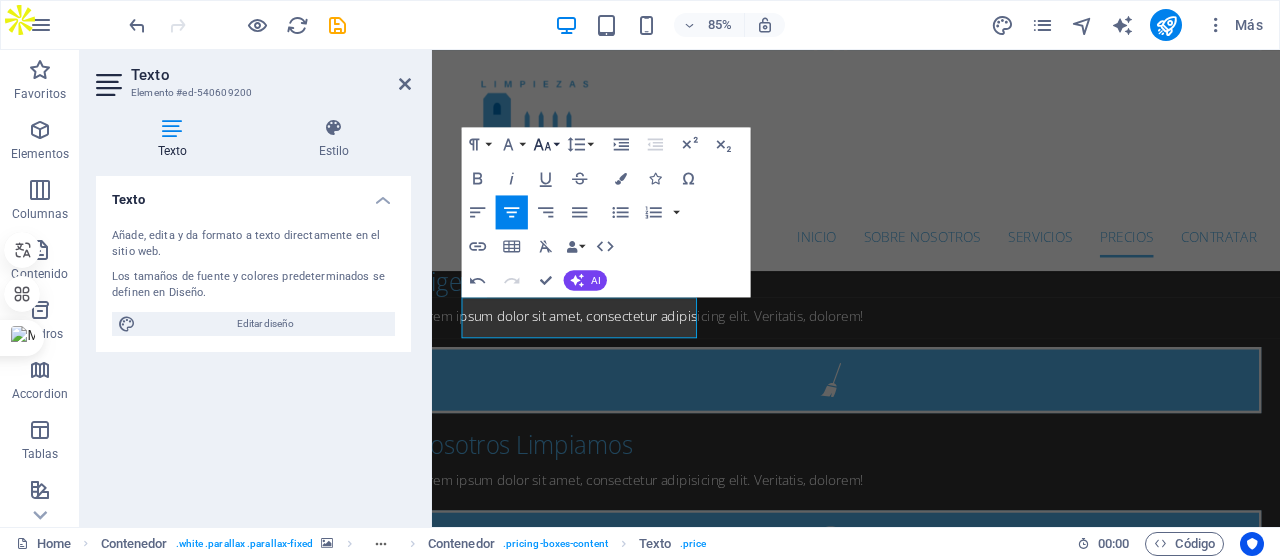 click 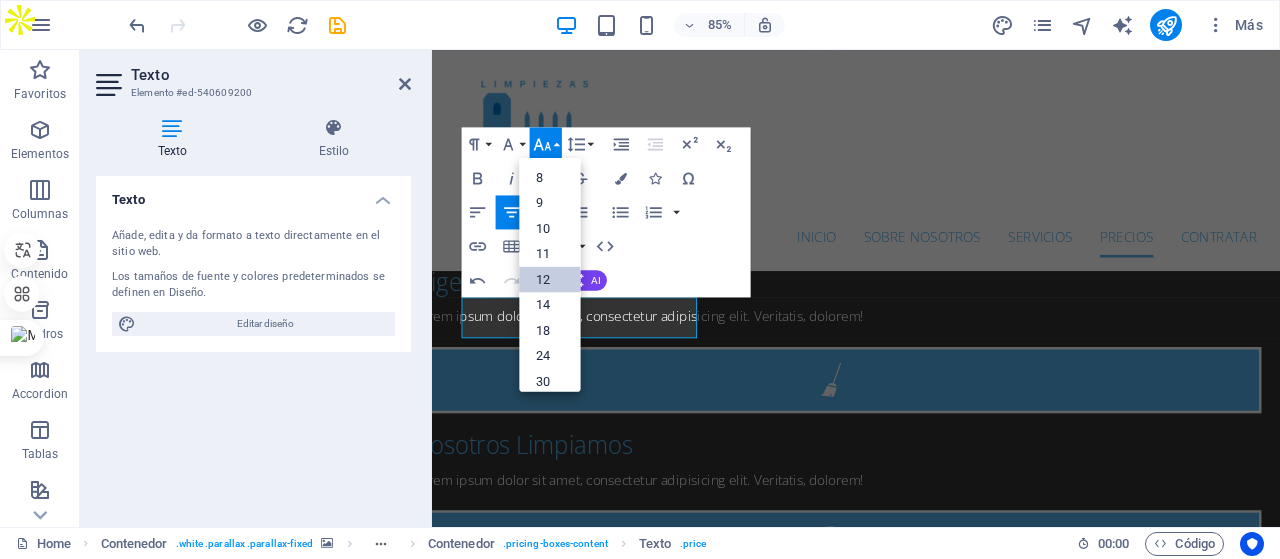 scroll, scrollTop: 142, scrollLeft: 0, axis: vertical 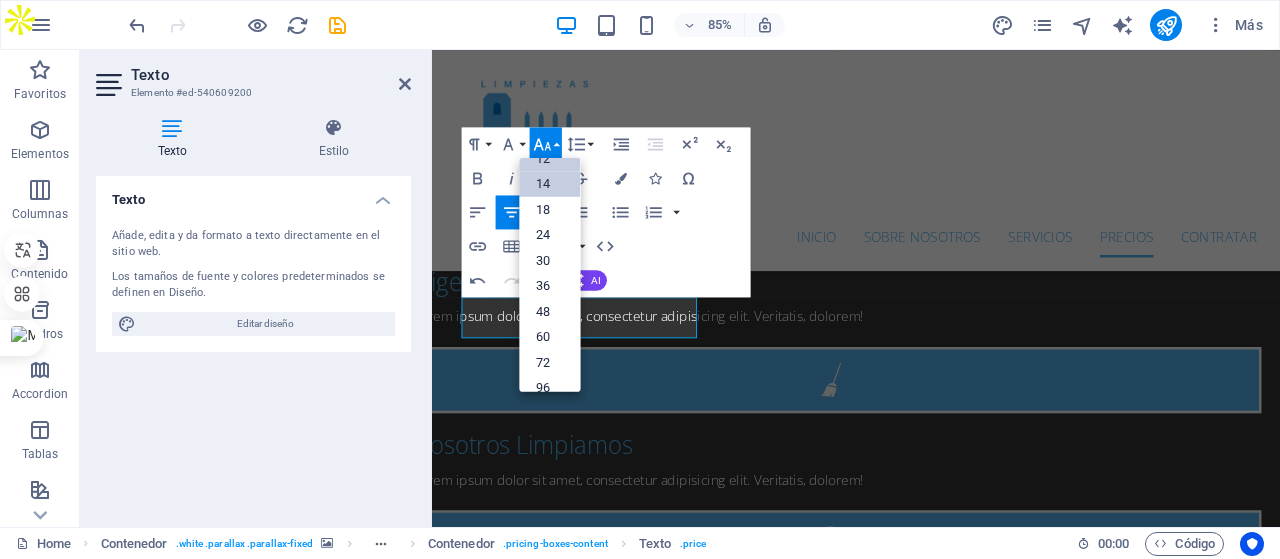 click on "14" at bounding box center (550, 185) 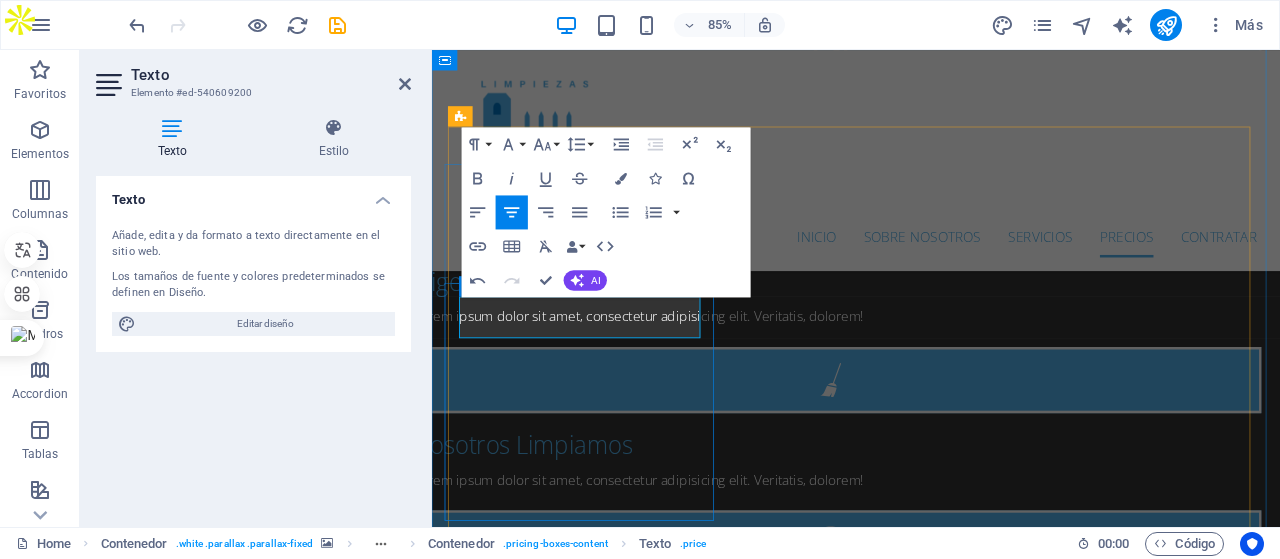 click on "16,95  €/hora" at bounding box center [505, 2458] 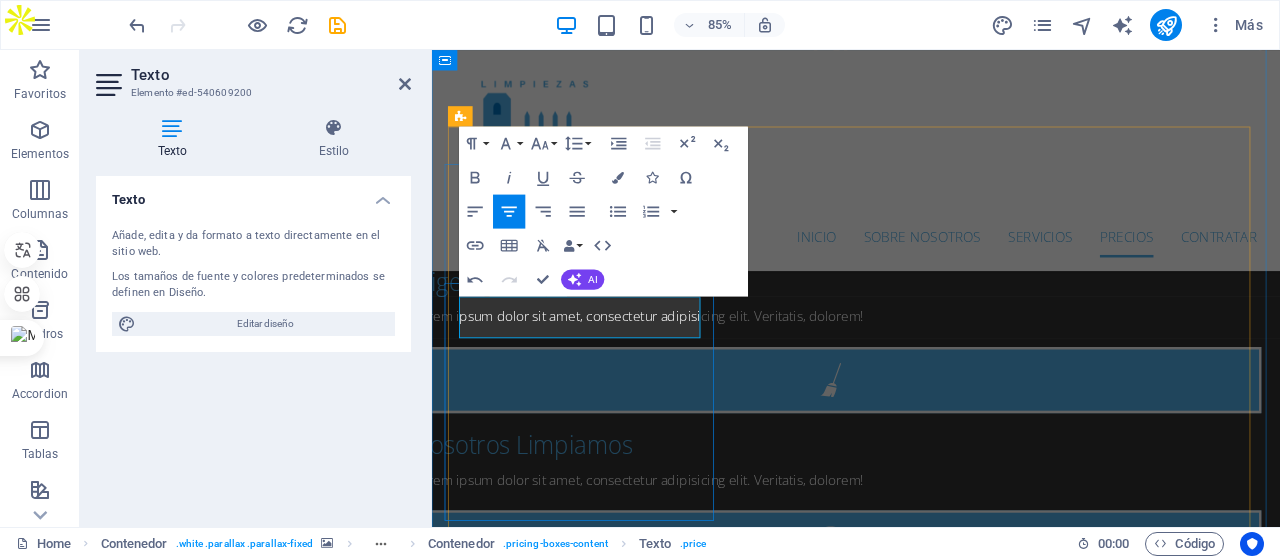 type 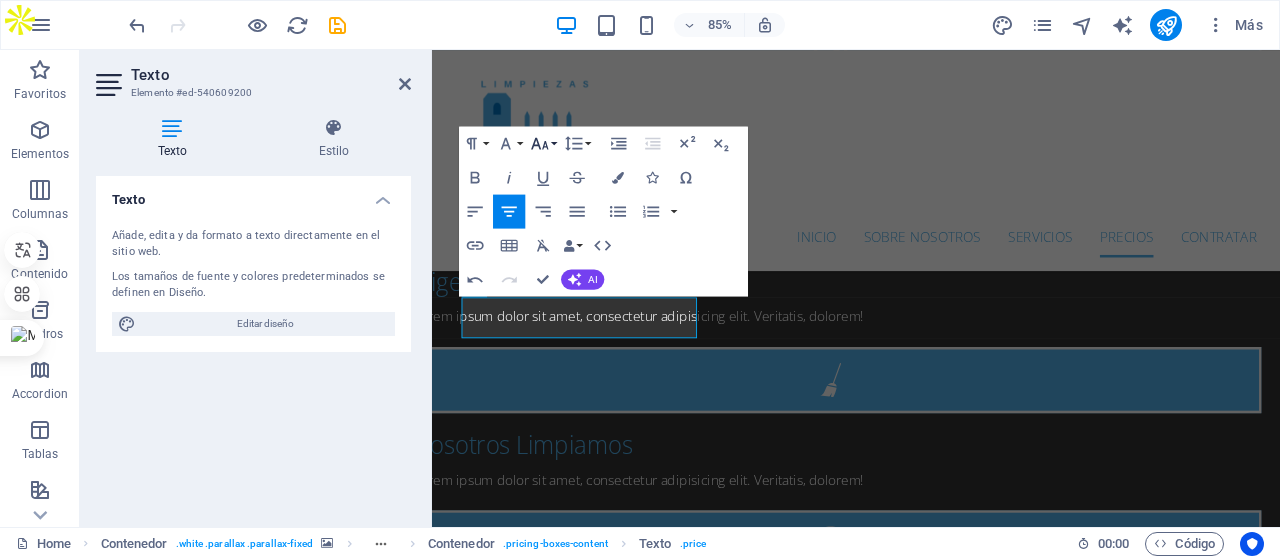 click 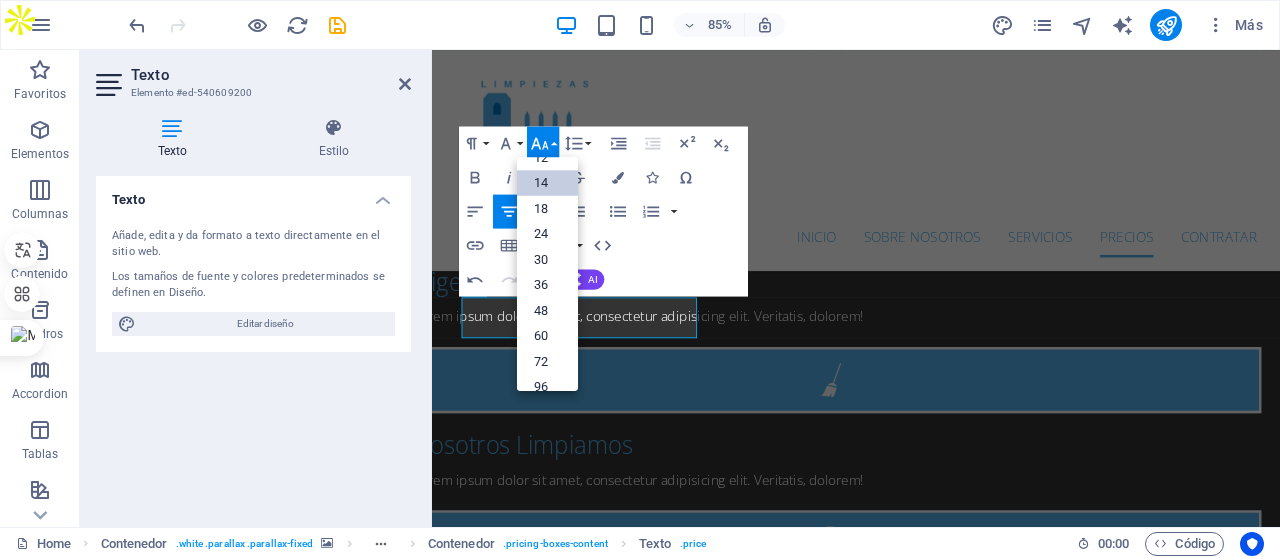click on "14" at bounding box center (547, 184) 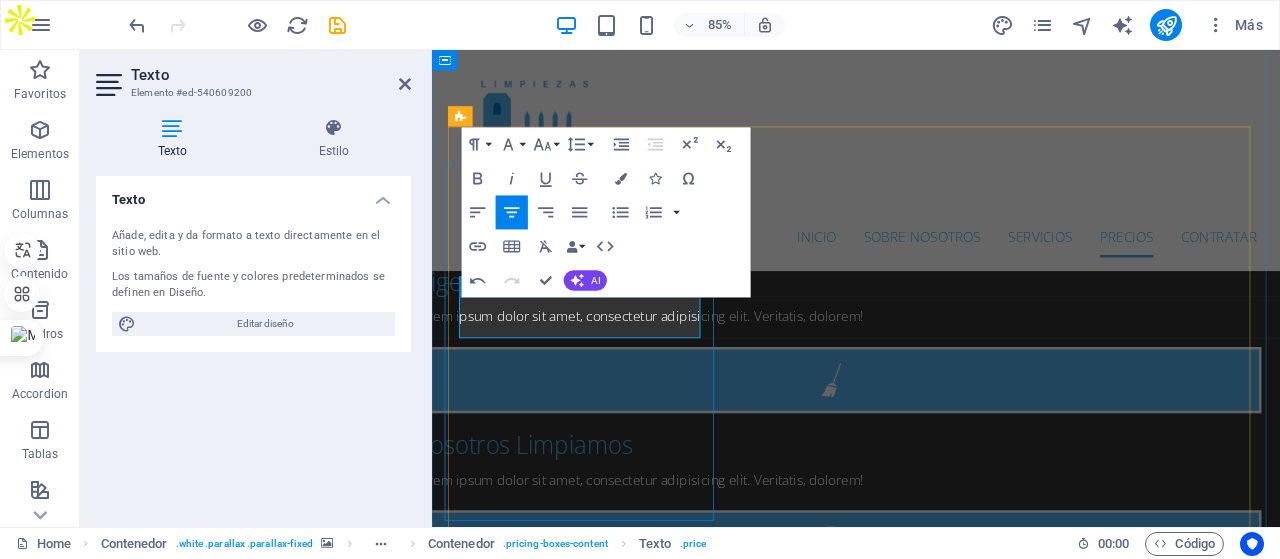 click on "Desde" at bounding box center [517, 2445] 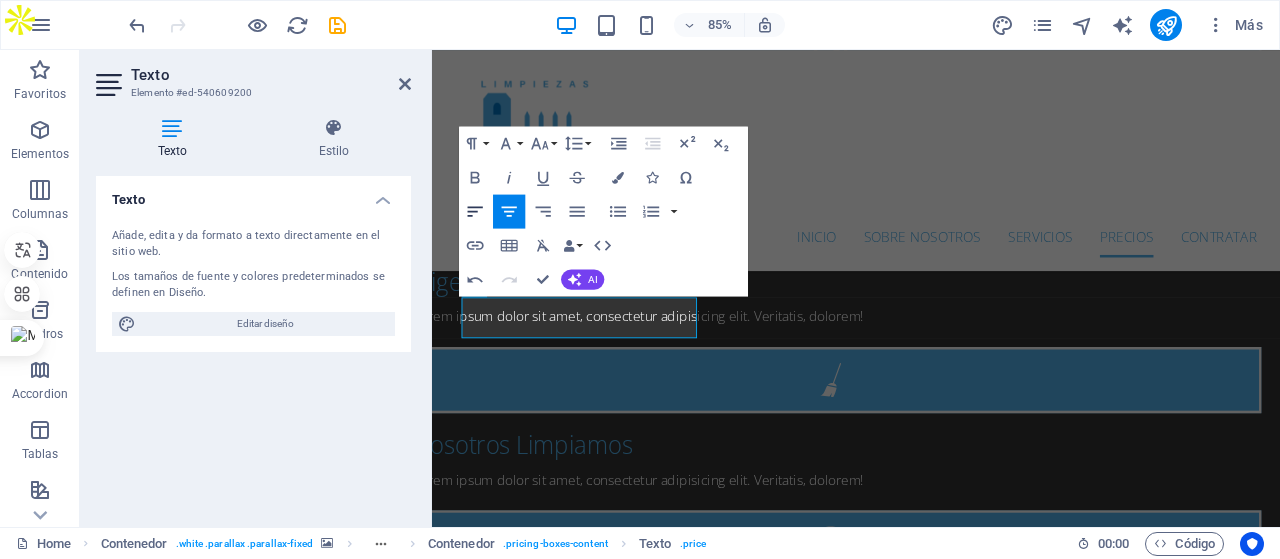 click 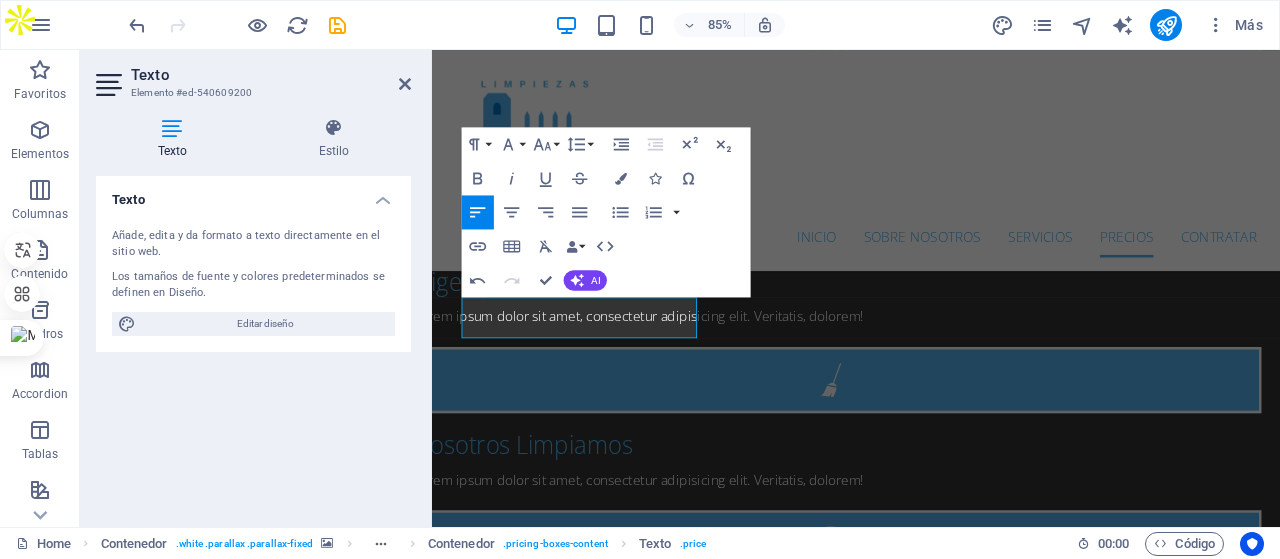 click on "Align Left" at bounding box center (478, 213) 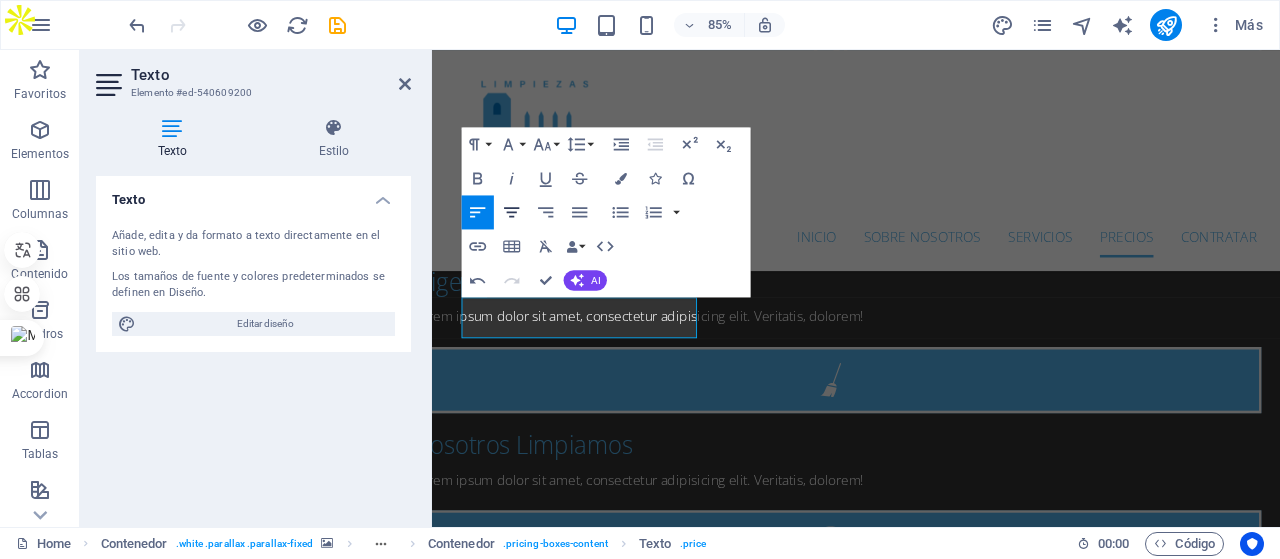 click 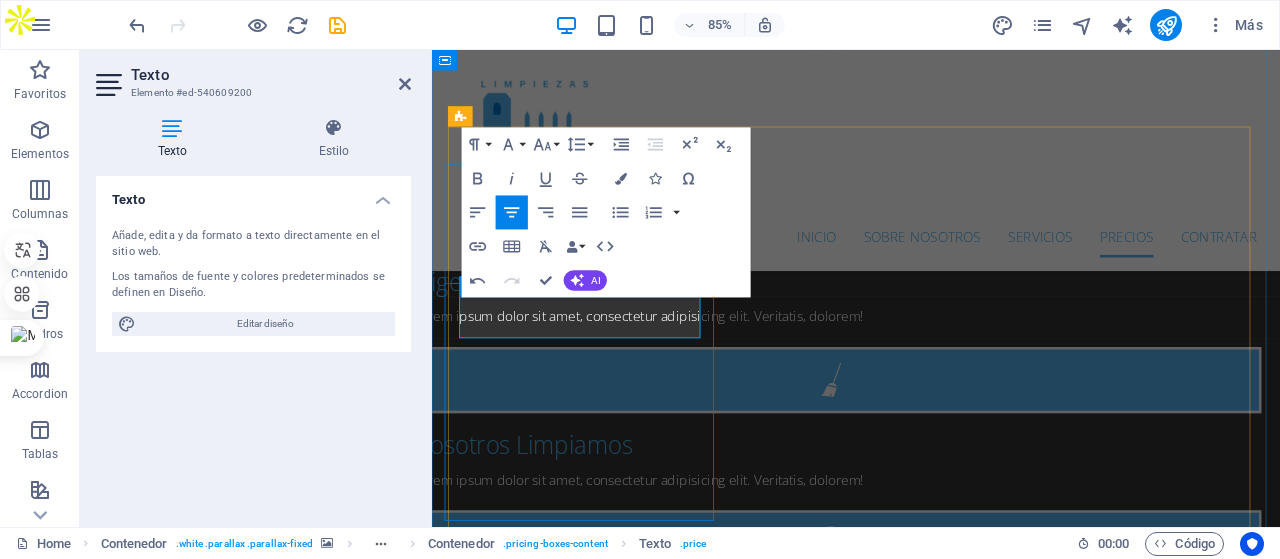 click on "Desde" at bounding box center (485, 2445) 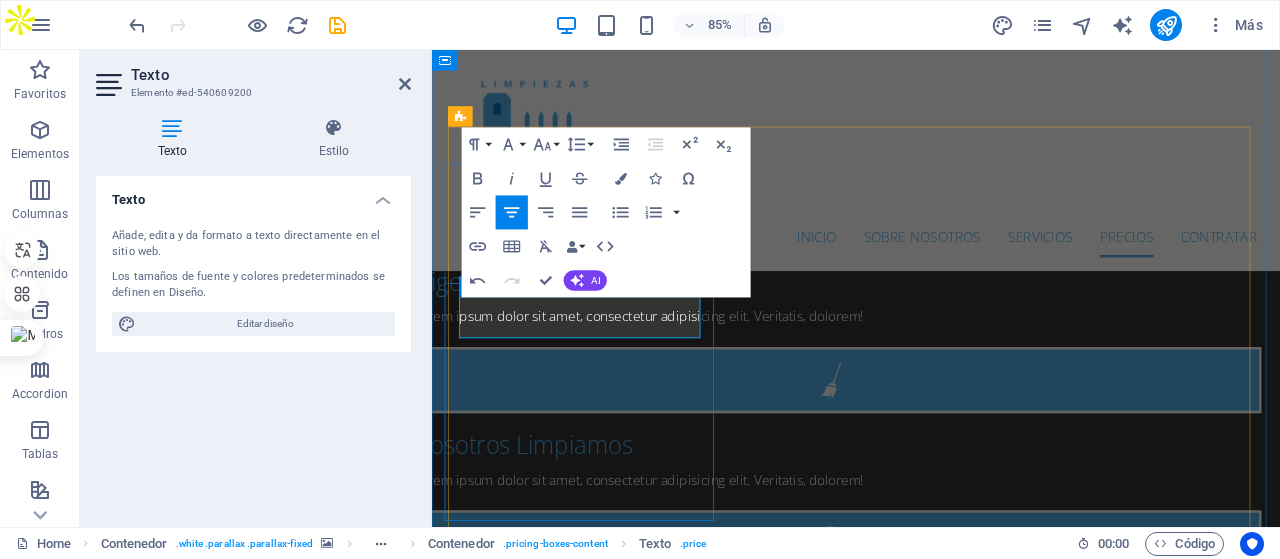 drag, startPoint x: 607, startPoint y: 350, endPoint x: 569, endPoint y: 353, distance: 38.118237 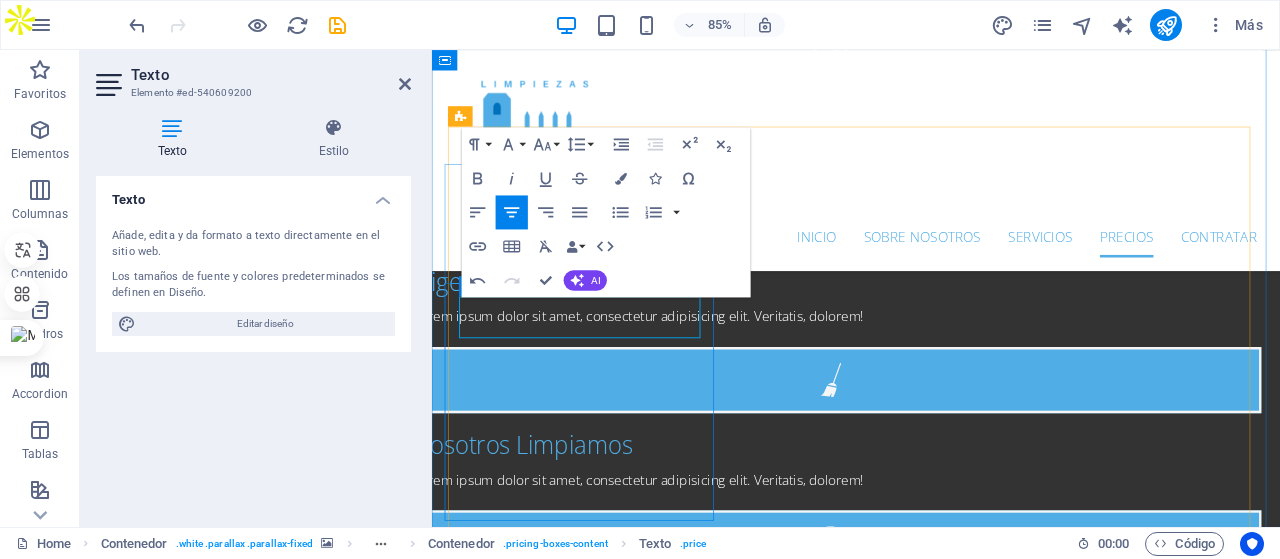 click on "Desde" at bounding box center [485, 2445] 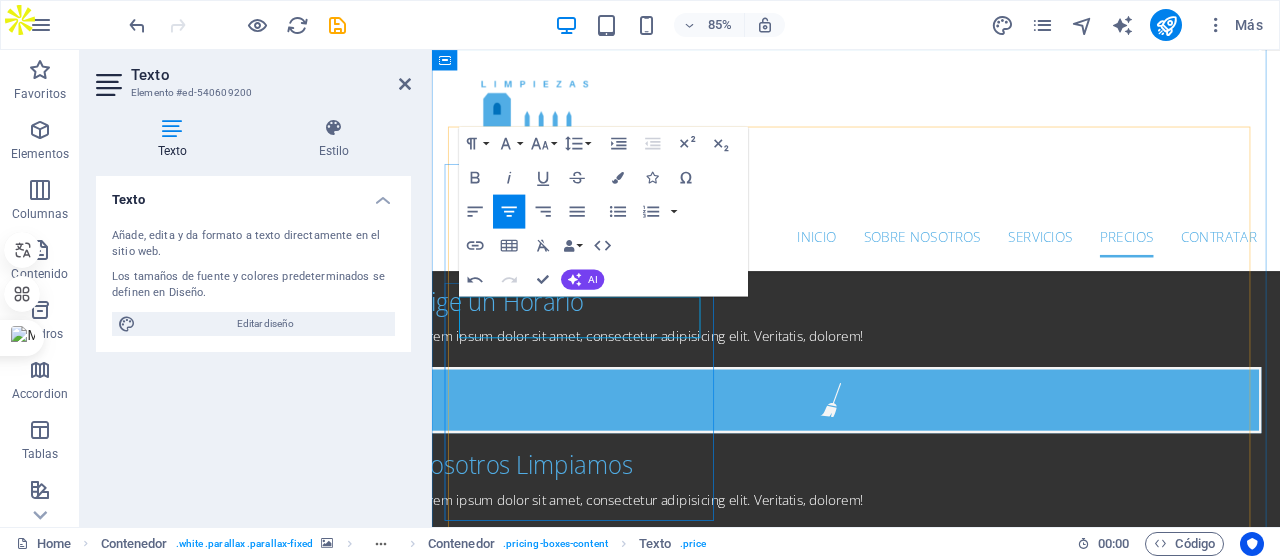 scroll, scrollTop: 3618, scrollLeft: 0, axis: vertical 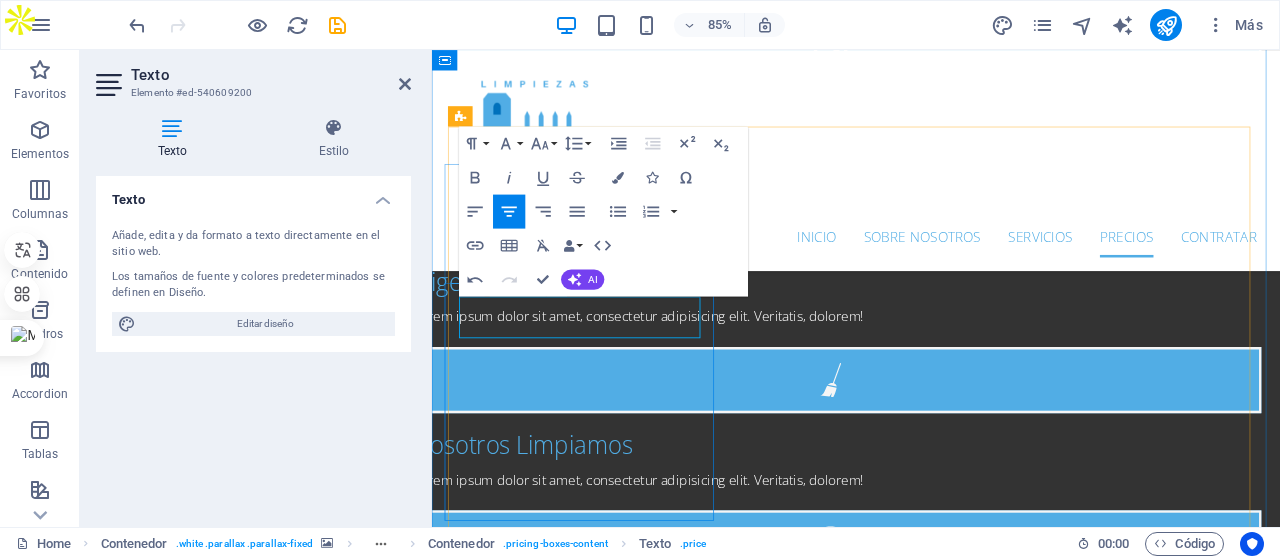 click at bounding box center [505, 2455] 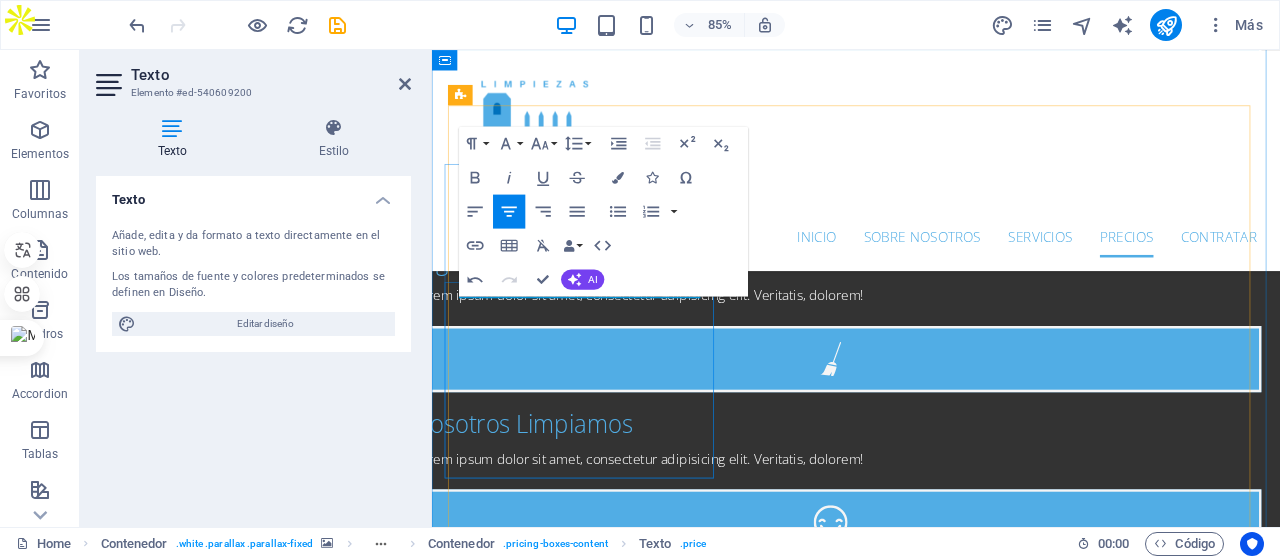 scroll, scrollTop: 3618, scrollLeft: 0, axis: vertical 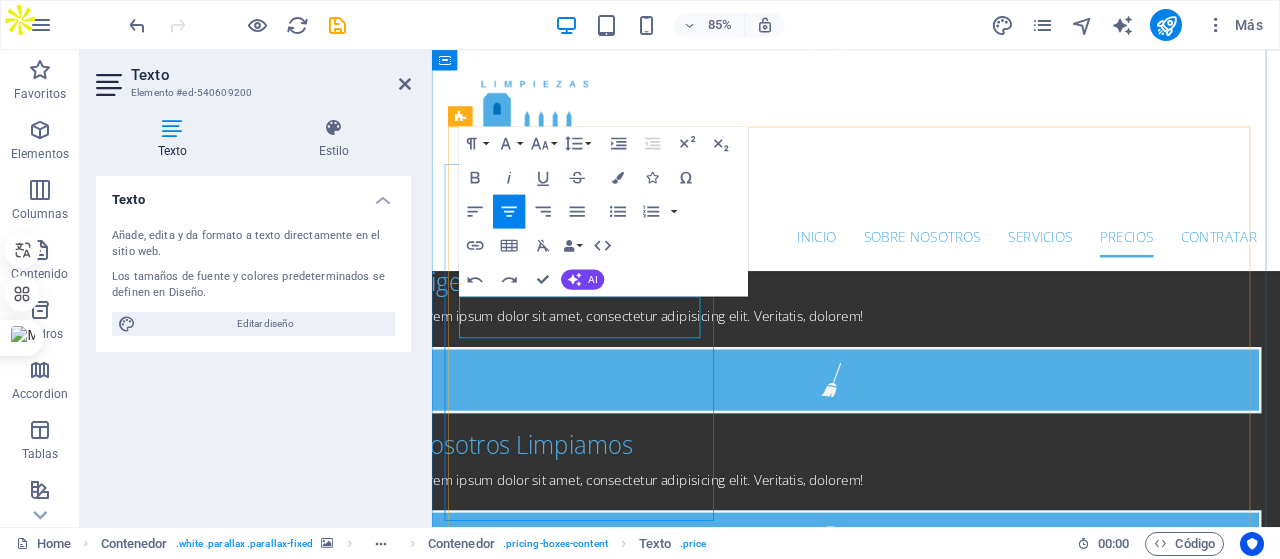 click on "€/hora" at bounding box center [568, 2445] 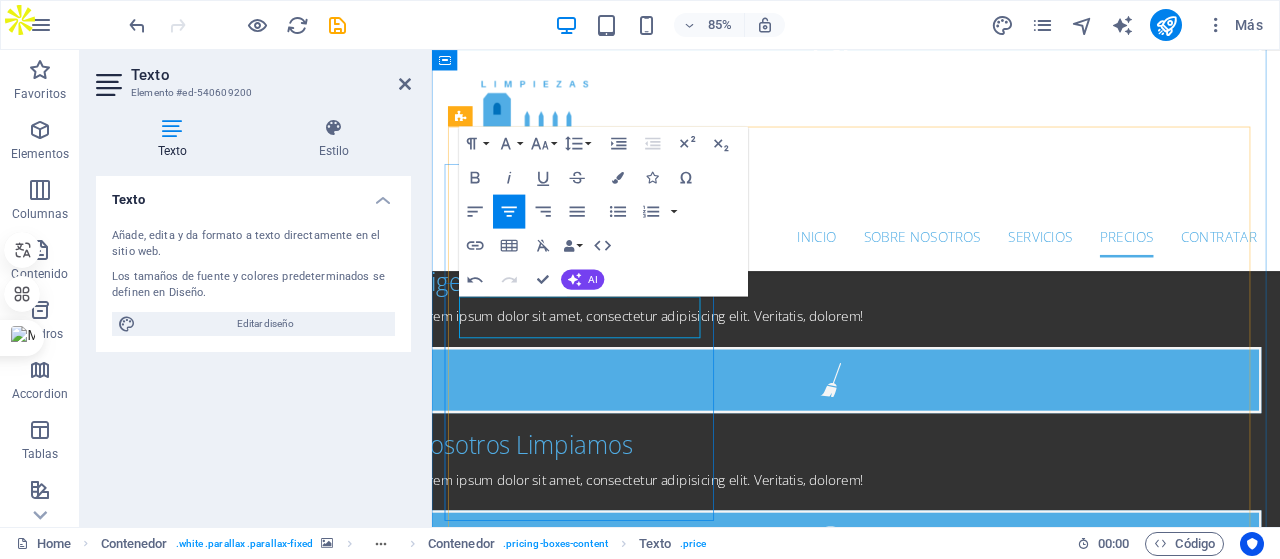 drag, startPoint x: 612, startPoint y: 364, endPoint x: 515, endPoint y: 368, distance: 97.082436 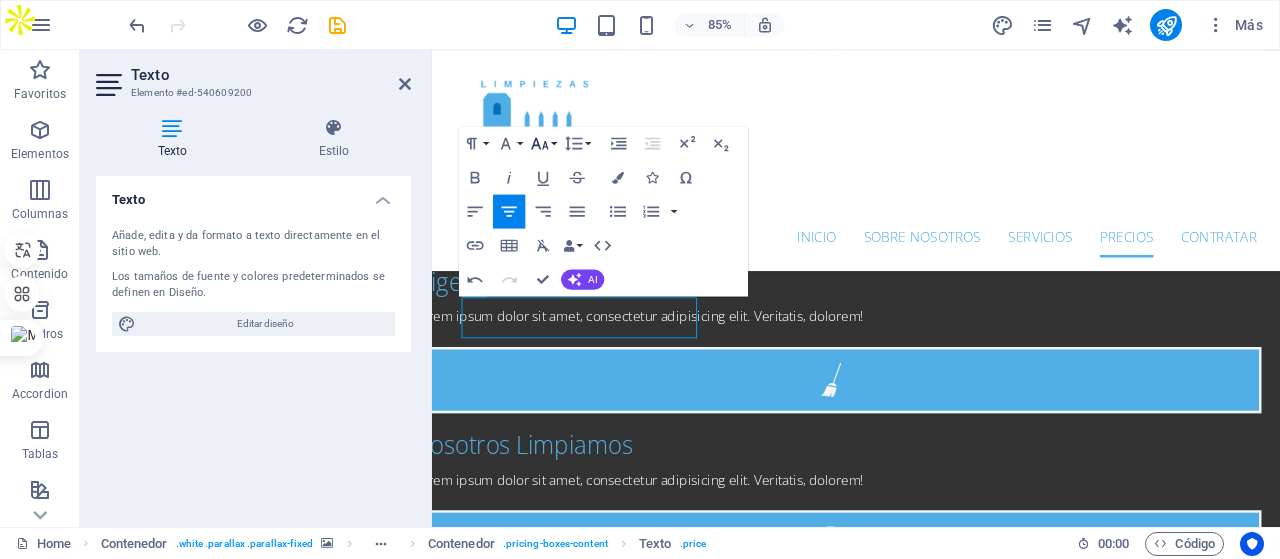 click 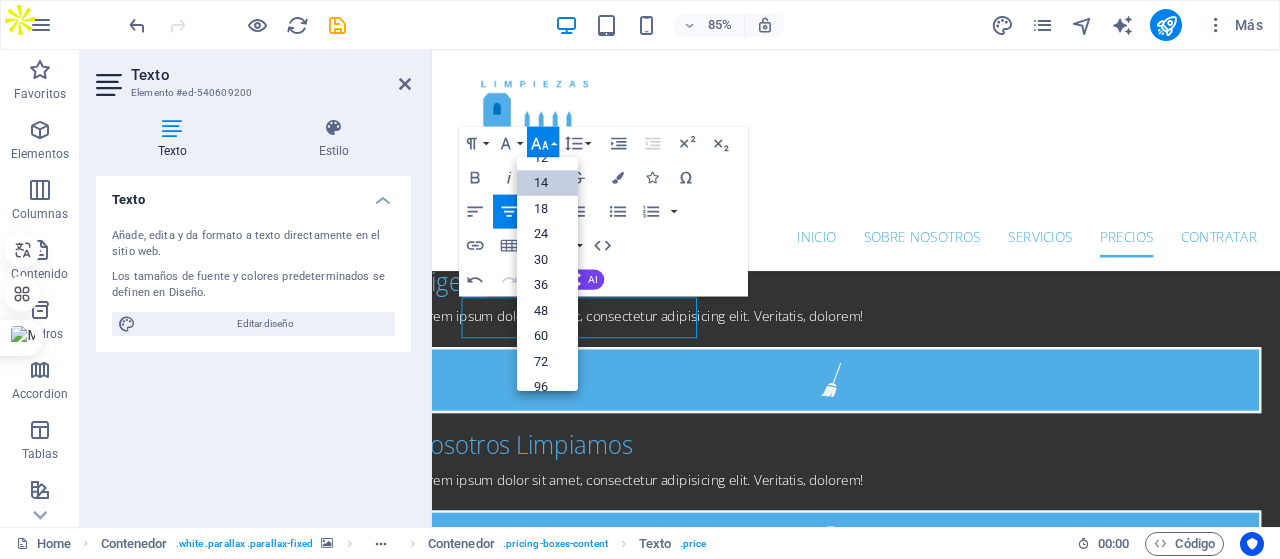 click on "14" at bounding box center [547, 184] 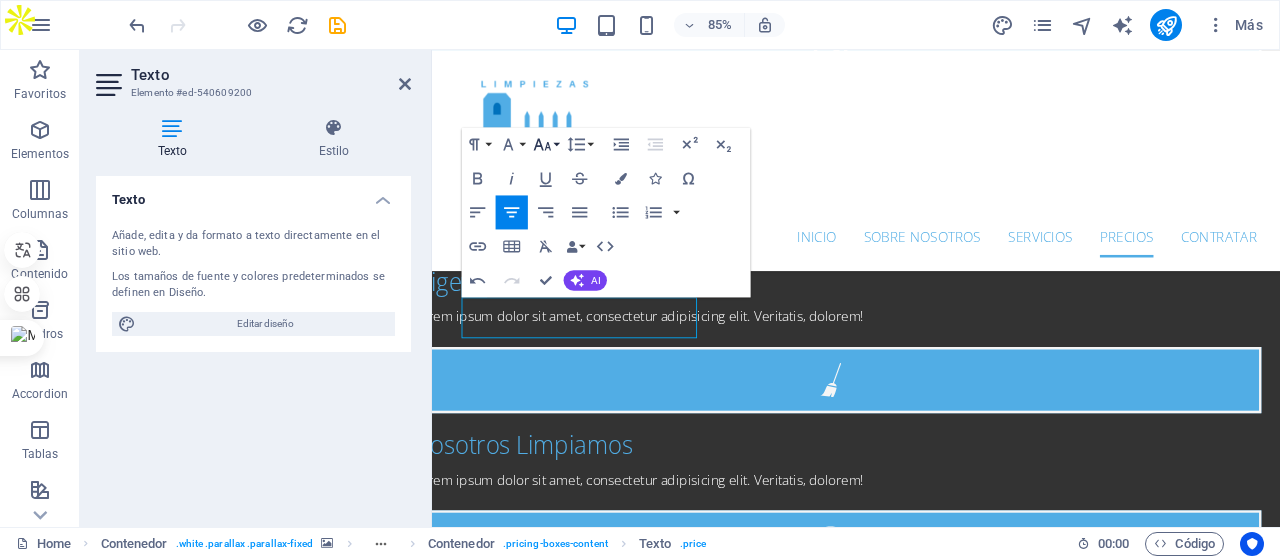 click 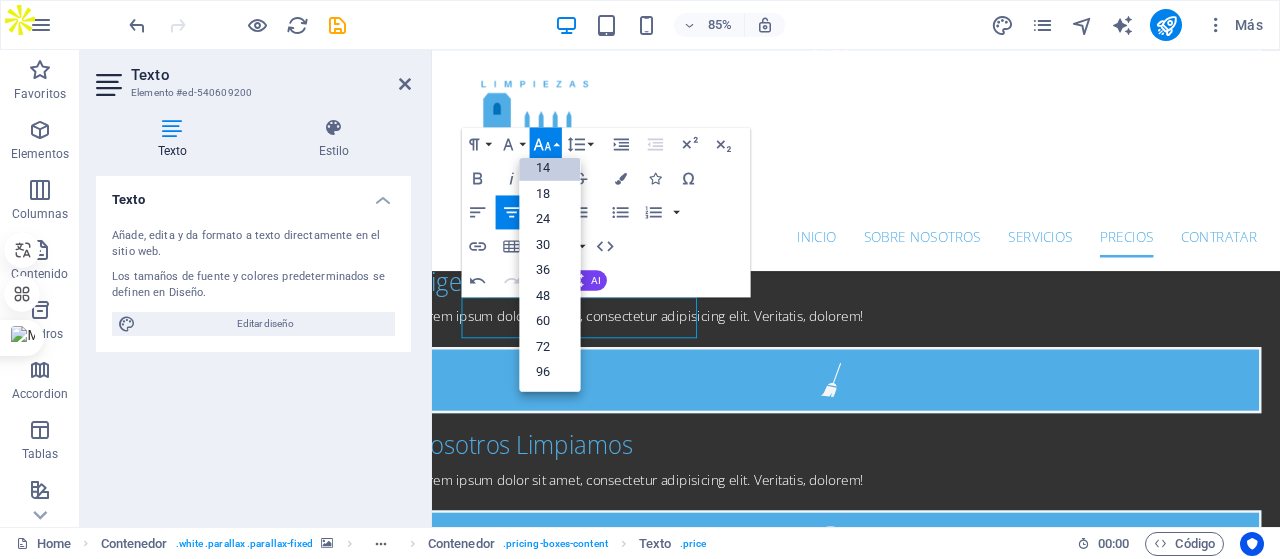 scroll, scrollTop: 160, scrollLeft: 0, axis: vertical 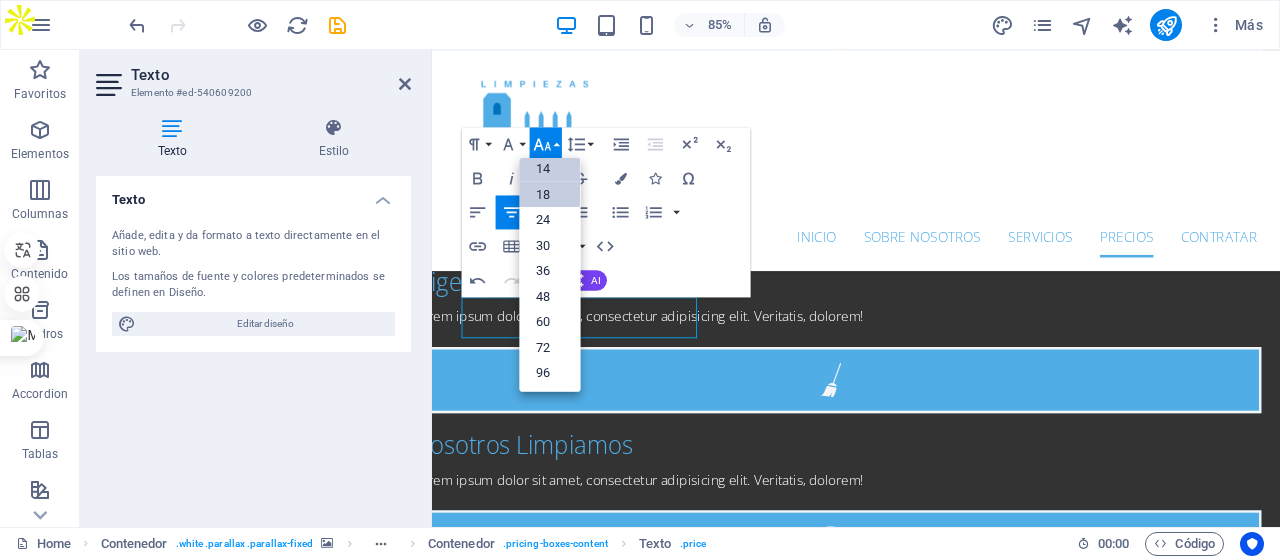 click on "18" at bounding box center (550, 195) 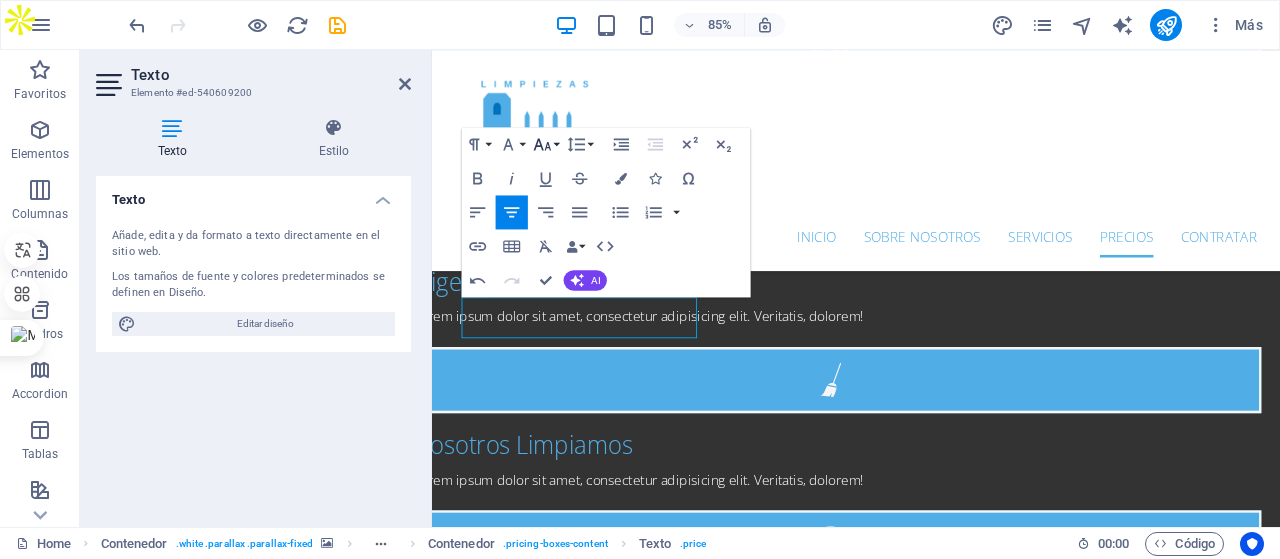 click 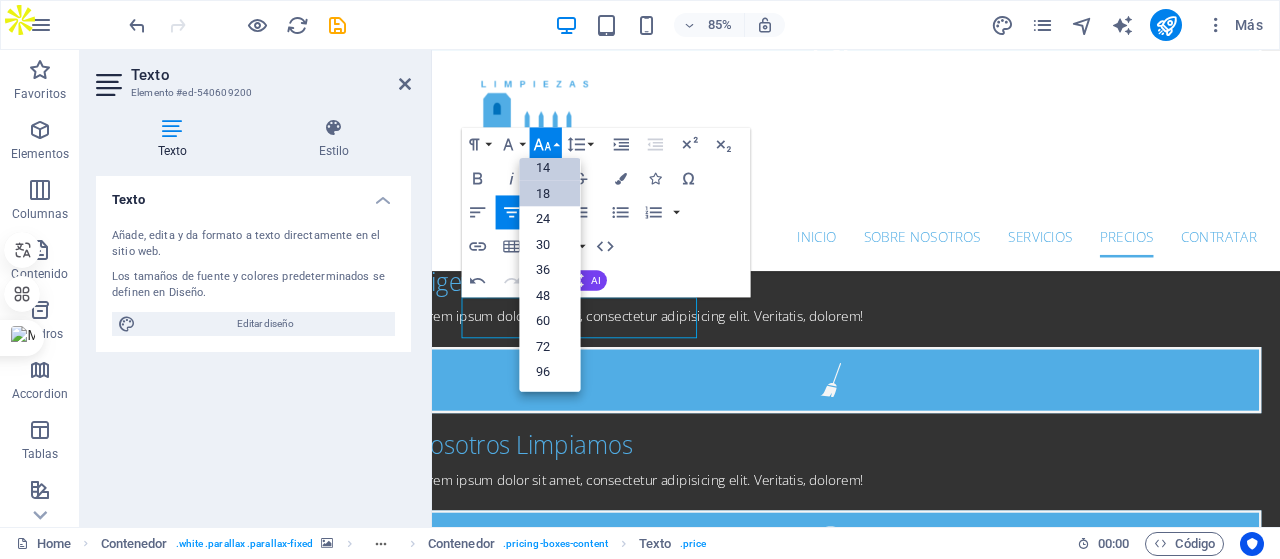 scroll, scrollTop: 160, scrollLeft: 0, axis: vertical 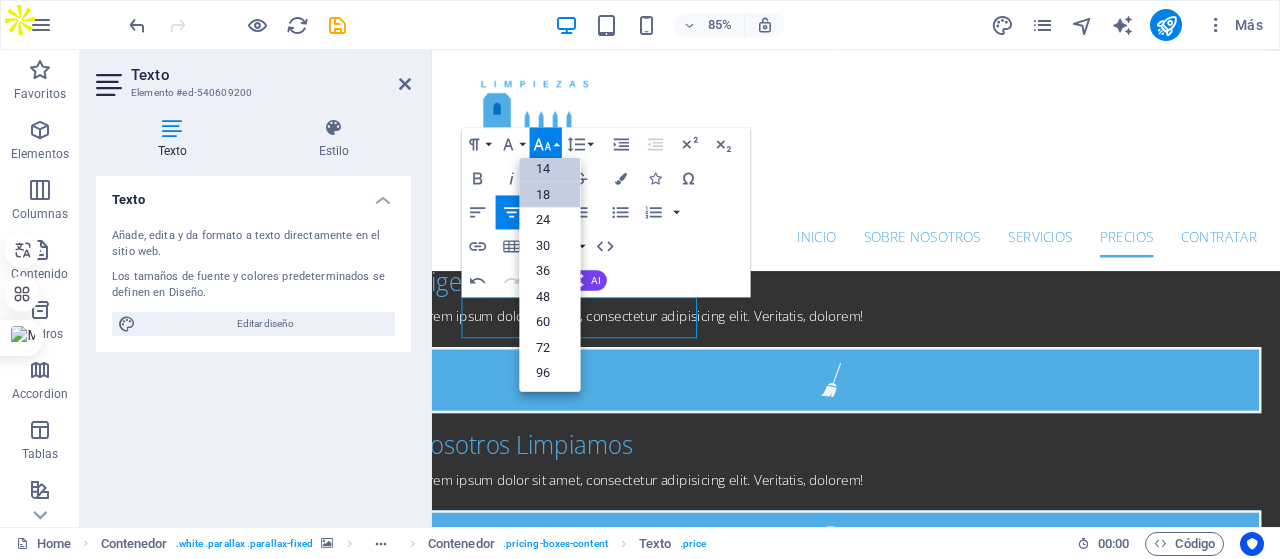 click on "14" at bounding box center (550, 169) 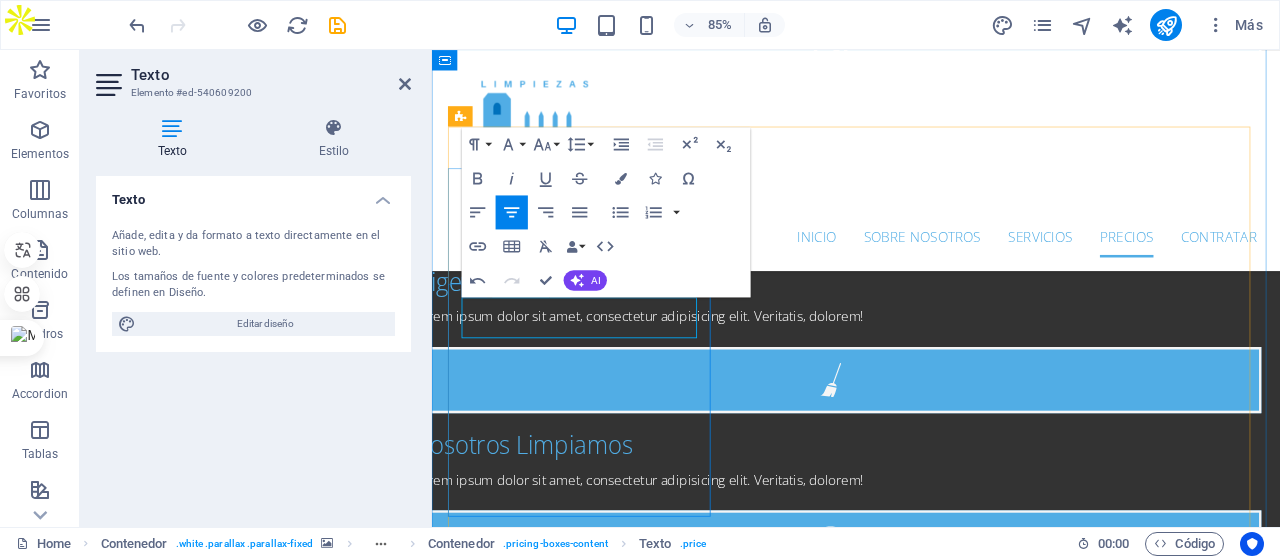 click on "€/hora" at bounding box center [576, 2445] 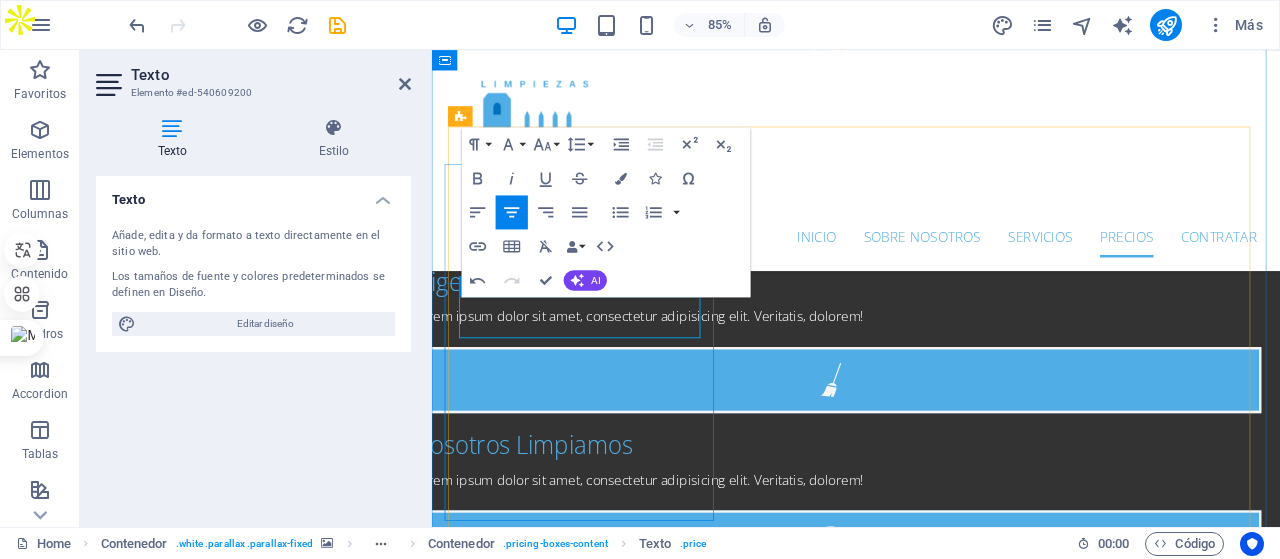 click on "Desde  16,95   €/hora" at bounding box center (509, 2458) 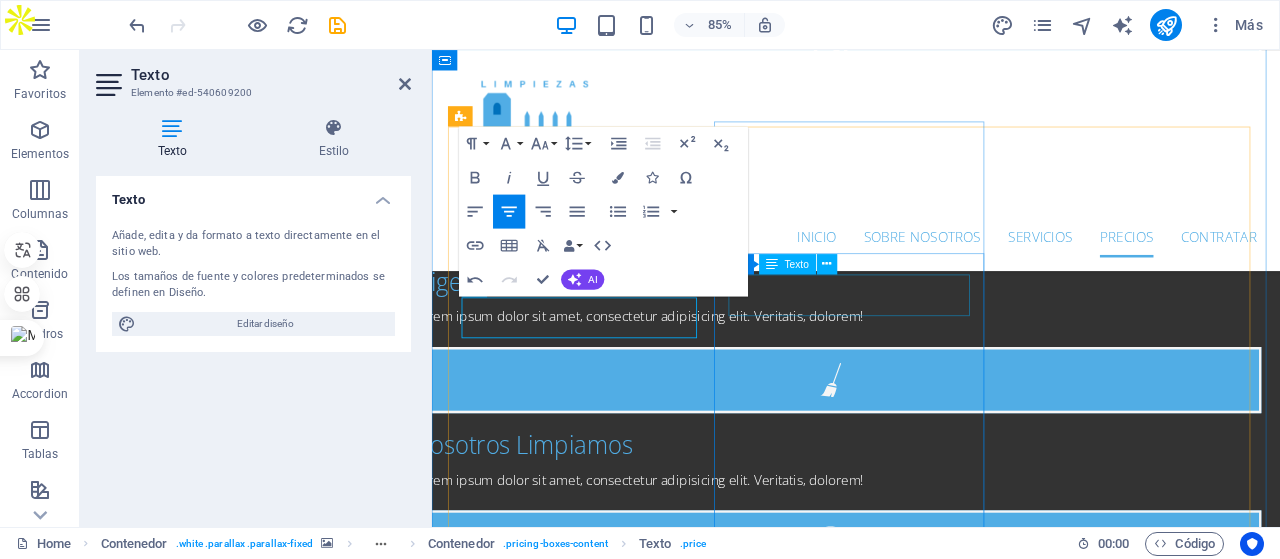 click on "Desde      16,95  €/hora" at bounding box center [509, 2900] 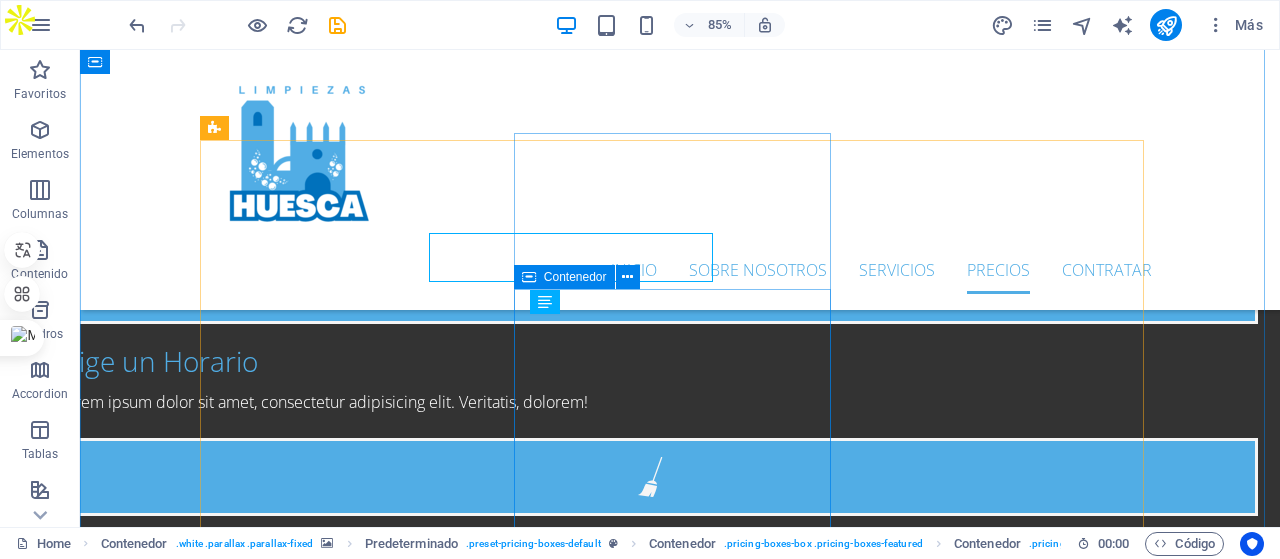 scroll, scrollTop: 3700, scrollLeft: 0, axis: vertical 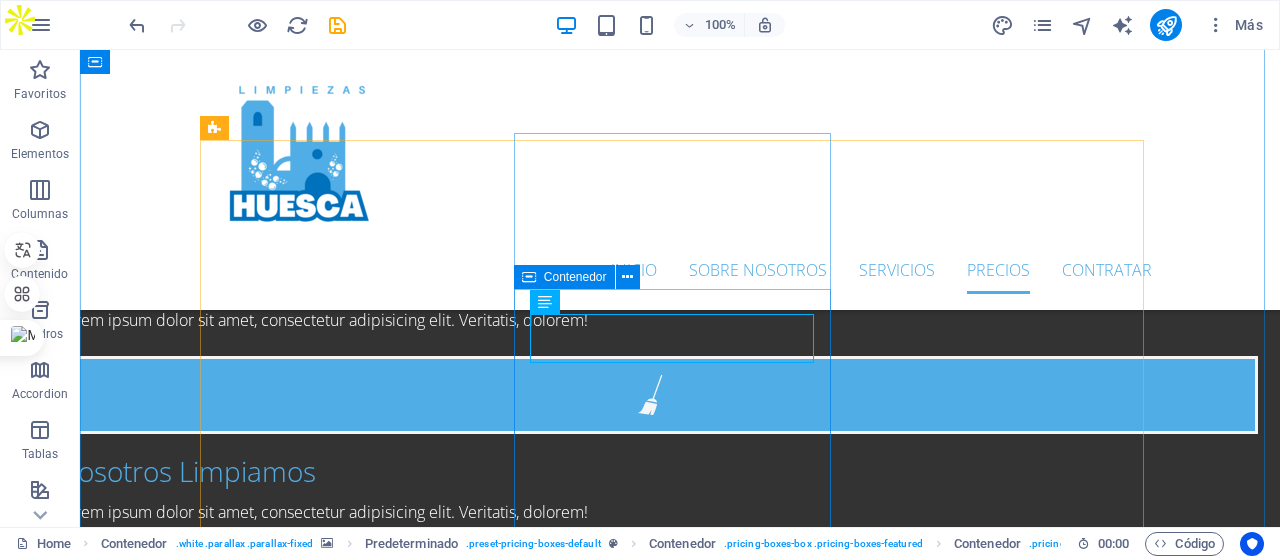 click on "Desde      16,95  €/hora   Carpet Cleaning Upholstery Cleaning House Cleaning Apartment Cleaning Building Cleaning Contratar" at bounding box center [680, 2991] 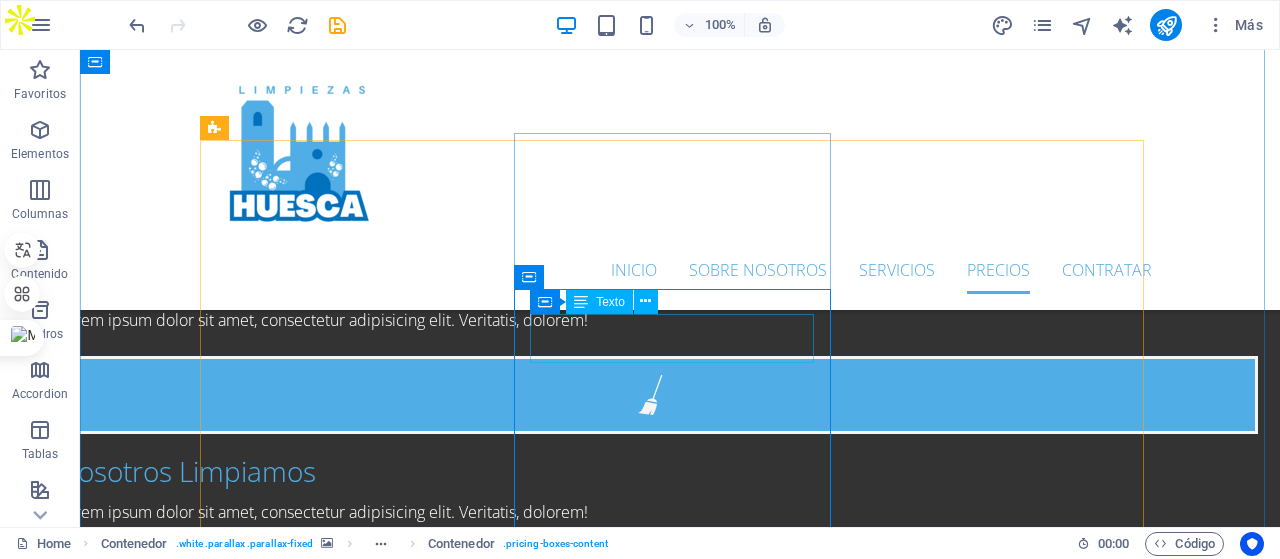 click on "Desde      16,95  €/hora" at bounding box center (258, 2857) 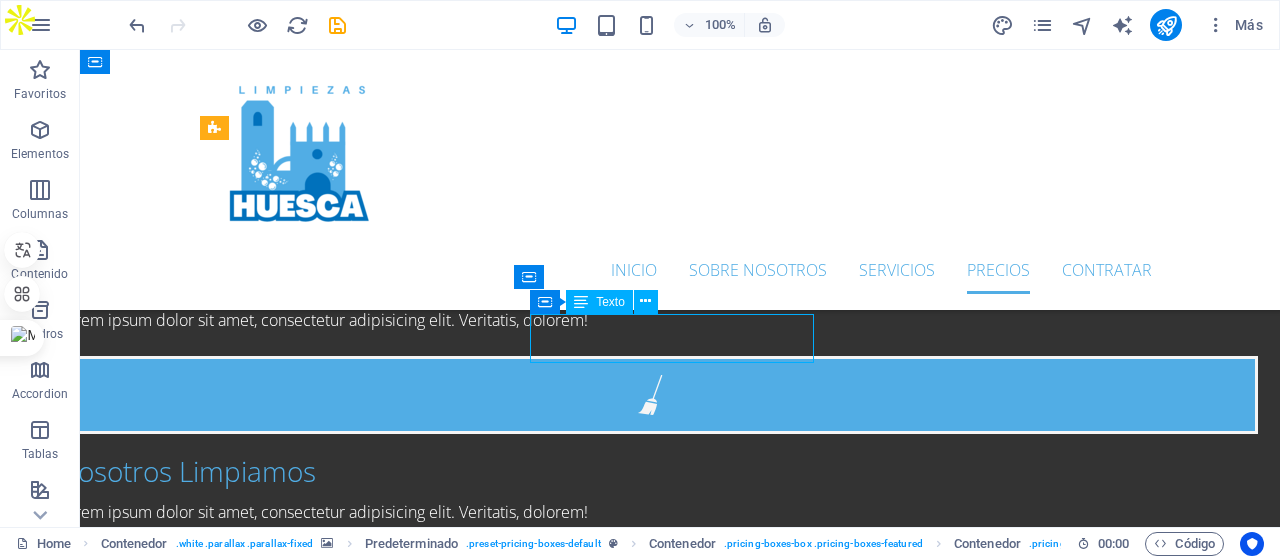 drag, startPoint x: 780, startPoint y: 323, endPoint x: 750, endPoint y: 328, distance: 30.413813 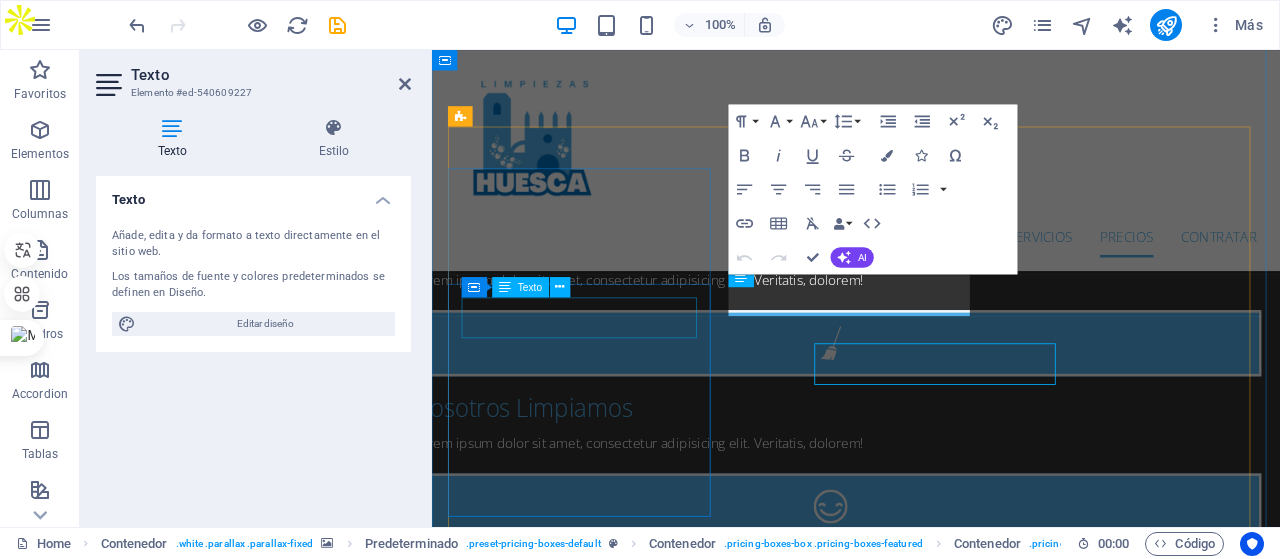 scroll, scrollTop: 3618, scrollLeft: 0, axis: vertical 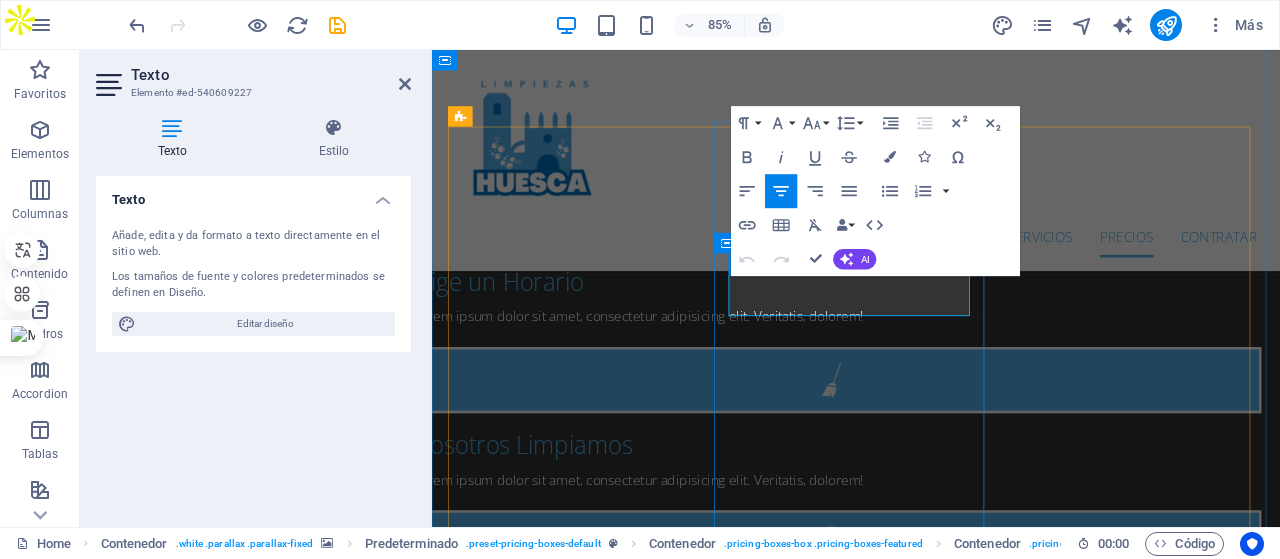 drag, startPoint x: 838, startPoint y: 332, endPoint x: 821, endPoint y: 336, distance: 17.464249 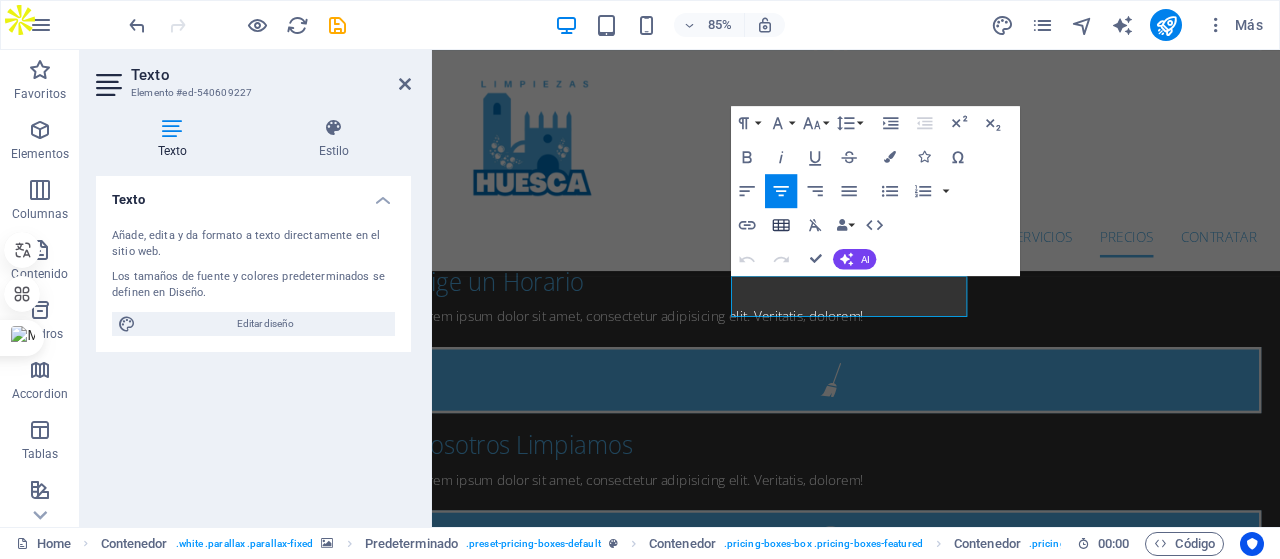 click 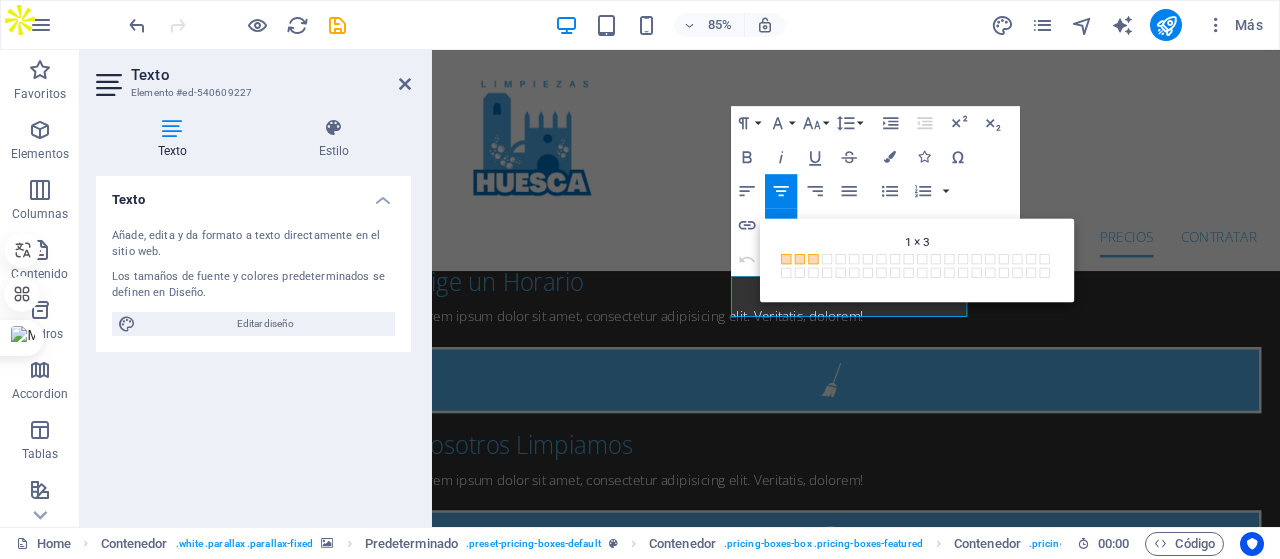 click at bounding box center (814, 259) 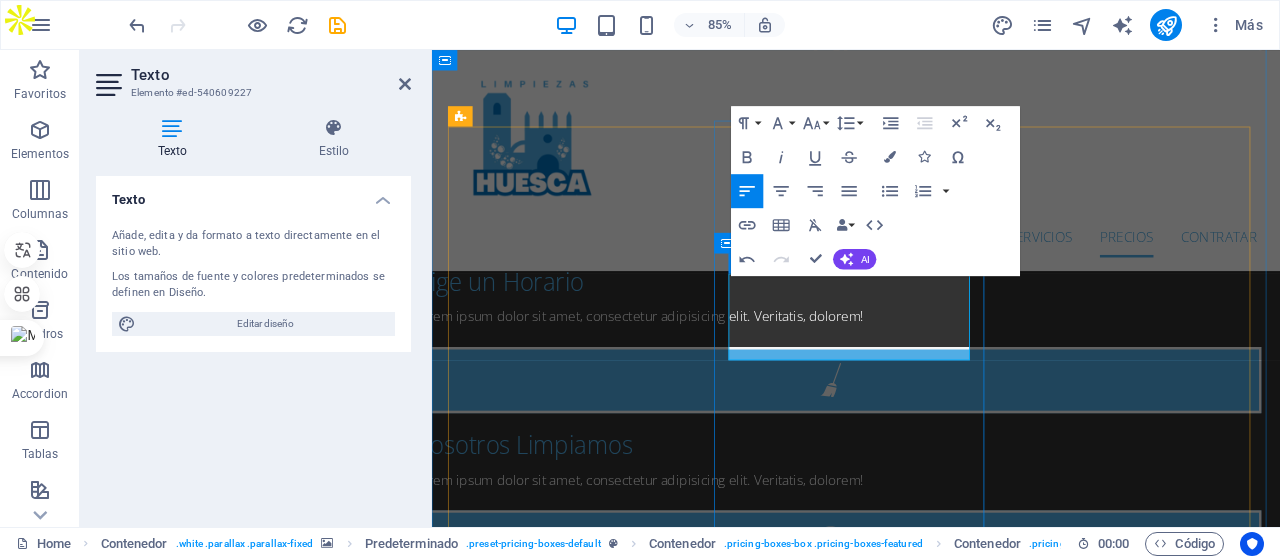 click at bounding box center (479, 2951) 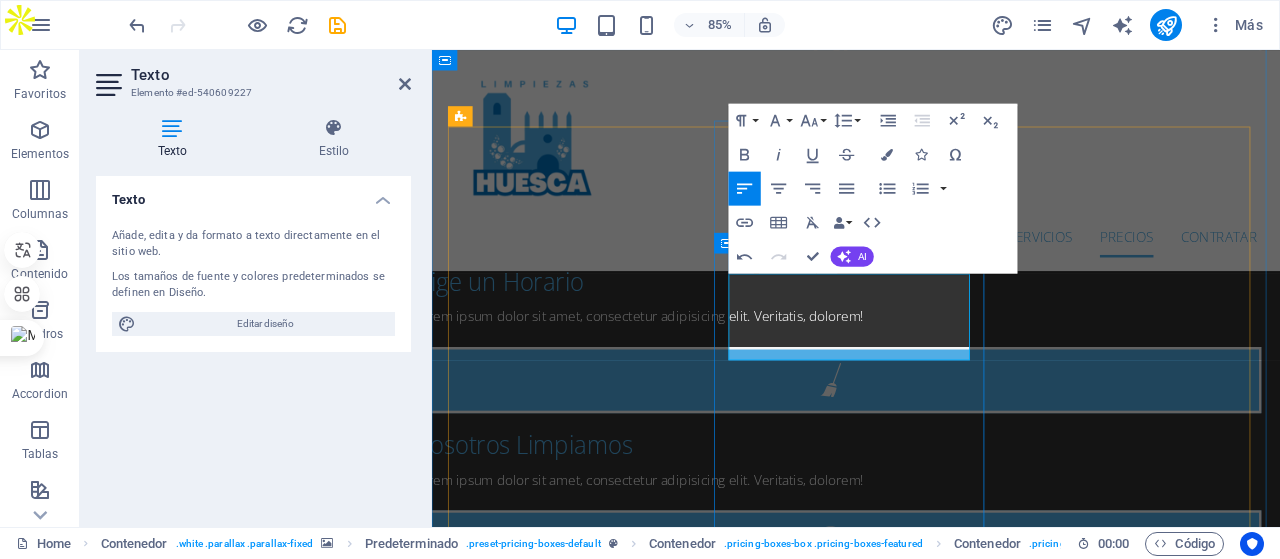 type 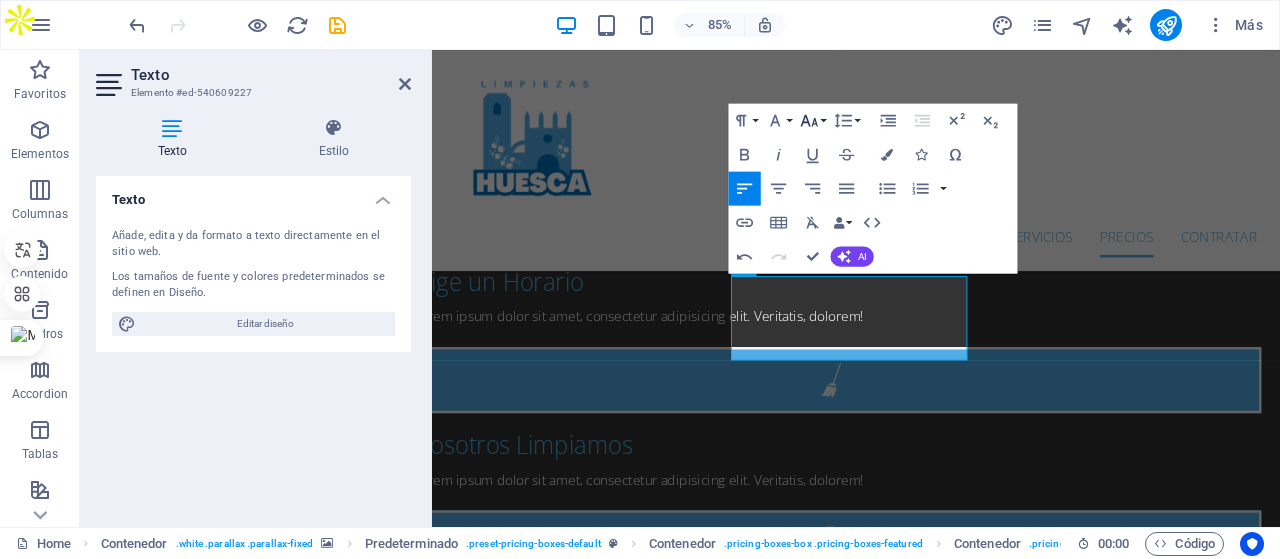 click on "Font Size" at bounding box center (813, 121) 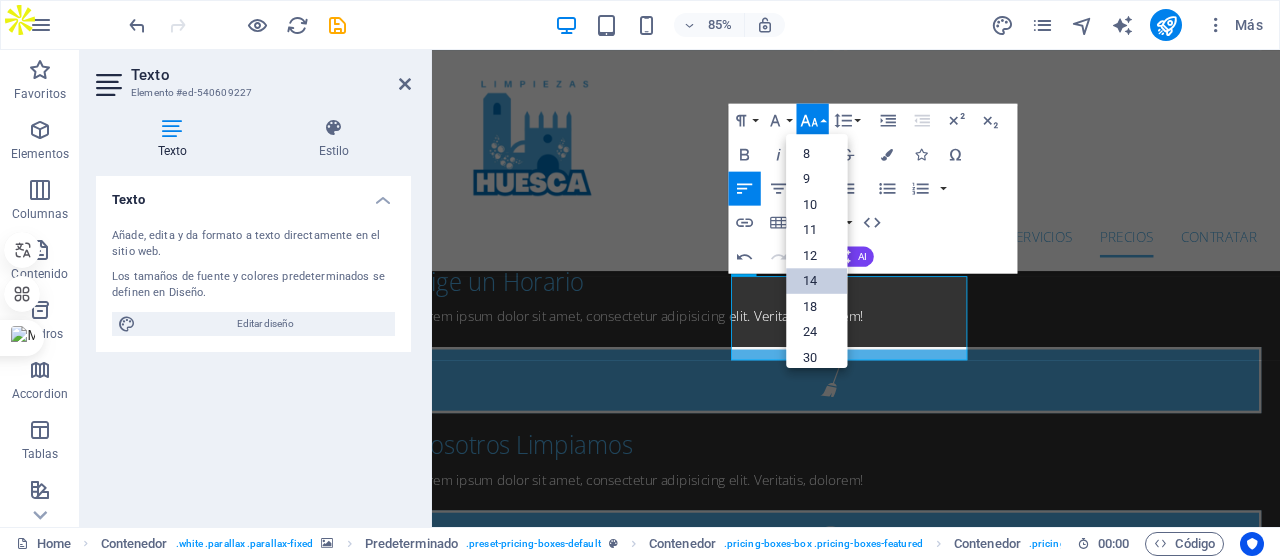 click on "14" at bounding box center [816, 282] 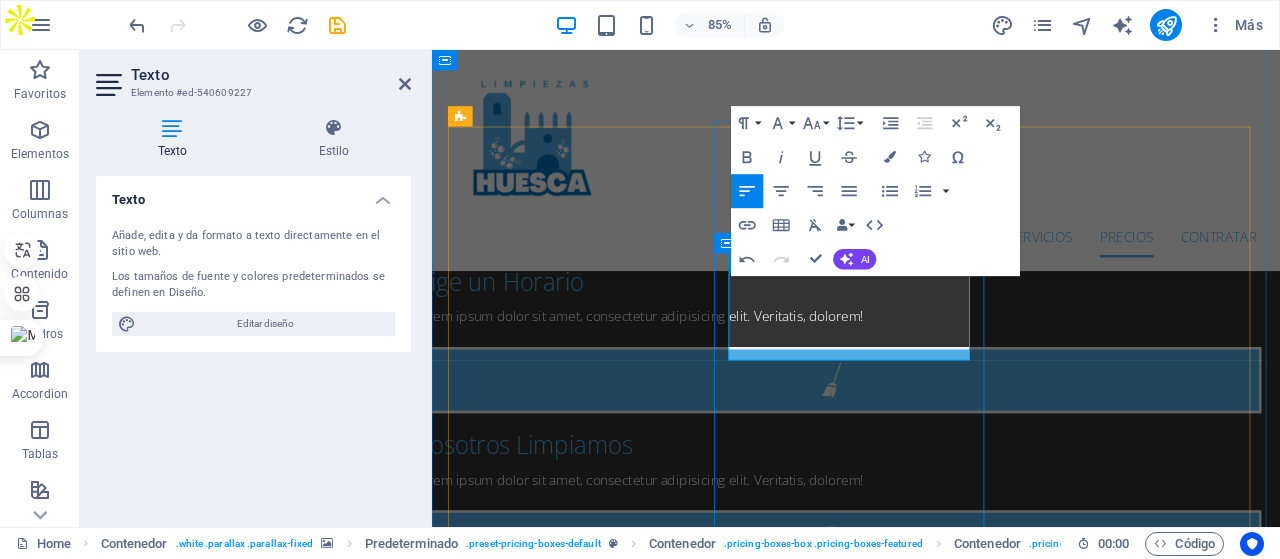 click on "Desde" at bounding box center [482, 2884] 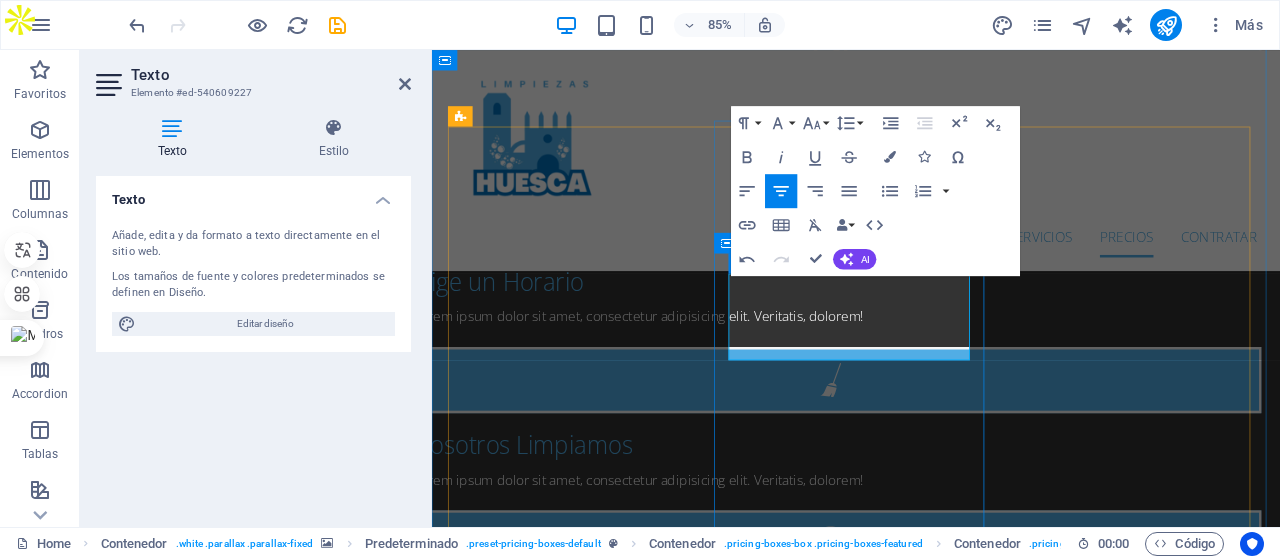 drag, startPoint x: 848, startPoint y: 324, endPoint x: 870, endPoint y: 326, distance: 22.090721 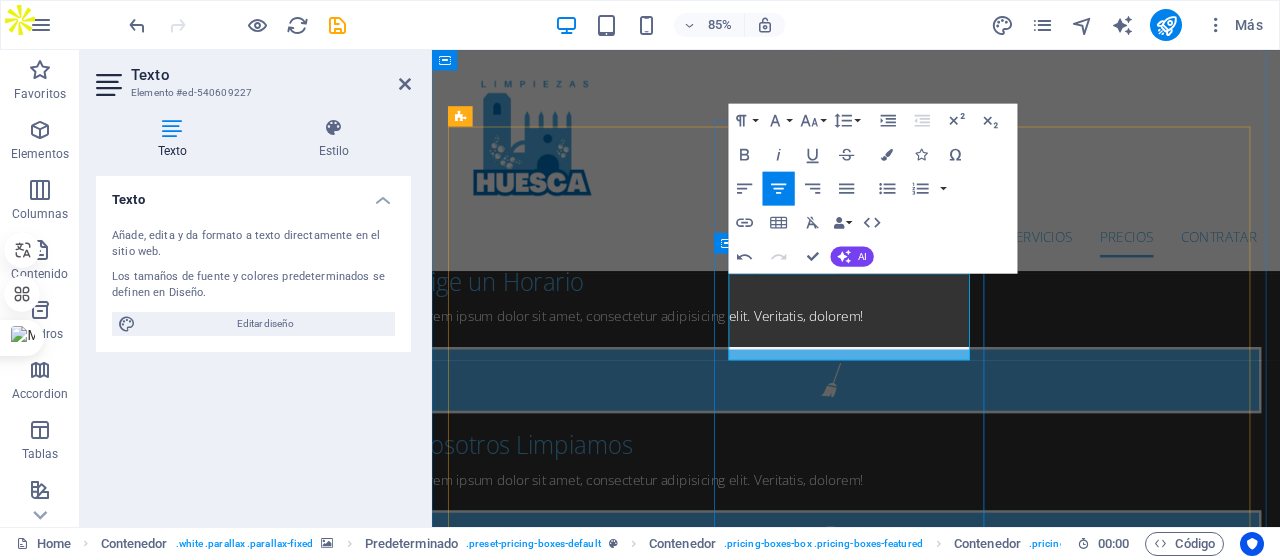 drag, startPoint x: 977, startPoint y: 339, endPoint x: 898, endPoint y: 347, distance: 79.40403 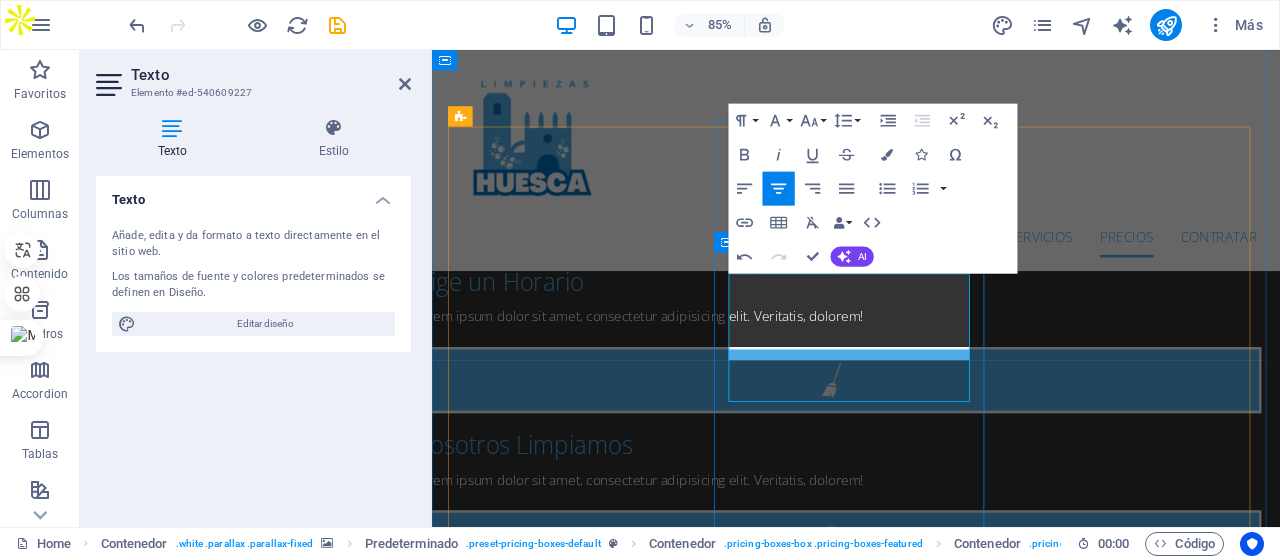 scroll, scrollTop: 3618, scrollLeft: 0, axis: vertical 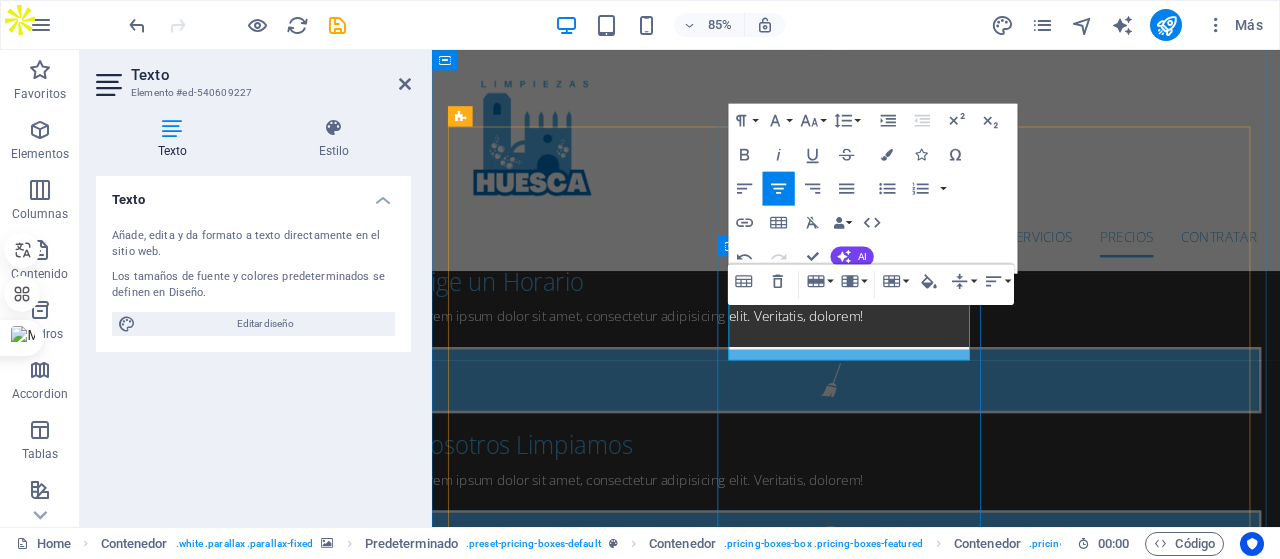 click at bounding box center [679, 2951] 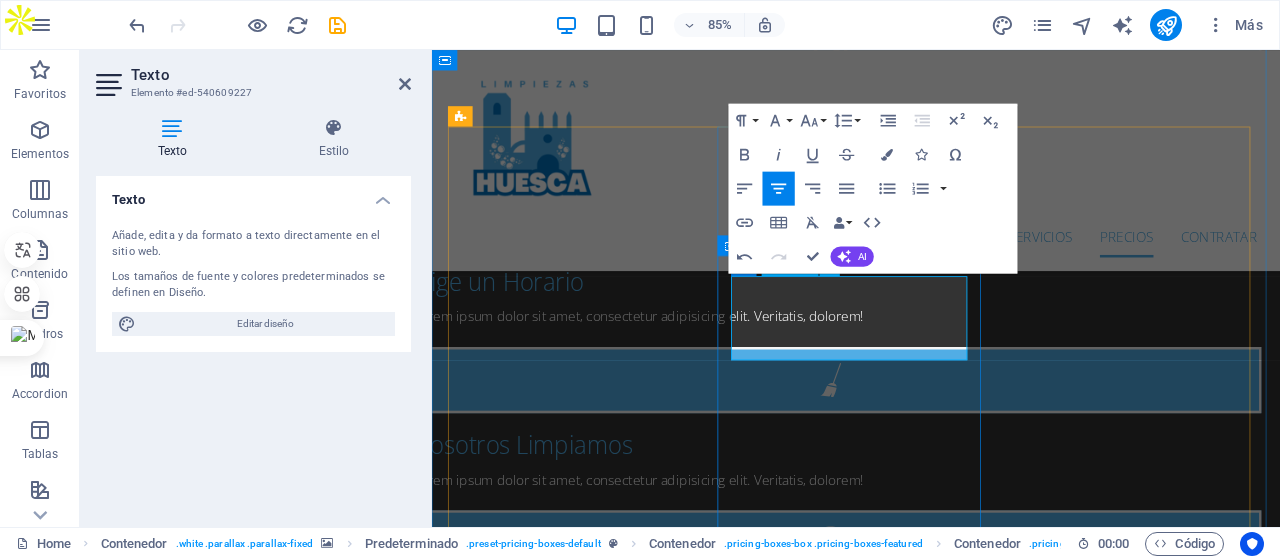 drag, startPoint x: 1223, startPoint y: 354, endPoint x: 850, endPoint y: 343, distance: 373.16217 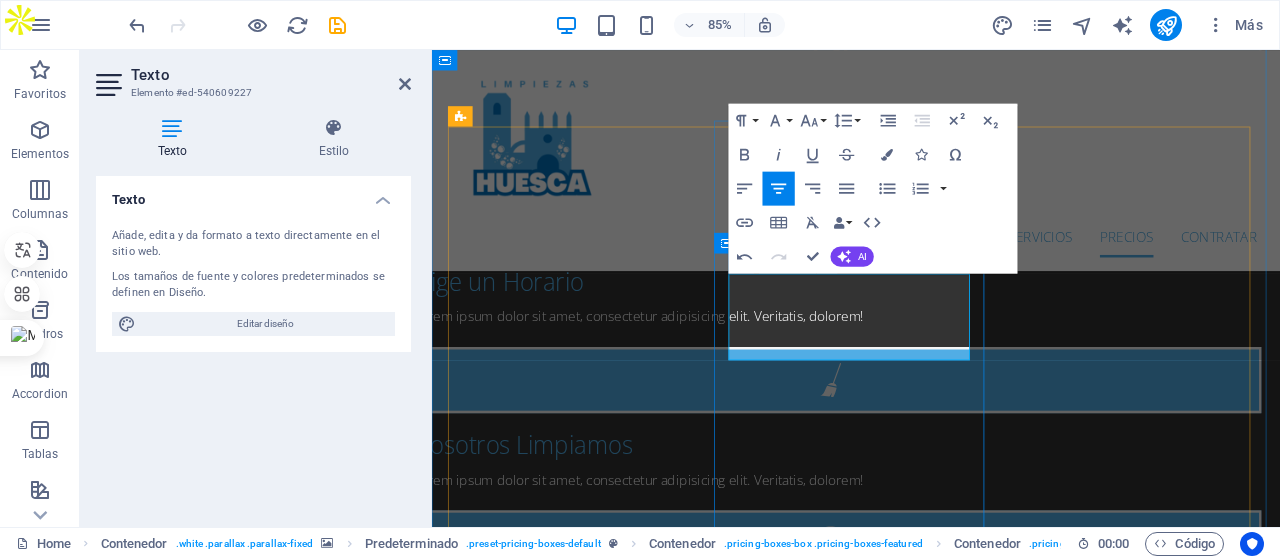 drag, startPoint x: 855, startPoint y: 331, endPoint x: 789, endPoint y: 342, distance: 66.910385 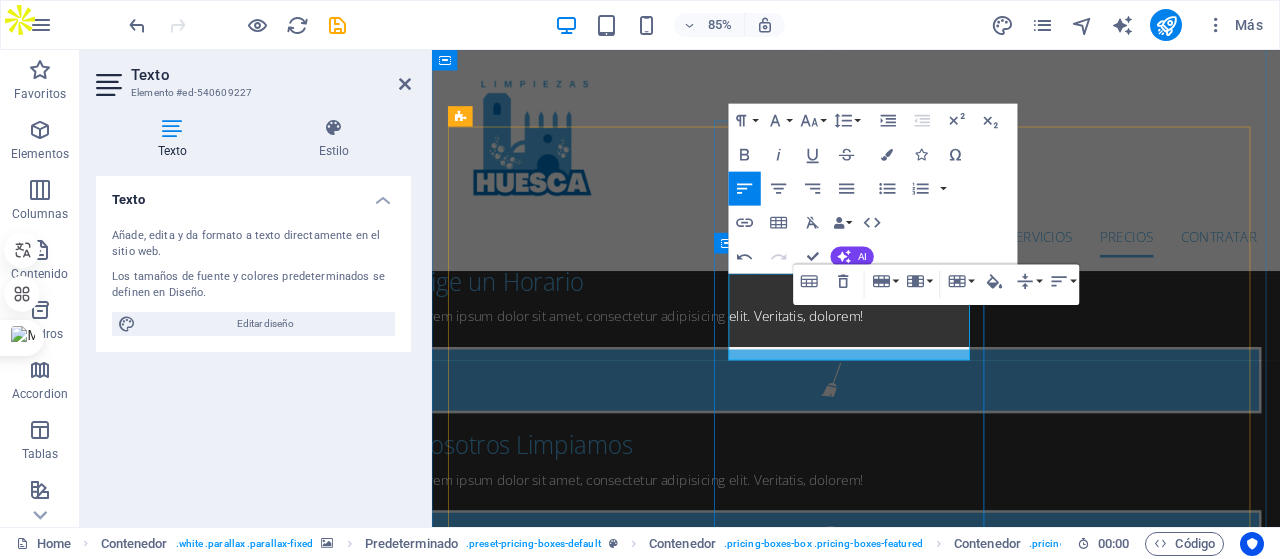scroll, scrollTop: 0, scrollLeft: 6, axis: horizontal 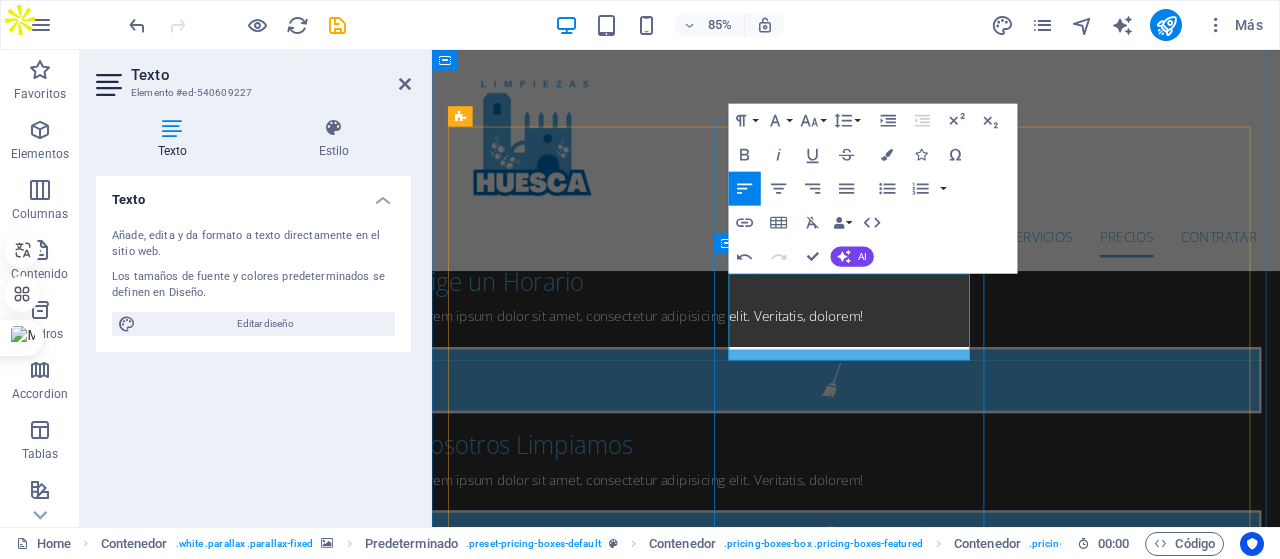 click on "€/hora" at bounding box center [744, 2951] 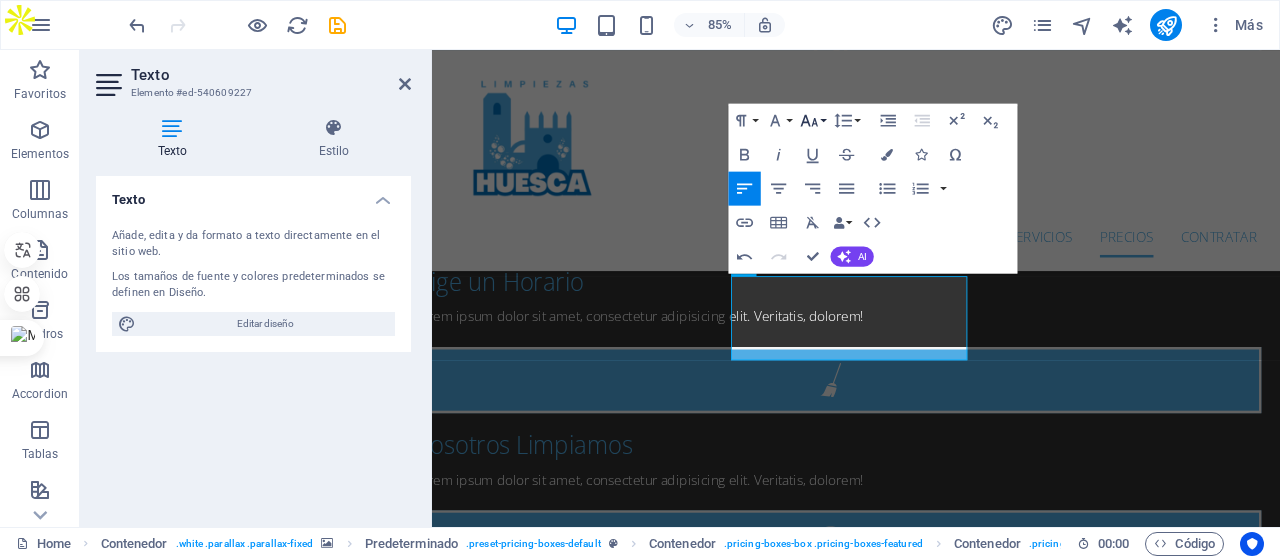 click on "Font Size" at bounding box center (813, 121) 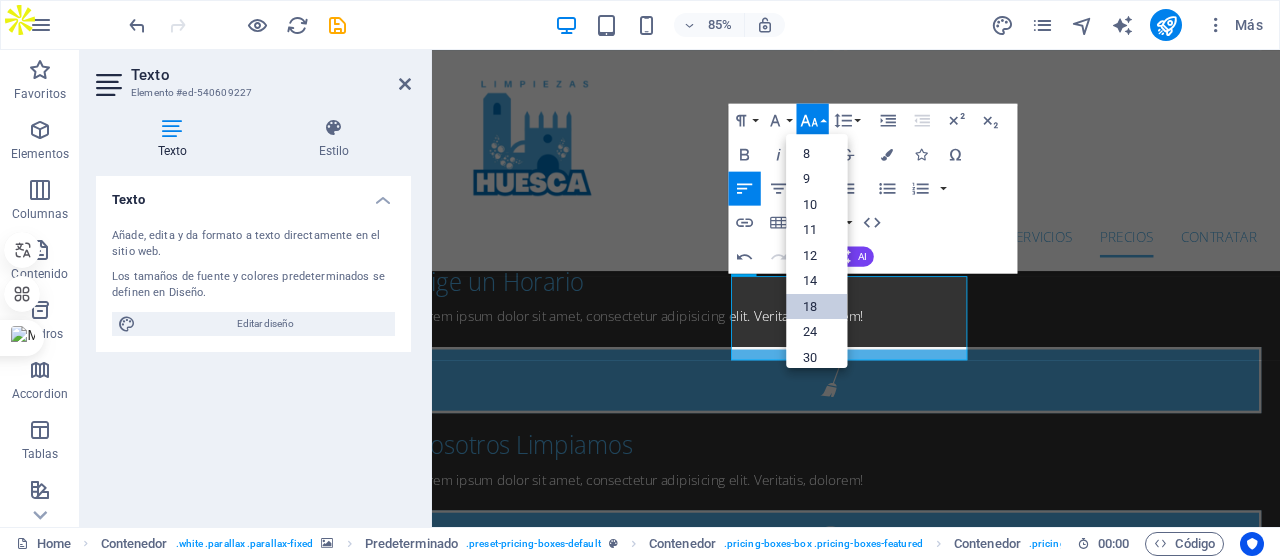 click on "18" at bounding box center (816, 307) 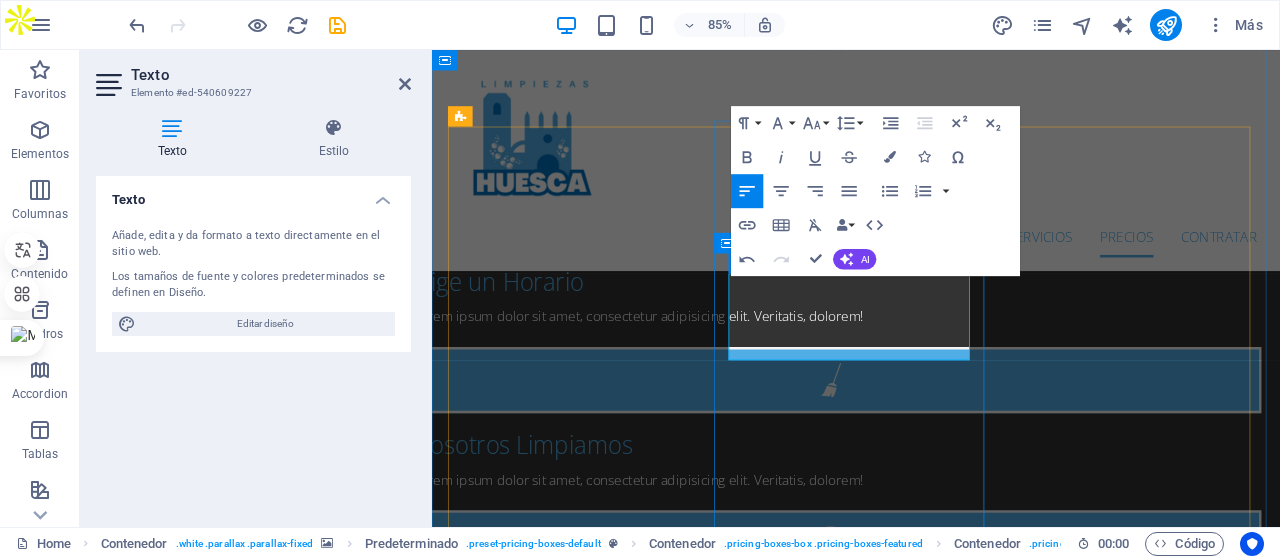 click on "16,95" at bounding box center [593, 2950] 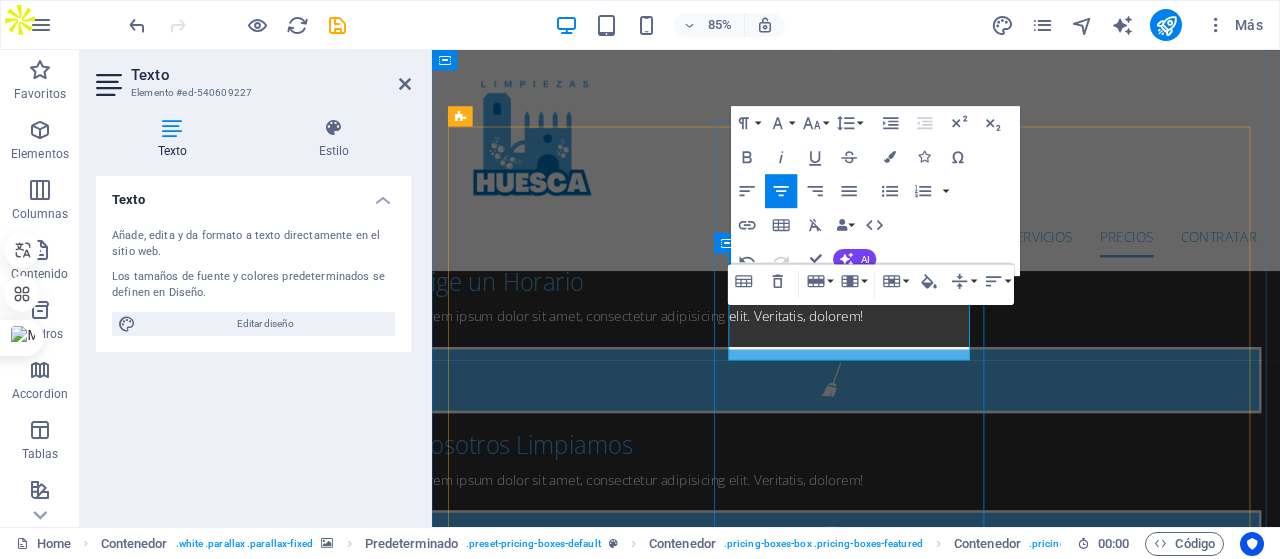 click on "Desde" at bounding box center [507, 2951] 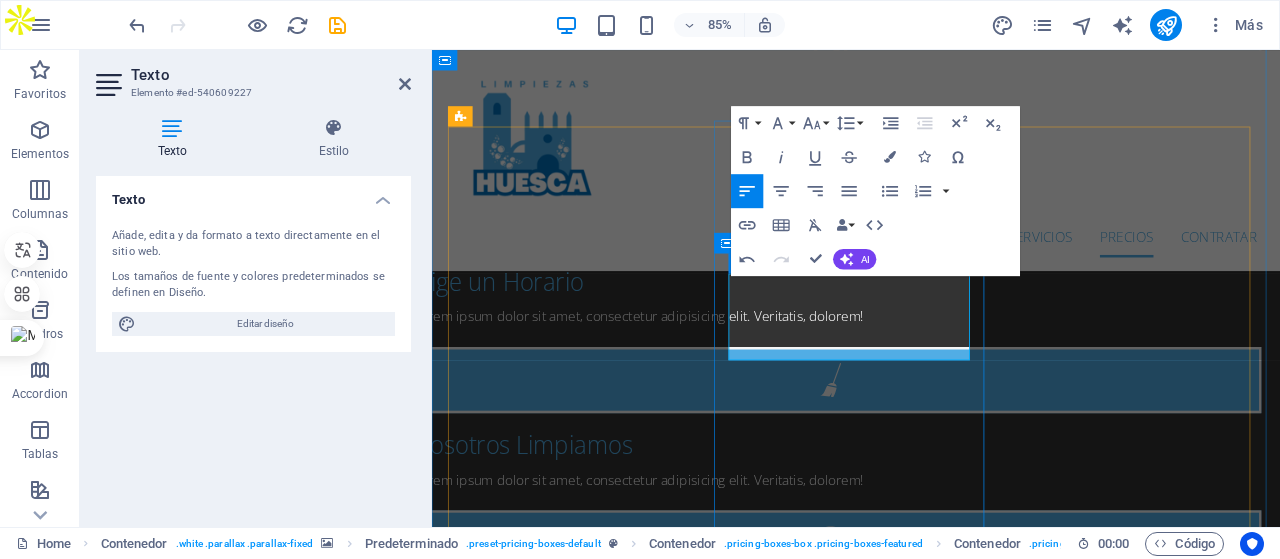 click on "Desde" at bounding box center [507, 2951] 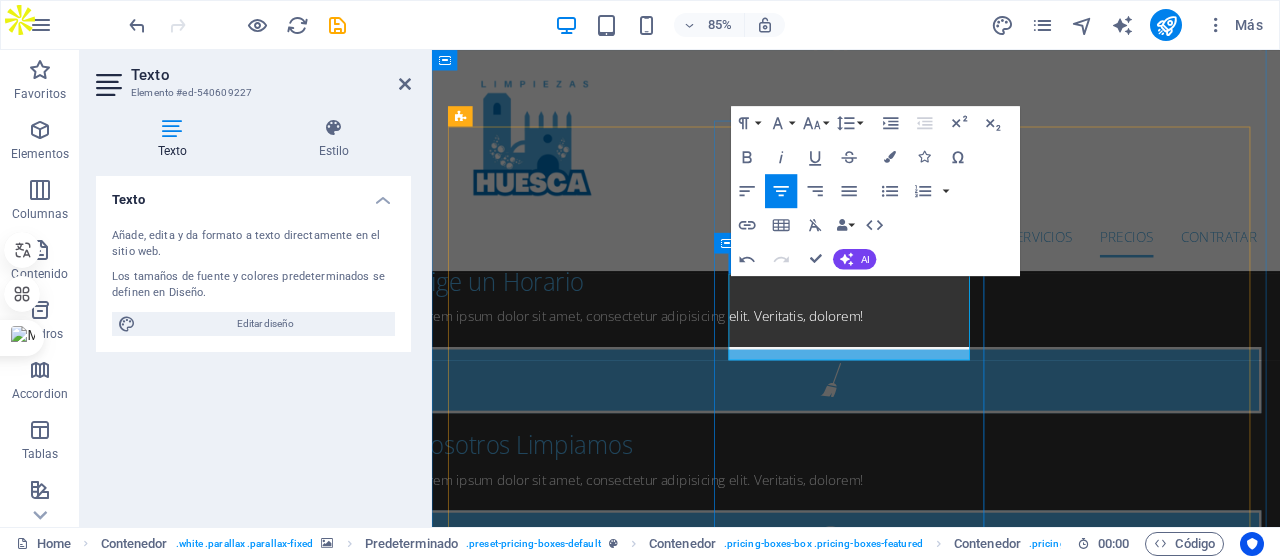 click at bounding box center [593, 2899] 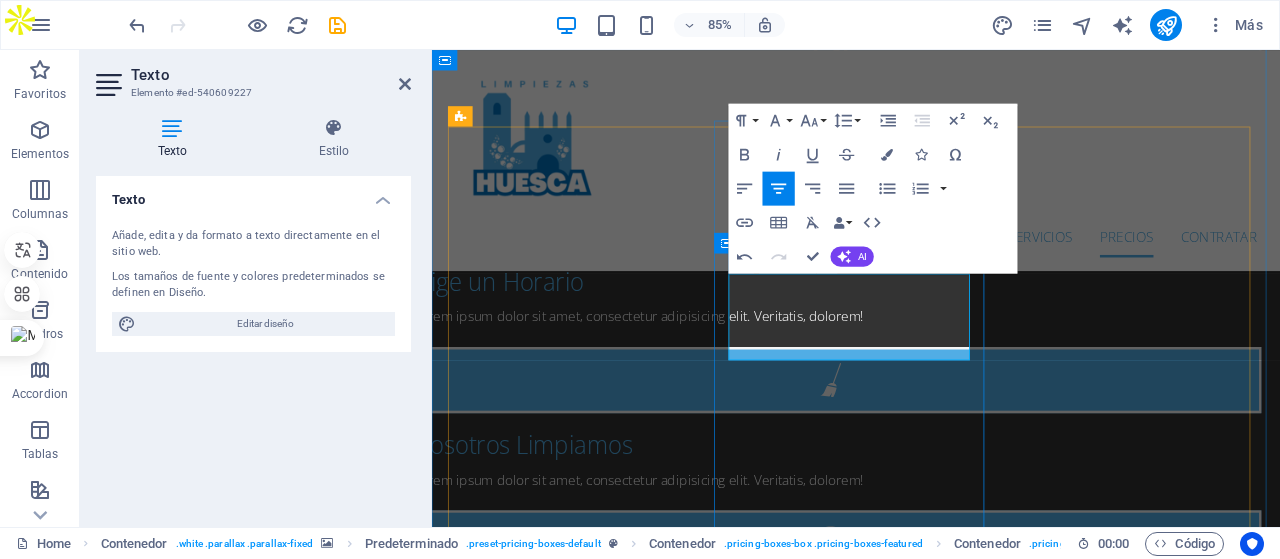 click at bounding box center (593, 2899) 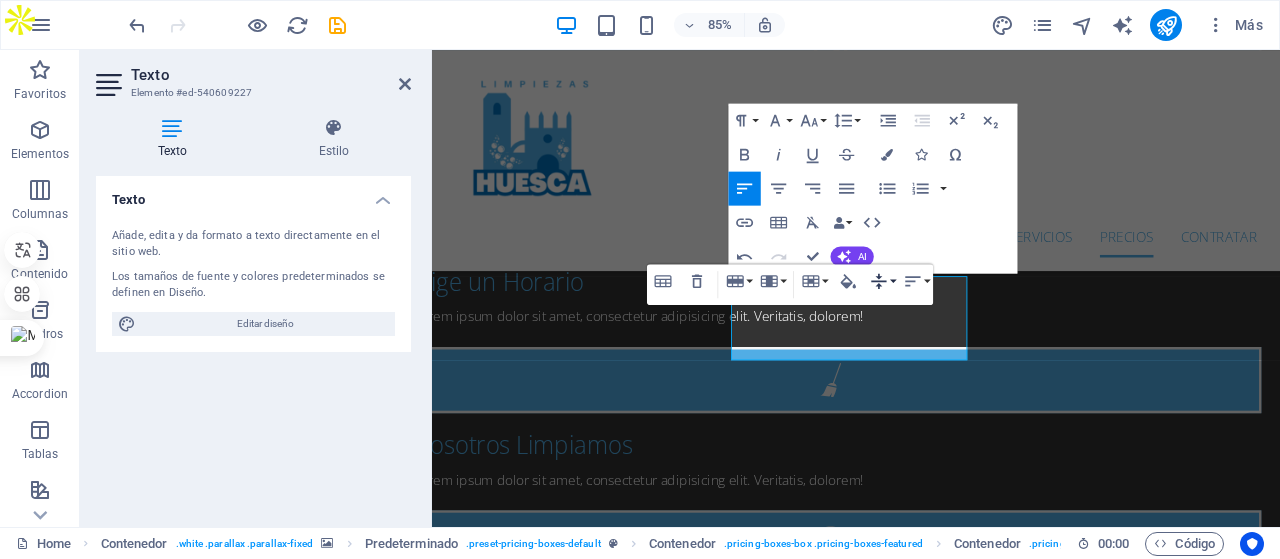 click on "Vertical Align" at bounding box center [883, 282] 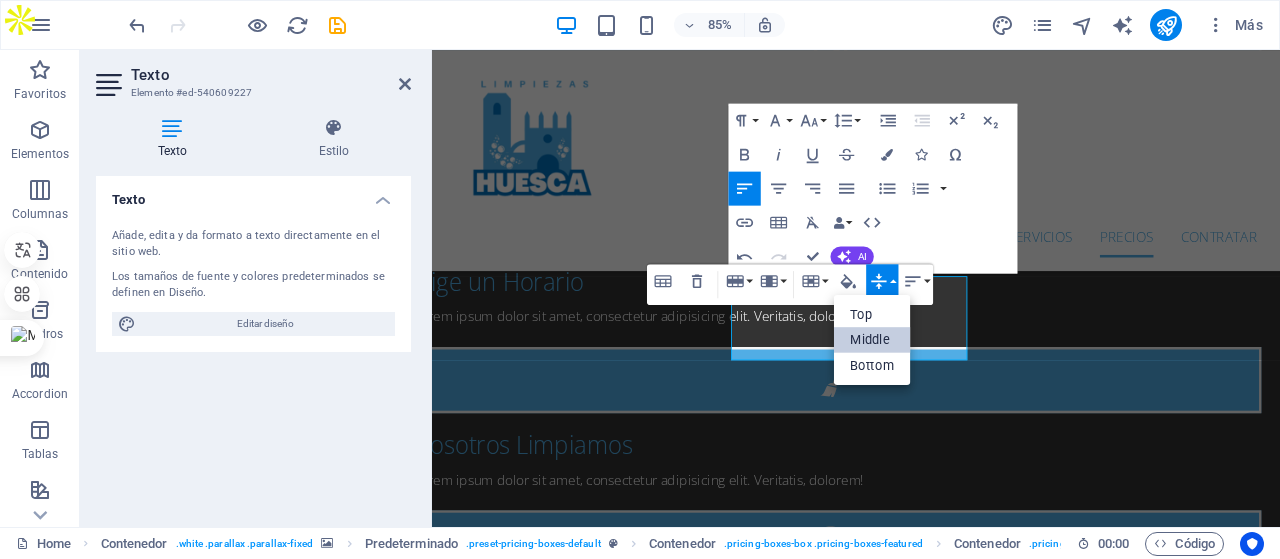 scroll, scrollTop: 0, scrollLeft: 0, axis: both 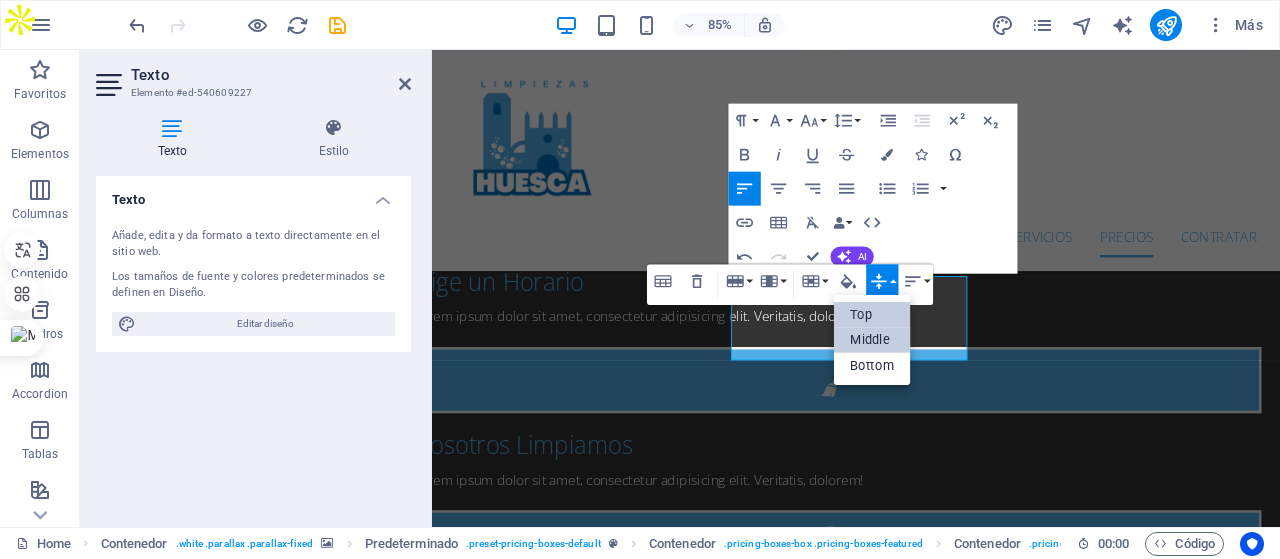 click on "Top" at bounding box center (872, 314) 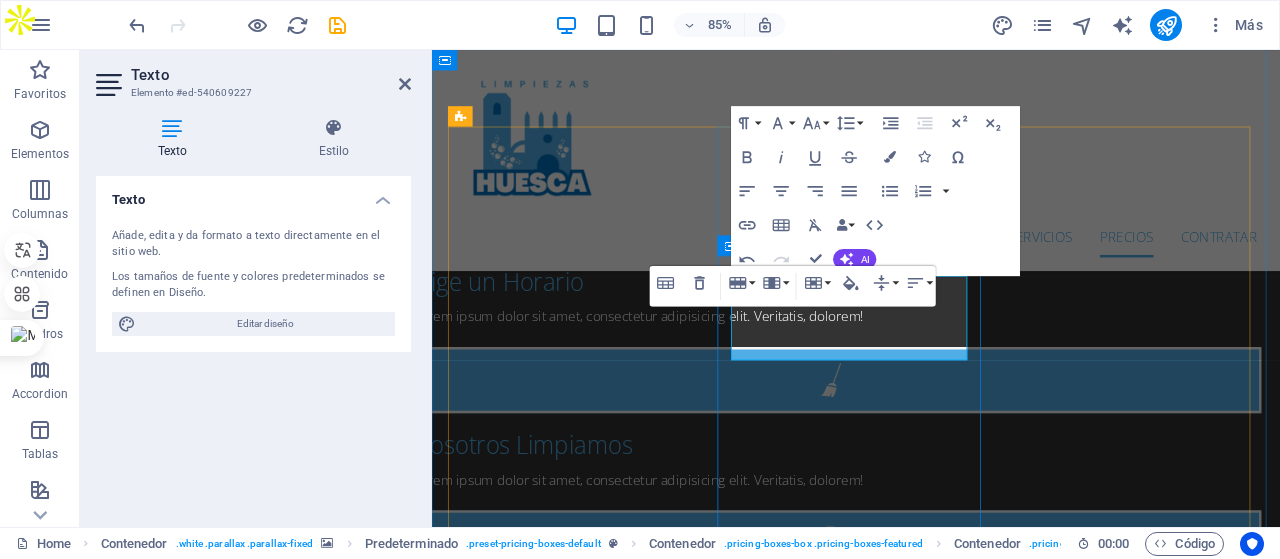click on "€/hora" at bounding box center (679, 2951) 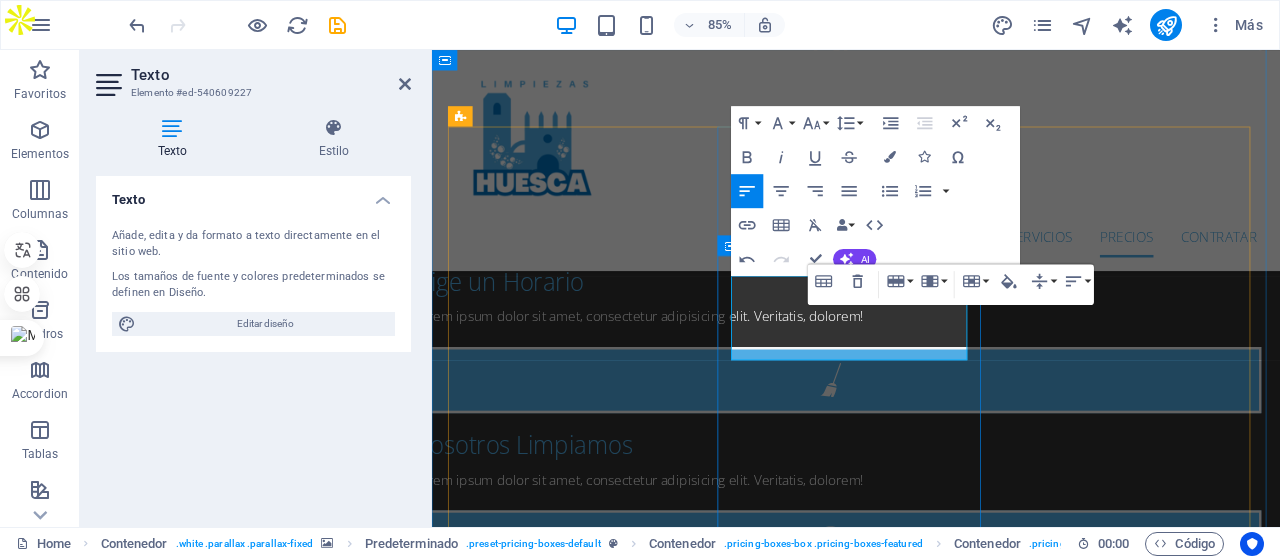 click at bounding box center [593, 2899] 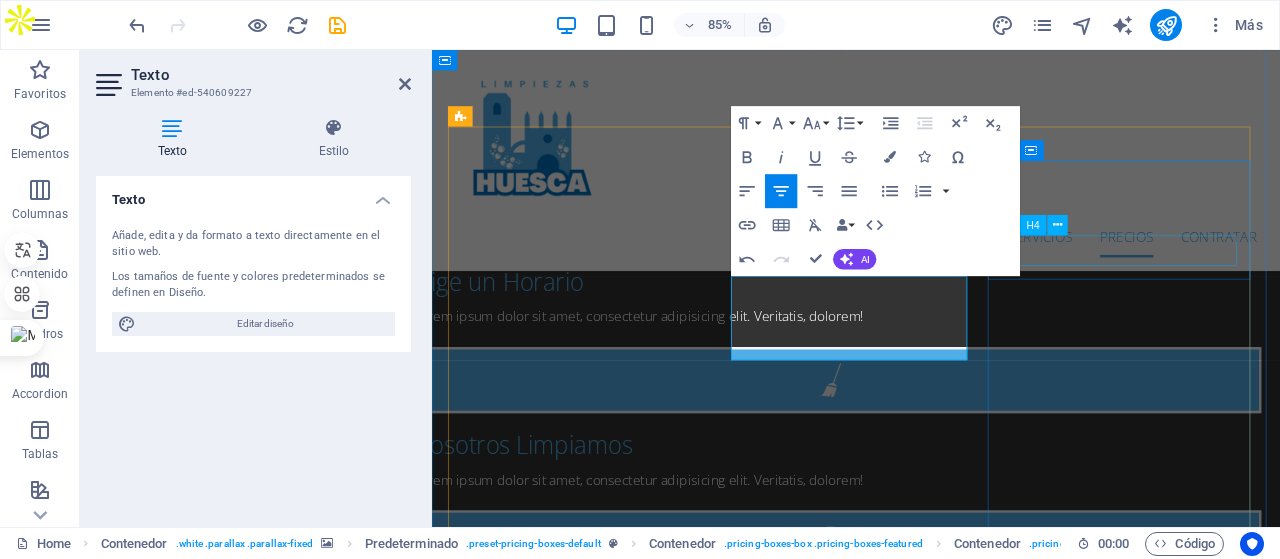 click on "H4" at bounding box center (1040, 225) 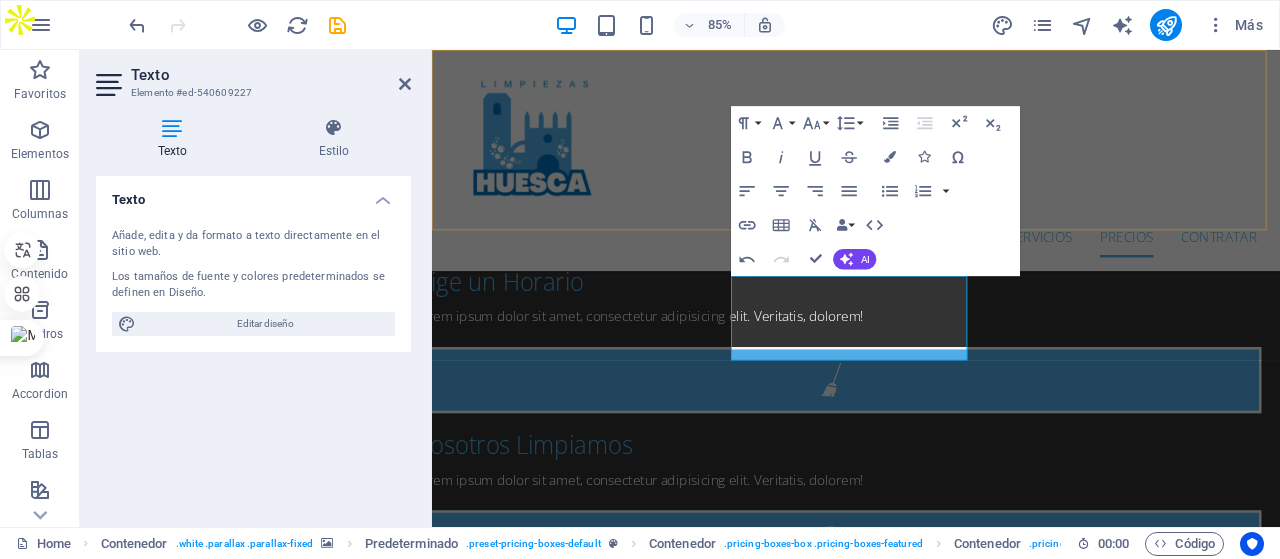 click on "Inicio Sobre Nosotros Servicios Precios Contratar" at bounding box center [931, 180] 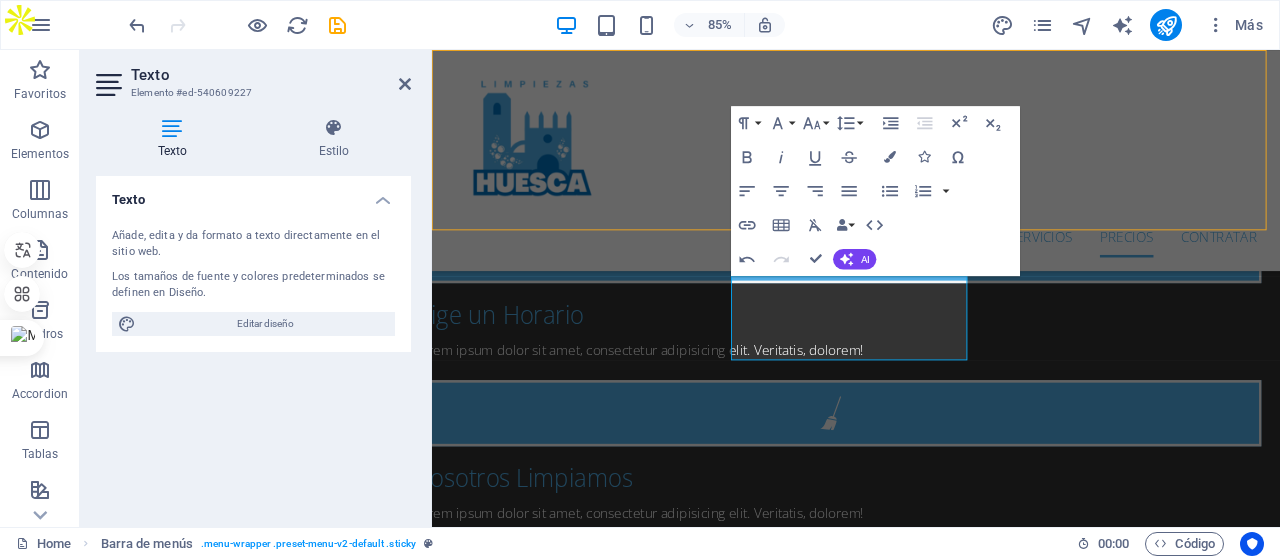 scroll, scrollTop: 3700, scrollLeft: 0, axis: vertical 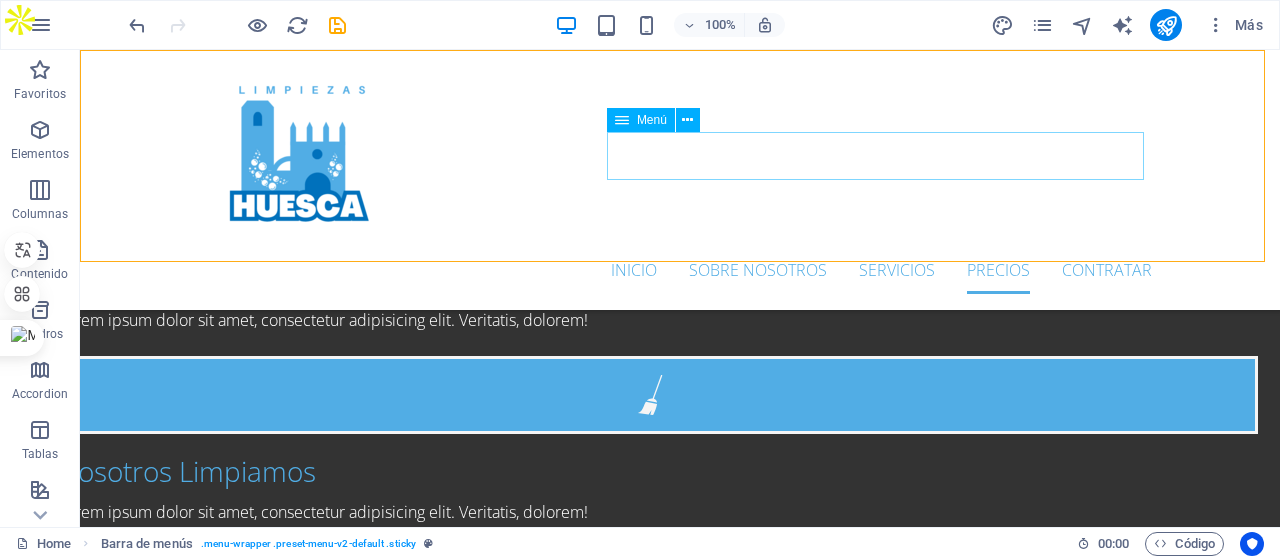 click on "Inicio Sobre Nosotros Servicios Precios Contratar" at bounding box center [680, 270] 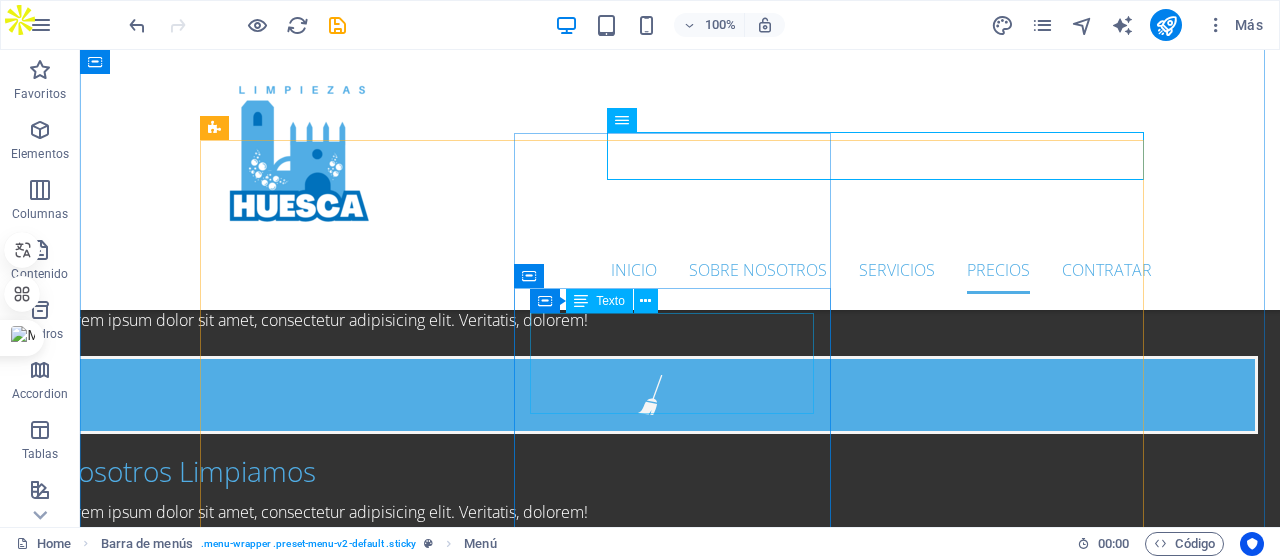 click on "Desde 16,95  €/hora" at bounding box center [340, 2882] 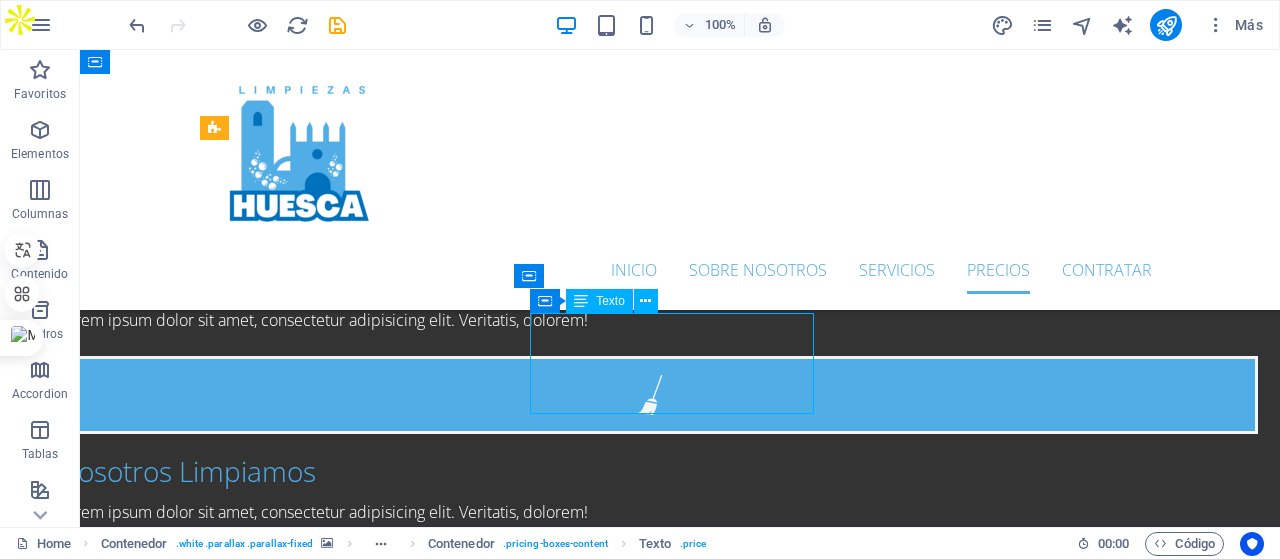 click on "Desde 16,95  €/hora" at bounding box center [340, 2882] 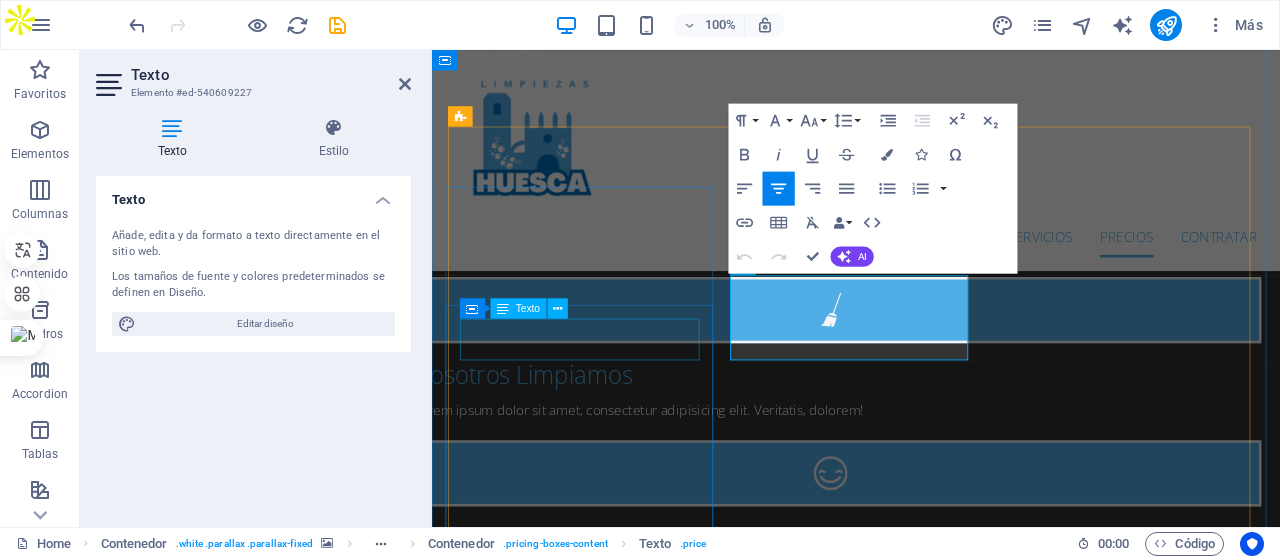 scroll, scrollTop: 3618, scrollLeft: 0, axis: vertical 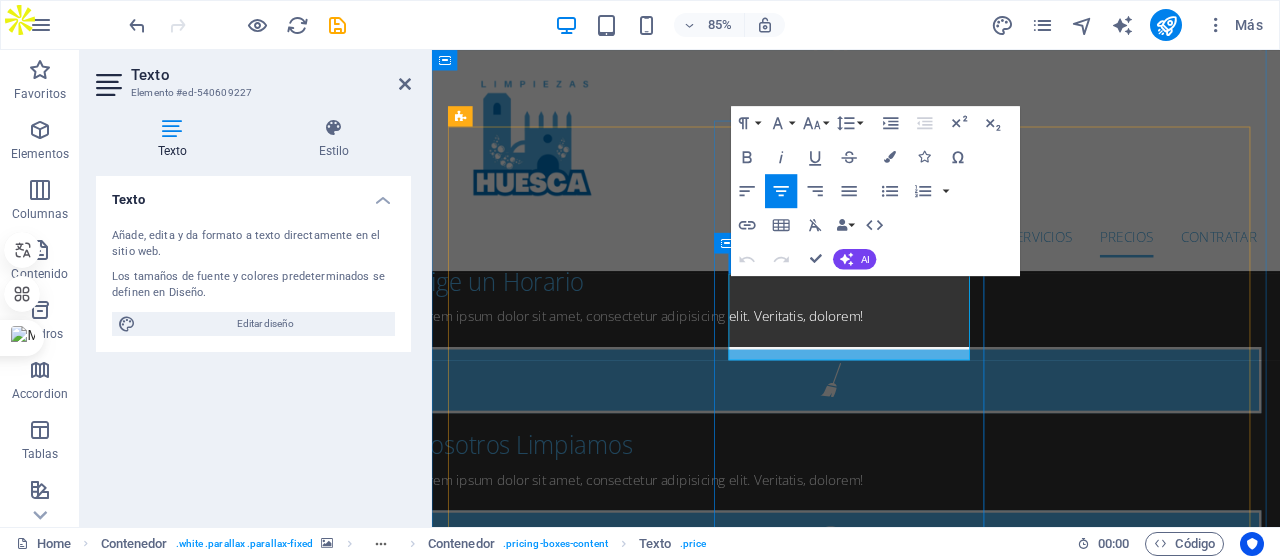 click on "Desde" at bounding box center [507, 2951] 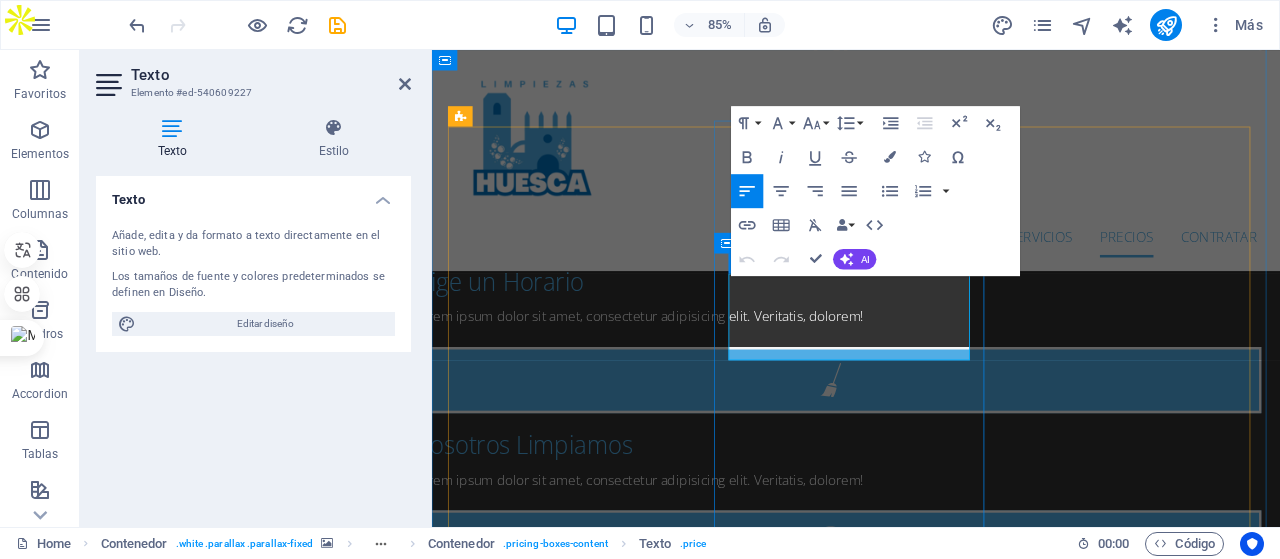 click on "Desde" at bounding box center [507, 2951] 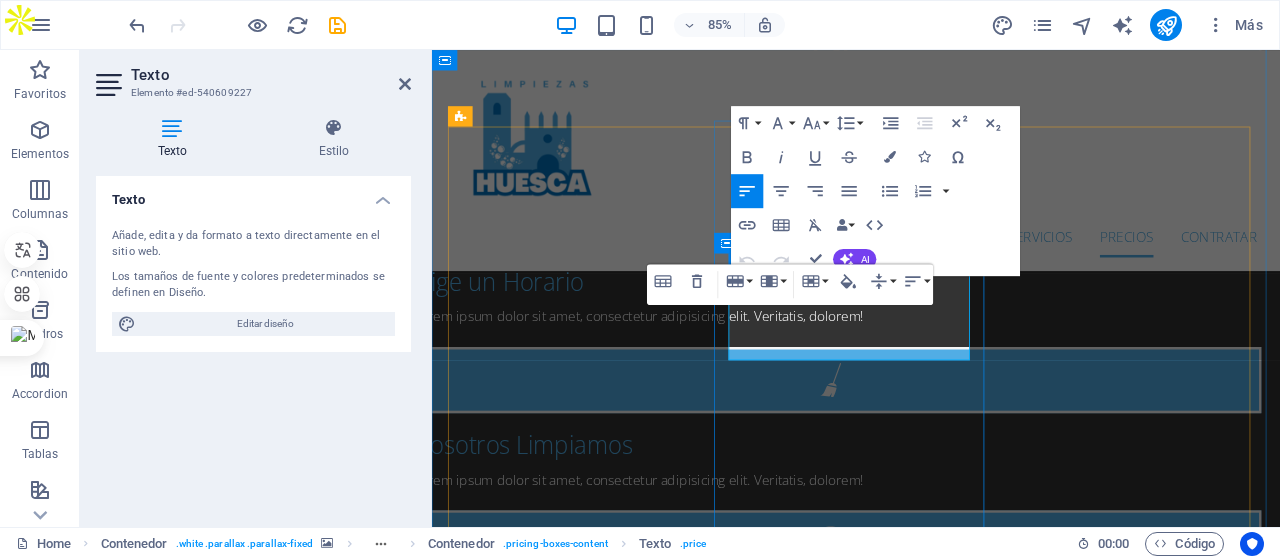click on "Desde" at bounding box center (507, 2951) 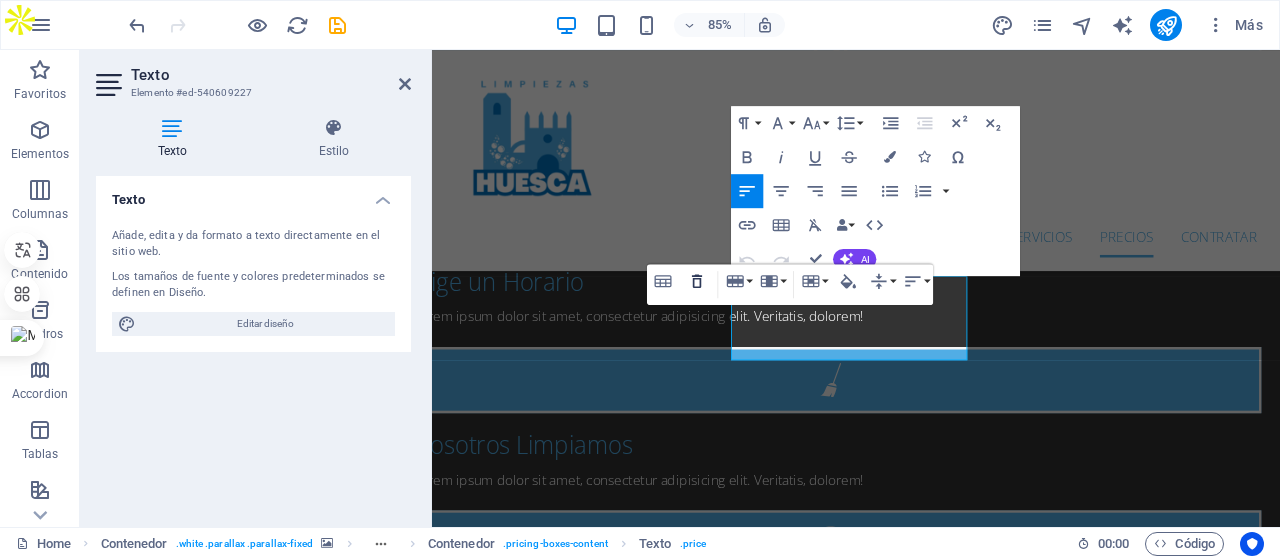 click 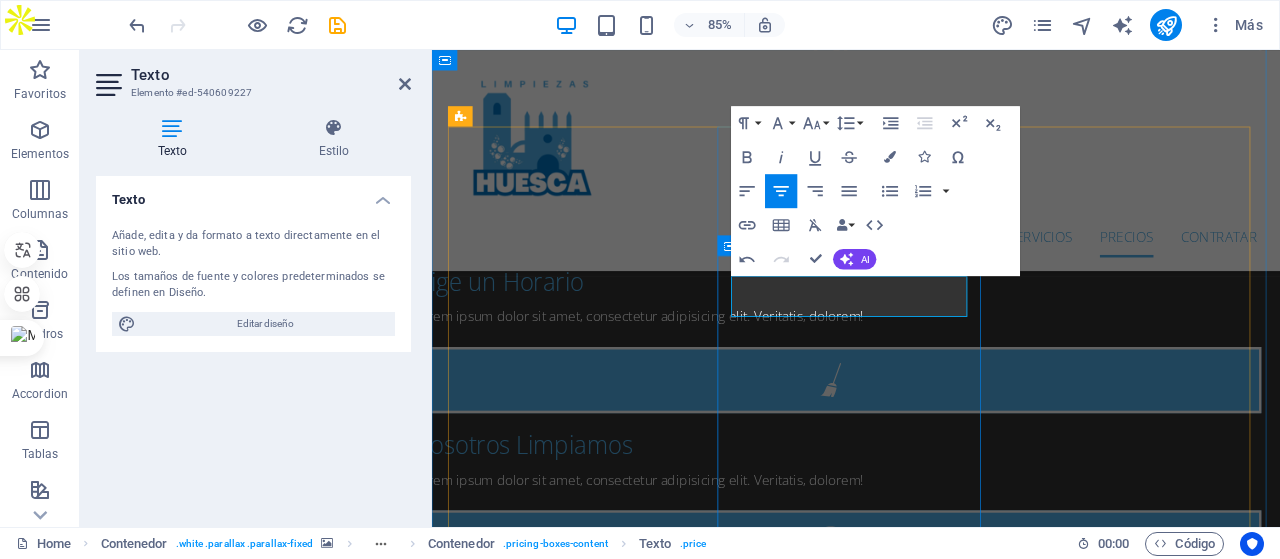 click at bounding box center [464, 2900] 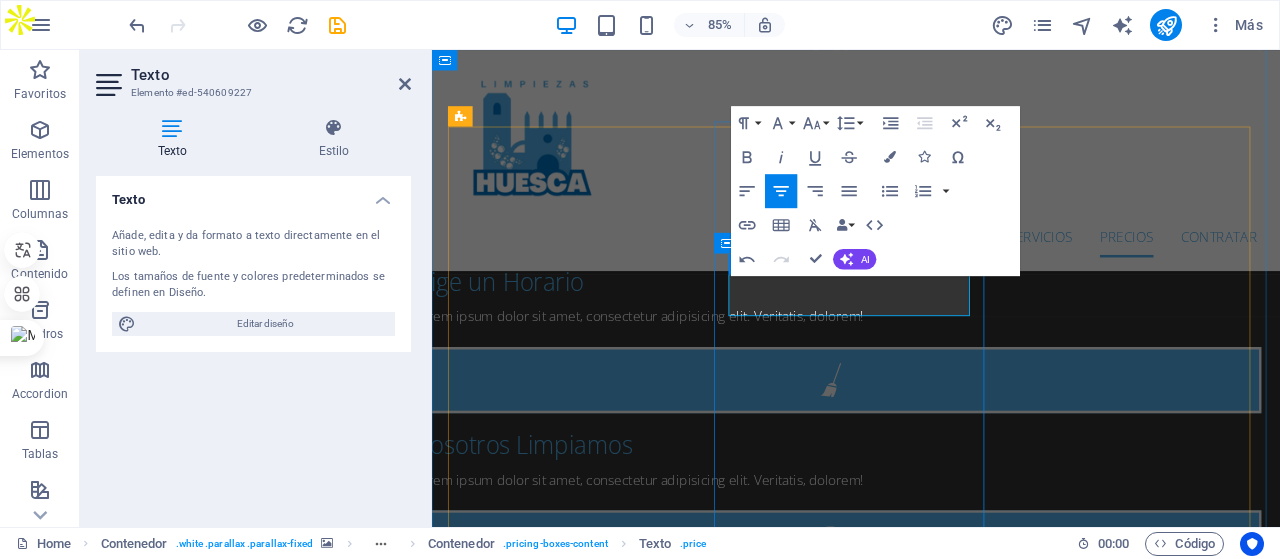 drag, startPoint x: 992, startPoint y: 344, endPoint x: 813, endPoint y: 344, distance: 179 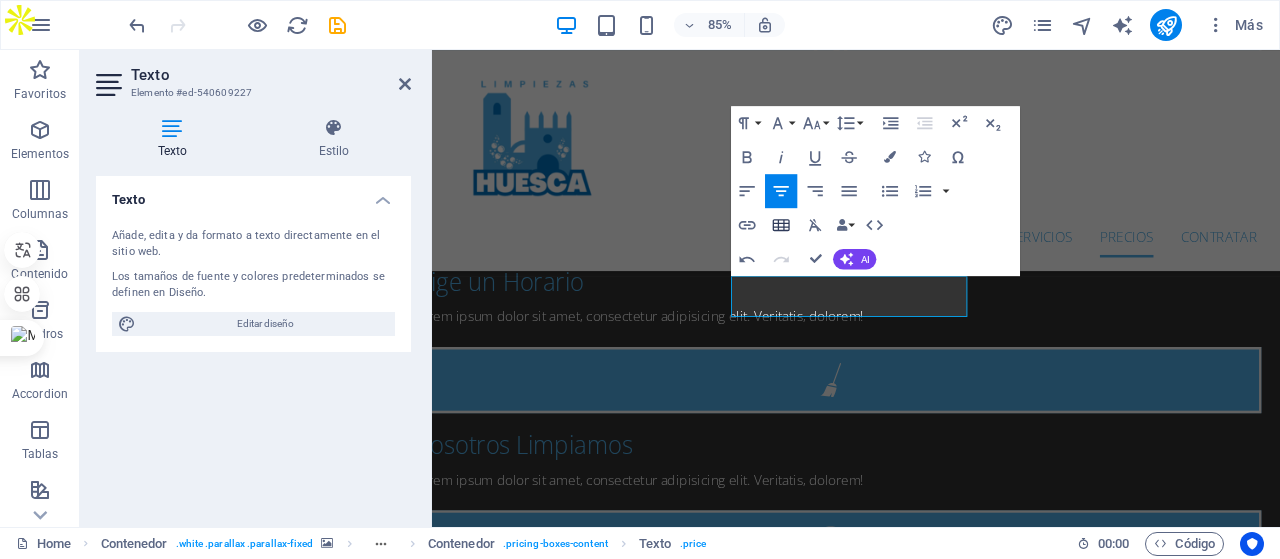 click 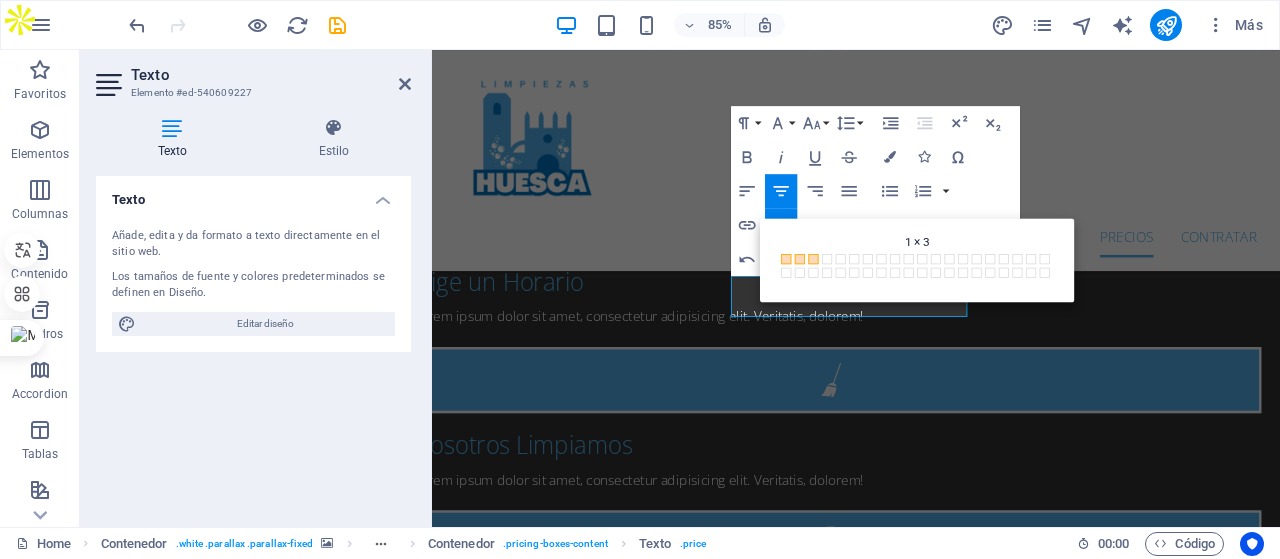 click at bounding box center [814, 259] 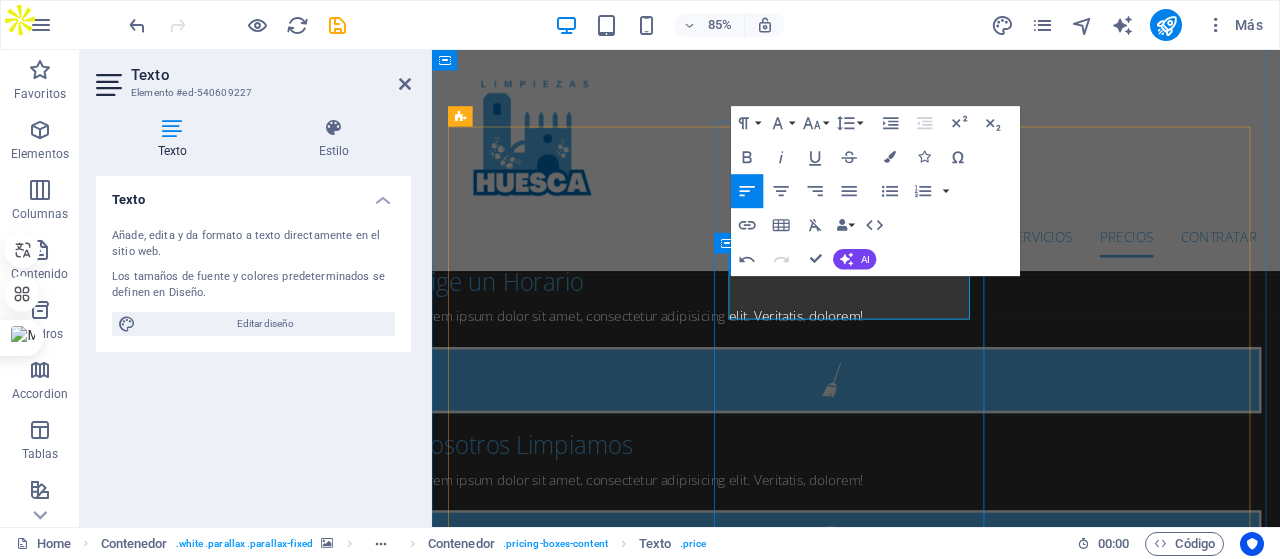 click at bounding box center (465, 2902) 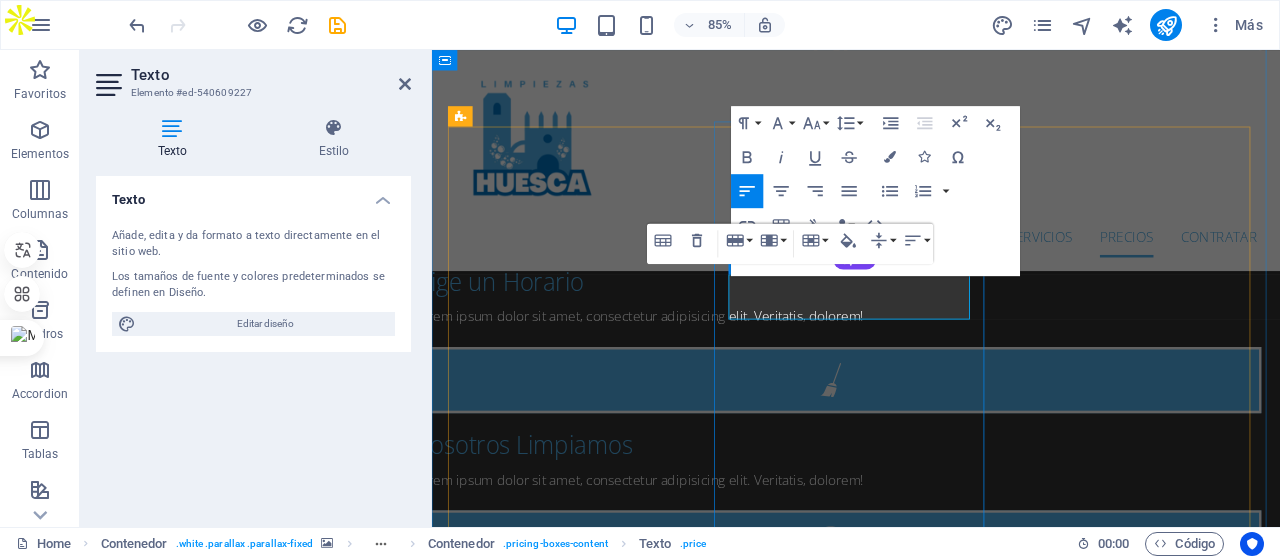 type 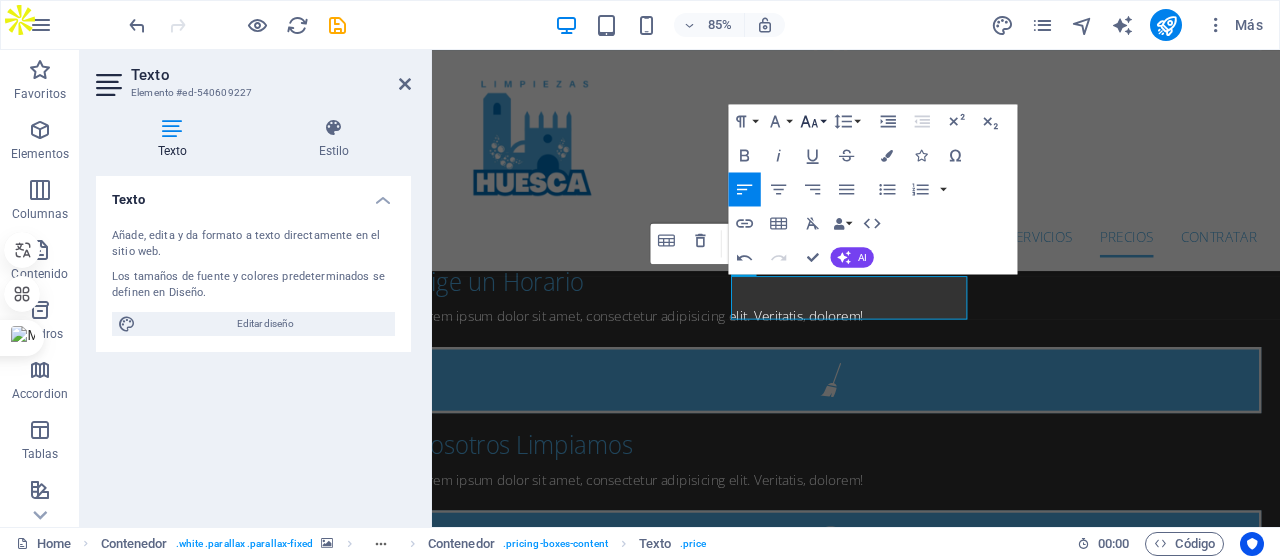 click 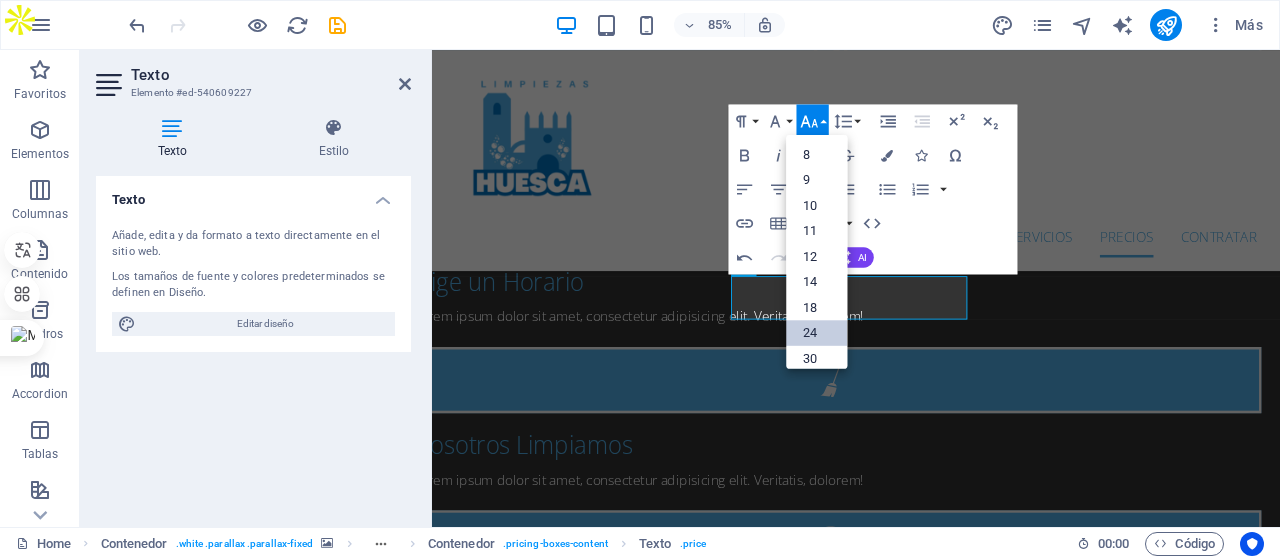 click on "24" at bounding box center (816, 333) 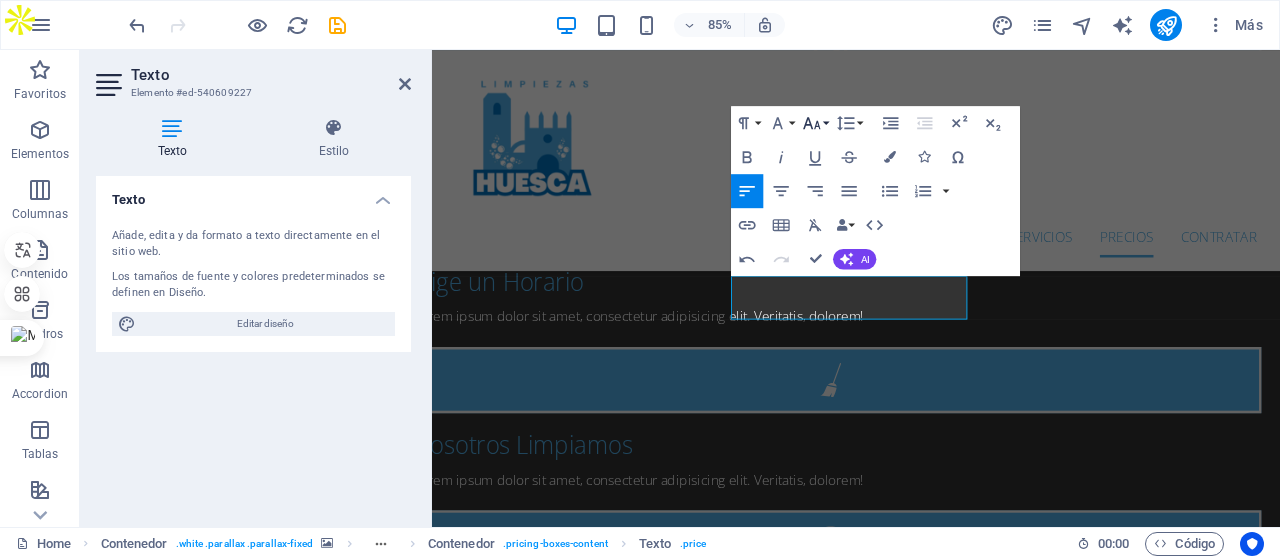 click 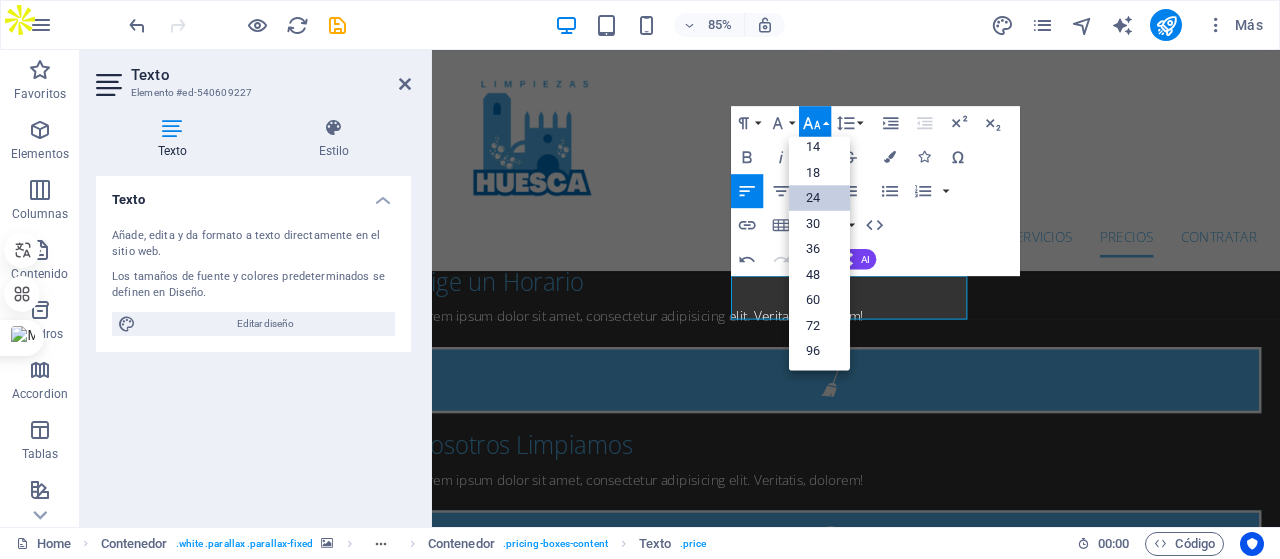 scroll, scrollTop: 160, scrollLeft: 0, axis: vertical 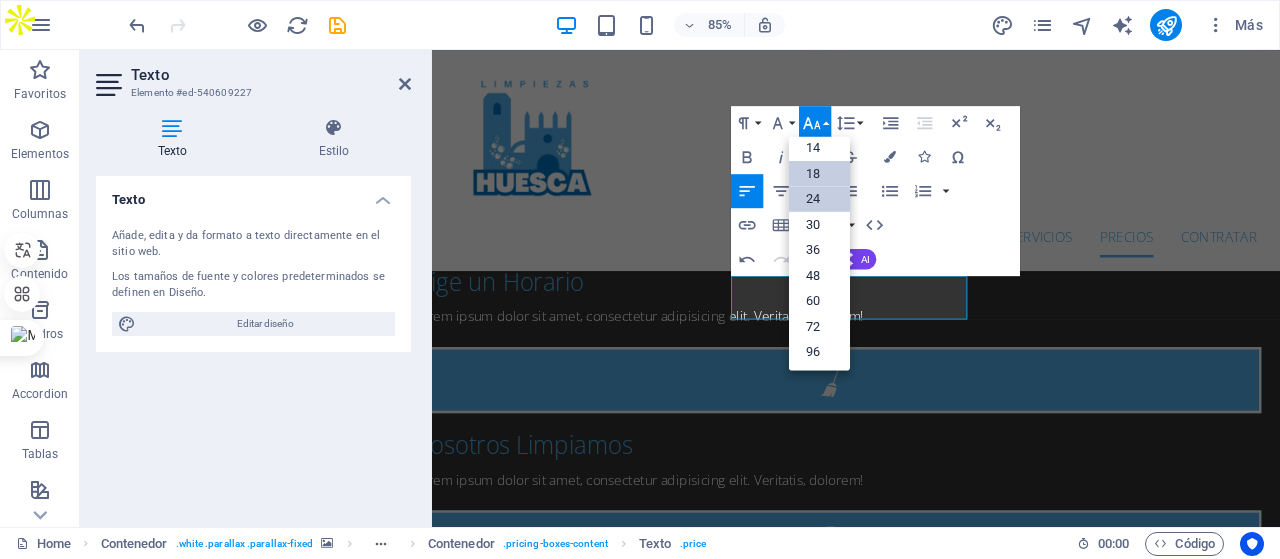 click on "18" at bounding box center [819, 173] 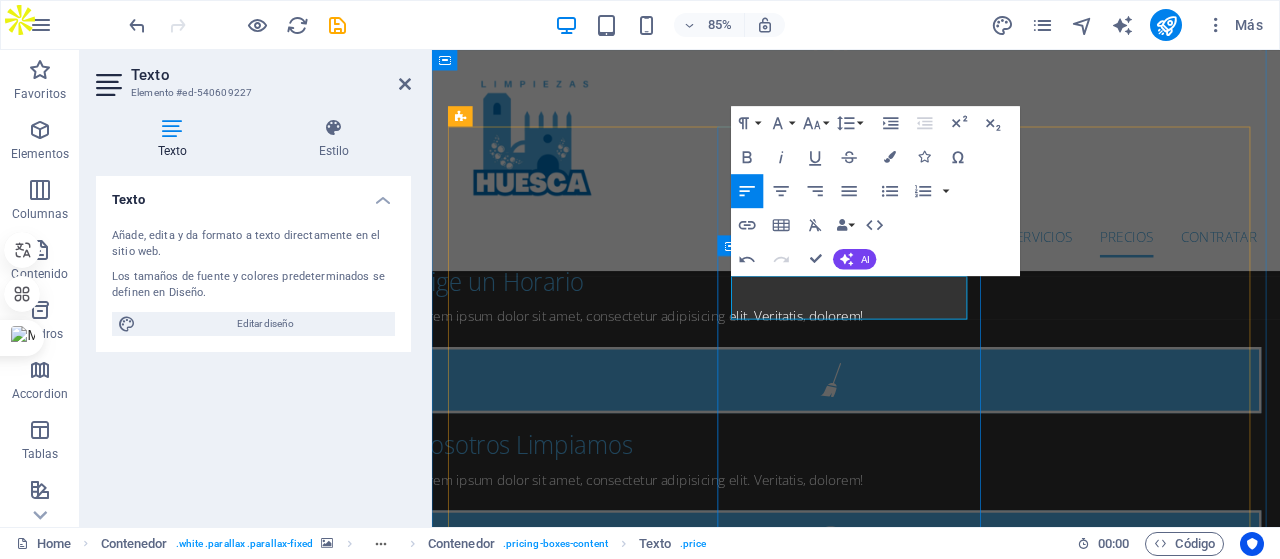click on "Desde ​" at bounding box center (516, 2902) 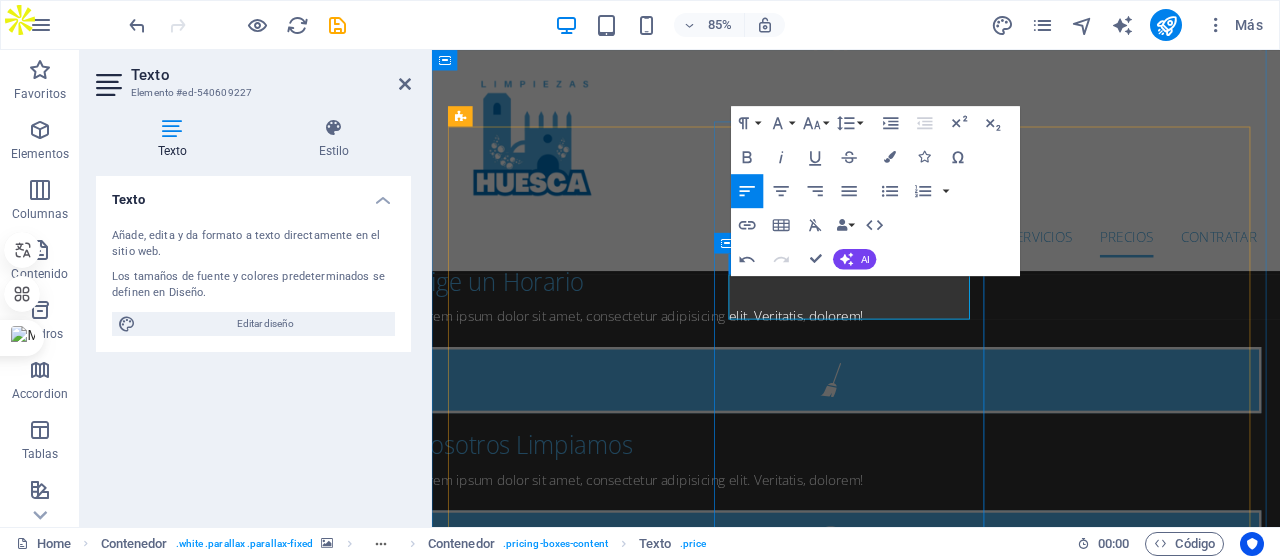 click on "Desde ​" at bounding box center [516, 2902] 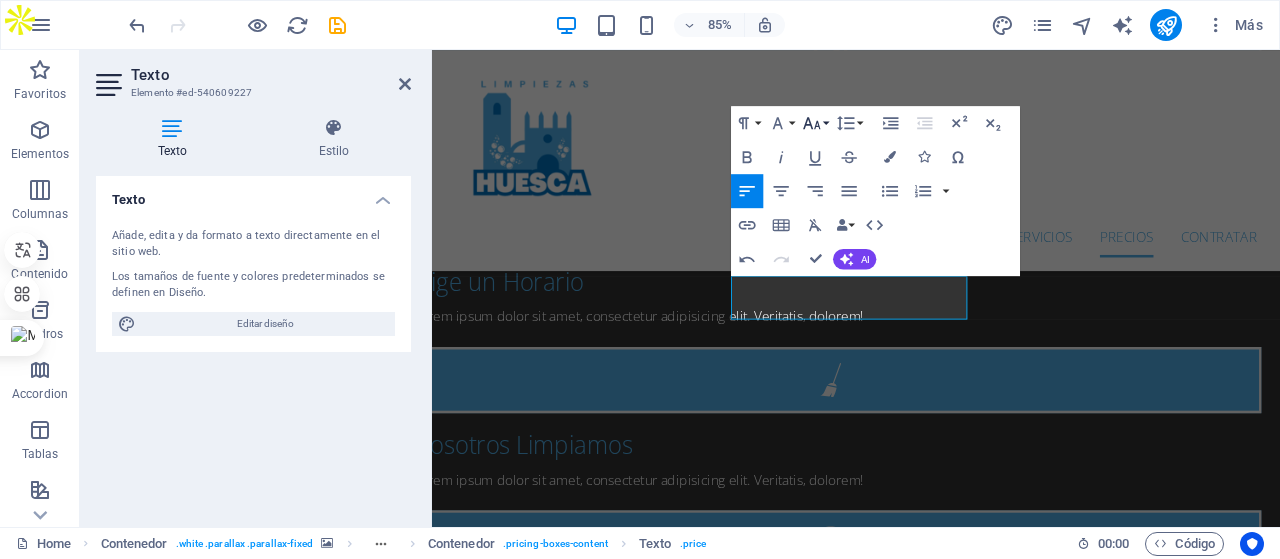 click 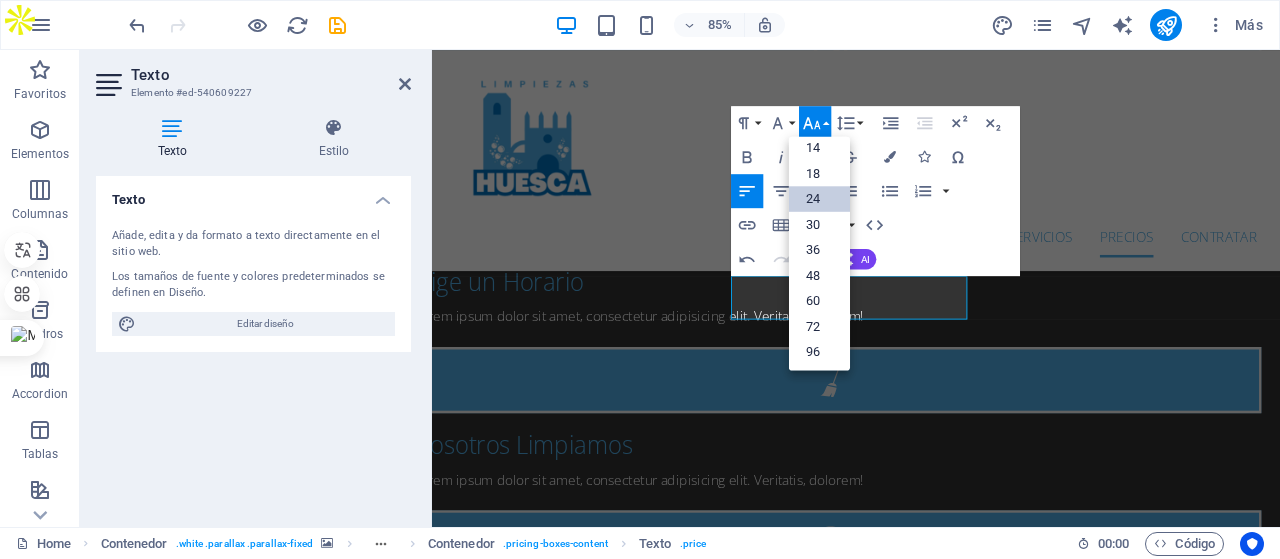 click on "24" at bounding box center [819, 199] 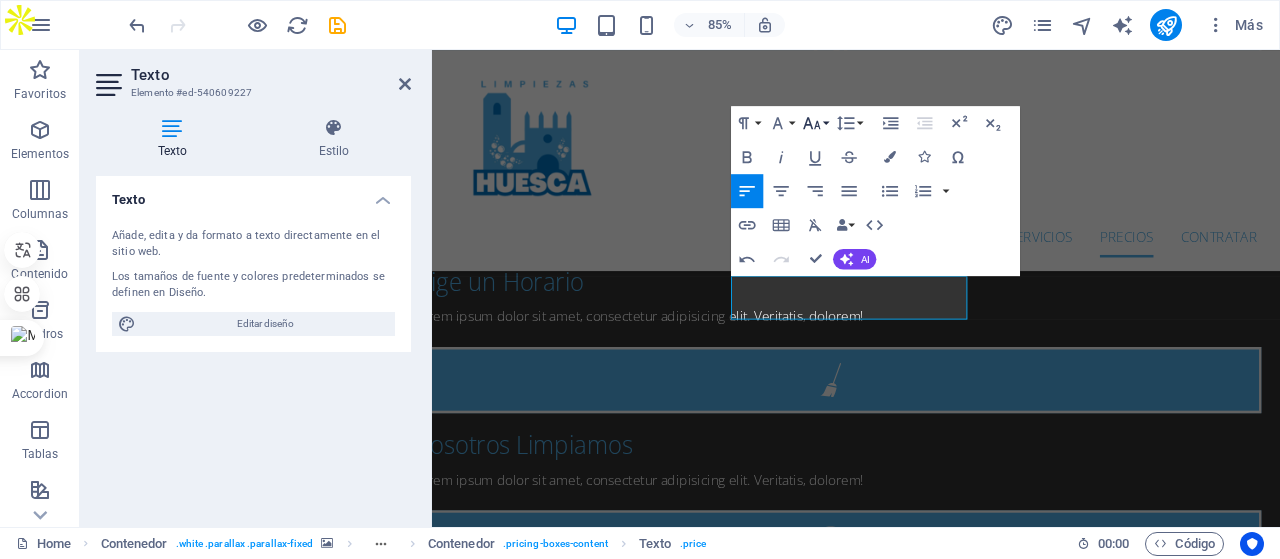 click 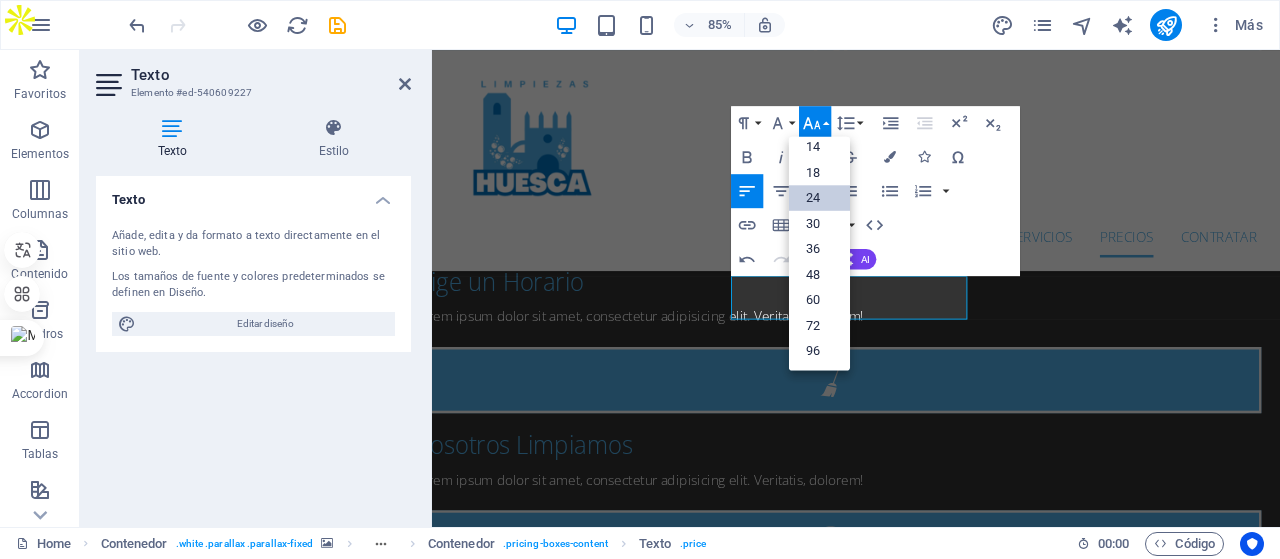 scroll, scrollTop: 160, scrollLeft: 0, axis: vertical 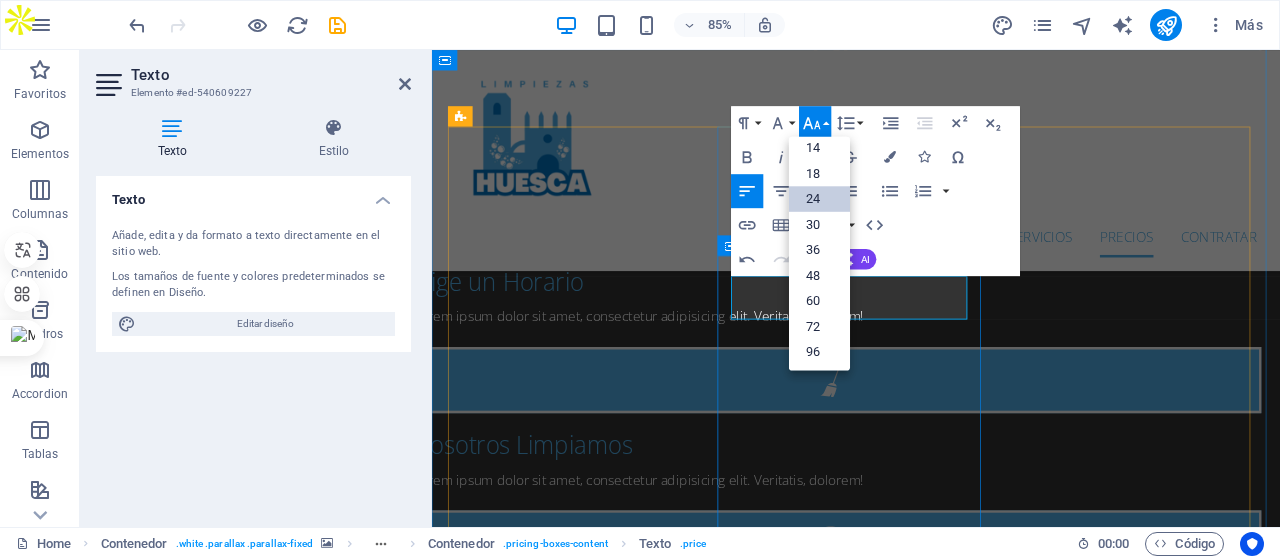 click at bounding box center [468, 2902] 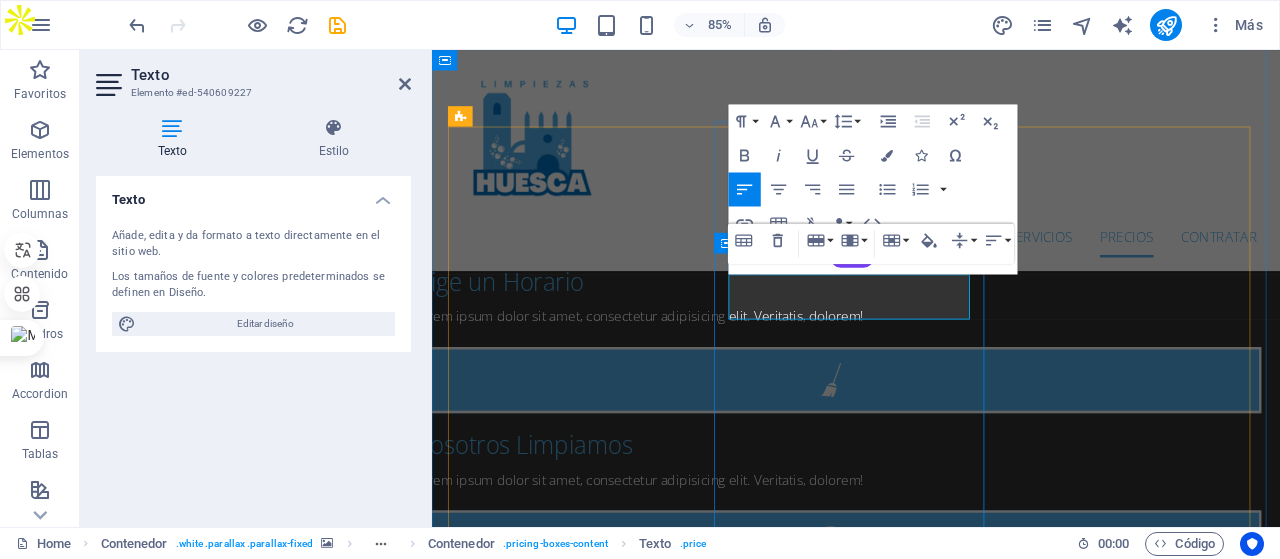click at bounding box center [679, 2902] 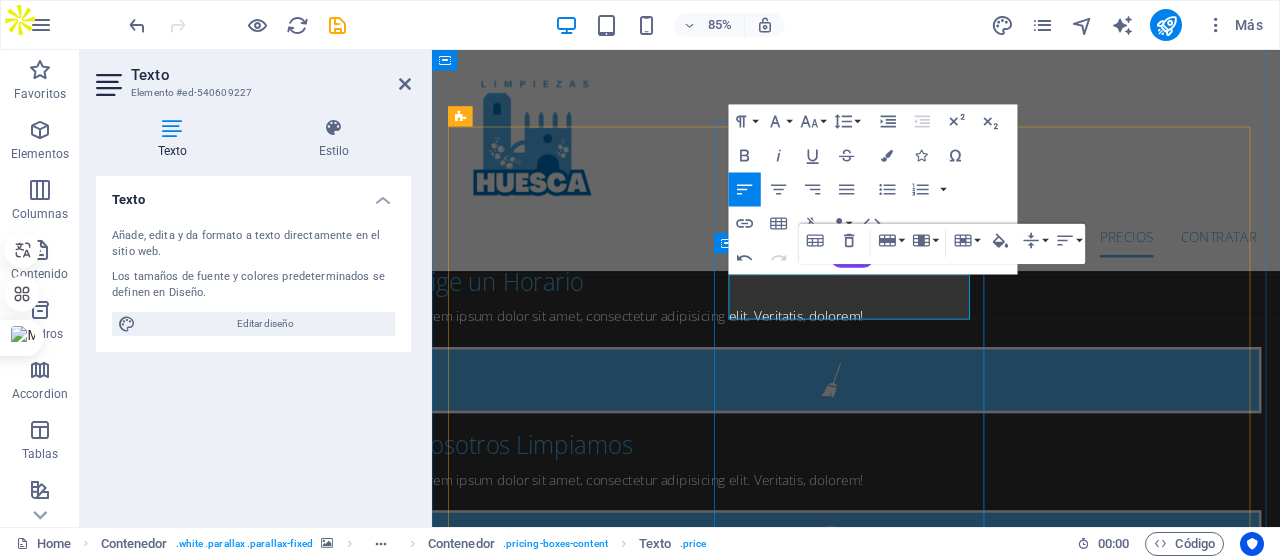 click on "E/Hora" at bounding box center (751, 2902) 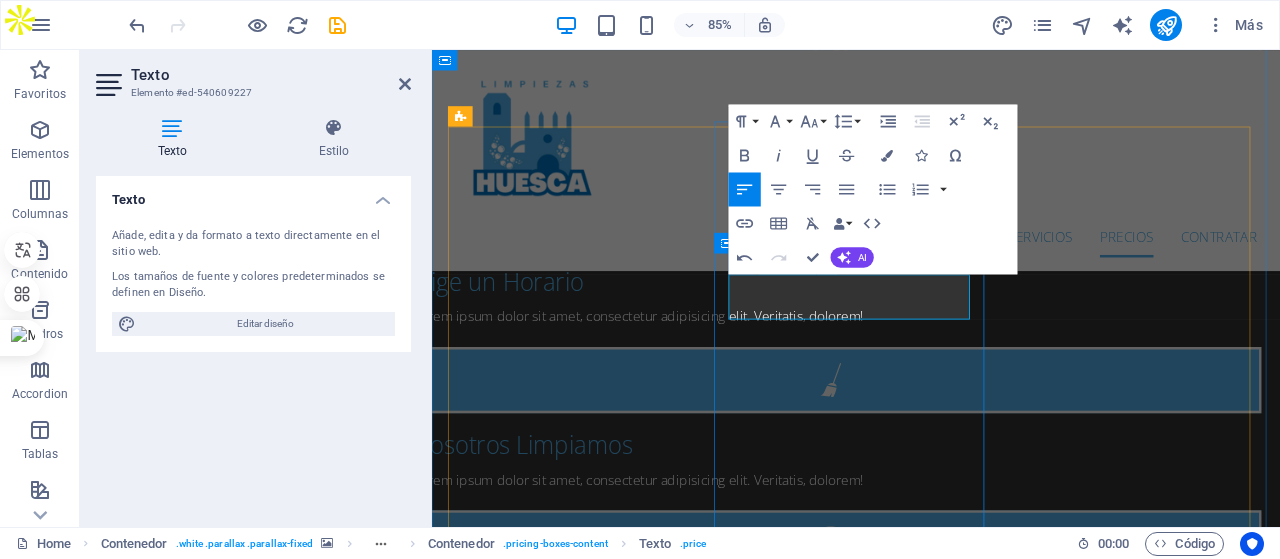click on "€/Hora" at bounding box center (751, 2902) 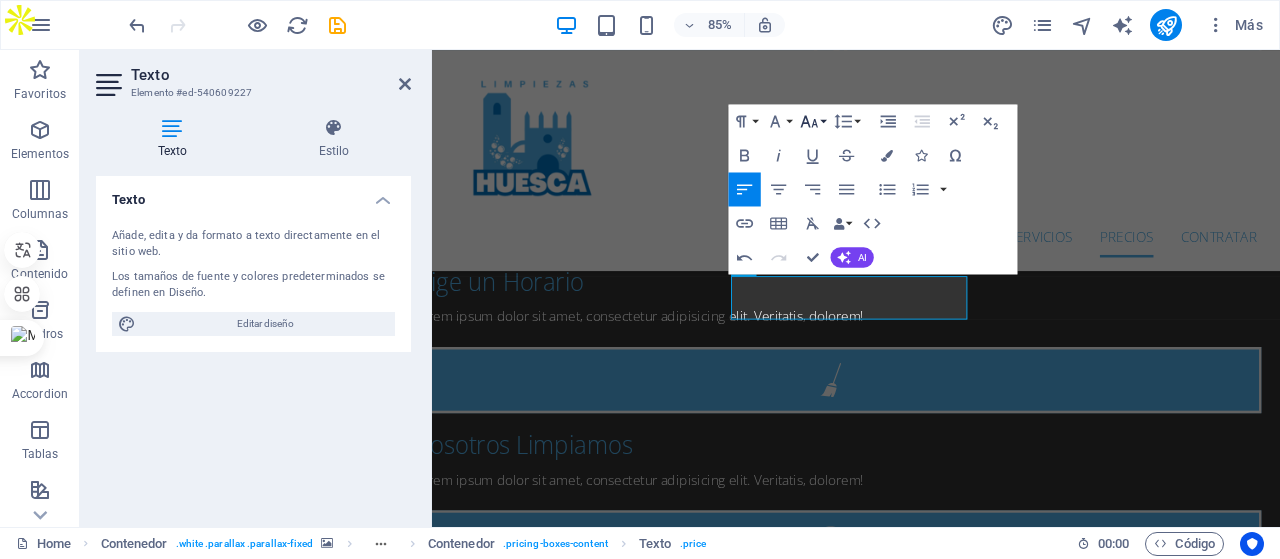 click 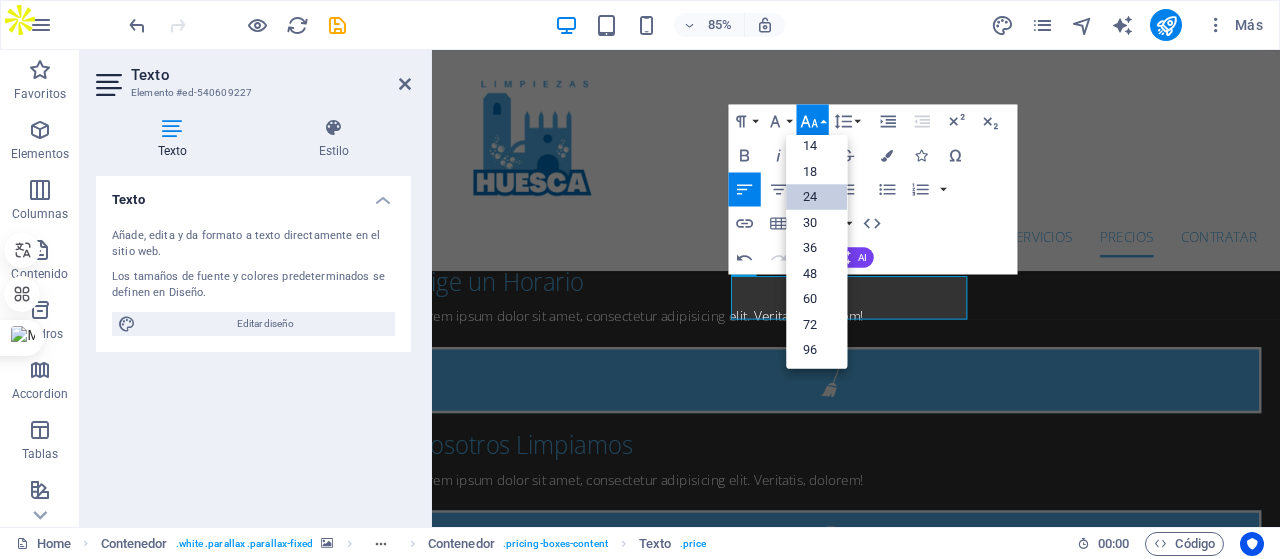 click on "24" at bounding box center [816, 197] 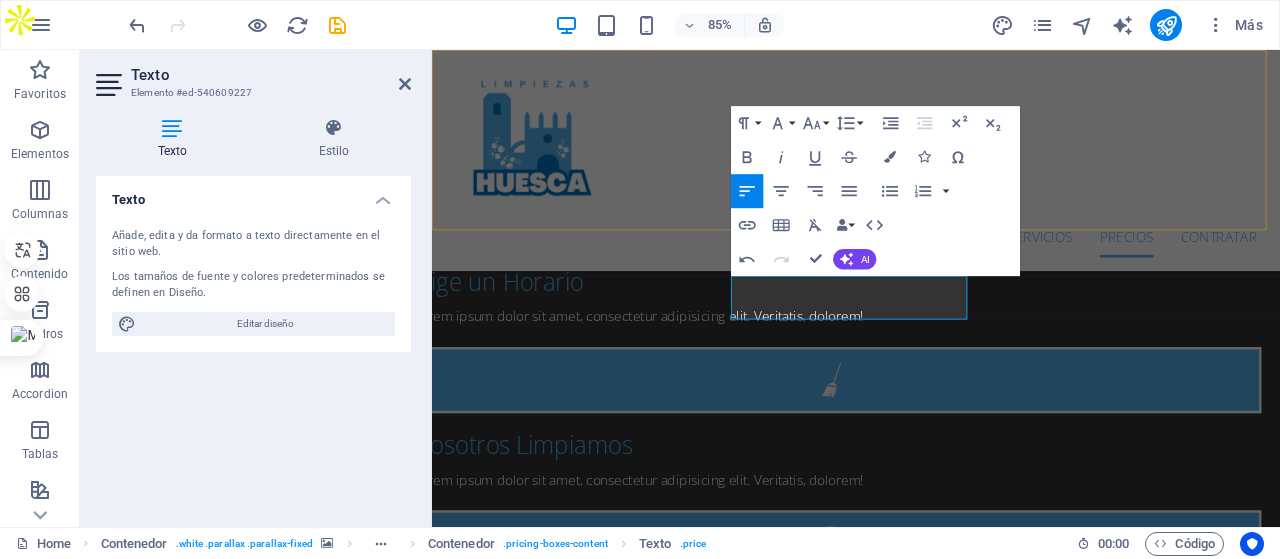 click on "Inicio Sobre Nosotros Servicios Precios Contratar" at bounding box center [931, 180] 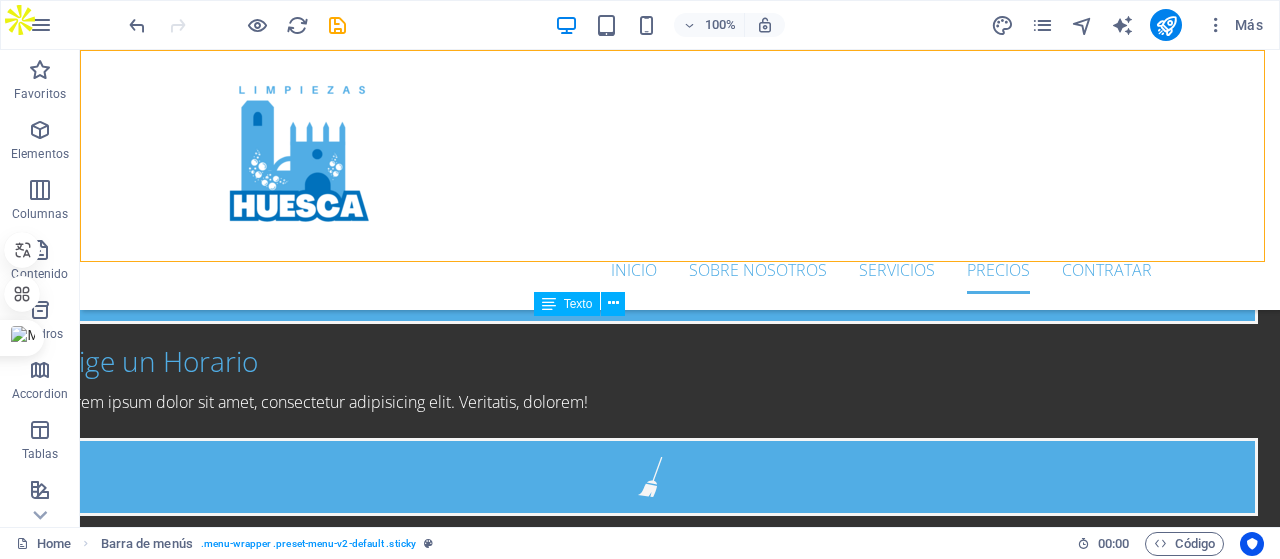 scroll, scrollTop: 3700, scrollLeft: 0, axis: vertical 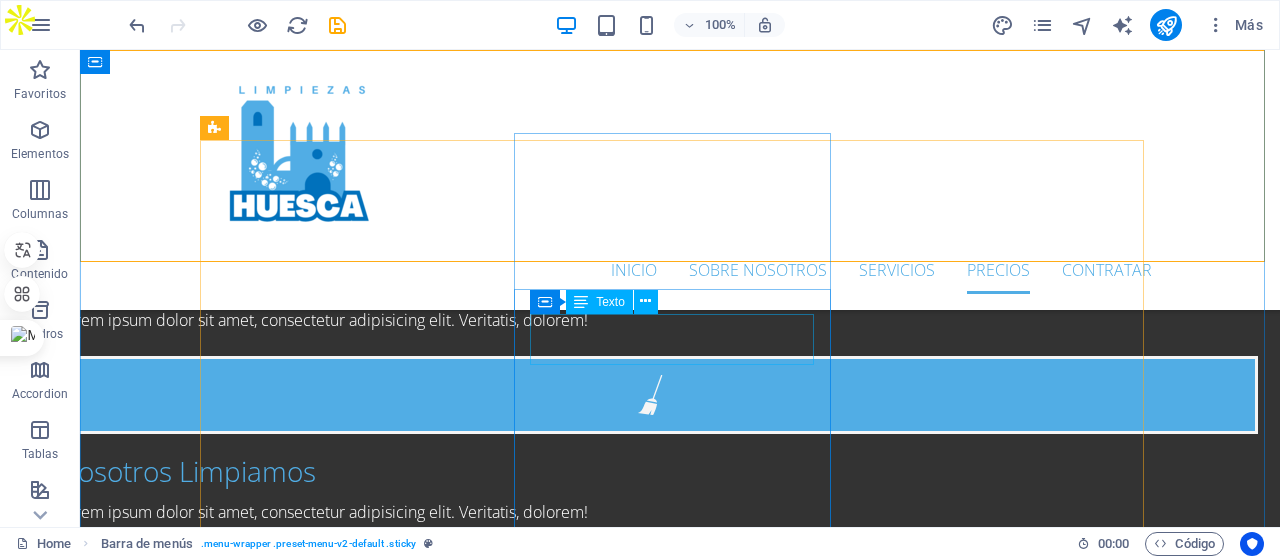 click on "Desde 16,95 €/Hora" at bounding box center (340, 2858) 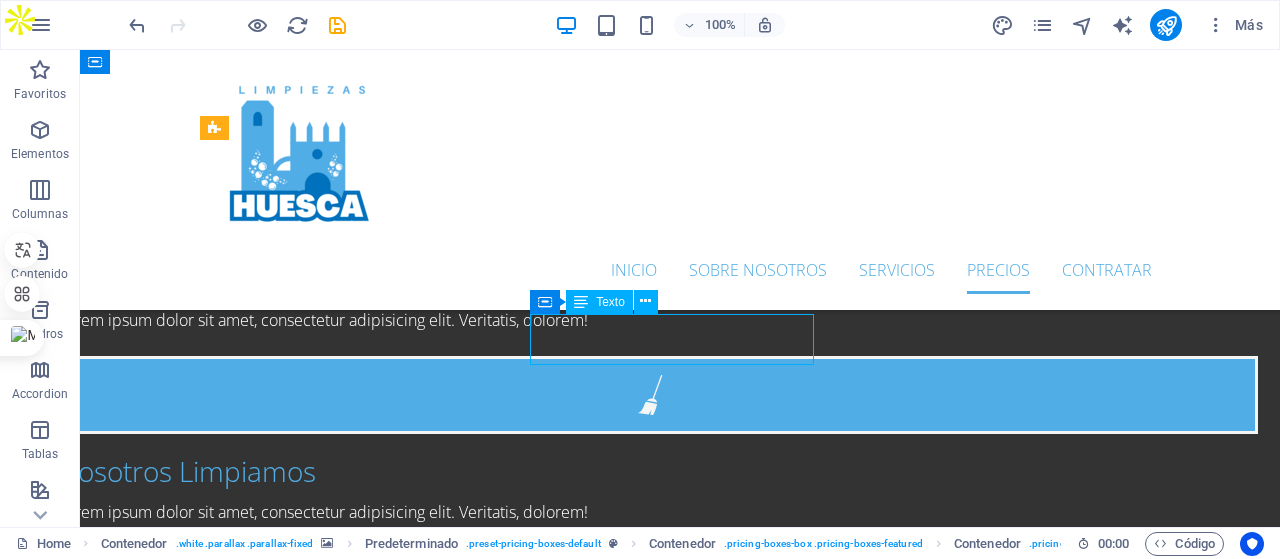 click on "Desde 16,95 €/Hora" at bounding box center (340, 2858) 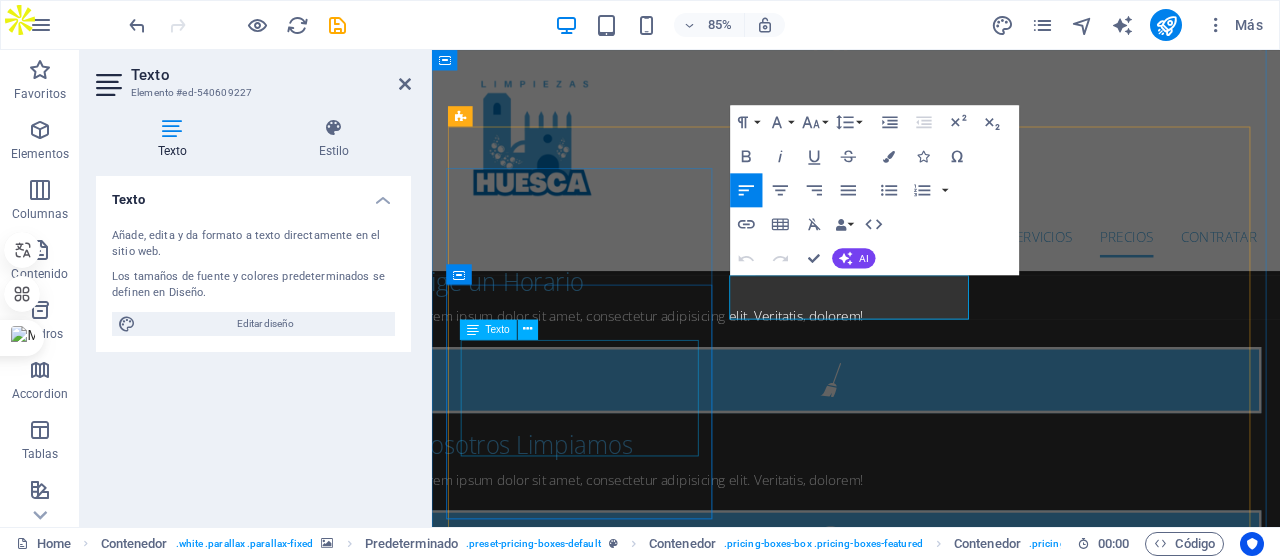 click on "Limpieza de Alfombras   Limpieza de Tapicería   Limpieza de Casas   Limpieza de Apartamentos   Limpieza de Edificios" at bounding box center [931, 2552] 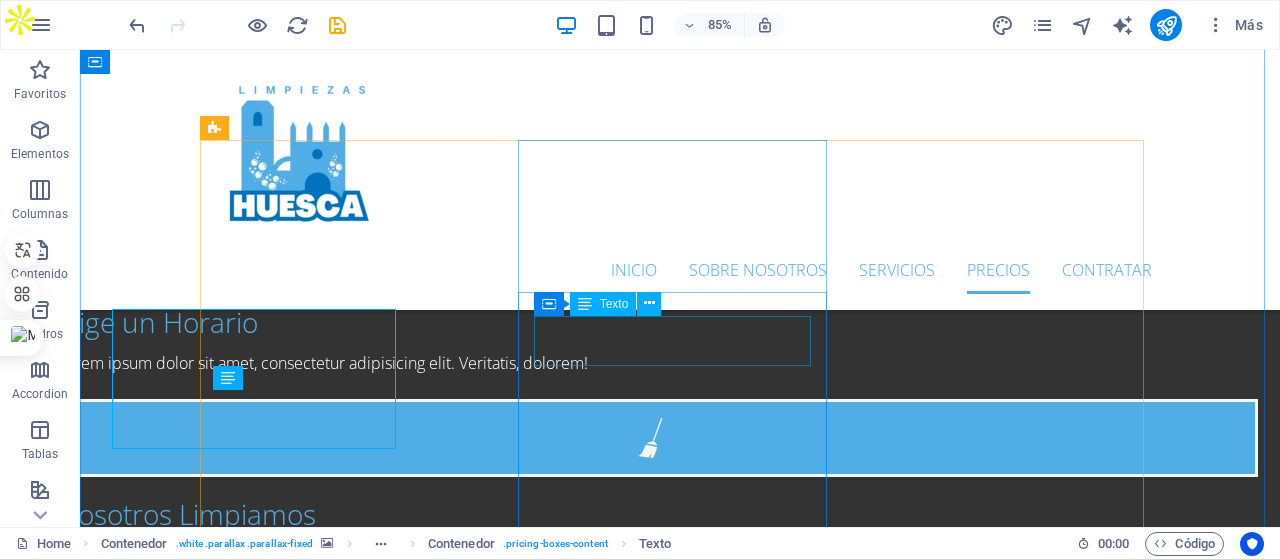 scroll, scrollTop: 3700, scrollLeft: 0, axis: vertical 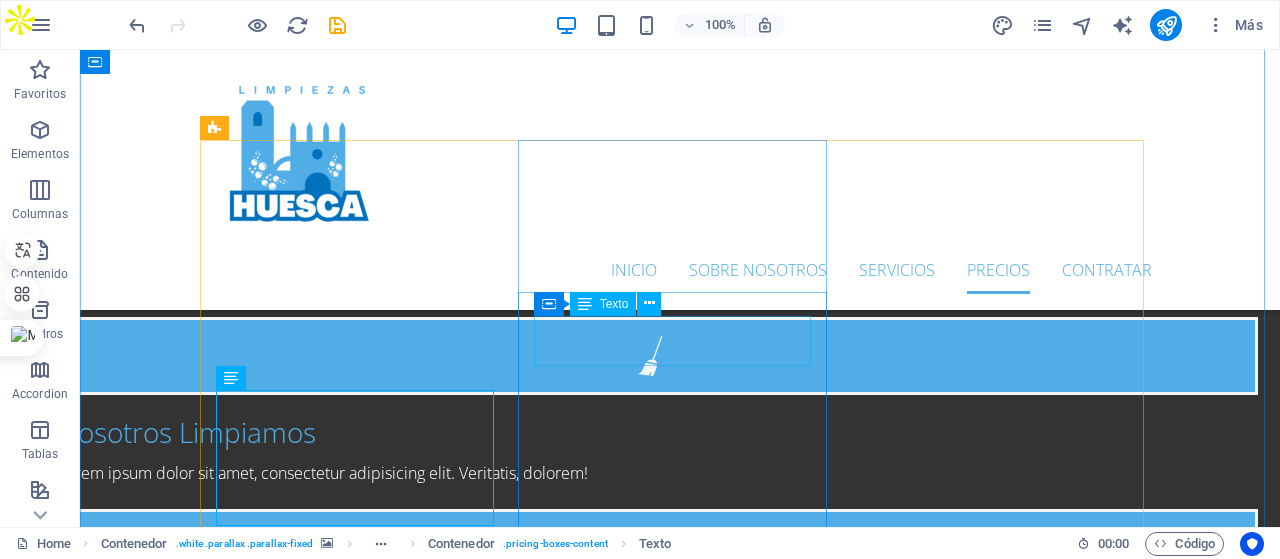 click on "Desde 16,95 €/Hora" at bounding box center [340, 2819] 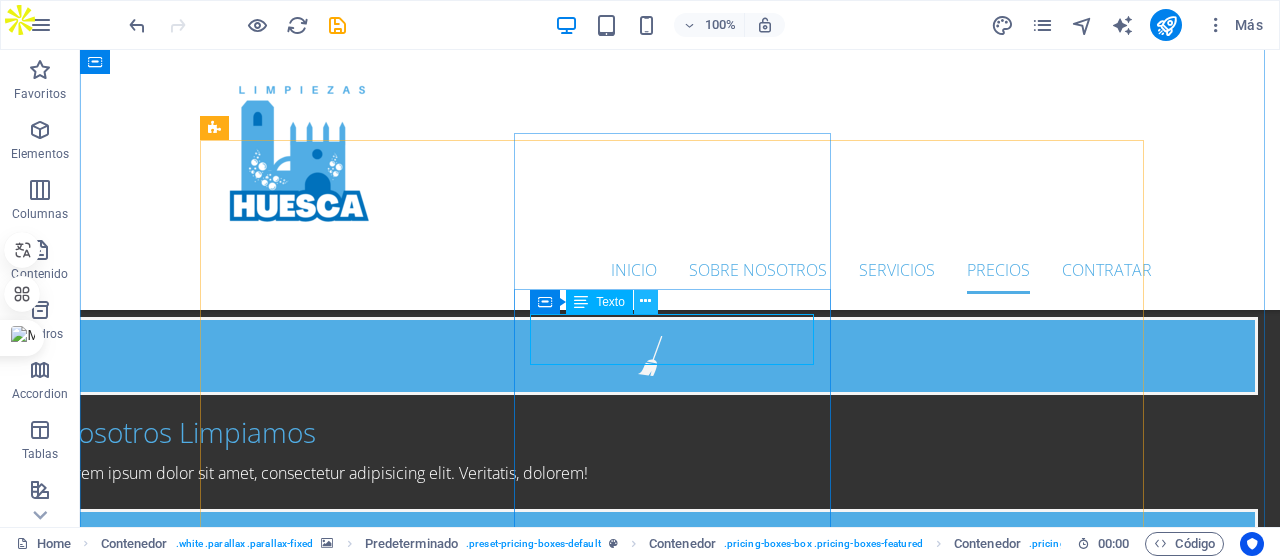 click at bounding box center (645, 301) 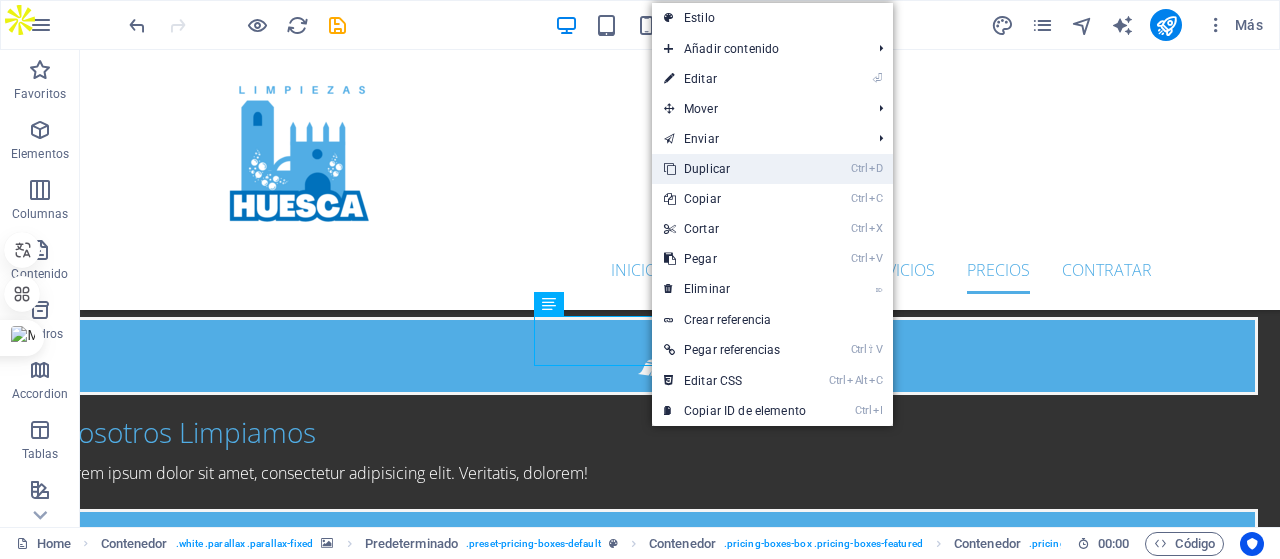 click on "Ctrl D  Duplicar" at bounding box center [735, 169] 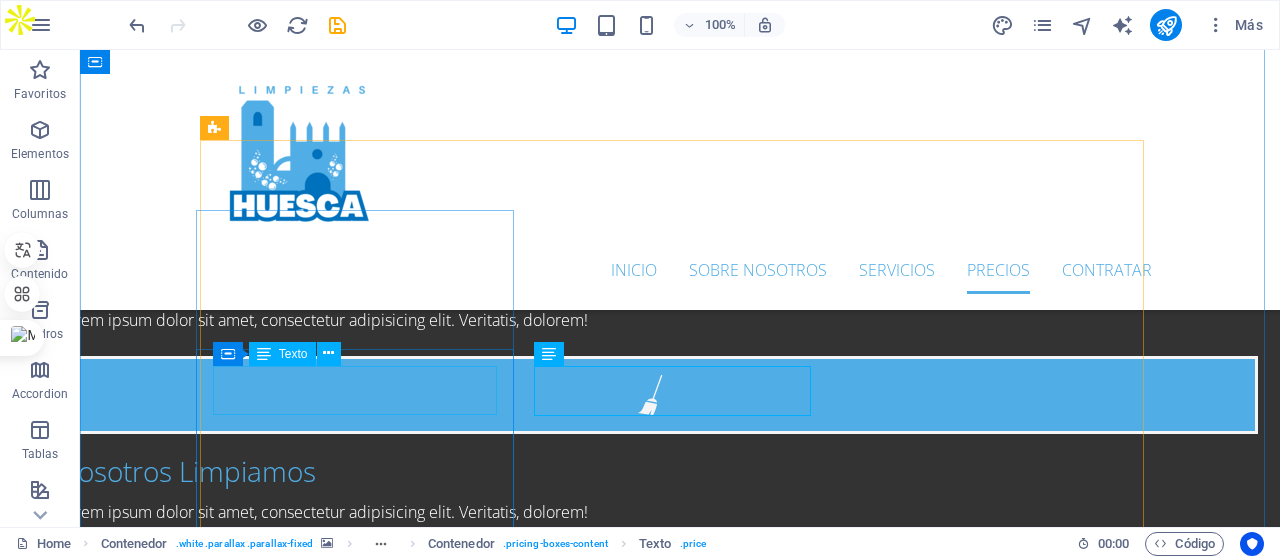 drag, startPoint x: 688, startPoint y: 399, endPoint x: 472, endPoint y: 378, distance: 217.01843 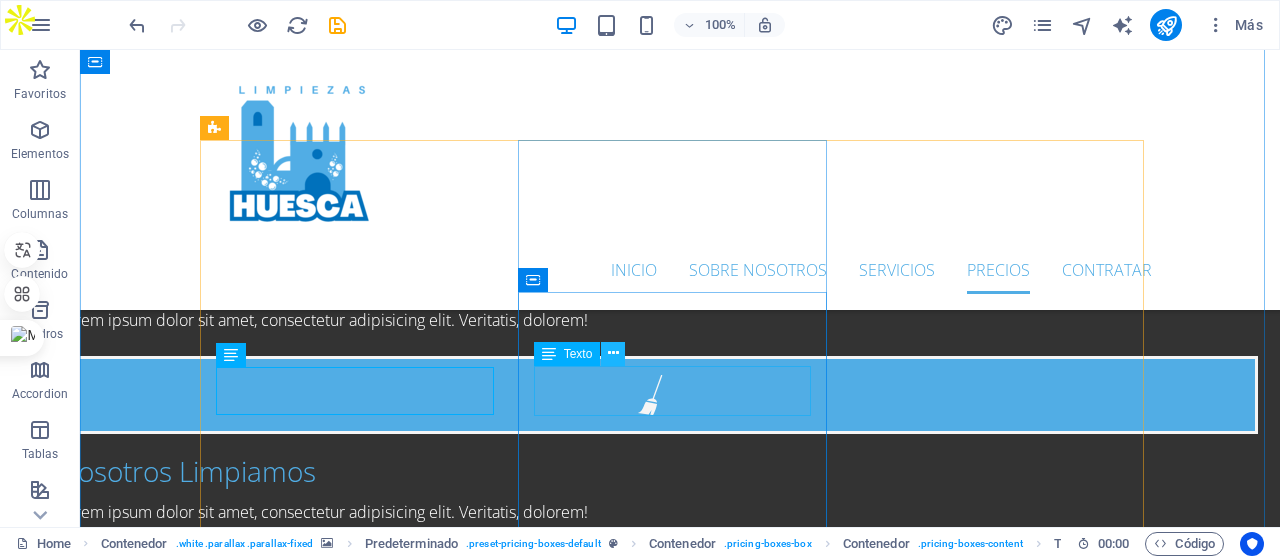 click at bounding box center (613, 354) 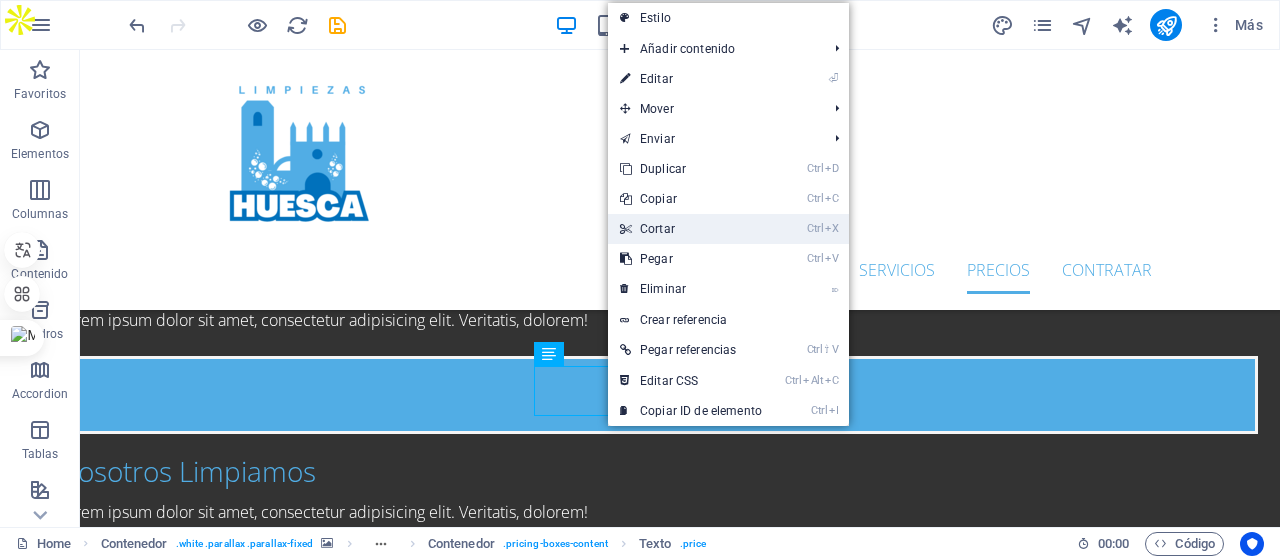 click on "Ctrl X  Cortar" at bounding box center [691, 229] 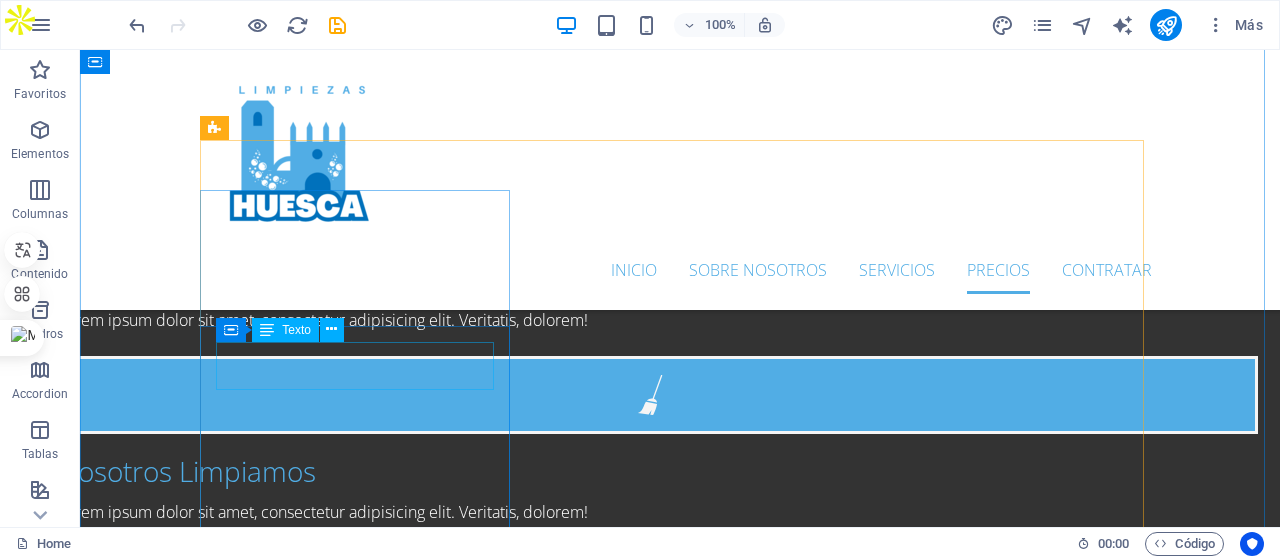 click on "Desde                           Desde  16   €/hora" at bounding box center (235, 2415) 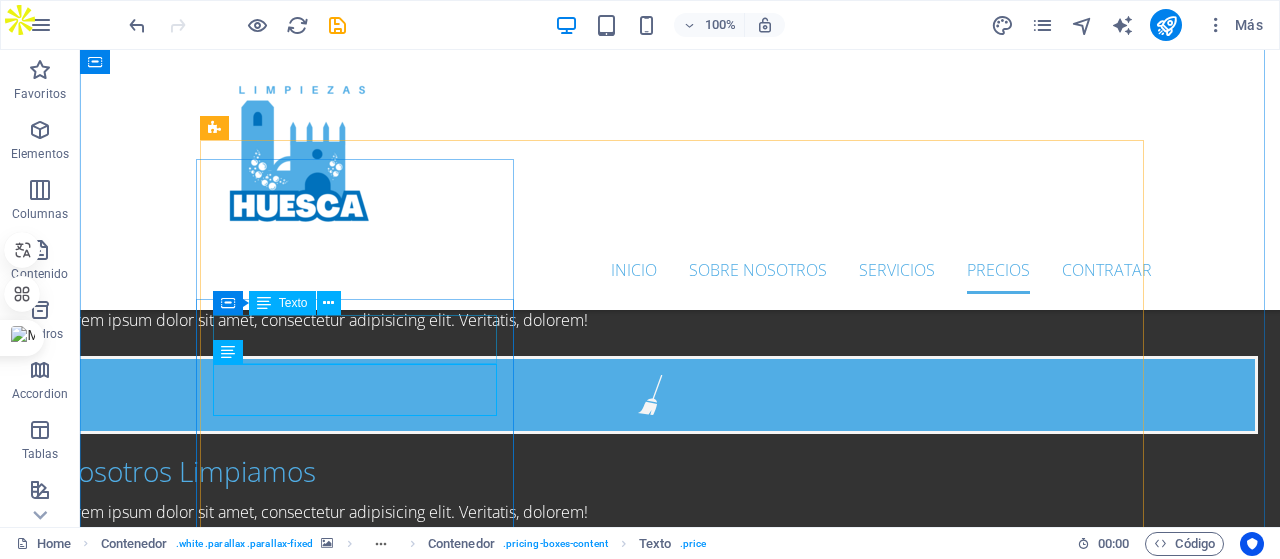 click on "Desde                           Desde  16   €/hora" at bounding box center (235, 2430) 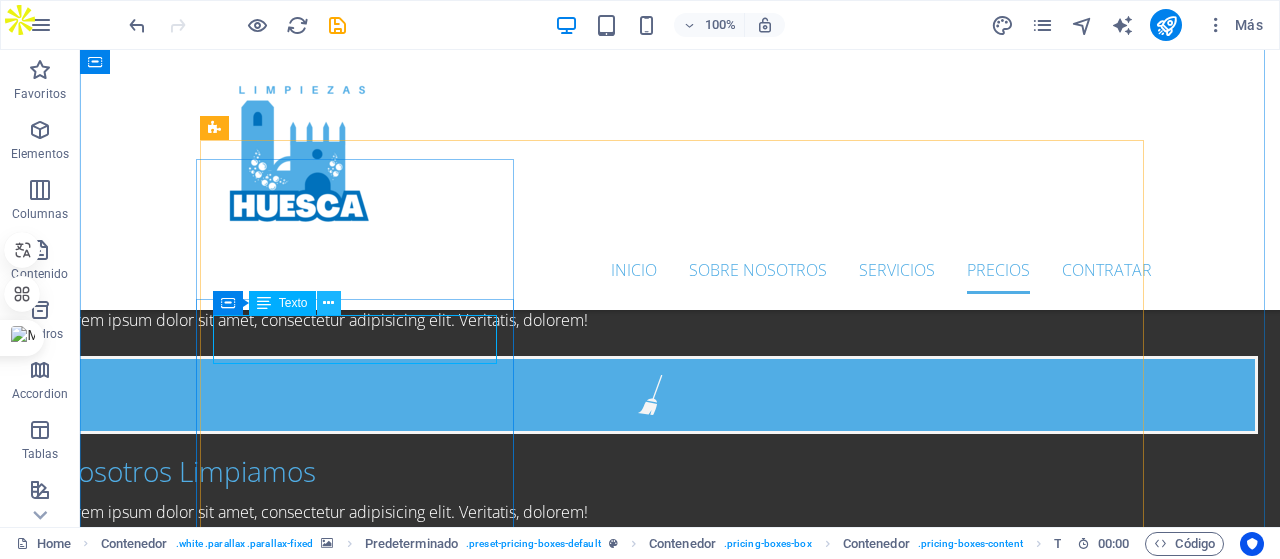 click at bounding box center [329, 303] 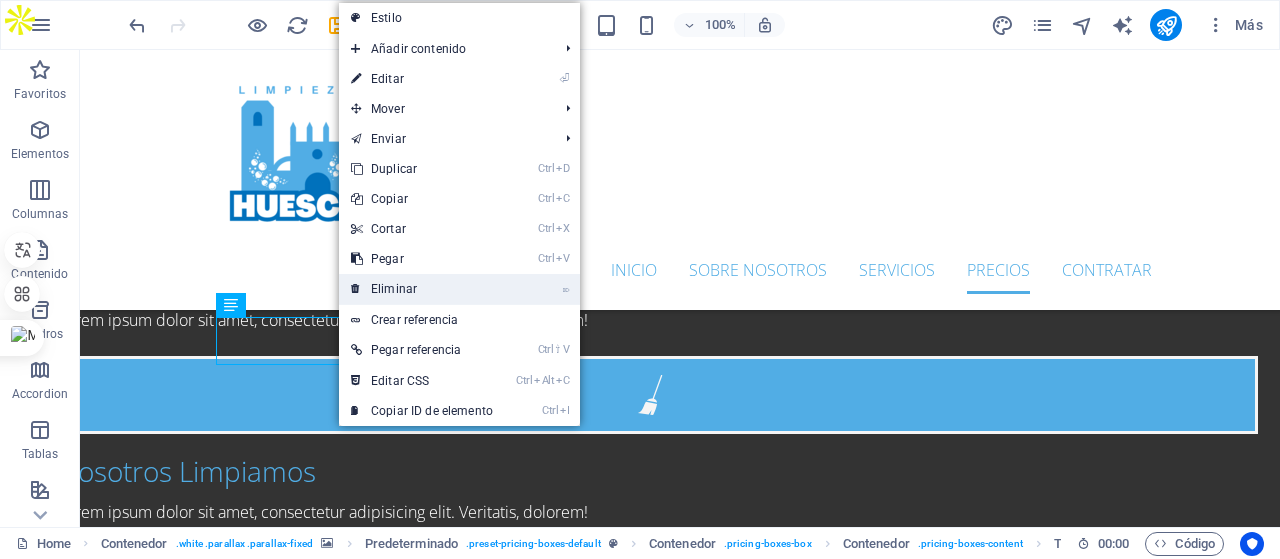 click on "⌦  Eliminar" at bounding box center [422, 289] 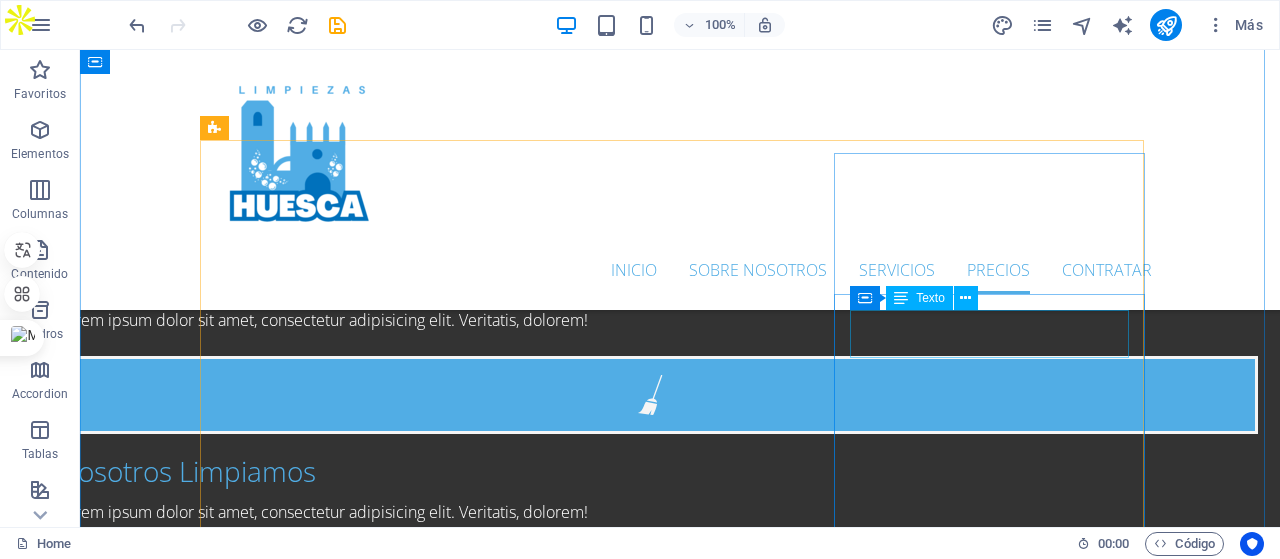 click on "[NUMBER] $" at bounding box center [231, 3371] 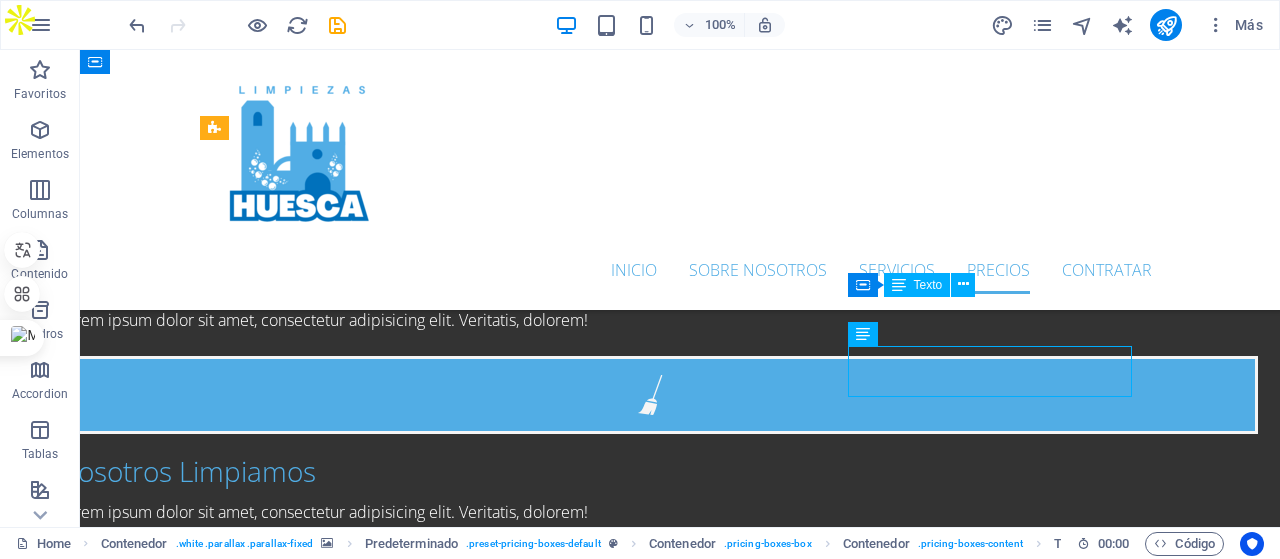 click on "[NUMBER] $" at bounding box center (231, 3385) 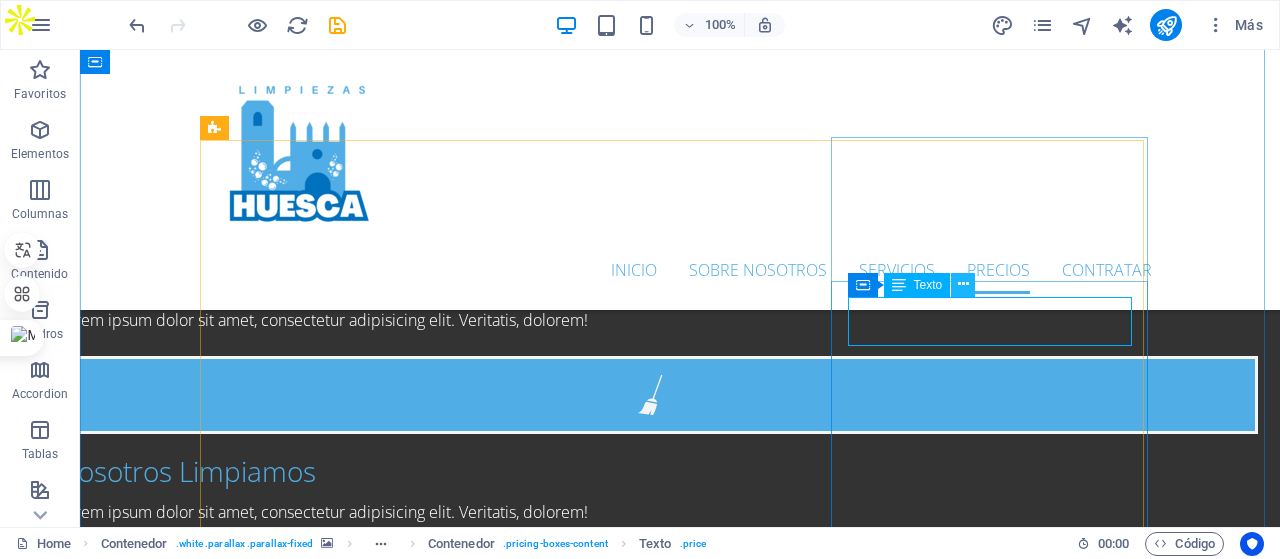 click at bounding box center (963, 285) 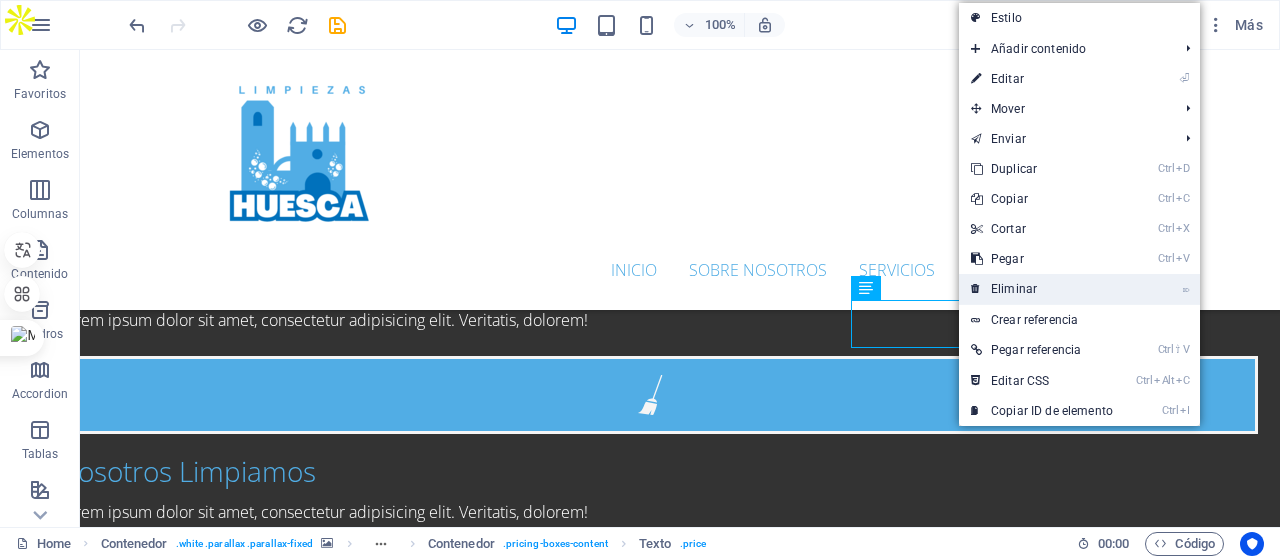 click at bounding box center (976, 289) 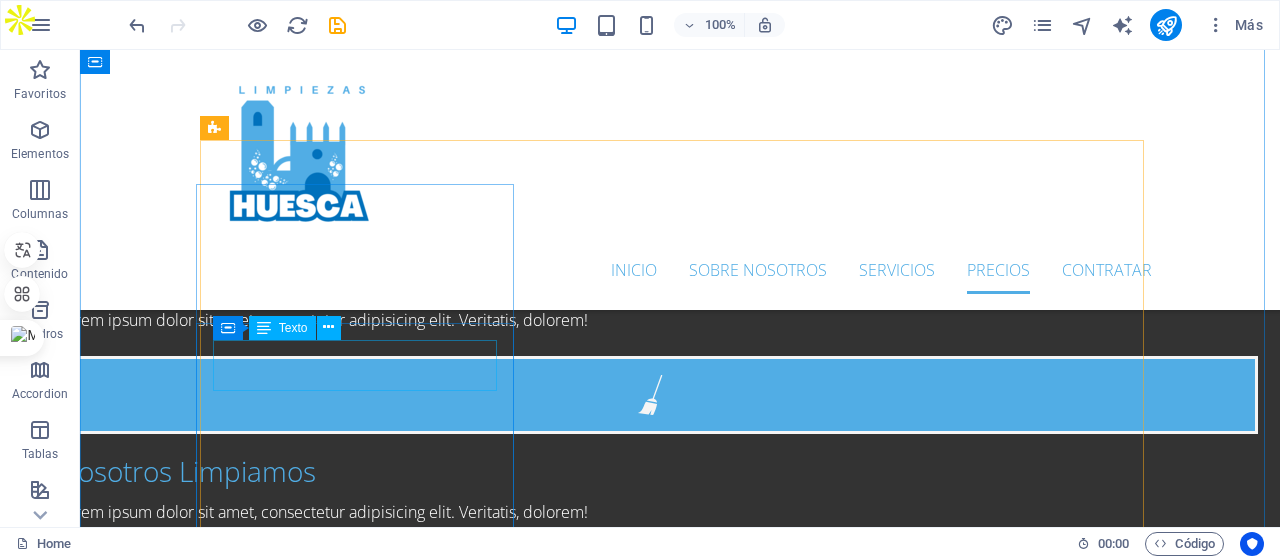 click on "Desde 16,95 €/Hora" at bounding box center (340, 2416) 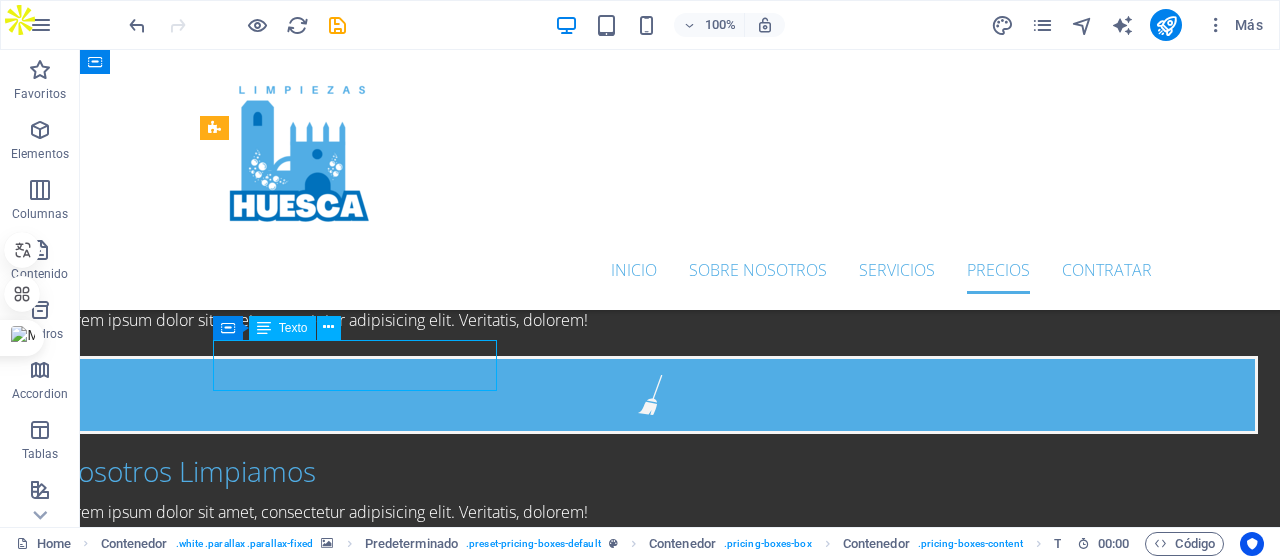 click on "Desde 16,95 €/Hora" at bounding box center (340, 2416) 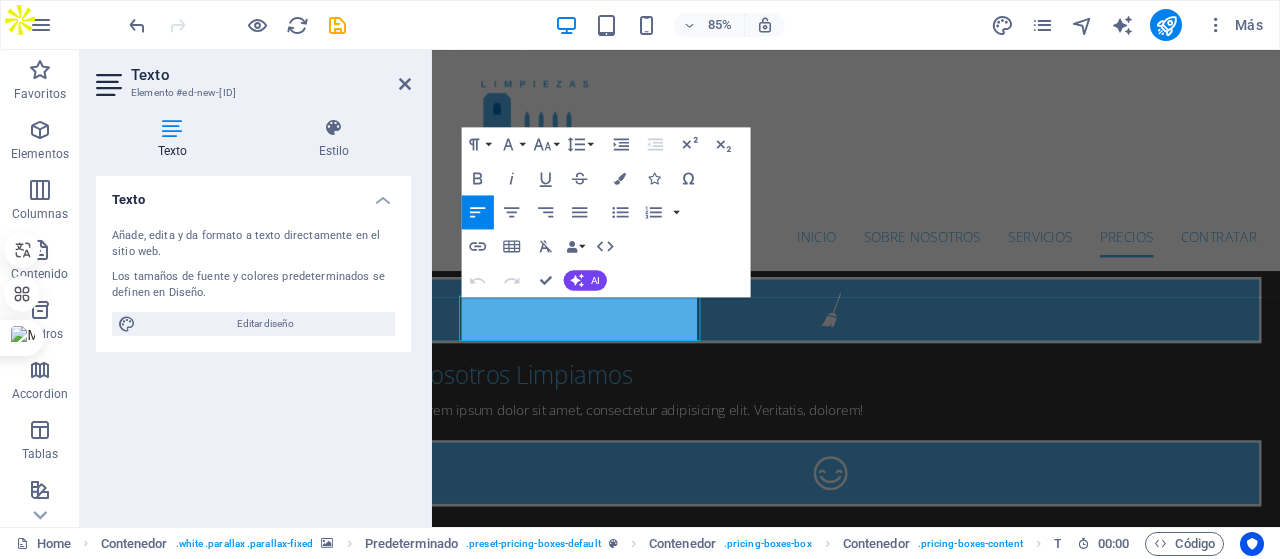 scroll, scrollTop: 3618, scrollLeft: 0, axis: vertical 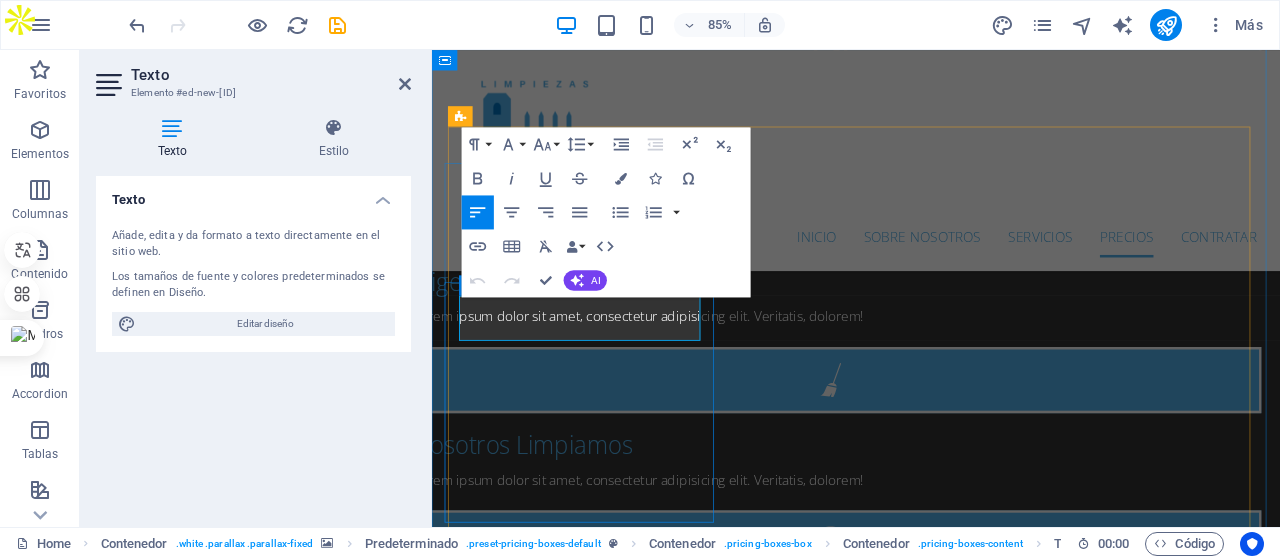 click on "16,95" at bounding box center (593, 2461) 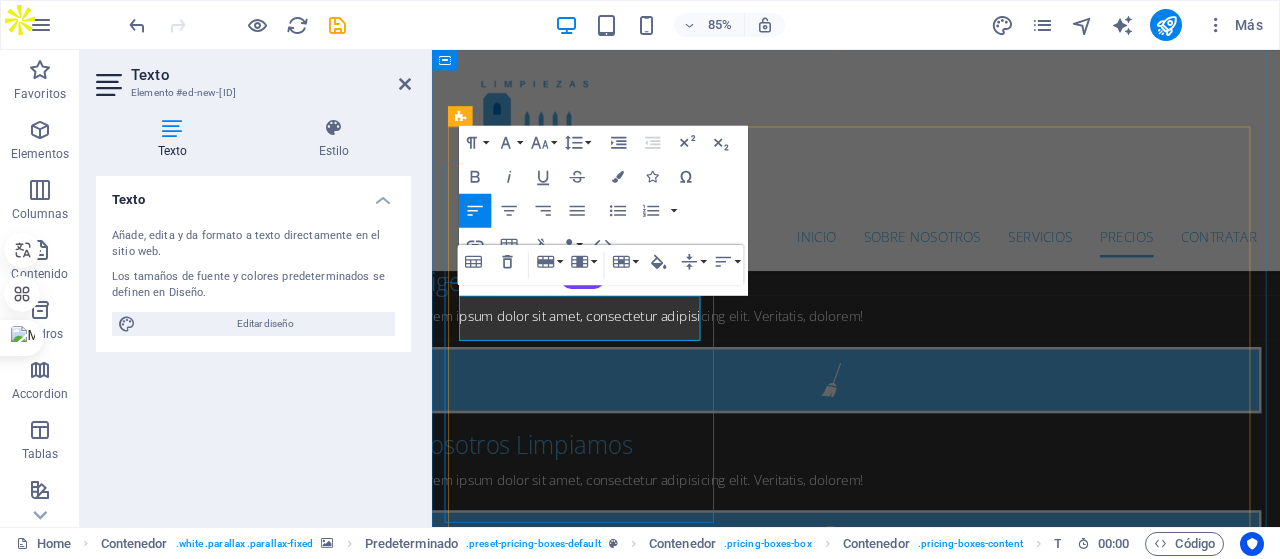 type 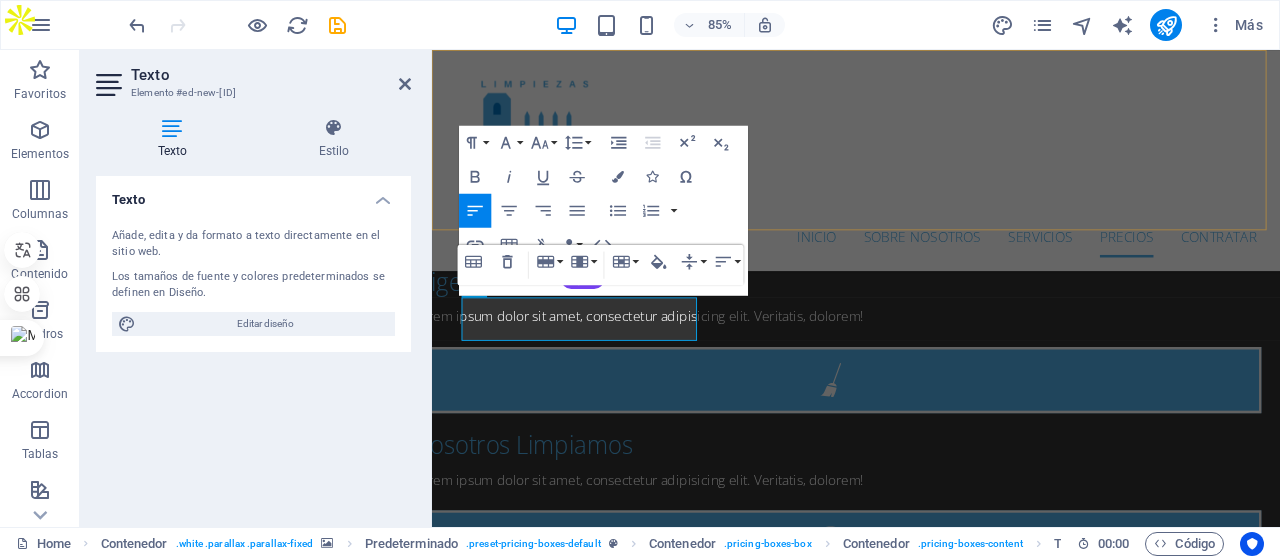 click on "Inicio Sobre Nosotros Servicios Precios Contratar" at bounding box center [931, 180] 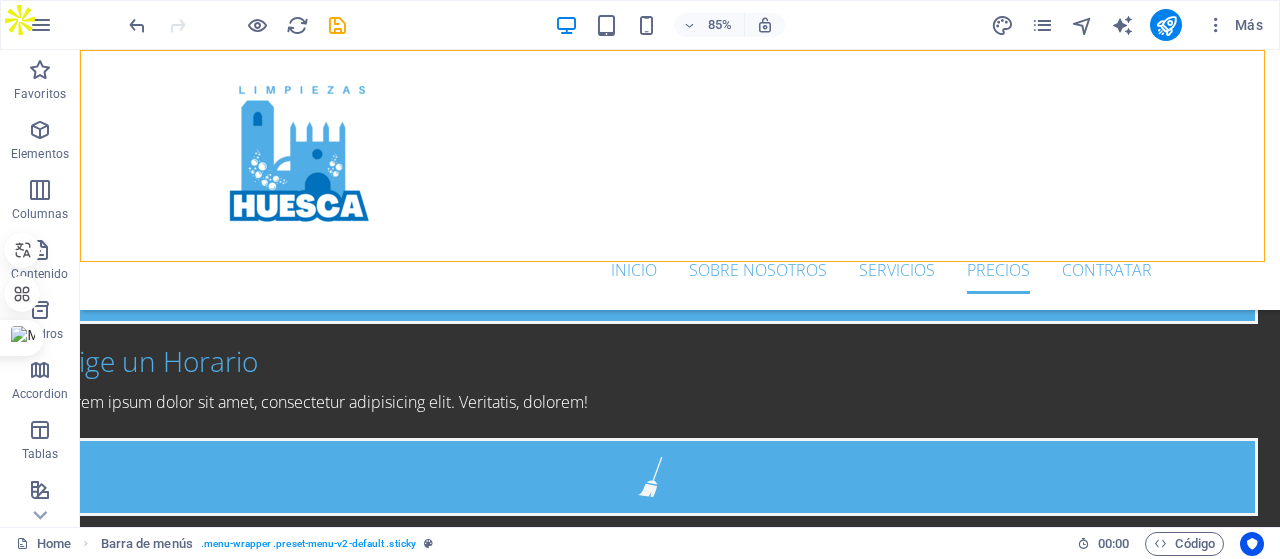 scroll, scrollTop: 3700, scrollLeft: 0, axis: vertical 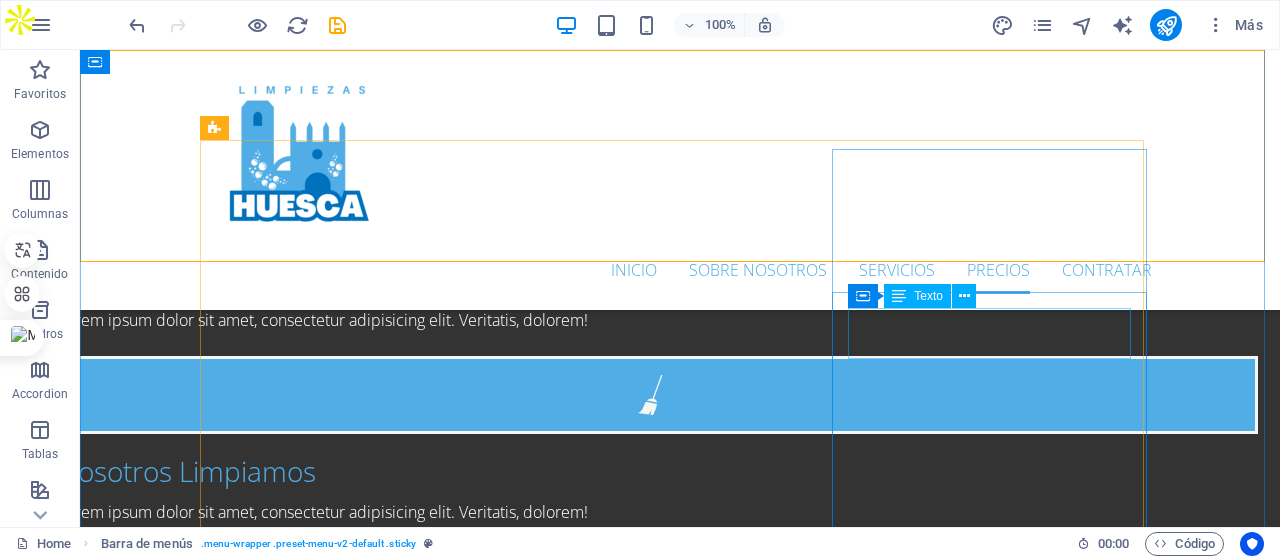 drag, startPoint x: 969, startPoint y: 345, endPoint x: 1049, endPoint y: 396, distance: 94.873604 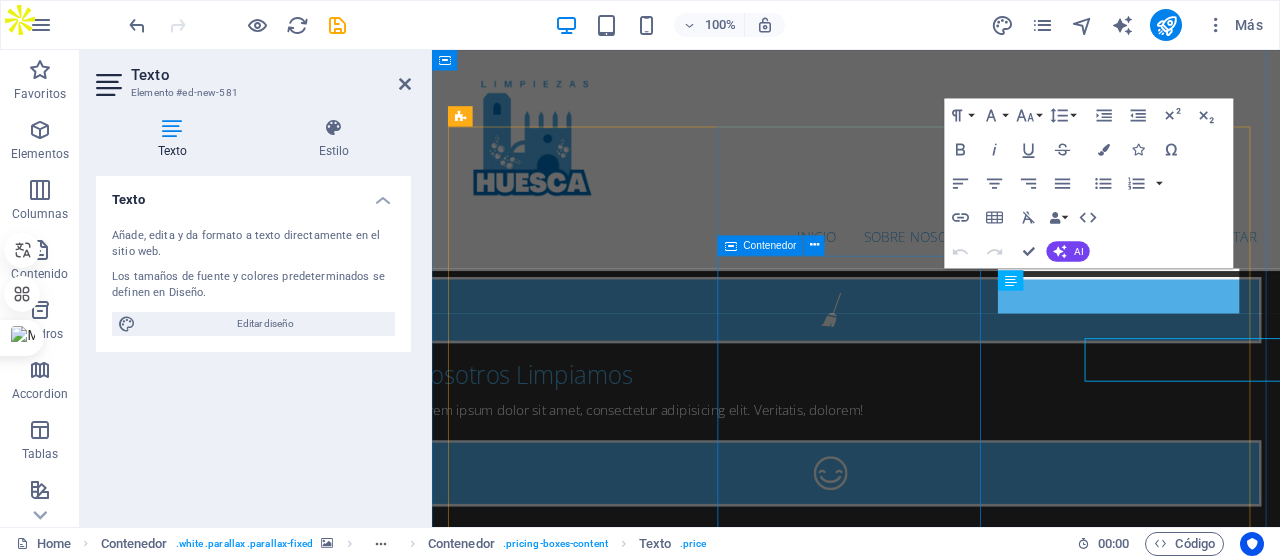 scroll, scrollTop: 3618, scrollLeft: 0, axis: vertical 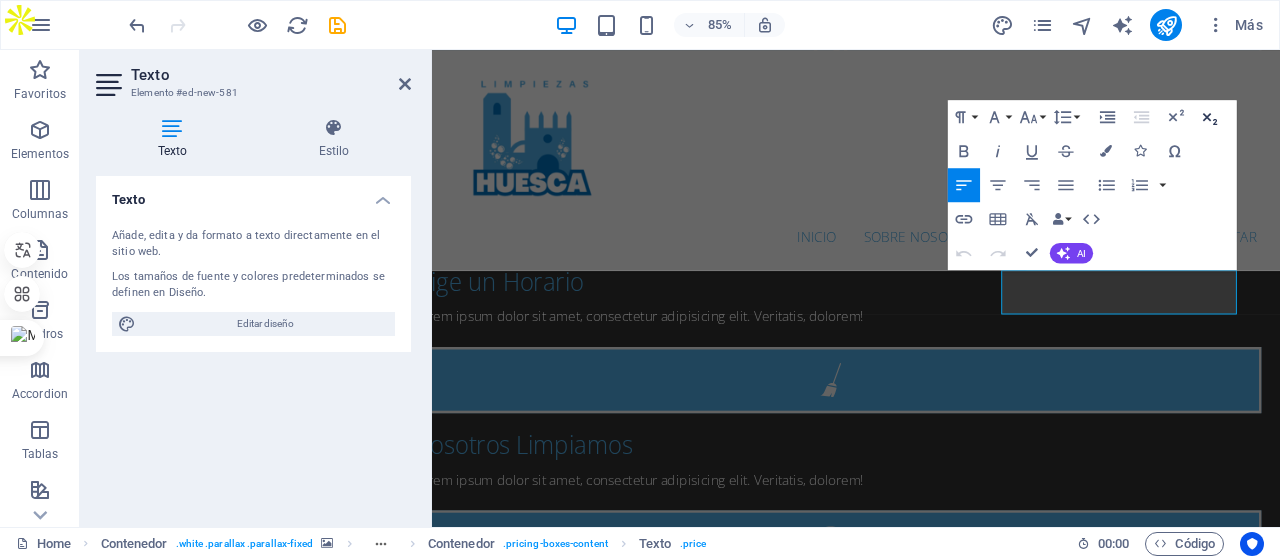 click 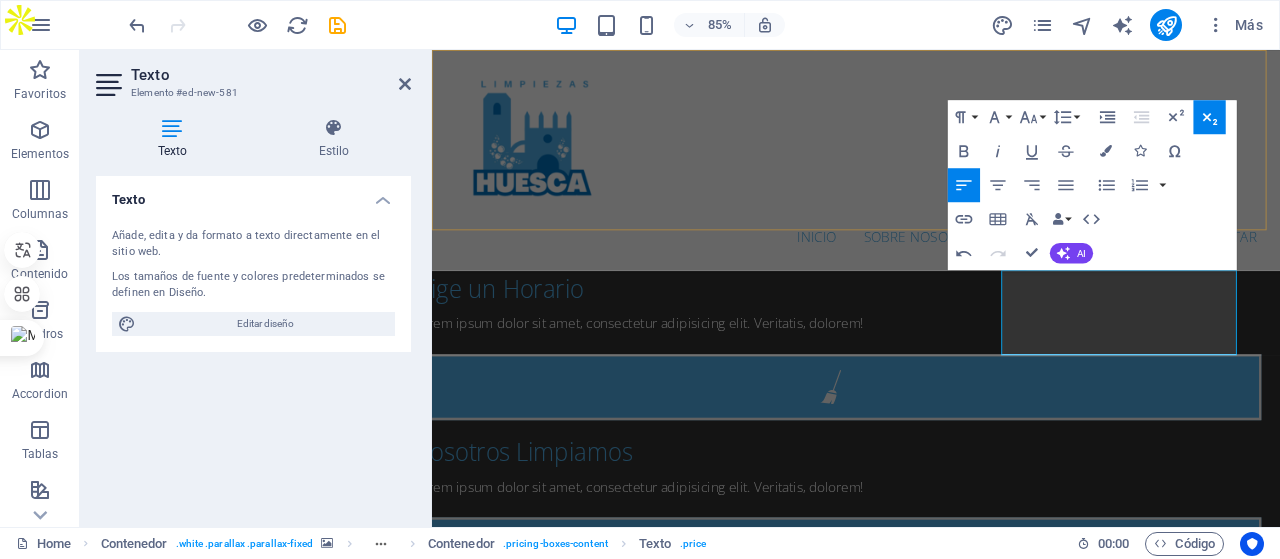 click on "Inicio Sobre Nosotros Servicios Precios Contratar" at bounding box center [931, 180] 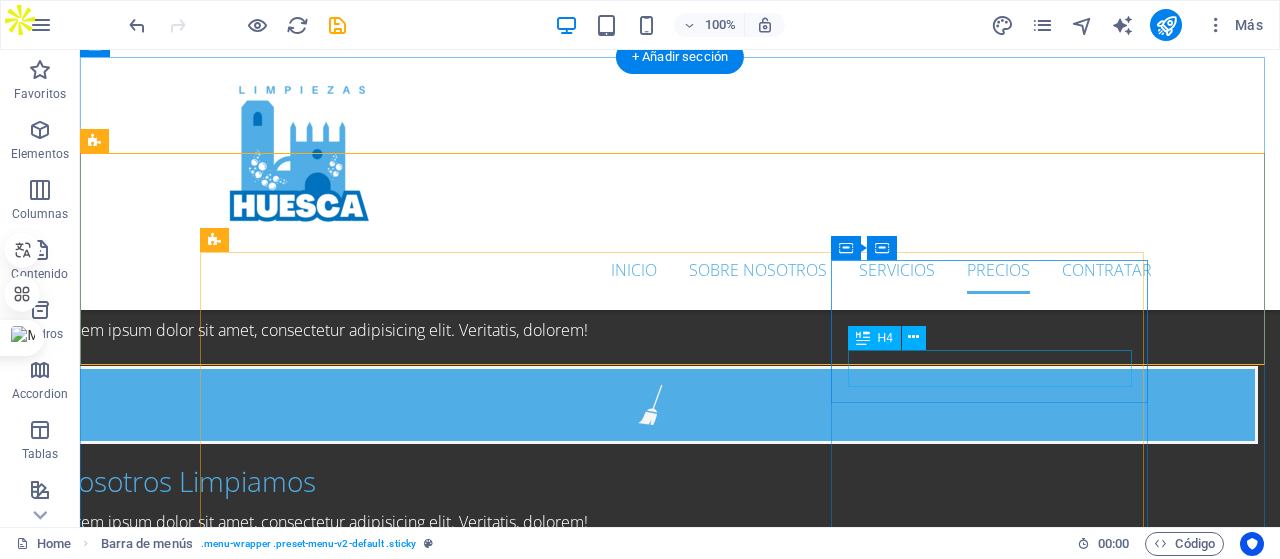 scroll, scrollTop: 3490, scrollLeft: 0, axis: vertical 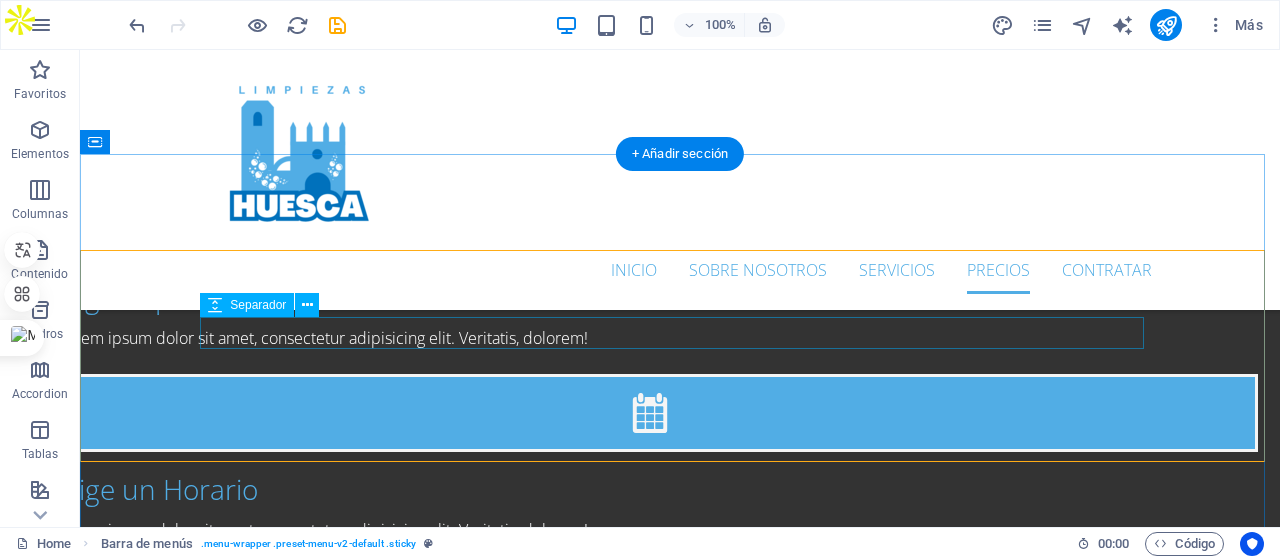 click at bounding box center (680, 2431) 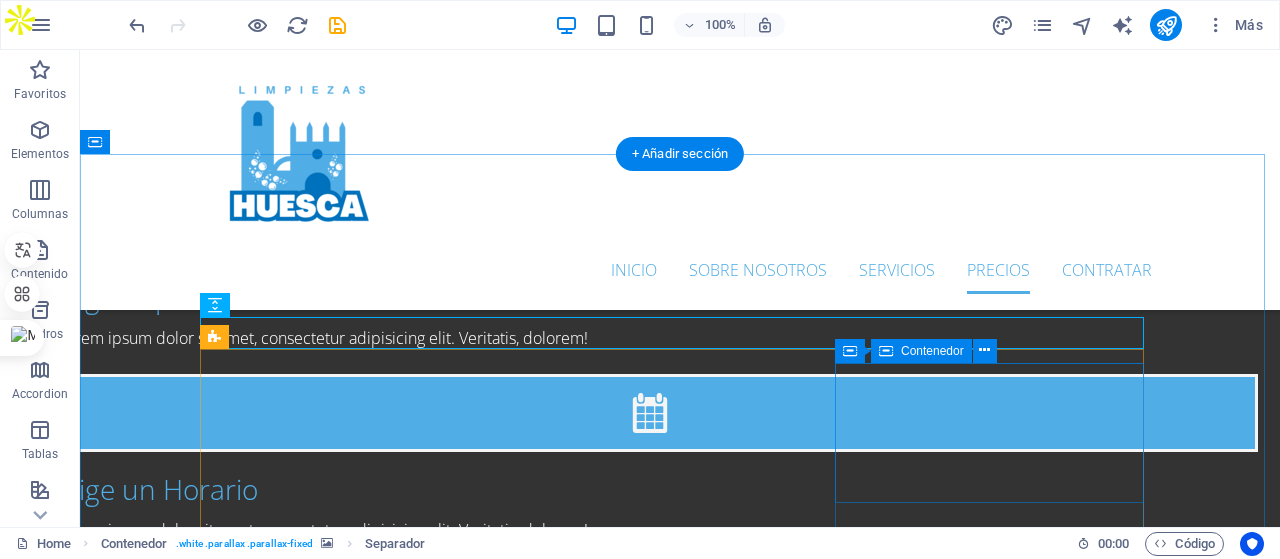 click on "PREMIUM CLEAN" at bounding box center (680, 3469) 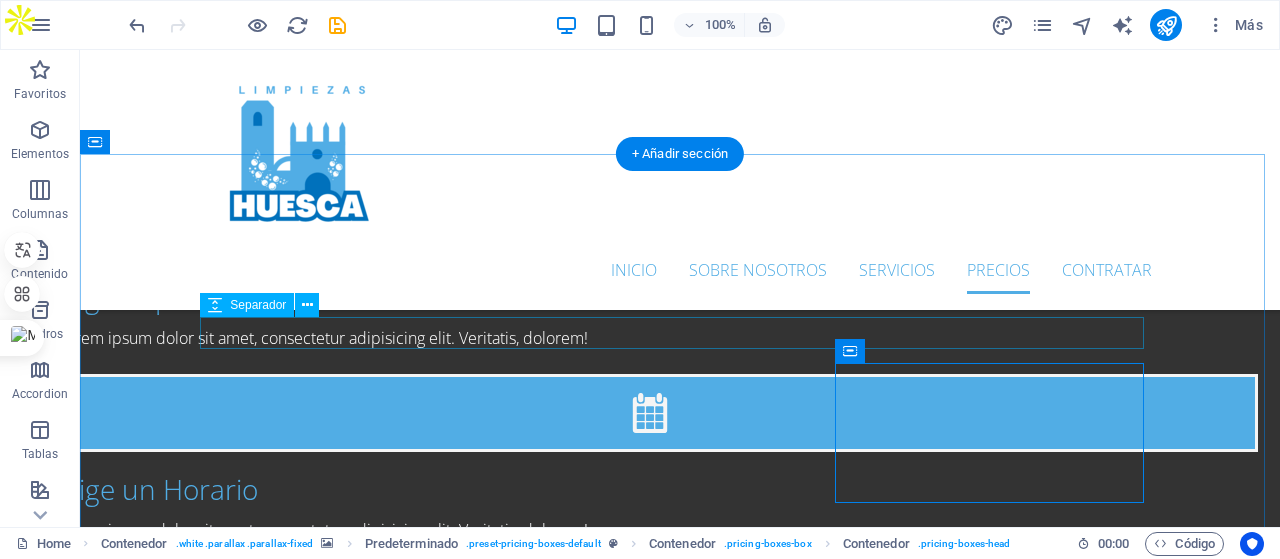 click at bounding box center [680, 2431] 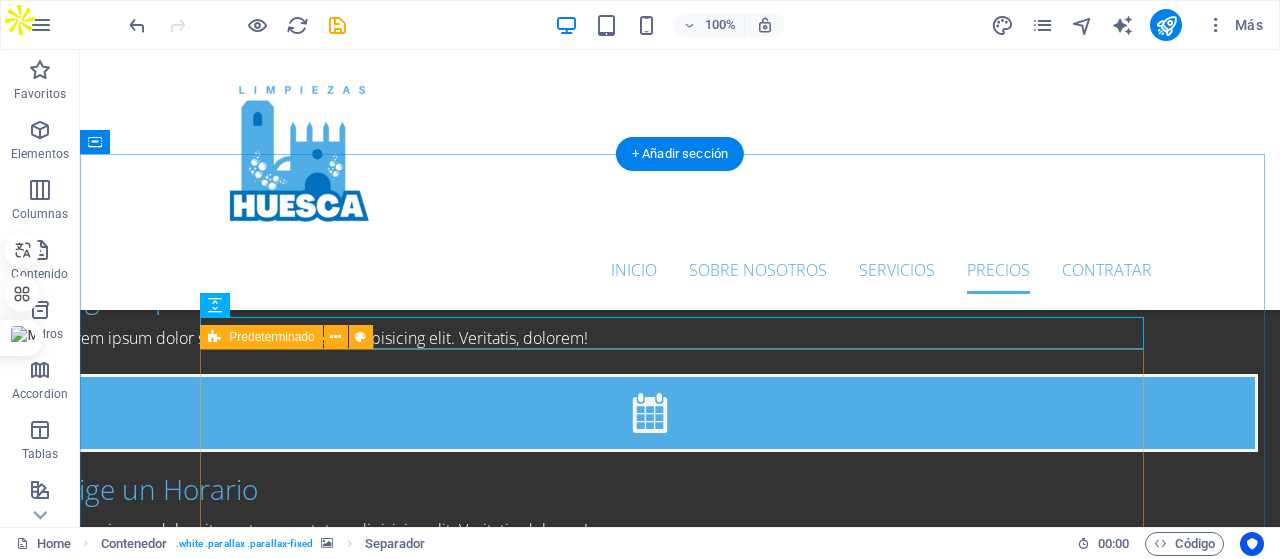 click on "Limpieza de Domicilios Desde 14,05 €/Hora Limpieza de Alfombras   Limpieza de Tapicería   Limpieza de Casas   Limpieza de Apartamentos   Limpieza de Edificios Contratar Limpieza de empresas Desde 16,95 €/Hora Carpet Cleaning Upholstery Cleaning House Cleaning Apartment Cleaning Building Cleaning Contratar PREMIUM CLEAN Desde 16,95 €/Hora Carpet Cleaning Upholstery Cleaning House Cleaning Apartment Cleaning Building Cleaning Contratar" at bounding box center [680, 3172] 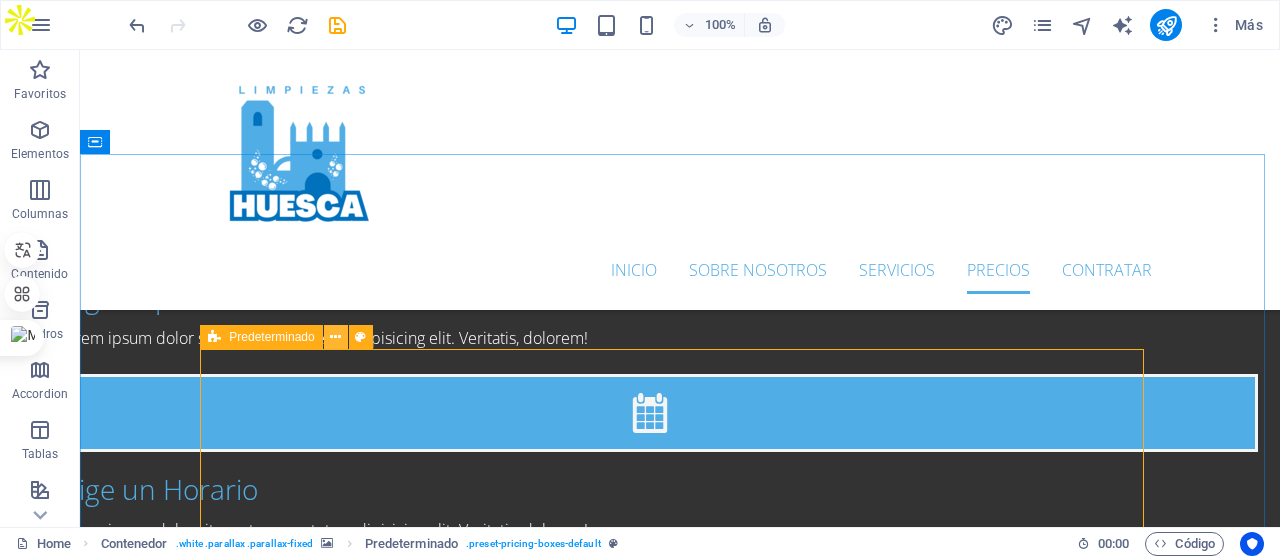 click at bounding box center [336, 337] 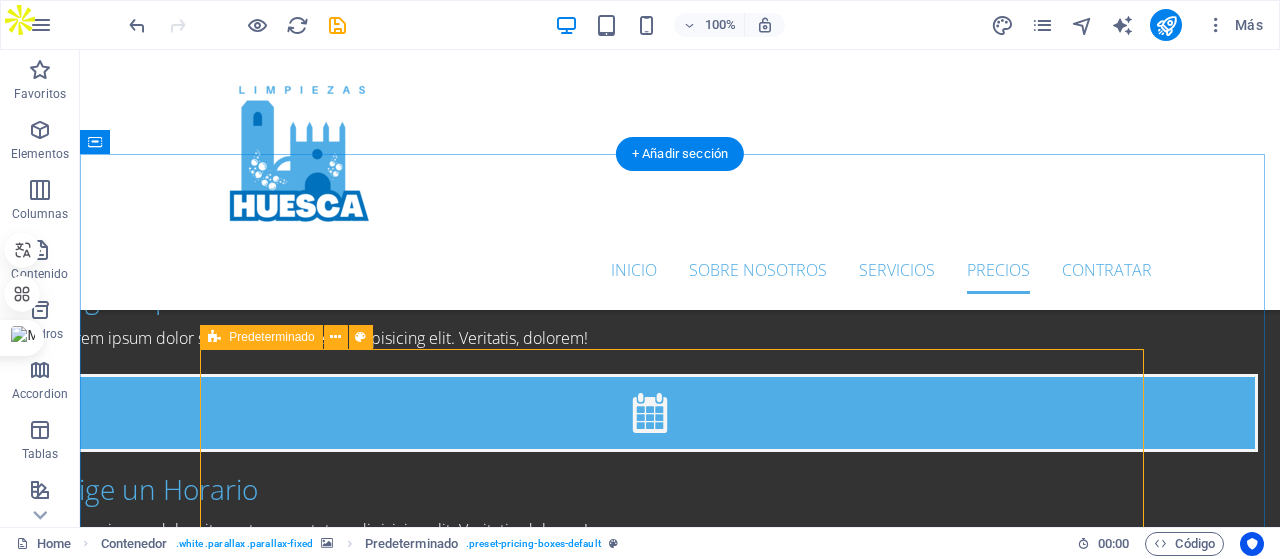 click on "Limpieza de Domicilios Desde 14,05 €/Hora Limpieza de Alfombras   Limpieza de Tapicería   Limpieza de Casas   Limpieza de Apartamentos   Limpieza de Edificios Contratar Limpieza de empresas Desde 16,95 €/Hora Carpet Cleaning Upholstery Cleaning House Cleaning Apartment Cleaning Building Cleaning Contratar PREMIUM CLEAN Desde 16,95 €/Hora Carpet Cleaning Upholstery Cleaning House Cleaning Apartment Cleaning Building Cleaning Contratar" at bounding box center (680, 3172) 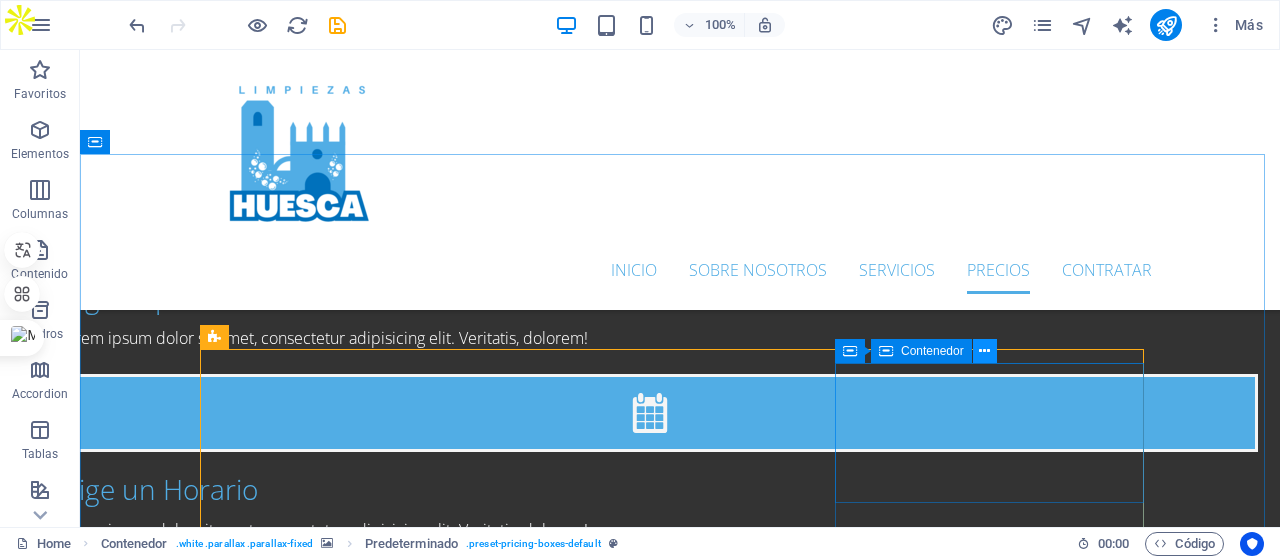 click at bounding box center (985, 351) 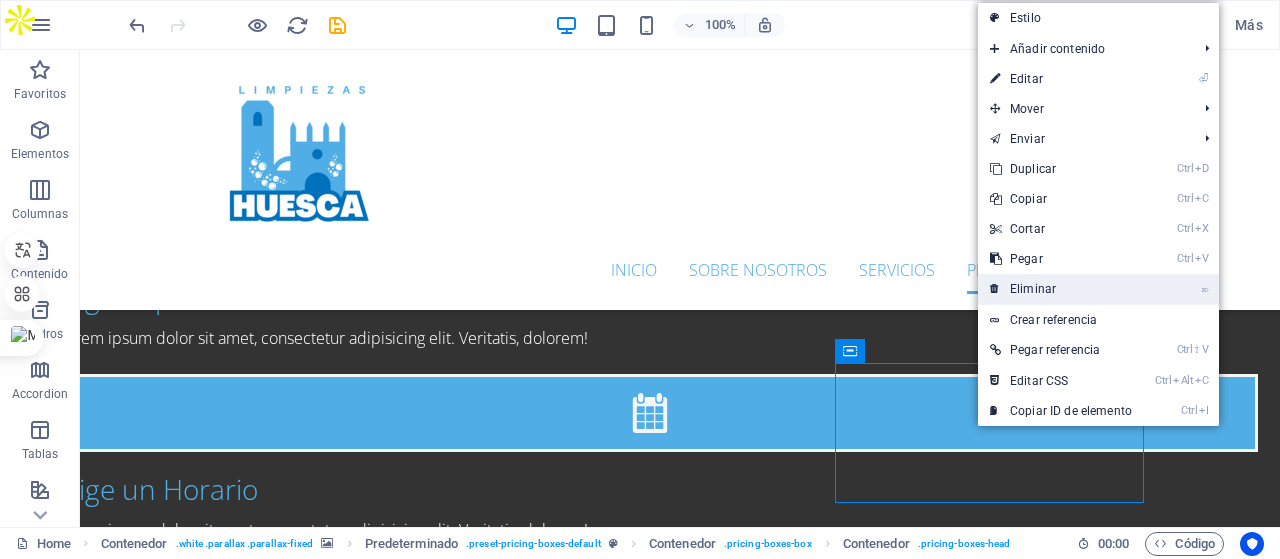 click on "⌦  Eliminar" at bounding box center (1061, 289) 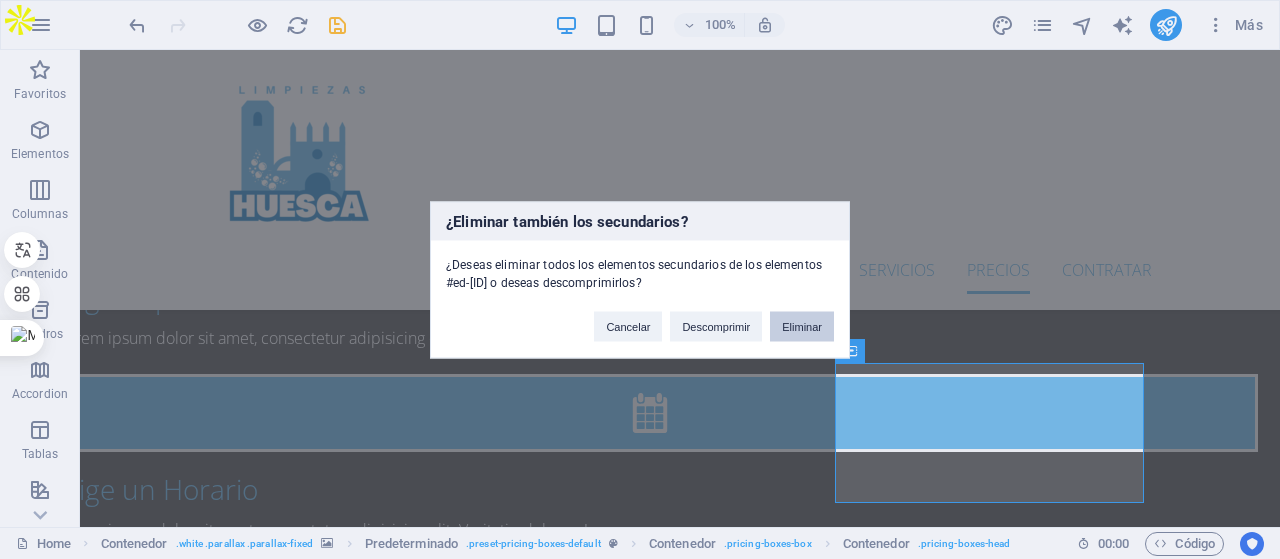 click on "Eliminar" at bounding box center (802, 326) 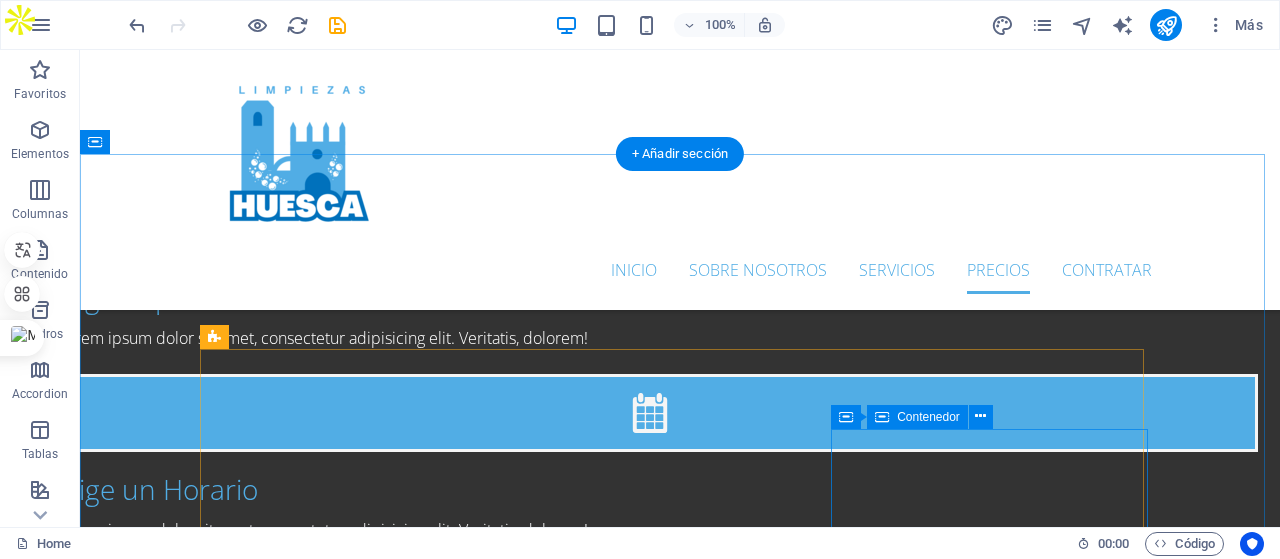 click on "Desde 16,95 €/Hora Carpet Cleaning Upholstery Cleaning House Cleaning Apartment Cleaning Building Cleaning Contratar" at bounding box center (680, 3577) 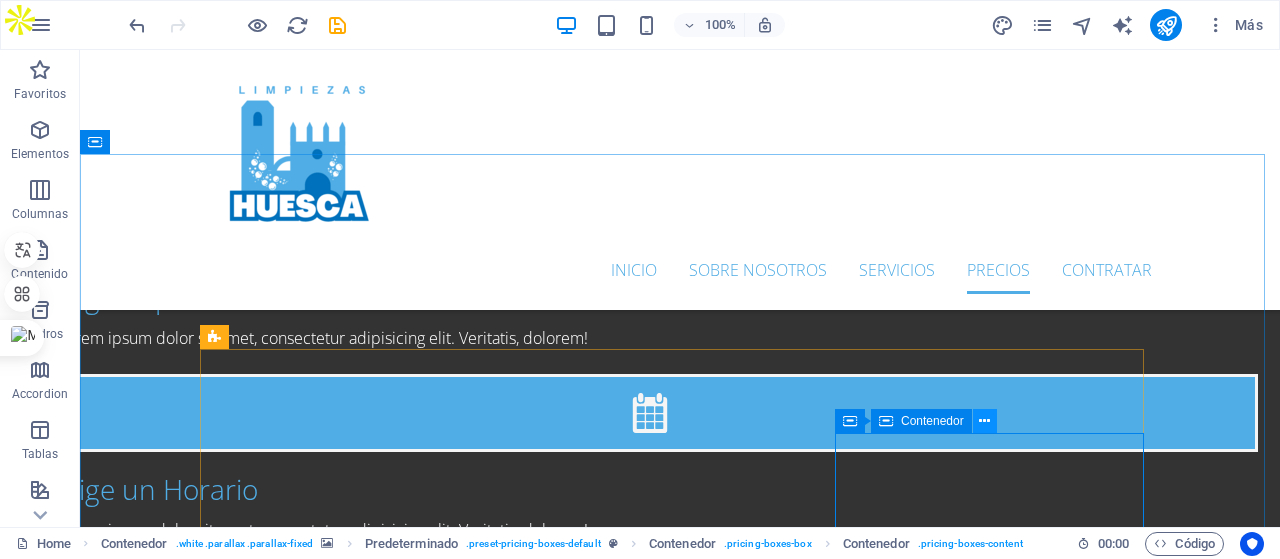 click at bounding box center [984, 421] 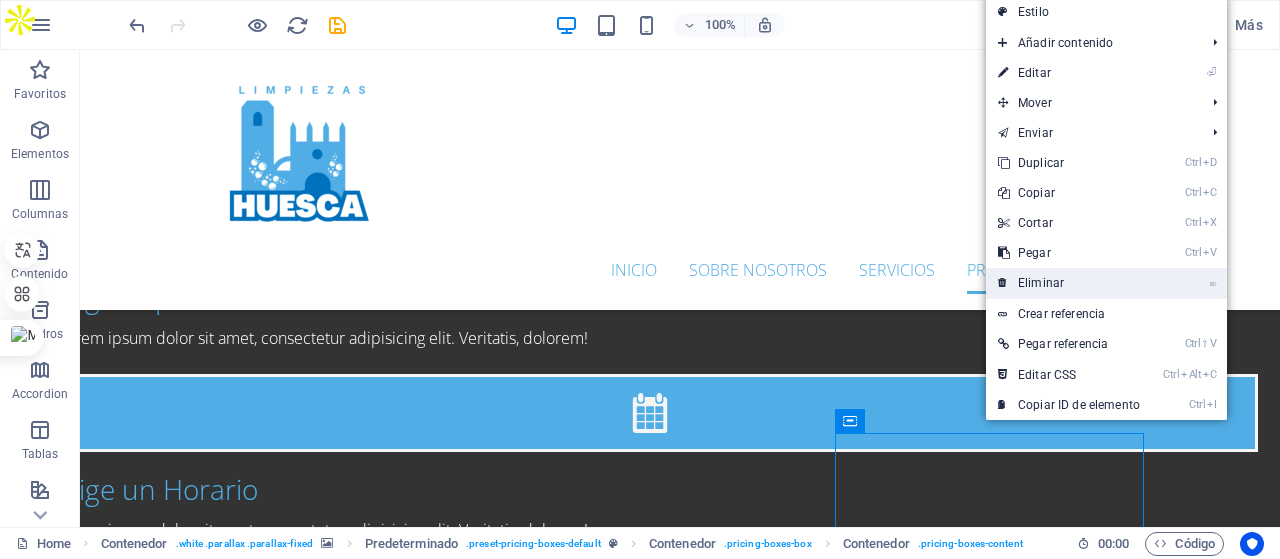 click on "⌦  Eliminar" at bounding box center [1069, 283] 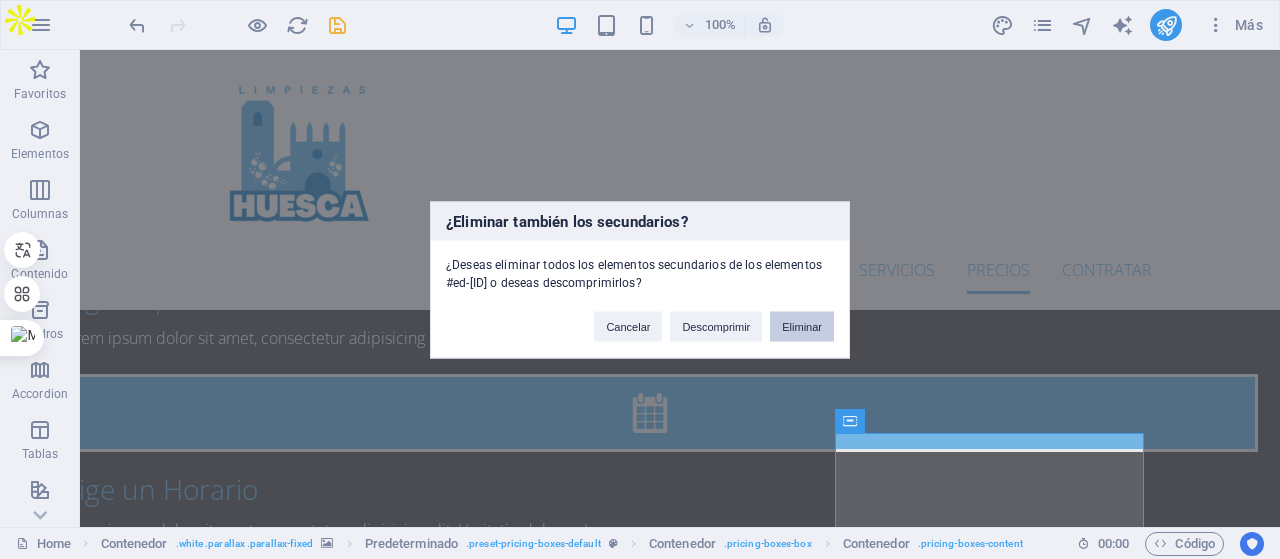 click on "Eliminar" at bounding box center [802, 326] 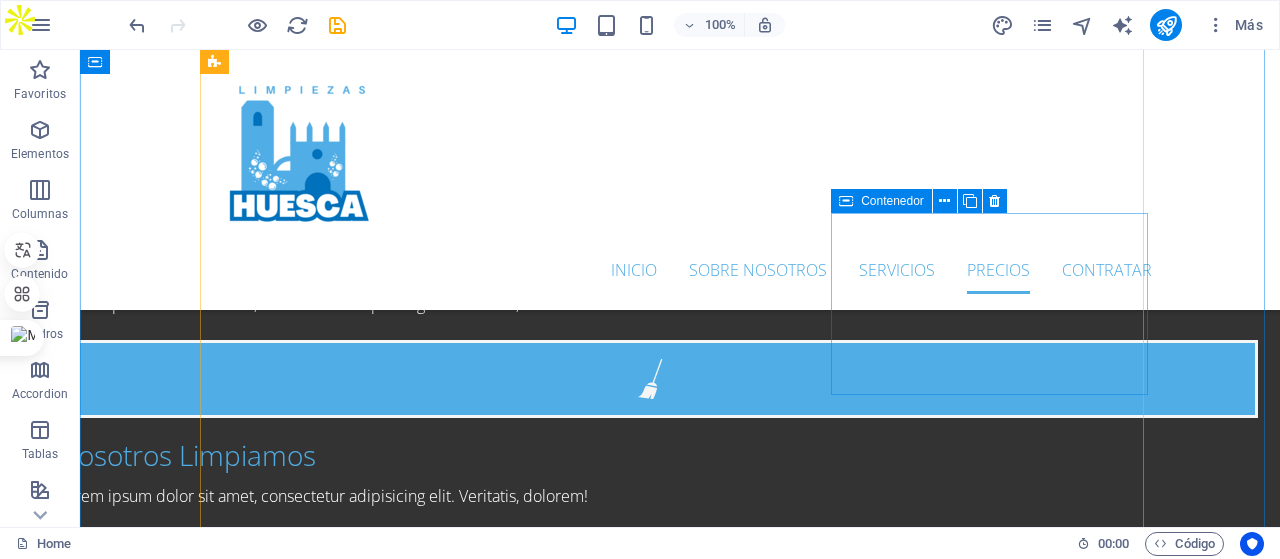 scroll, scrollTop: 3690, scrollLeft: 0, axis: vertical 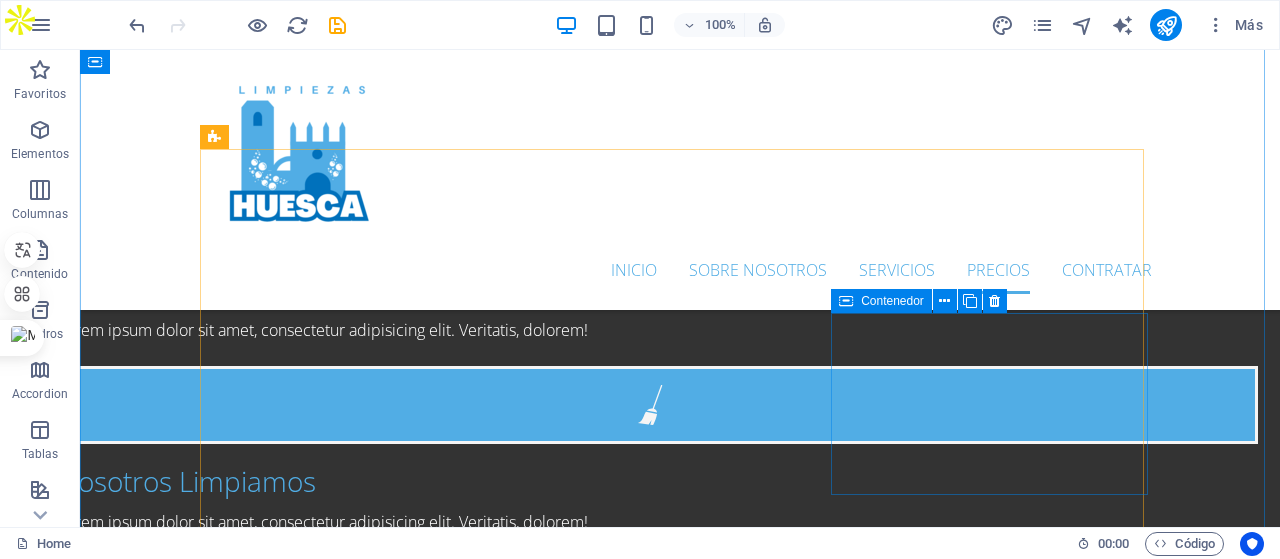 click on "Suelta el contenido aquí o  Añadir elementos  Pegar portapapeles" at bounding box center (680, 3274) 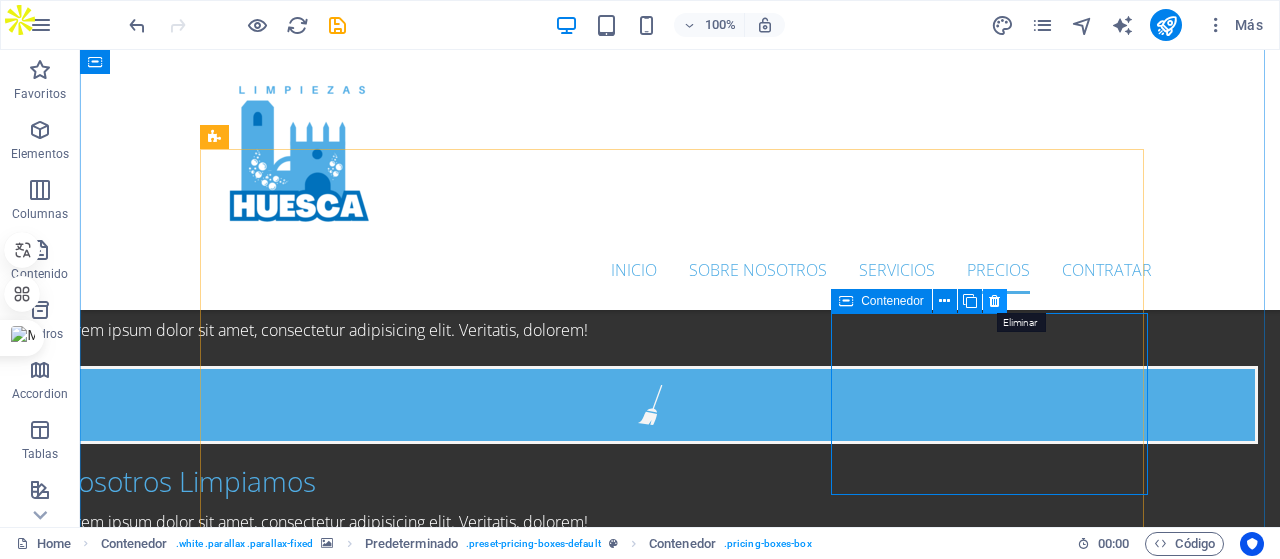 click at bounding box center (994, 301) 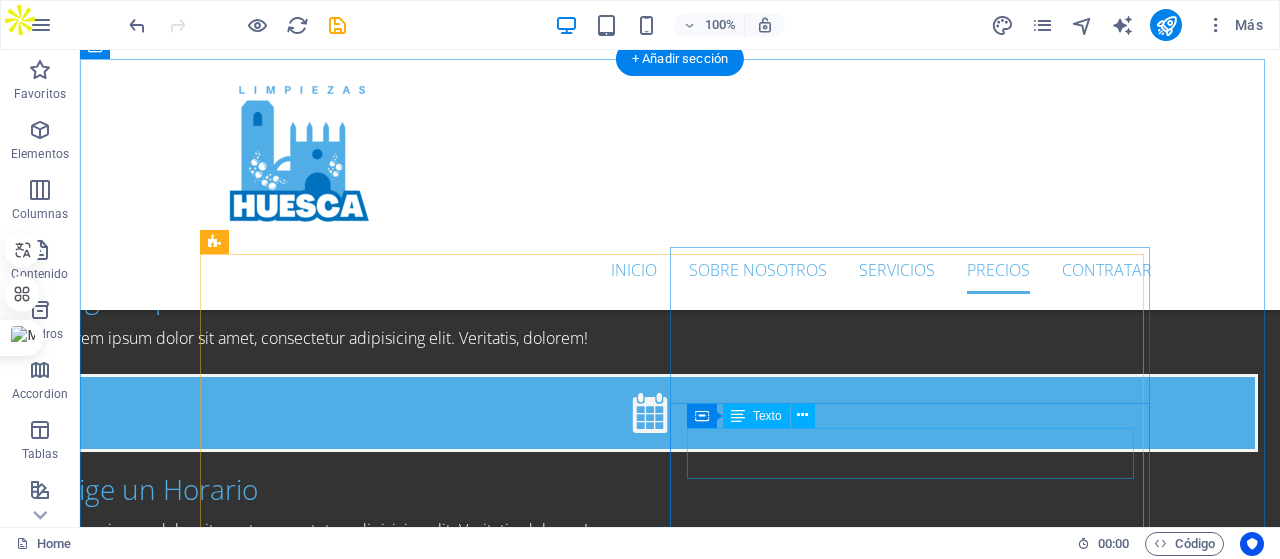 scroll, scrollTop: 3790, scrollLeft: 0, axis: vertical 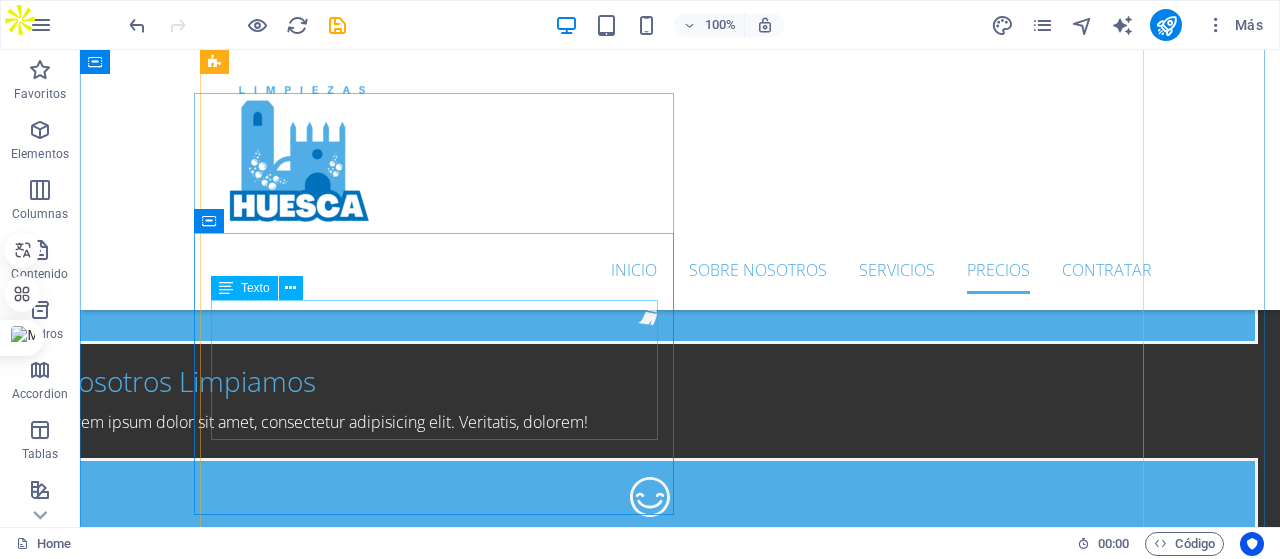 click on "Limpieza de Alfombras   Limpieza de Tapicería   Limpieza de Casas   Limpieza de Apartamentos   Limpieza de Edificios" at bounding box center [680, 2428] 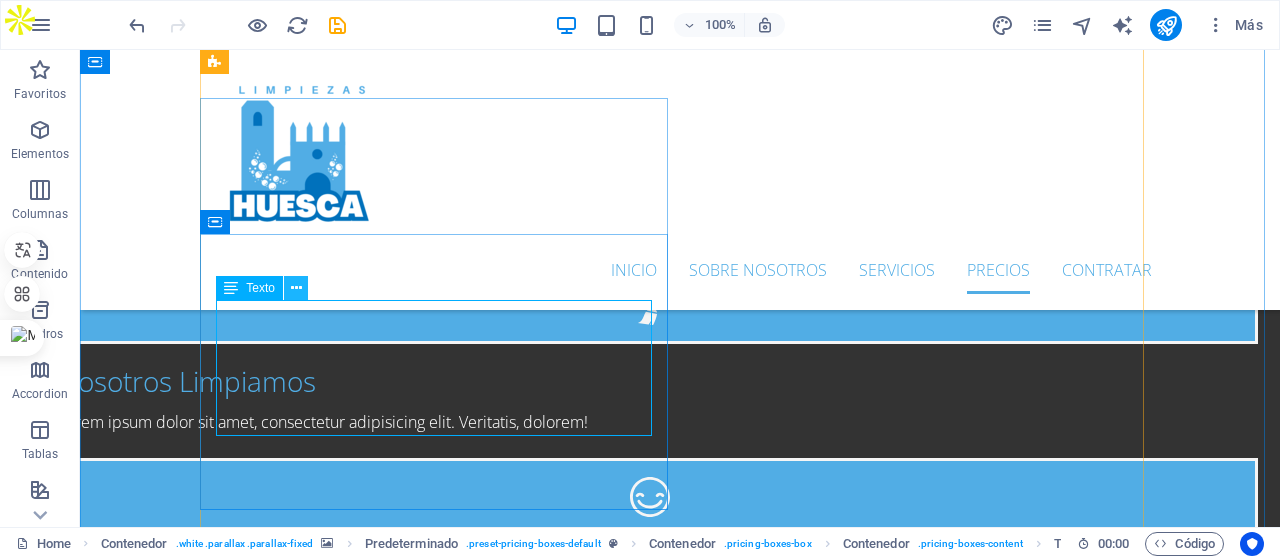click at bounding box center (296, 288) 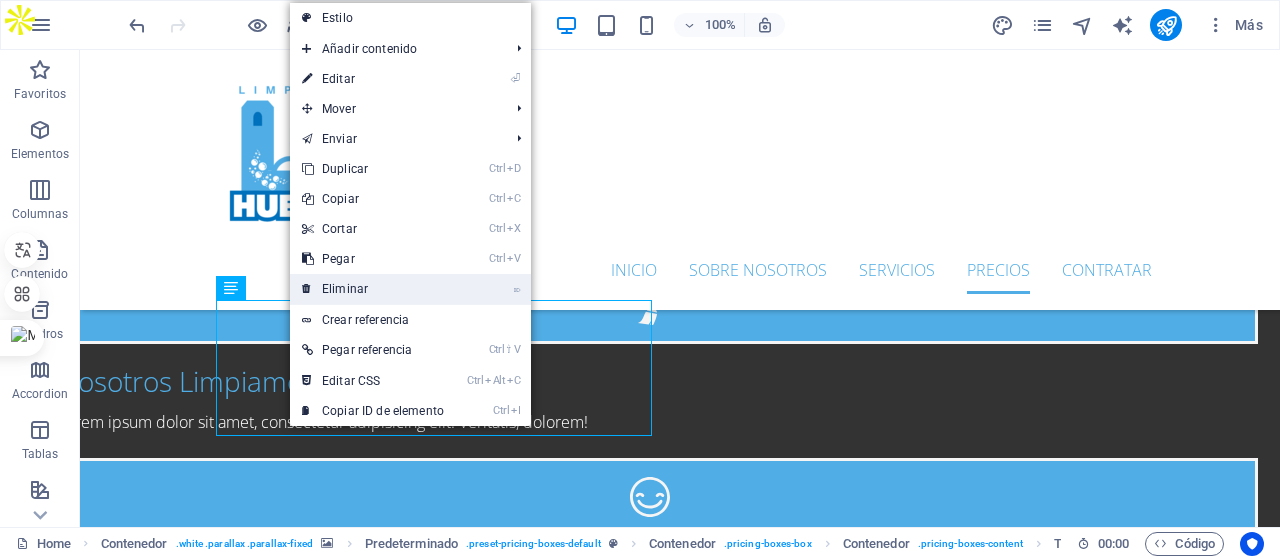 click on "⌦  Eliminar" at bounding box center (373, 289) 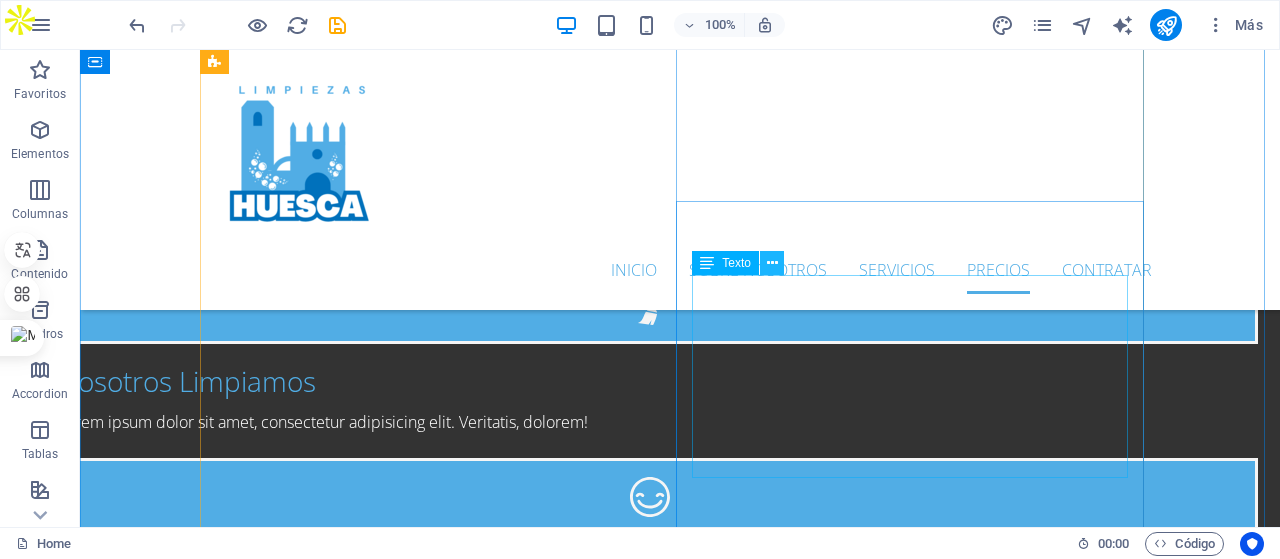 click at bounding box center [772, 263] 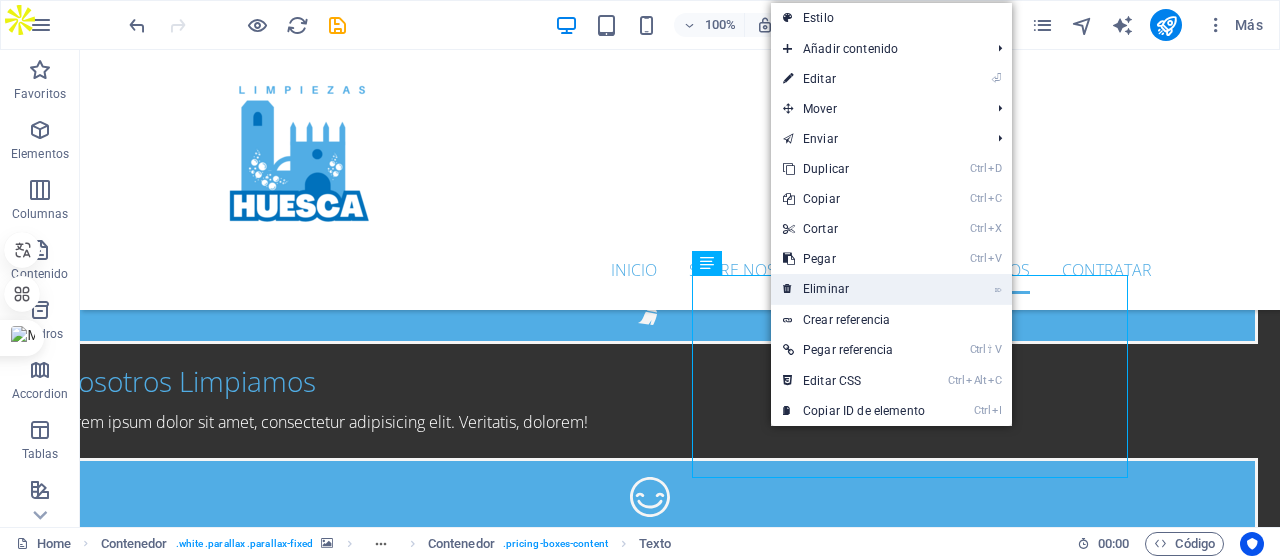 click at bounding box center [788, 289] 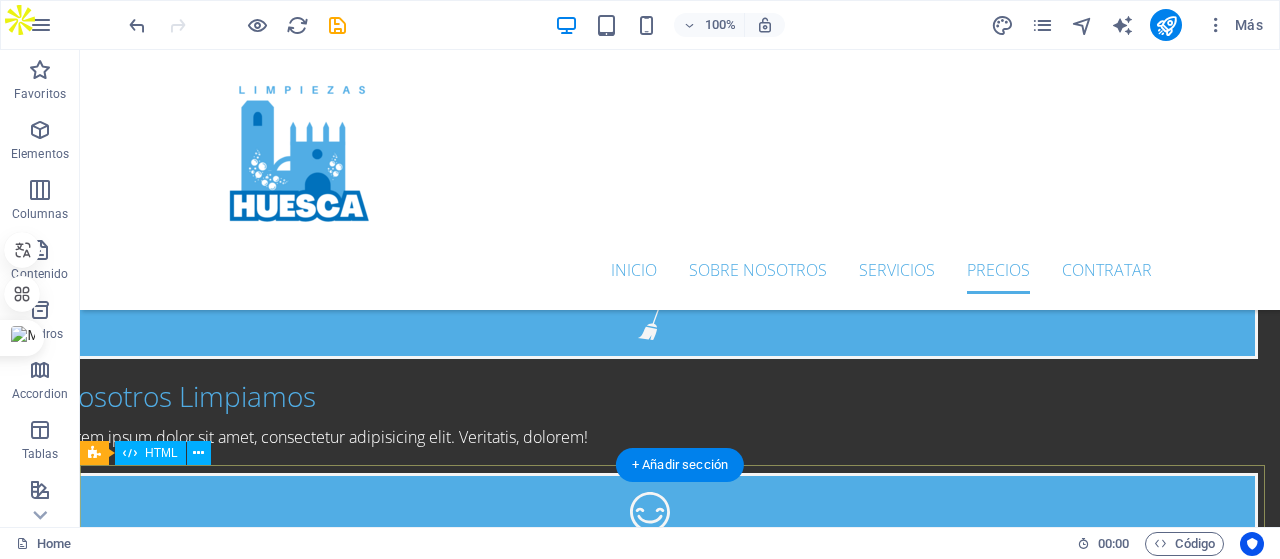 scroll, scrollTop: 3590, scrollLeft: 0, axis: vertical 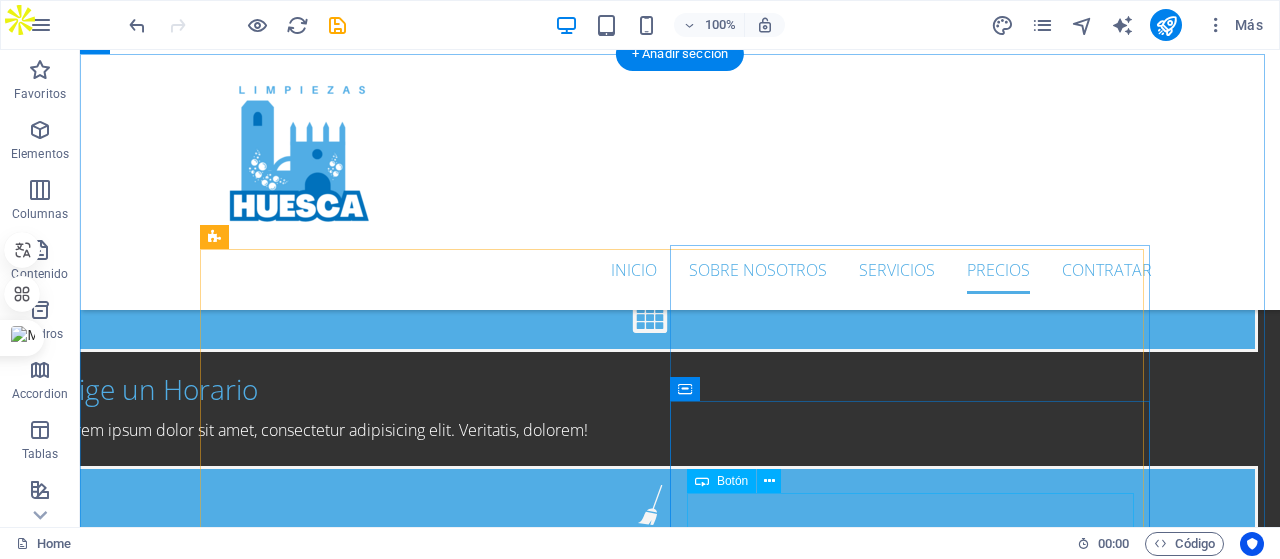 click on "Contratar" at bounding box center [680, 2912] 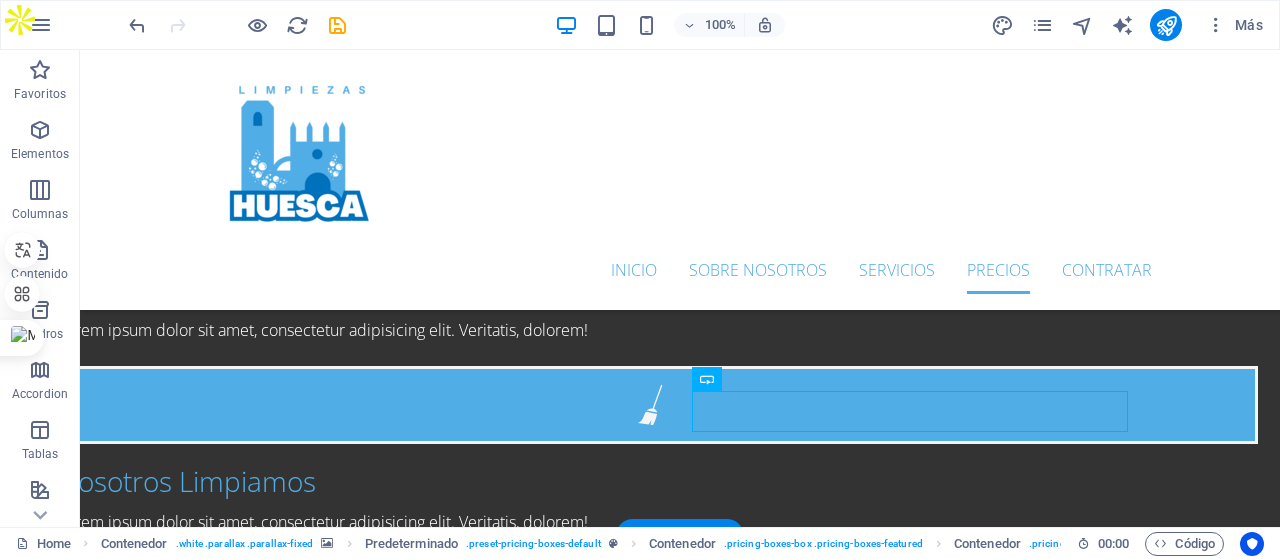 scroll, scrollTop: 3590, scrollLeft: 0, axis: vertical 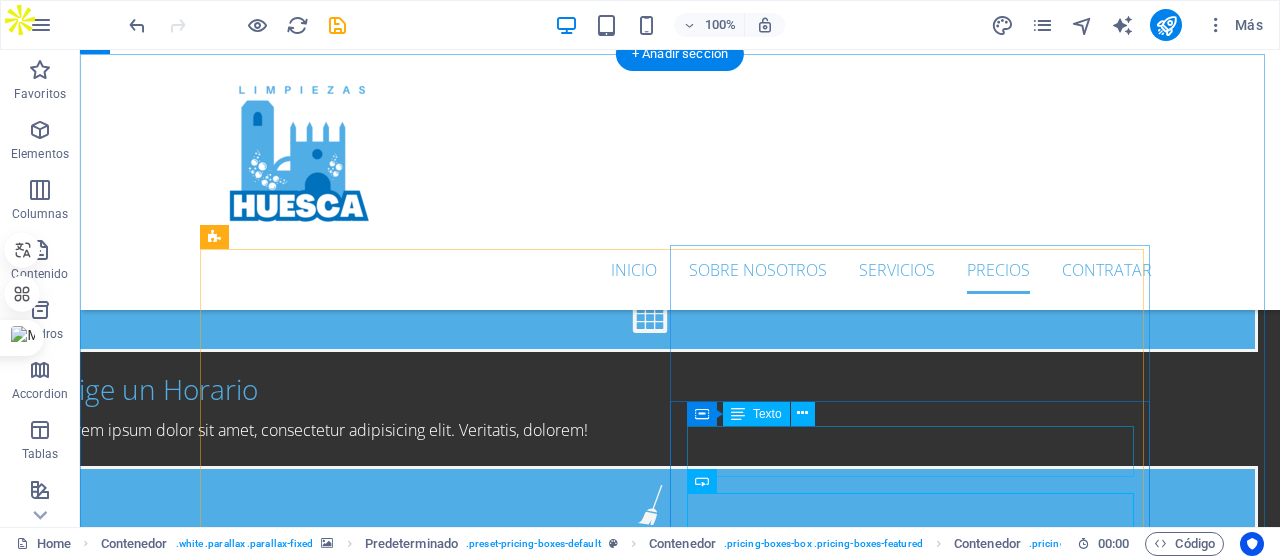 click on "Desde 16,95 €/Hora" at bounding box center (340, 2842) 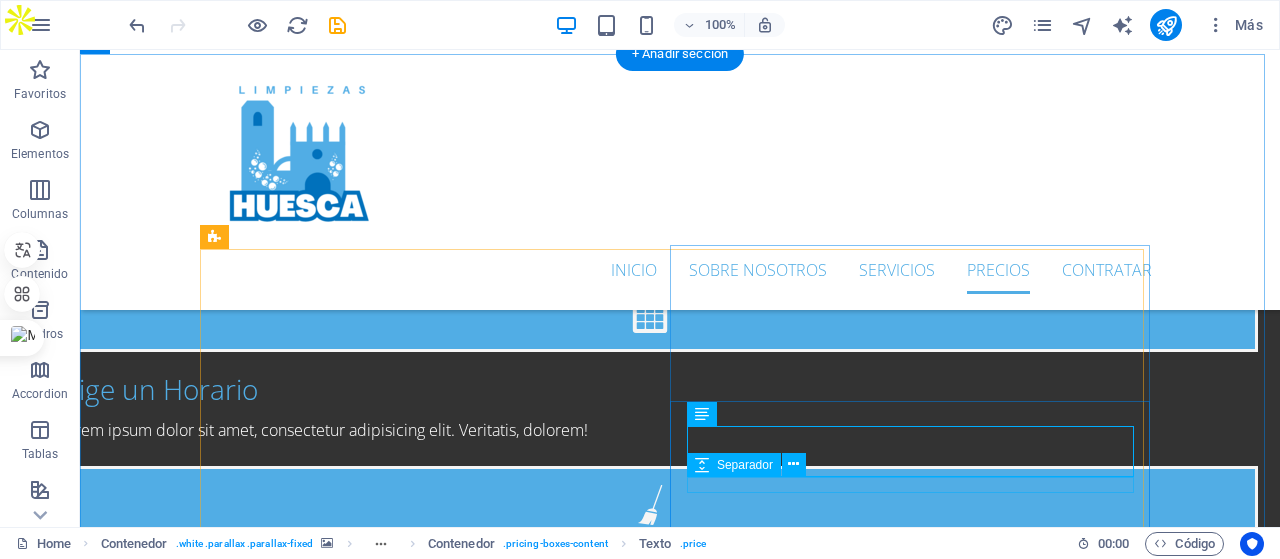 click at bounding box center [680, 2883] 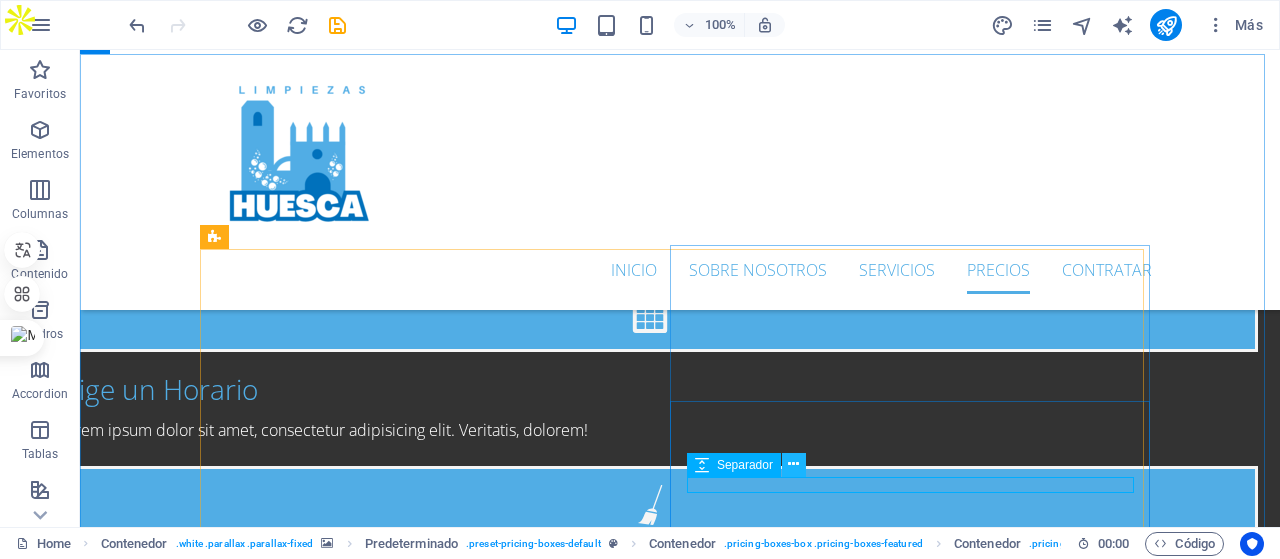 click at bounding box center (793, 464) 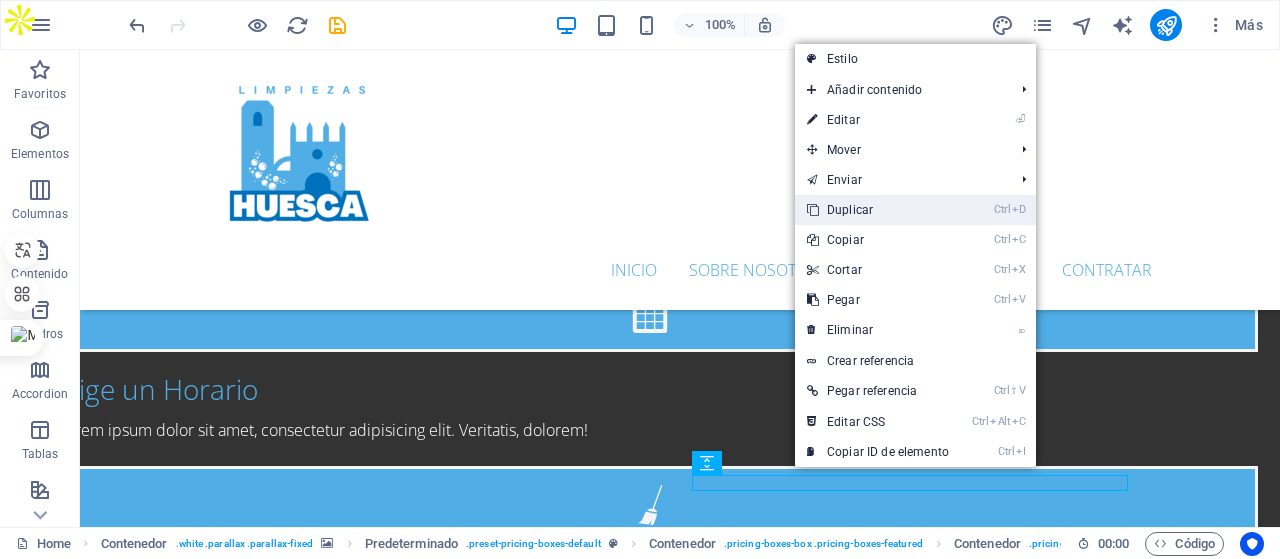 click on "Ctrl D  Duplicar" at bounding box center [878, 210] 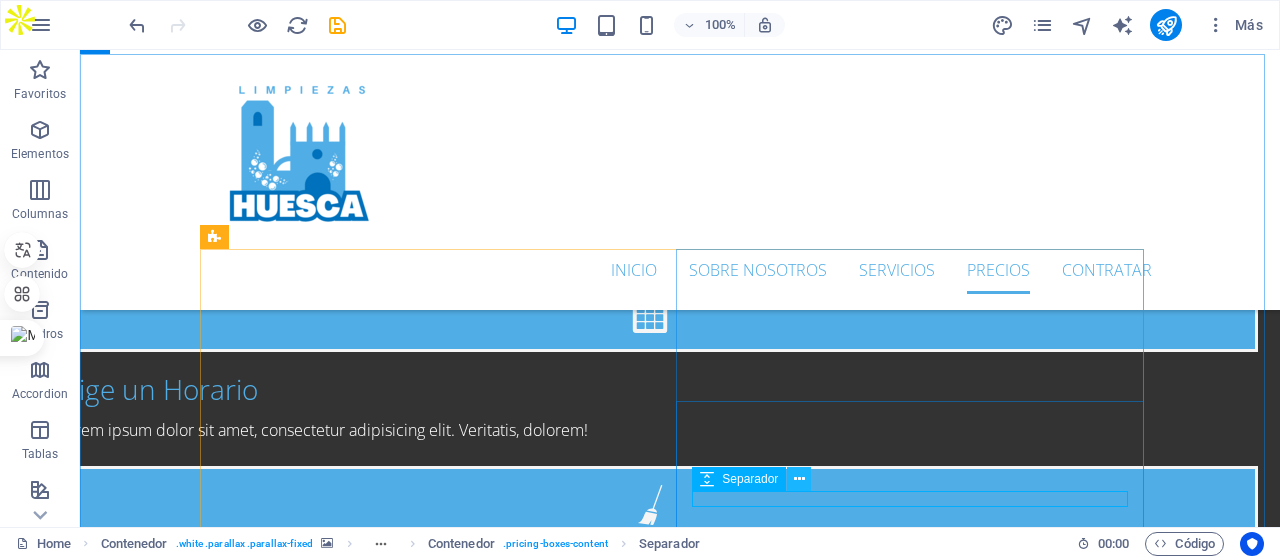 click at bounding box center (799, 479) 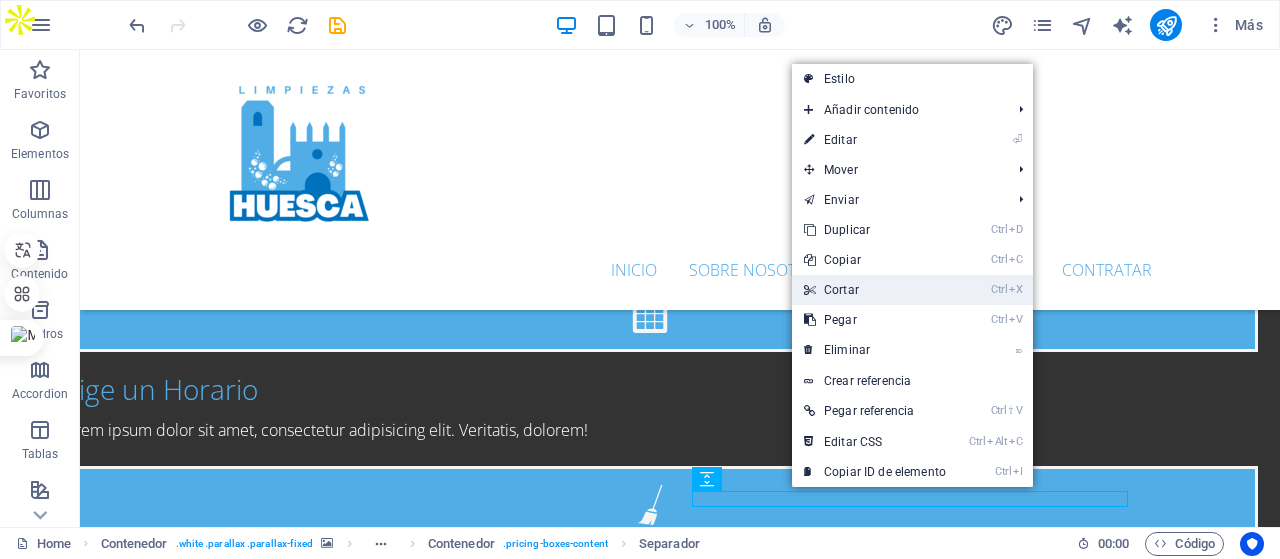click on "Ctrl X  Cortar" at bounding box center (875, 290) 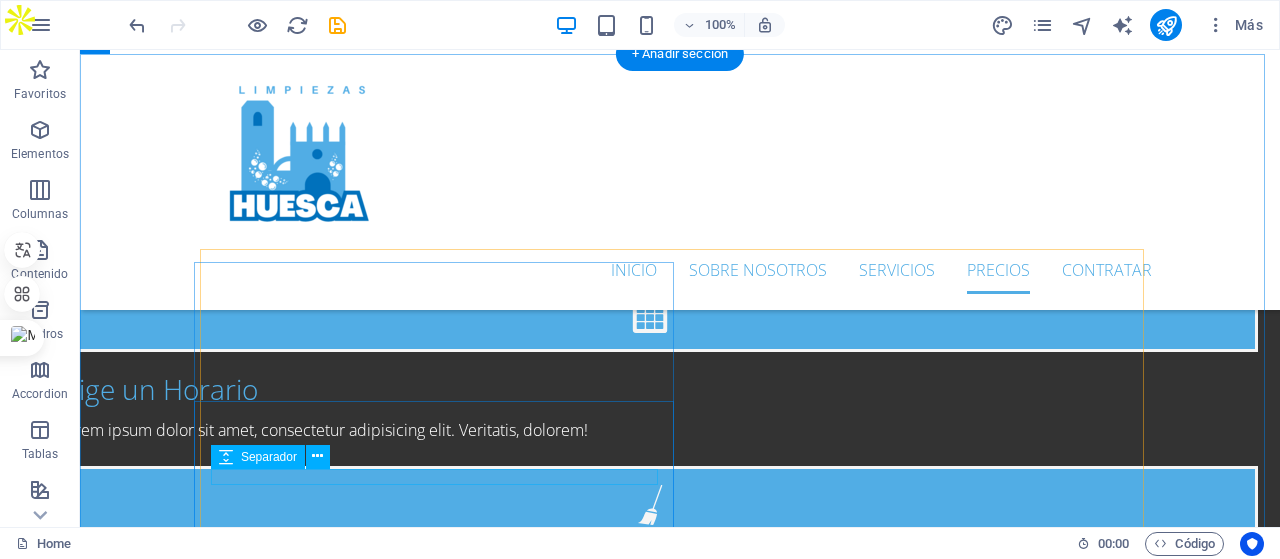 click at bounding box center (680, 2568) 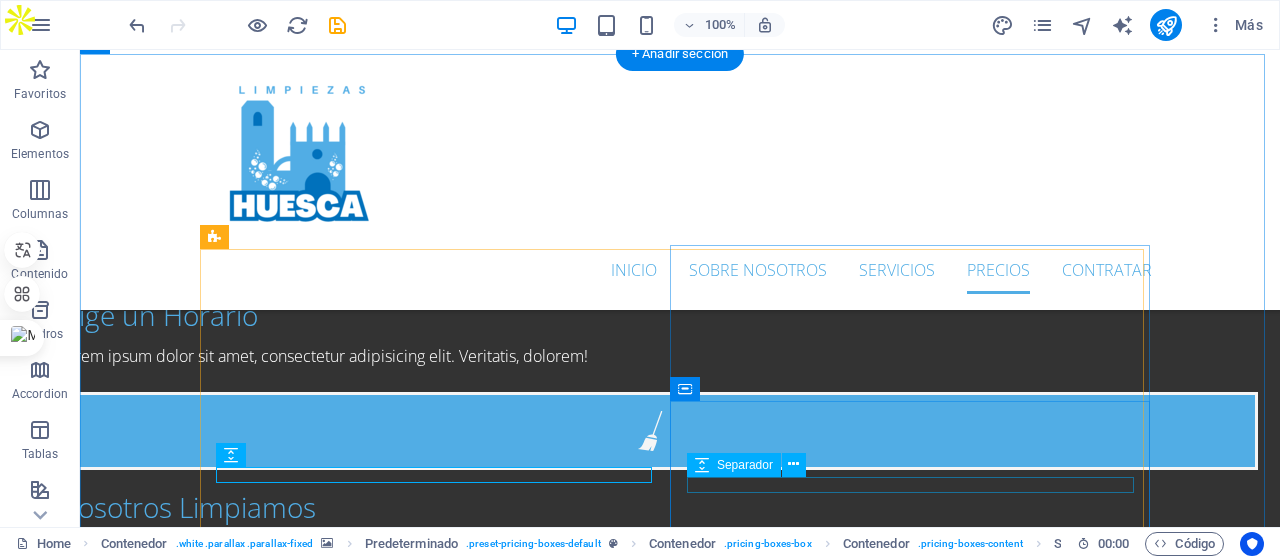 scroll, scrollTop: 3690, scrollLeft: 0, axis: vertical 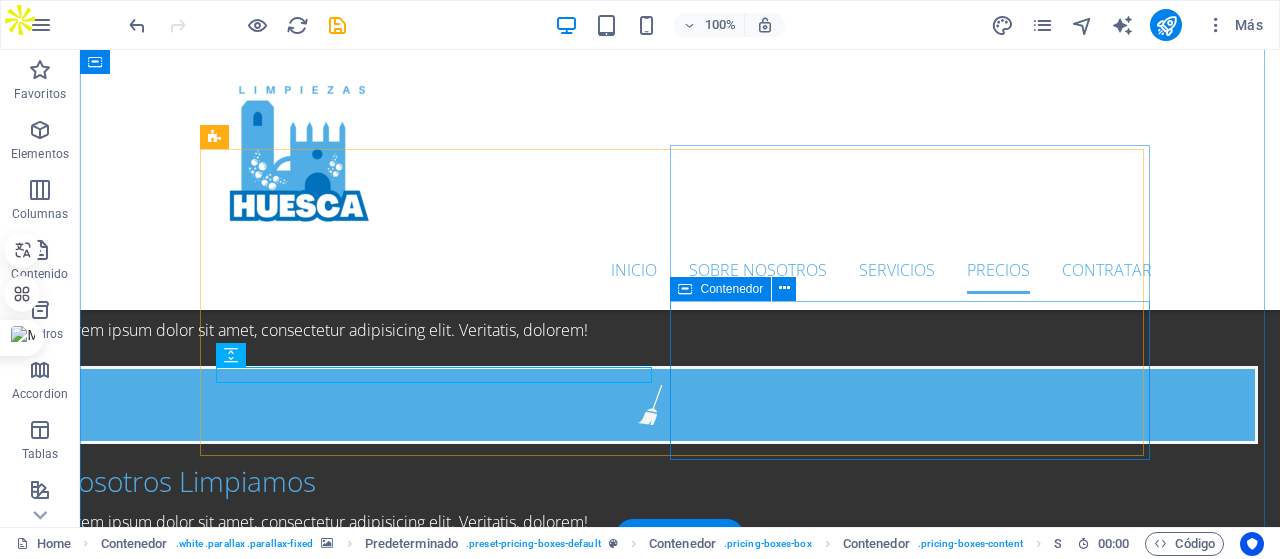 click on "Desde 16,95 €/Hora Contratar" at bounding box center [680, 2776] 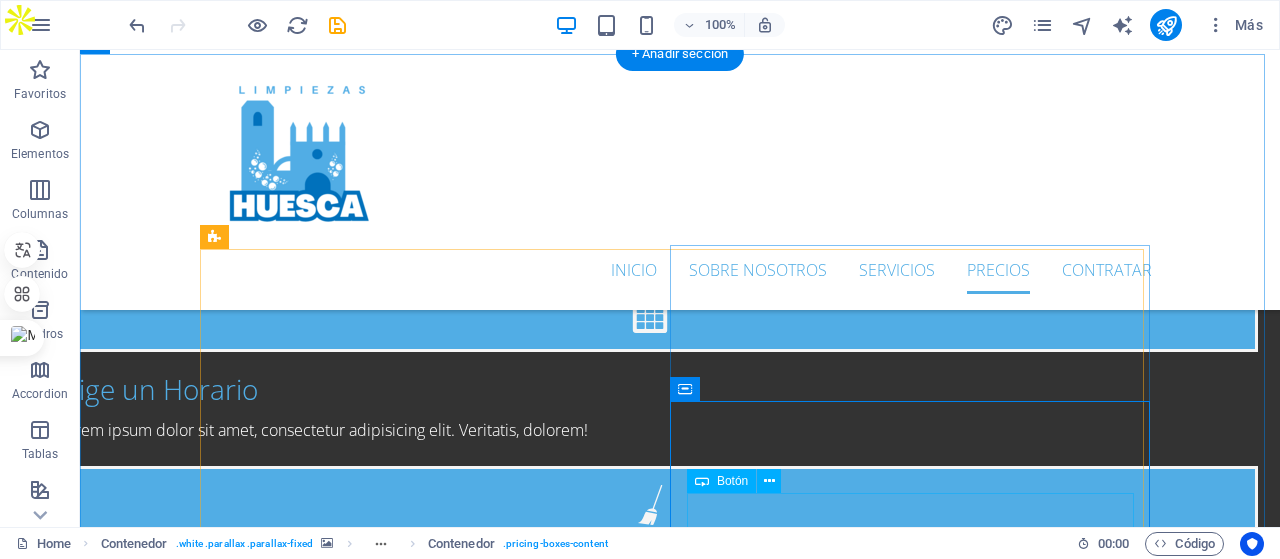 scroll, scrollTop: 3690, scrollLeft: 0, axis: vertical 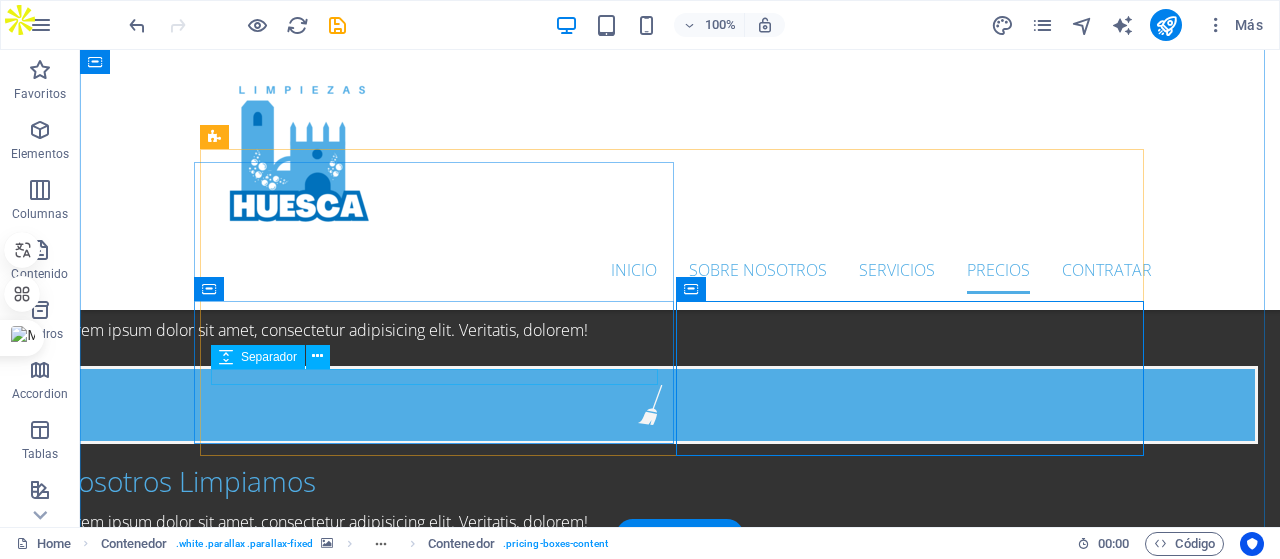 click at bounding box center (680, 2468) 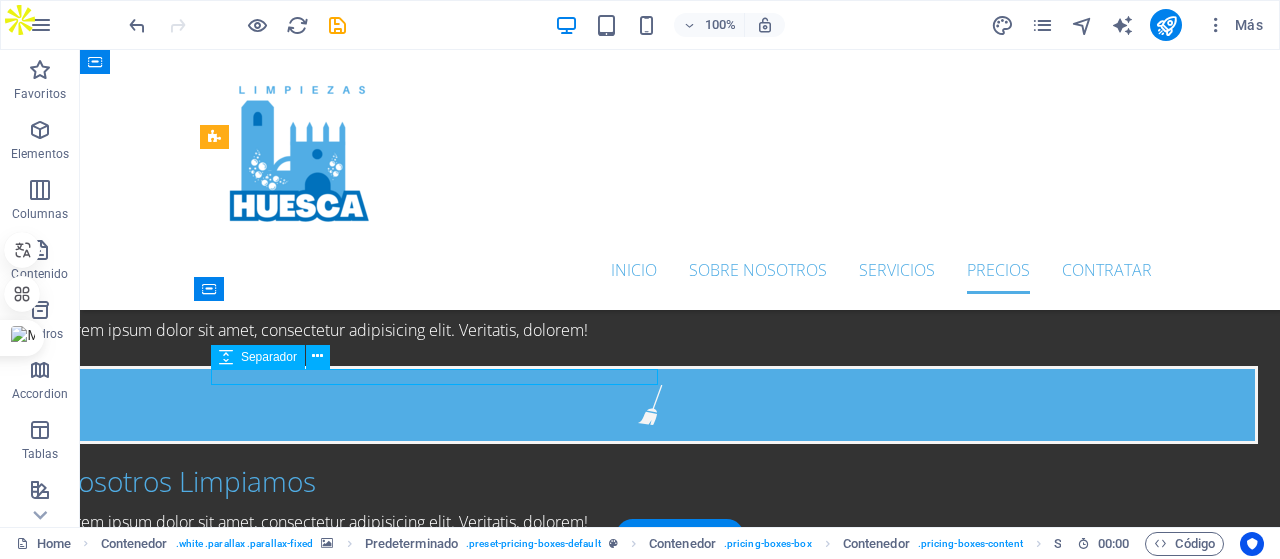 click at bounding box center (680, 2468) 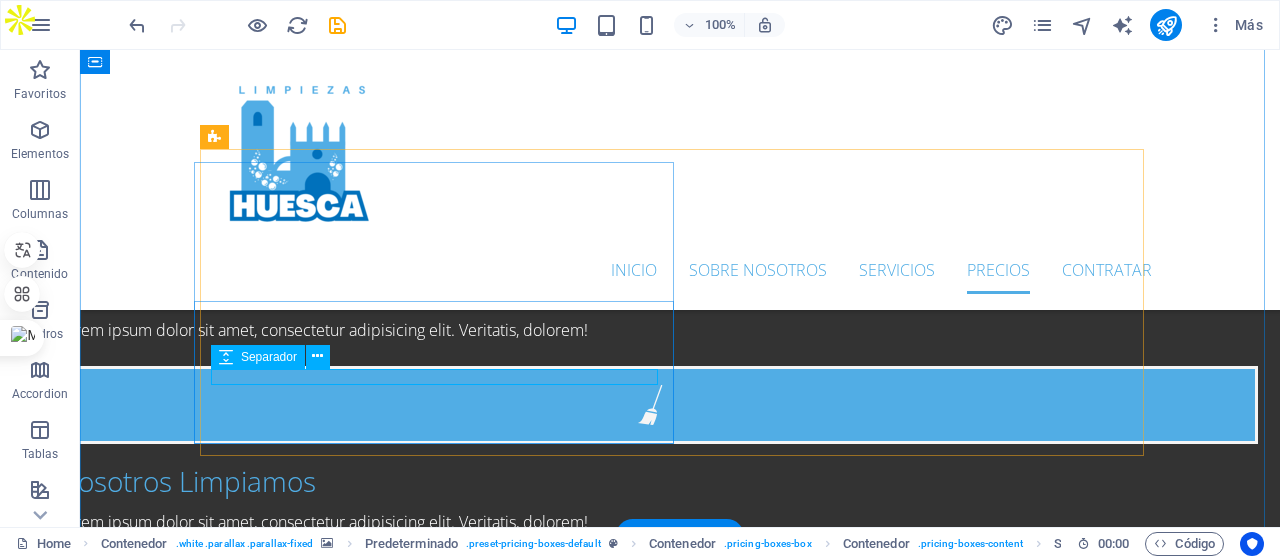 click at bounding box center (680, 2468) 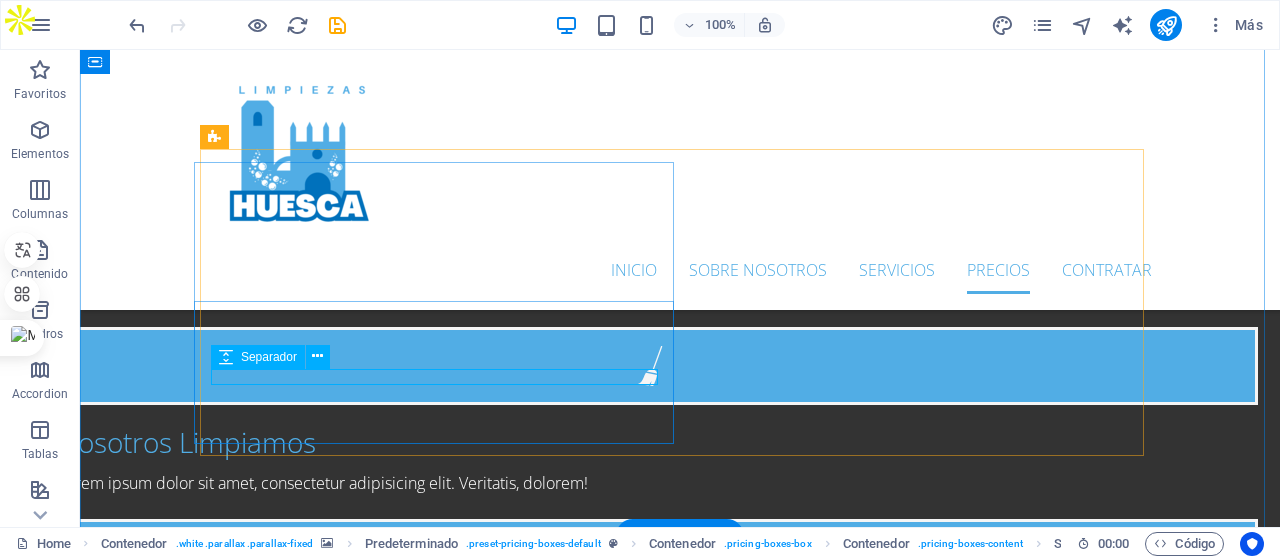 scroll, scrollTop: 3609, scrollLeft: 0, axis: vertical 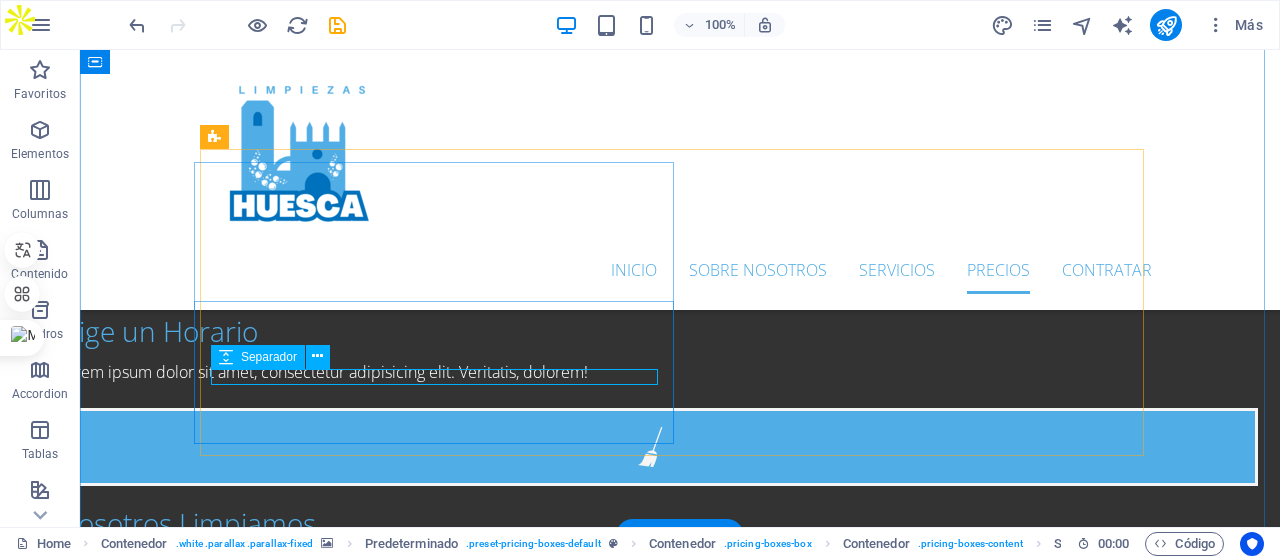 select on "rem" 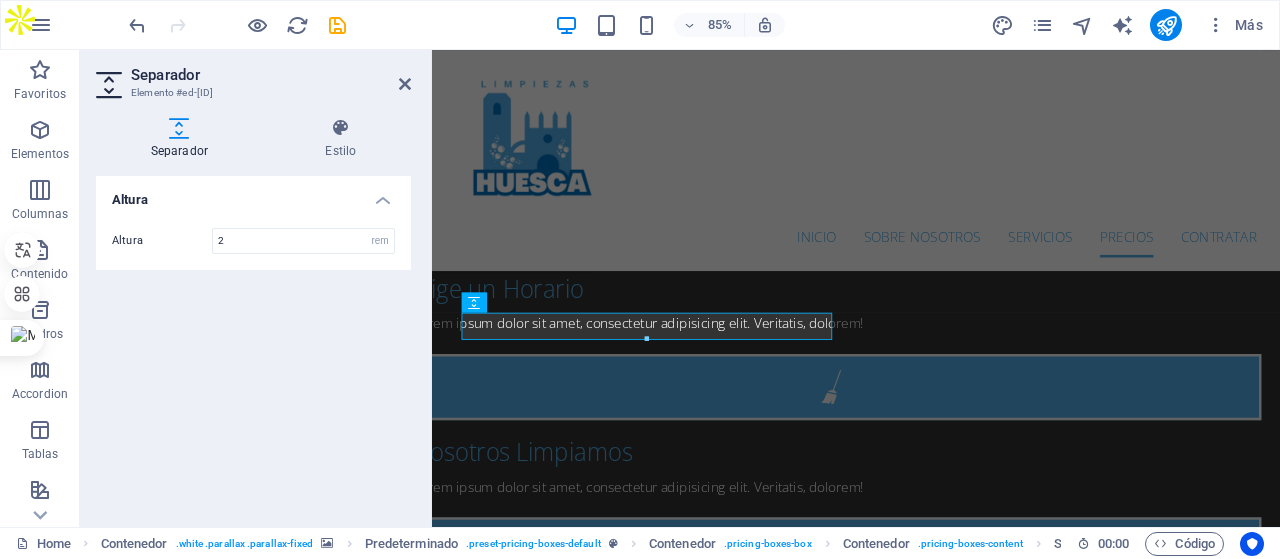 type on "2" 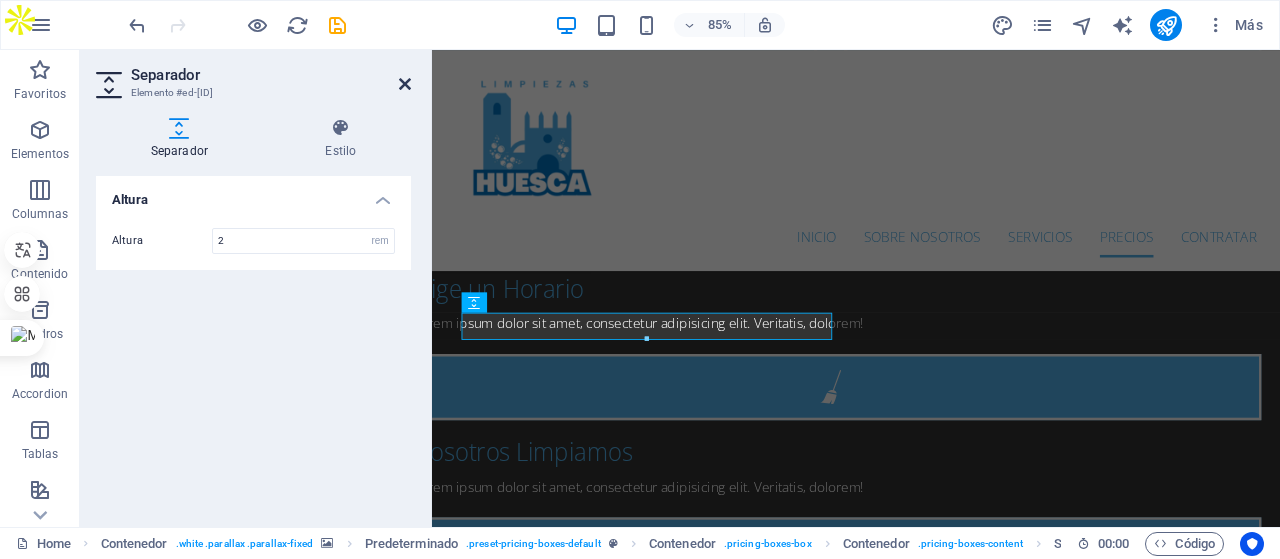 click at bounding box center (405, 84) 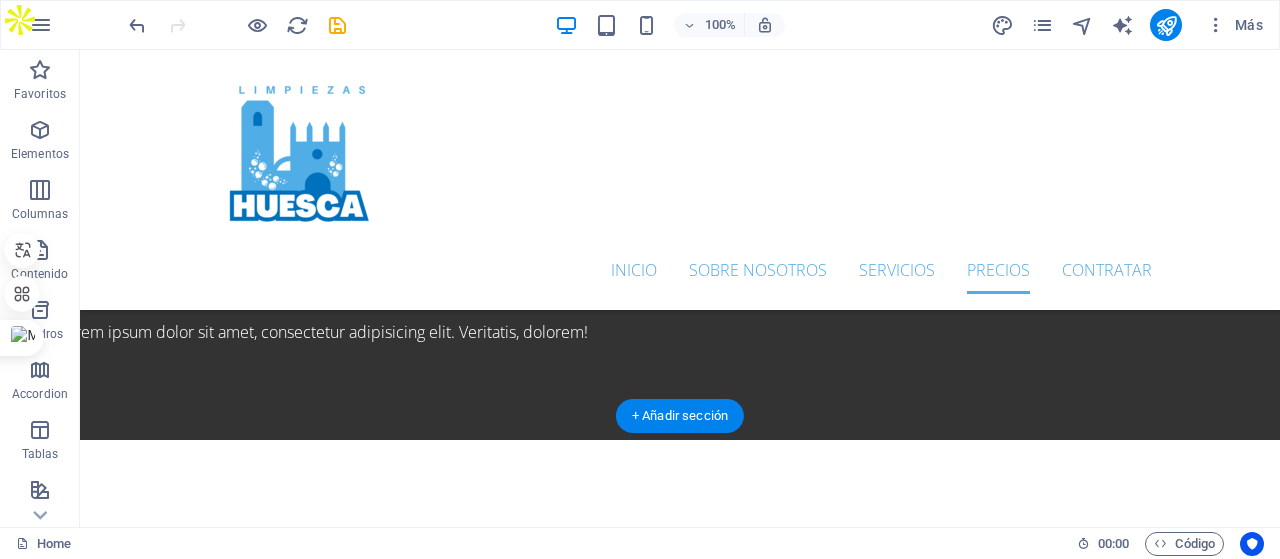 scroll, scrollTop: 4090, scrollLeft: 0, axis: vertical 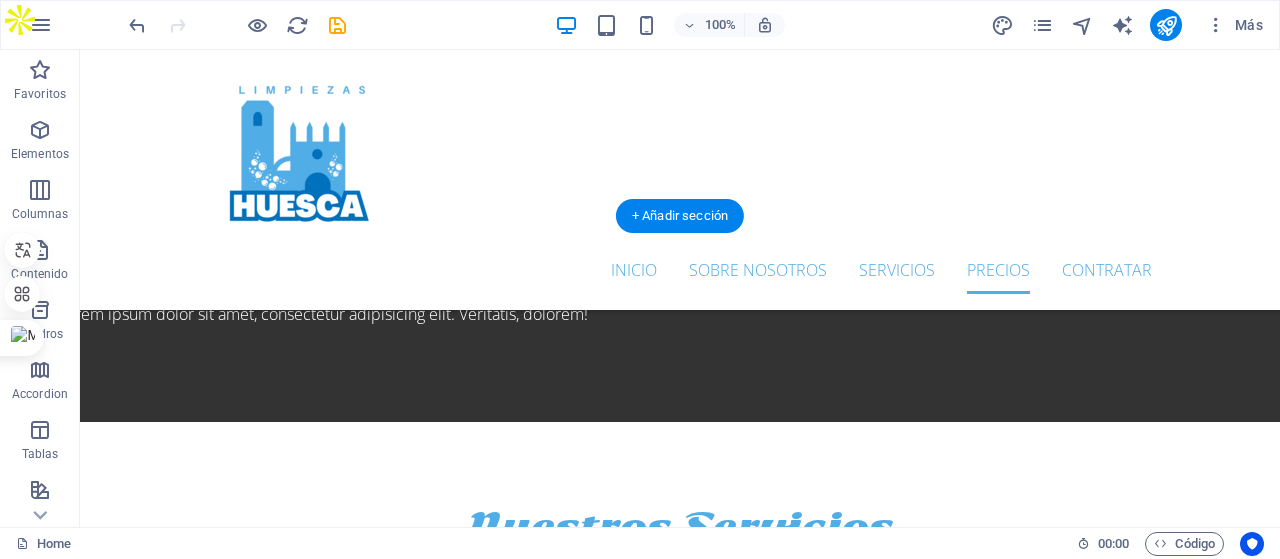 click at bounding box center (680, 2869) 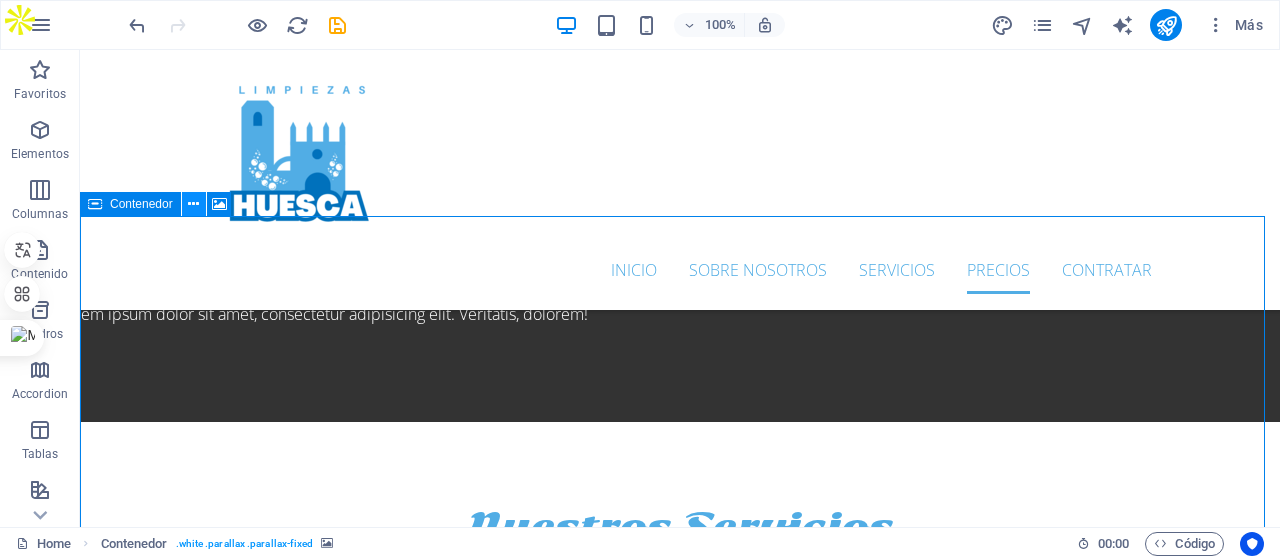 click at bounding box center [193, 204] 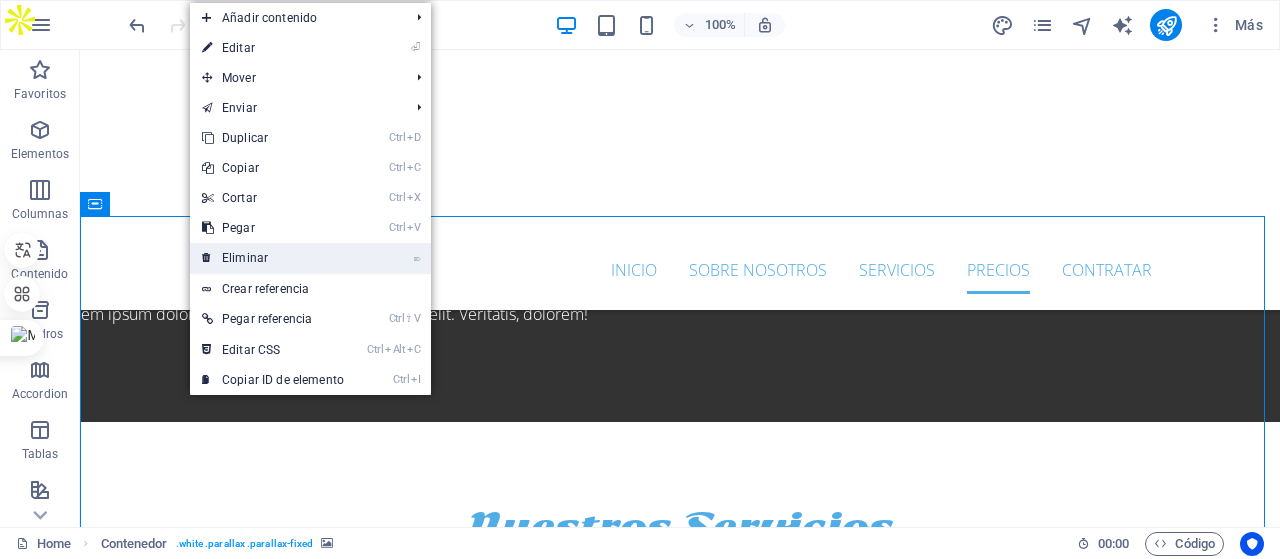 click on "⌦  Eliminar" at bounding box center [273, 258] 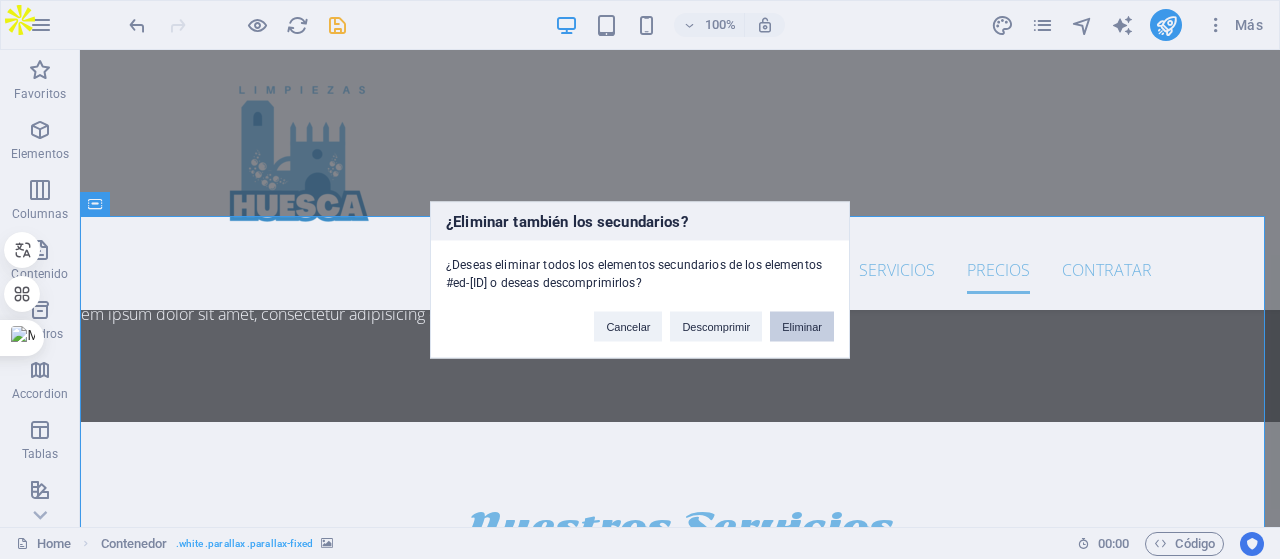 click on "Eliminar" at bounding box center (802, 326) 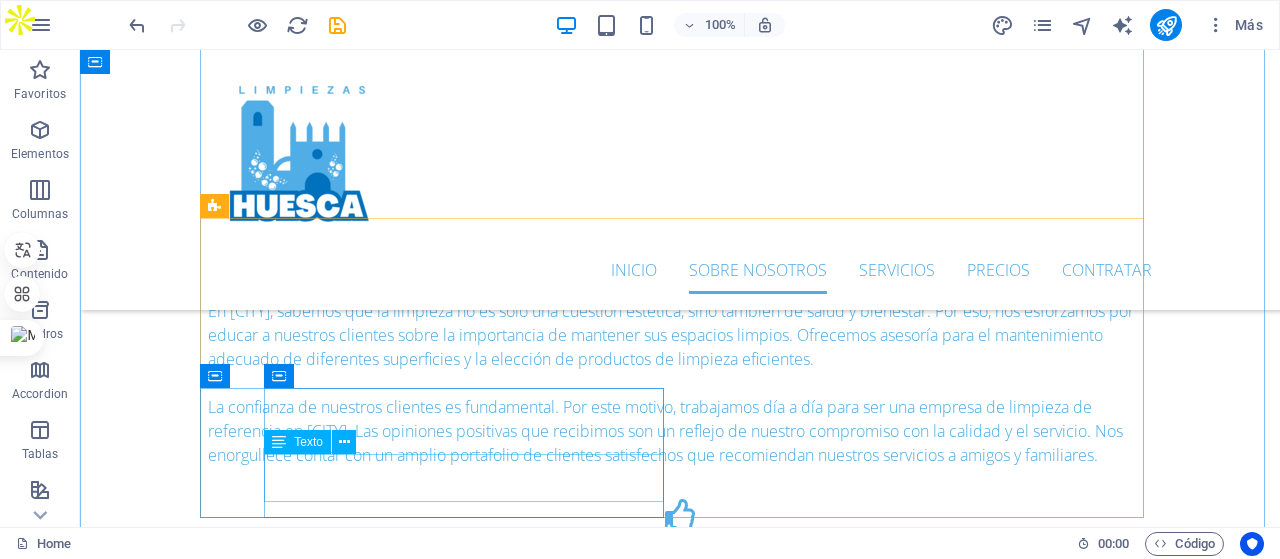 scroll, scrollTop: 1490, scrollLeft: 0, axis: vertical 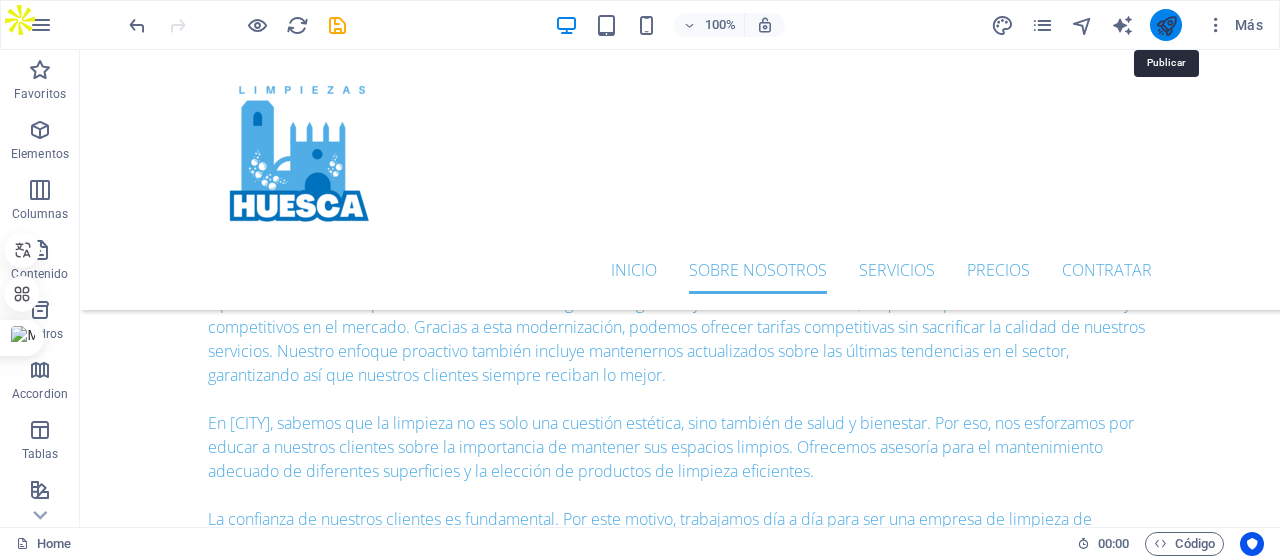 click at bounding box center [1166, 25] 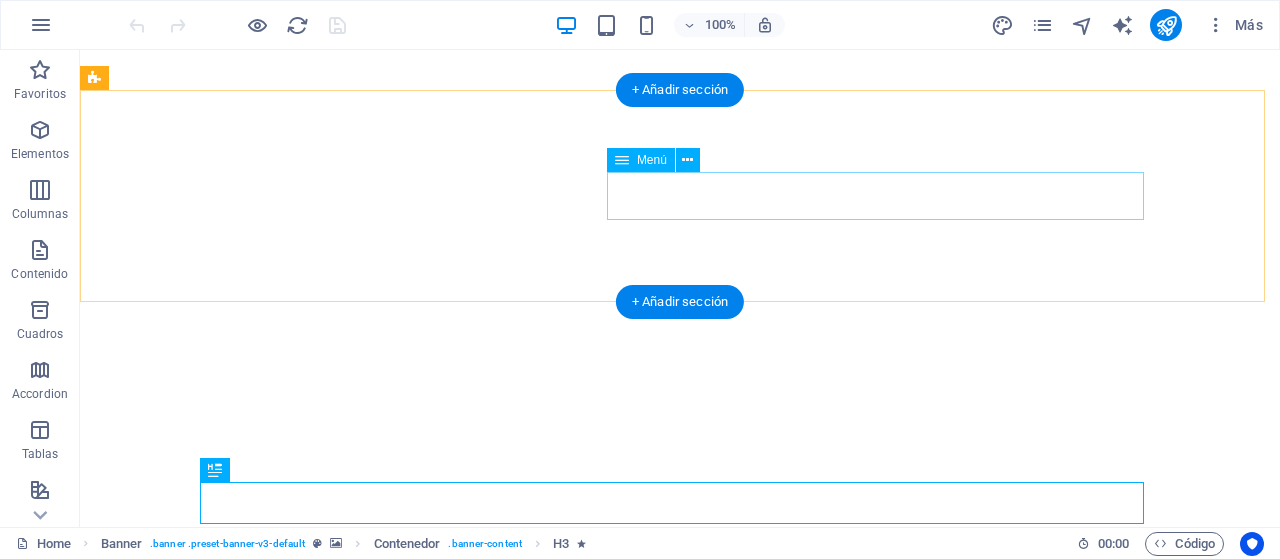 scroll, scrollTop: 0, scrollLeft: 0, axis: both 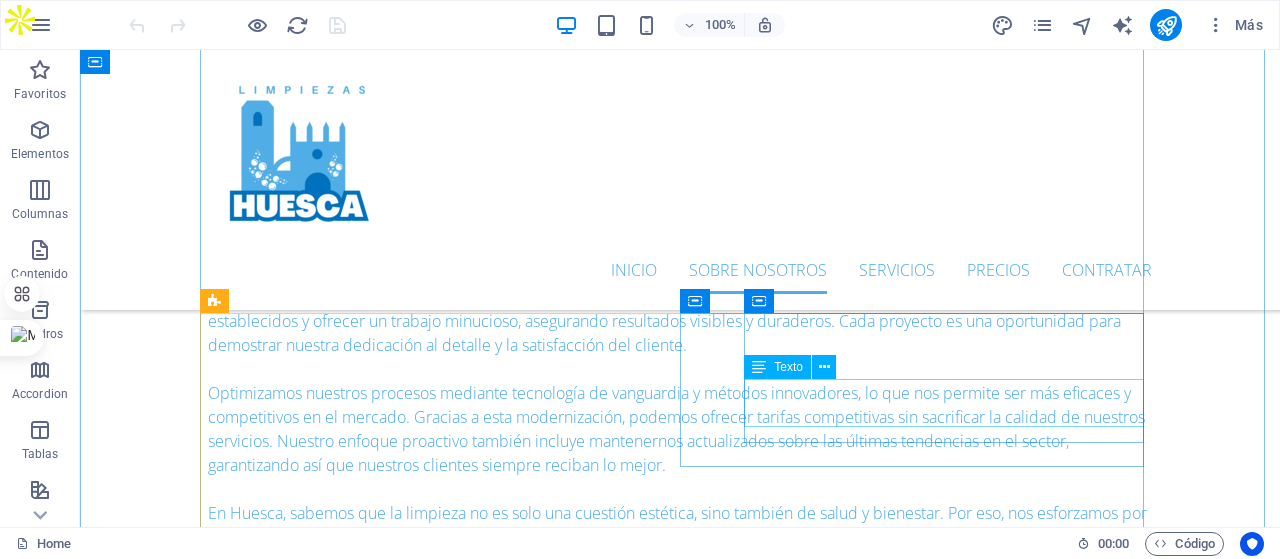 click on "Lorem ipsum dolor sit amet, consectetur adipisicing elit. Veritatis, dolorem!" at bounding box center [680, 1005] 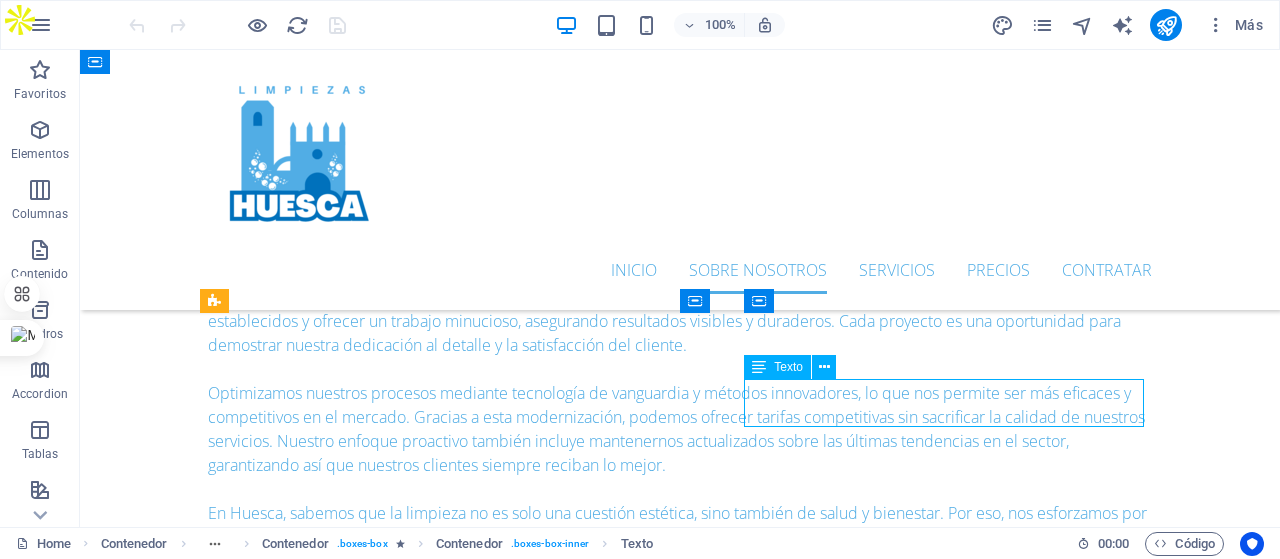 click on "Lorem ipsum dolor sit amet, consectetur adipisicing elit. Veritatis, dolorem!" at bounding box center [680, 1005] 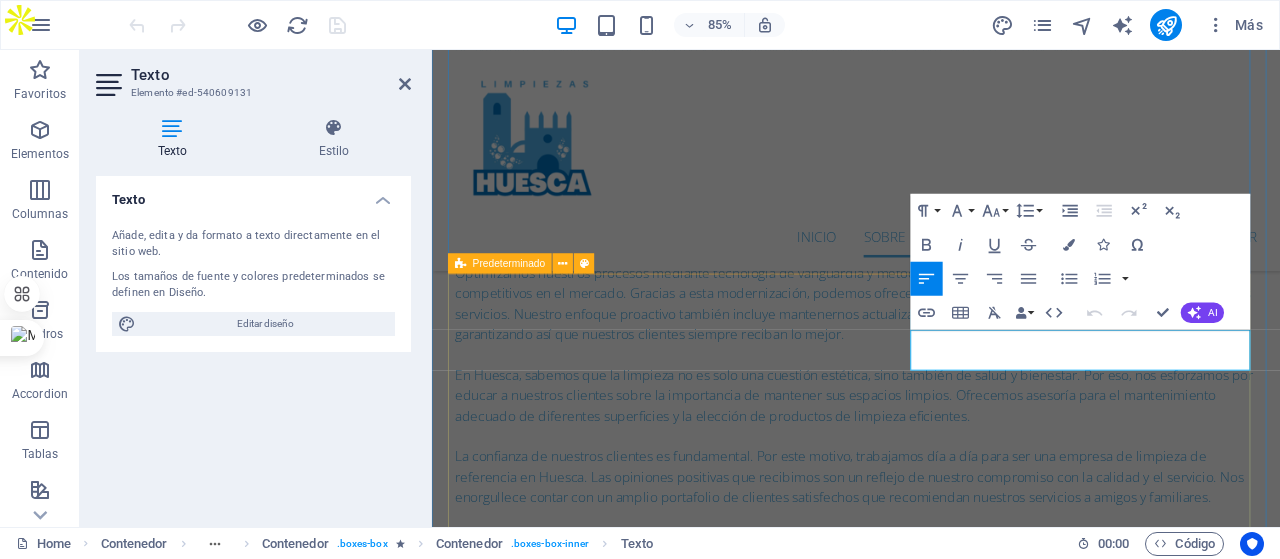 scroll, scrollTop: 1318, scrollLeft: 0, axis: vertical 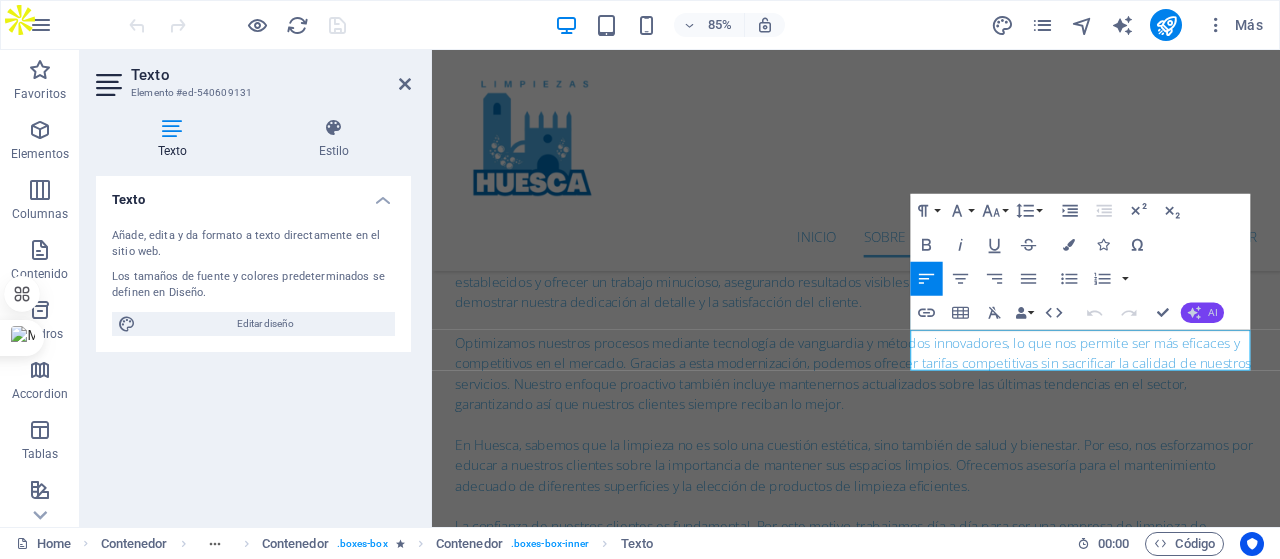click 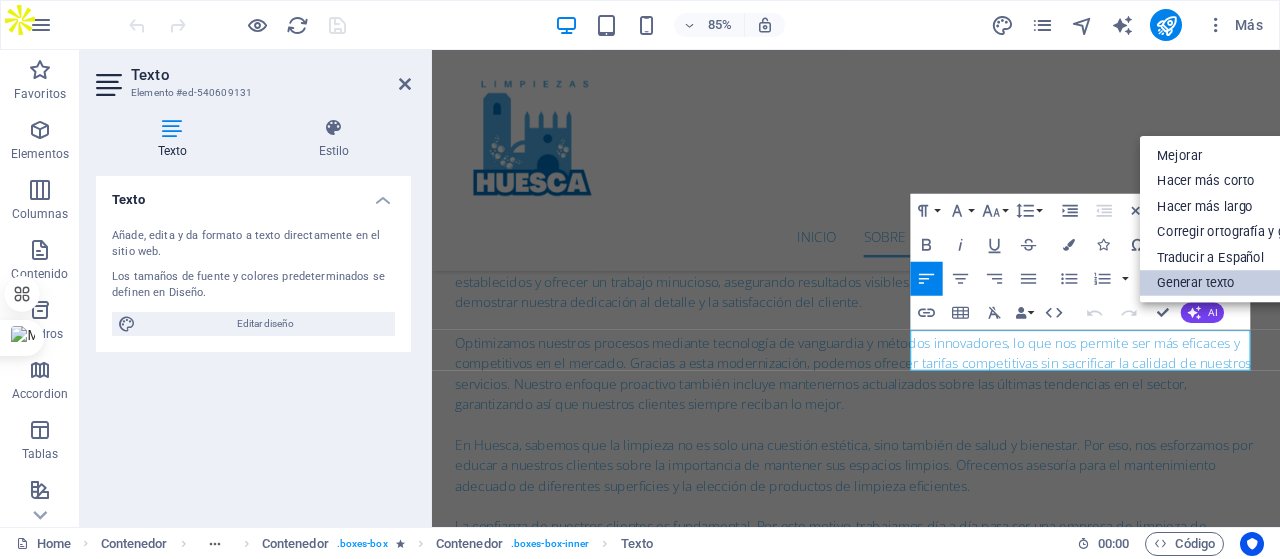 click on "Generar texto" at bounding box center (1246, 283) 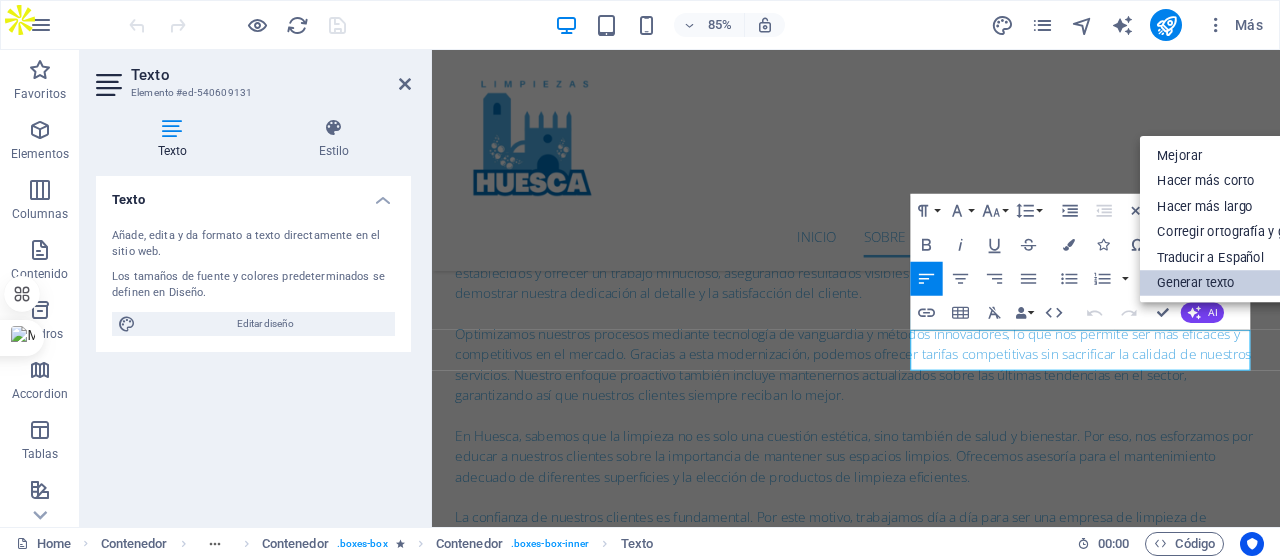 select on "English" 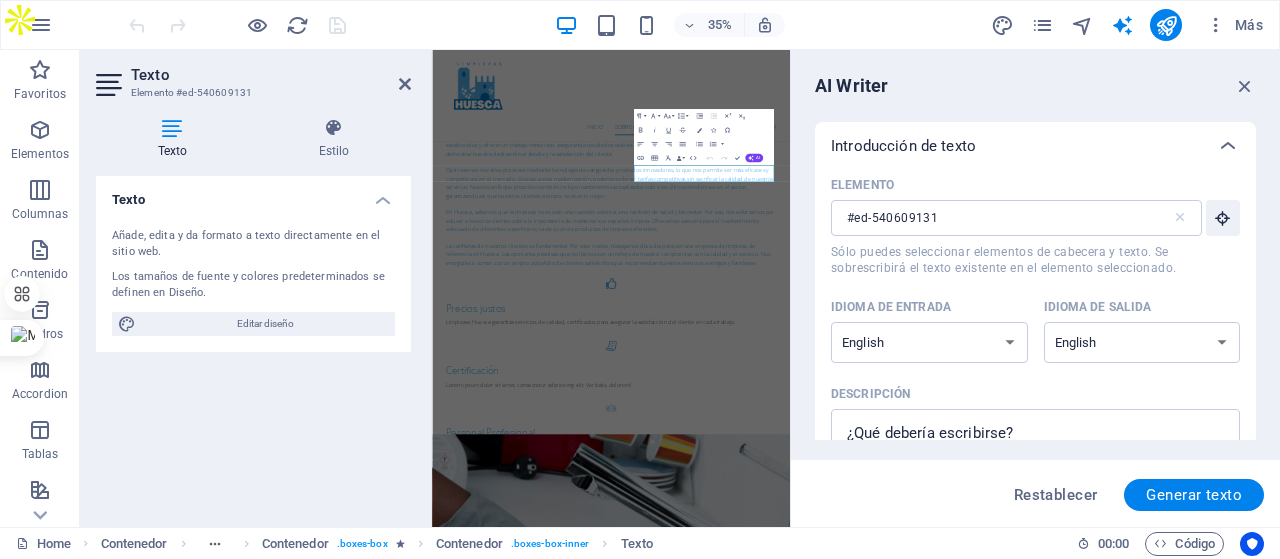 scroll, scrollTop: 100, scrollLeft: 0, axis: vertical 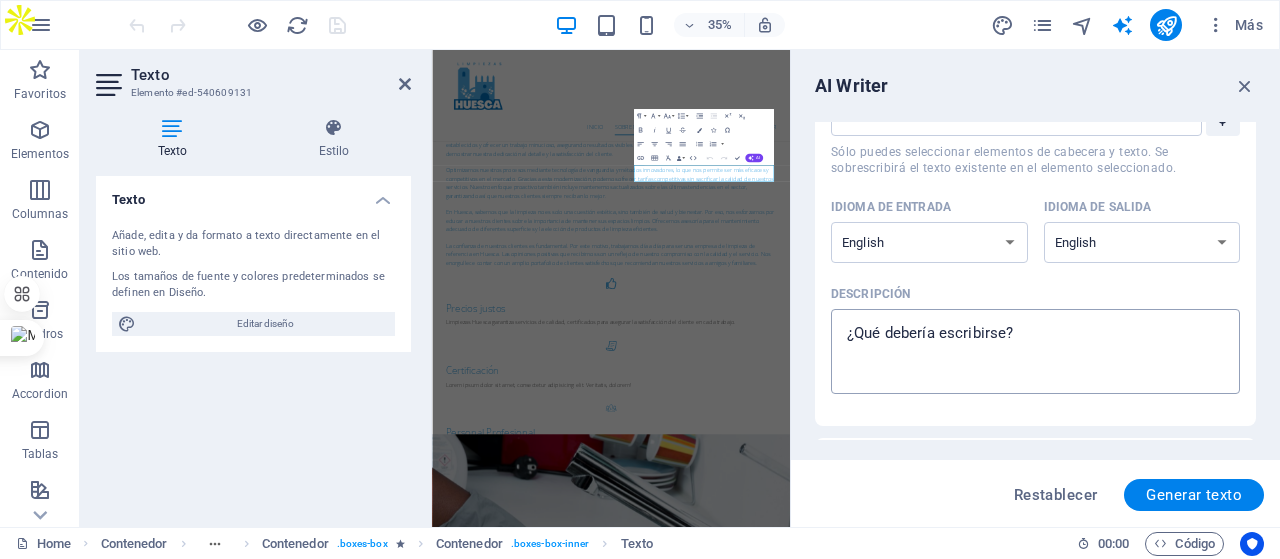 click on "Descripción x ​" at bounding box center (1035, 351) 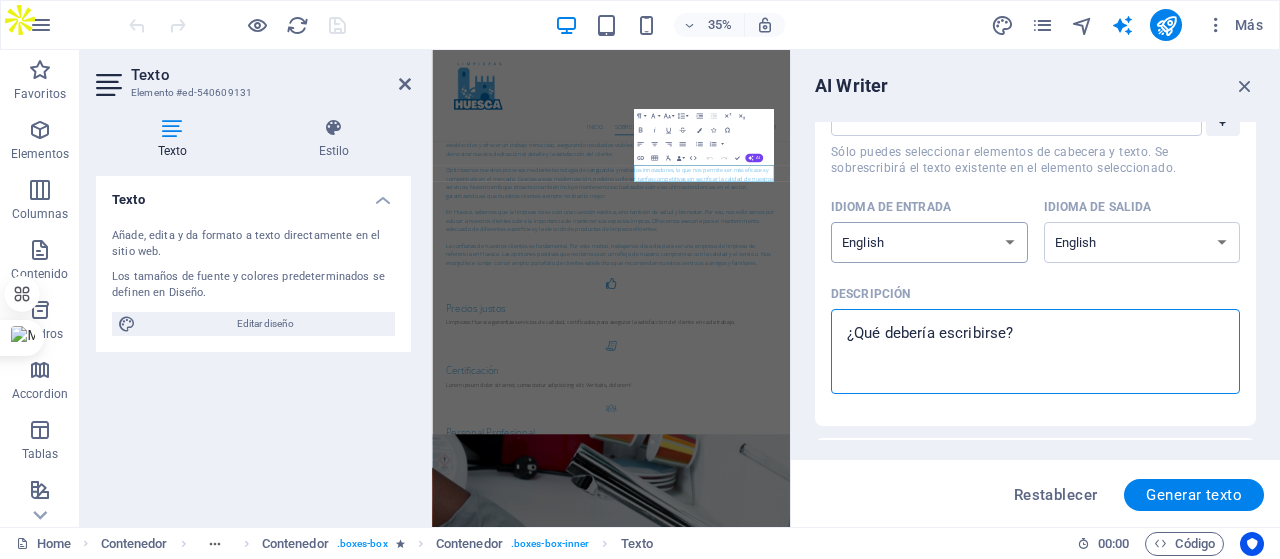 type on "x" 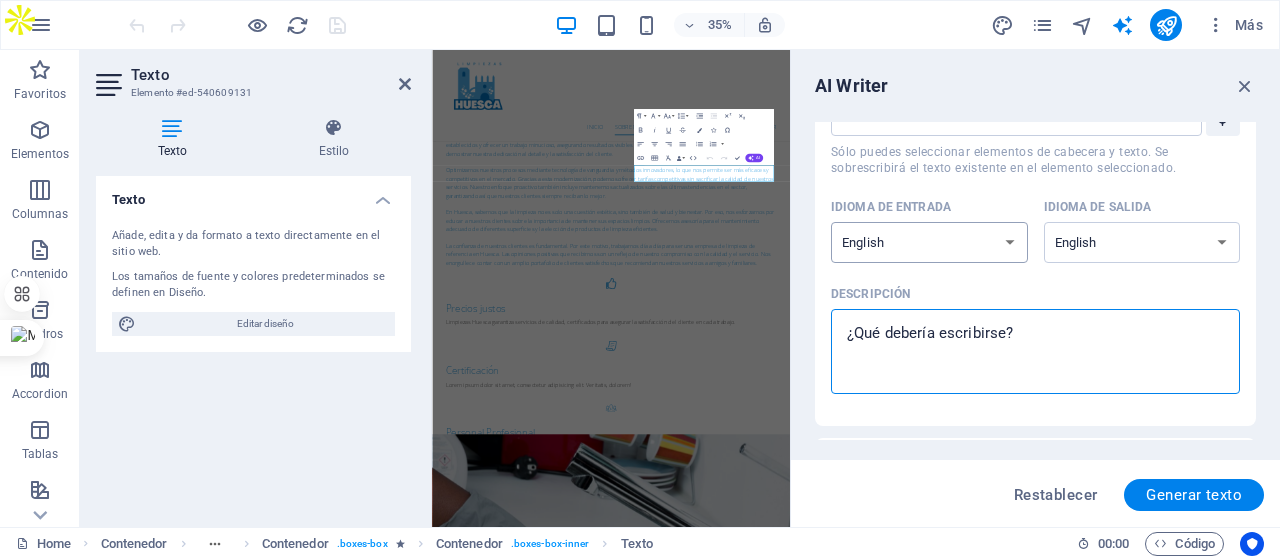 click on "Albanian Arabic Armenian Awadhi Azerbaijani Bashkir Basque Belarusian Bengali Bhojpuri Bosnian Brazilian Portuguese Bulgarian Cantonese (Yue) Catalan Chhattisgarhi Chinese Croatian Czech Danish Dogri Dutch English Estonian Faroese Finnish French Galician Georgian German Greek Gujarati Haryanvi Hindi Hungarian Indonesian Irish Italian Japanese Javanese Kannada Kashmiri Kazakh Konkani Korean Kyrgyz Latvian Lithuanian Macedonian Maithili Malay Maltese Mandarin Mandarin Chinese Marathi Marwari Min Nan Moldovan Mongolian Montenegrin Nepali Norwegian Oriya Pashto Persian (Farsi) Polish Portuguese Punjabi Rajasthani Romanian Russian Sanskrit Santali Serbian Sindhi Sinhala Slovak Slovene Slovenian Spanish Ukrainian Urdu Uzbek Vietnamese Welsh Wu" at bounding box center (929, 242) 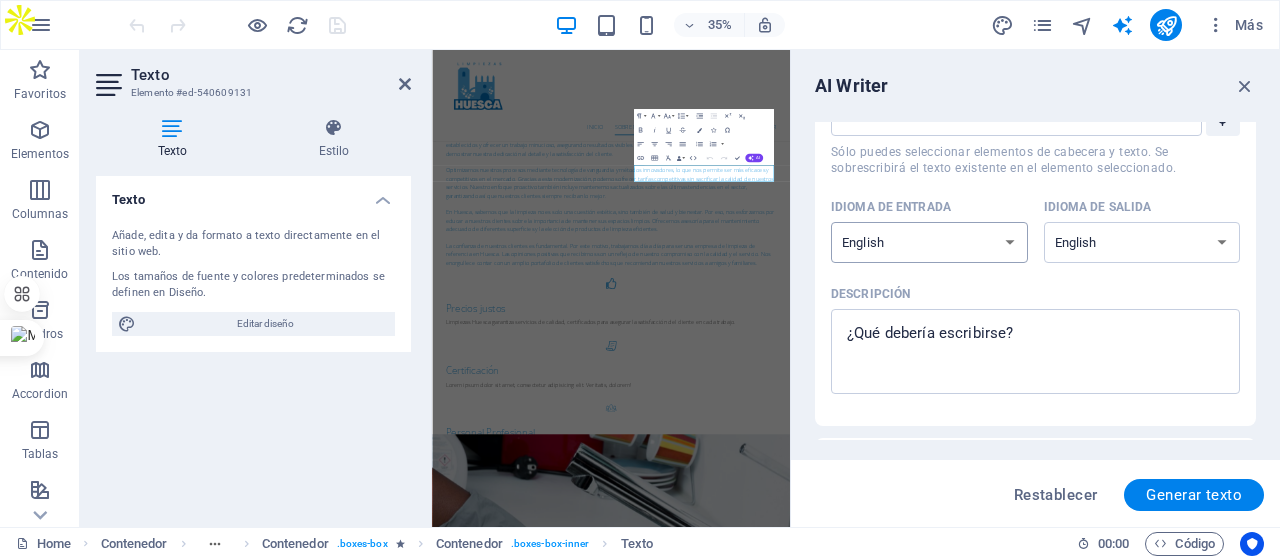 select on "Spanish" 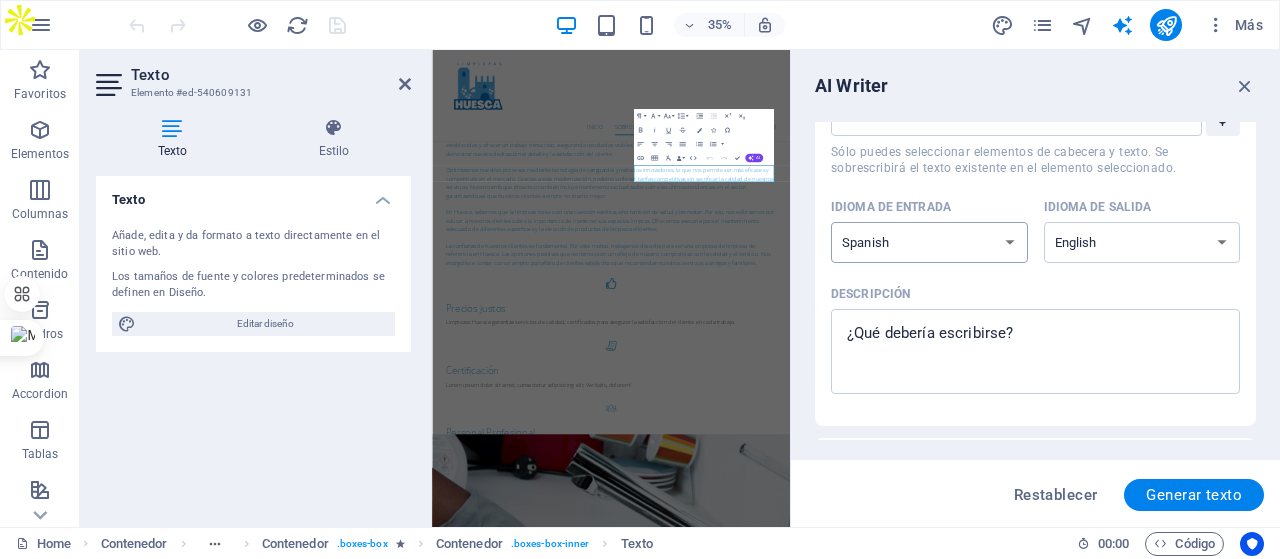 click on "Albanian Arabic Armenian Awadhi Azerbaijani Bashkir Basque Belarusian Bengali Bhojpuri Bosnian Brazilian Portuguese Bulgarian Cantonese (Yue) Catalan Chhattisgarhi Chinese Croatian Czech Danish Dogri Dutch English Estonian Faroese Finnish French Galician Georgian German Greek Gujarati Haryanvi Hindi Hungarian Indonesian Irish Italian Japanese Javanese Kannada Kashmiri Kazakh Konkani Korean Kyrgyz Latvian Lithuanian Macedonian Maithili Malay Maltese Mandarin Mandarin Chinese Marathi Marwari Min Nan Moldovan Mongolian Montenegrin Nepali Norwegian Oriya Pashto Persian (Farsi) Polish Portuguese Punjabi Rajasthani Romanian Russian Sanskrit Santali Serbian Sindhi Sinhala Slovak Slovene Slovenian Spanish Ukrainian Urdu Uzbek Vietnamese Welsh Wu" at bounding box center (929, 242) 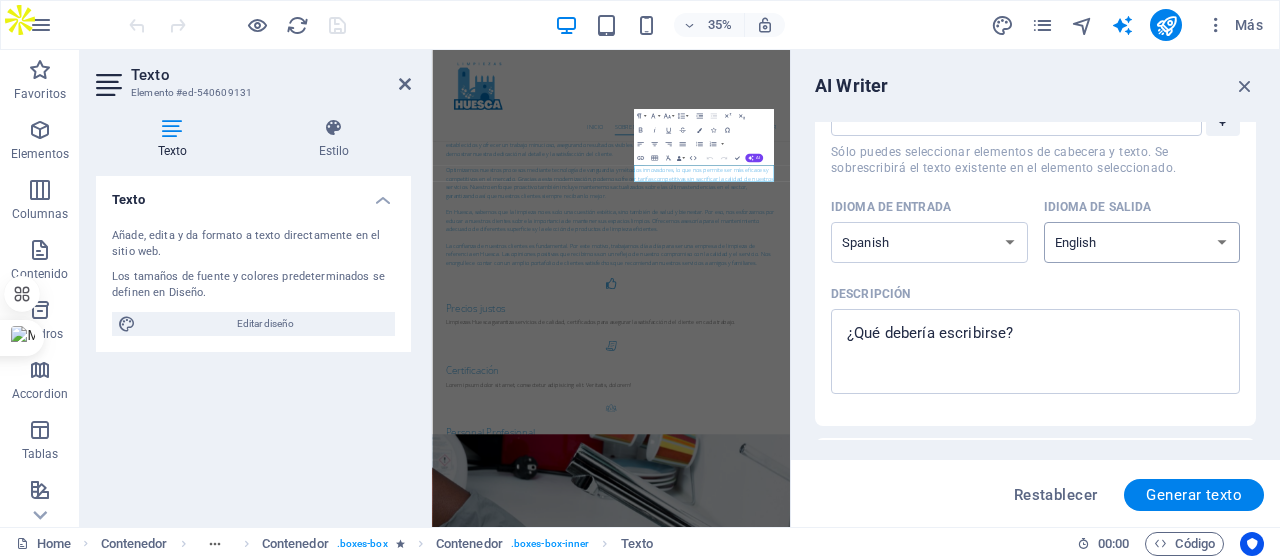 click on "Albanian Arabic Armenian Awadhi Azerbaijani Bashkir Basque Belarusian Bengali Bhojpuri Bosnian Brazilian Portuguese Bulgarian Cantonese (Yue) Catalan Chhattisgarhi Chinese Croatian Czech Danish Dogri Dutch English Estonian Faroese Finnish French Galician Georgian German Greek Gujarati Haryanvi Hindi Hungarian Indonesian Irish Italian Japanese Javanese Kannada Kashmiri Kazakh Konkani Korean Kyrgyz Latvian Lithuanian Macedonian Maithili Malay Maltese Mandarin Mandarin Chinese Marathi Marwari Min Nan Moldovan Mongolian Montenegrin Nepali Norwegian Oriya Pashto Persian (Farsi) Polish Portuguese Punjabi Rajasthani Romanian Russian Sanskrit Santali Serbian Sindhi Sinhala Slovak Slovene Slovenian Spanish Ukrainian Urdu Uzbek Vietnamese Welsh Wu" at bounding box center [1142, 242] 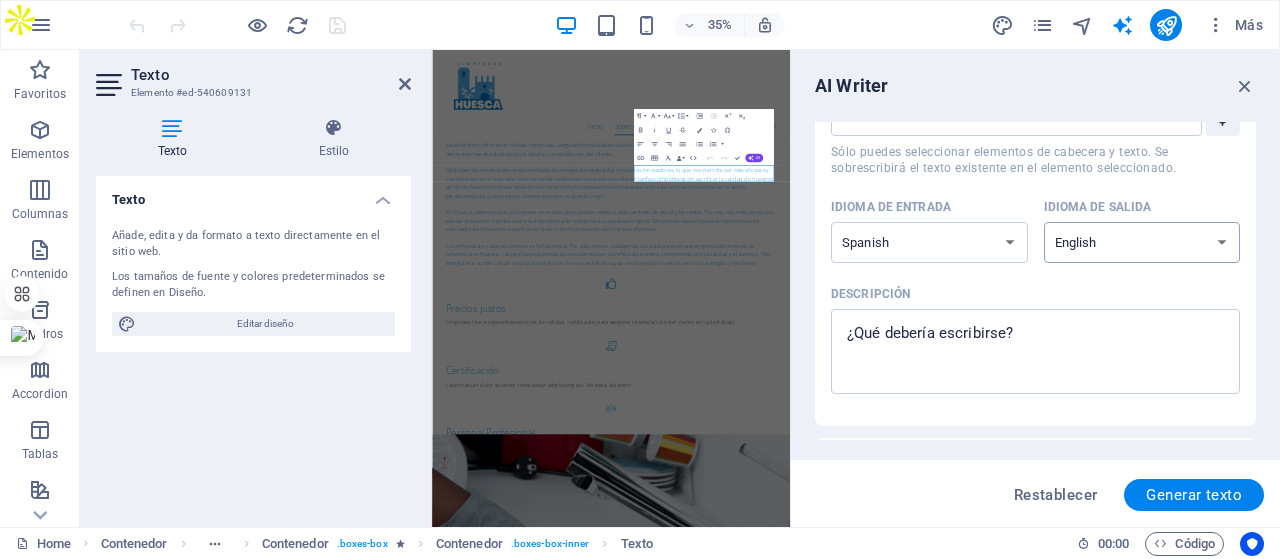select on "Spanish" 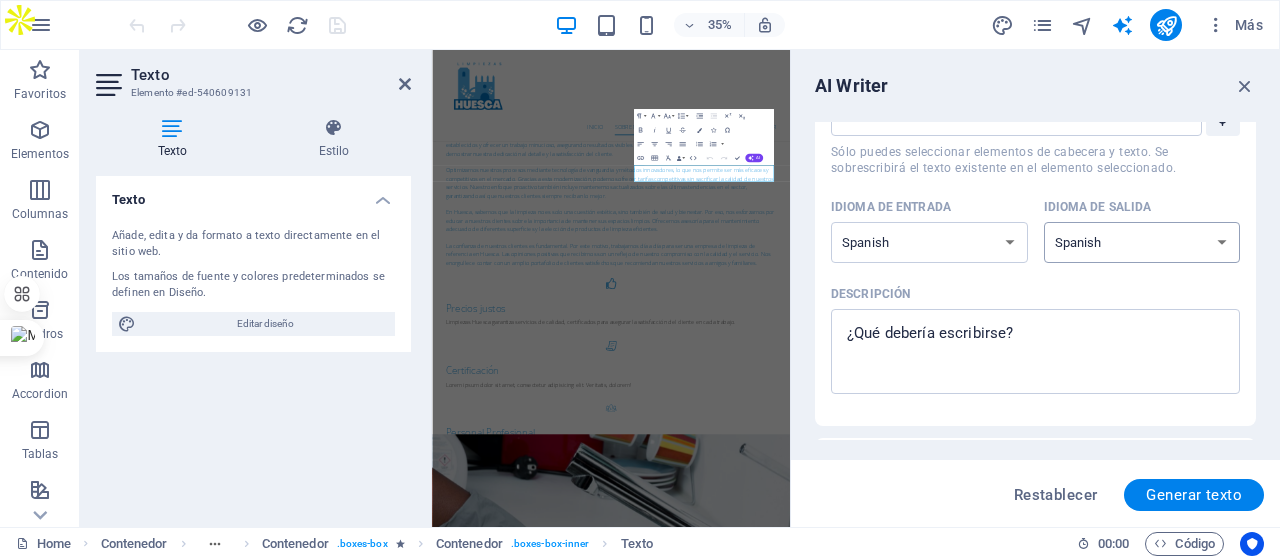 click on "Albanian Arabic Armenian Awadhi Azerbaijani Bashkir Basque Belarusian Bengali Bhojpuri Bosnian Brazilian Portuguese Bulgarian Cantonese (Yue) Catalan Chhattisgarhi Chinese Croatian Czech Danish Dogri Dutch English Estonian Faroese Finnish French Galician Georgian German Greek Gujarati Haryanvi Hindi Hungarian Indonesian Irish Italian Japanese Javanese Kannada Kashmiri Kazakh Konkani Korean Kyrgyz Latvian Lithuanian Macedonian Maithili Malay Maltese Mandarin Mandarin Chinese Marathi Marwari Min Nan Moldovan Mongolian Montenegrin Nepali Norwegian Oriya Pashto Persian (Farsi) Polish Portuguese Punjabi Rajasthani Romanian Russian Sanskrit Santali Serbian Sindhi Sinhala Slovak Slovene Slovenian Spanish Ukrainian Urdu Uzbek Vietnamese Welsh Wu" at bounding box center (1142, 242) 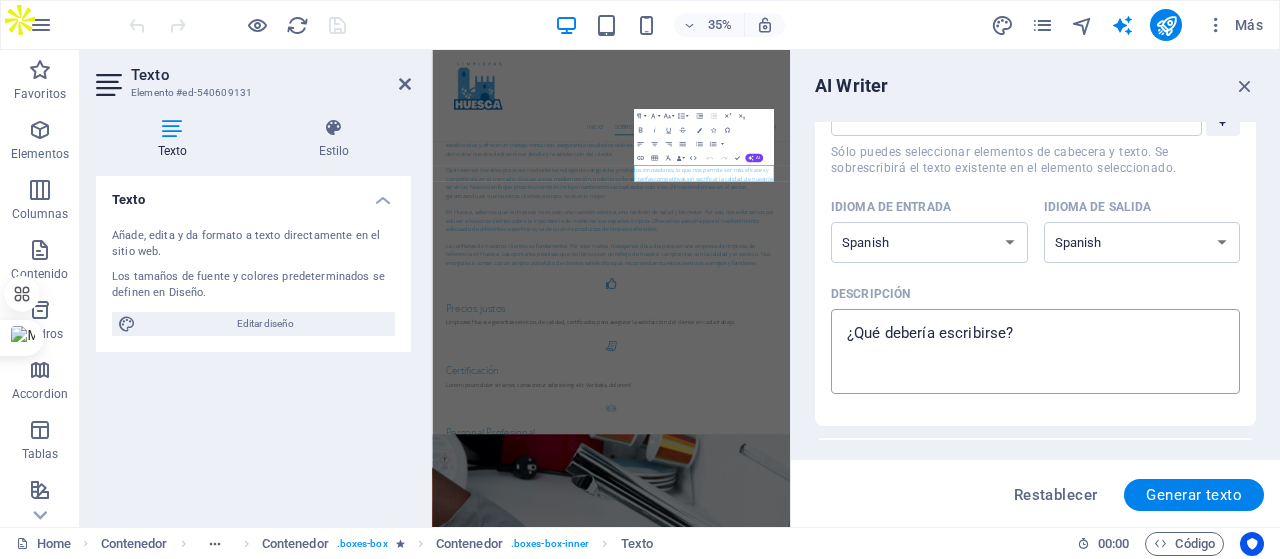 type on "x" 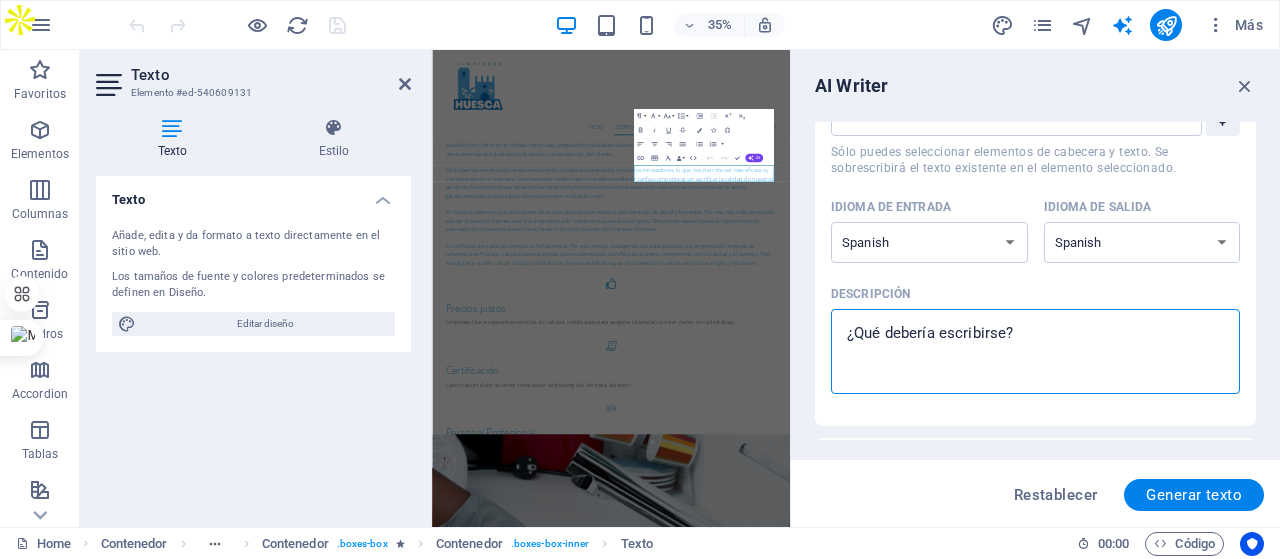 click on "Descripción x ​" at bounding box center (1035, 351) 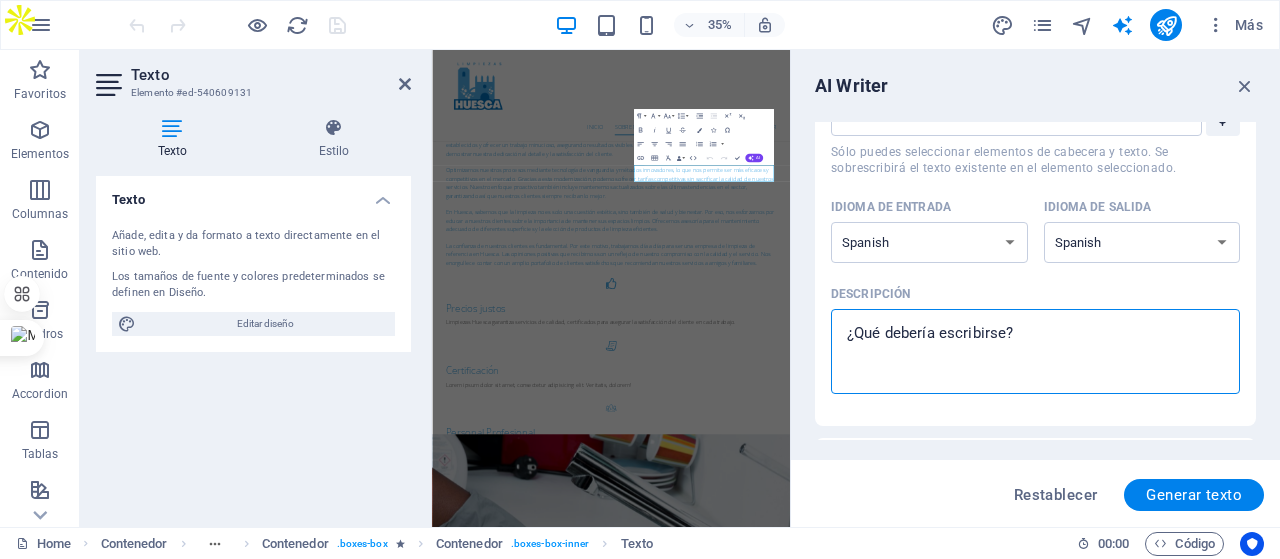 type on "e" 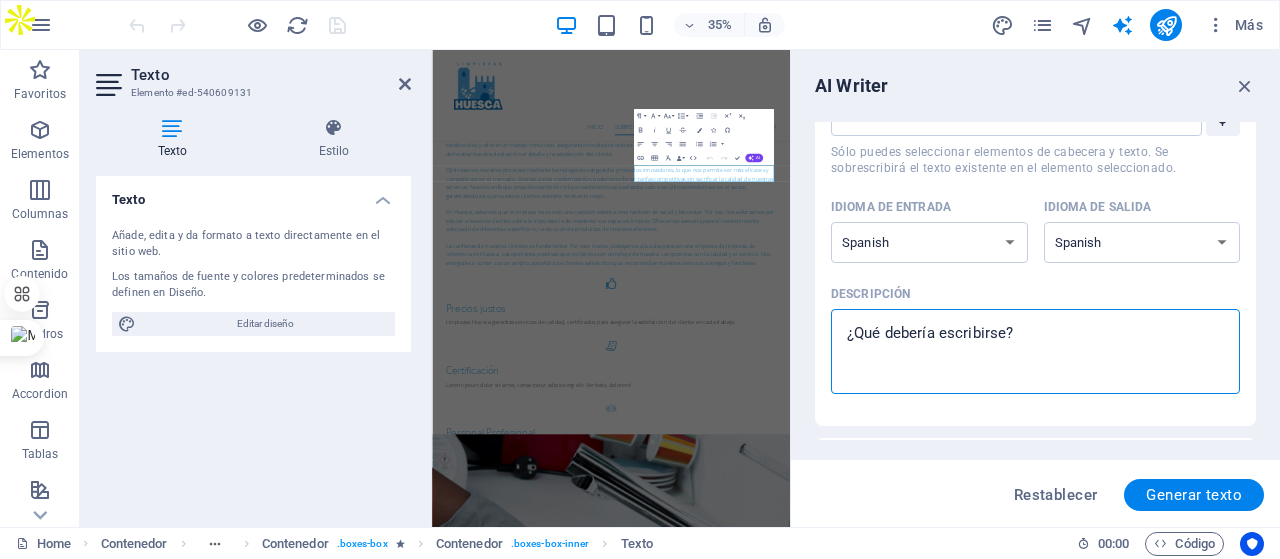 type on "x" 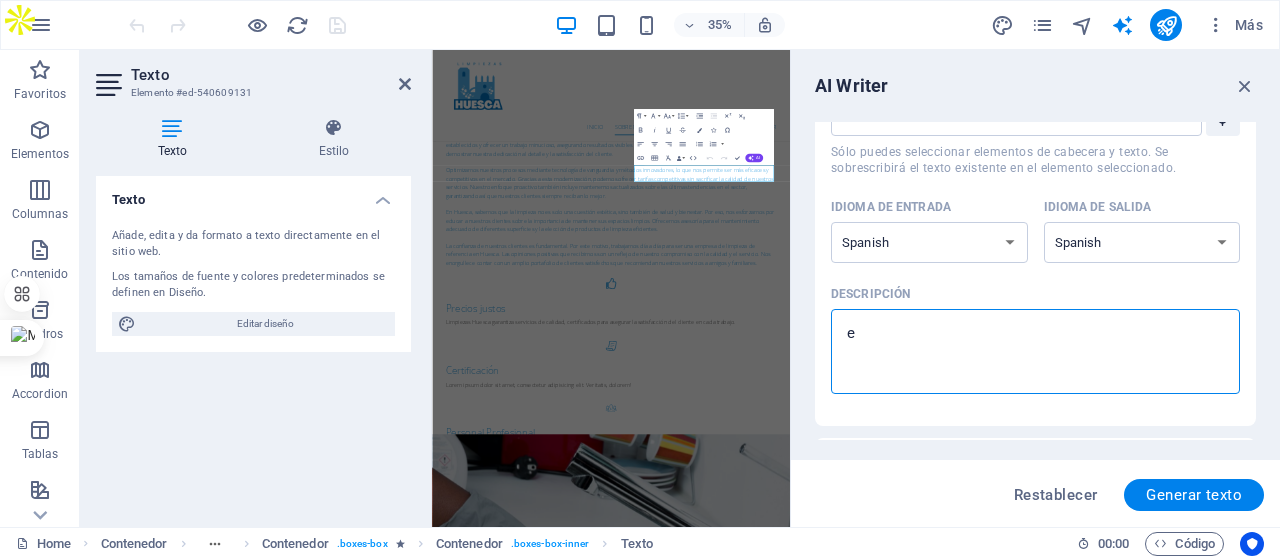 type on "e," 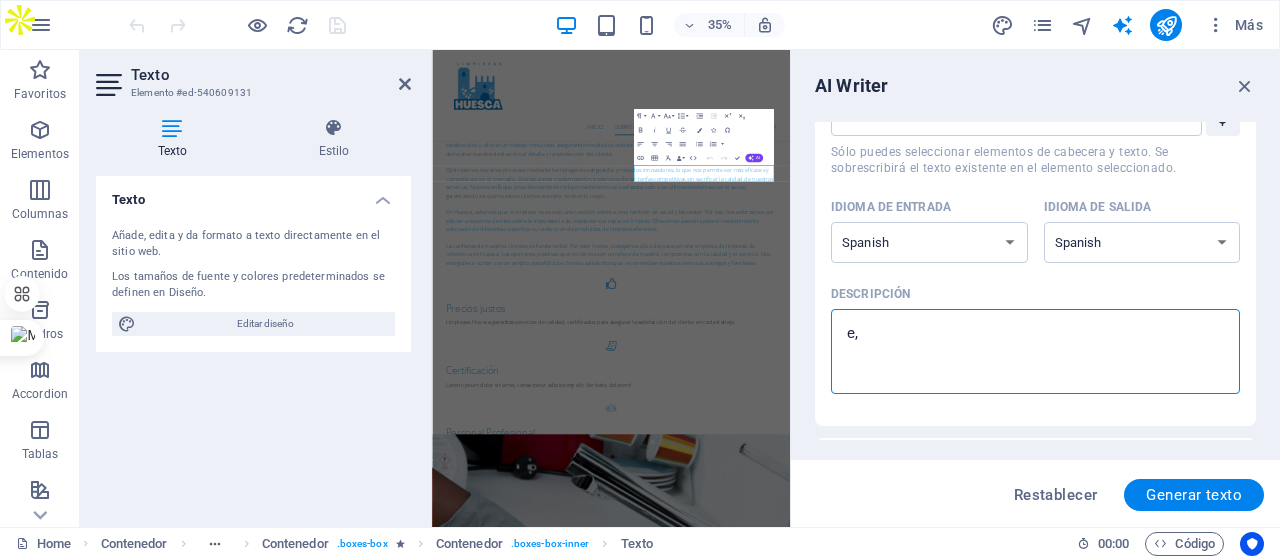 type on "e" 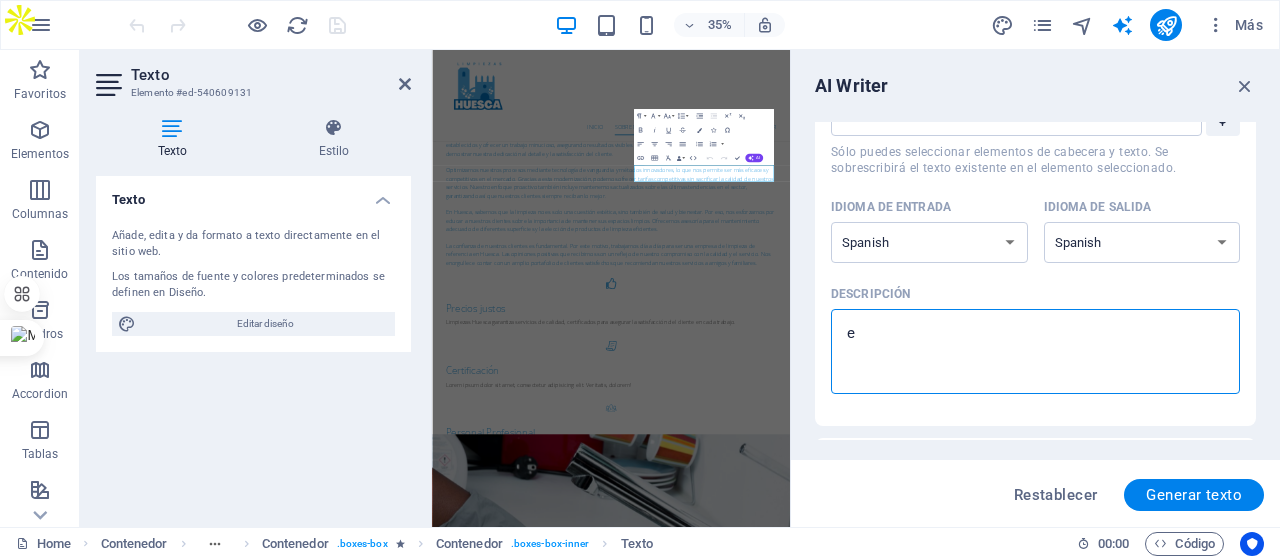 type 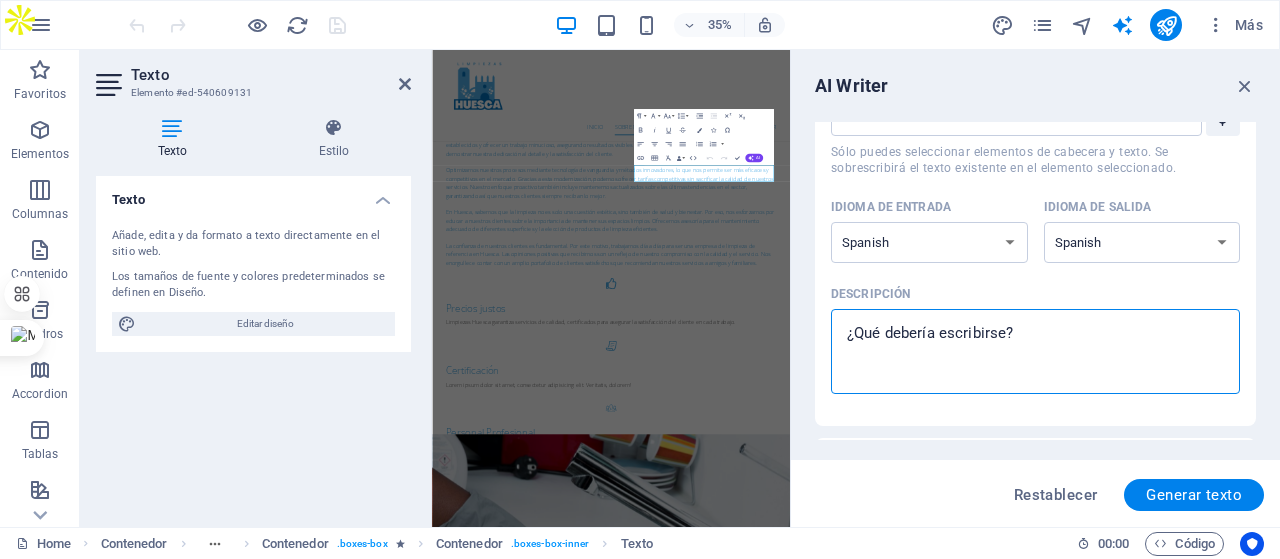 type on "E" 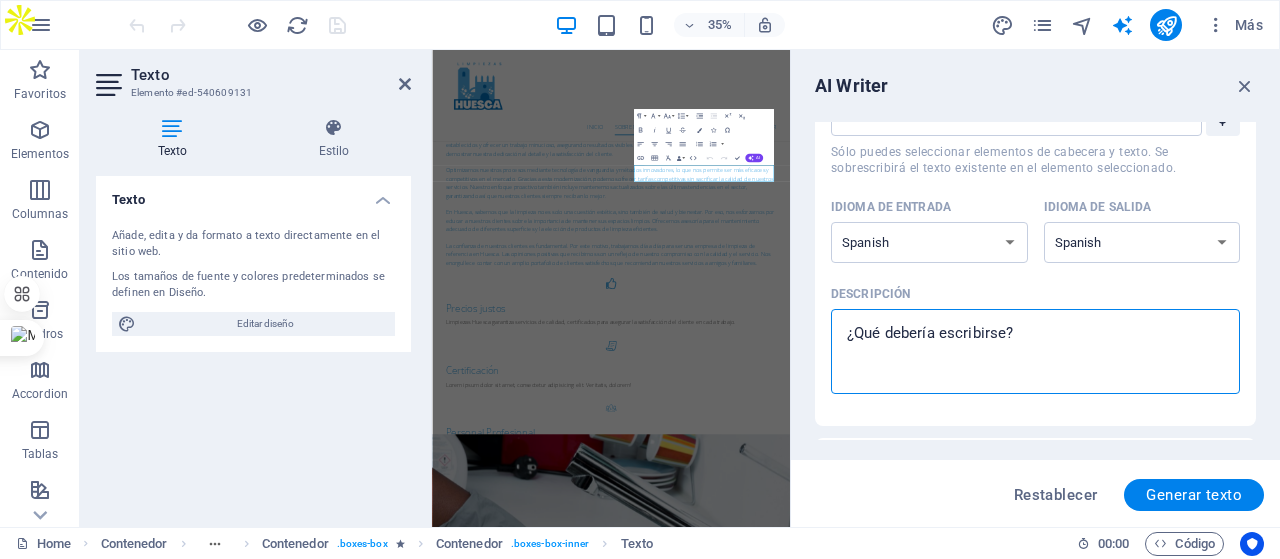 type on "x" 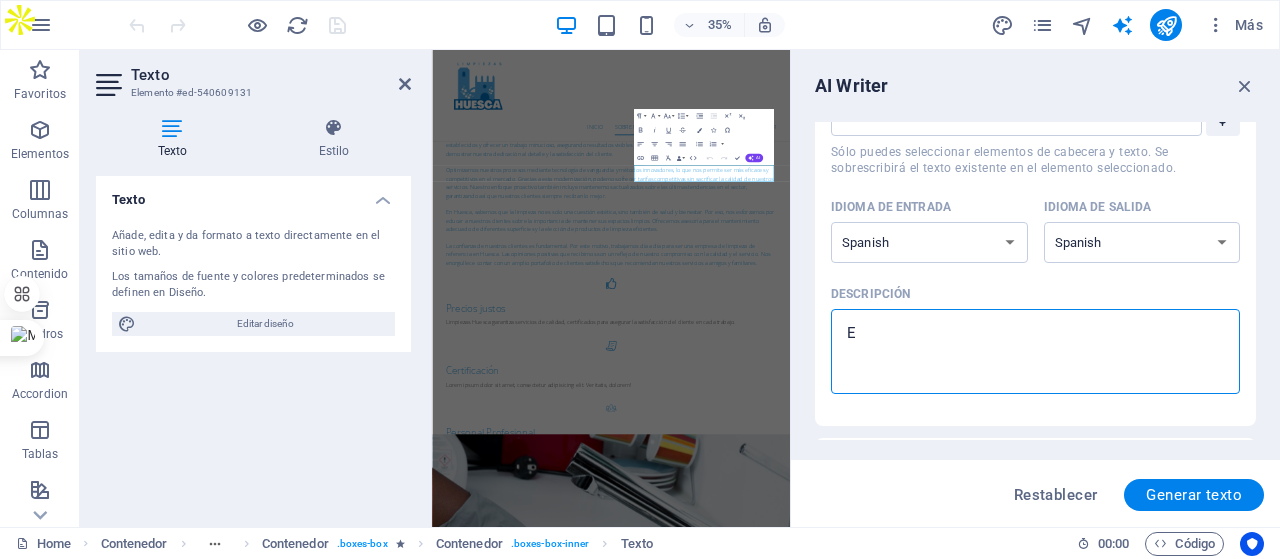 type on "Em" 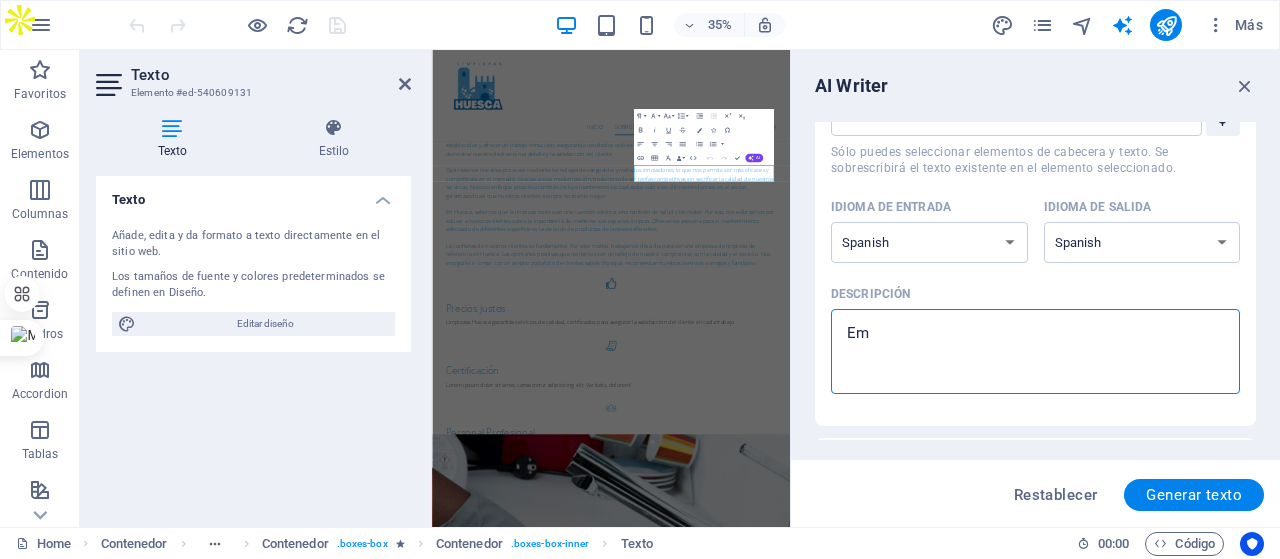 type on "Emp" 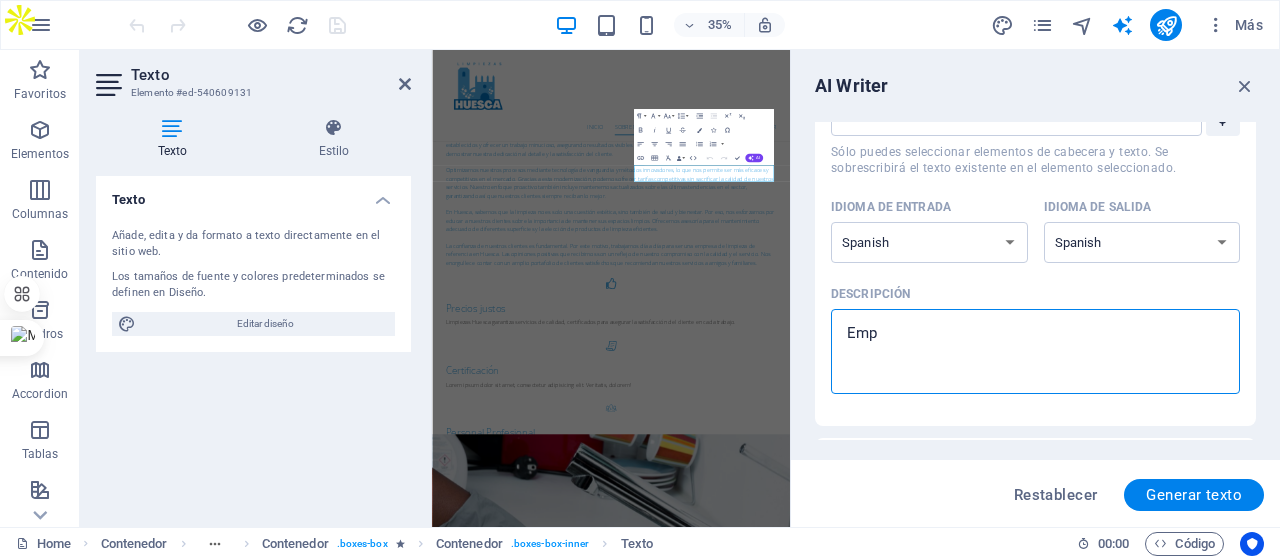 type on "Empr" 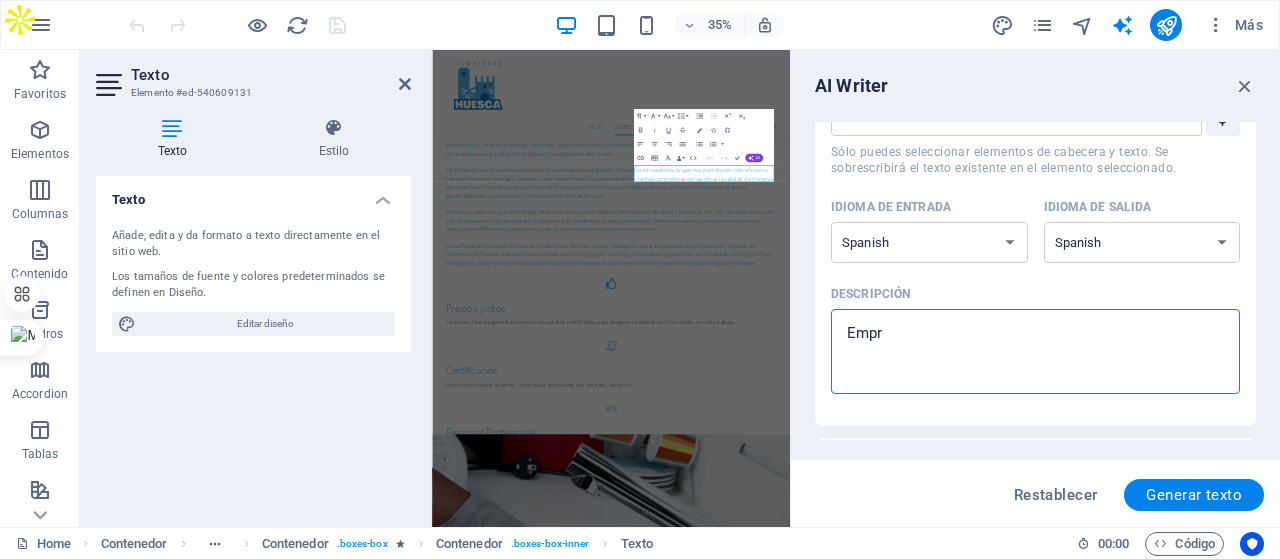 type on "Empre" 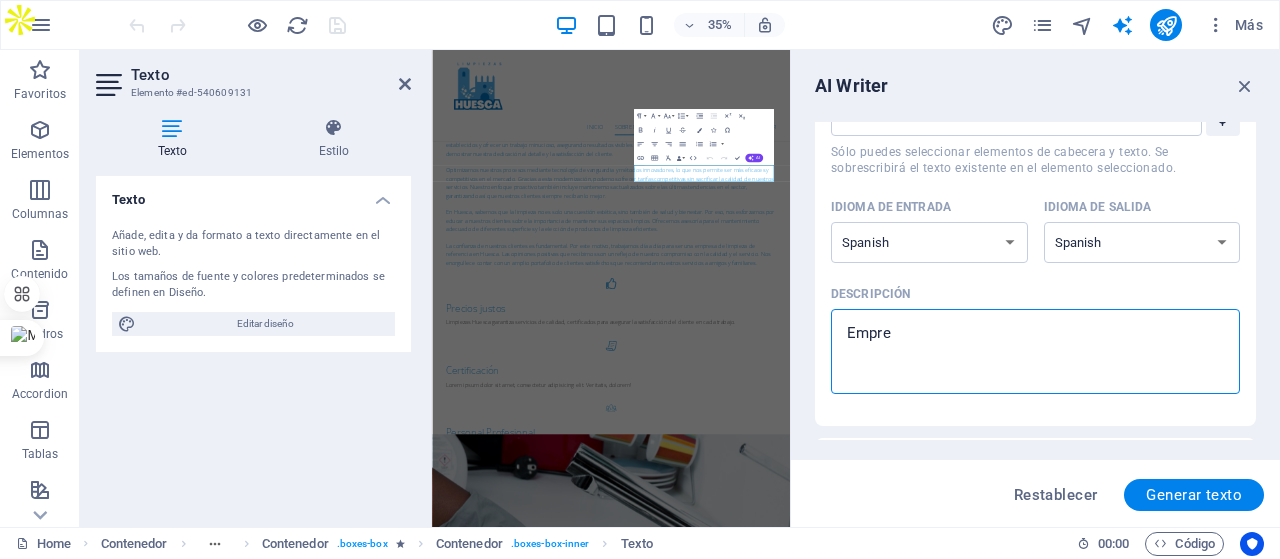 type on "Empres" 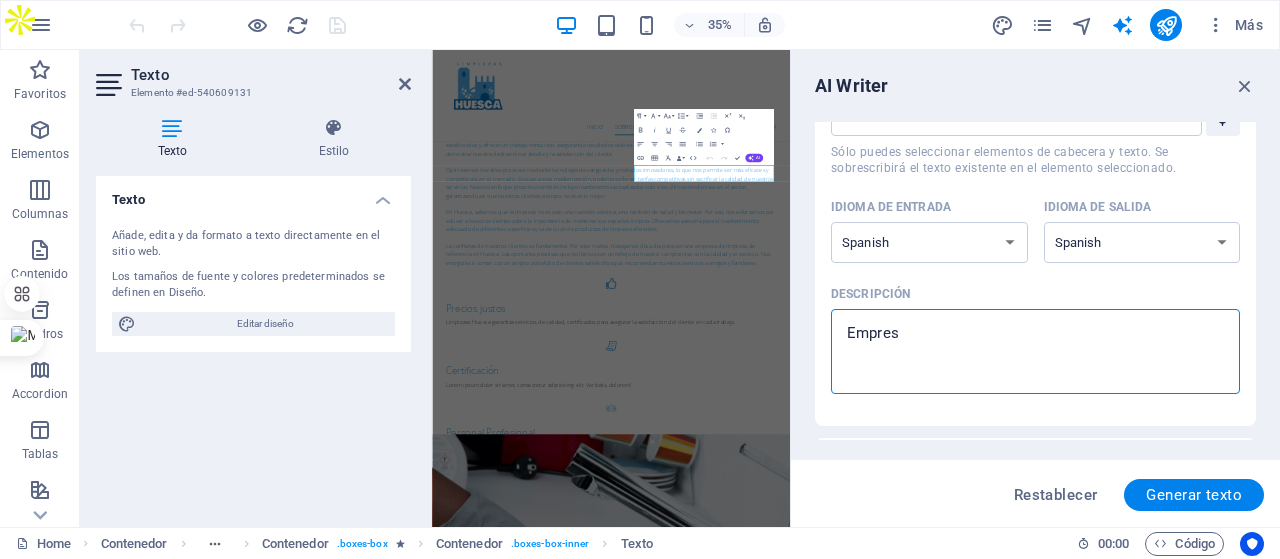 type on "Empresa" 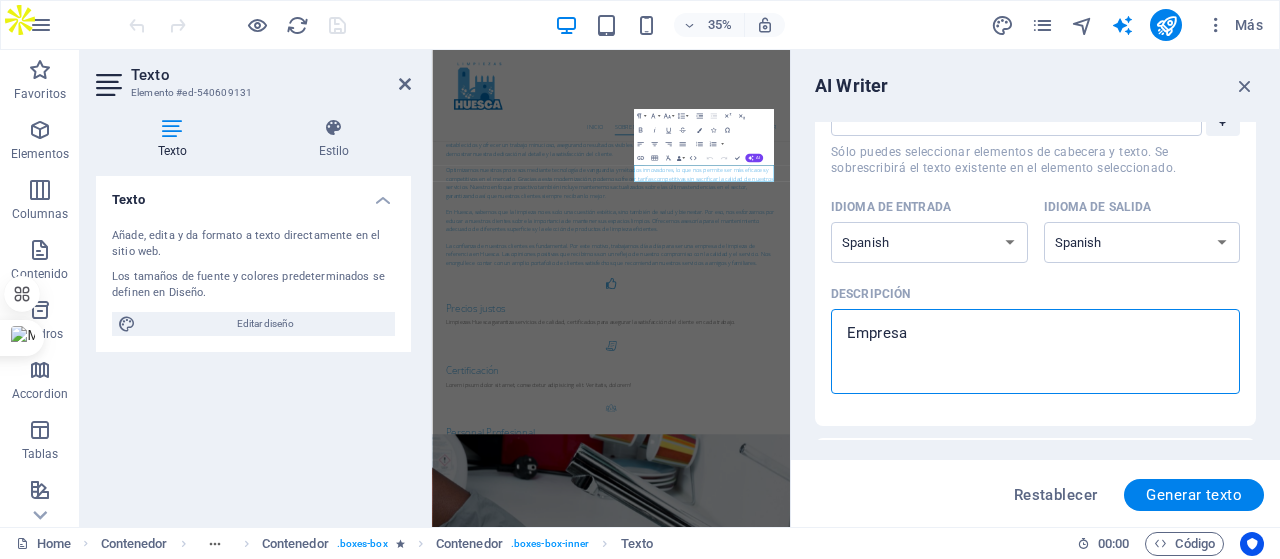 type on "Empresa" 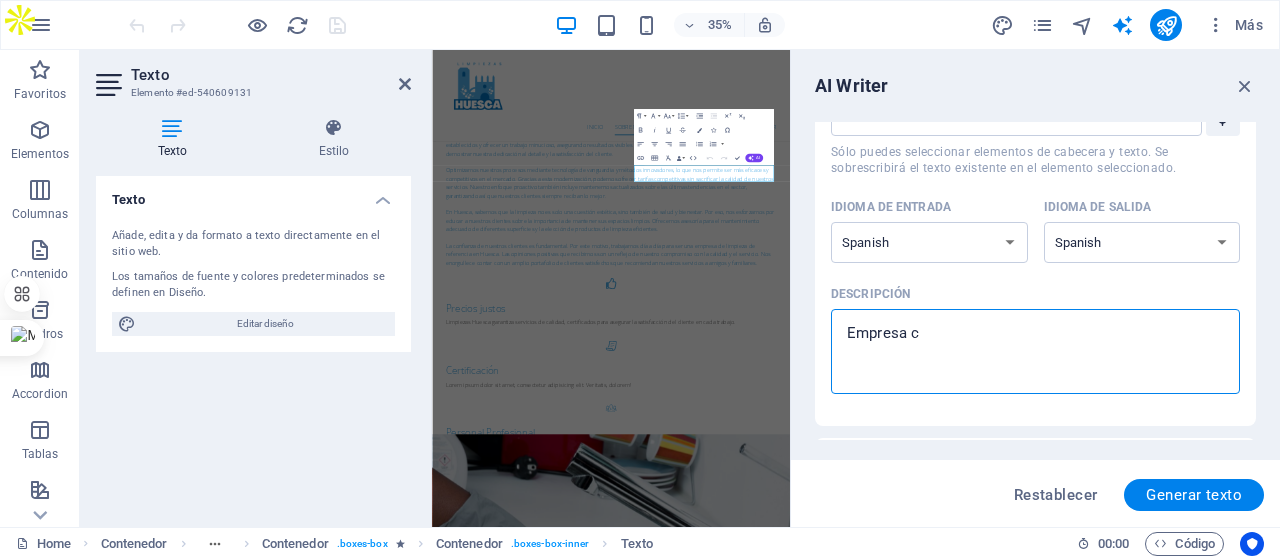 type on "Empresa ce" 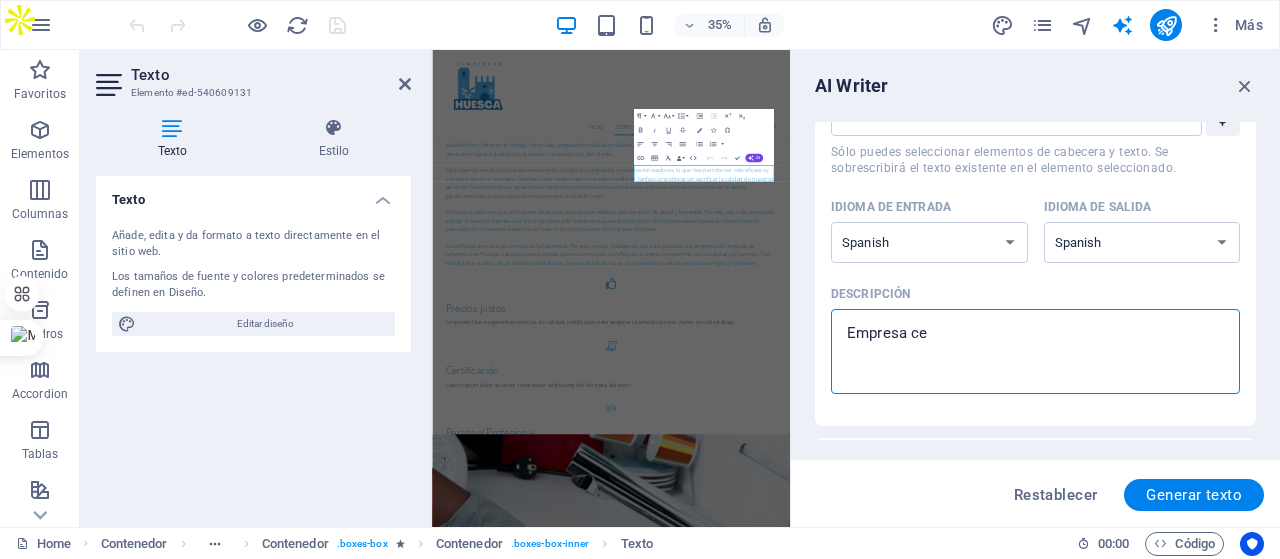 type on "Empresa cer" 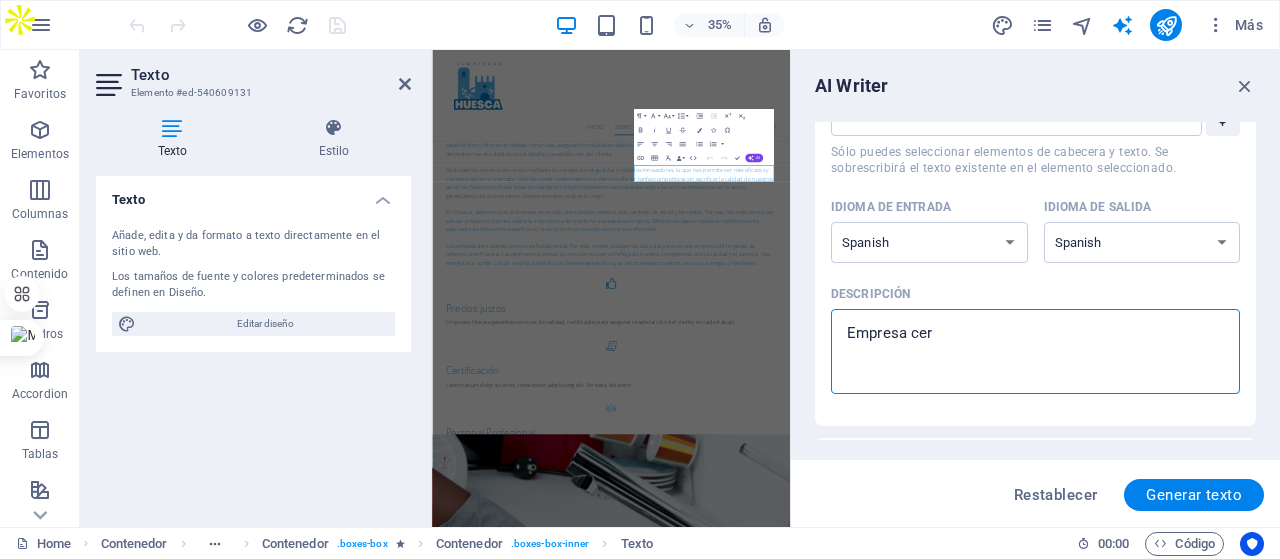 type on "Empresa cert" 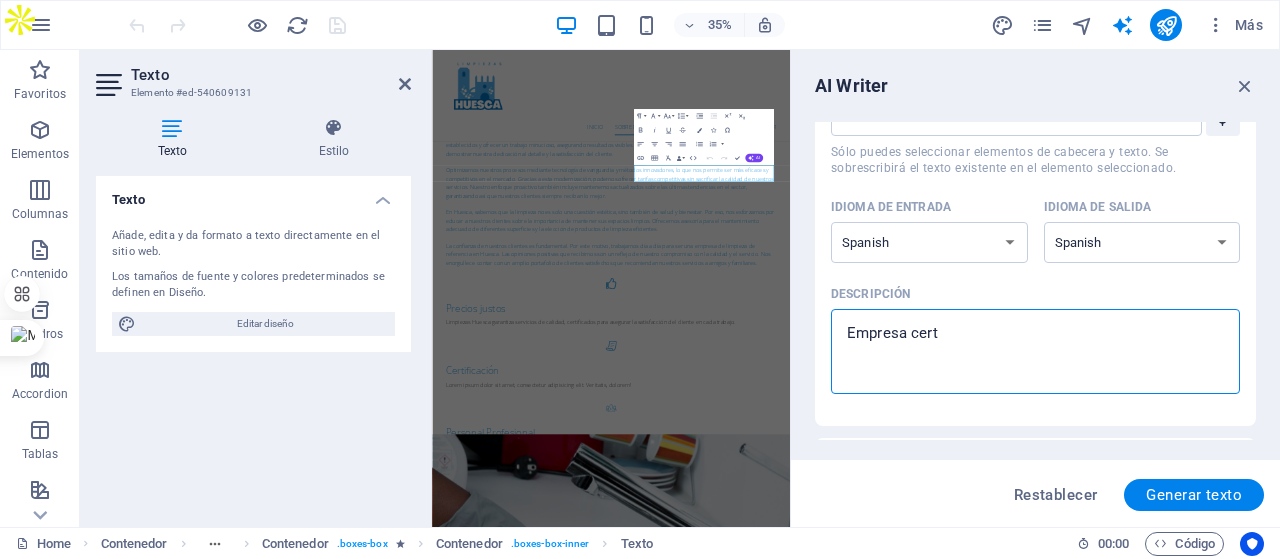 type on "x" 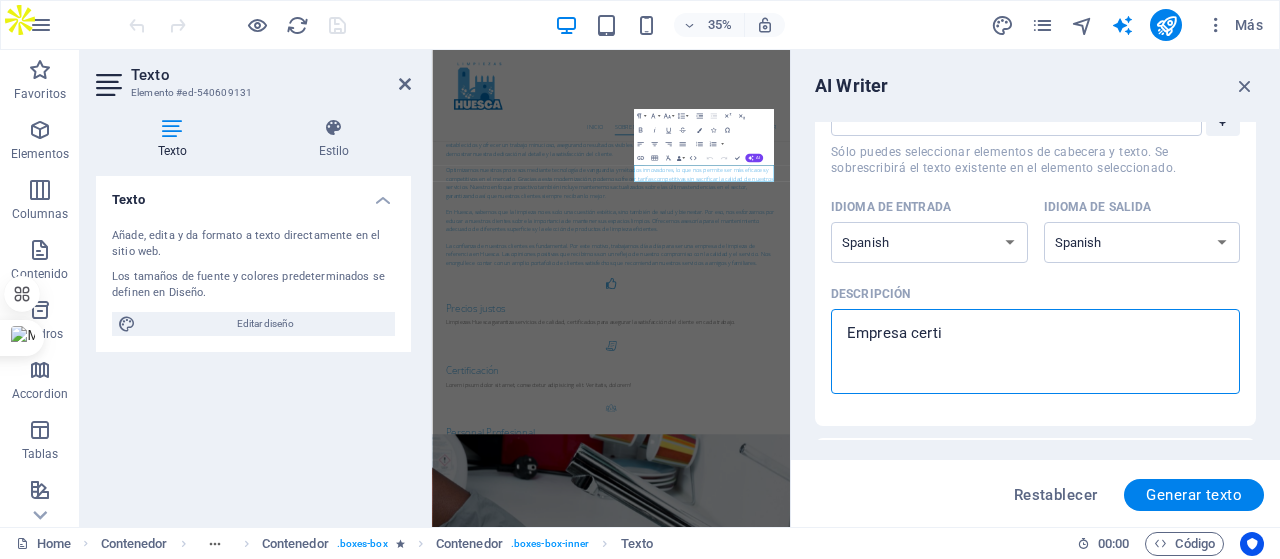 type on "Empresa certif" 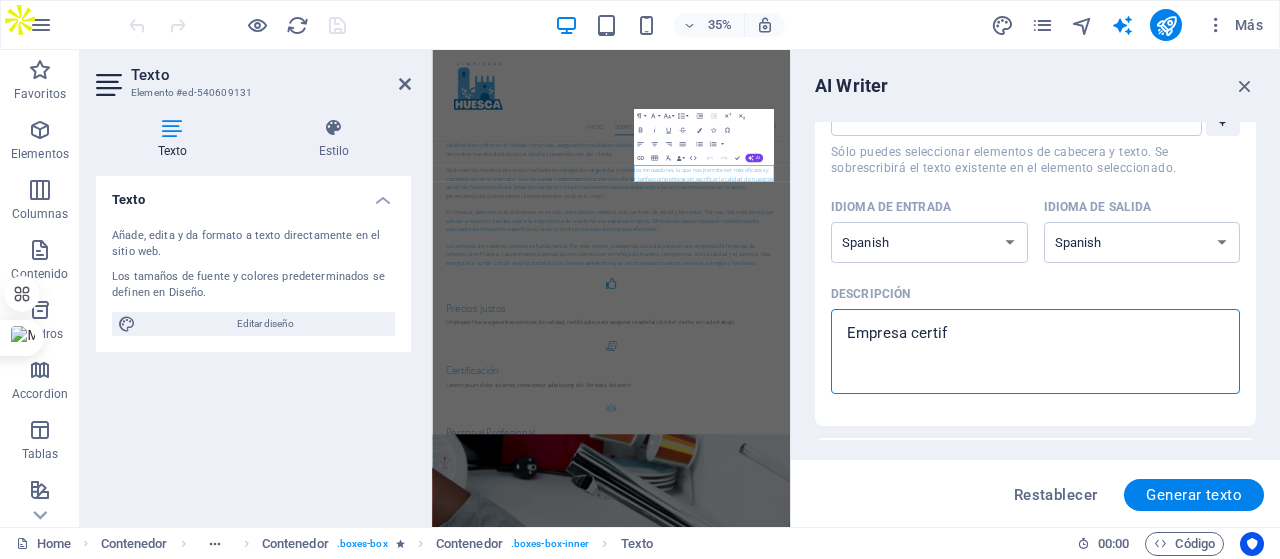 type on "Empresa certifi" 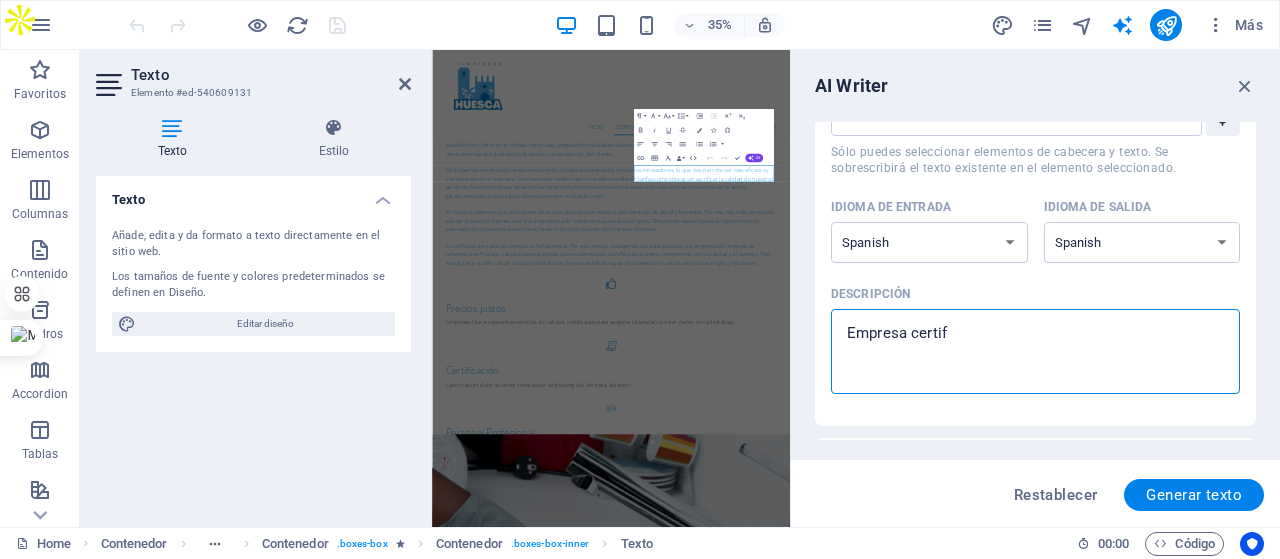 type on "x" 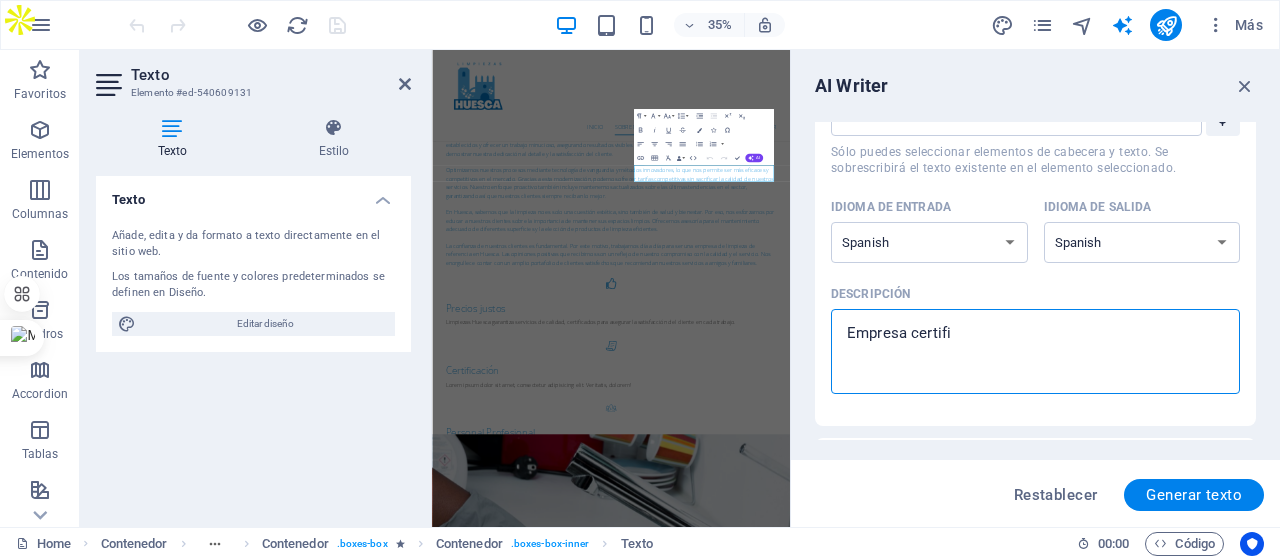 type on "Empresa certific" 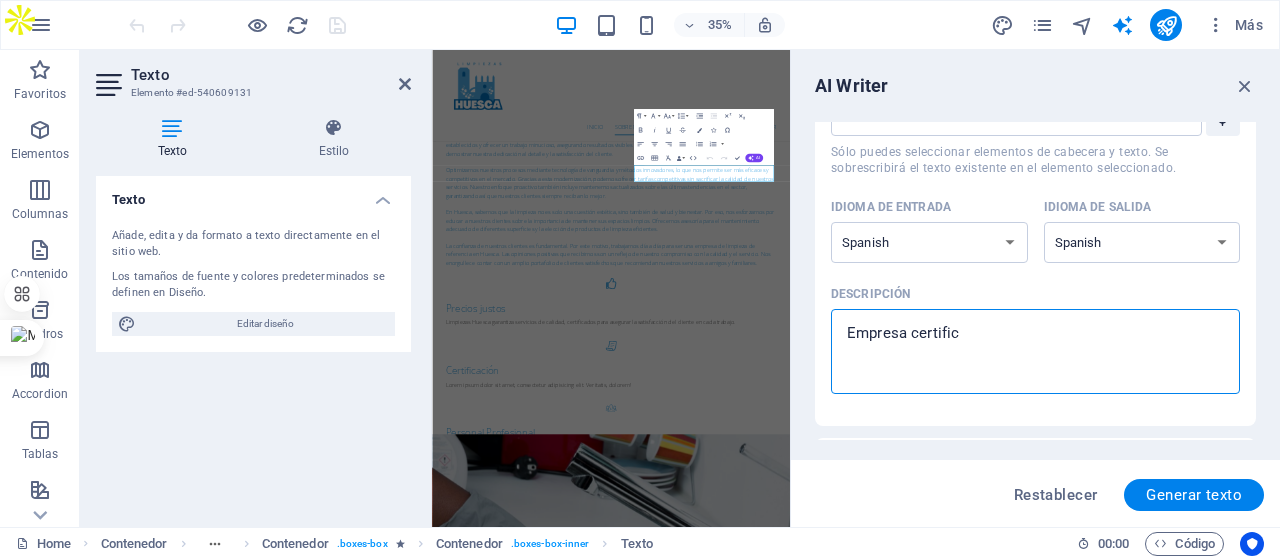 type on "Empresa certifica" 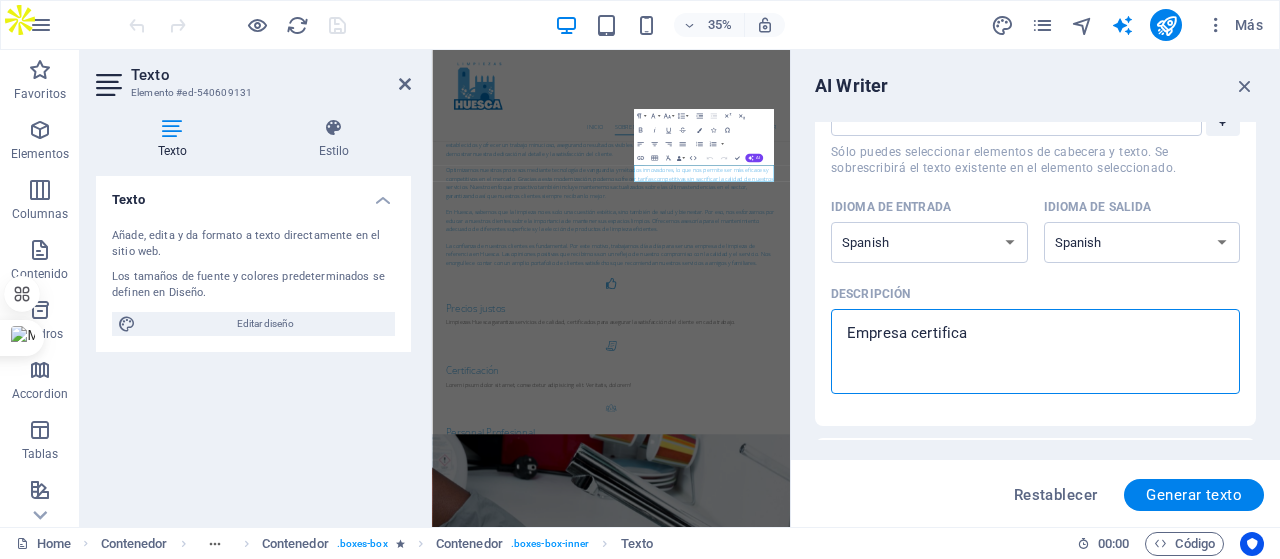 type on "Empresa certificad" 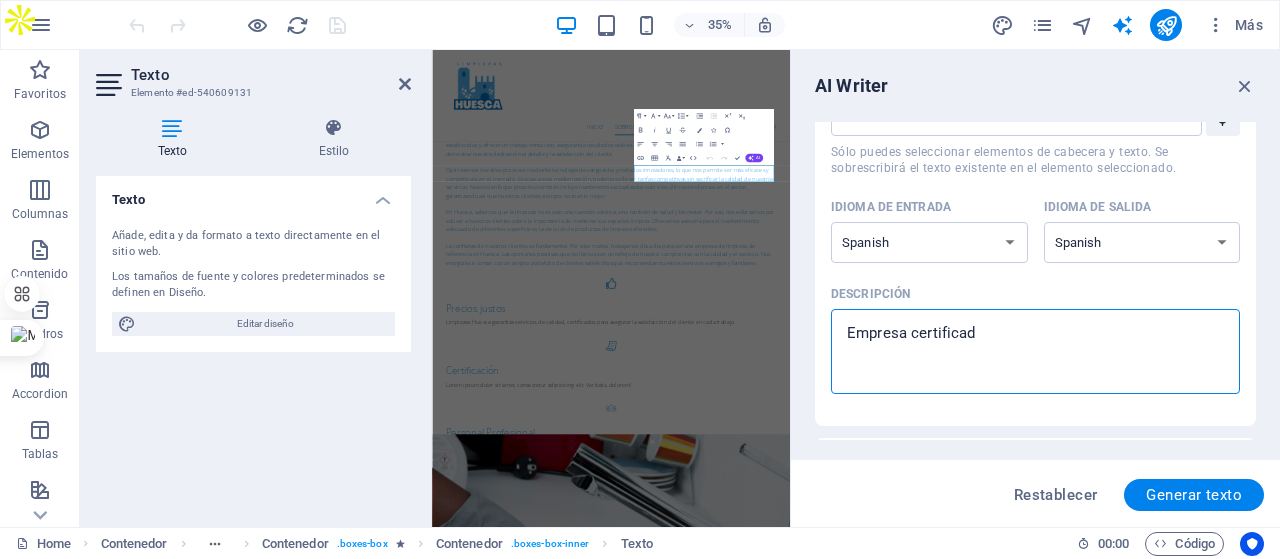 type on "x" 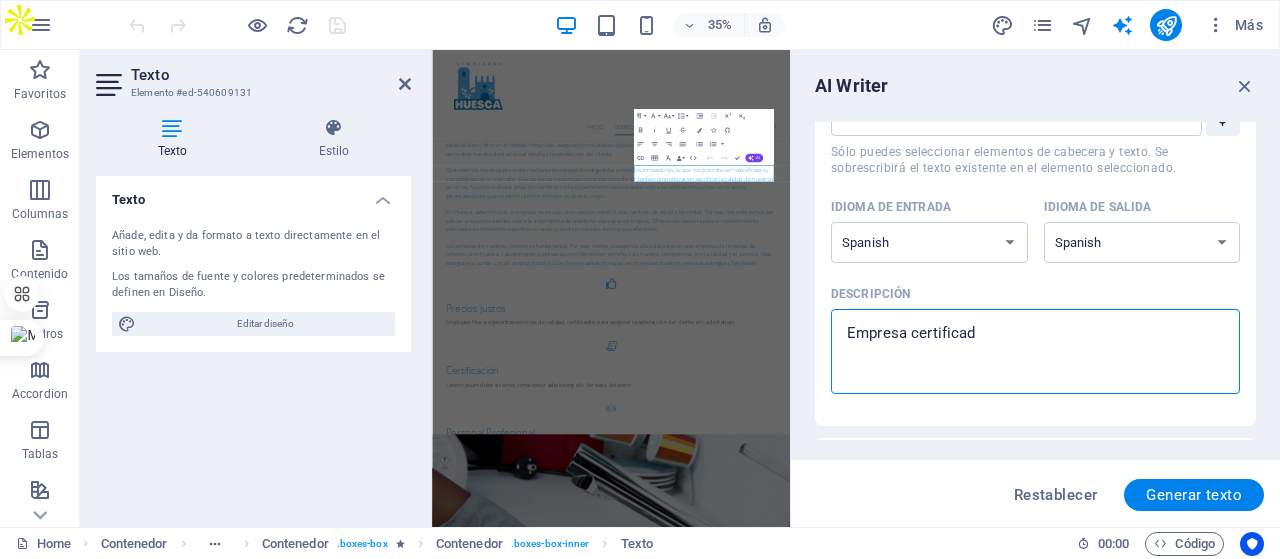type on "Empresa certificad 4" 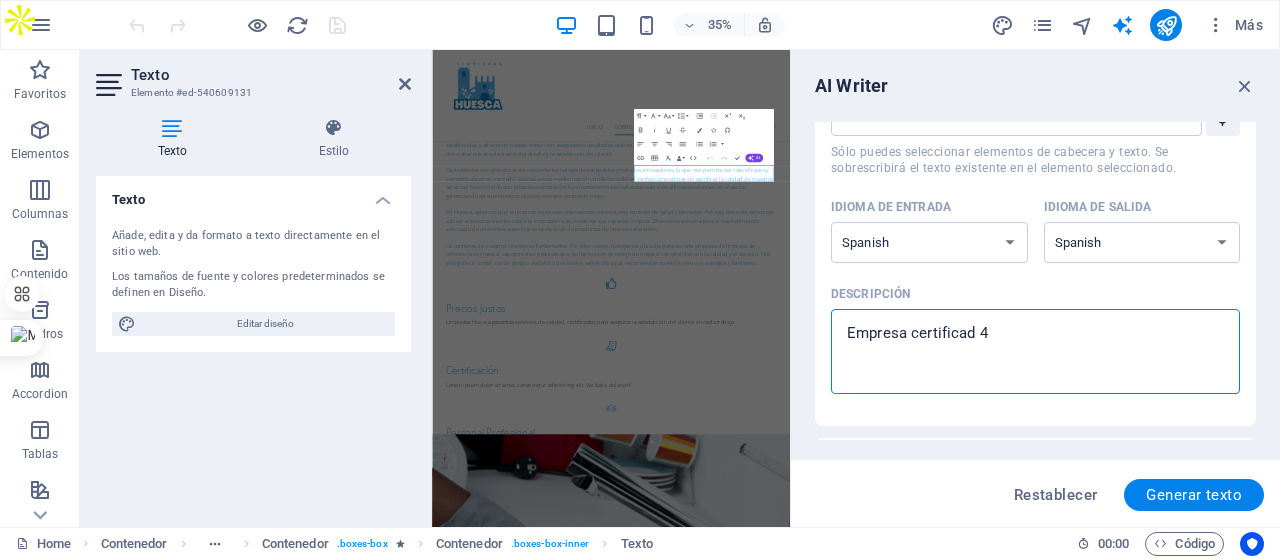 type on "Empresa certificad 4" 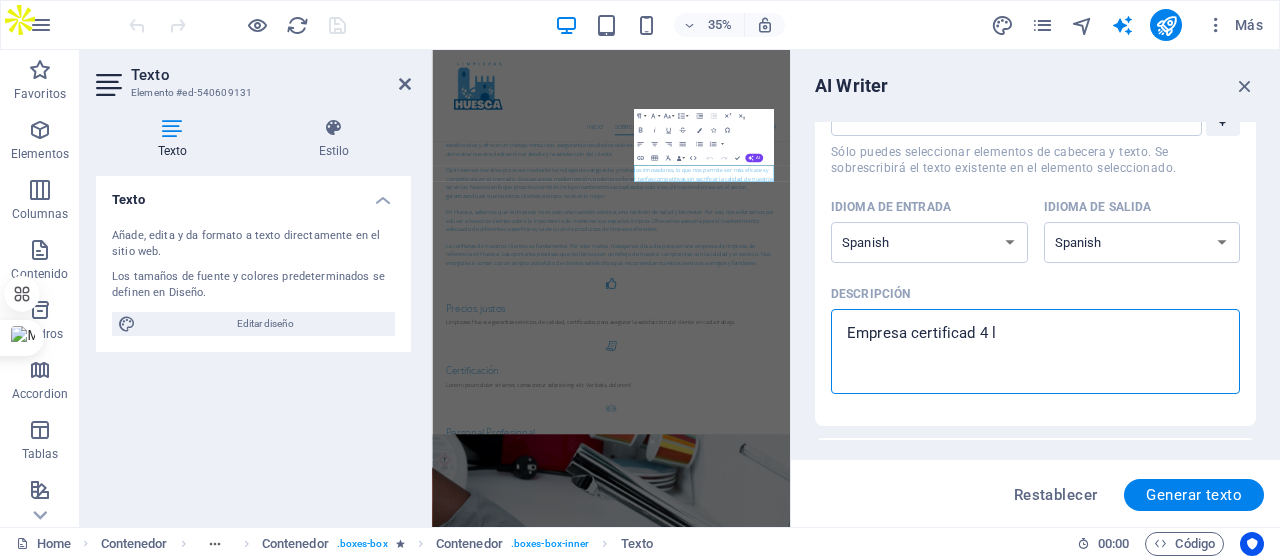 type on "Empresa certificad 4 li" 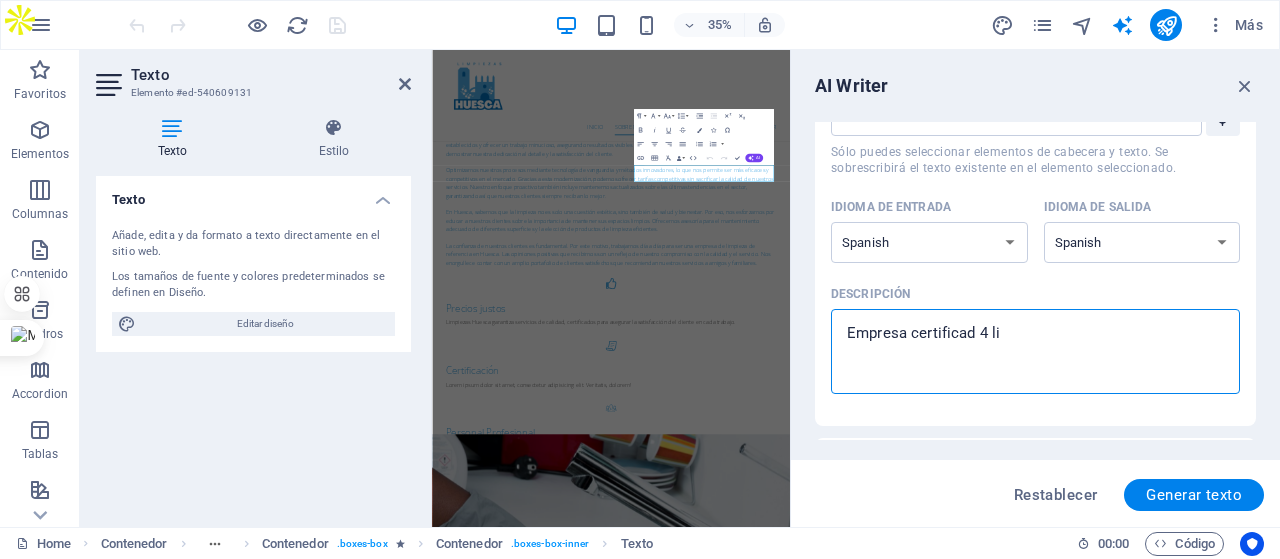 type on "Empresa certificad 4 lin" 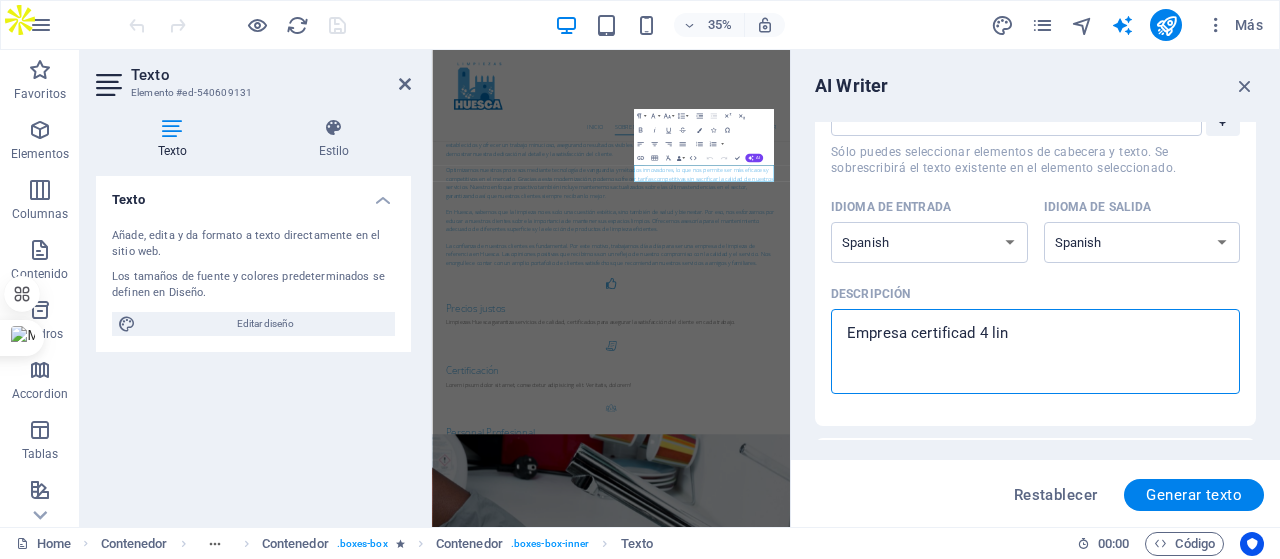 type on "Empresa certificad 4 line" 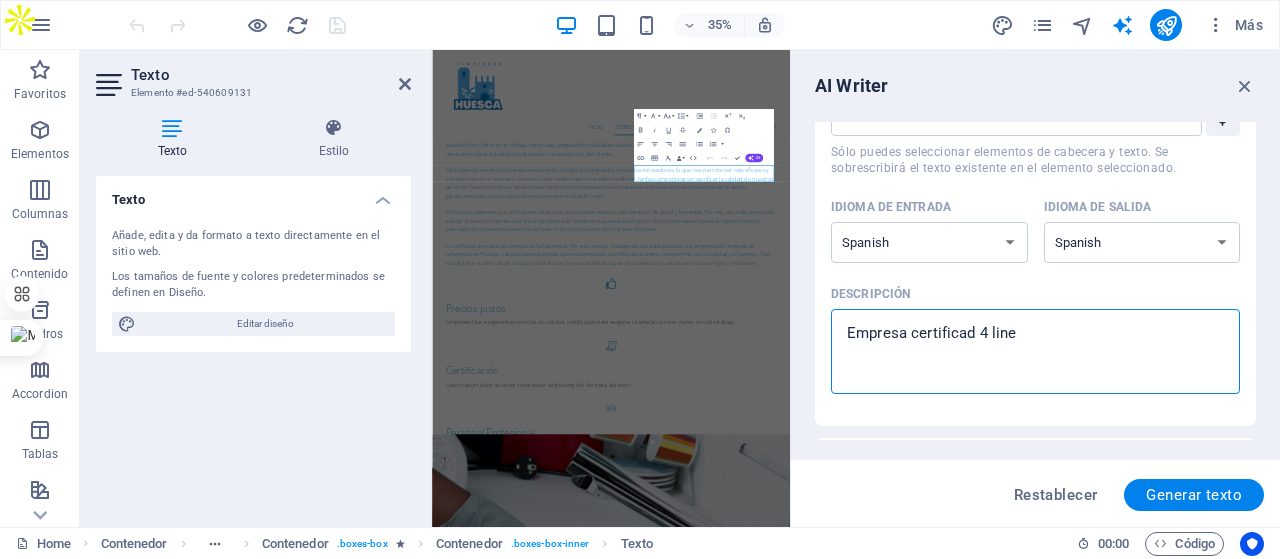 type on "Empresa certificad 4 linea" 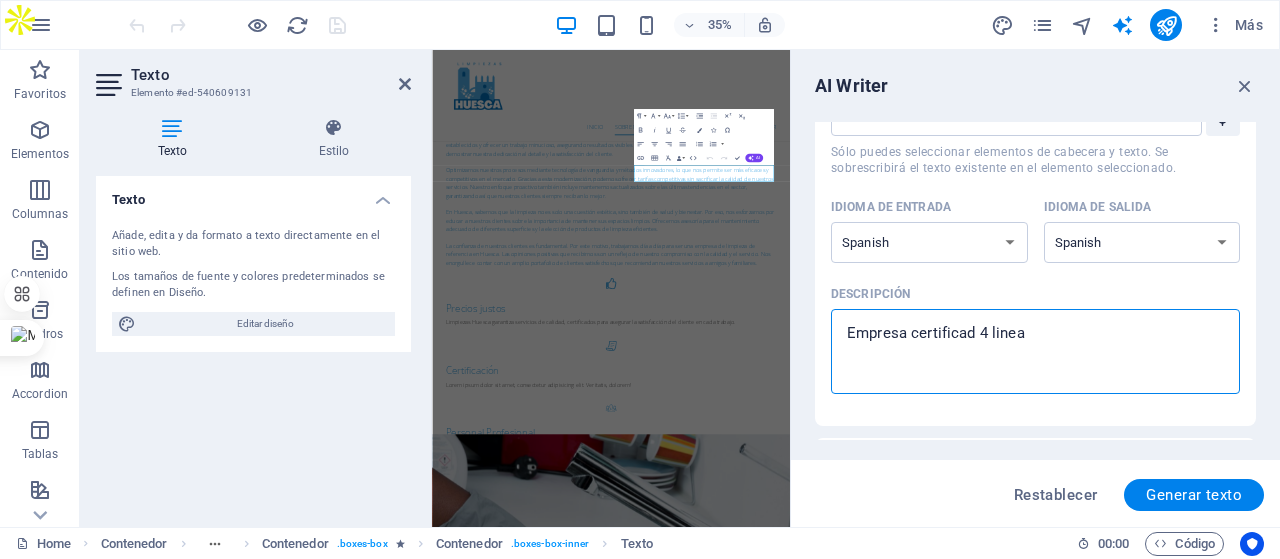 type on "Empresa certificad 4 lineas" 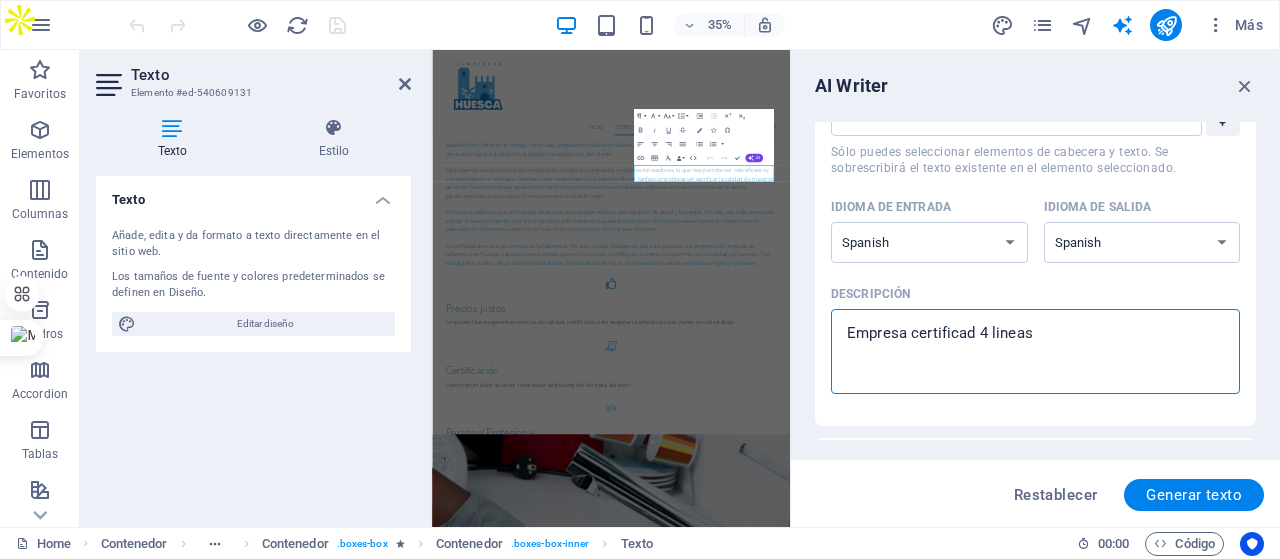 type on "Empresa certificad 4 lineas" 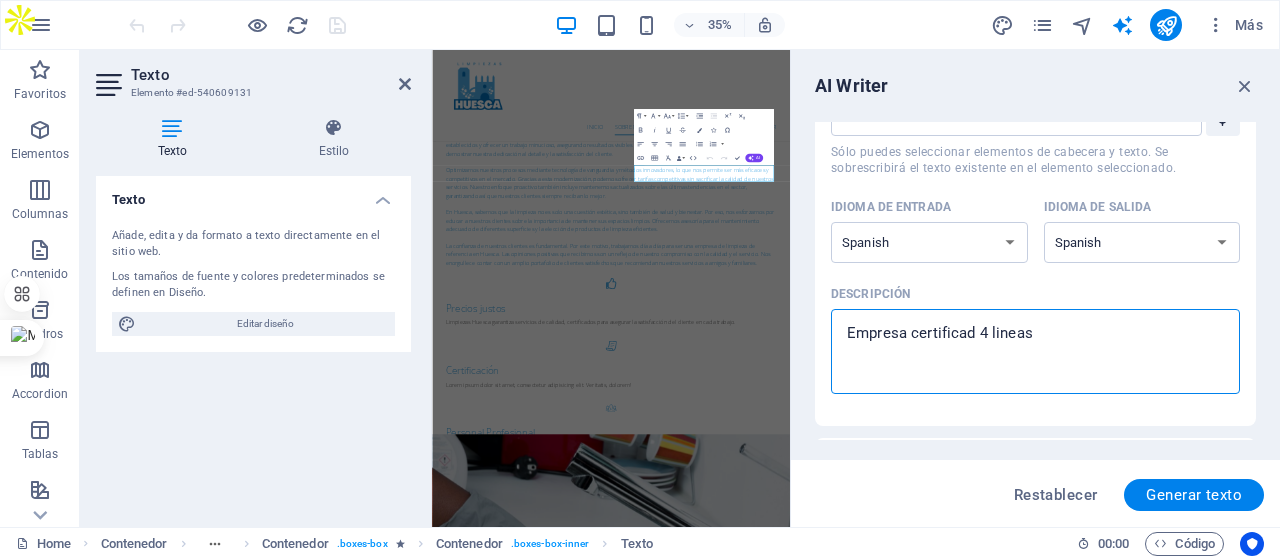 type on "x" 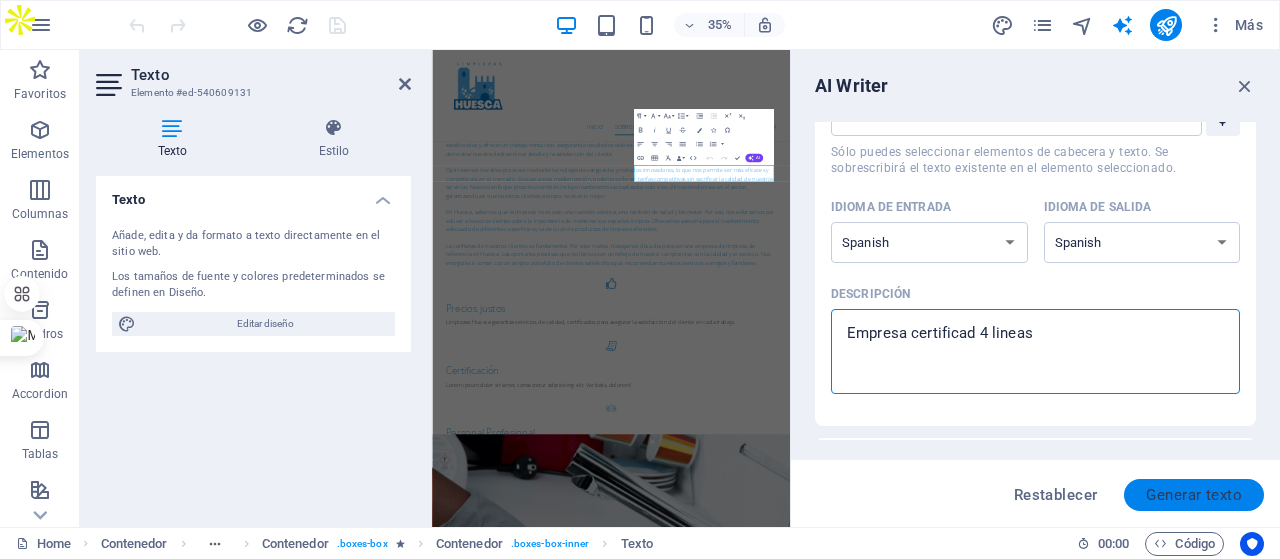 type on "Empresa certificad 4 lineas" 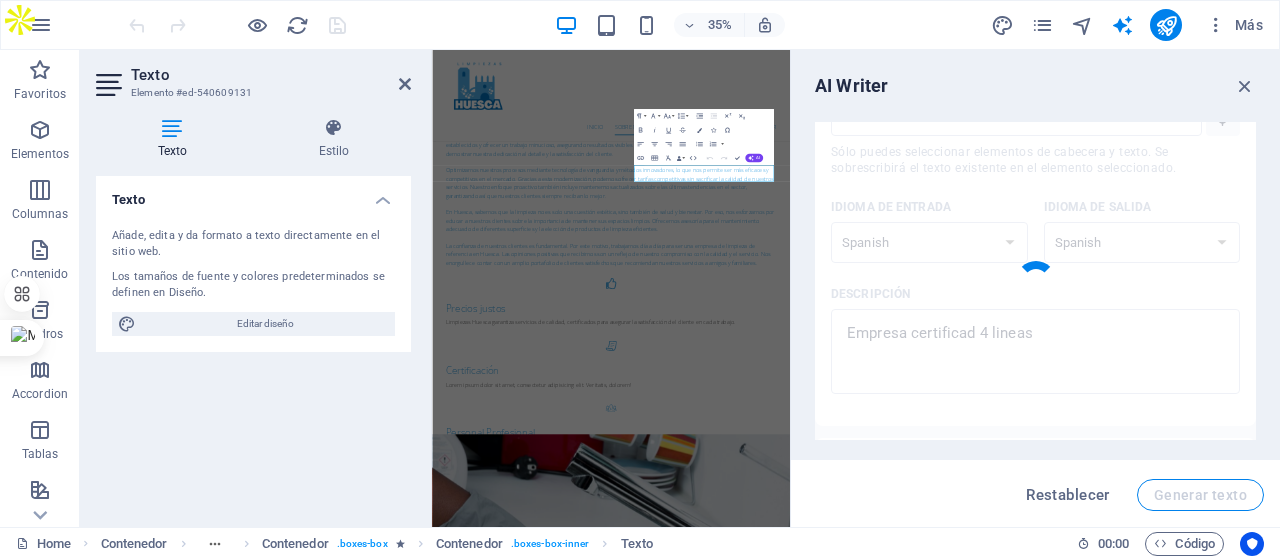 type on "x" 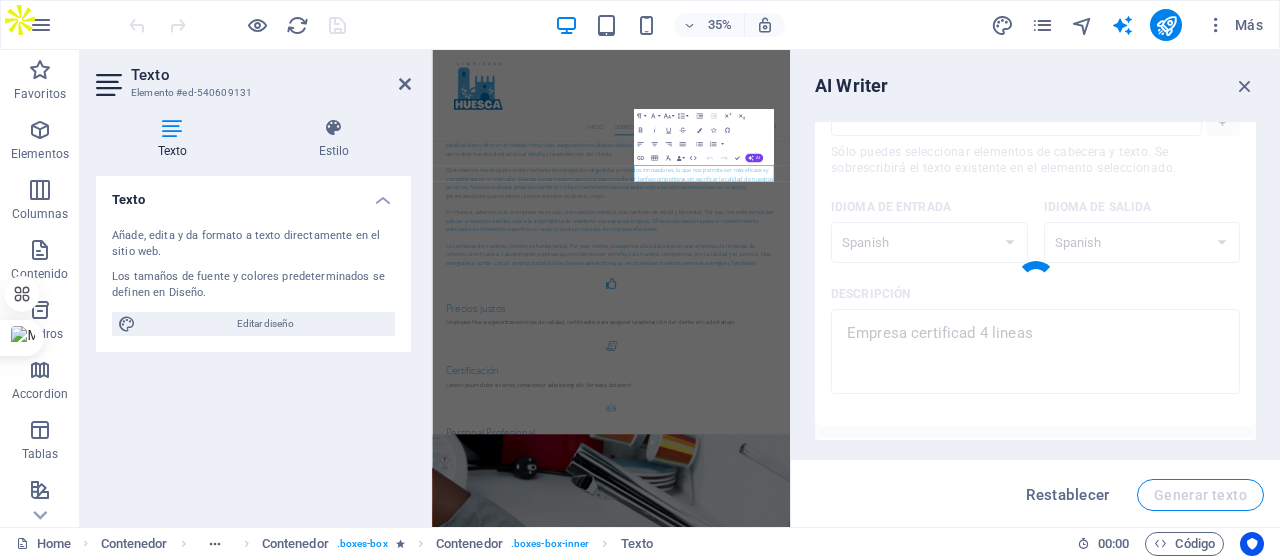 type on "Empresa con certificación que garantiza calidad y confianza." 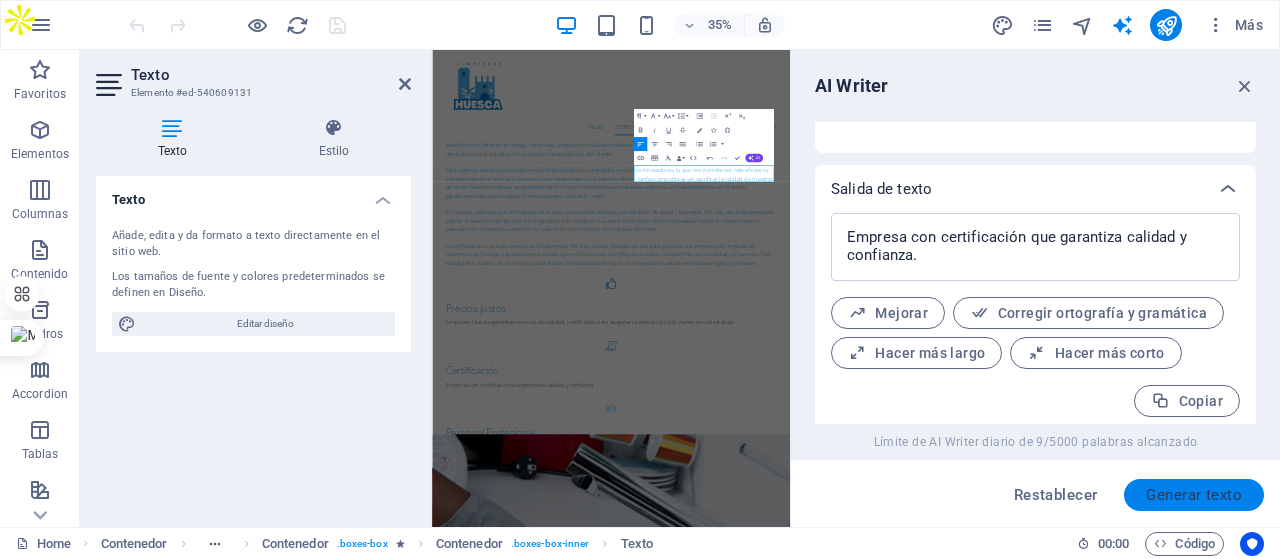 scroll, scrollTop: 718, scrollLeft: 0, axis: vertical 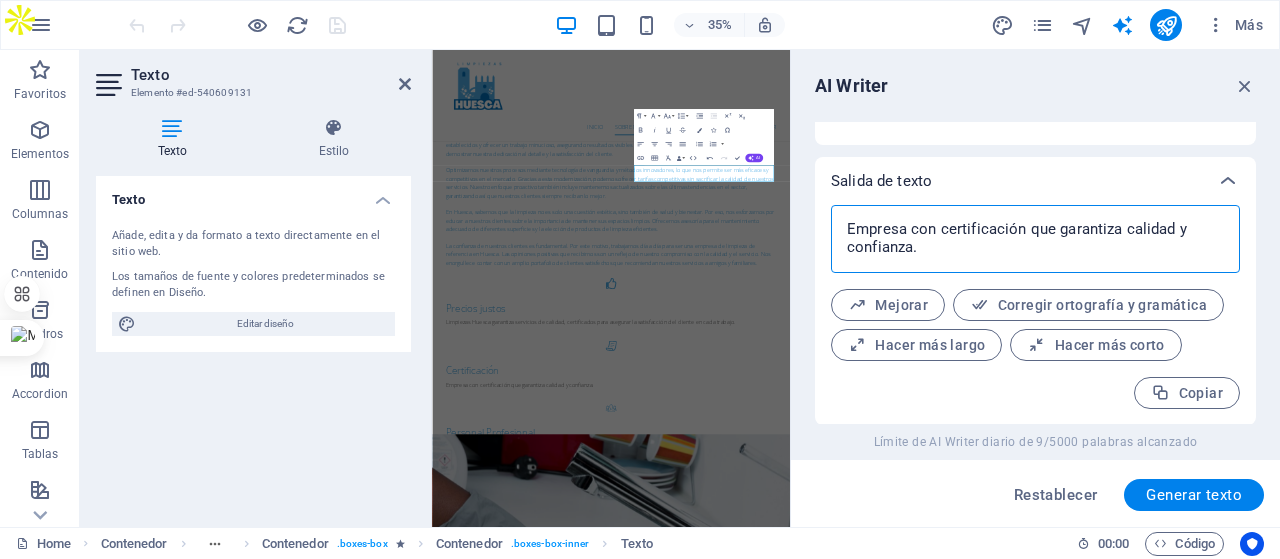 drag, startPoint x: 932, startPoint y: 254, endPoint x: 848, endPoint y: 232, distance: 86.833176 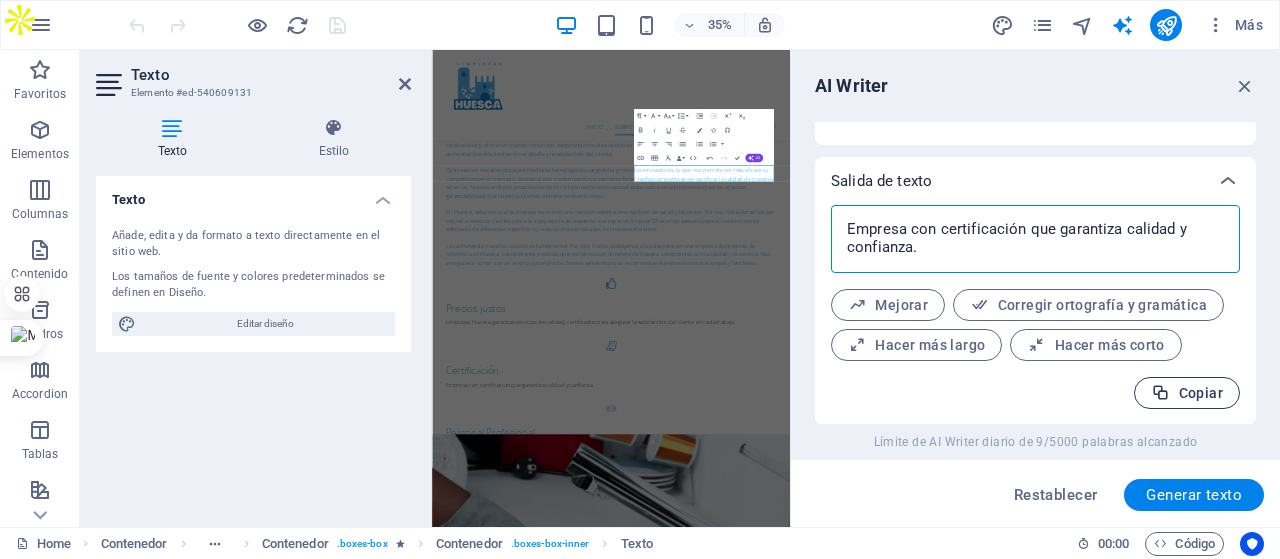 type on "x" 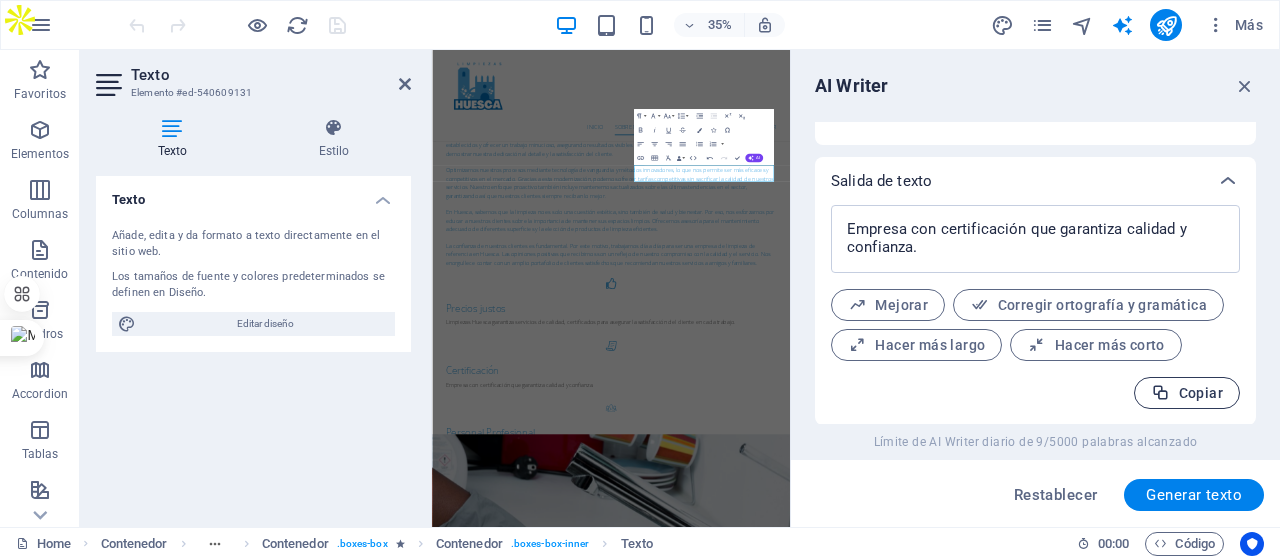 click on "Copiar" at bounding box center [1187, 393] 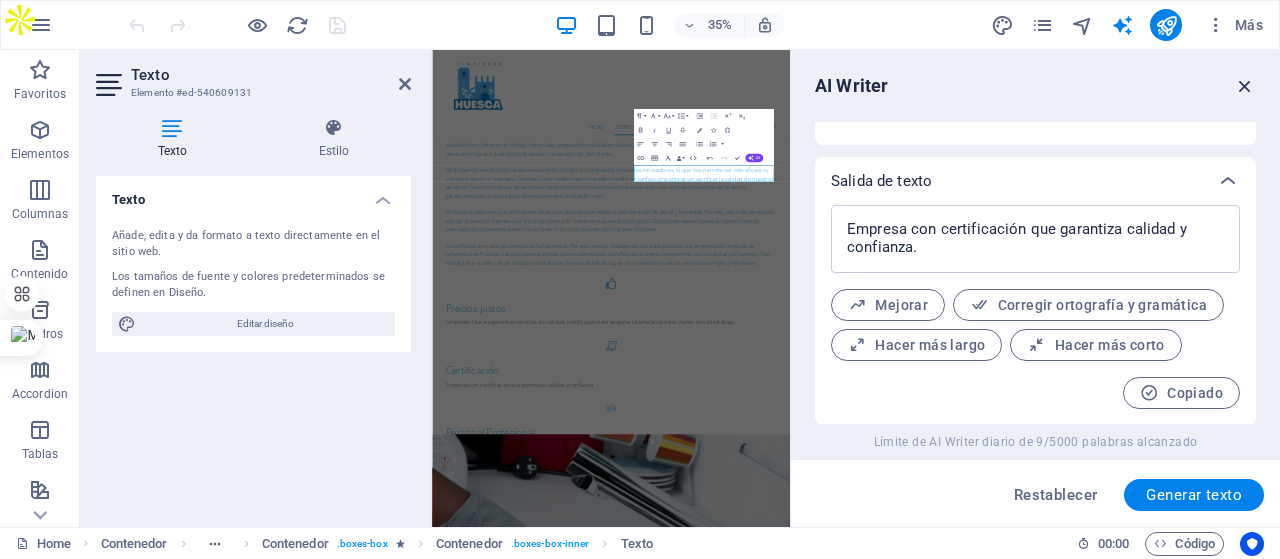 click at bounding box center (1245, 86) 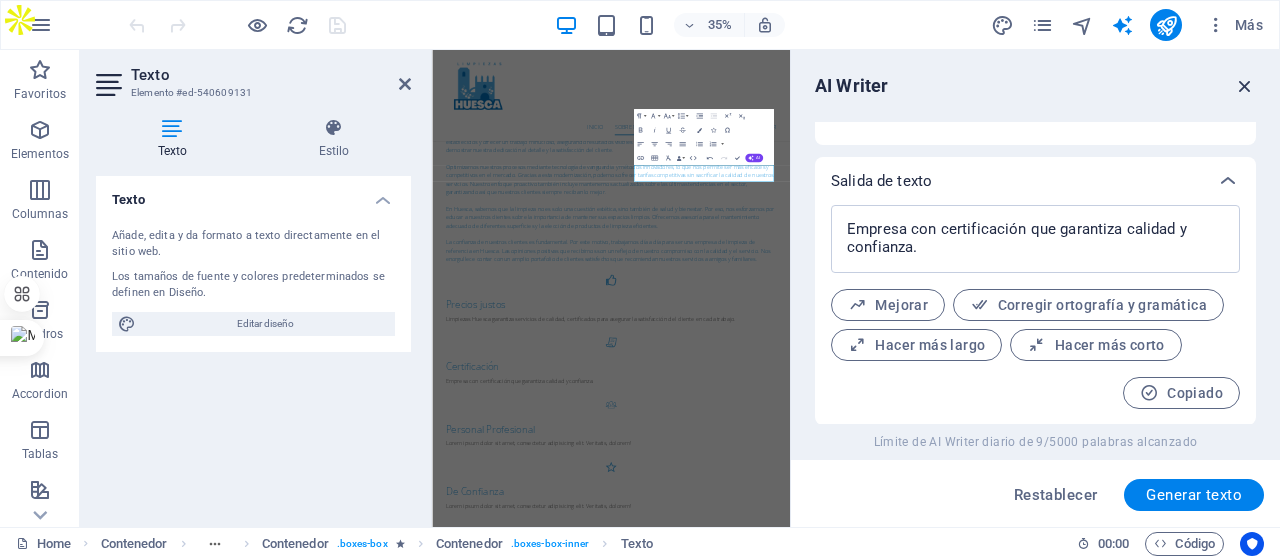 scroll, scrollTop: 1318, scrollLeft: 0, axis: vertical 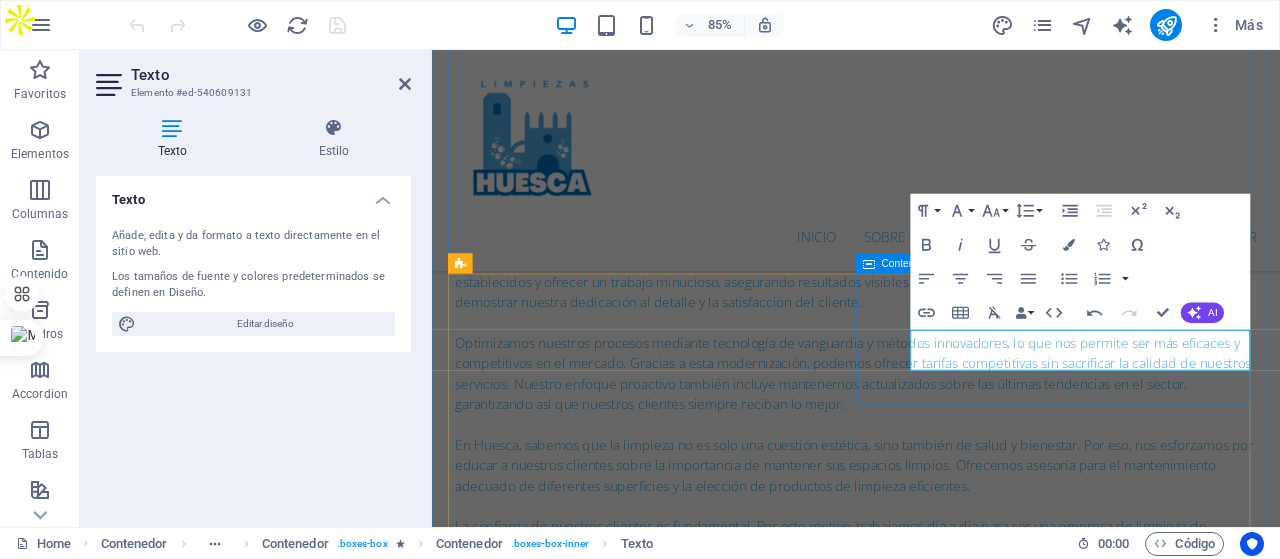 click on "Certificación Empresa con certificación que garantiza calidad y confianza." at bounding box center (931, 949) 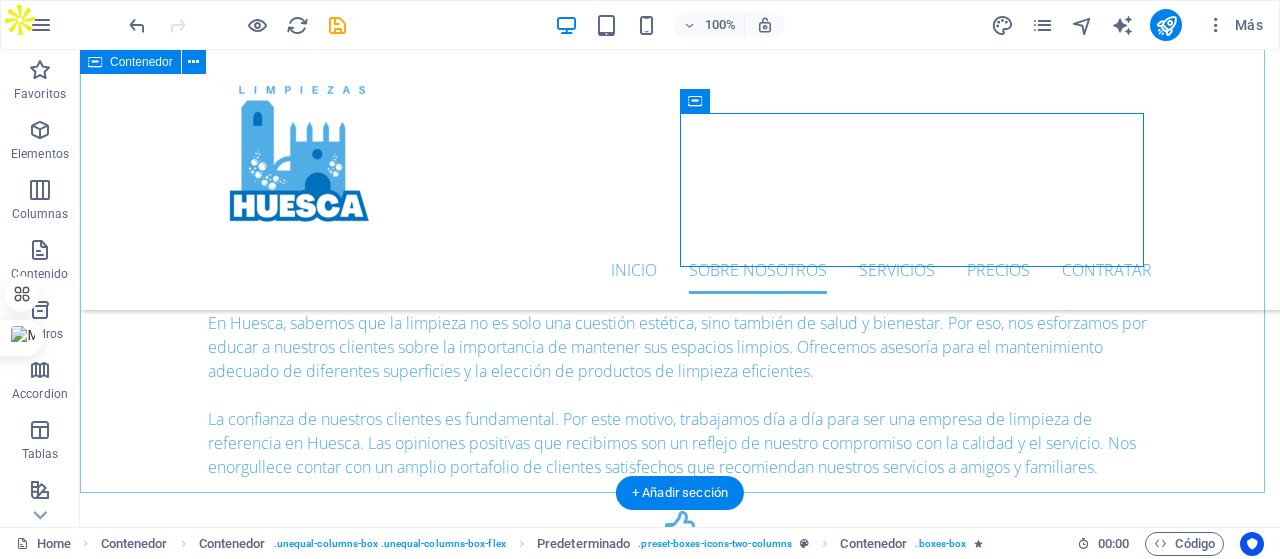 scroll, scrollTop: 1600, scrollLeft: 0, axis: vertical 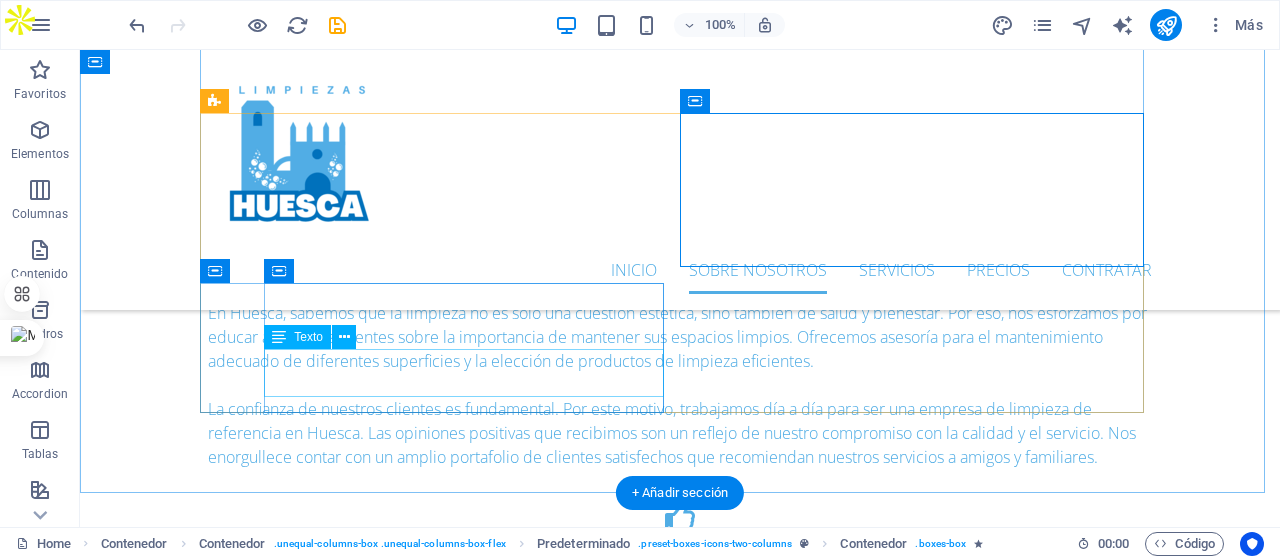 click on "Lorem ipsum dolor sit amet, consectetur adipisicing elit. Veritatis, dolorem!" at bounding box center [680, 983] 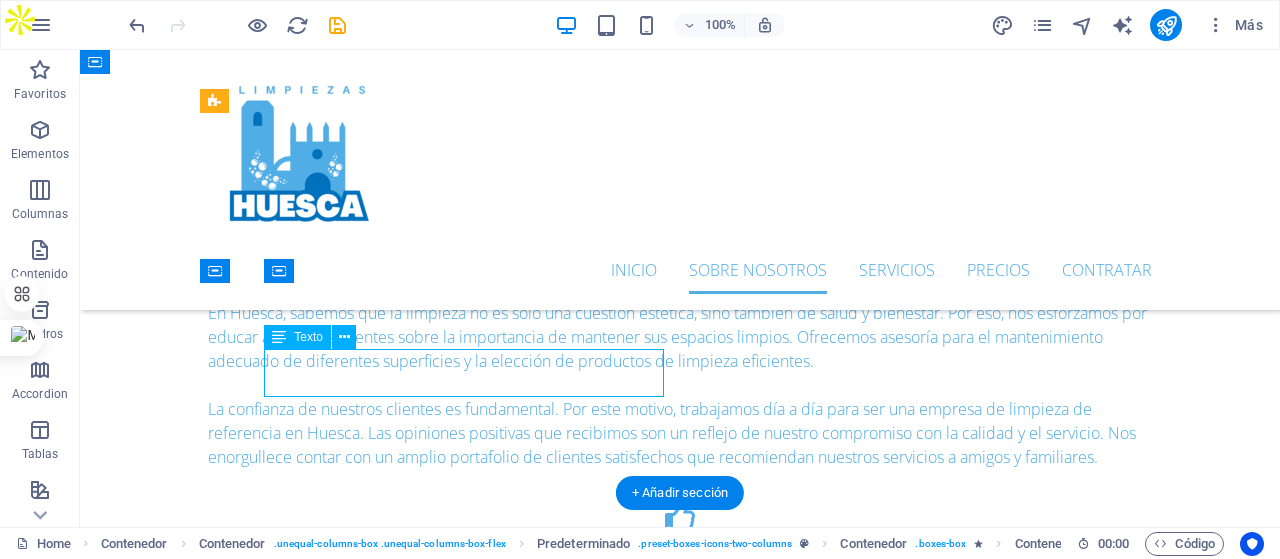 click on "Lorem ipsum dolor sit amet, consectetur adipisicing elit. Veritatis, dolorem!" at bounding box center (680, 983) 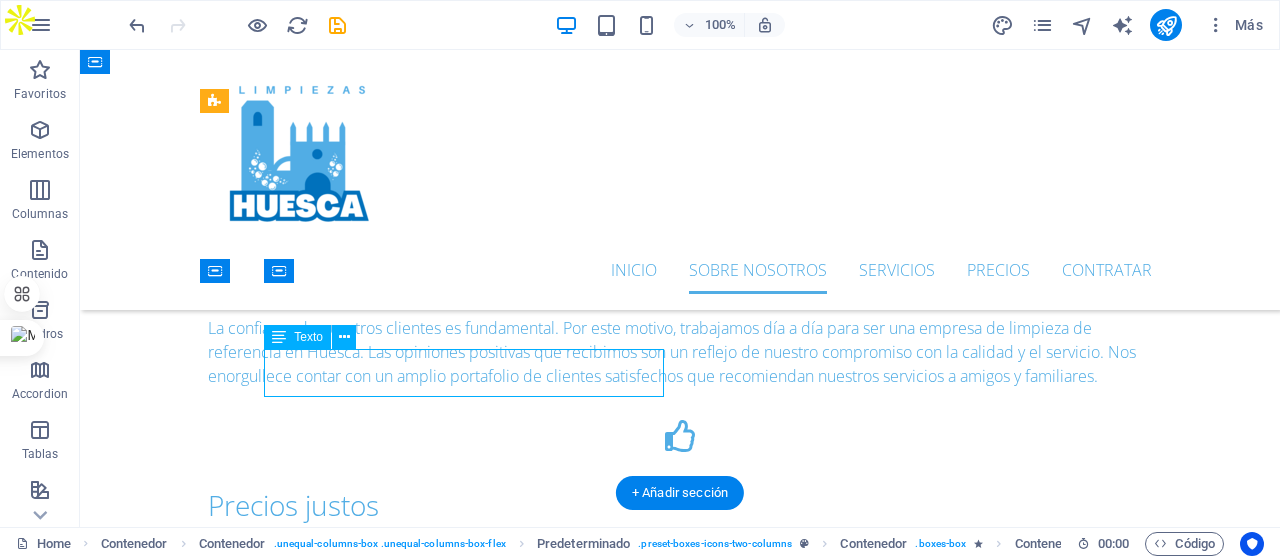 scroll, scrollTop: 1518, scrollLeft: 0, axis: vertical 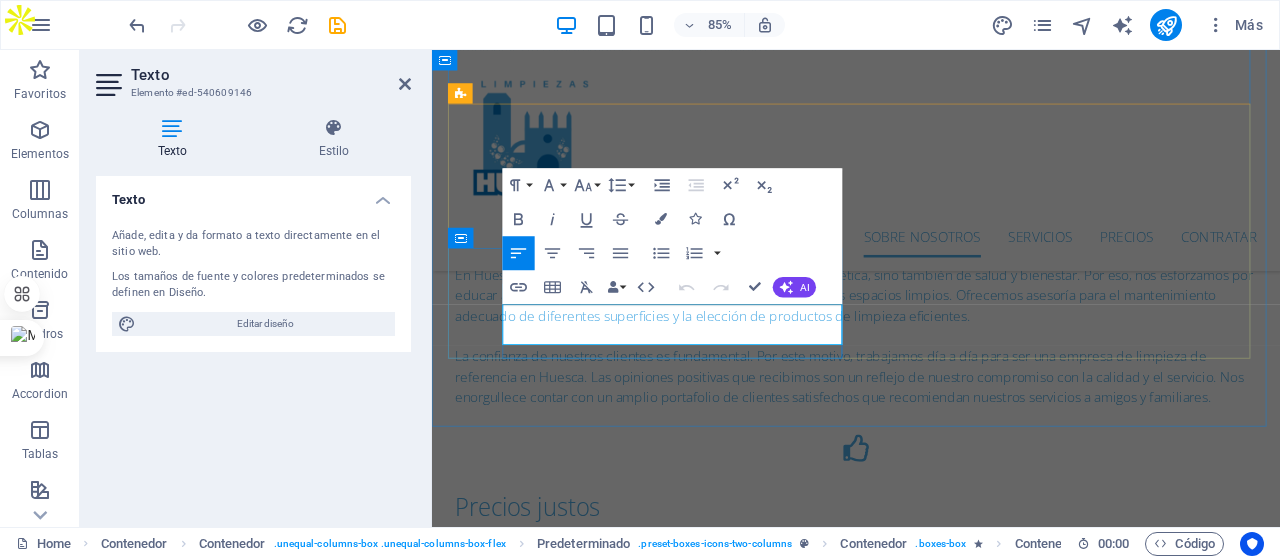 drag, startPoint x: 725, startPoint y: 386, endPoint x: 546, endPoint y: 361, distance: 180.73738 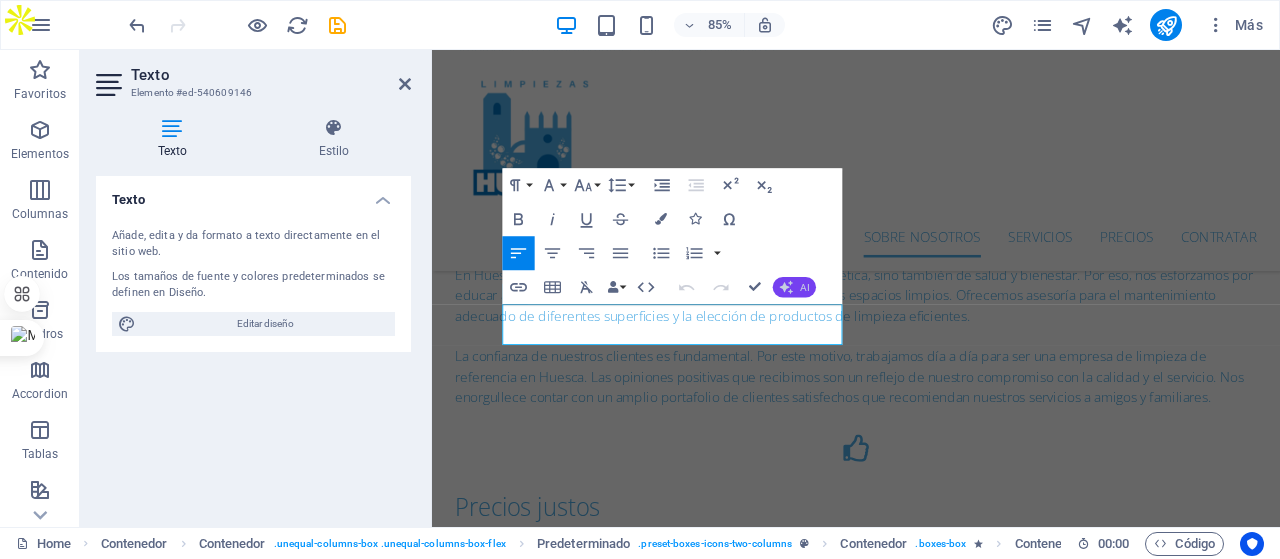click on "AI" at bounding box center (794, 287) 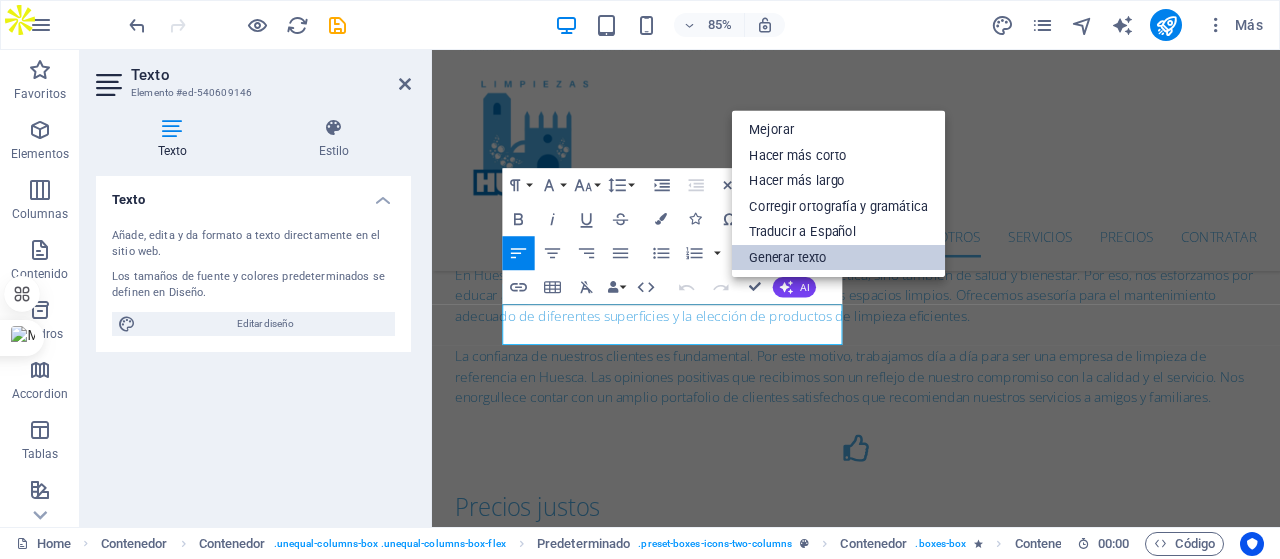 click on "Generar texto" at bounding box center (838, 258) 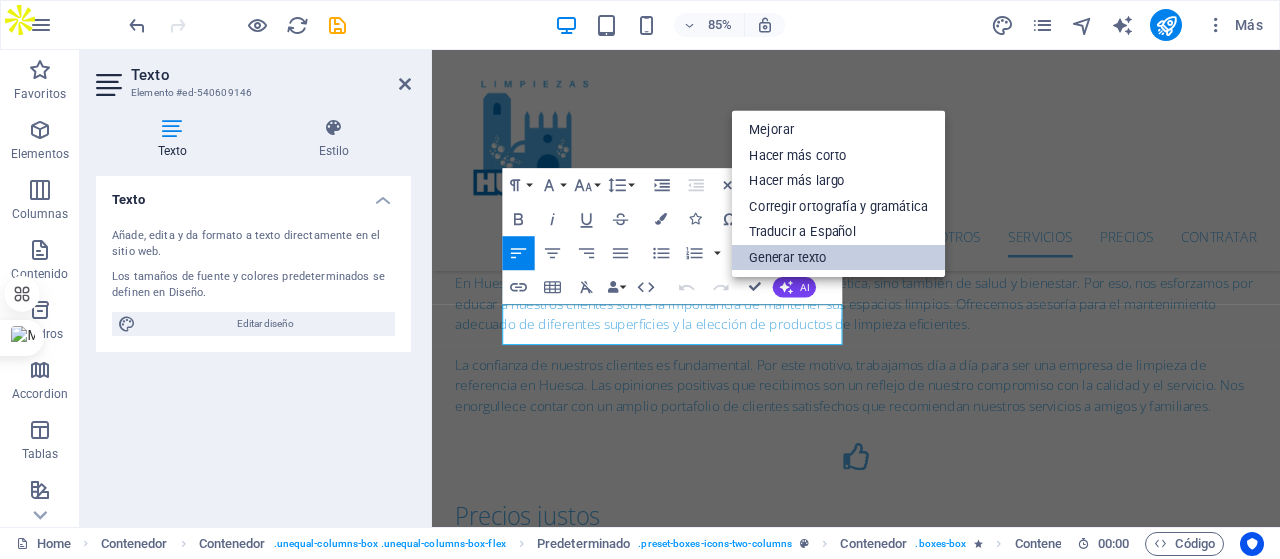 scroll, scrollTop: 1528, scrollLeft: 0, axis: vertical 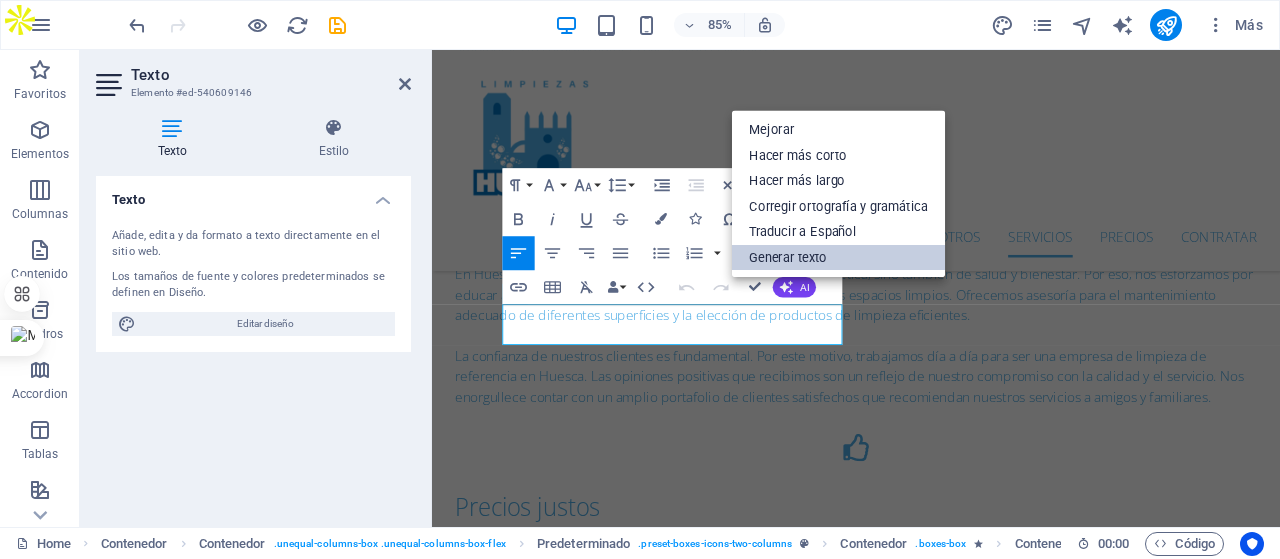 select on "Spanish" 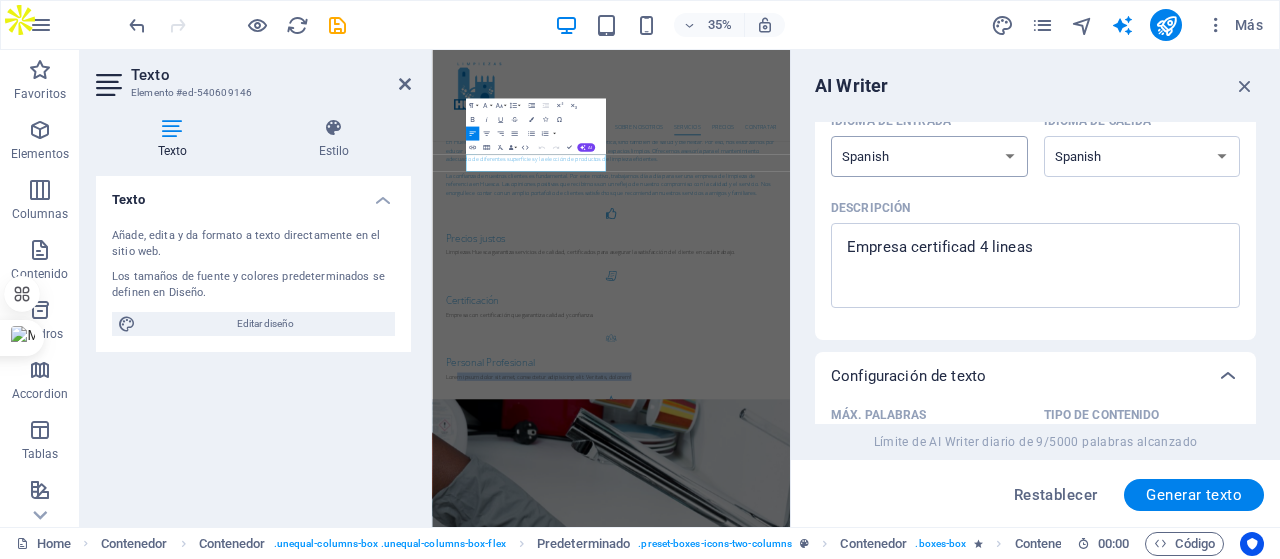 scroll, scrollTop: 200, scrollLeft: 0, axis: vertical 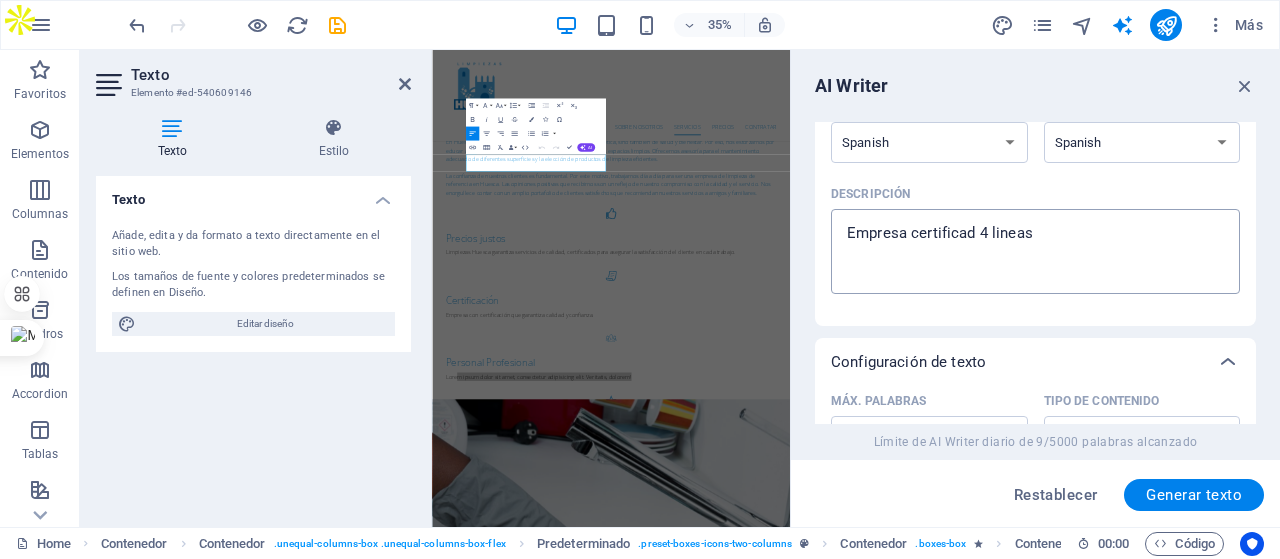 type on "x" 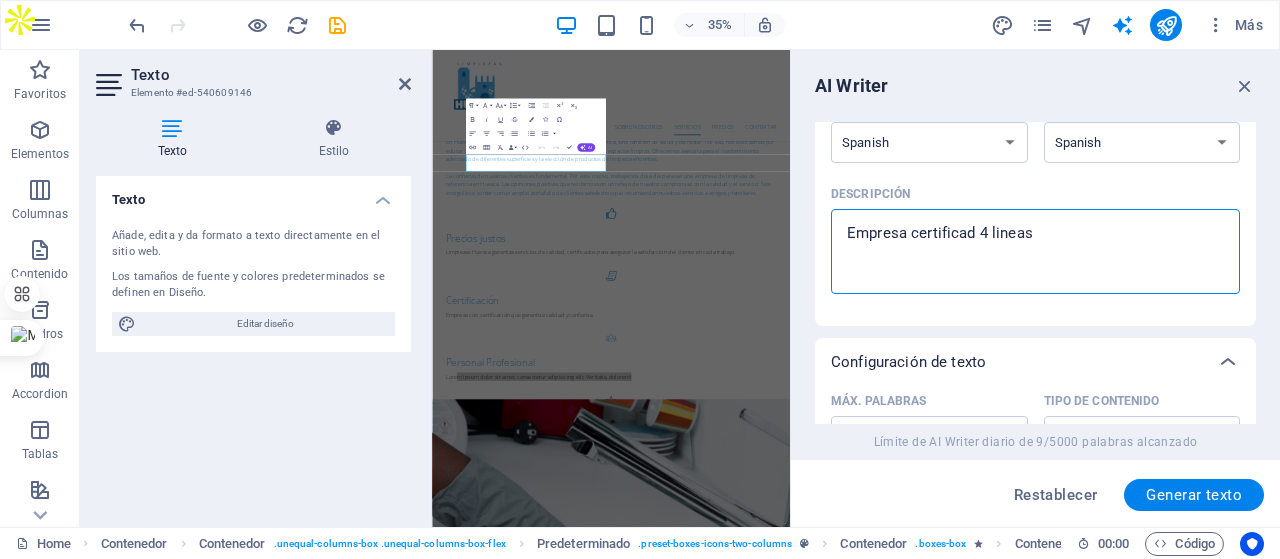 drag, startPoint x: 1031, startPoint y: 245, endPoint x: 855, endPoint y: 242, distance: 176.02557 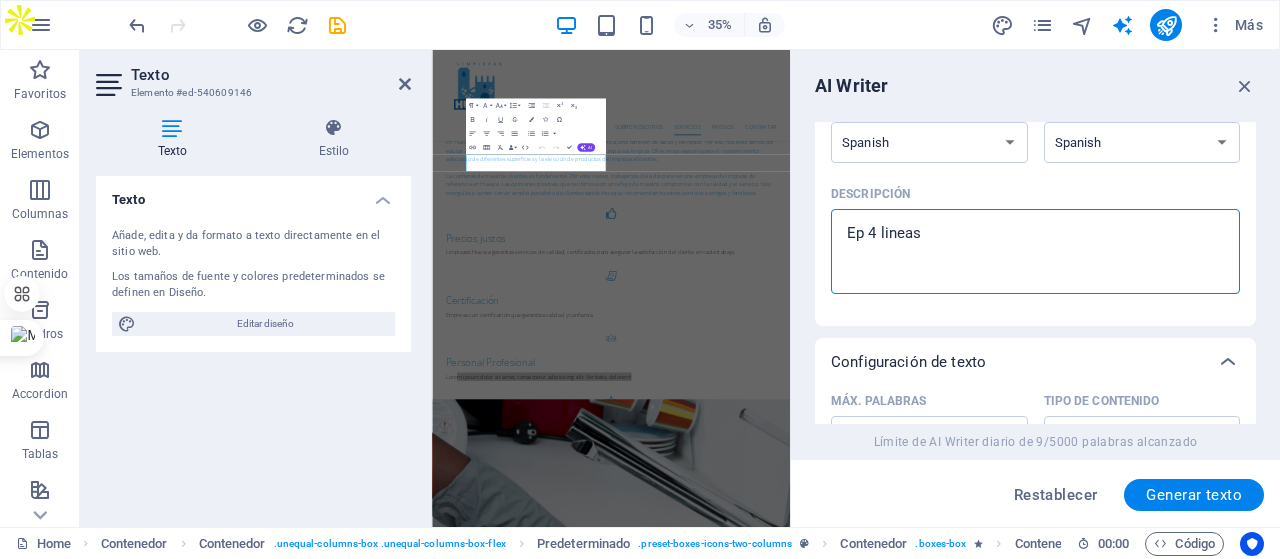 type on "Epe 4 lineas" 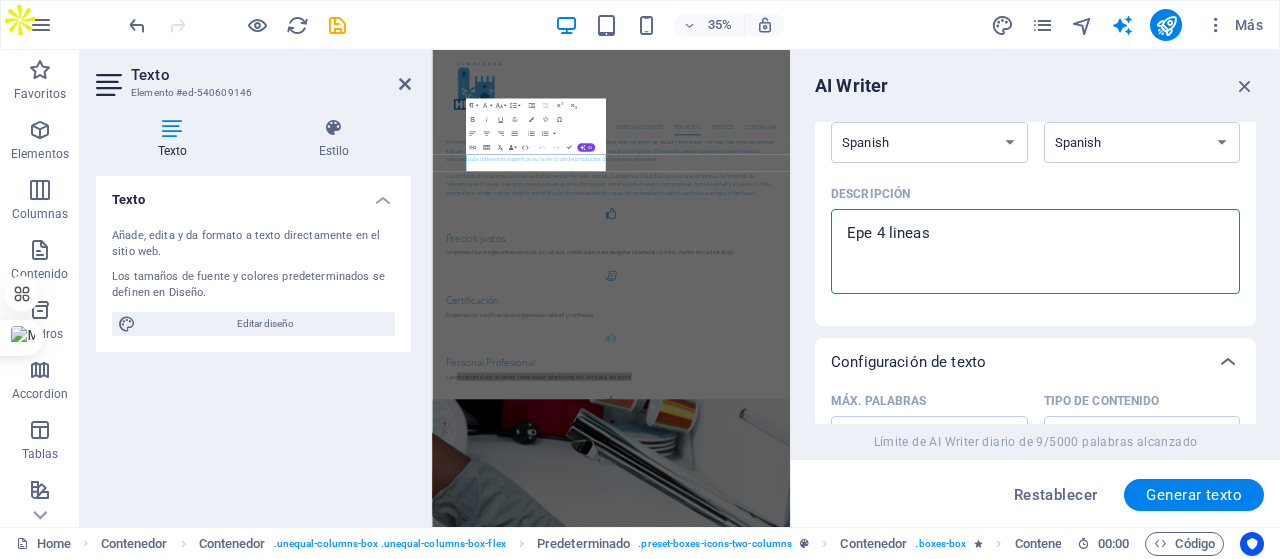 type on "Eper 4 lineas" 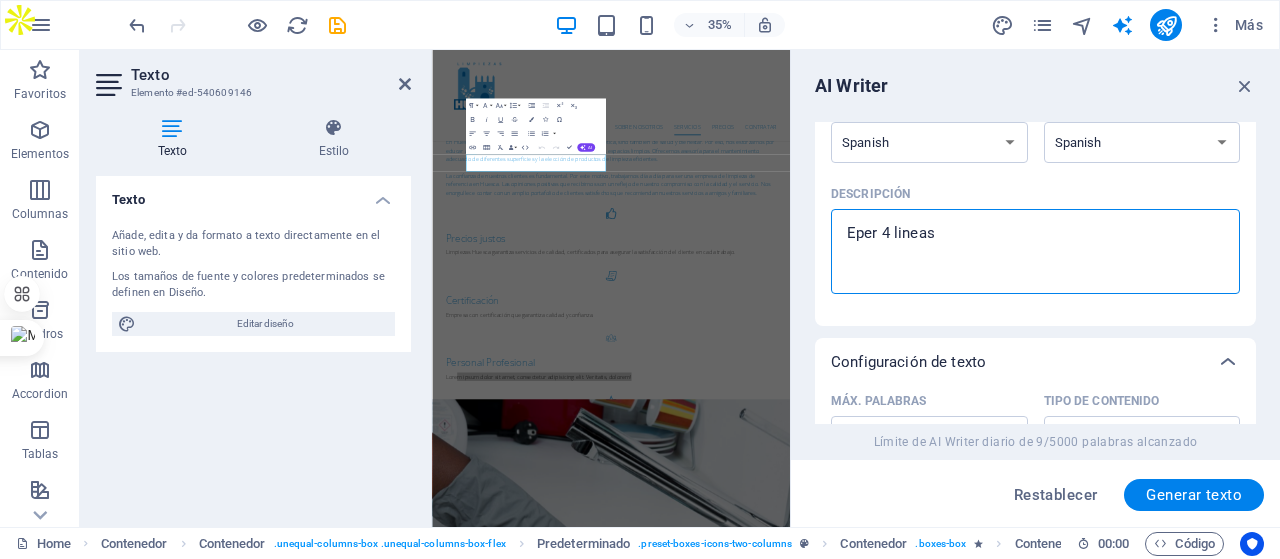 type on "Epers 4 lineas" 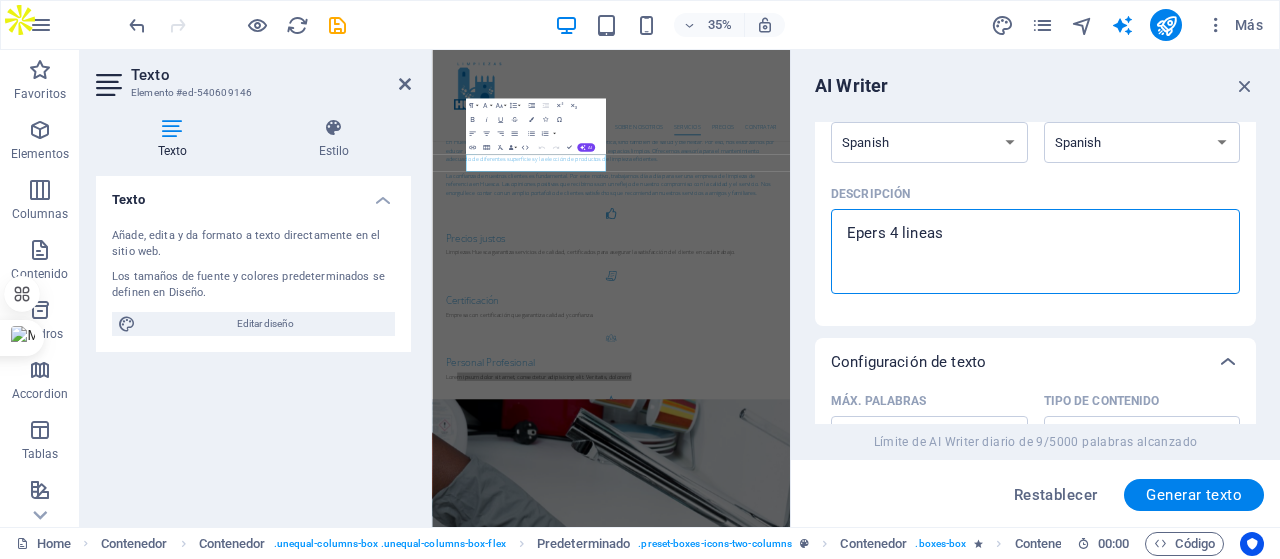 type on "Eperso 4 lineas" 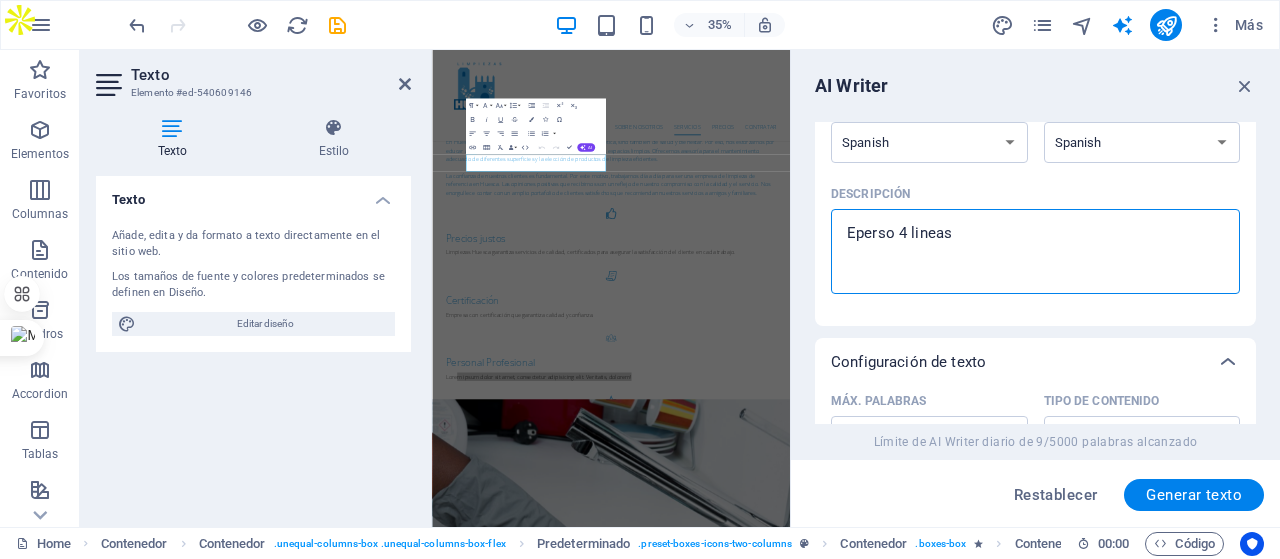 type on "Eperson 4 lineas" 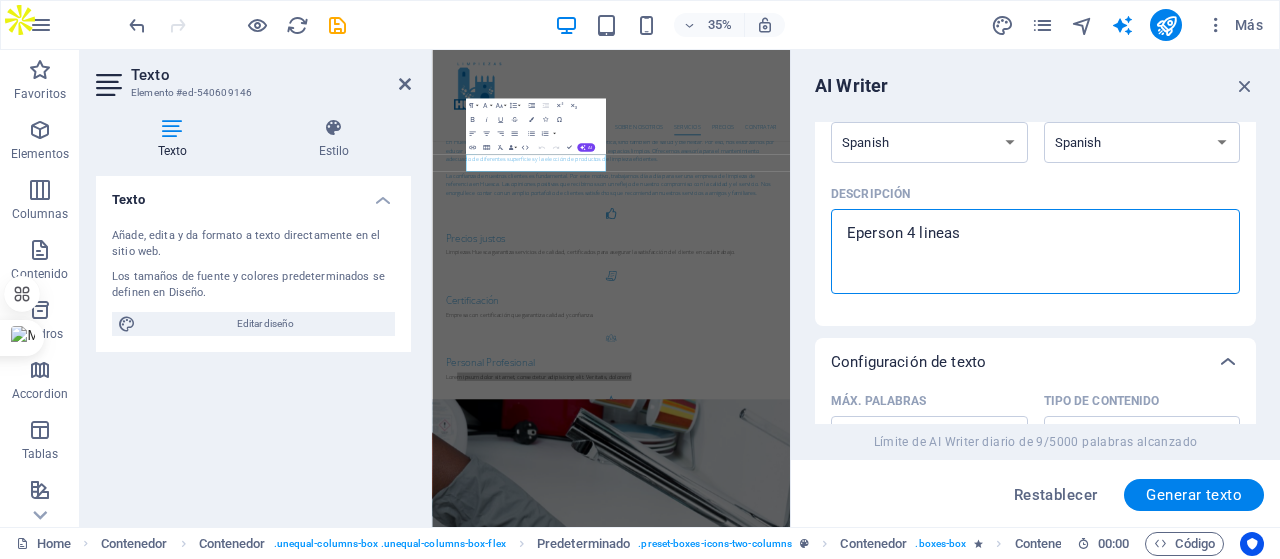 type on "Epersona 4 lineas" 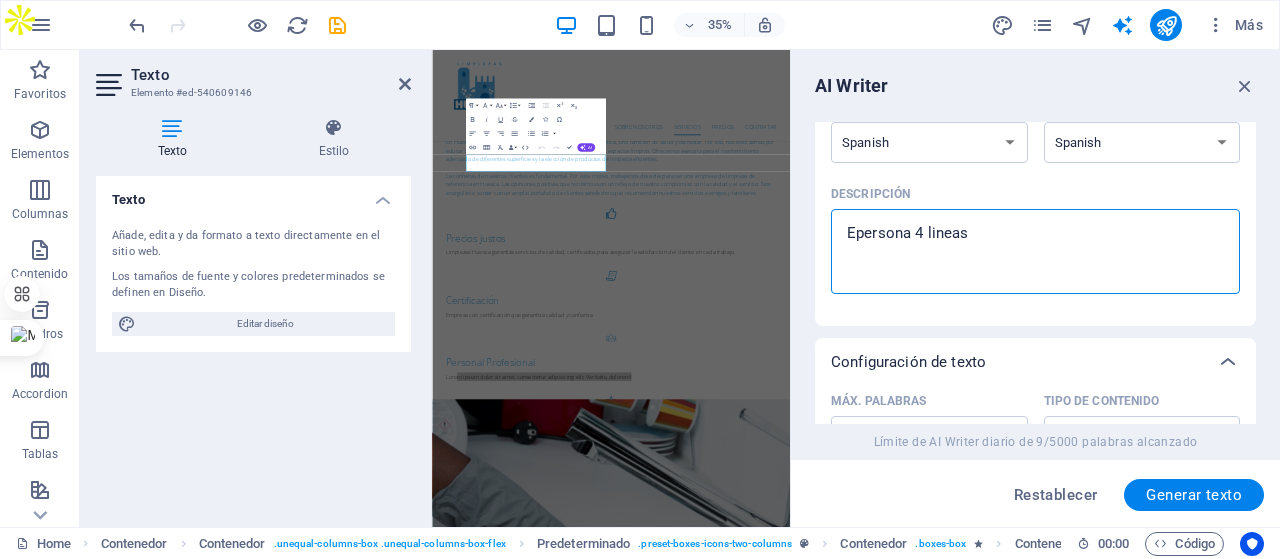type on "x" 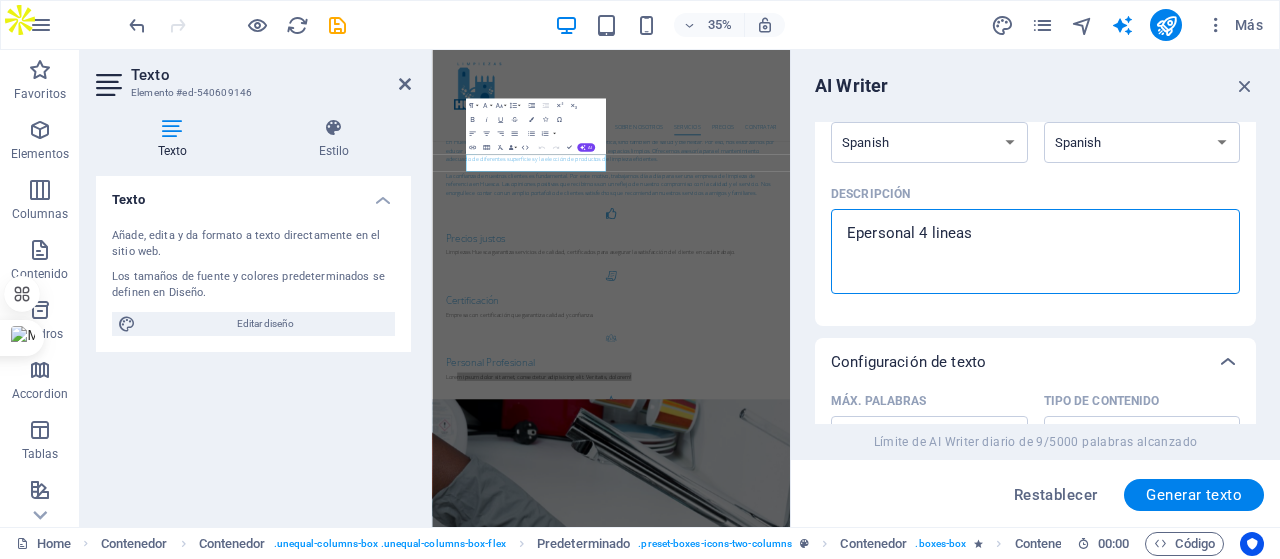 type on "Epersonal  4 lineas" 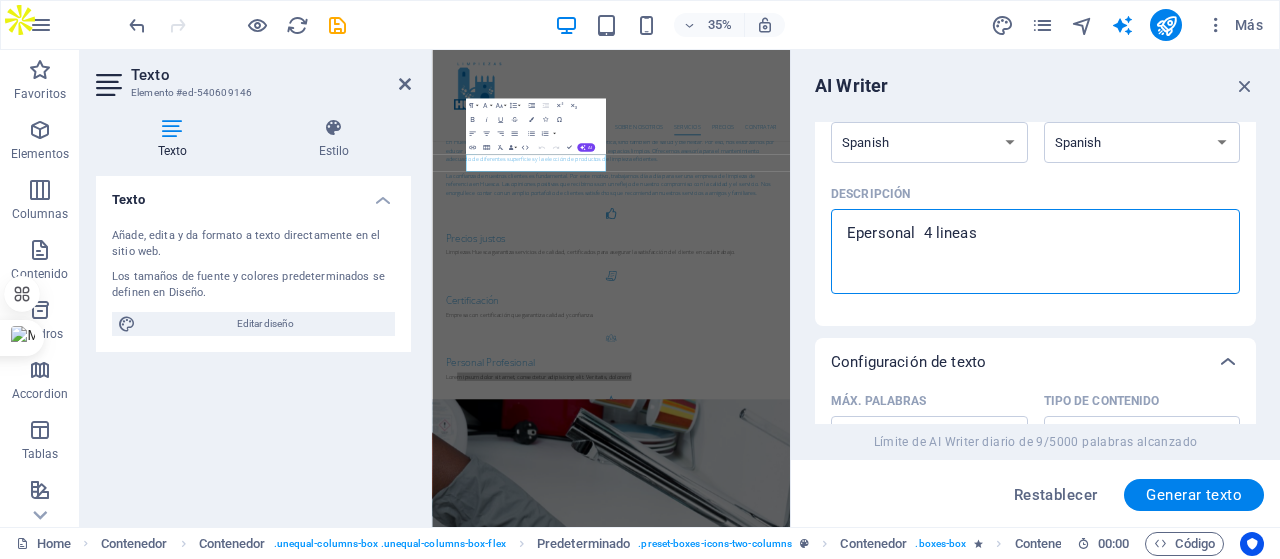 type on "Epersonal p 4 lineas" 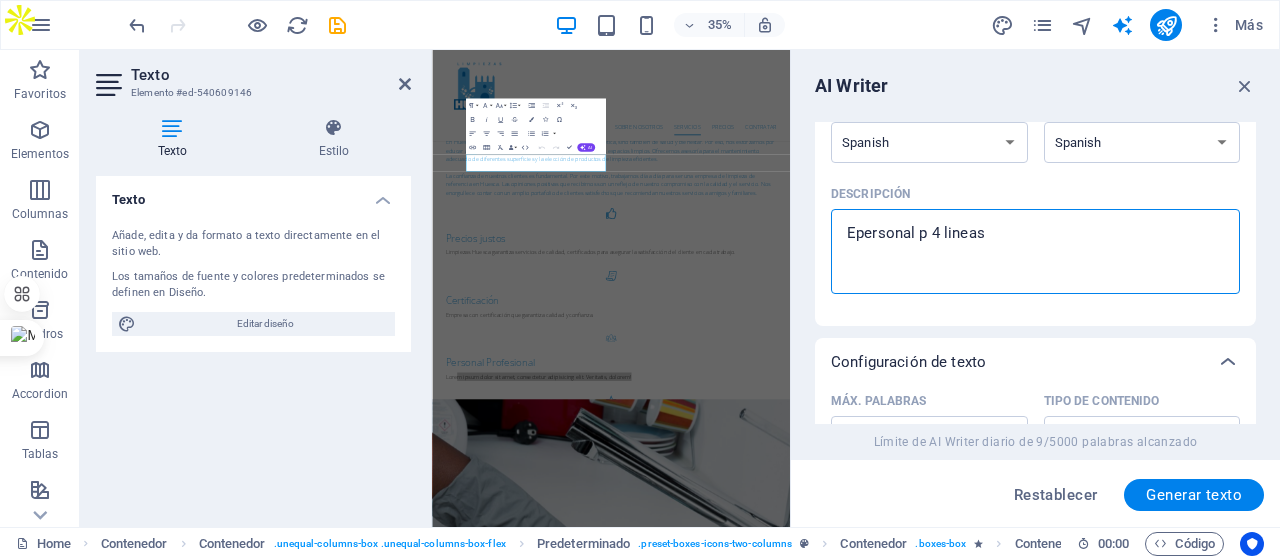 type on "Epersonal pr 4 lineas" 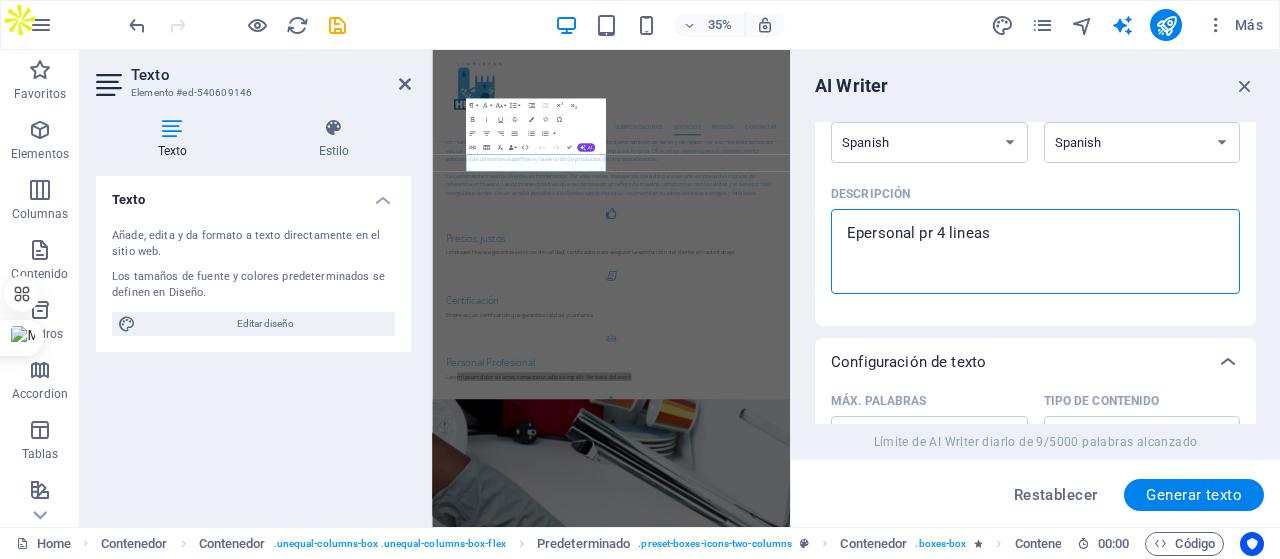 type on "Epersonal pro 4 lineas" 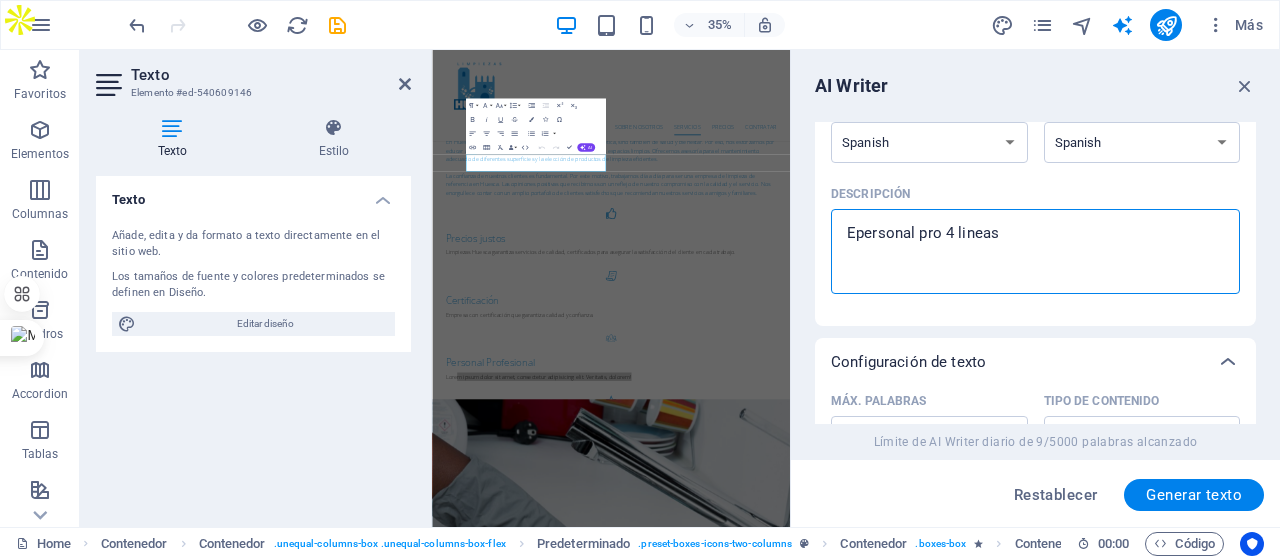 type on "x" 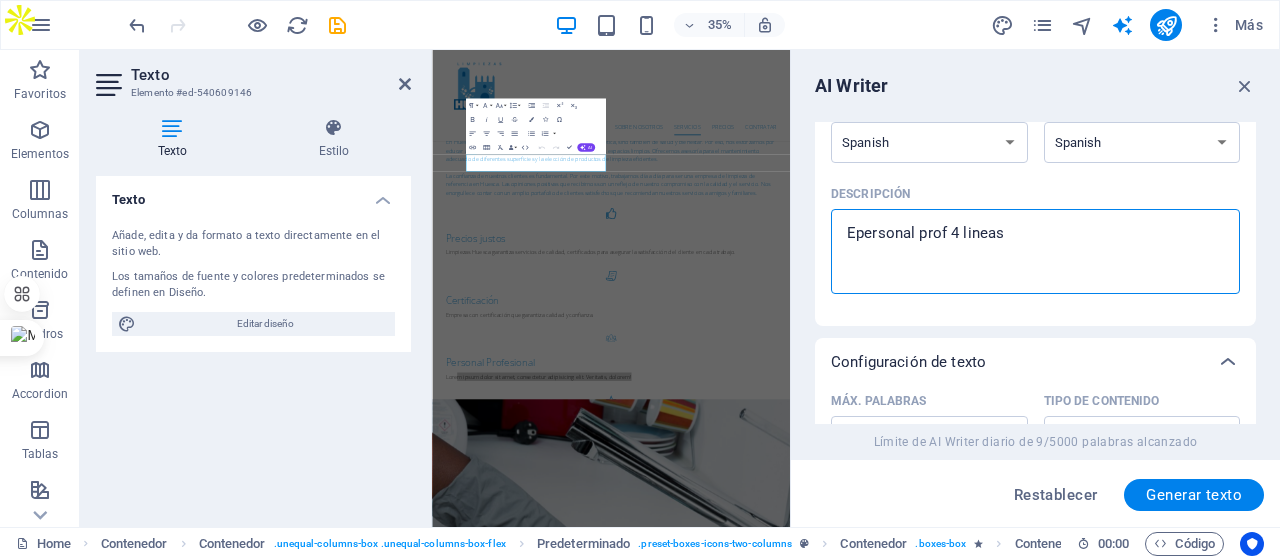 type on "Epersonal profe 4 lineas" 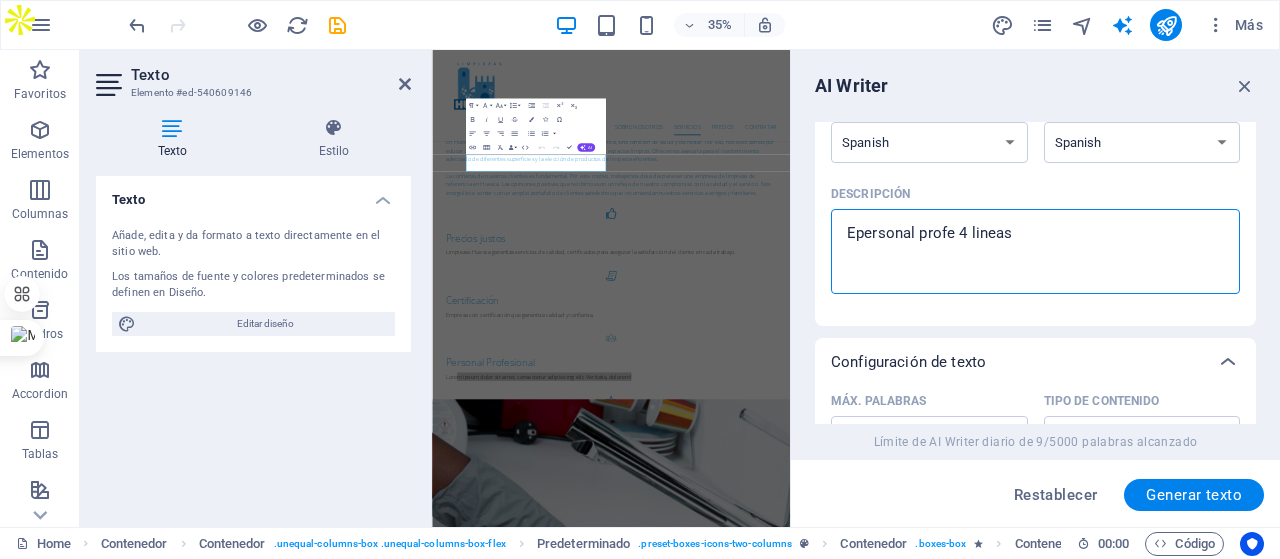 type on "Epersonal profes 4 lineas" 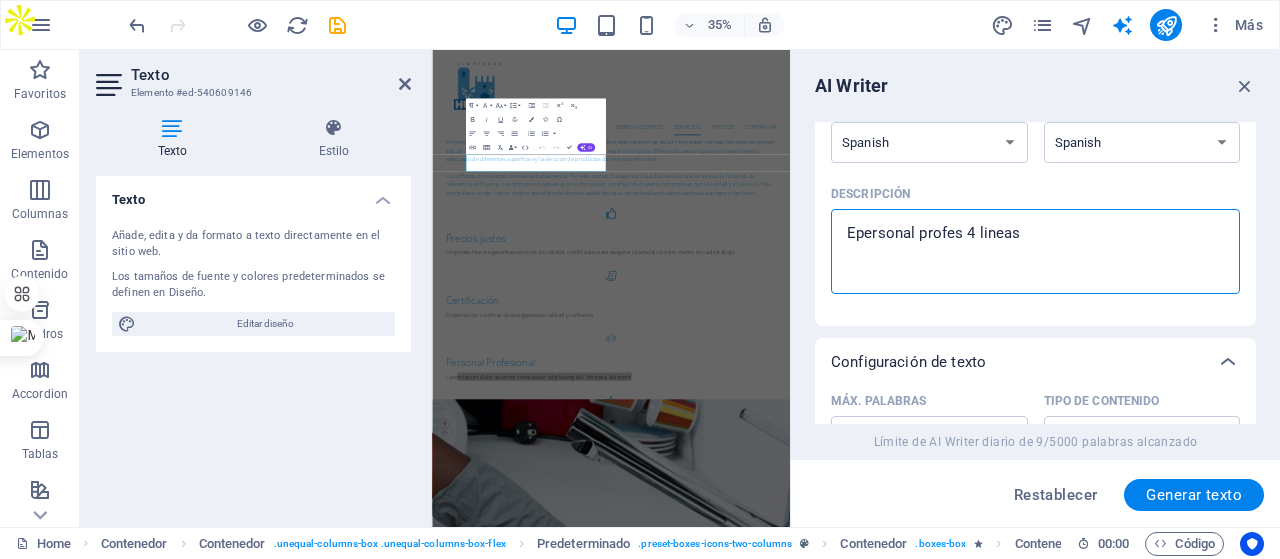type on "Epersonal profesi 4 lineas" 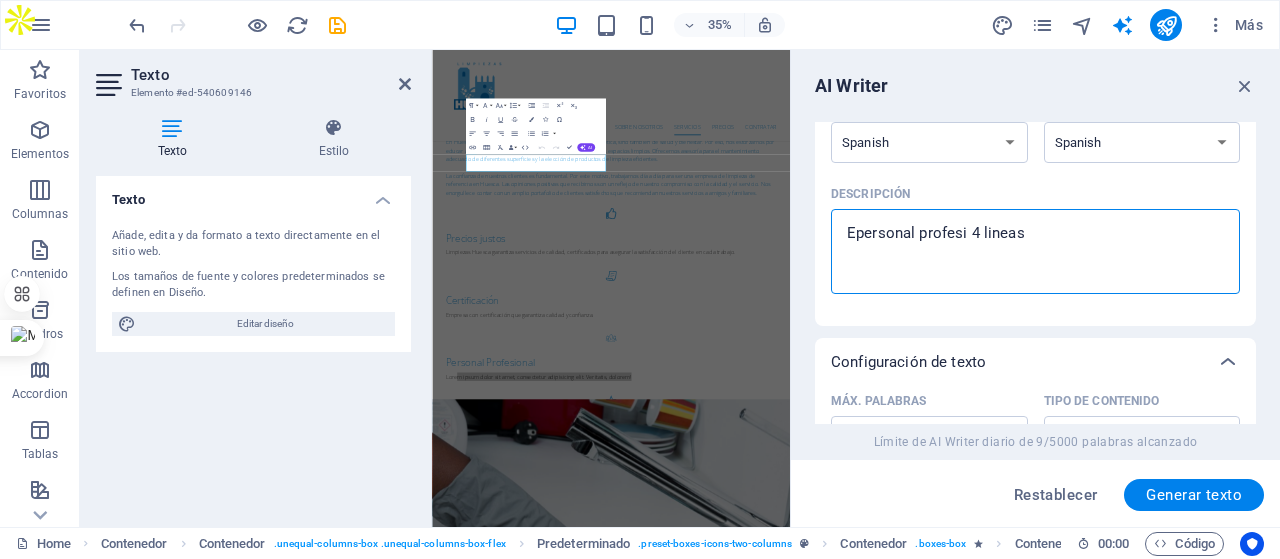 type on "x" 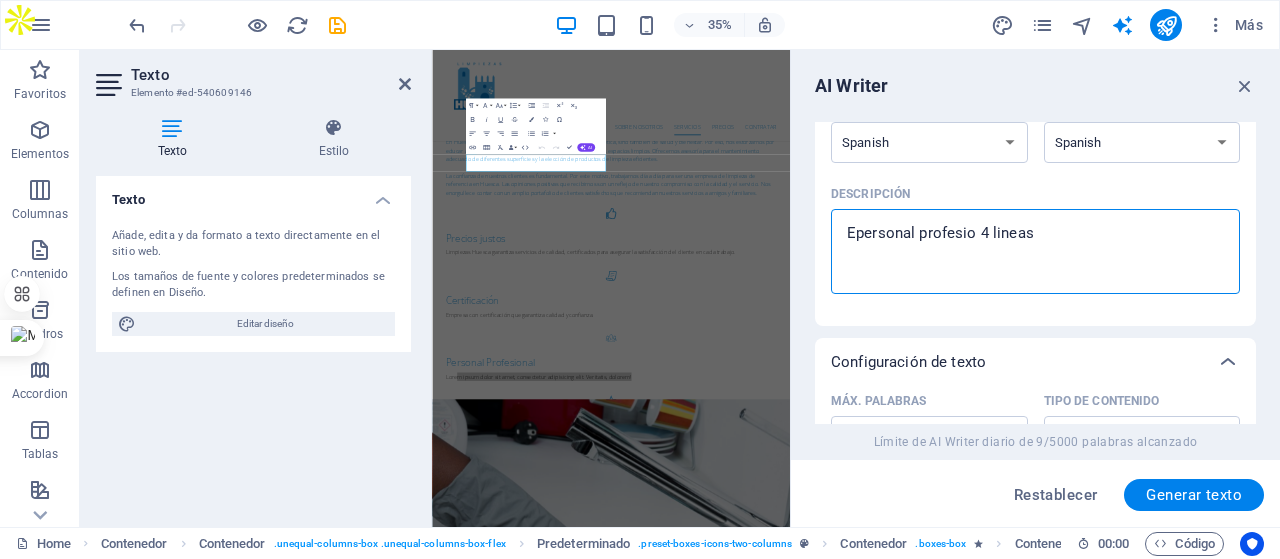type on "Epersonal profesion 4 lineas" 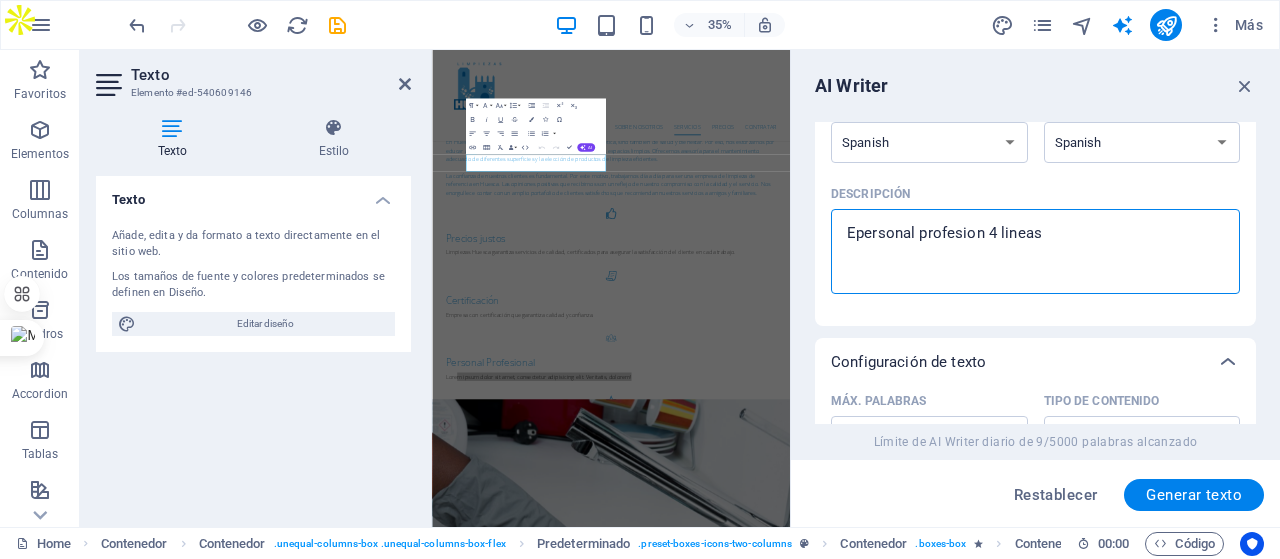 type on "Epersonal profesiona 4 lineas" 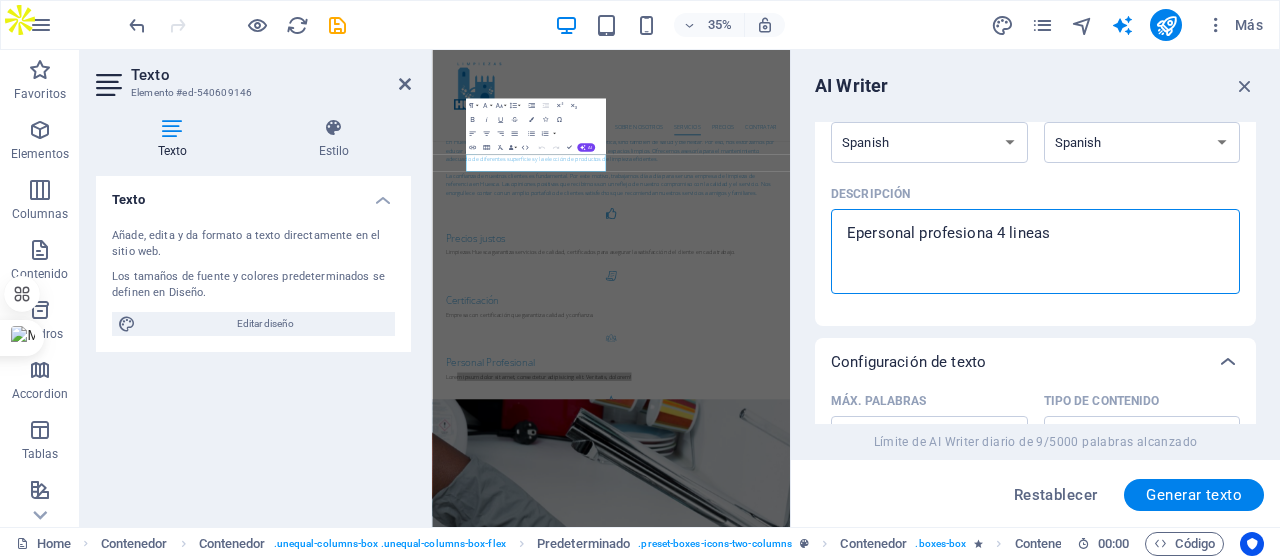 type on "x" 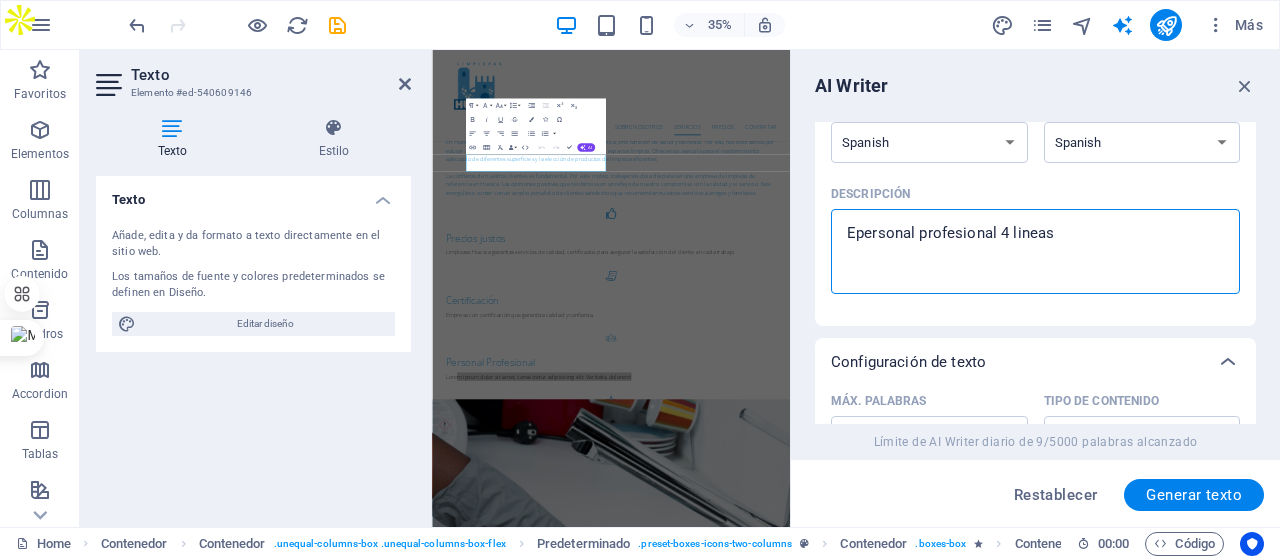 click on "Epersonal profesional 4 lineas" at bounding box center (1035, 251) 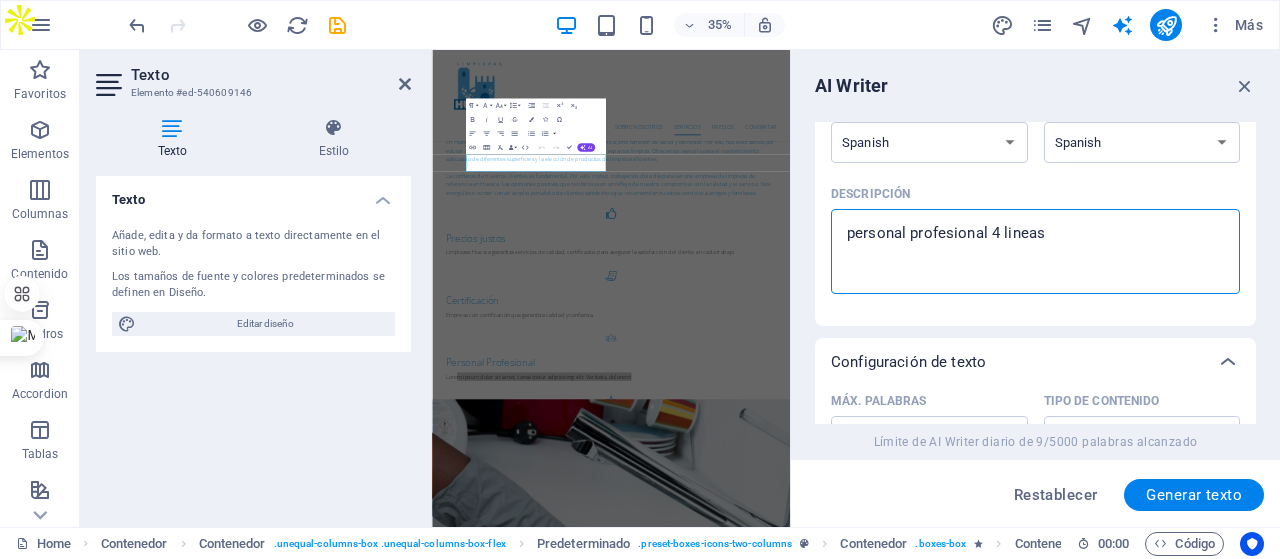 type on "personal profesional 4 lineas" 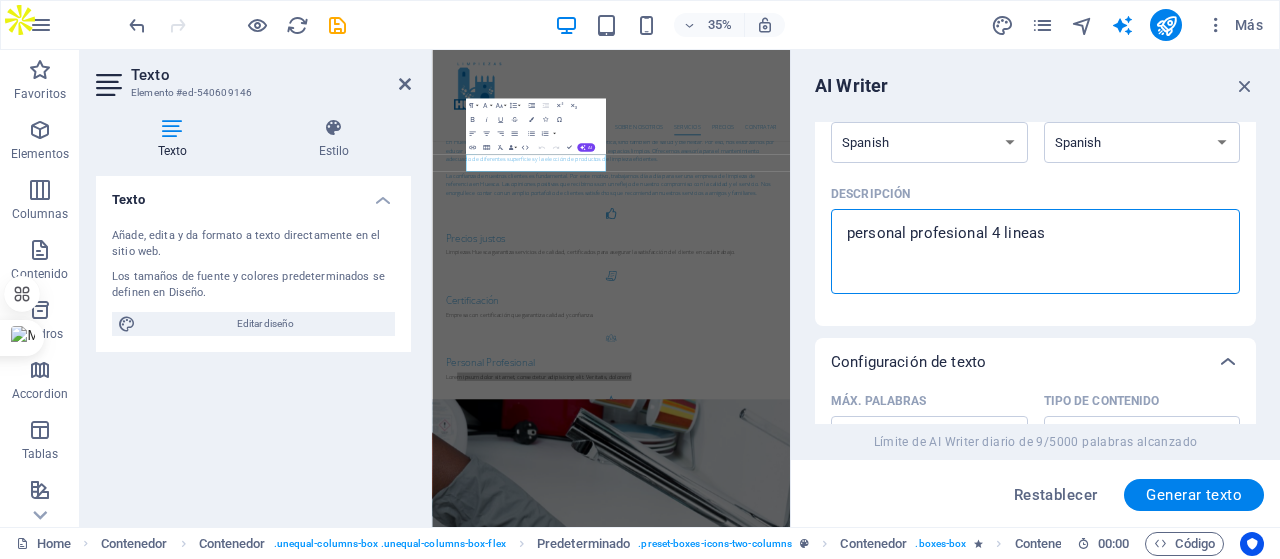 type on "personal profesional 4 lineas" 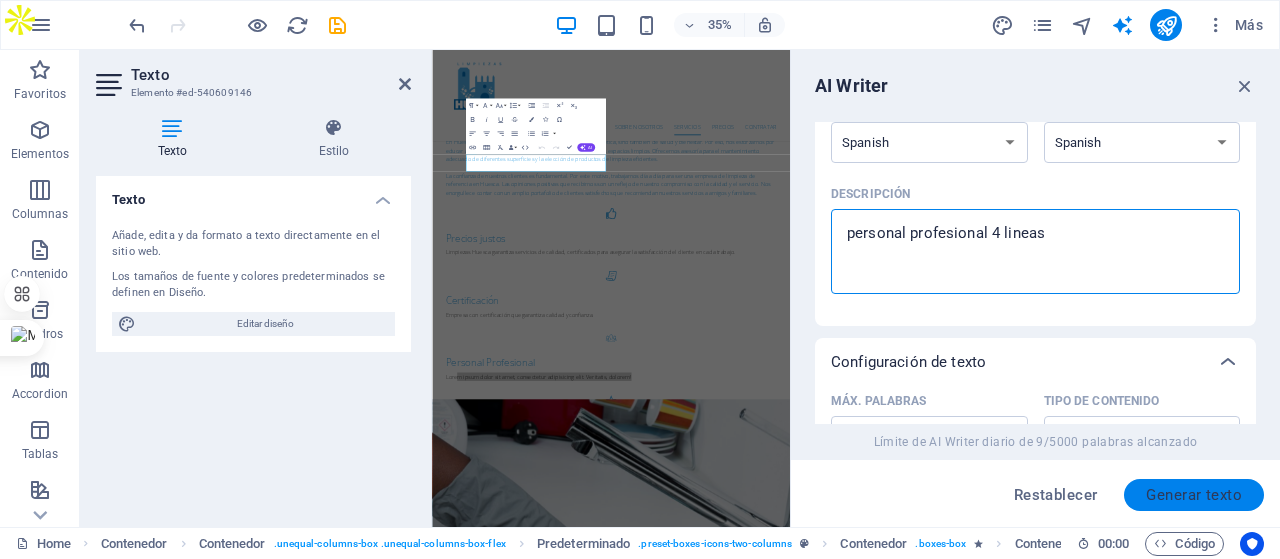 type on "personal profesional 4 lineas" 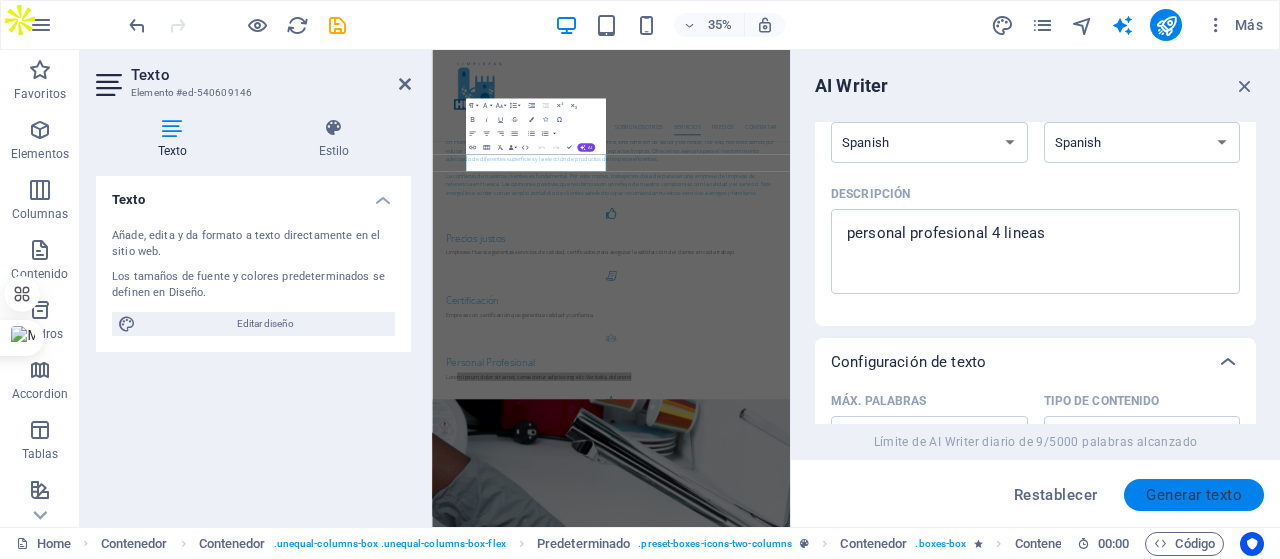 click on "Generar texto" at bounding box center (1194, 495) 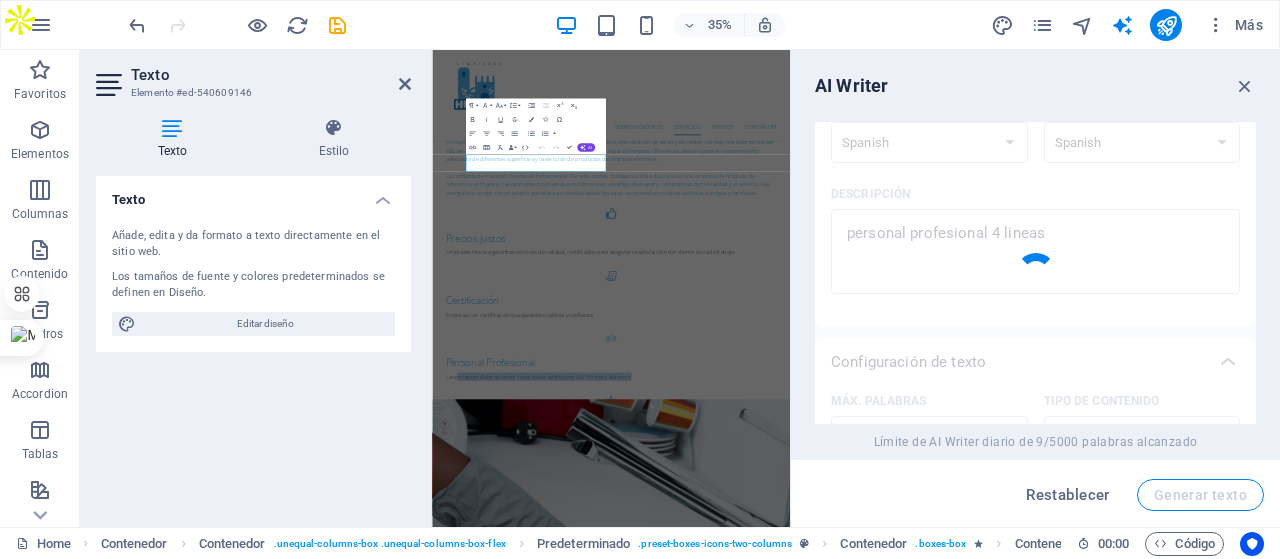 type 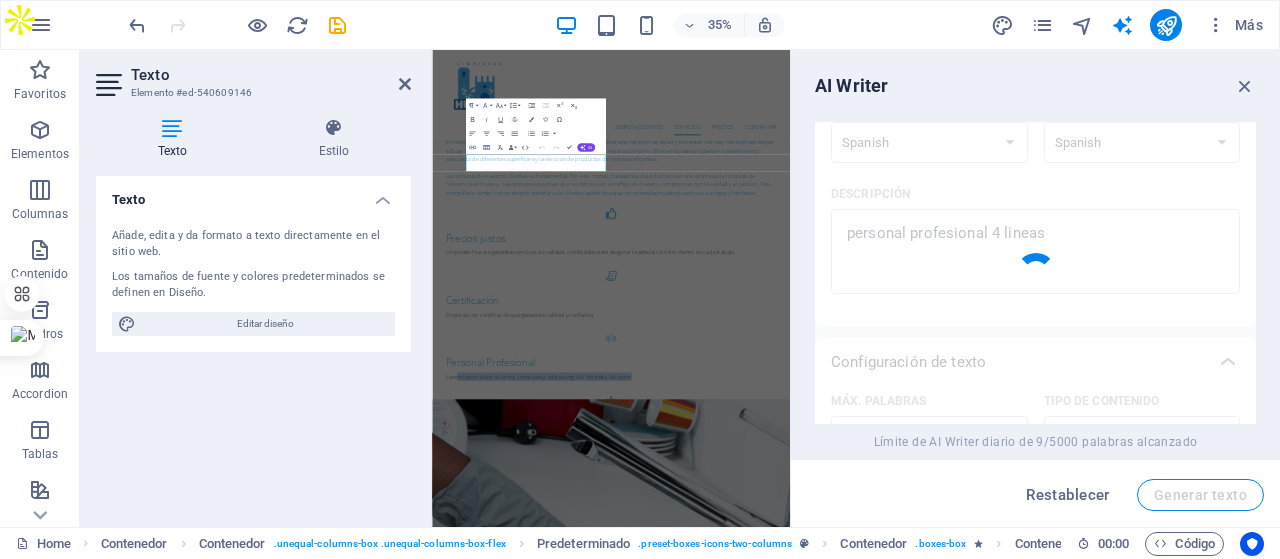 type on "x" 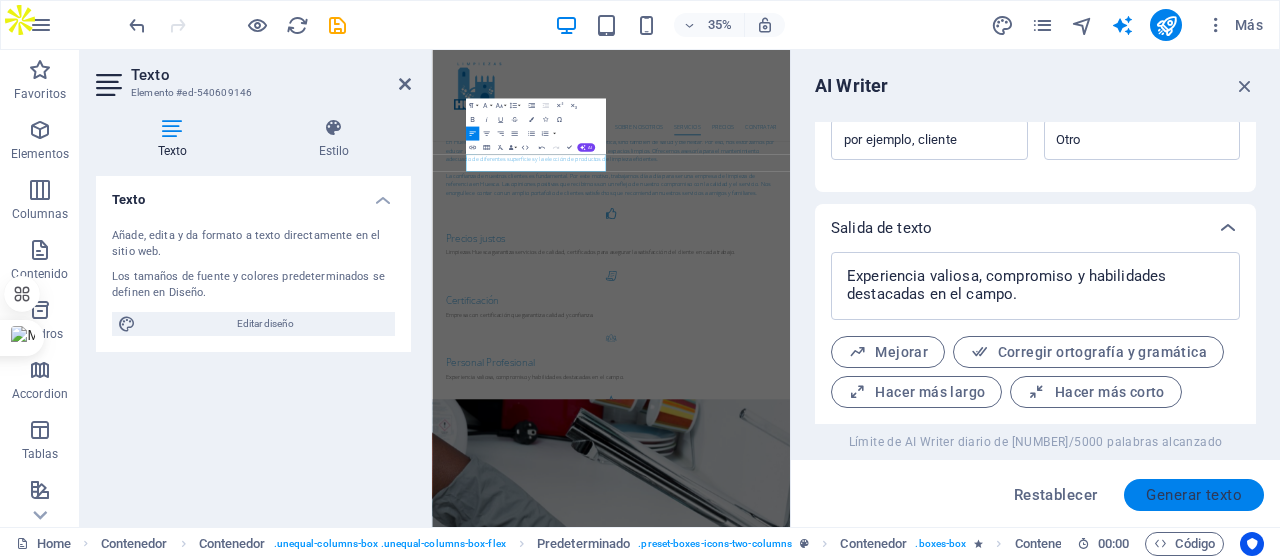 scroll, scrollTop: 718, scrollLeft: 0, axis: vertical 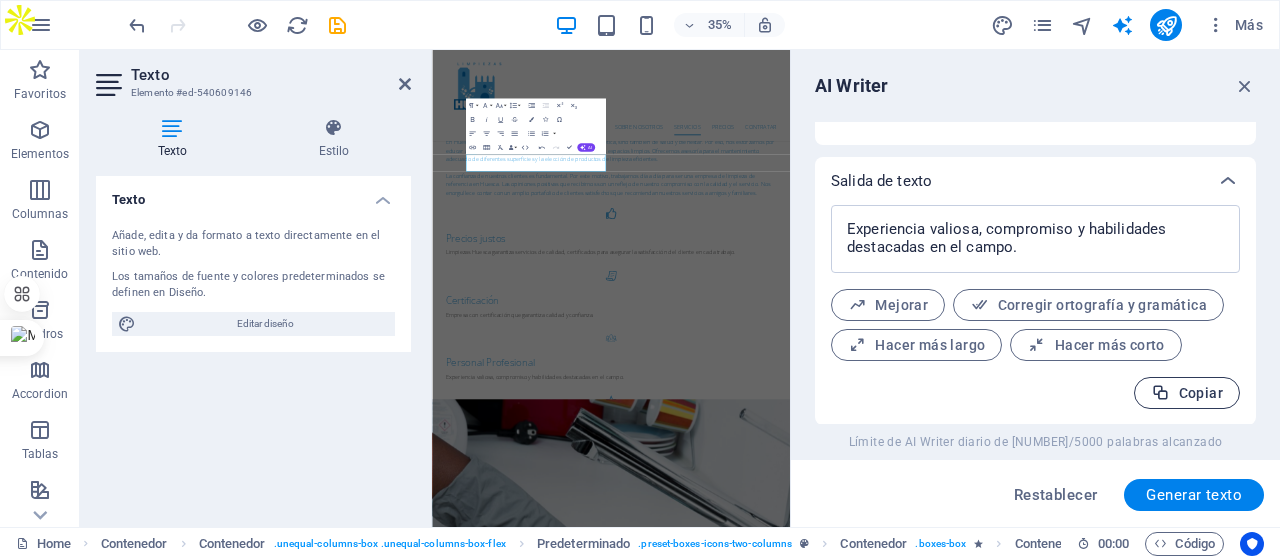 click on "Copiar" at bounding box center [1187, 393] 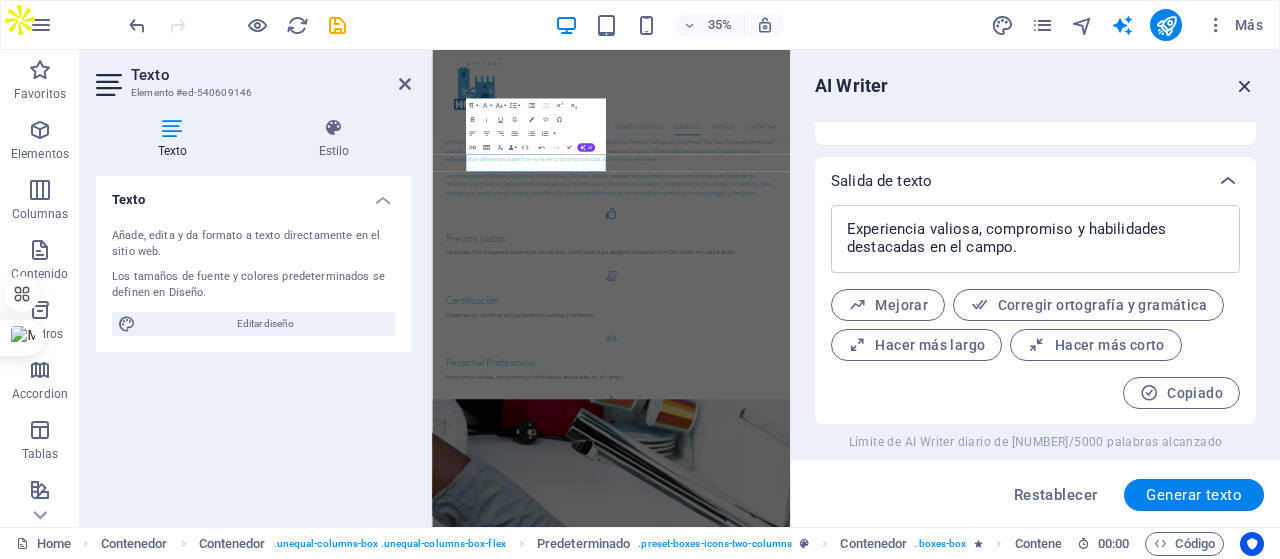 click at bounding box center [1245, 86] 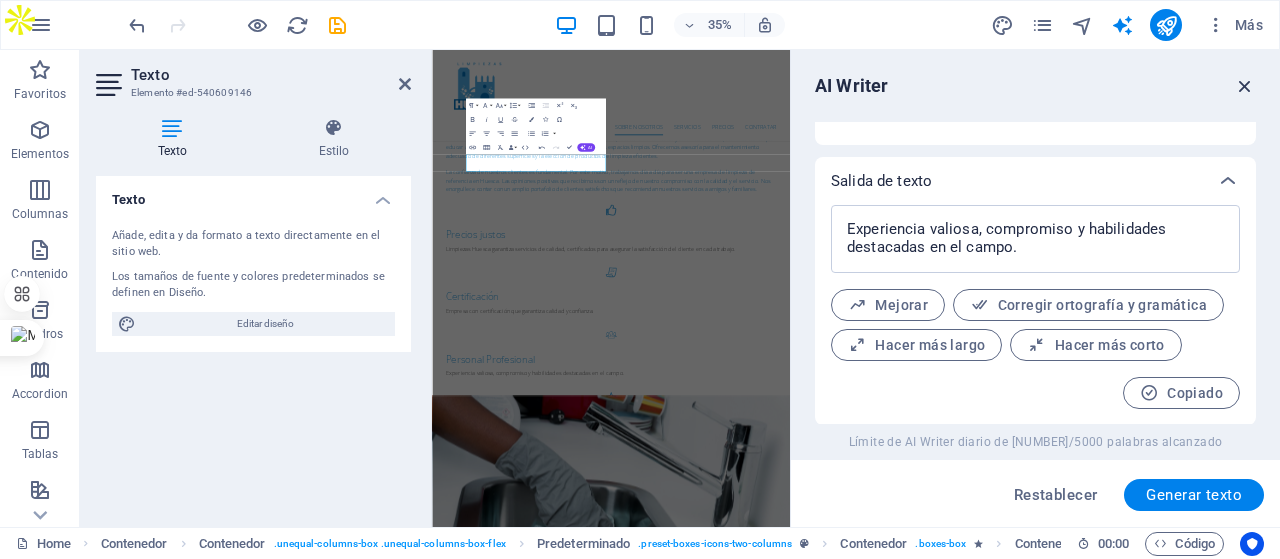 scroll, scrollTop: 1518, scrollLeft: 0, axis: vertical 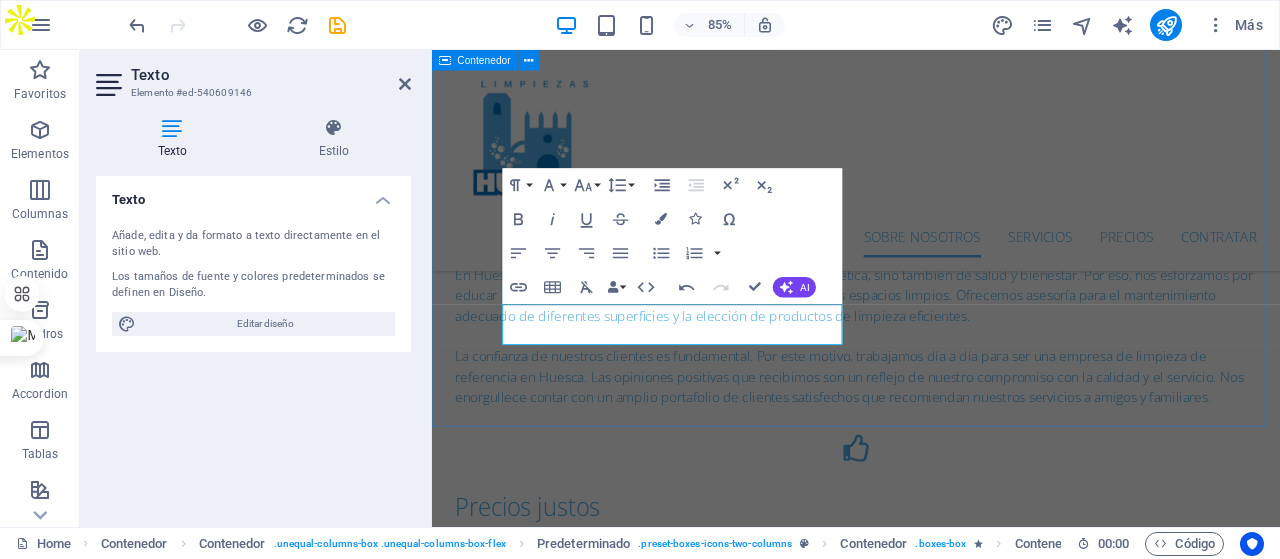 click on "Sobre nosotros En el corazón de Huesca se encuentra una empresa de limpieza comprometida con la excelencia y la satisfacción del cliente. Nos especializamos en ofrecer una amplia gama de servicios que garantizan un entorno limpio y saludable, ya sea en hogares, oficinas o espacios comerciales. Nuestra misión es transformar cada espacio en un lugar limpio y acogedor, utilizando métodos efectivos y productos respetuosos con el medio ambiente. Contamos con un equipo profesional altamente capacitado y experimentado, que aplica técnicas avanzadas de limpieza para cumplir con las más altas expectativas. Desde la limpieza general hasta los servicios especializados, nuestro catálogo incluye limpieza de alfombras, cristalizados, desinfección y mantenimiento de comunidades, entre otros. Todos nuestros servicios son adaptables a las necesidades específicas de cada cliente, asegurando así una atención personalizada.   Precios justos Certificación Empresa con certificación que garantiza calidad y confianza." at bounding box center [931, 412] 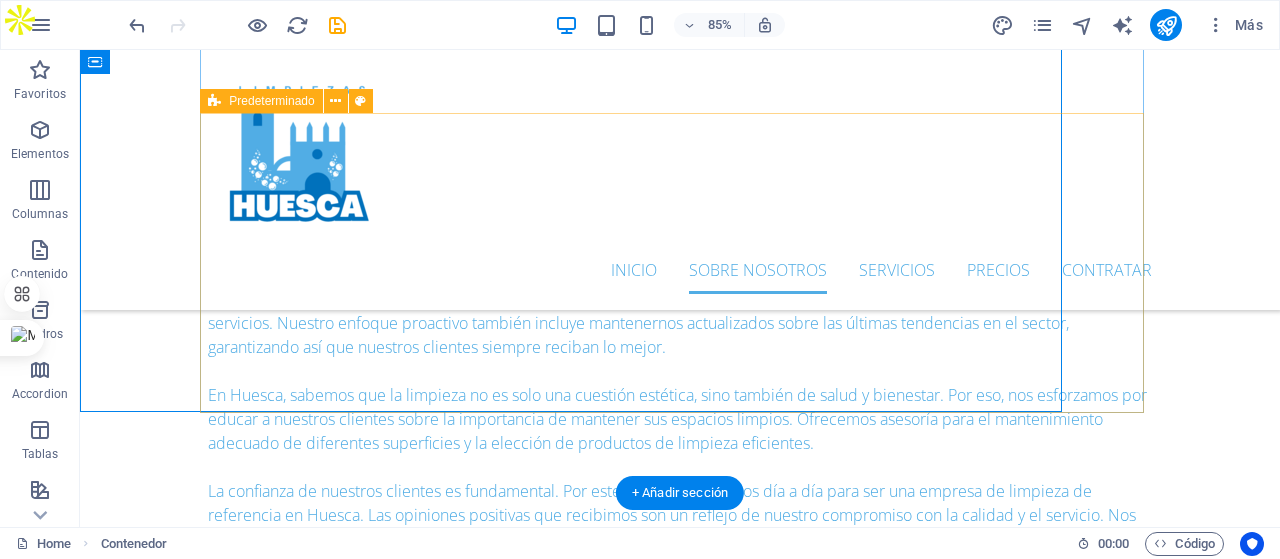 scroll, scrollTop: 1600, scrollLeft: 0, axis: vertical 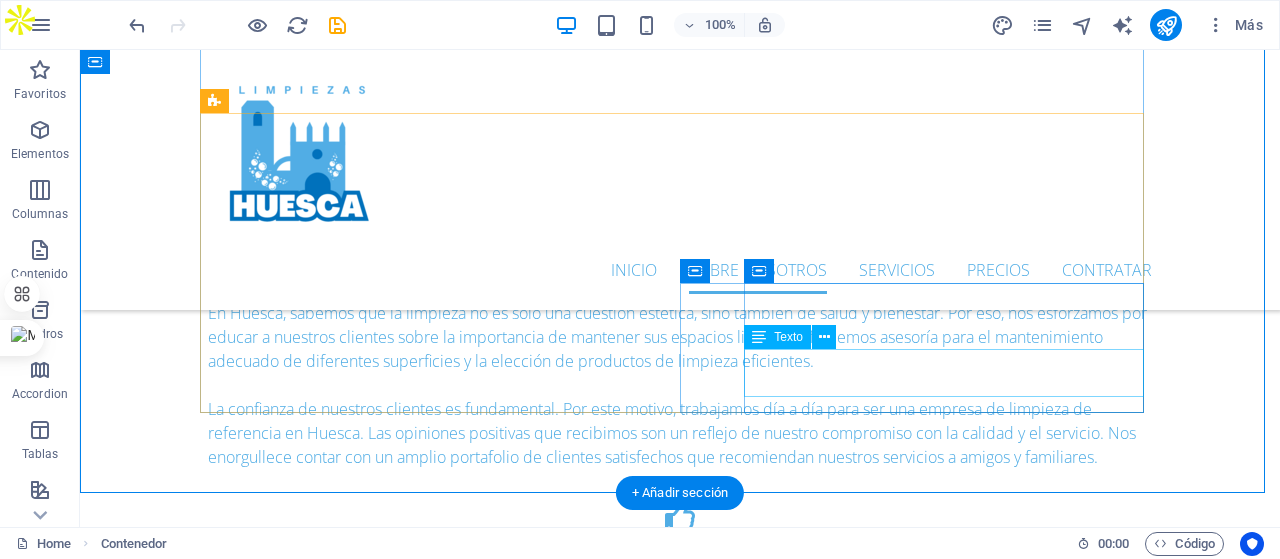 click on "Lorem ipsum dolor sit amet, consectetur adipisicing elit. Veritatis, dolorem!" at bounding box center [680, 1161] 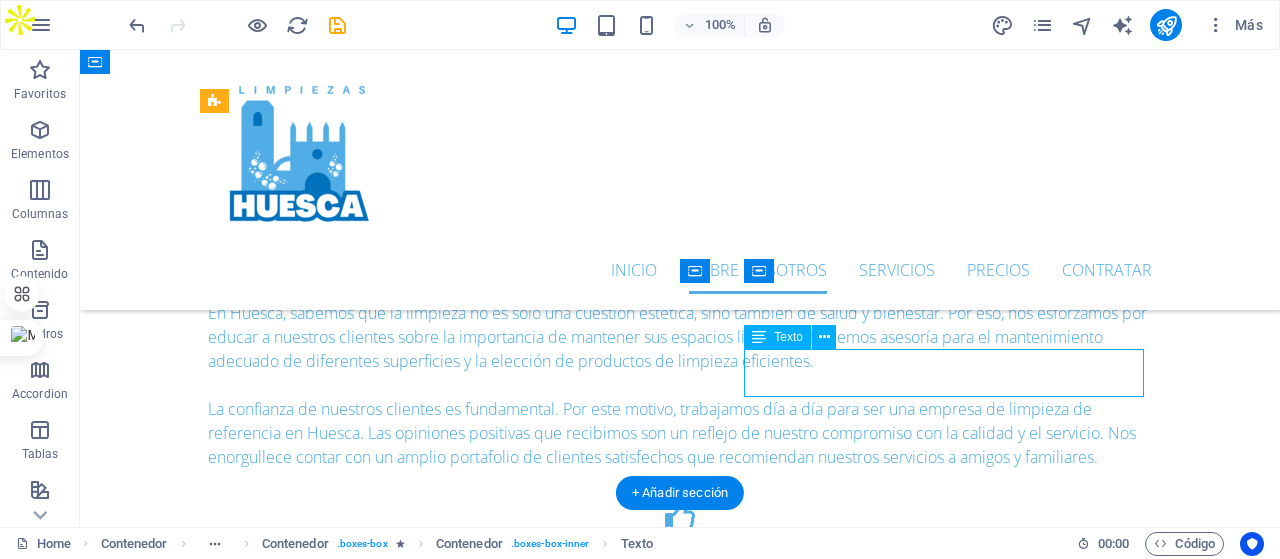 click on "Lorem ipsum dolor sit amet, consectetur adipisicing elit. Veritatis, dolorem!" at bounding box center (680, 1161) 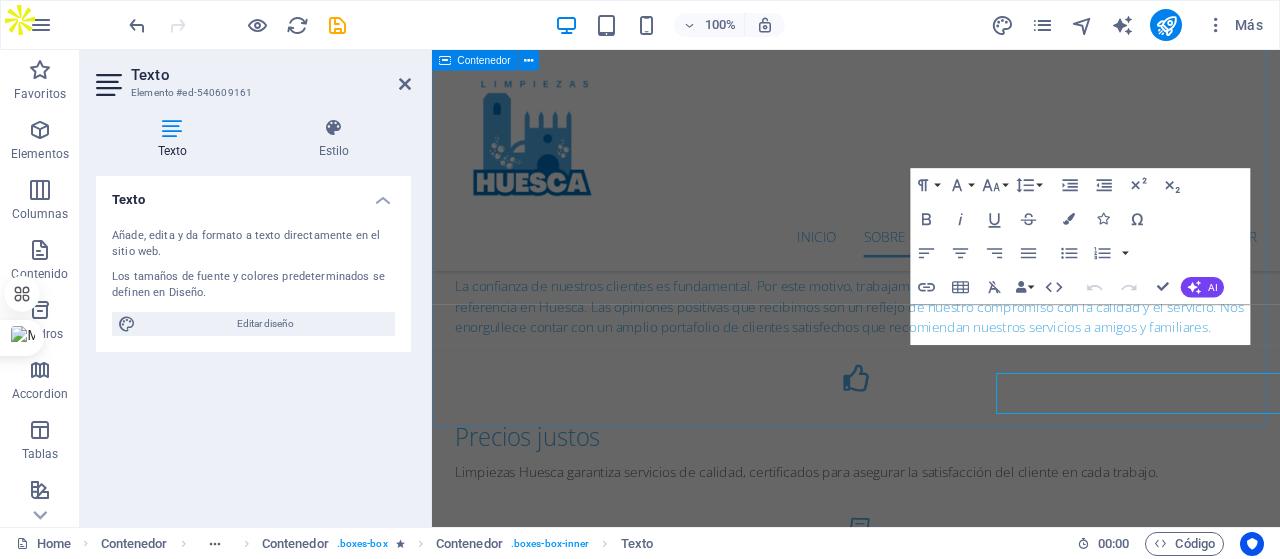 scroll, scrollTop: 1518, scrollLeft: 0, axis: vertical 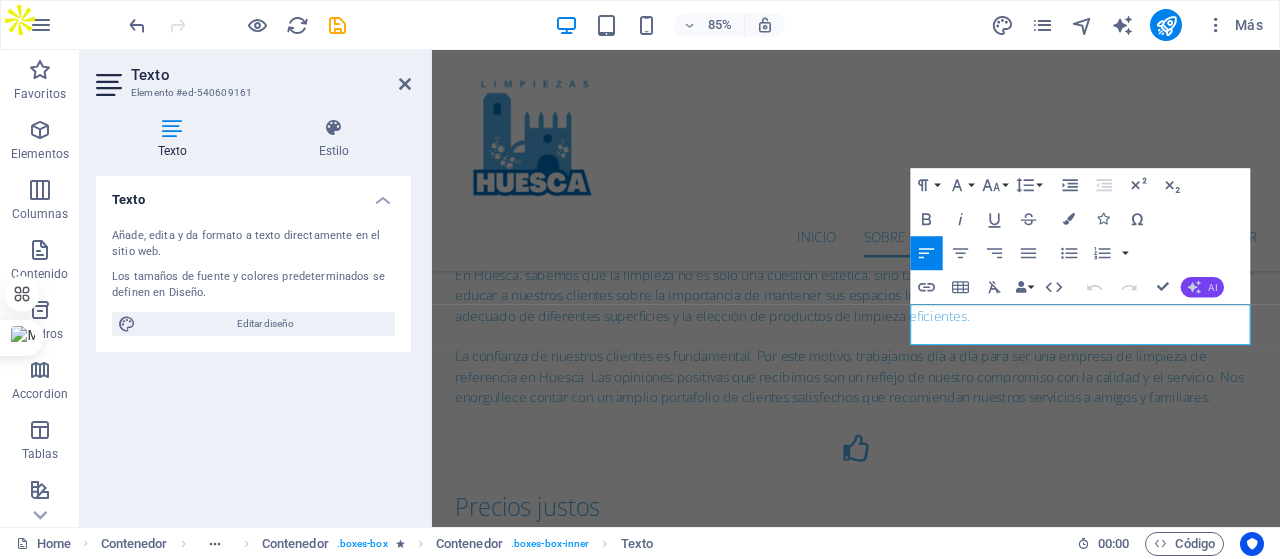 click 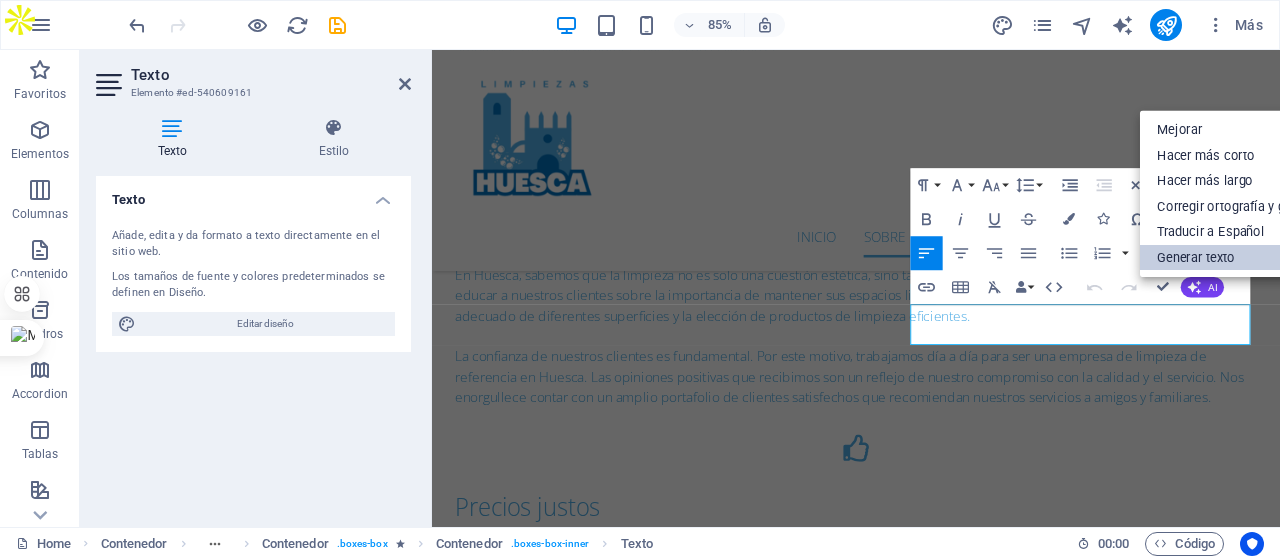 click on "Generar texto" at bounding box center [1246, 258] 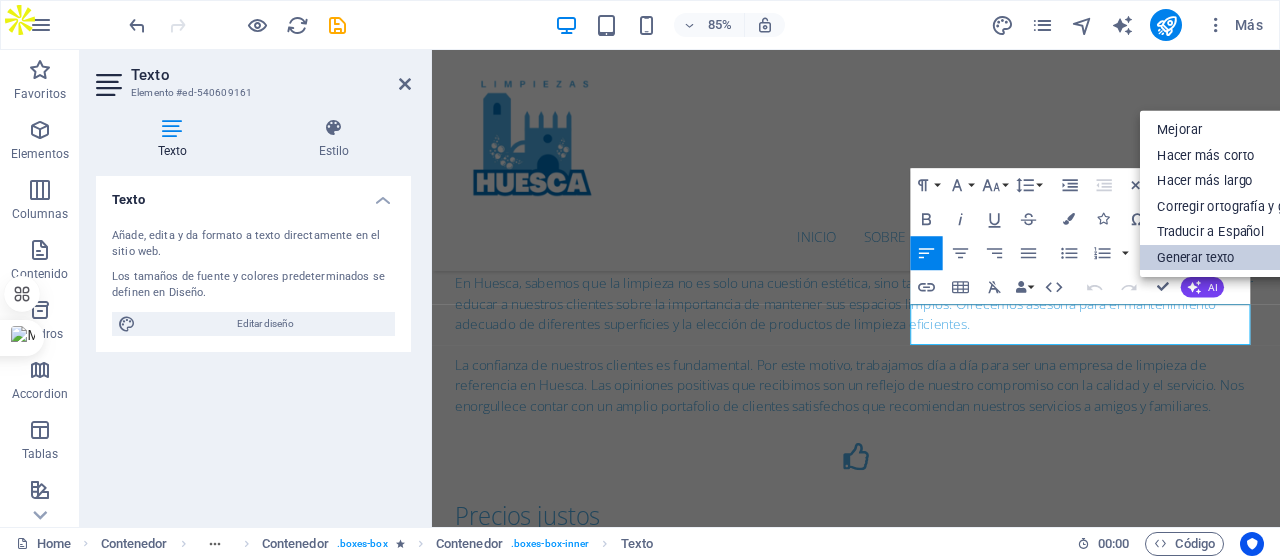 scroll, scrollTop: 1528, scrollLeft: 0, axis: vertical 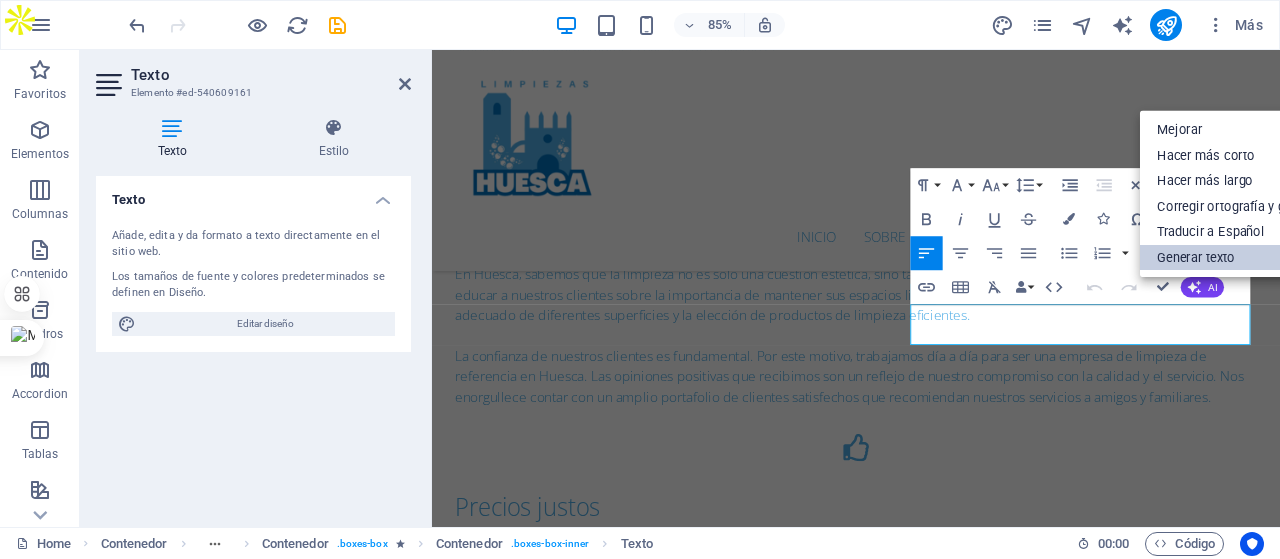 select on "Spanish" 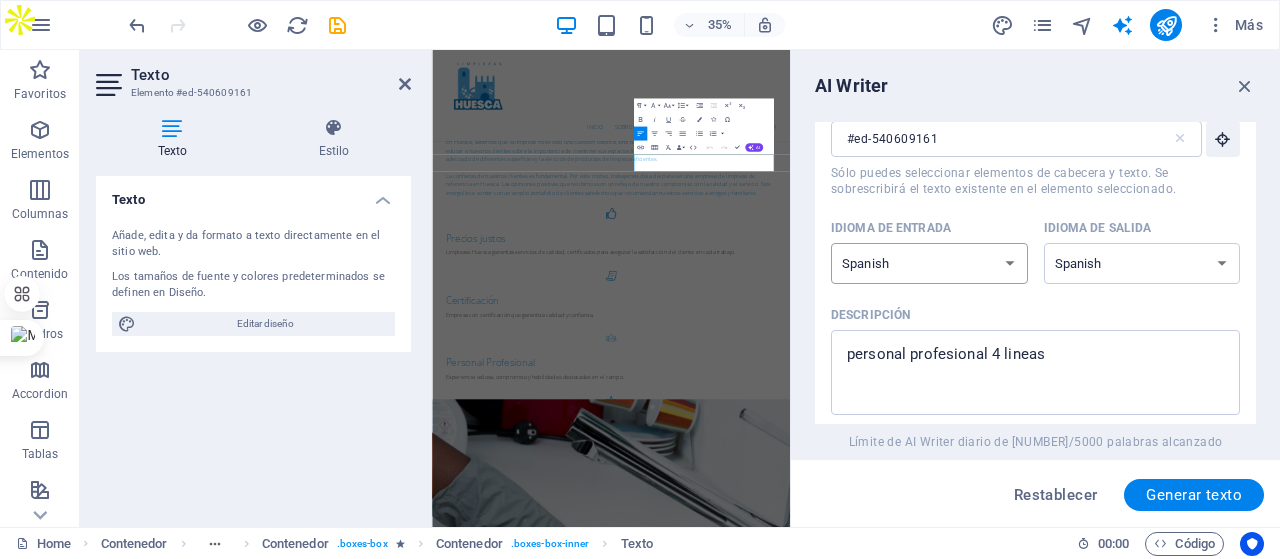 scroll, scrollTop: 100, scrollLeft: 0, axis: vertical 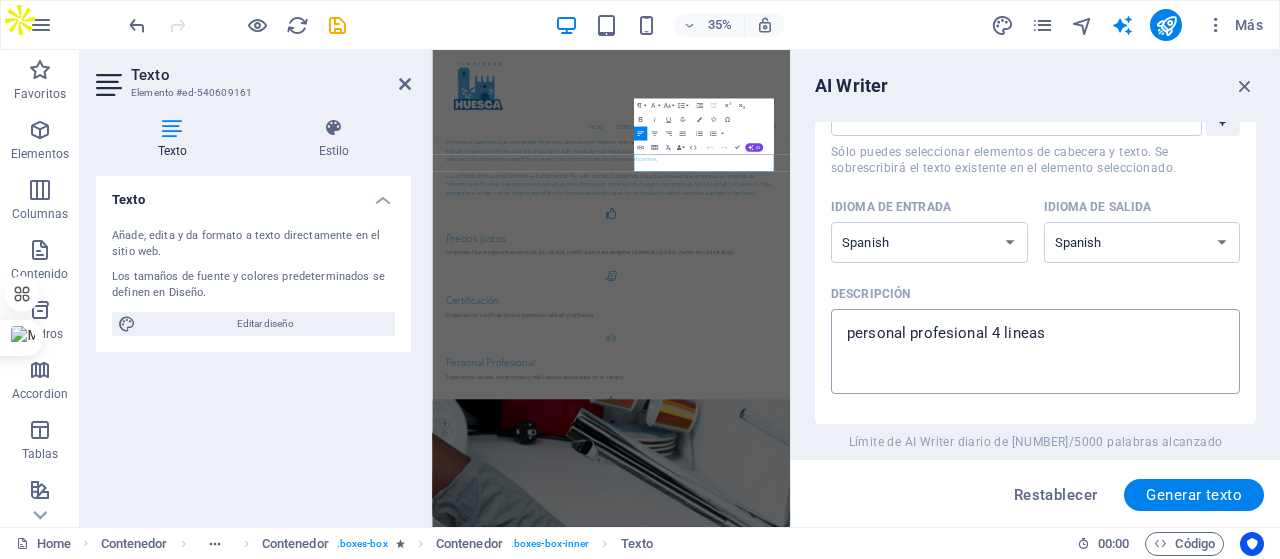 type on "x" 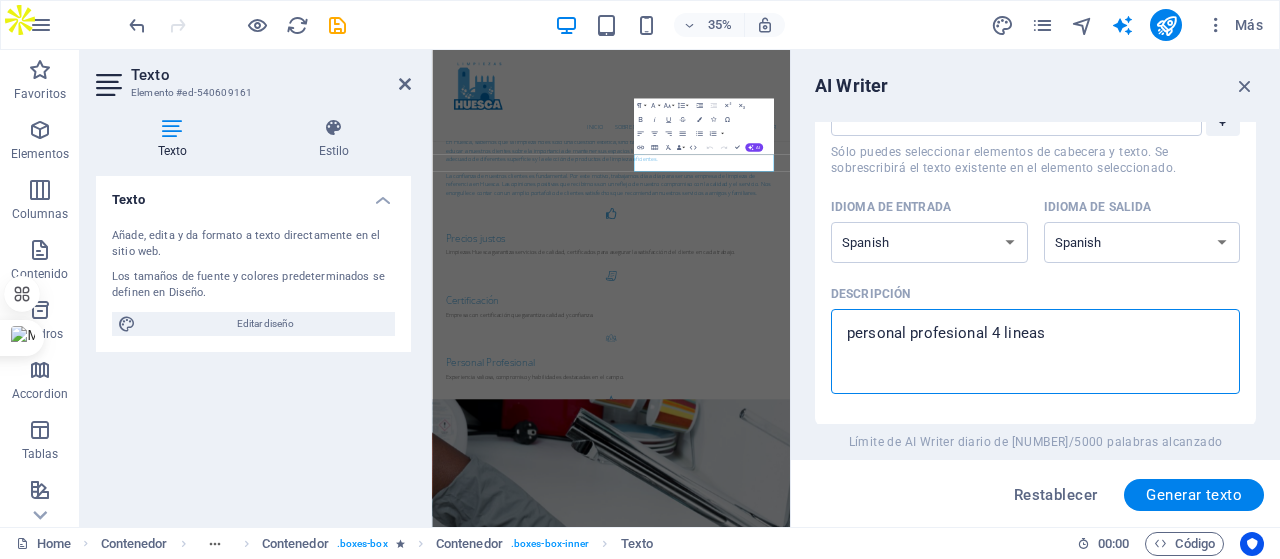 drag, startPoint x: 982, startPoint y: 333, endPoint x: 838, endPoint y: 338, distance: 144.08678 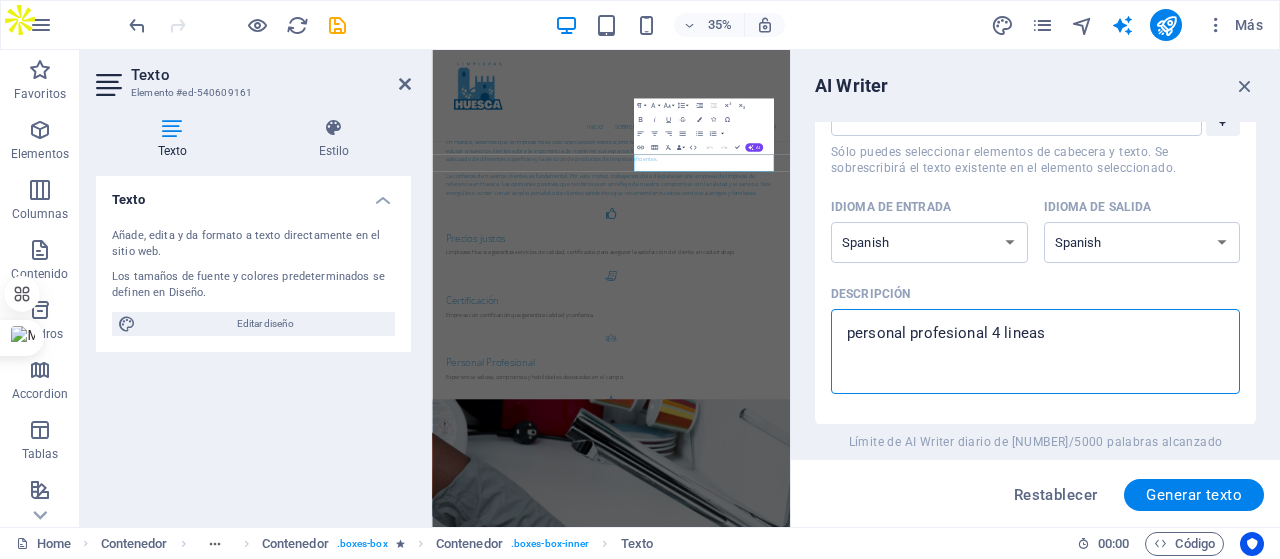 click on "personal profesional 4 lineas
x ​" at bounding box center [1035, 351] 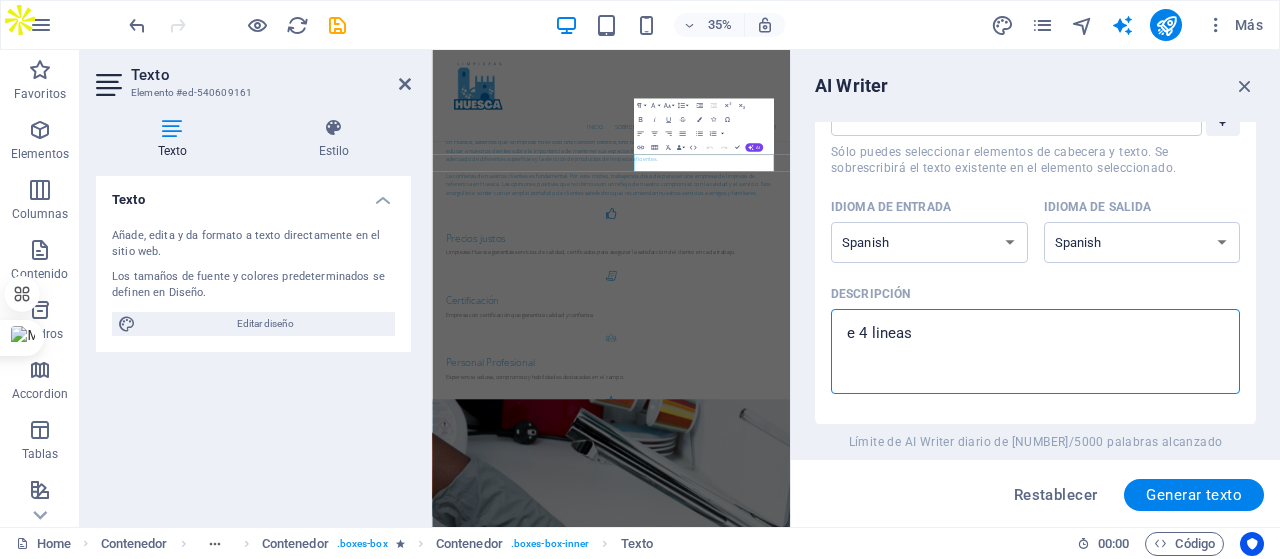 type on "em 4 lineas" 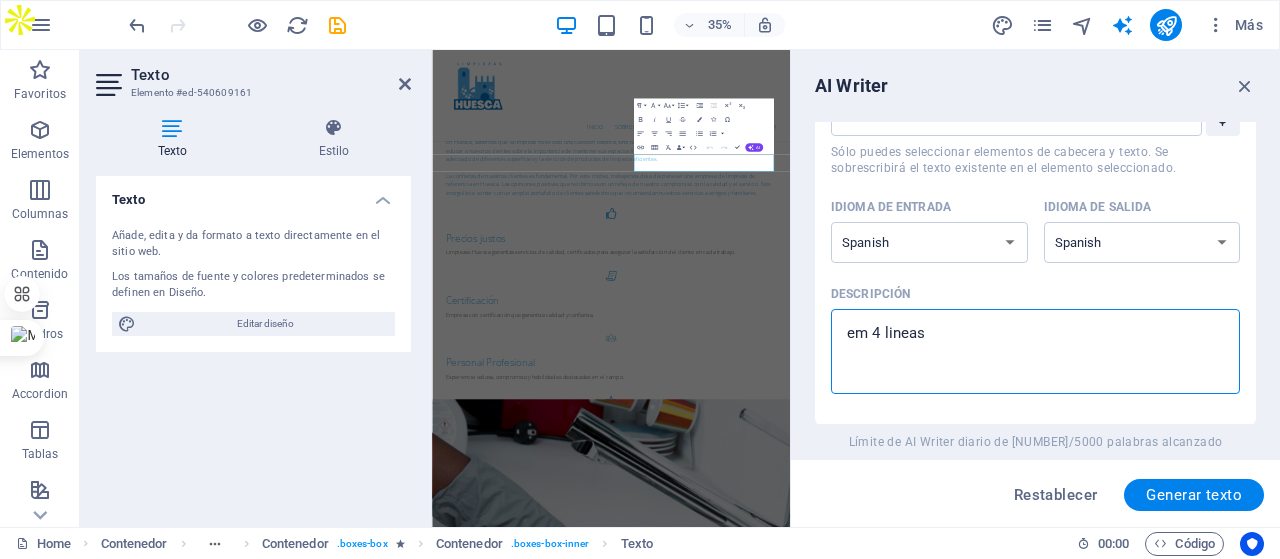 type on "emp 4 lineas" 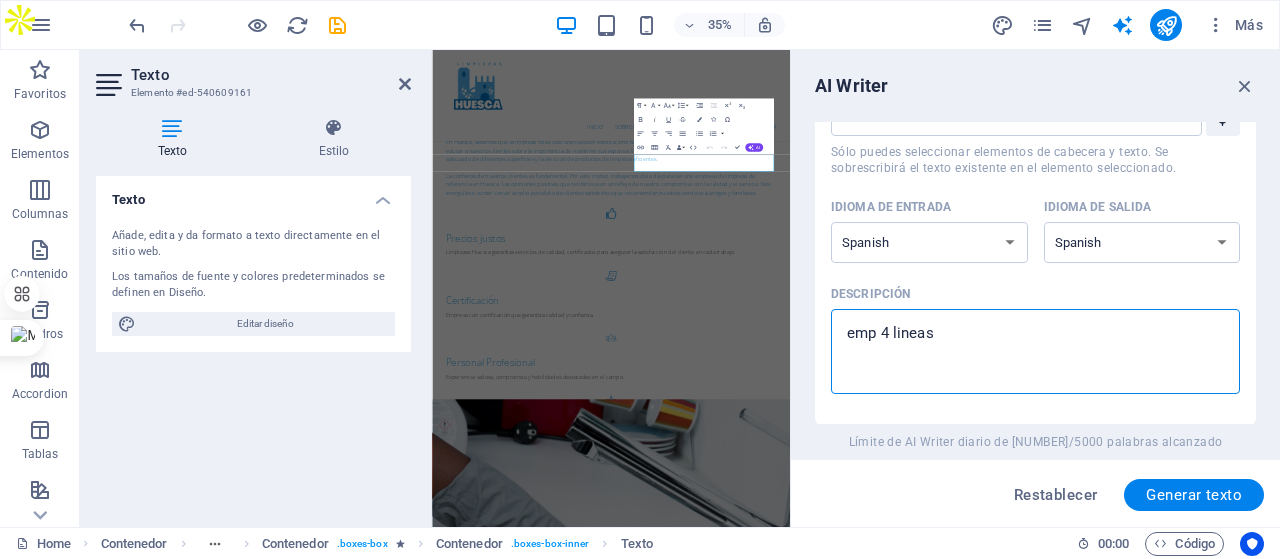 type on "x" 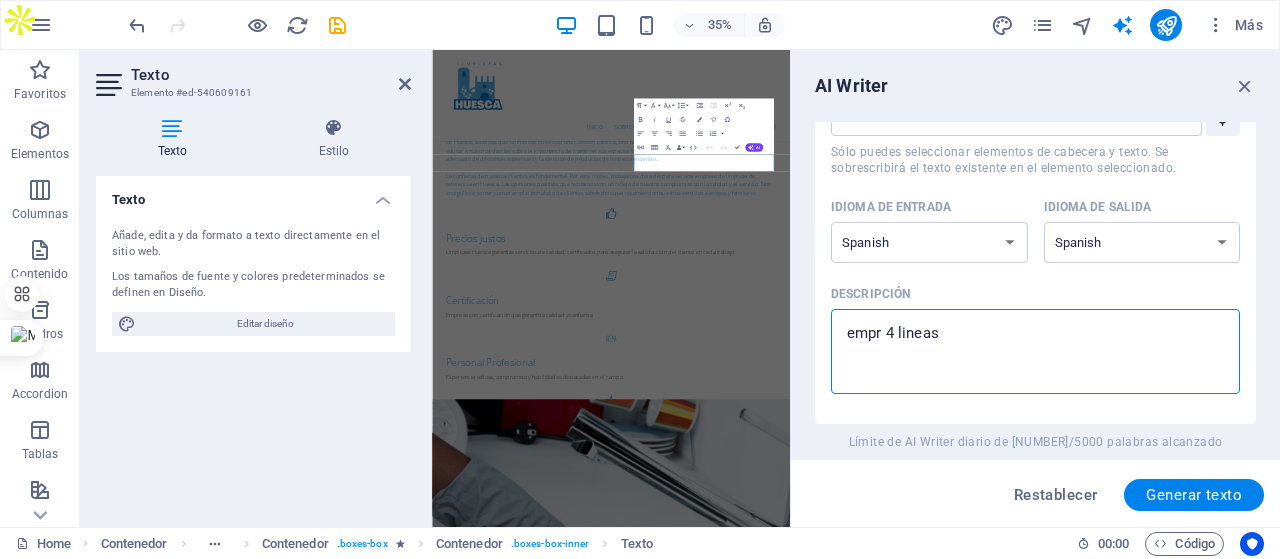 type on "empre 4 lineas" 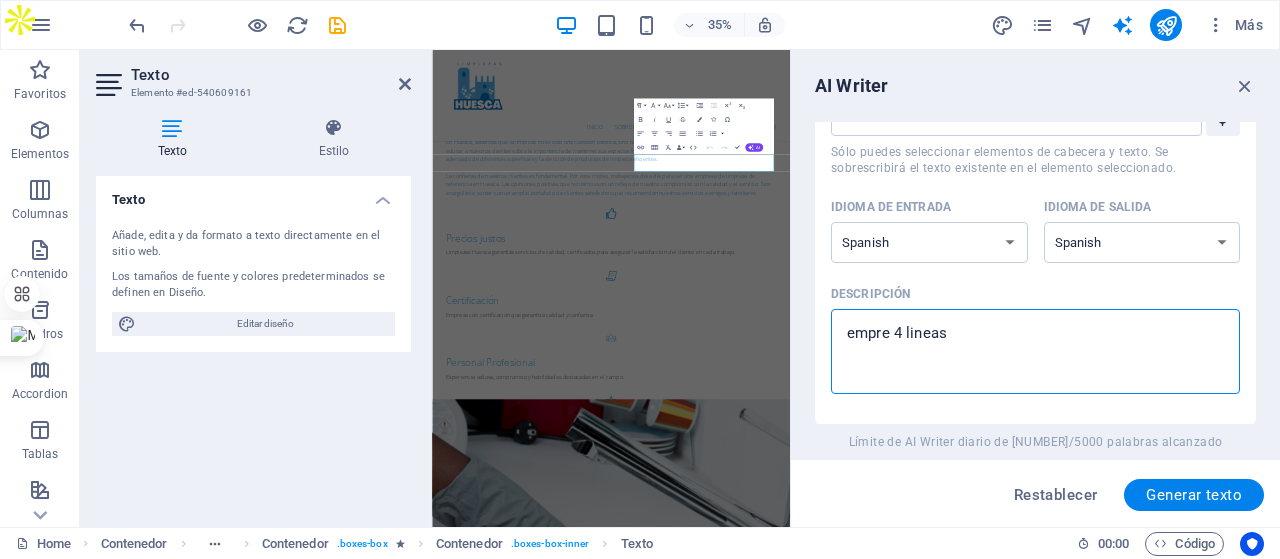 type on "empr 4 lineas" 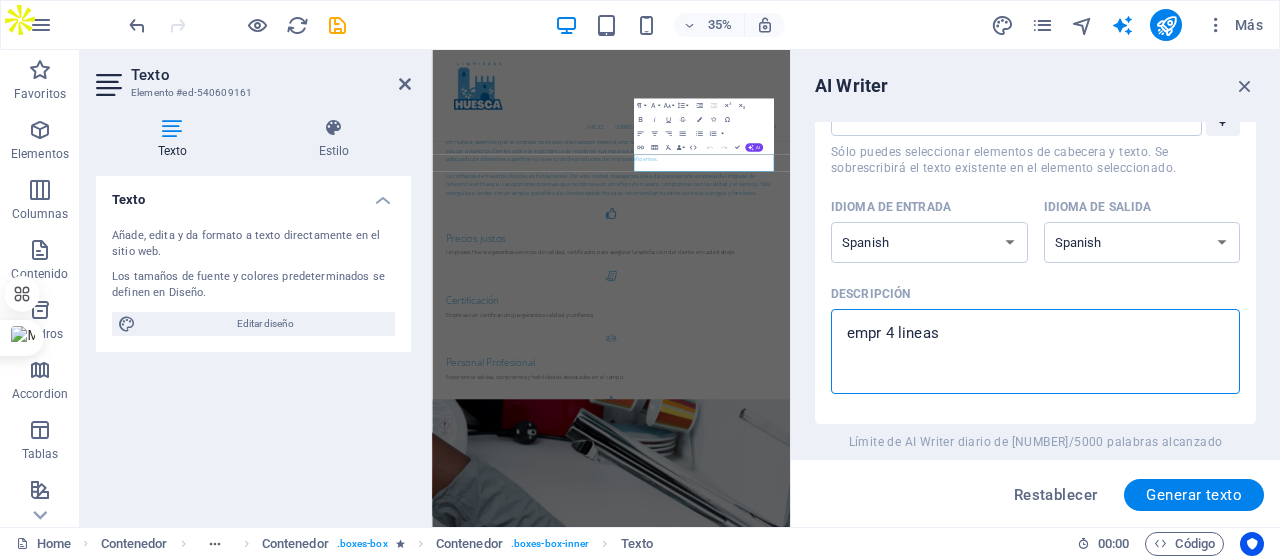 type on "emprs 4 lineas" 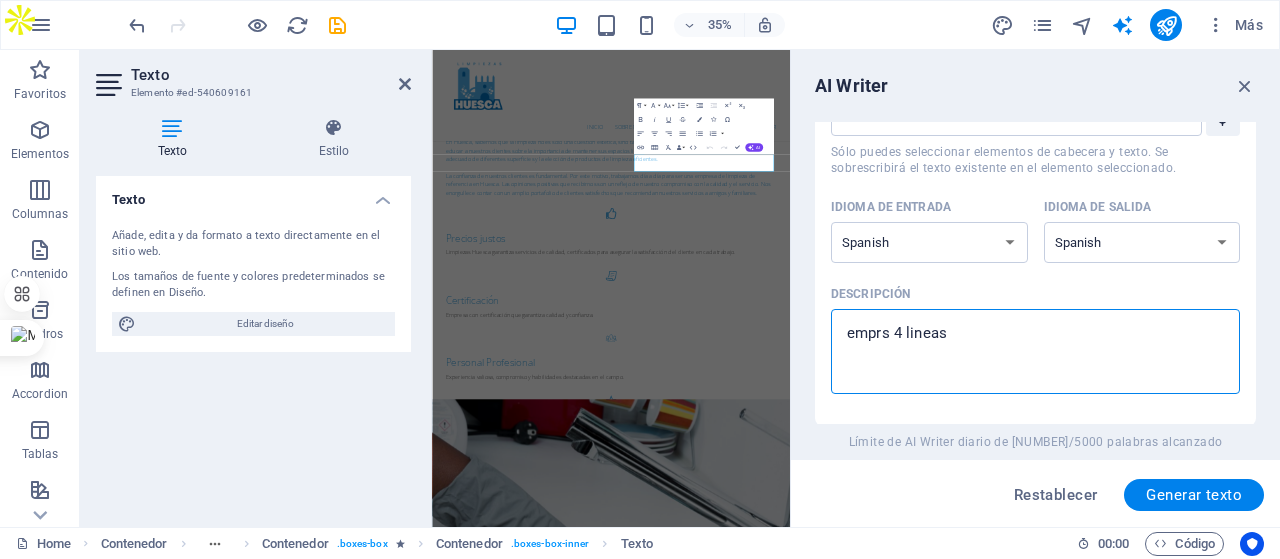type on "emprsa 4 lineas" 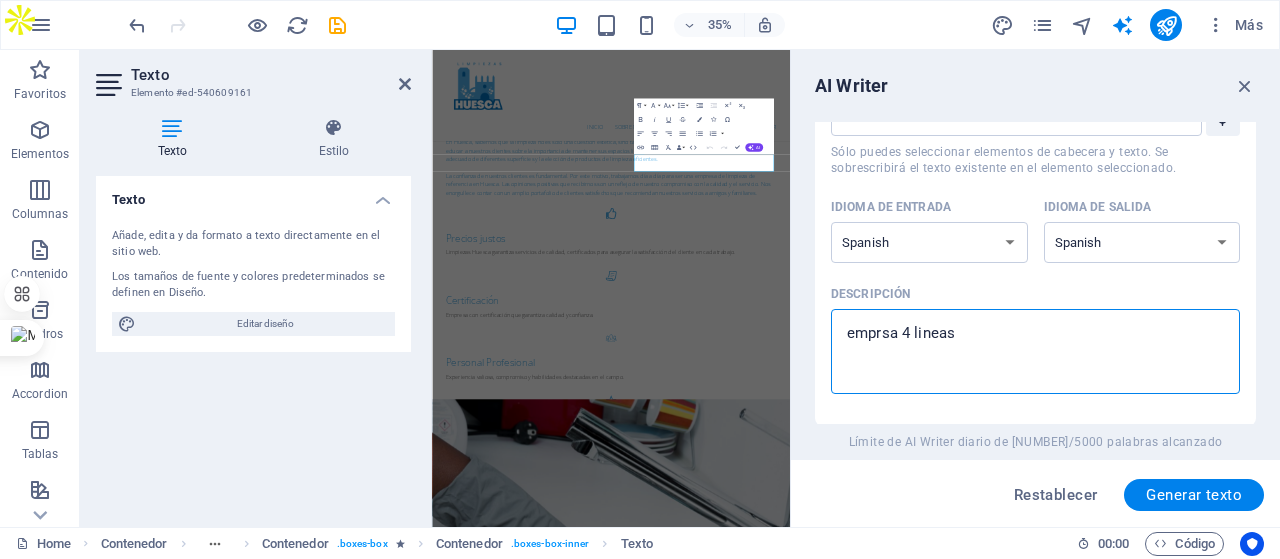 type on "emprsa  4 lineas" 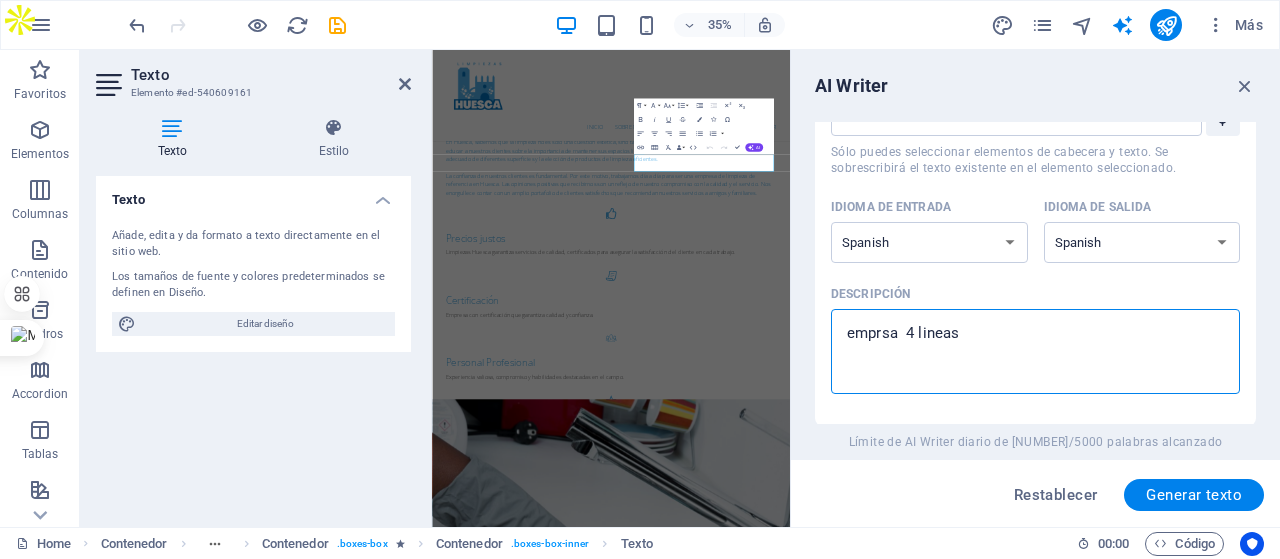 type on "emprsa 4 lineas" 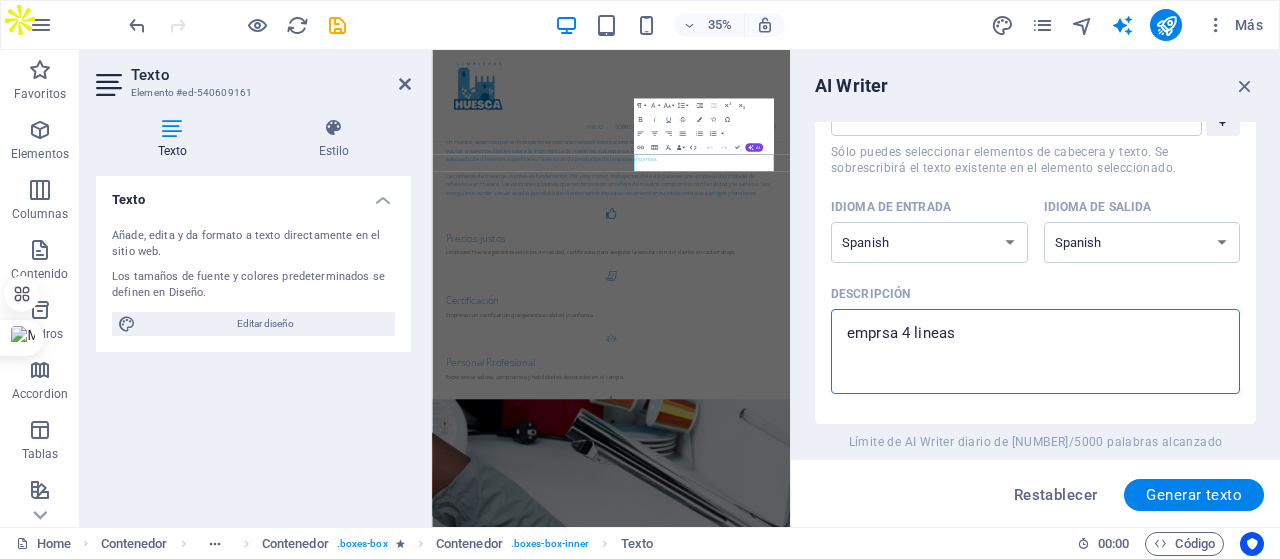 type on "emprs 4 lineas" 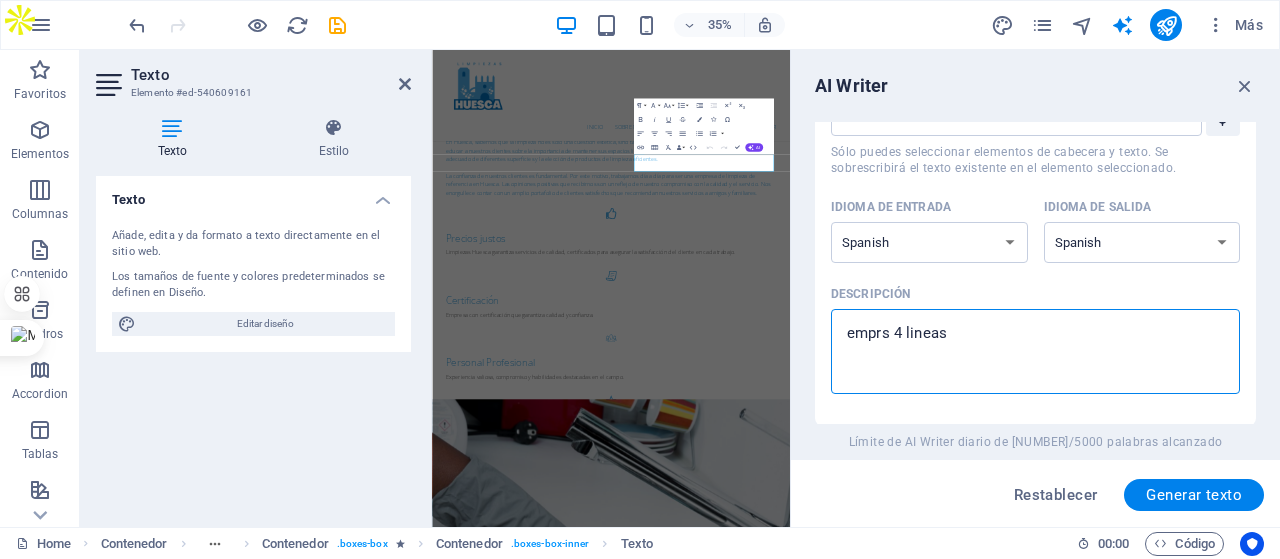 type on "empr 4 lineas" 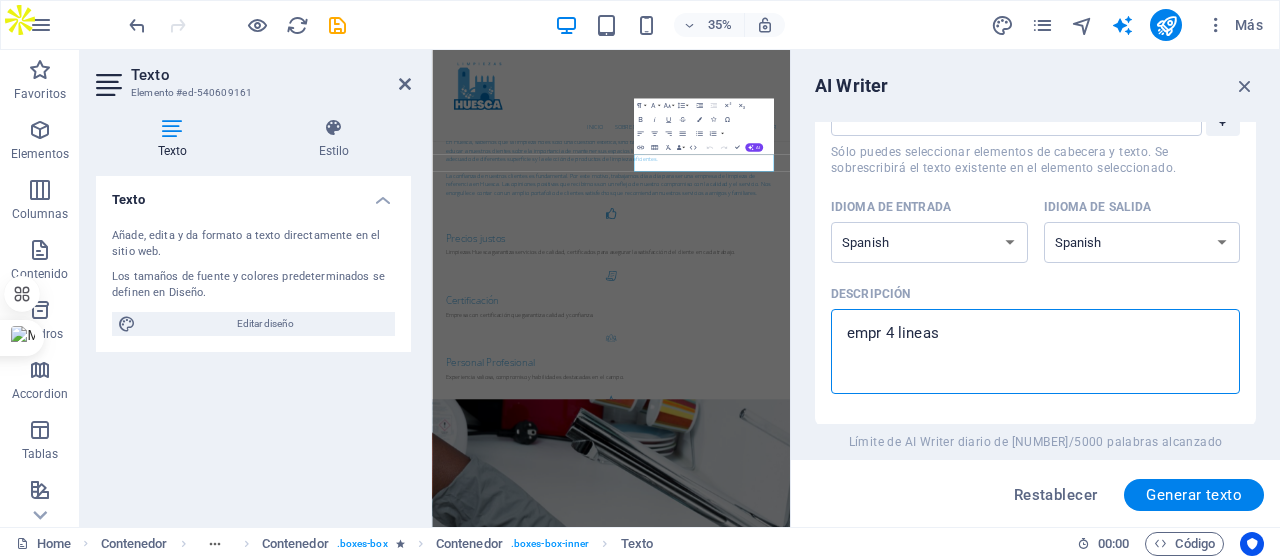 type on "empre 4 lineas" 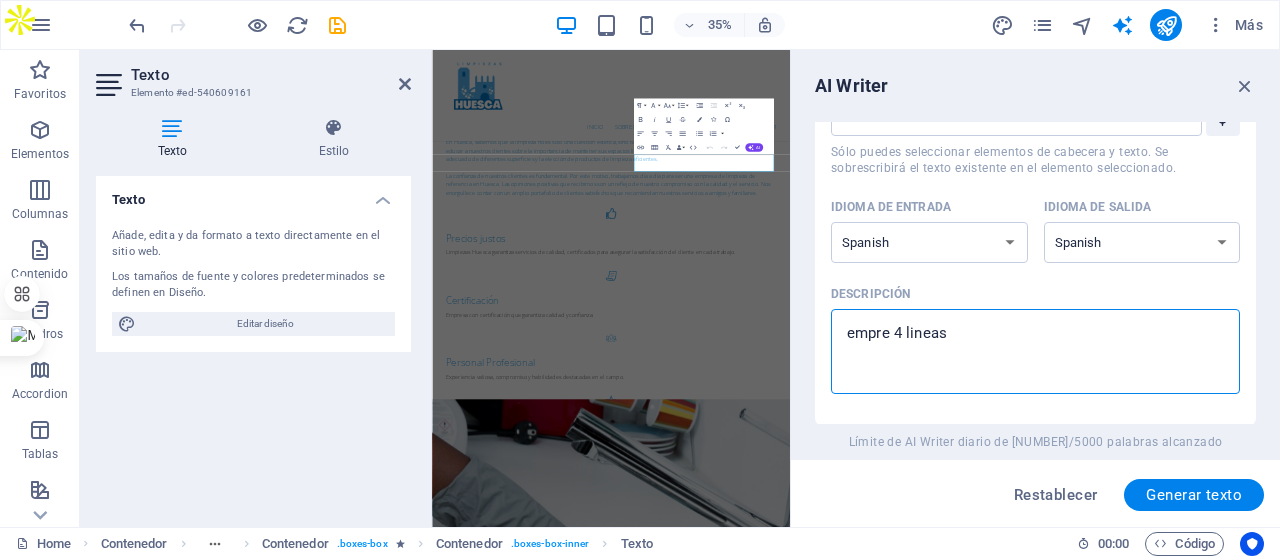 type on "empres 4 lineas" 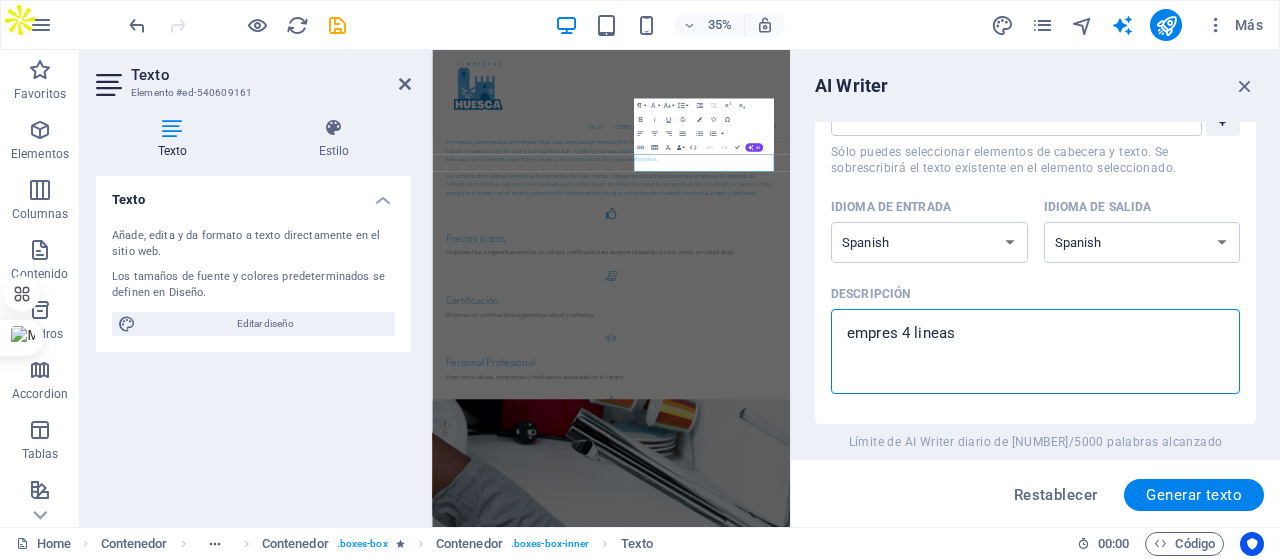 type on "empresa 4 lineas" 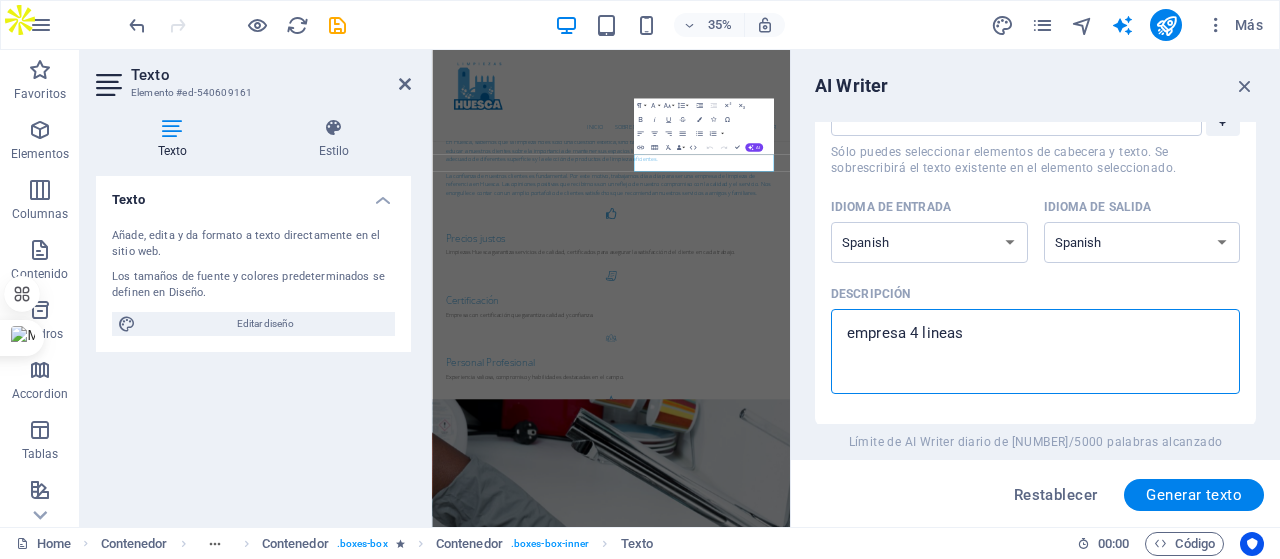 type on "empresa  4 lineas" 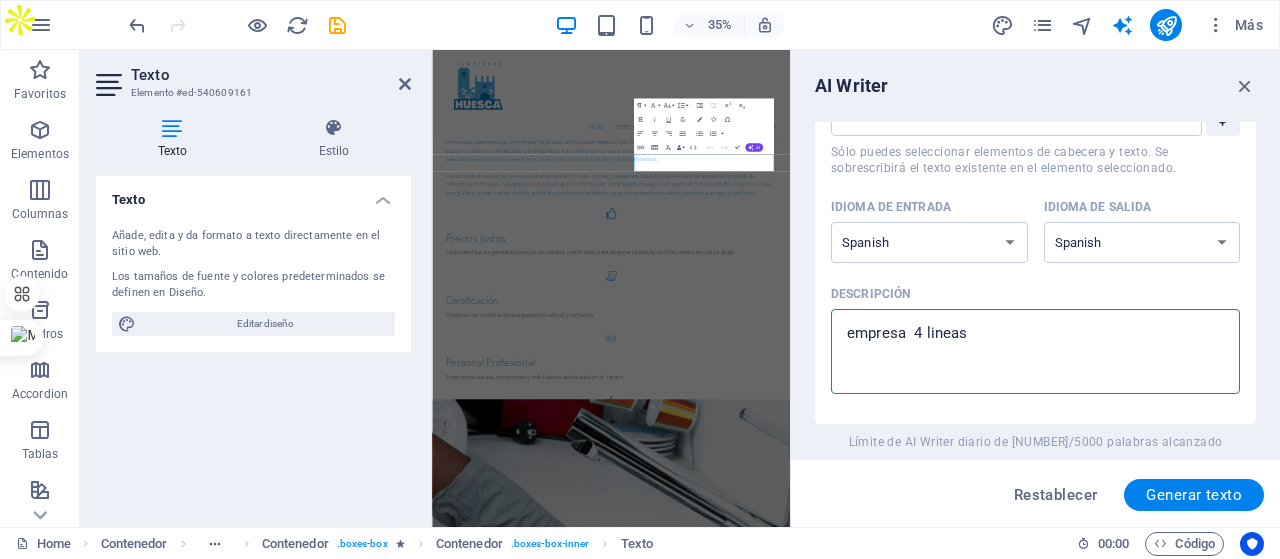 type on "empresa d 4 lineas" 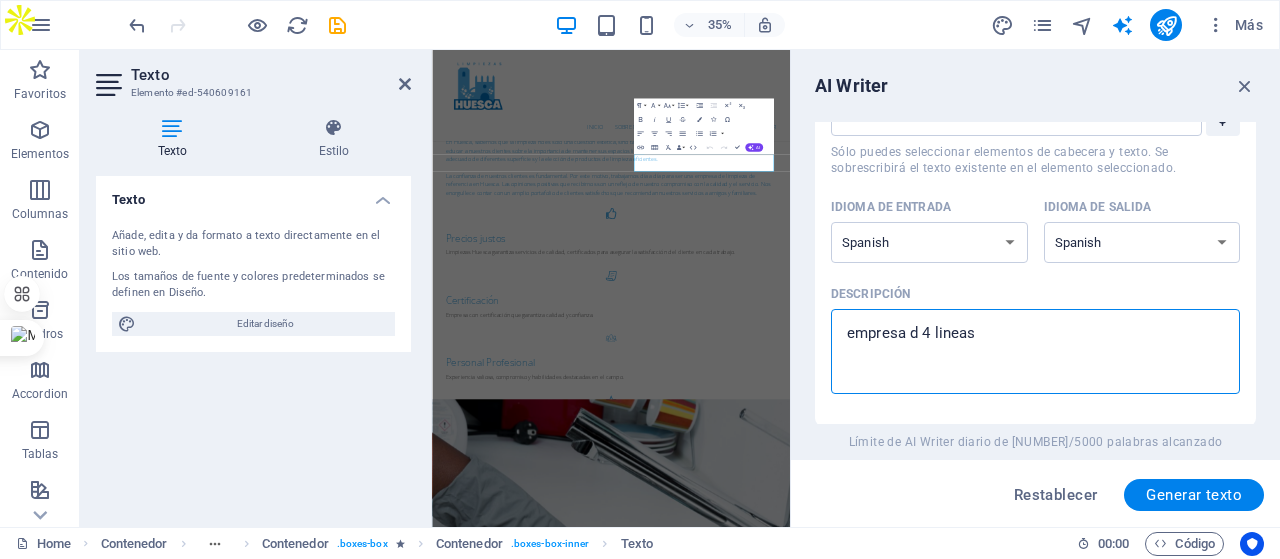 type on "empresa de 4 lineas" 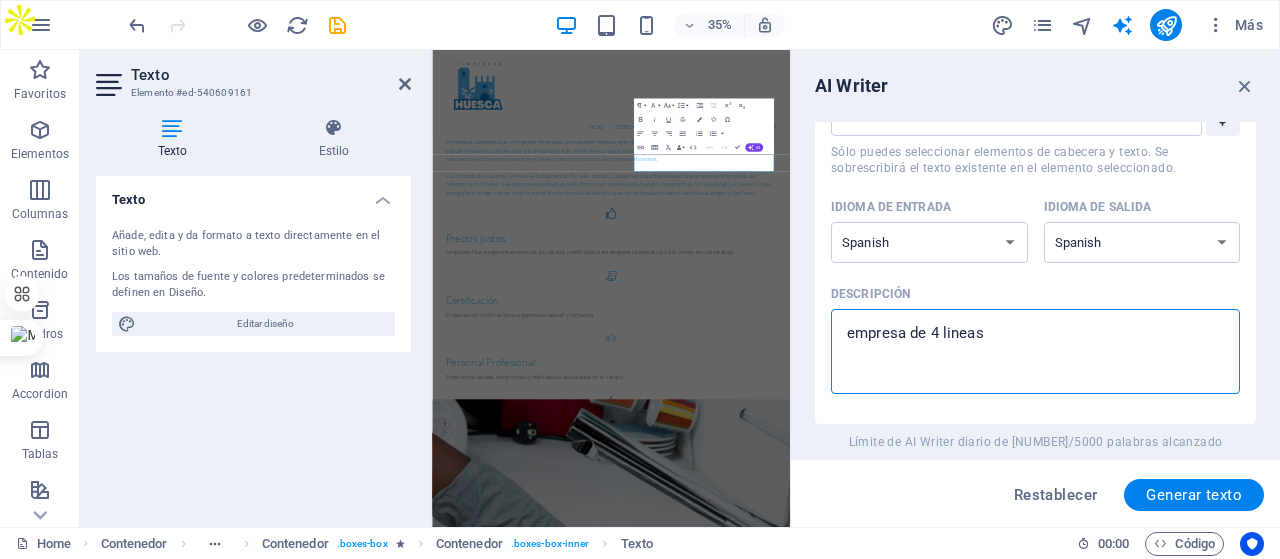 type on "empresa de  4 lineas" 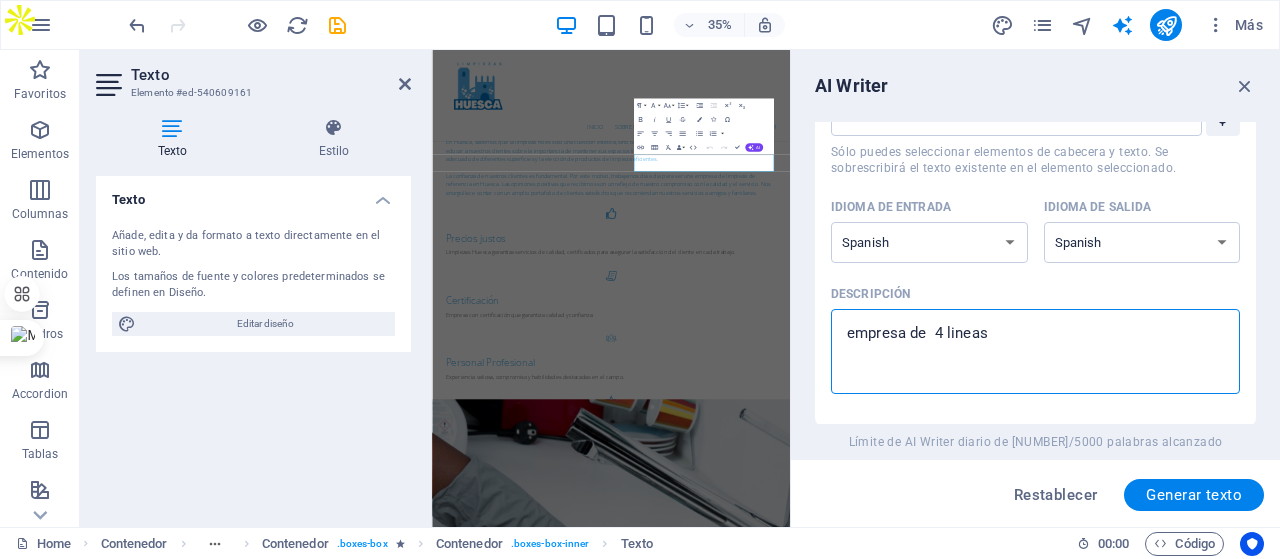 type on "x" 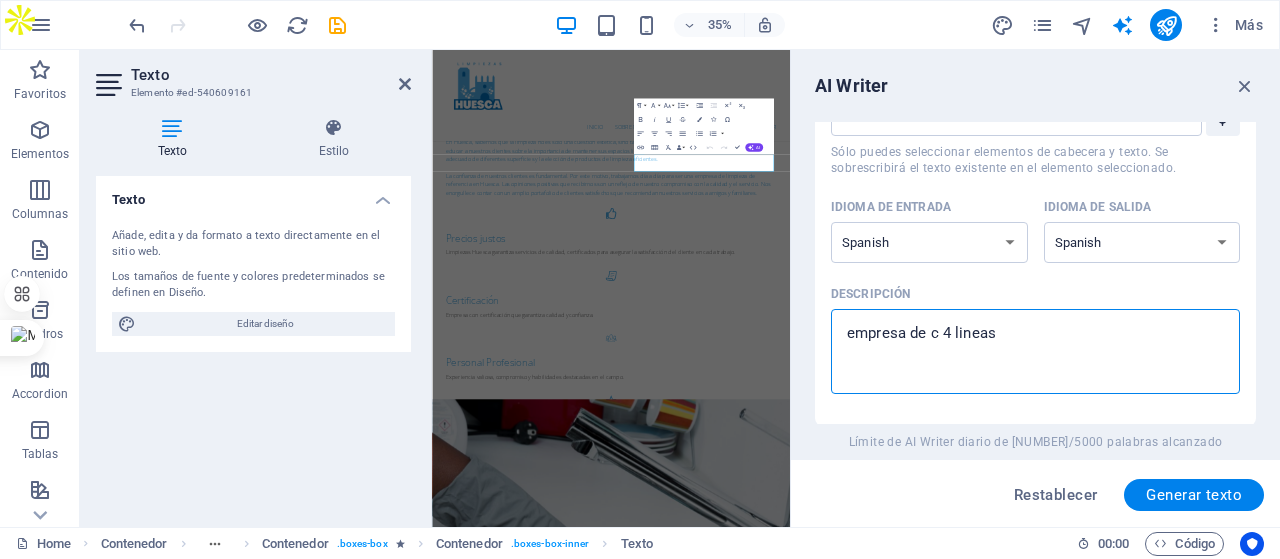 type on "empresa de co 4 lineas" 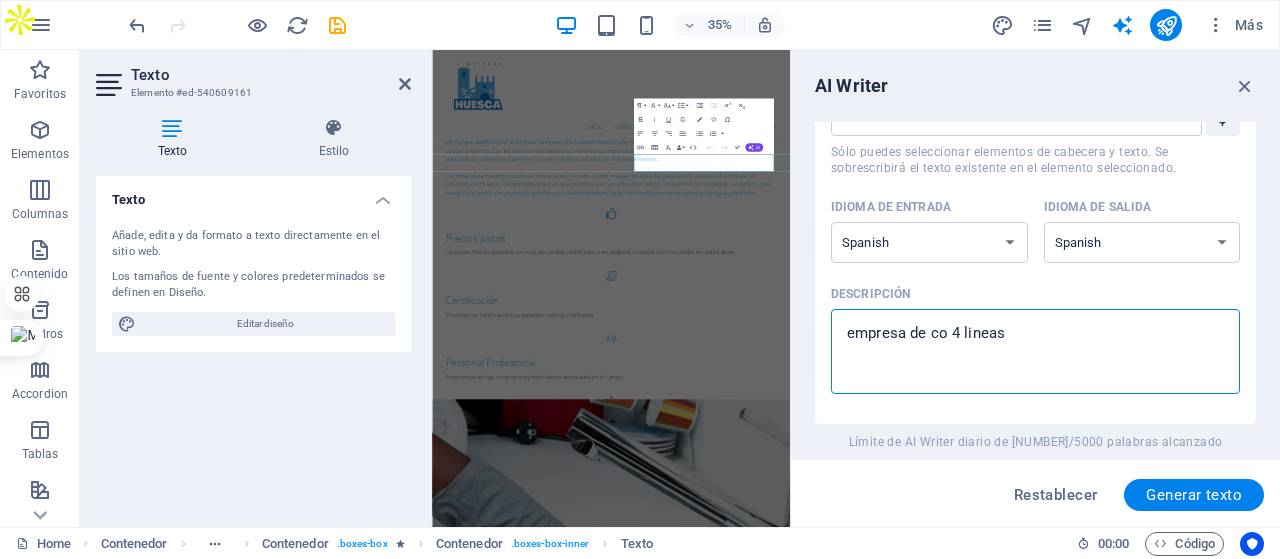 type on "empresa de con 4 lineas" 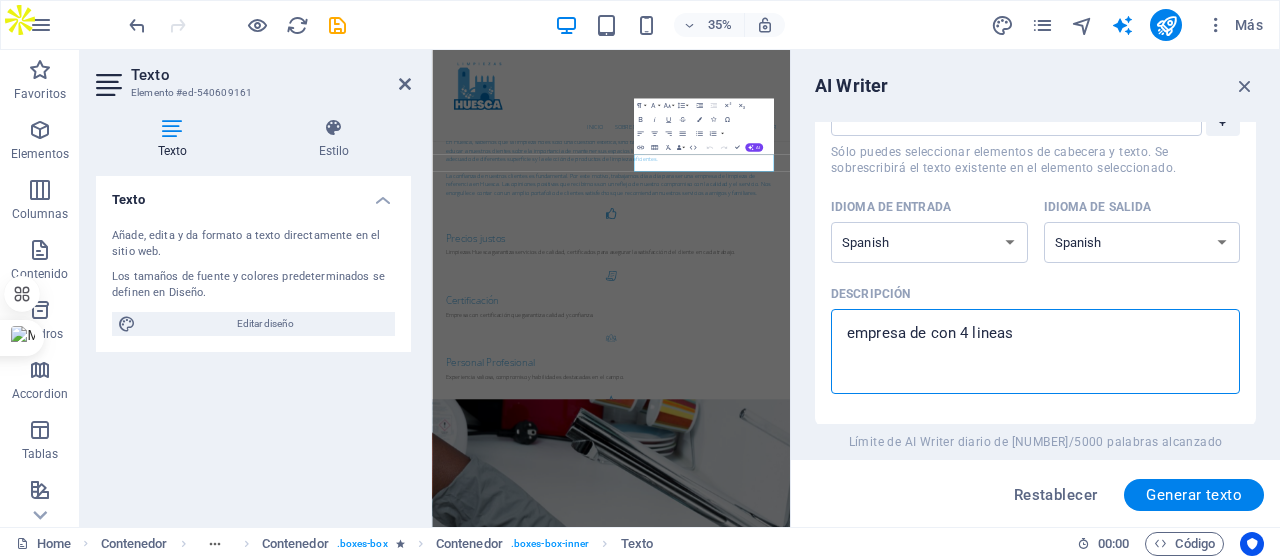 type on "empresa de conf 4 lineas" 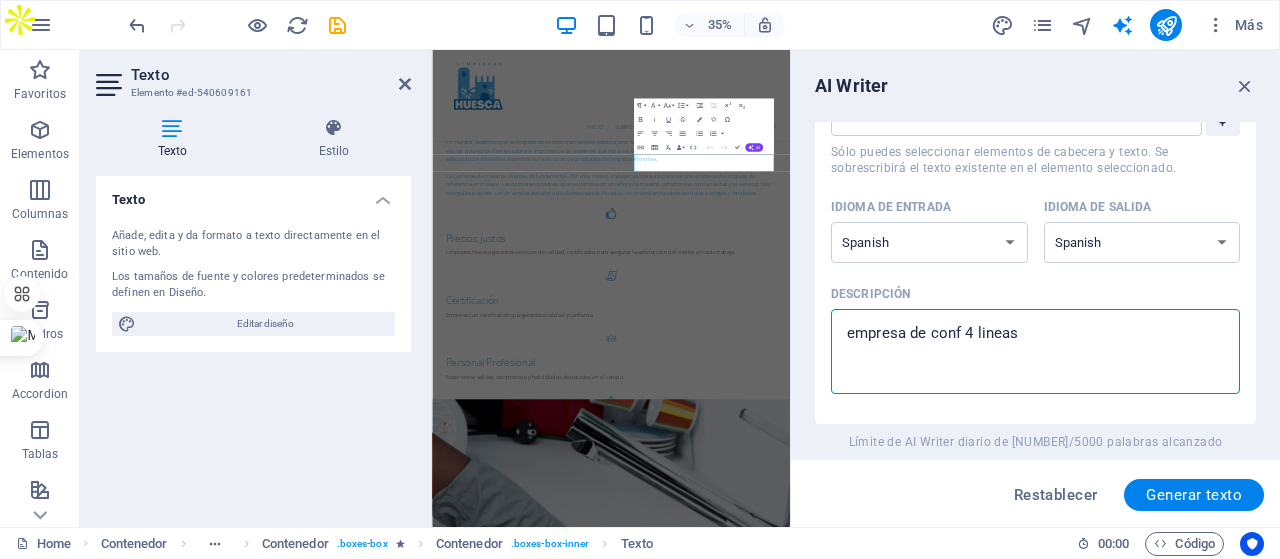 type on "x" 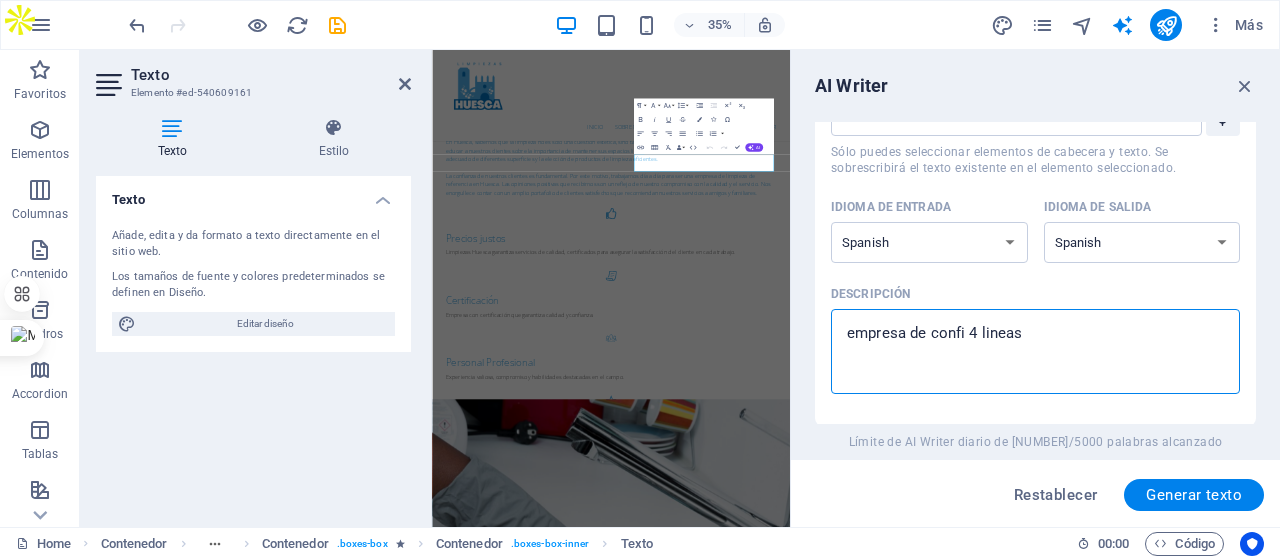 type on "empresa de confia 4 lineas" 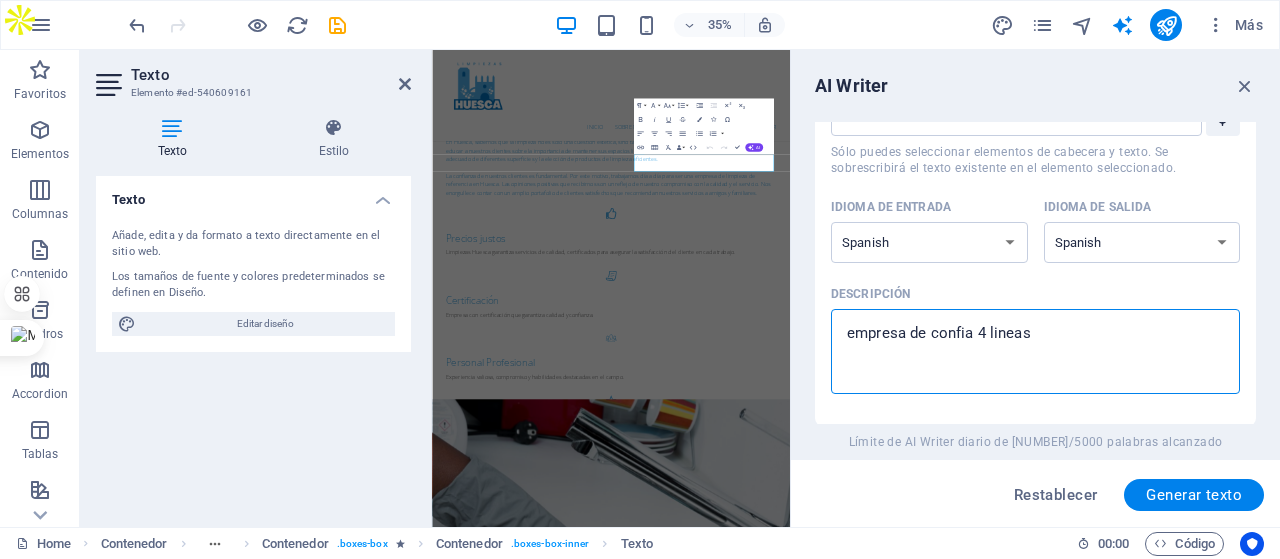 type on "empresa de confian 4 lineas" 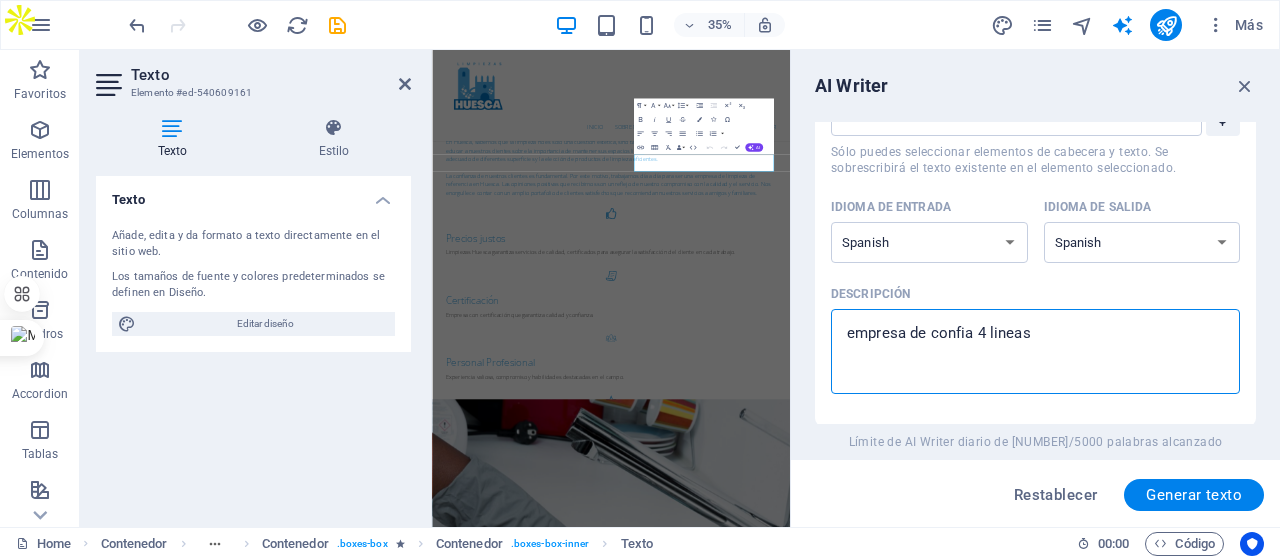 type on "x" 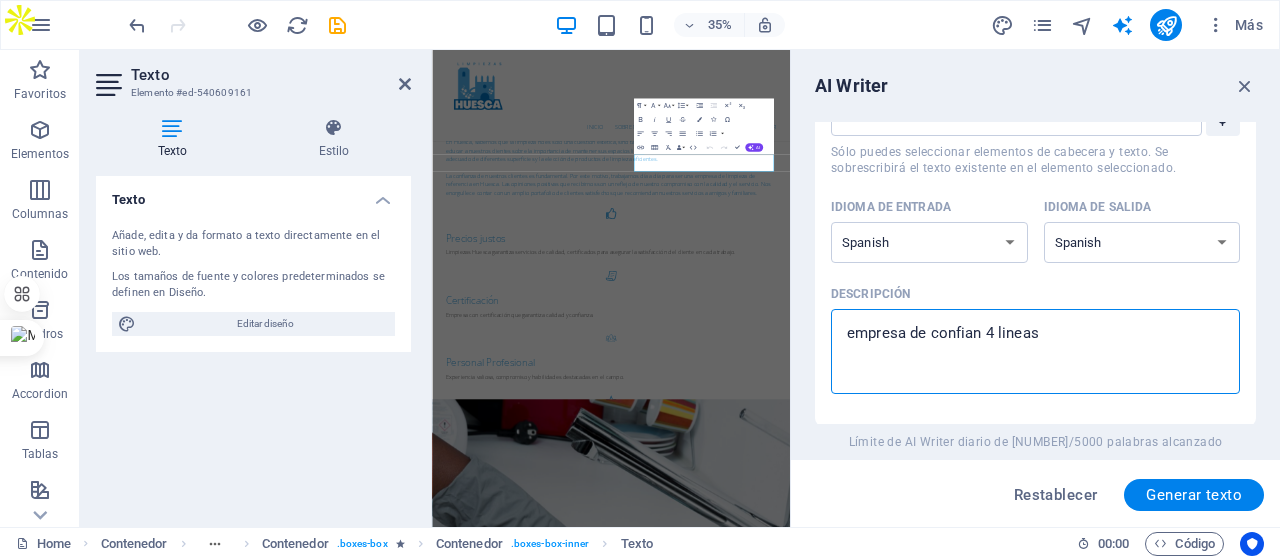type on "empresa de confianz 4 lineas" 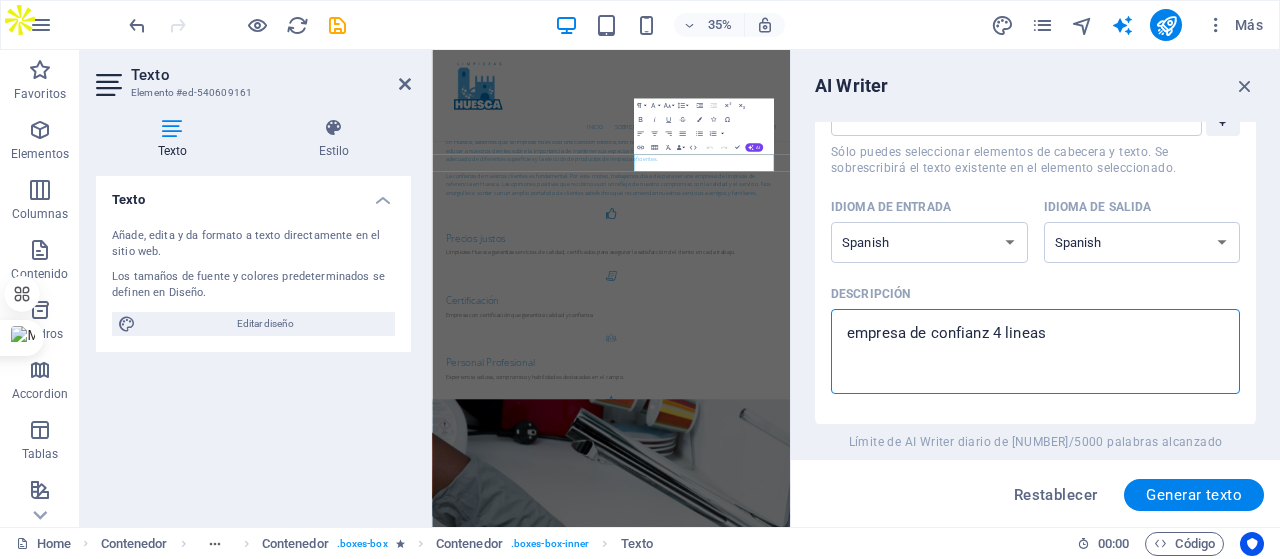 type on "empresa de confianza 4 lineas" 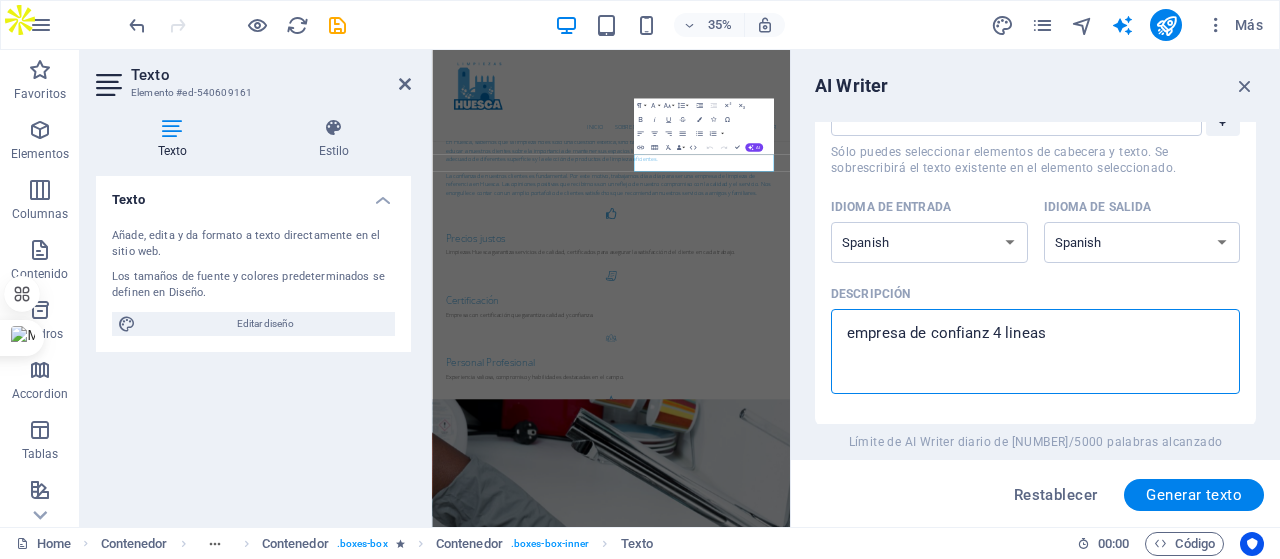 type on "x" 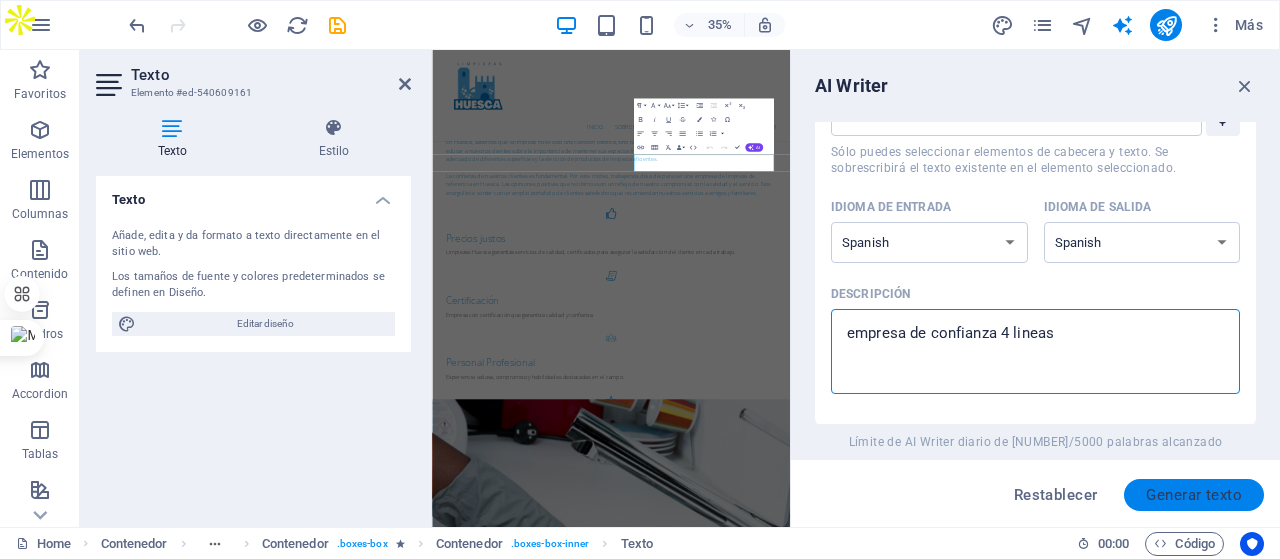 type on "empresa de confianza 4 lineas" 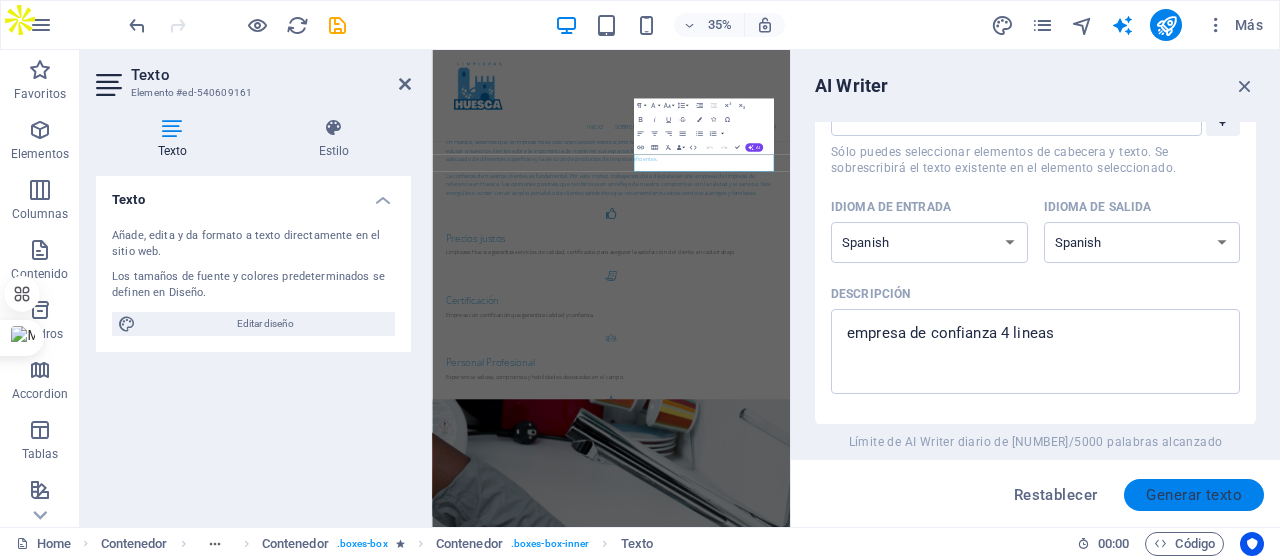 click on "Generar texto" at bounding box center (1194, 495) 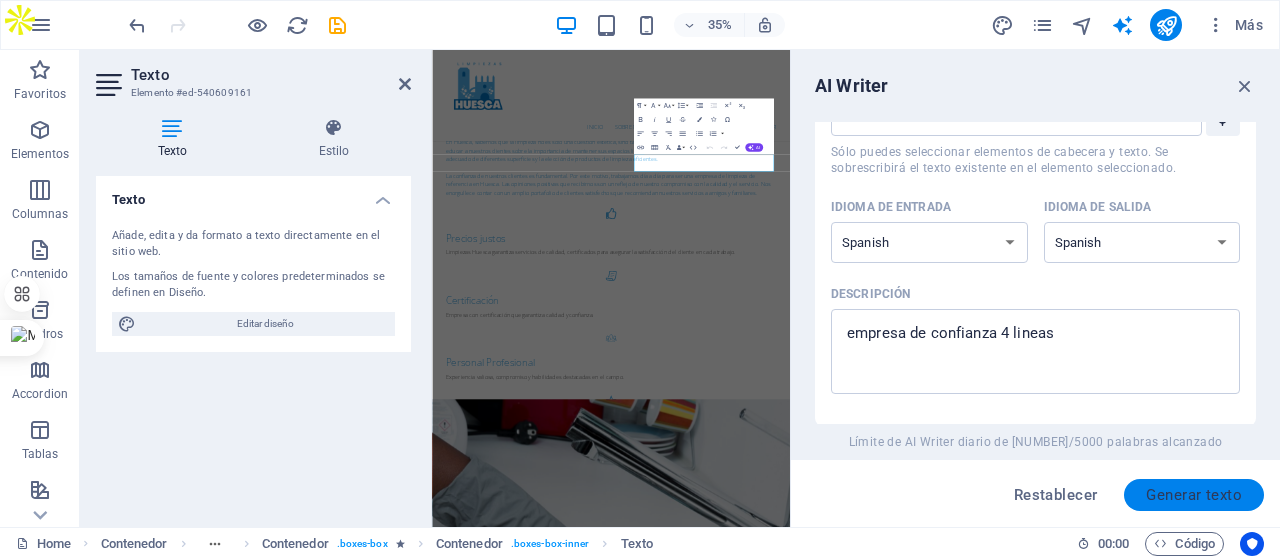 type on "x" 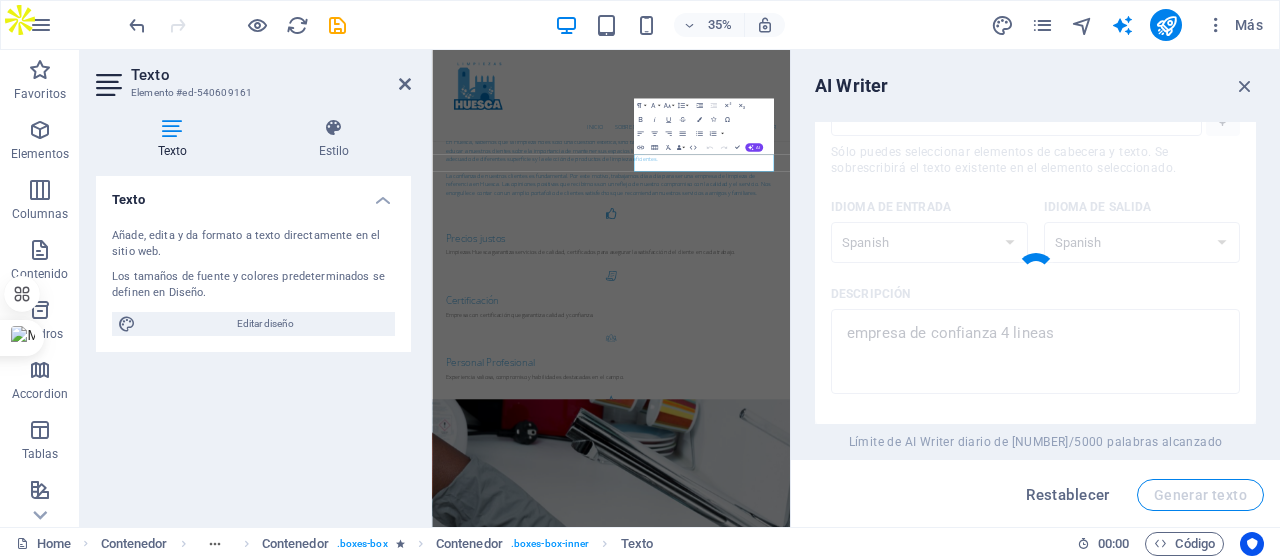 type 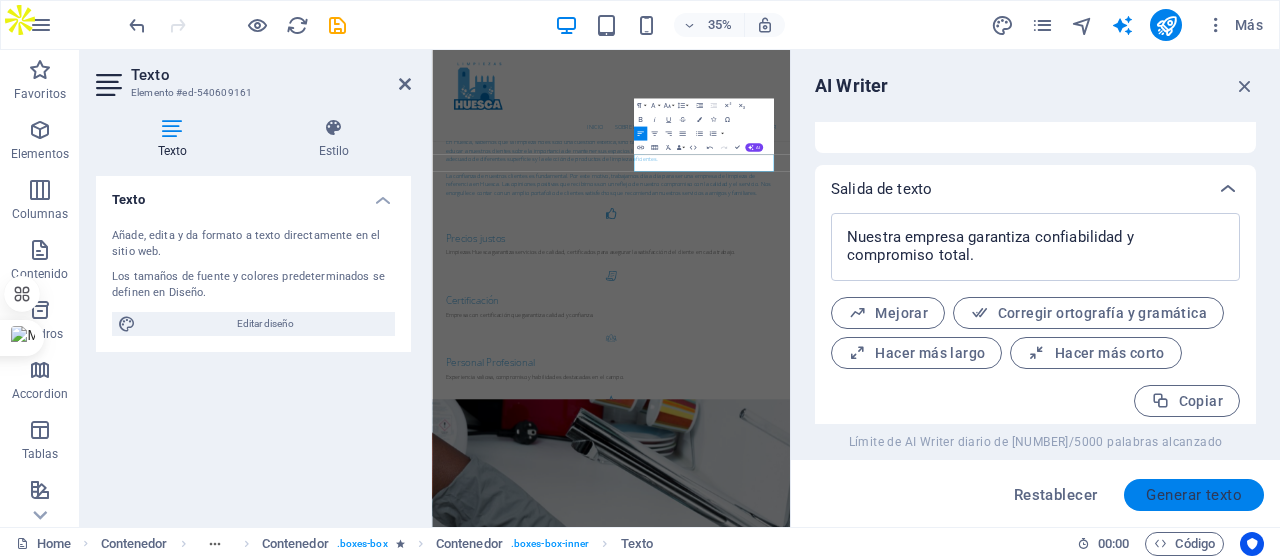 scroll, scrollTop: 718, scrollLeft: 0, axis: vertical 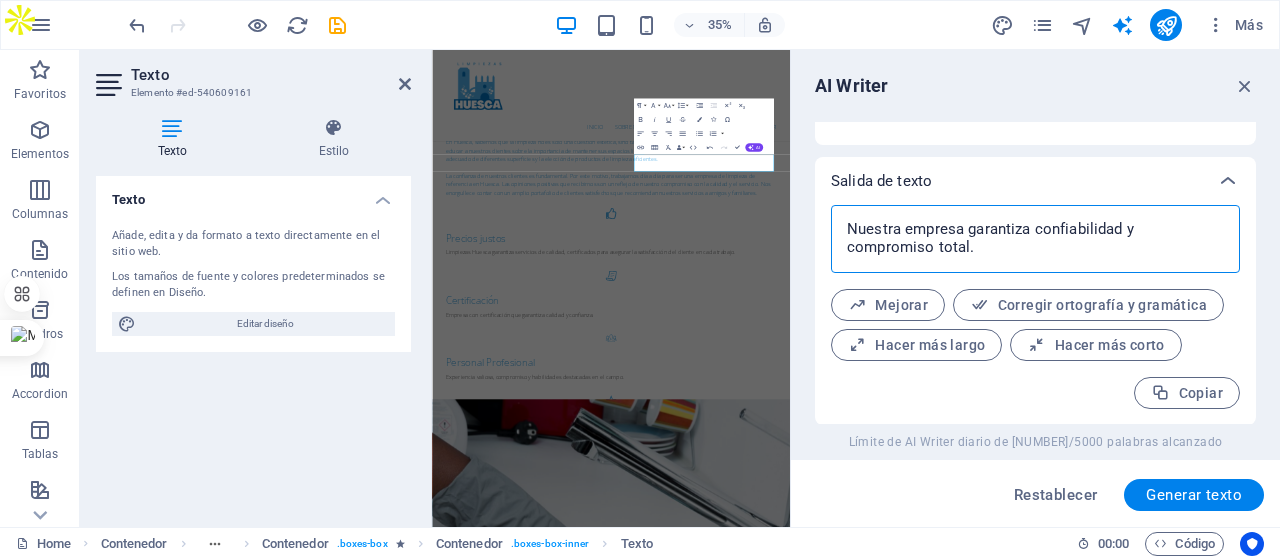 drag, startPoint x: 1121, startPoint y: 231, endPoint x: 1030, endPoint y: 228, distance: 91.04944 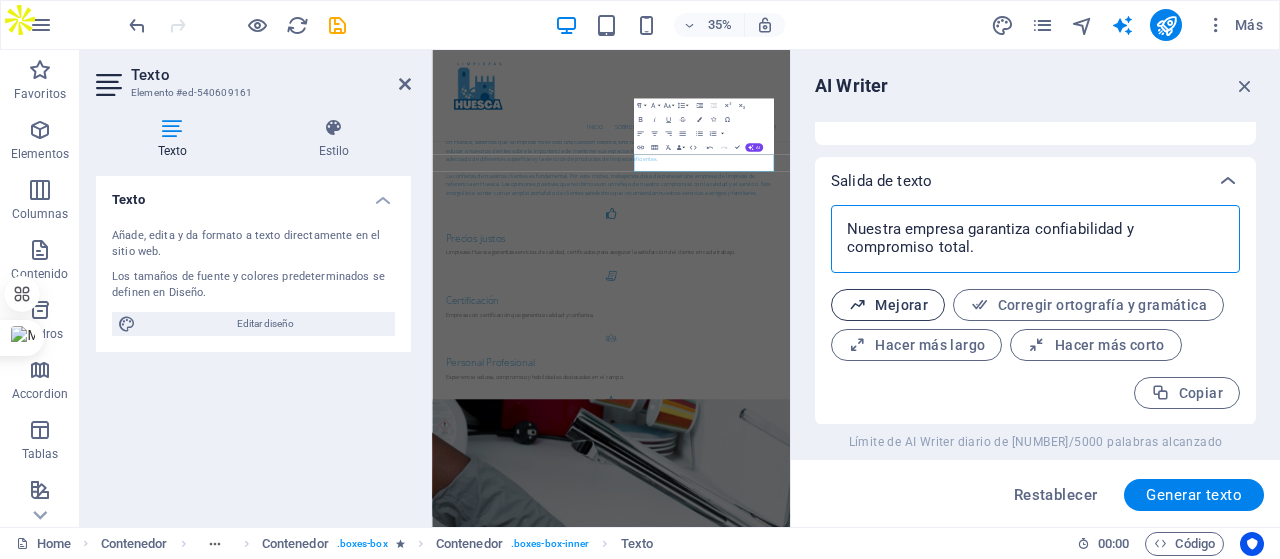 click on "Mejorar" at bounding box center [888, 305] 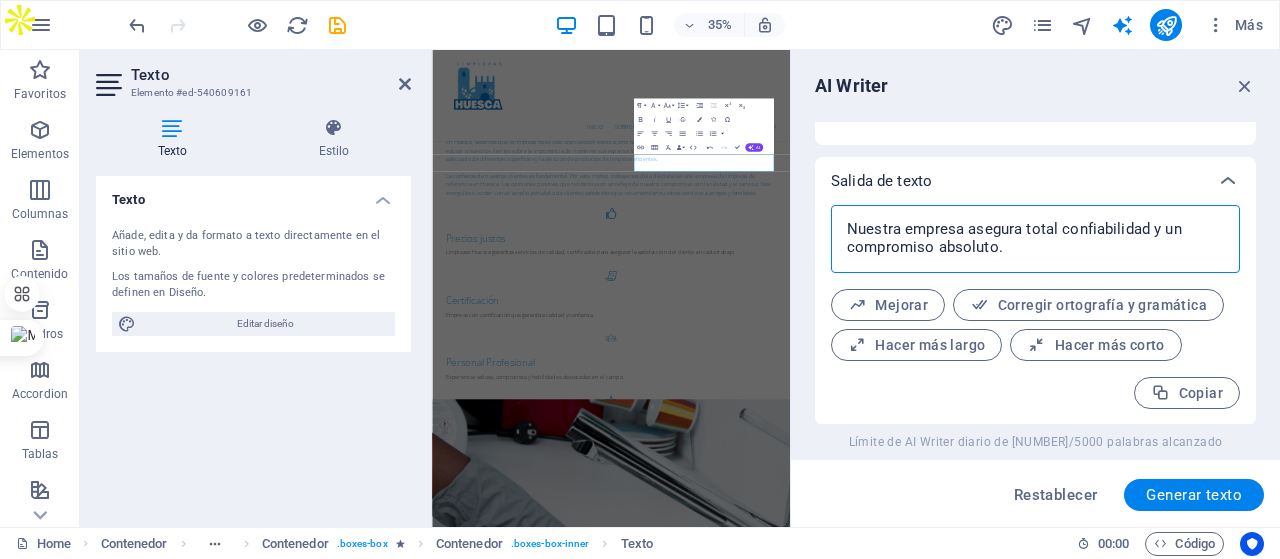 drag, startPoint x: 1061, startPoint y: 231, endPoint x: 1146, endPoint y: 233, distance: 85.02353 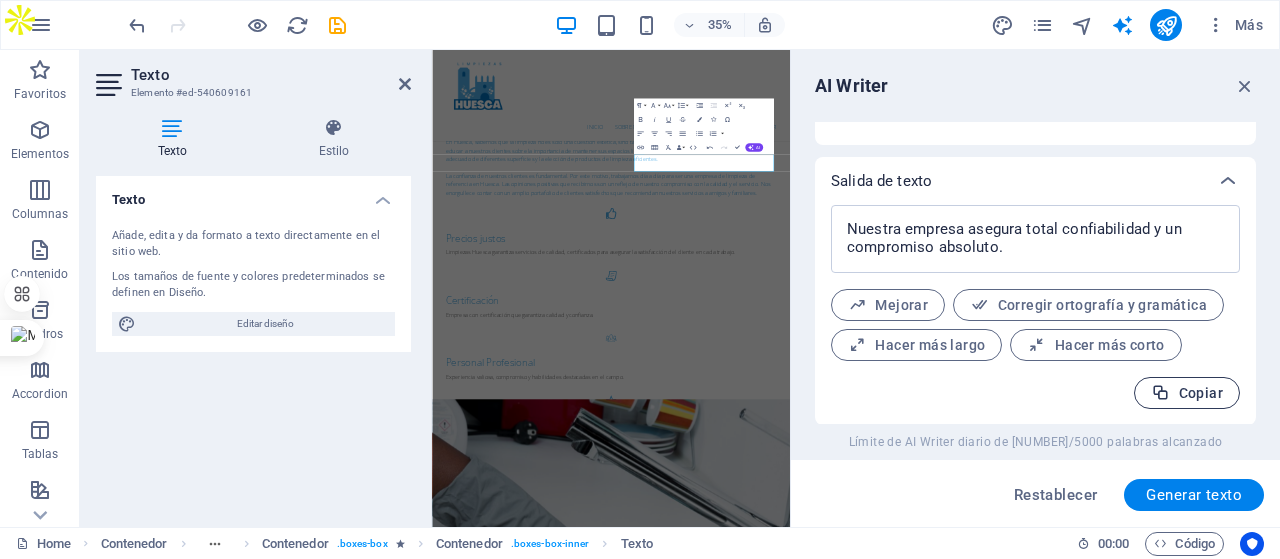 click on "Copiar" at bounding box center (1187, 393) 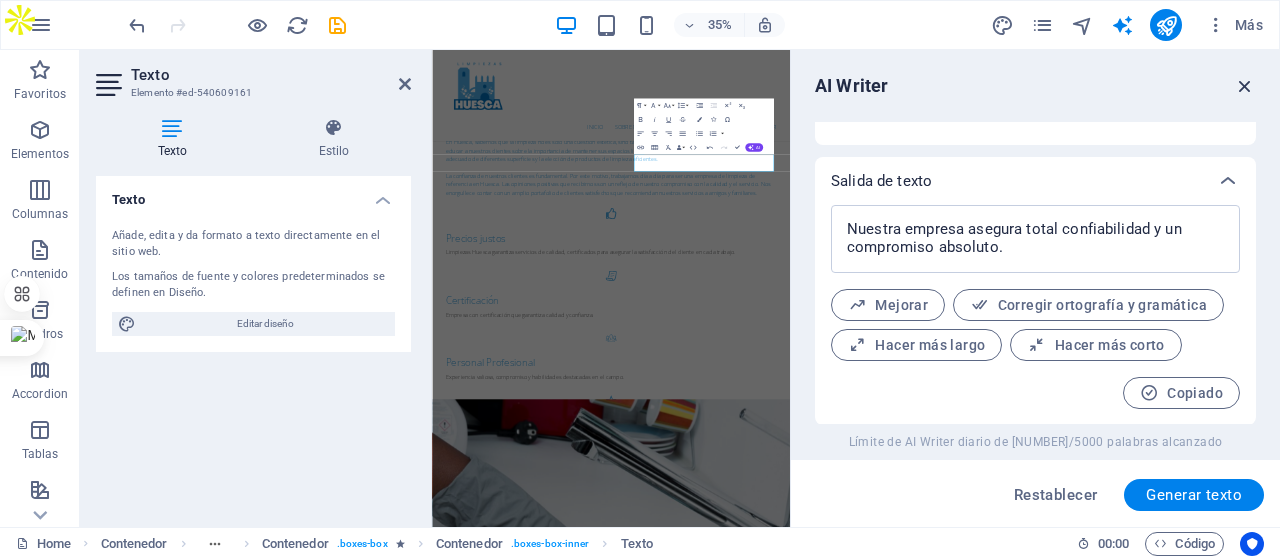 click at bounding box center (1245, 86) 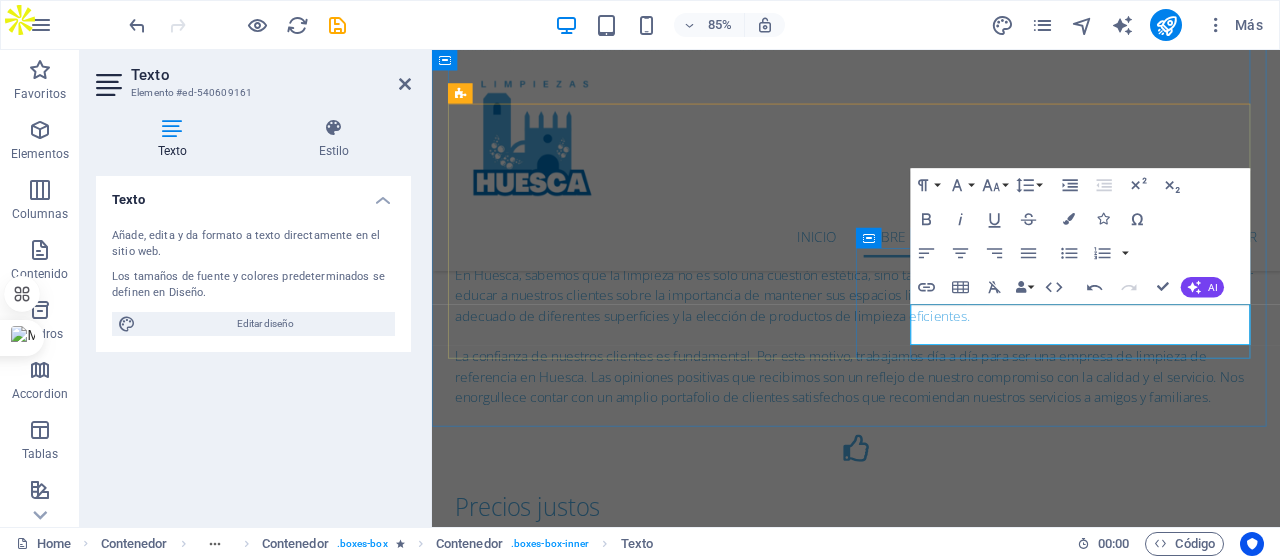 click on "Nuestra empresa asegura total confiabilidad y un compromiso absoluto." at bounding box center [931, 1162] 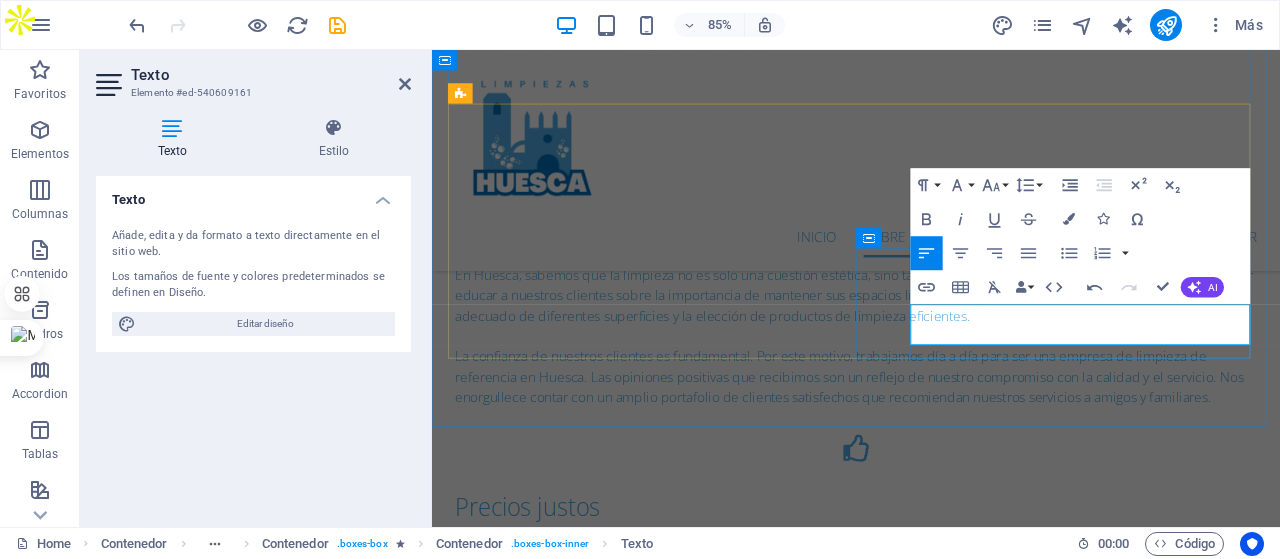 click on "Nuestra empresa asegura la calidad del servicio  y un compromiso absoluto." at bounding box center [931, 1162] 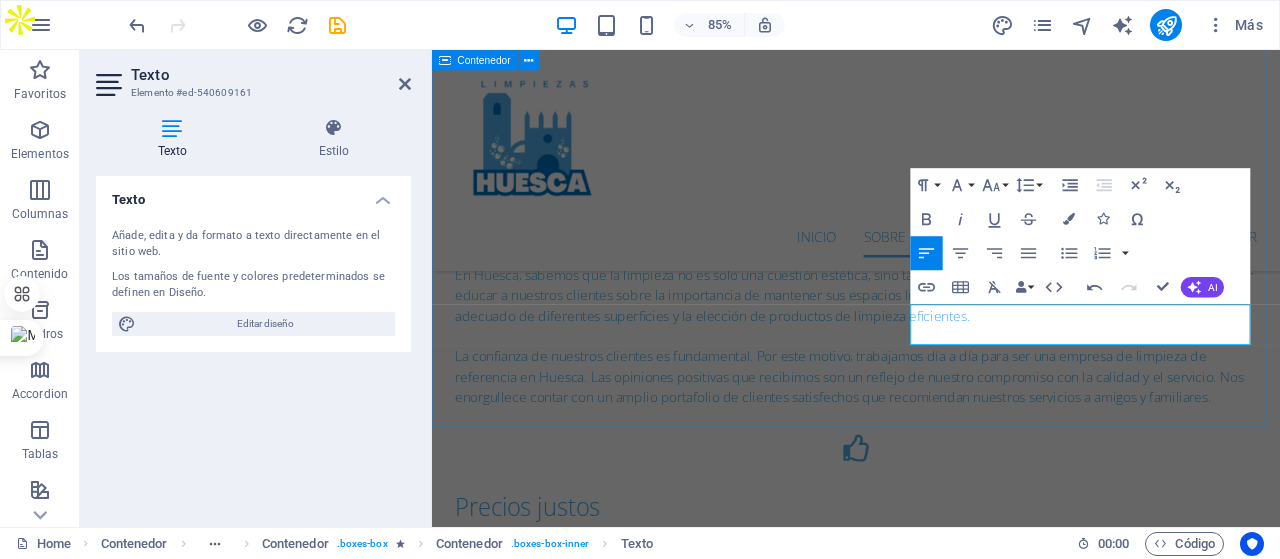 click on "Sobre nosotros En el corazón de Huesca se encuentra una empresa de limpieza comprometida con la excelencia y la satisfacción del cliente. Nos especializamos en ofrecer una amplia gama de servicios que garantizan un entorno limpio y saludable, ya sea en hogares, oficinas o espacios comerciales. Nuestra misión es transformar cada espacio en un lugar limpio y acogedor, utilizando métodos efectivos y productos respetuosos con el medio ambiente. Contamos con un equipo profesional altamente capacitado y experimentado, que aplica técnicas avanzadas de limpieza para cumplir con las más altas expectativas. Desde la limpieza general hasta los servicios especializados, nuestro catálogo incluye limpieza de alfombras, cristalizados, desinfección y mantenimiento de comunidades, entre otros. Todos nuestros servicios son adaptables a las necesidades específicas de cada cliente, asegurando así una atención personalizada.   Precios justos Certificación Empresa con certificación que garantiza calidad y confianza." at bounding box center [931, 412] 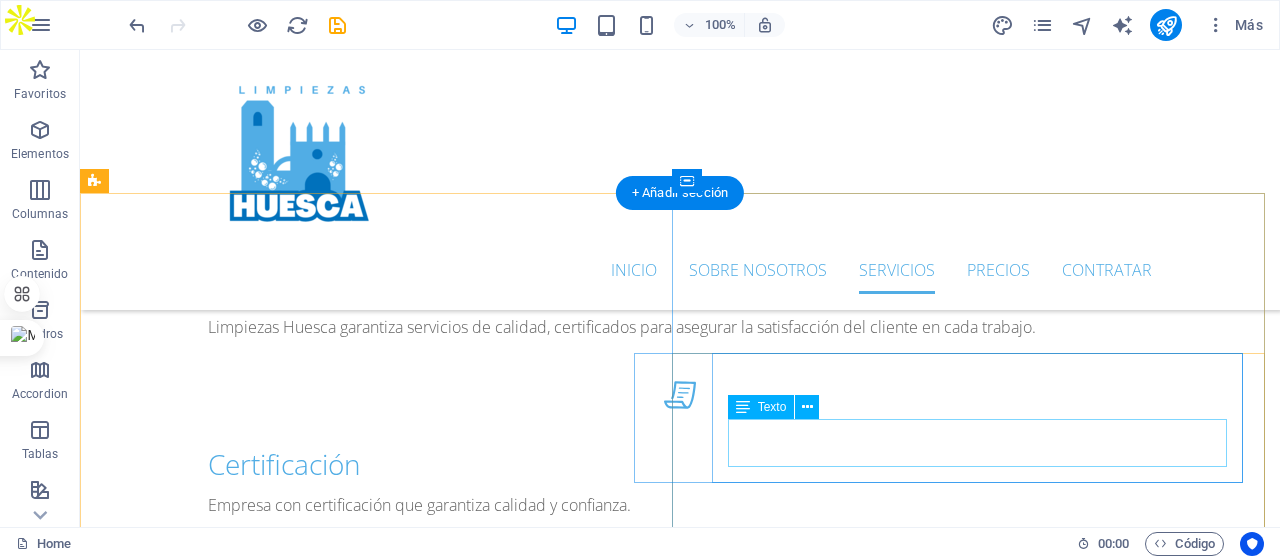 scroll, scrollTop: 2000, scrollLeft: 0, axis: vertical 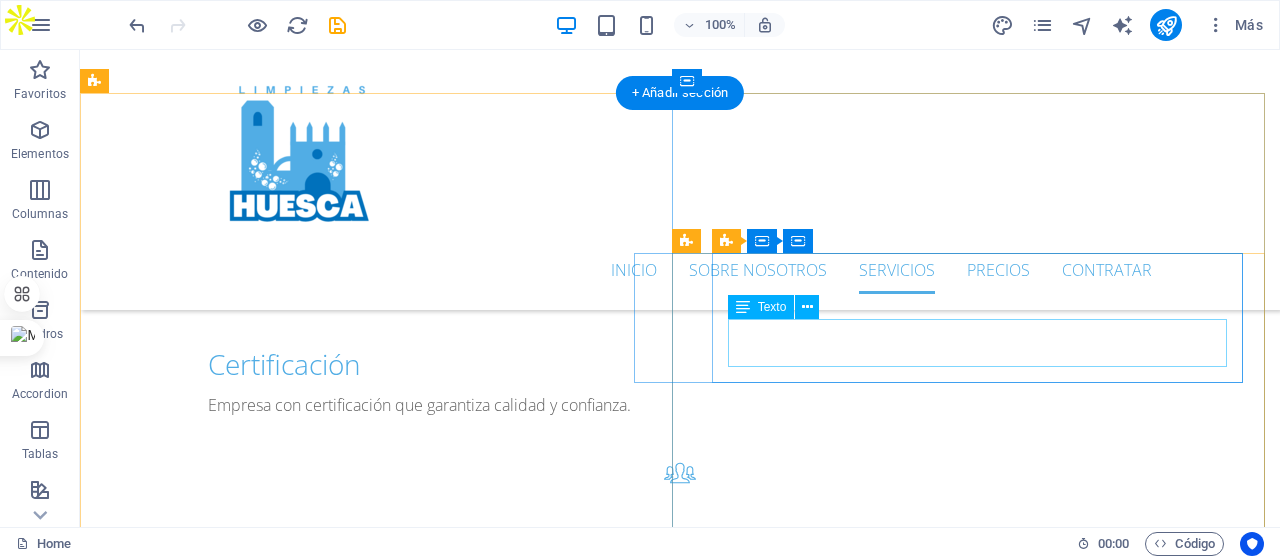 click on "Lorem ipsum dolor sit amet, consectetur adipisicing elit. Veritatis, dolorem!" at bounding box center (650, 1828) 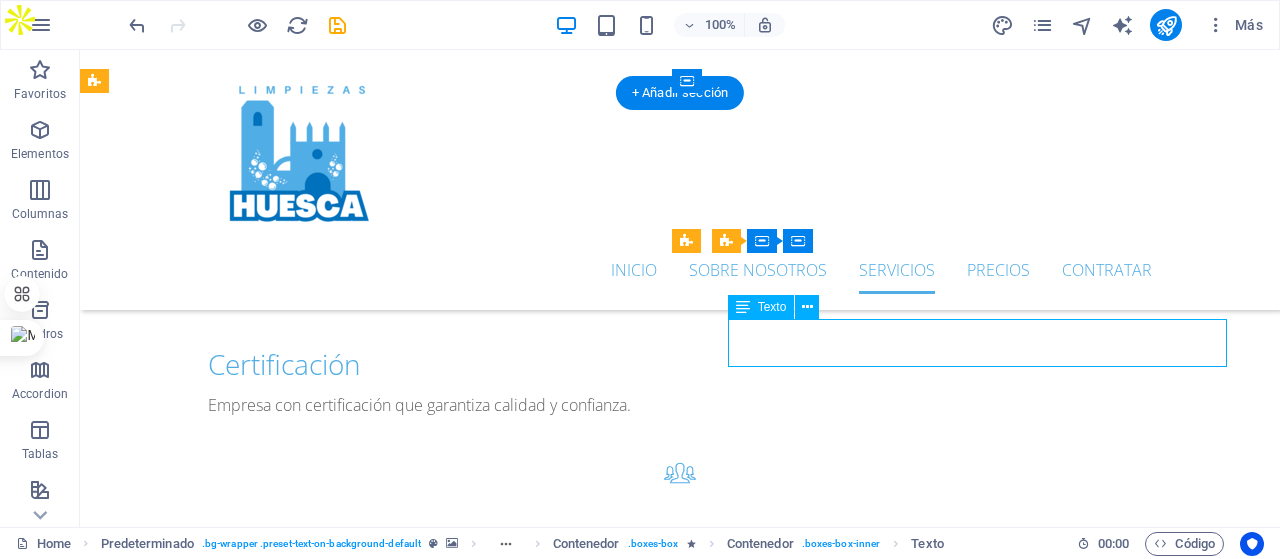 click on "Lorem ipsum dolor sit amet, consectetur adipisicing elit. Veritatis, dolorem!" at bounding box center [650, 1828] 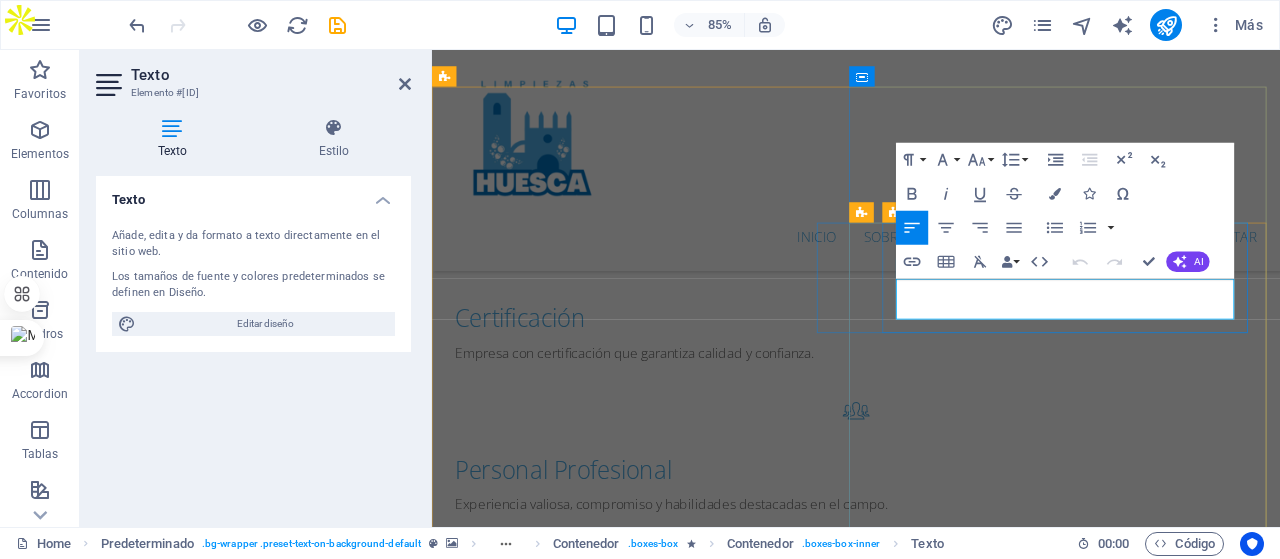 drag, startPoint x: 1152, startPoint y: 357, endPoint x: 974, endPoint y: 339, distance: 178.90779 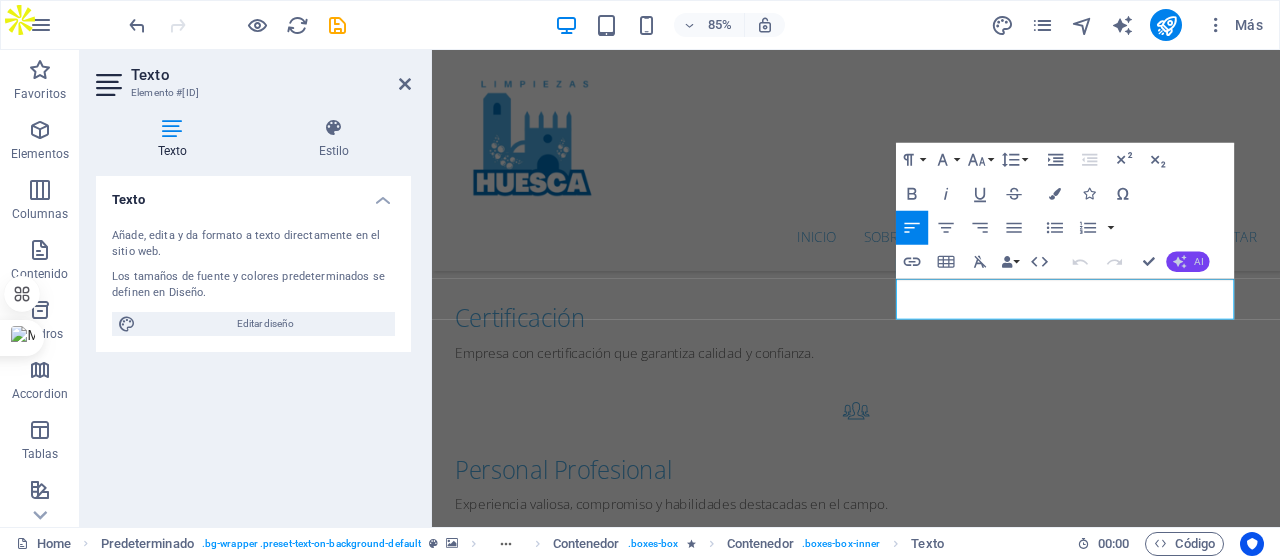 click 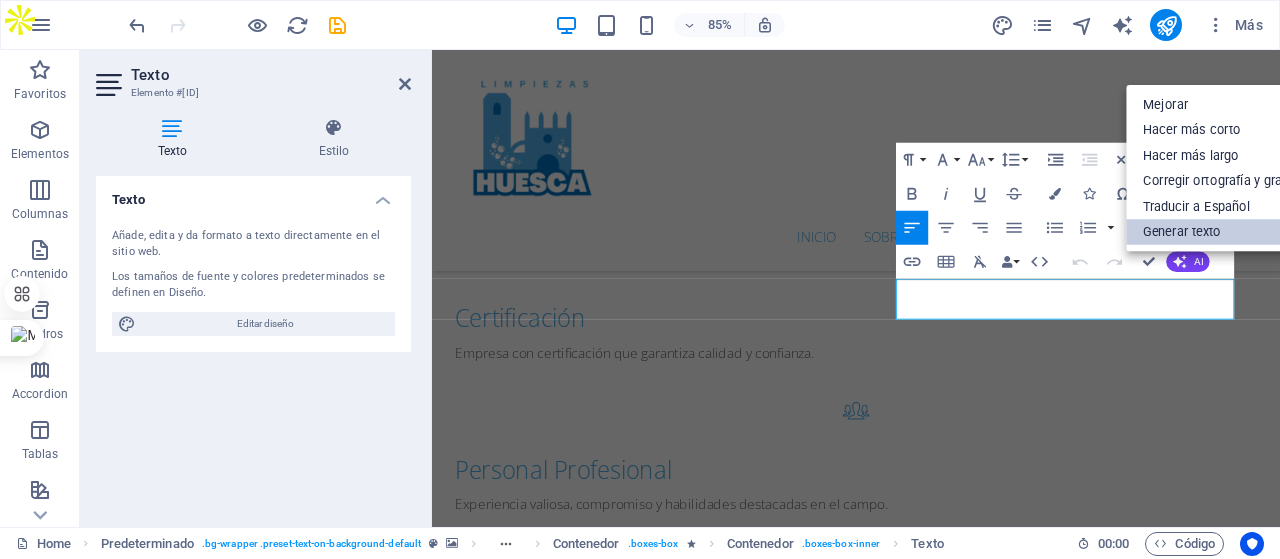 click on "Generar texto" at bounding box center [1232, 232] 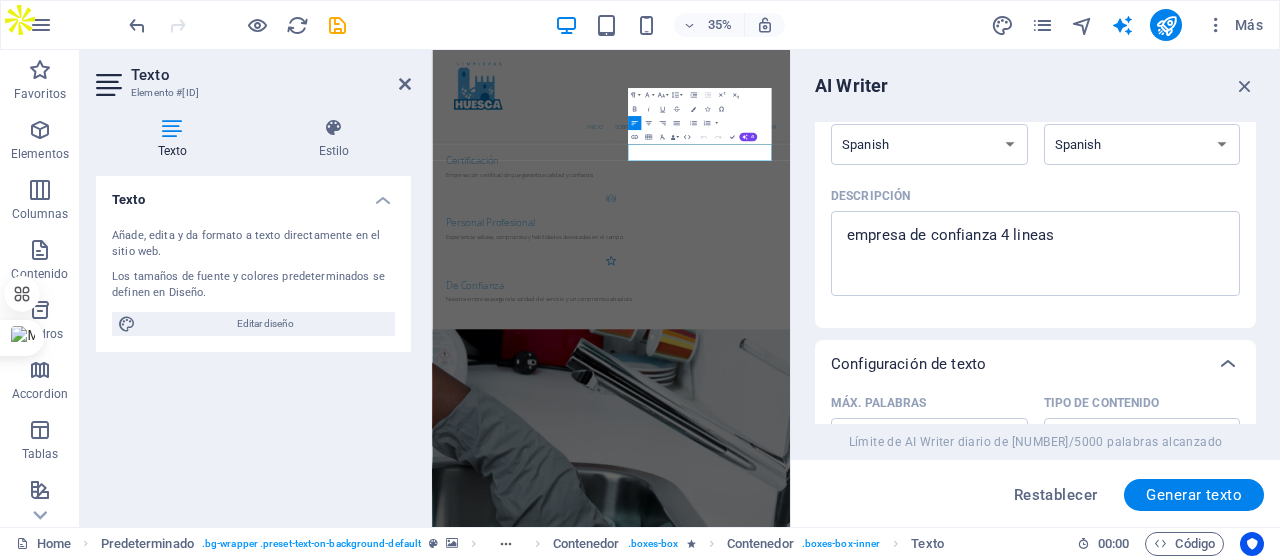 scroll, scrollTop: 200, scrollLeft: 0, axis: vertical 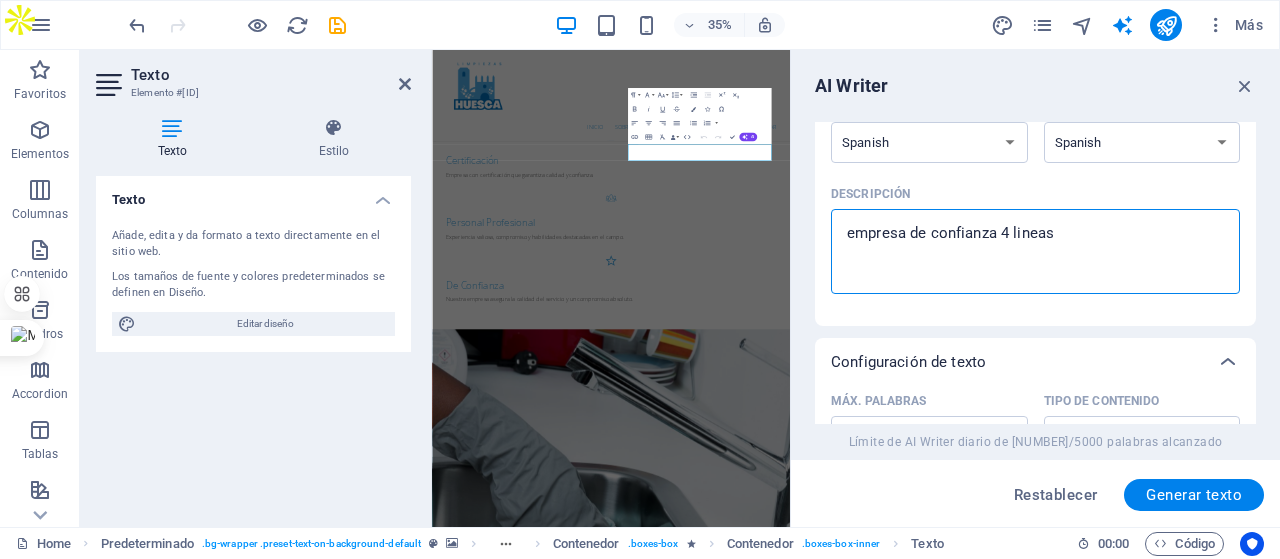 drag, startPoint x: 1059, startPoint y: 229, endPoint x: 973, endPoint y: 238, distance: 86.46965 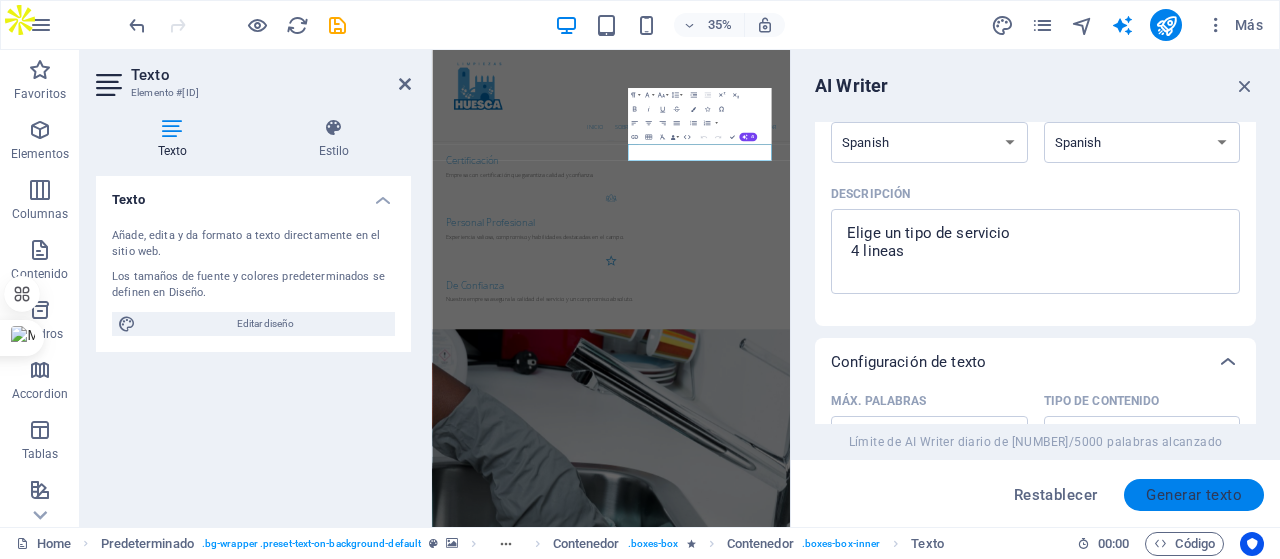 click on "Generar texto" at bounding box center (1194, 495) 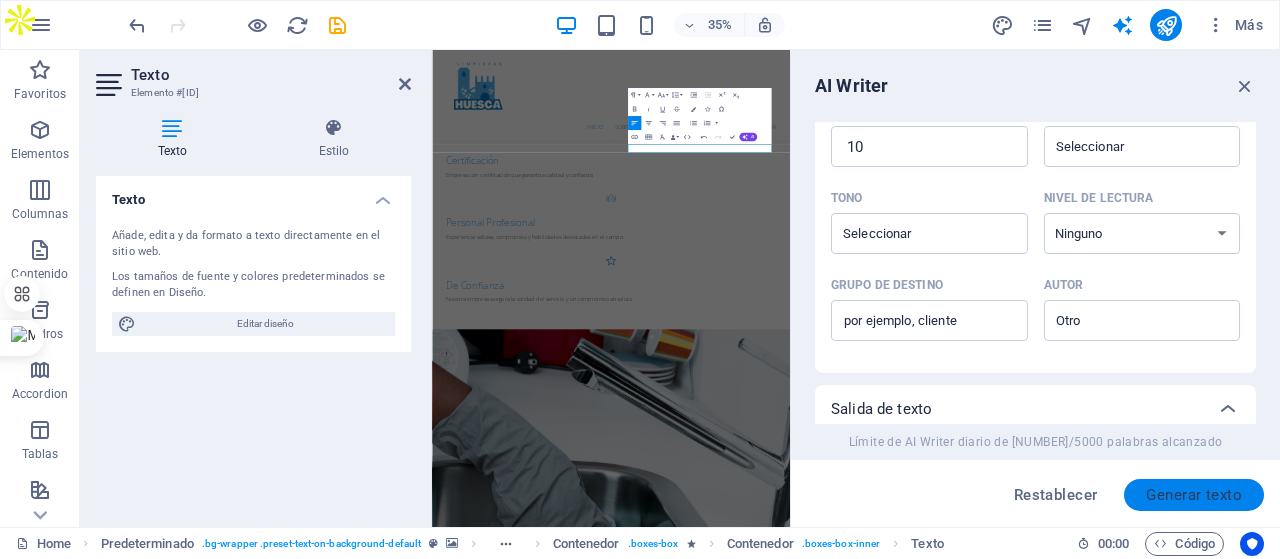 scroll, scrollTop: 700, scrollLeft: 0, axis: vertical 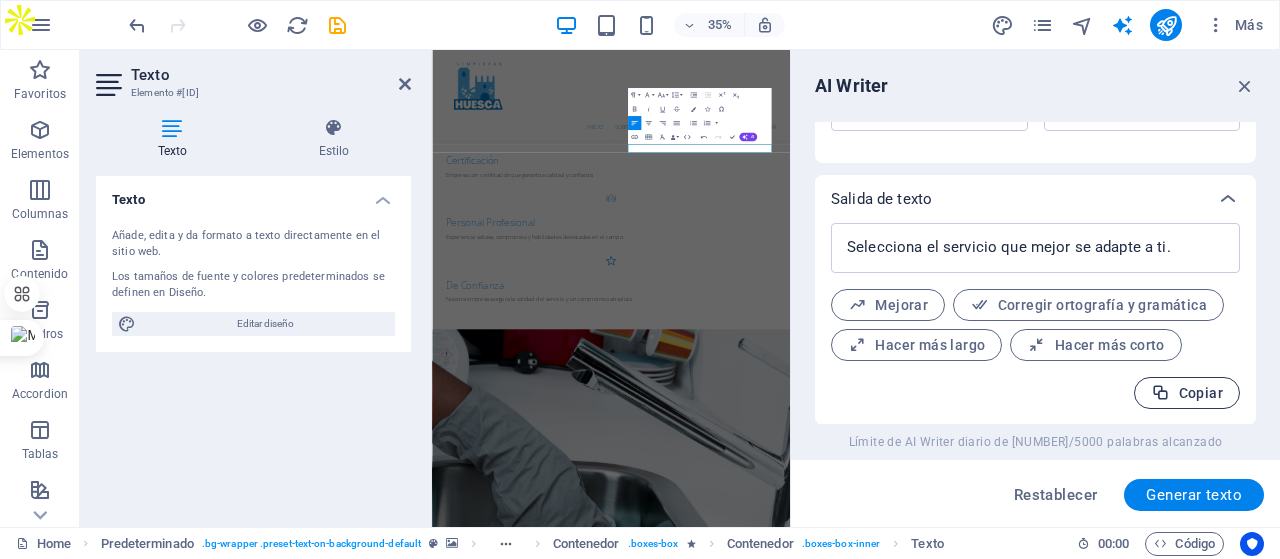 click on "Copiar" at bounding box center [1187, 393] 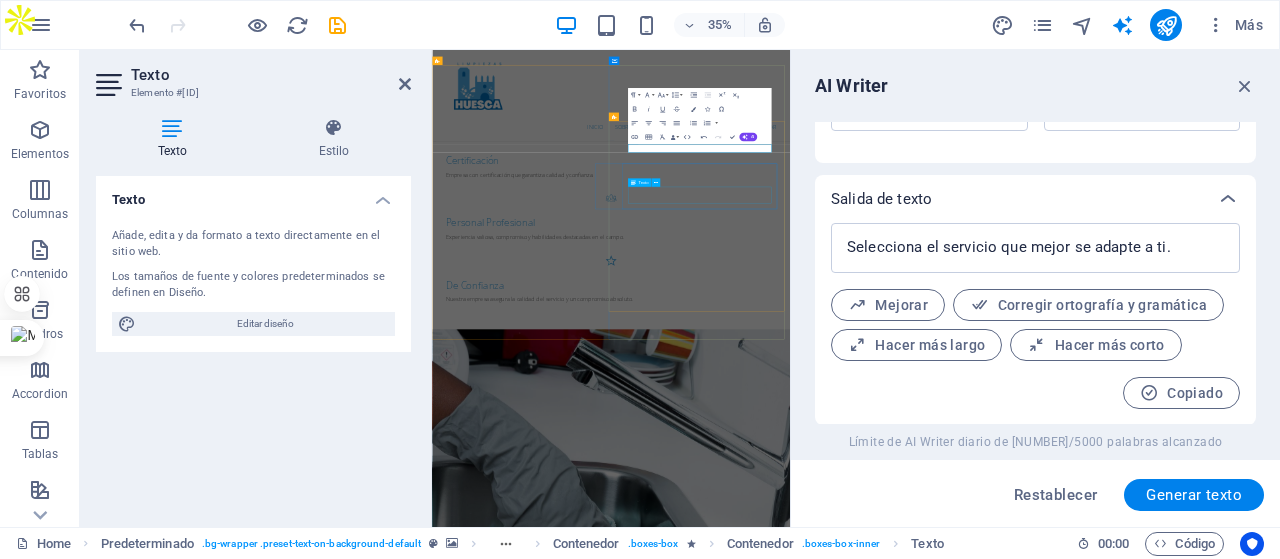 click on "Lorem ipsum dolor sit amet, consectetur adipisicing elit. Veritatis, dolorem!" at bounding box center (913, 2452) 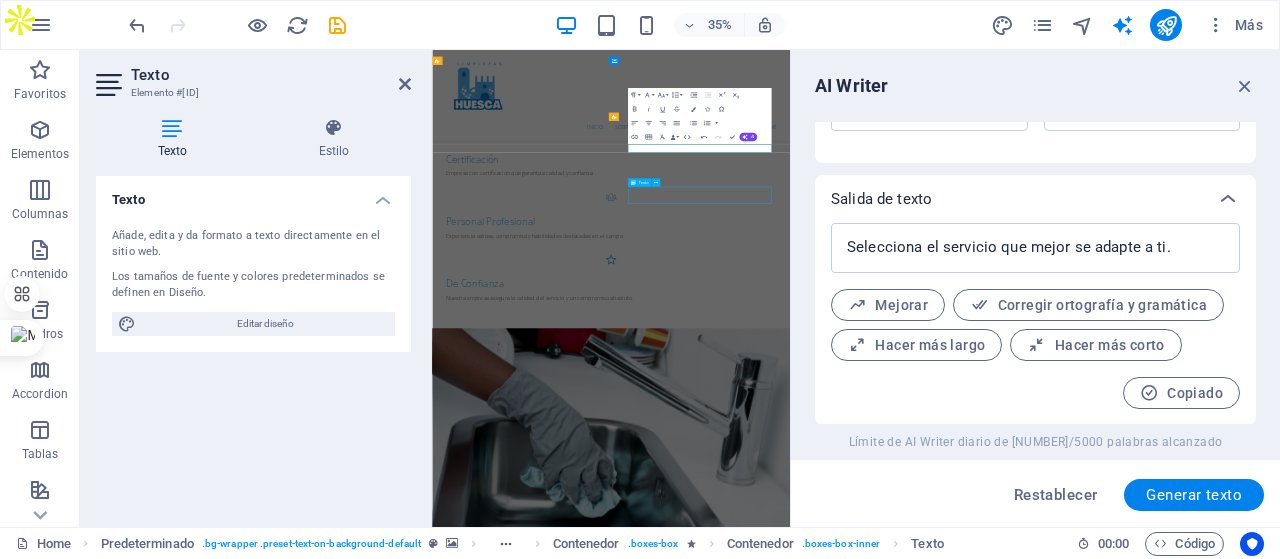 scroll, scrollTop: 1924, scrollLeft: 0, axis: vertical 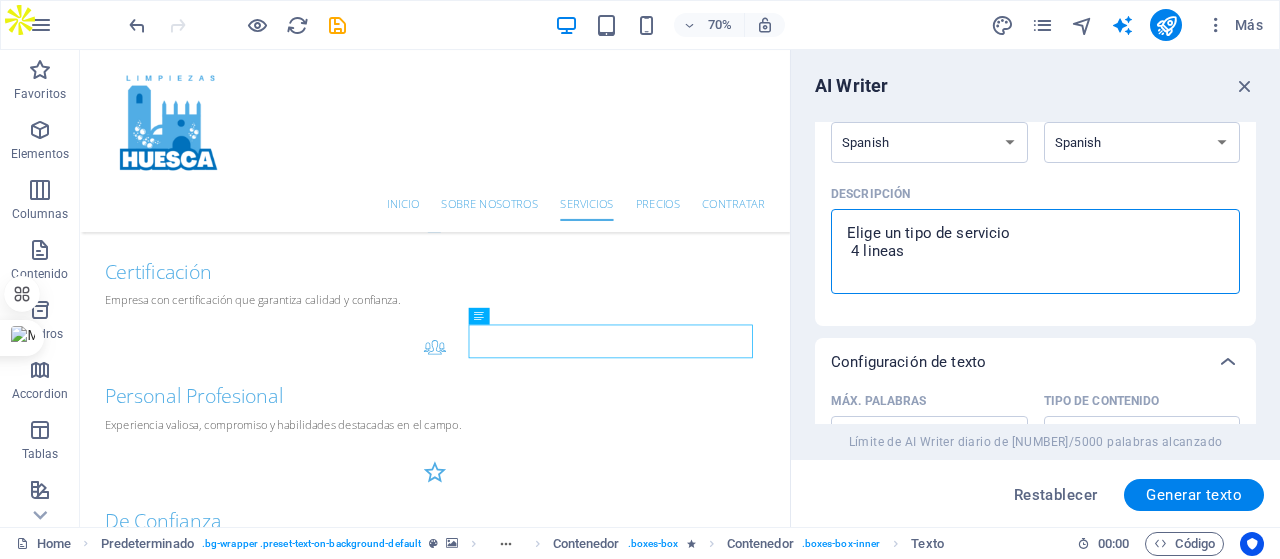 drag, startPoint x: 1010, startPoint y: 233, endPoint x: 844, endPoint y: 225, distance: 166.19266 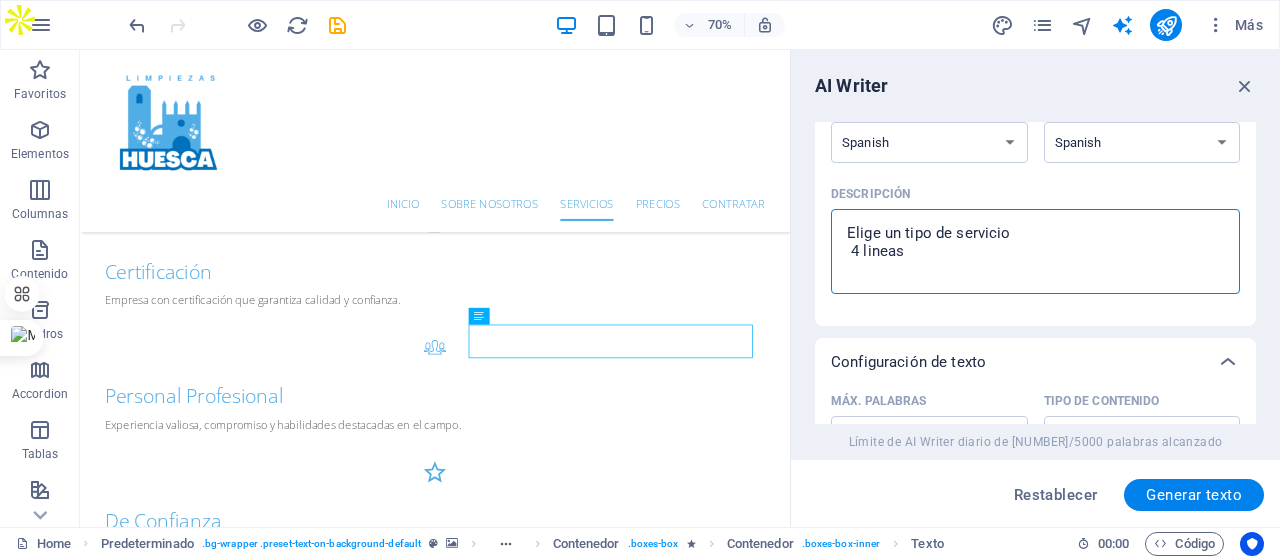 drag, startPoint x: 1015, startPoint y: 232, endPoint x: 904, endPoint y: 232, distance: 111 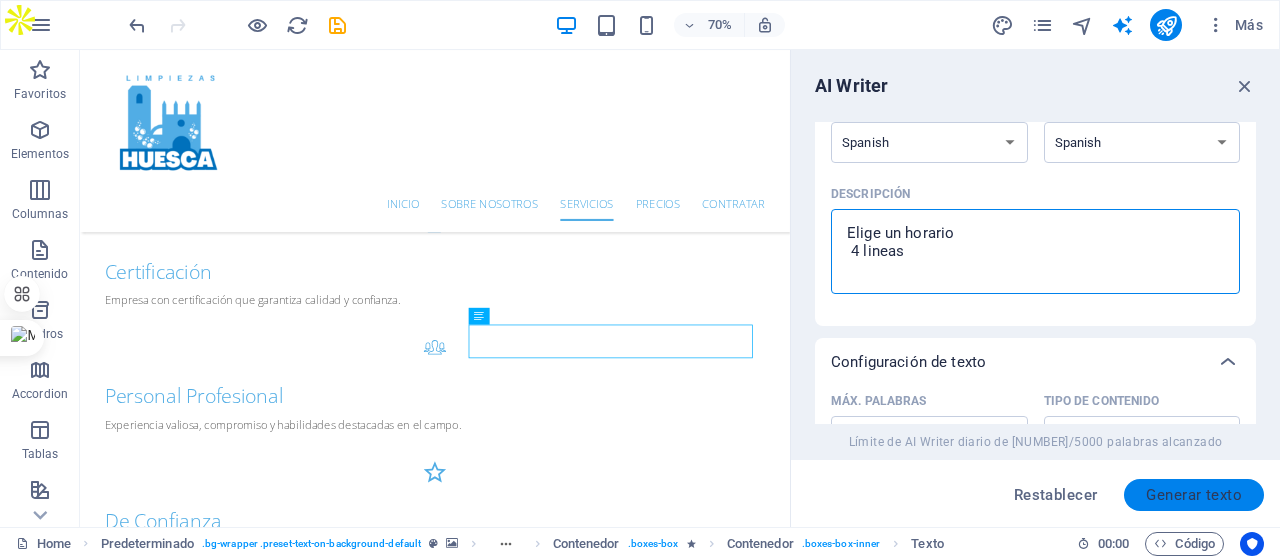 click on "Generar texto" at bounding box center (1194, 495) 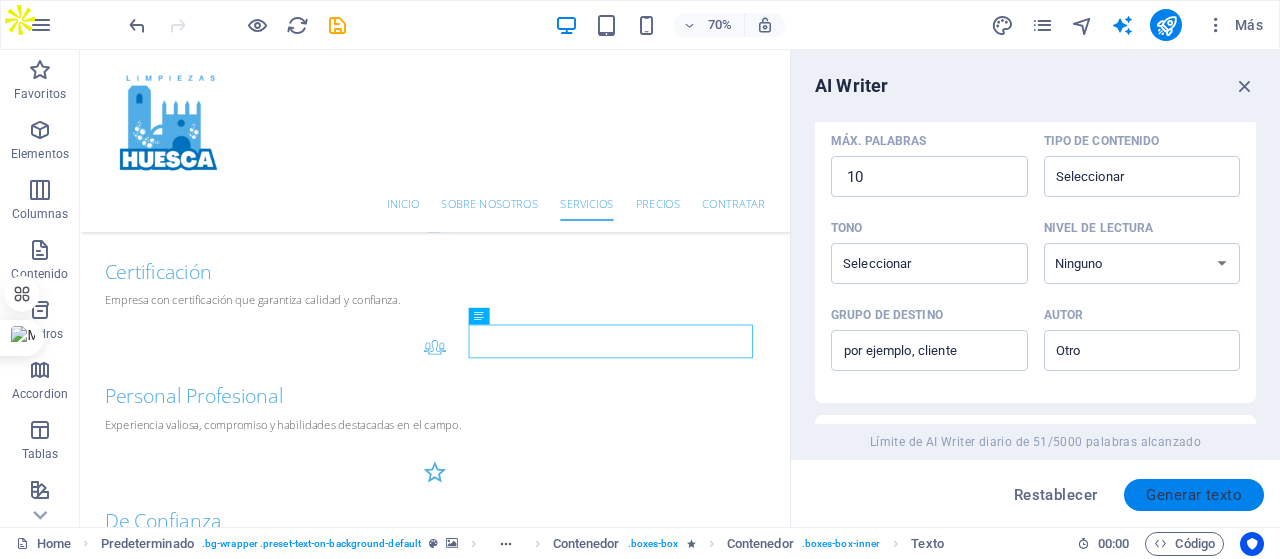 scroll, scrollTop: 700, scrollLeft: 0, axis: vertical 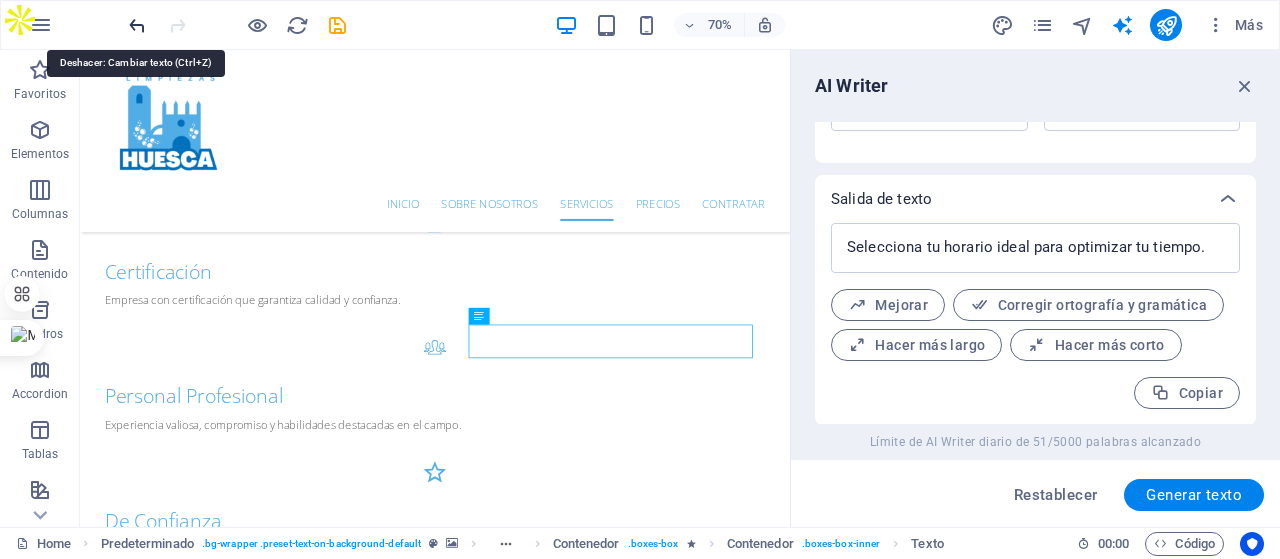 click at bounding box center [137, 25] 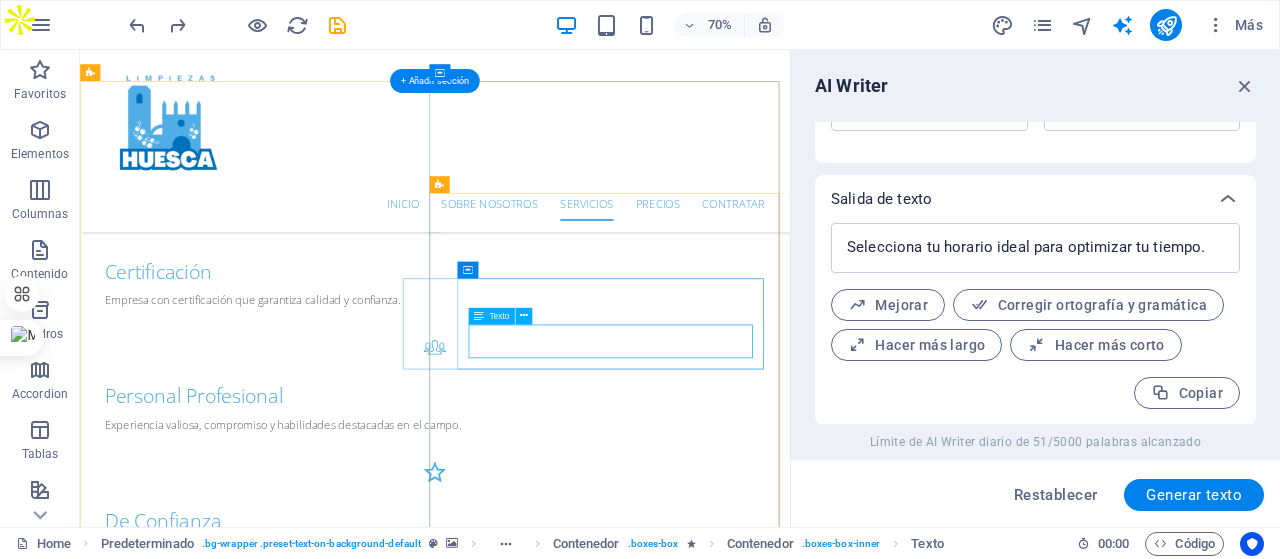 click on "Lorem ipsum dolor sit amet, consectetur adipisicing elit. Veritatis, dolorem!" at bounding box center (557, 2112) 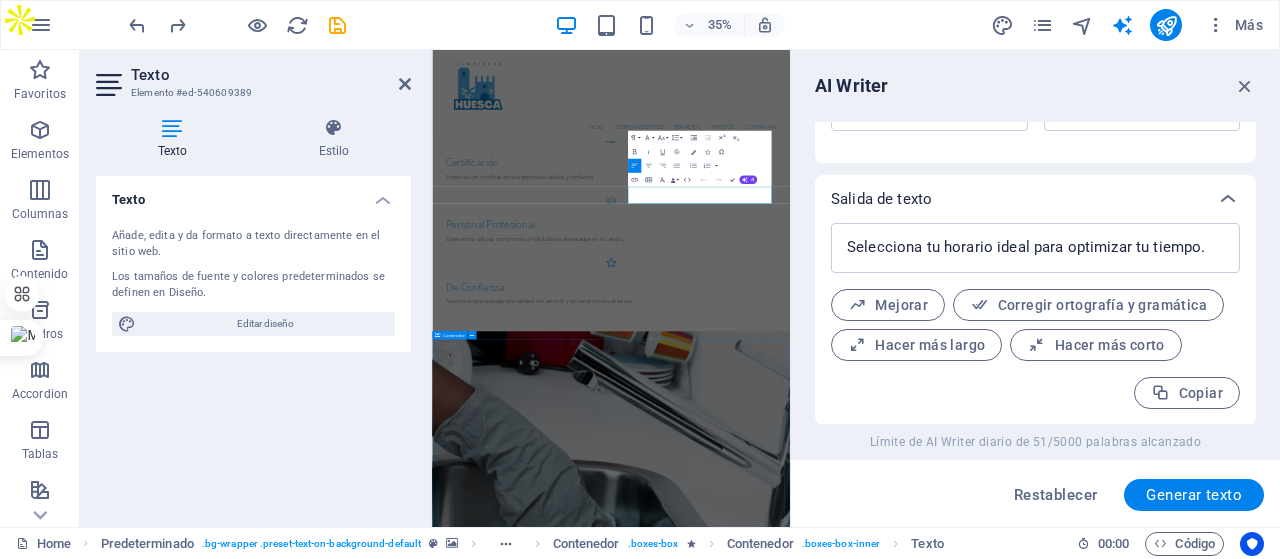 scroll, scrollTop: 1928, scrollLeft: 0, axis: vertical 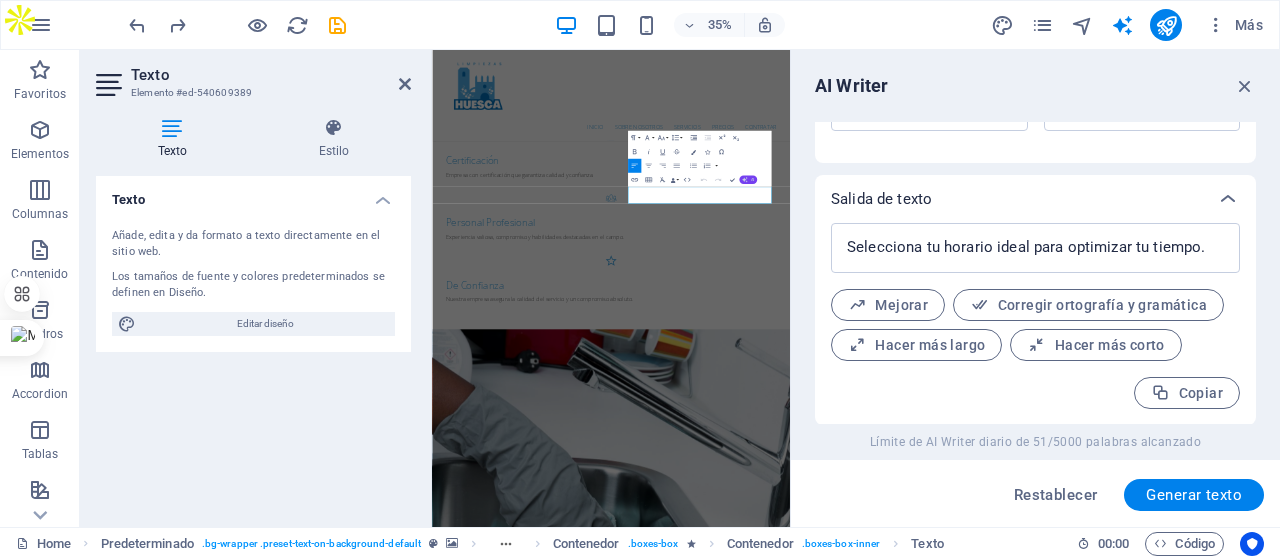 click 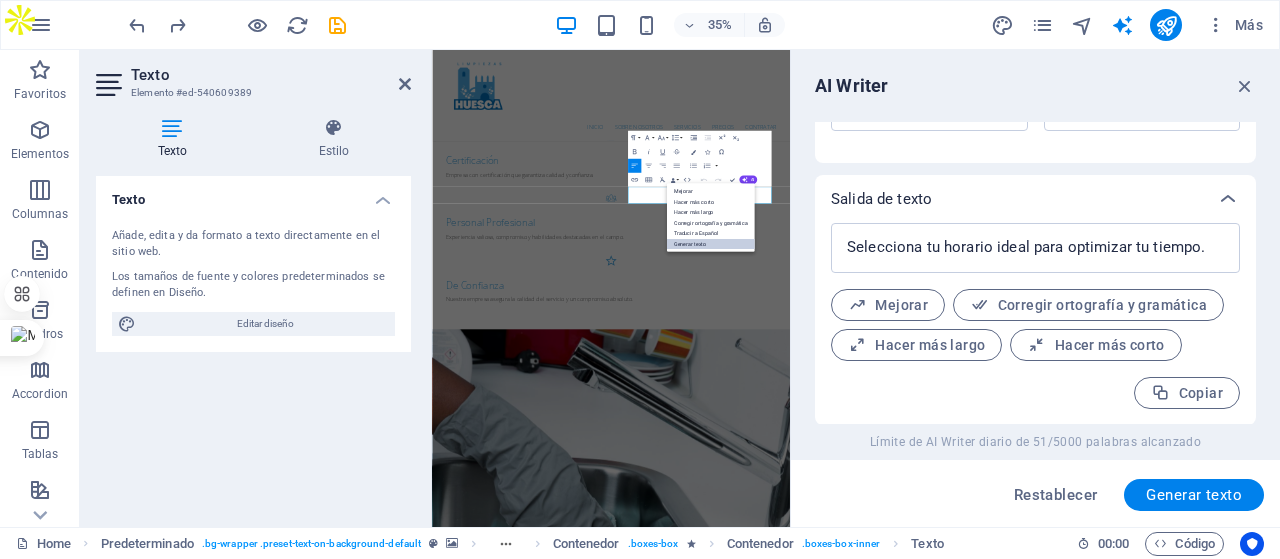 click on "Generar texto" at bounding box center (711, 244) 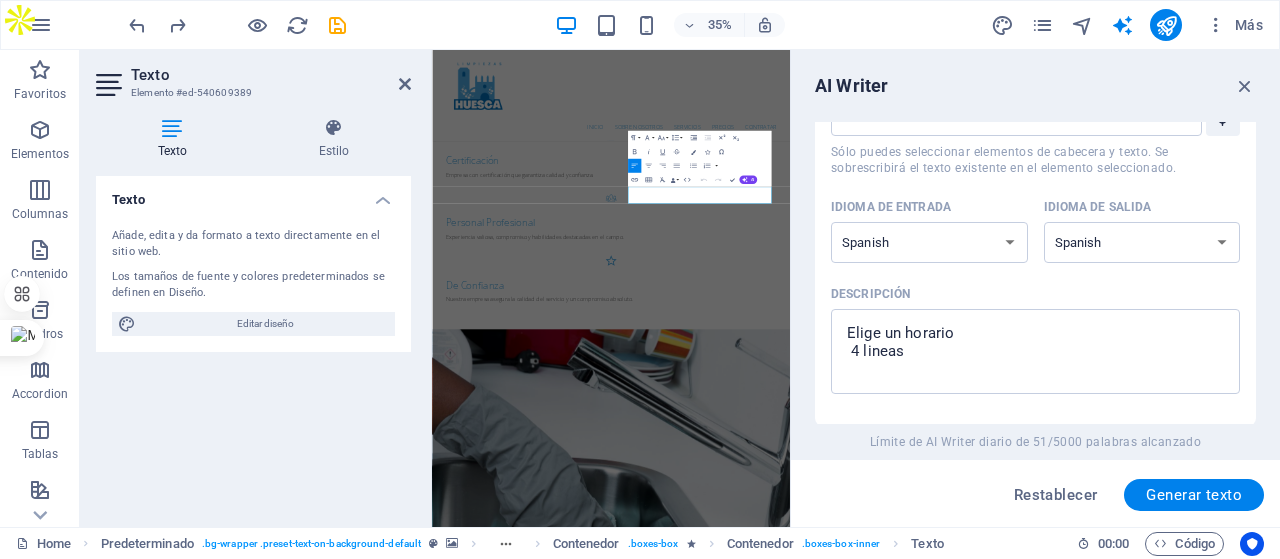 scroll, scrollTop: 300, scrollLeft: 0, axis: vertical 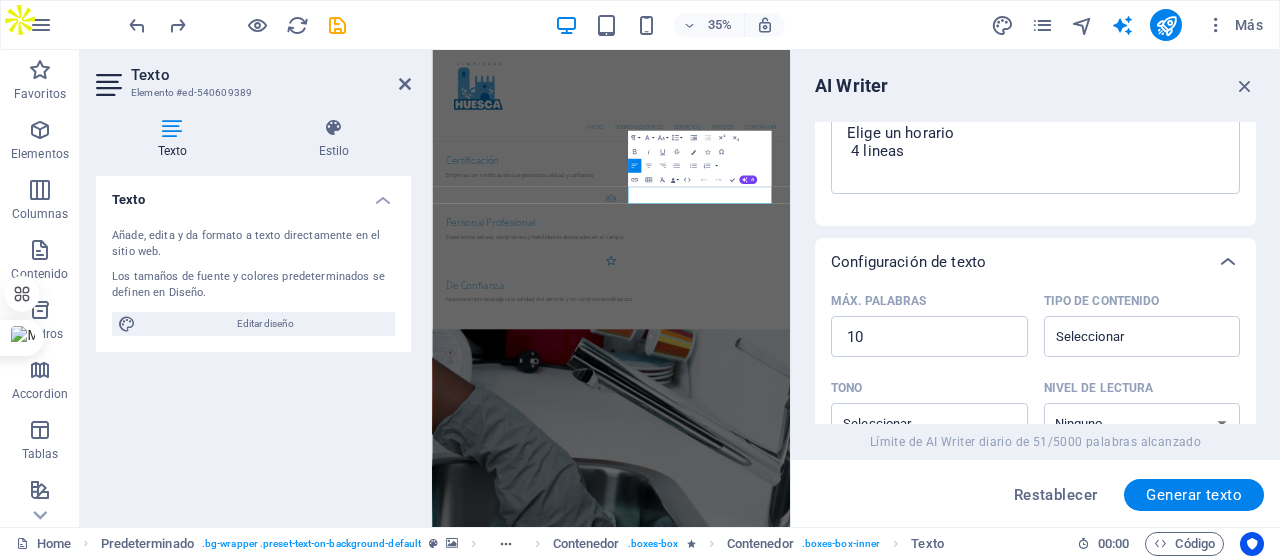click on "Generar texto" at bounding box center (1194, 495) 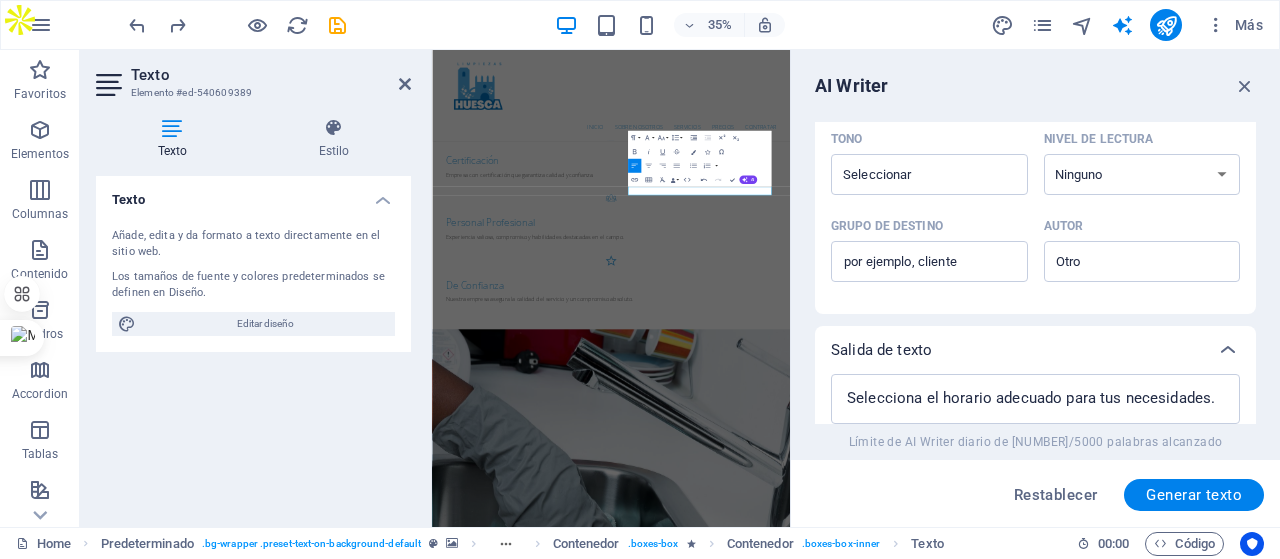 scroll, scrollTop: 700, scrollLeft: 0, axis: vertical 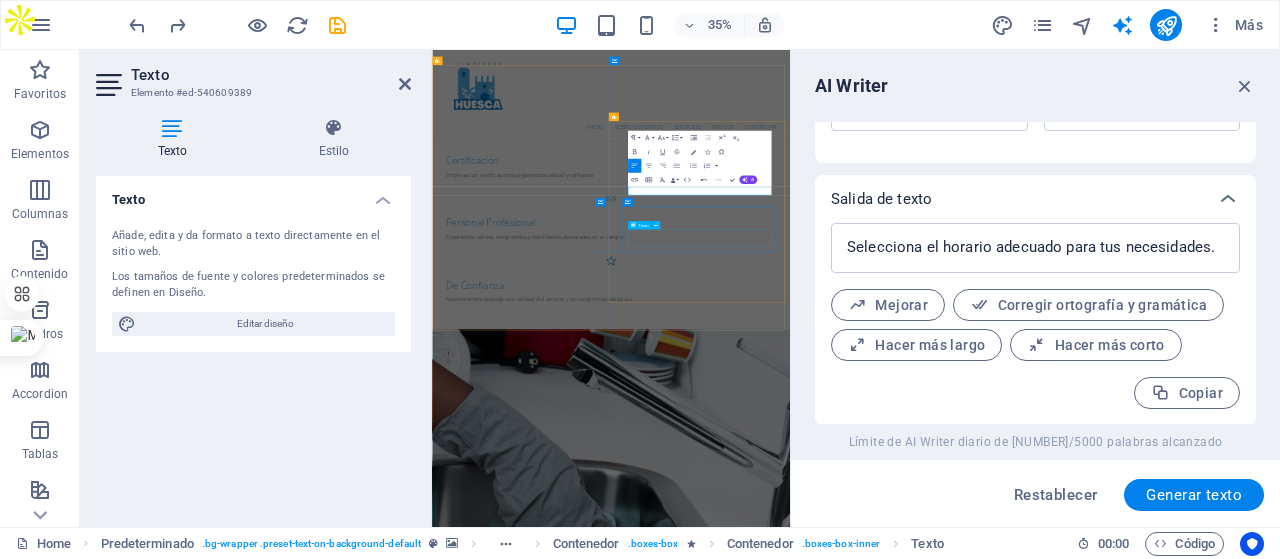 click on "Lorem ipsum dolor sit amet, consectetur adipisicing elit. Veritatis, dolorem!" at bounding box center [913, 2632] 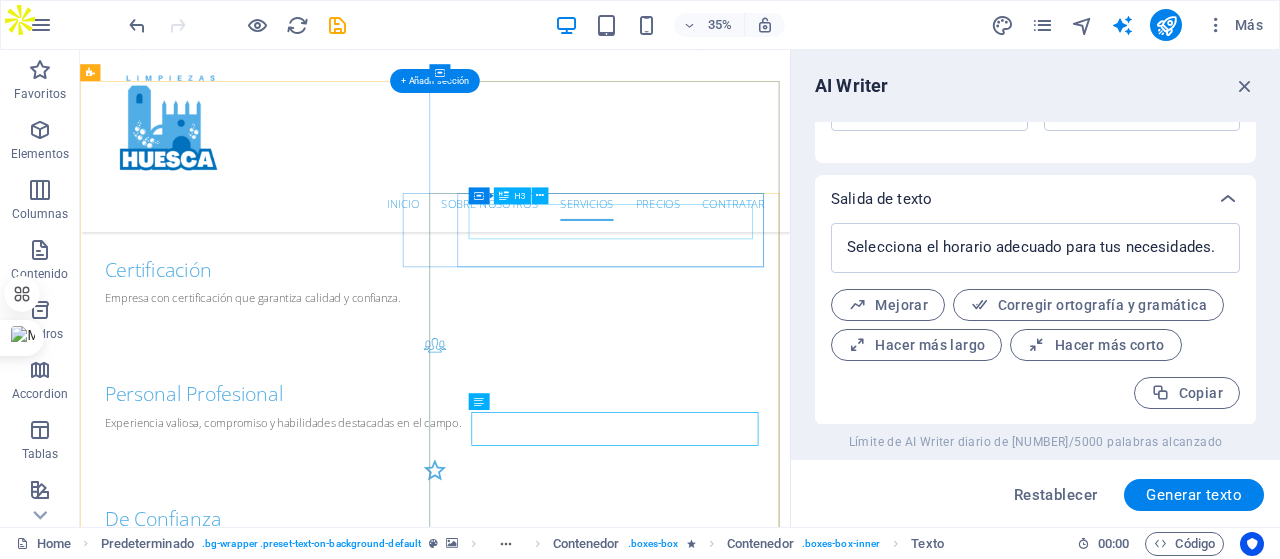 scroll, scrollTop: 1924, scrollLeft: 0, axis: vertical 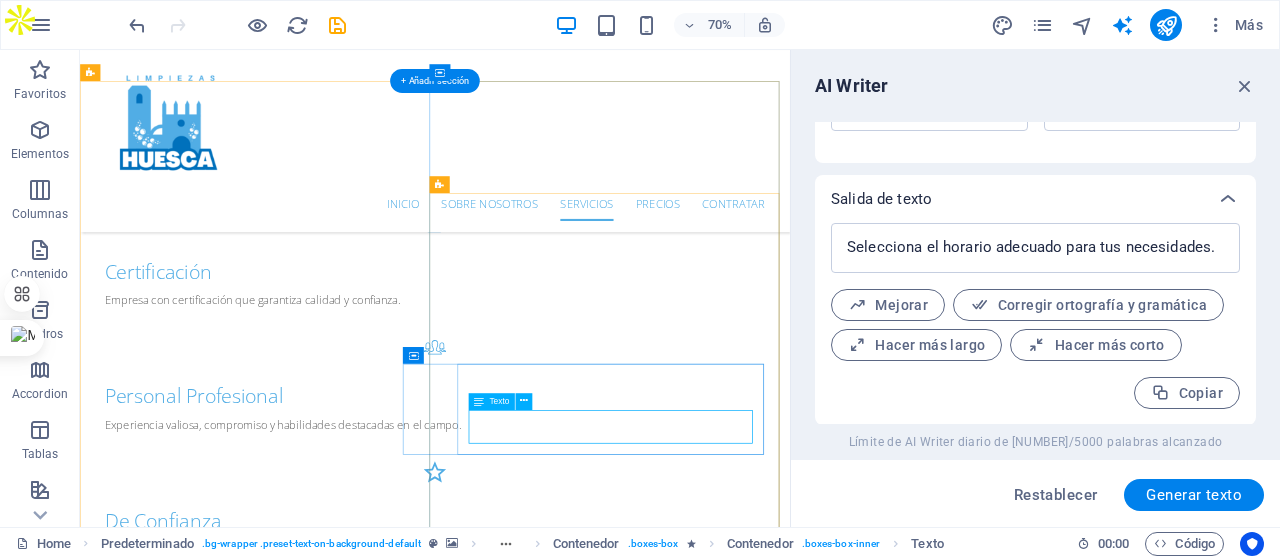 click on "Lorem ipsum dolor sit amet, consectetur adipisicing elit. Veritatis, dolorem!" at bounding box center (557, 2292) 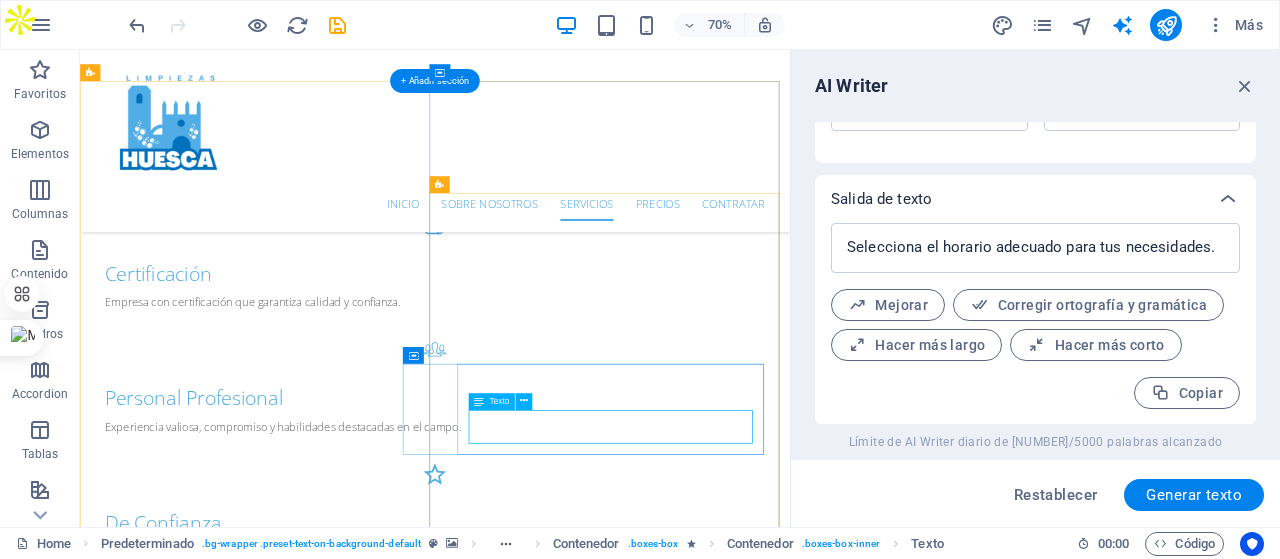 scroll, scrollTop: 1928, scrollLeft: 0, axis: vertical 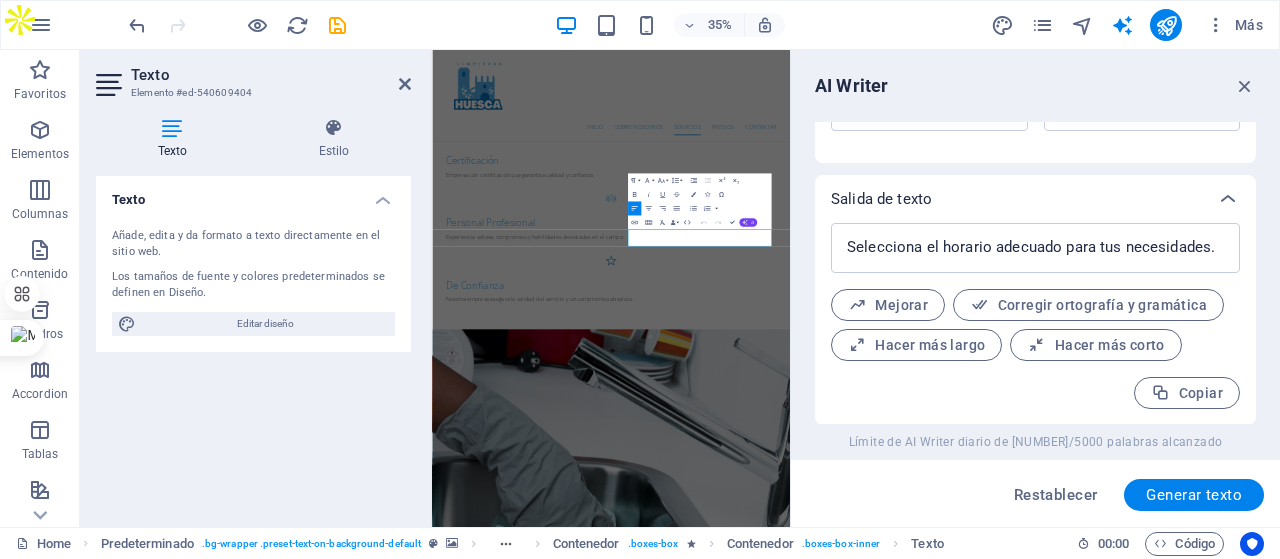 click on "AI" at bounding box center [748, 222] 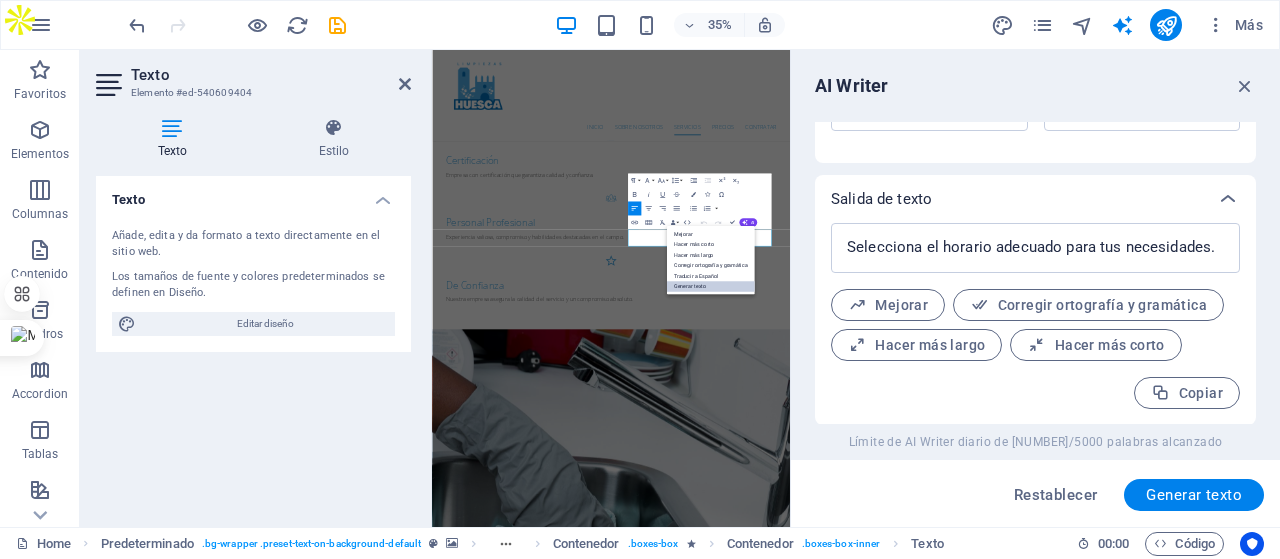 click on "Generar texto" at bounding box center [711, 286] 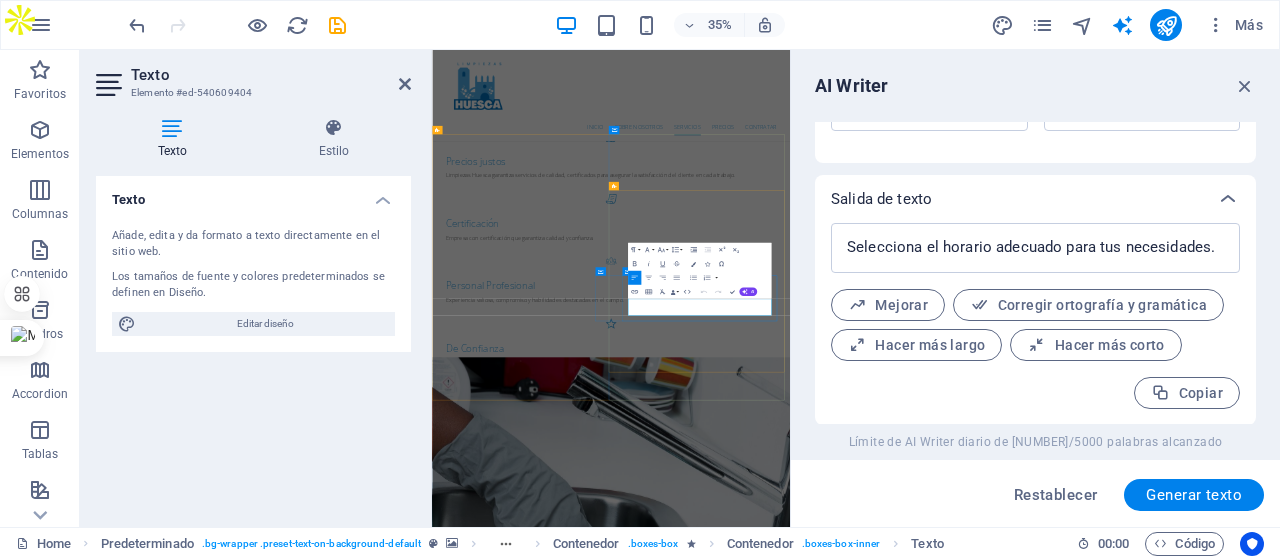 scroll, scrollTop: 1728, scrollLeft: 0, axis: vertical 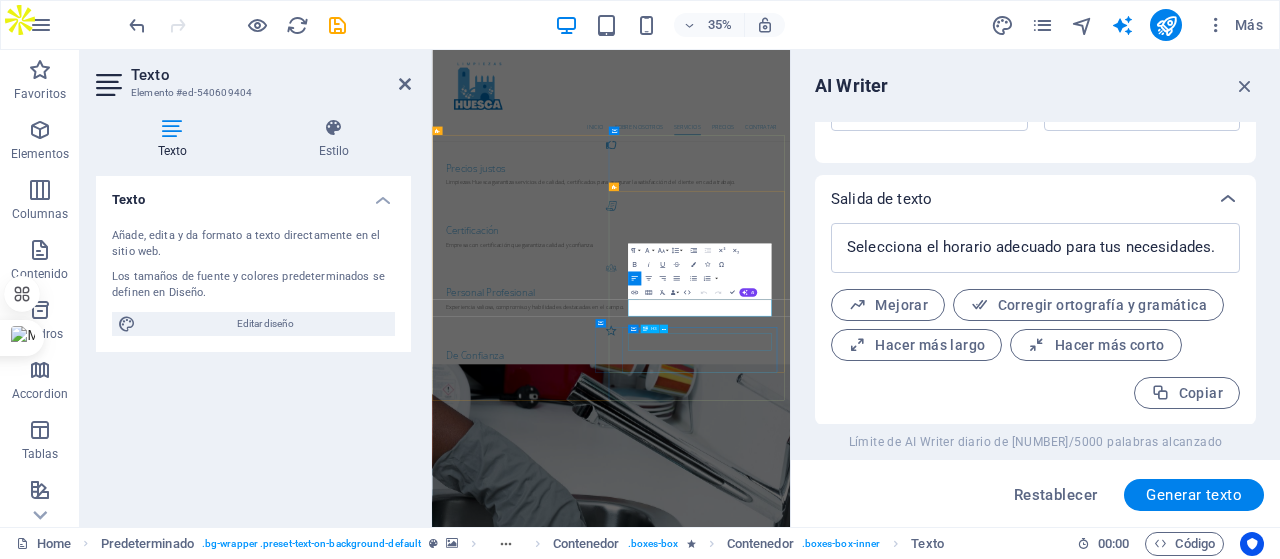 click on "Tu disfrutas" at bounding box center (913, 2983) 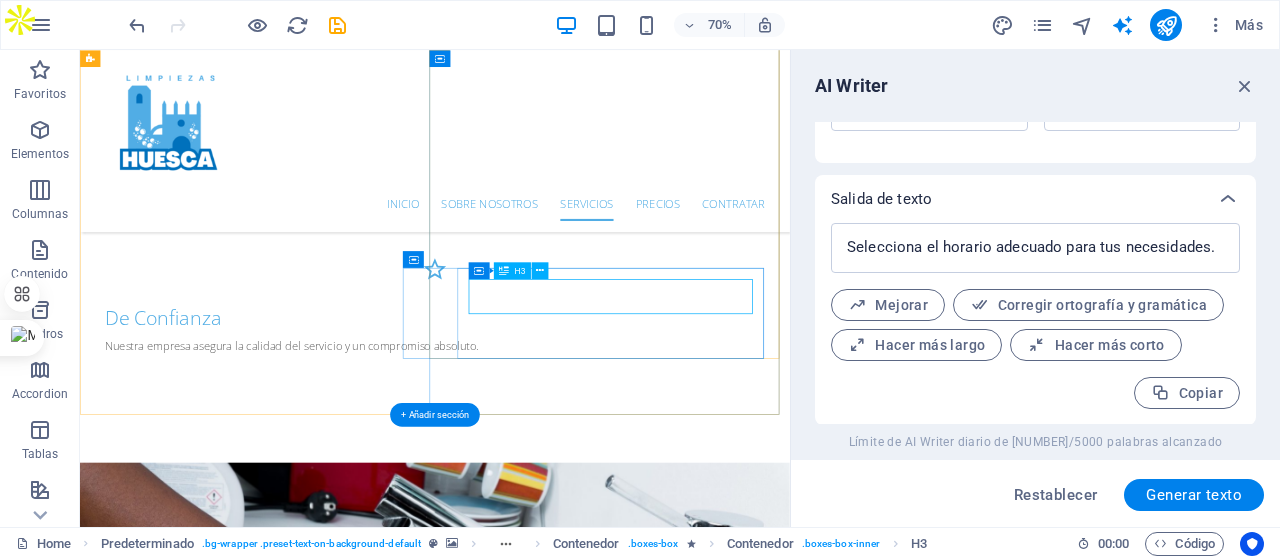 scroll, scrollTop: 2014, scrollLeft: 0, axis: vertical 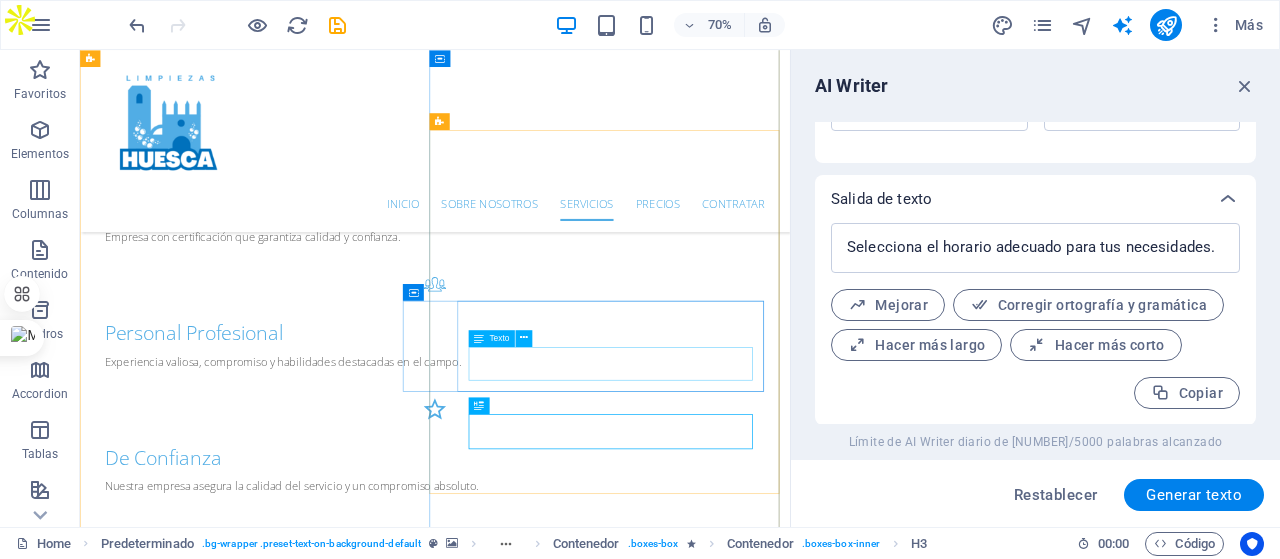 click on "Lorem ipsum dolor sit amet, consectetur adipisicing elit. Veritatis, dolorem!" at bounding box center (557, 2202) 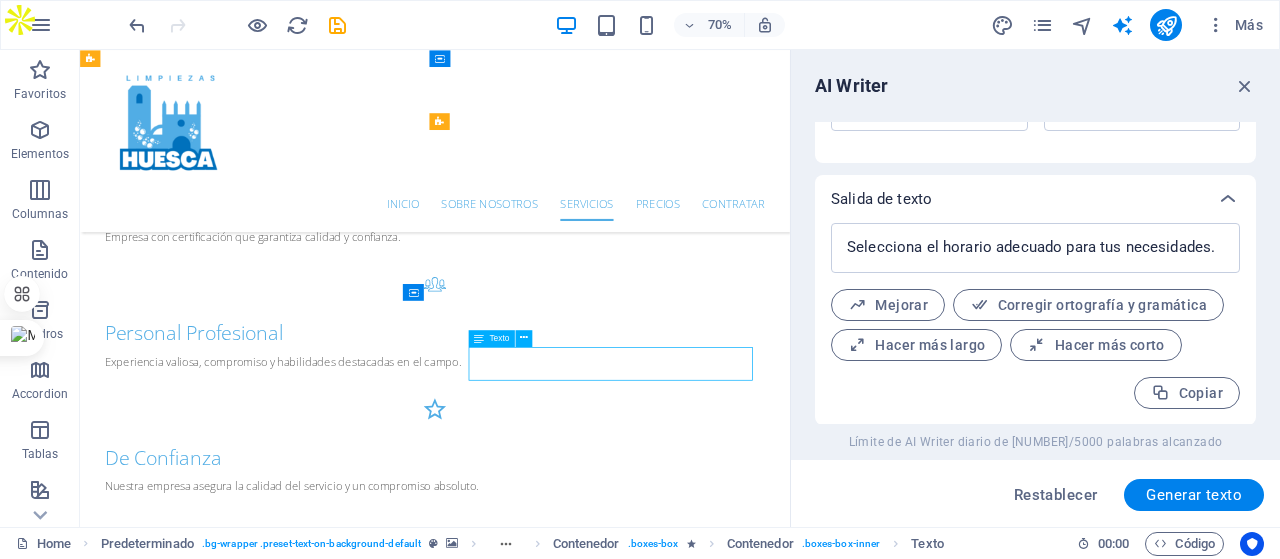 click on "Lorem ipsum dolor sit amet, consectetur adipisicing elit. Veritatis, dolorem!" at bounding box center [557, 2202] 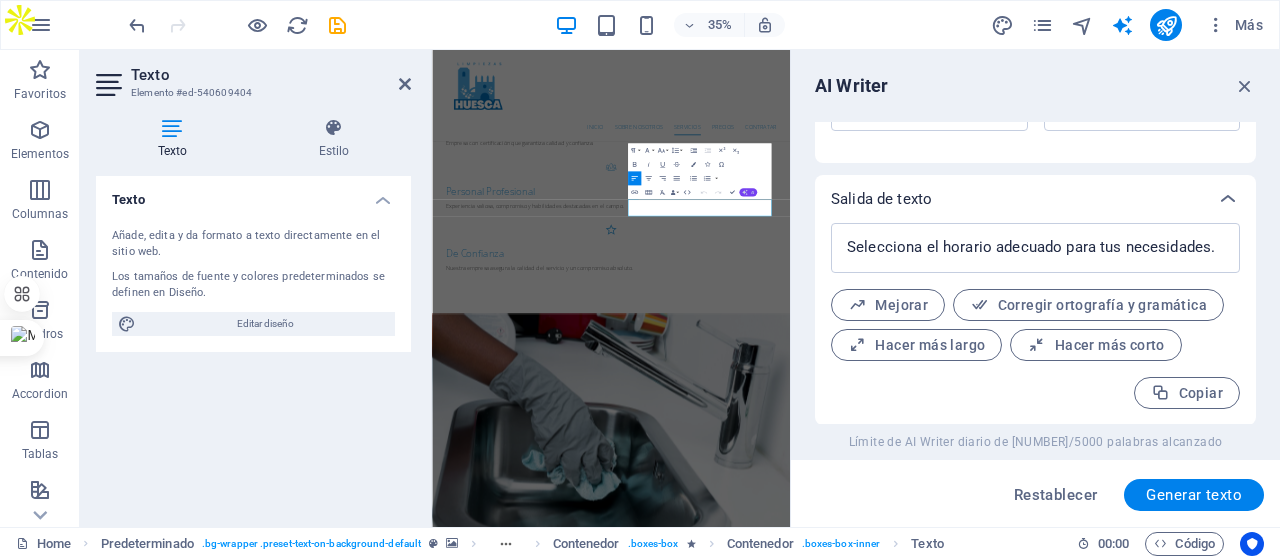 click 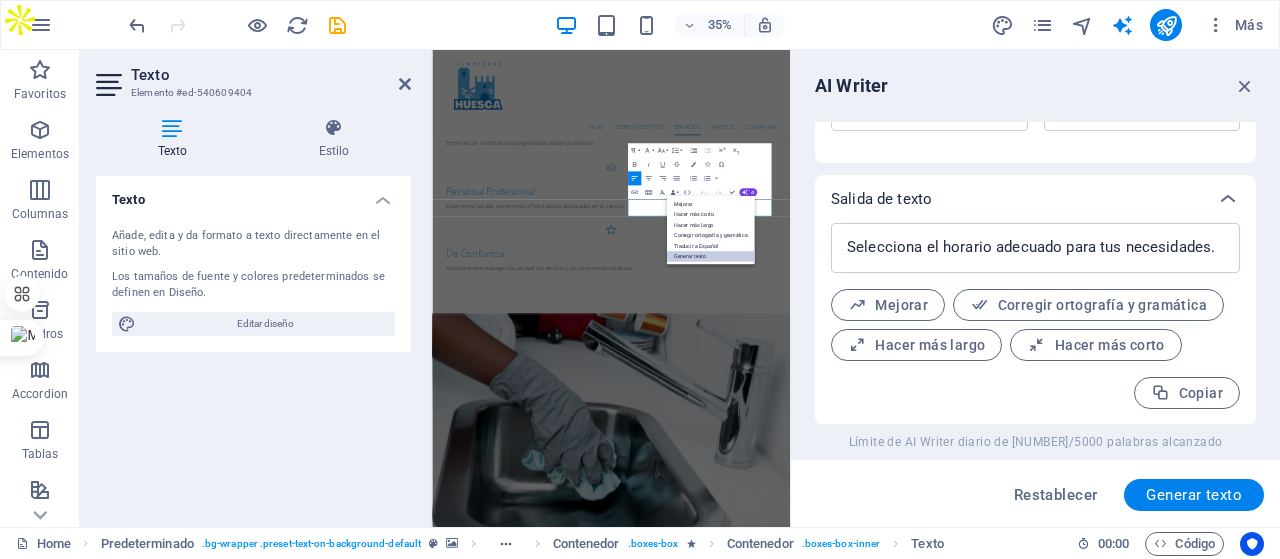 click on "Generar texto" at bounding box center (711, 256) 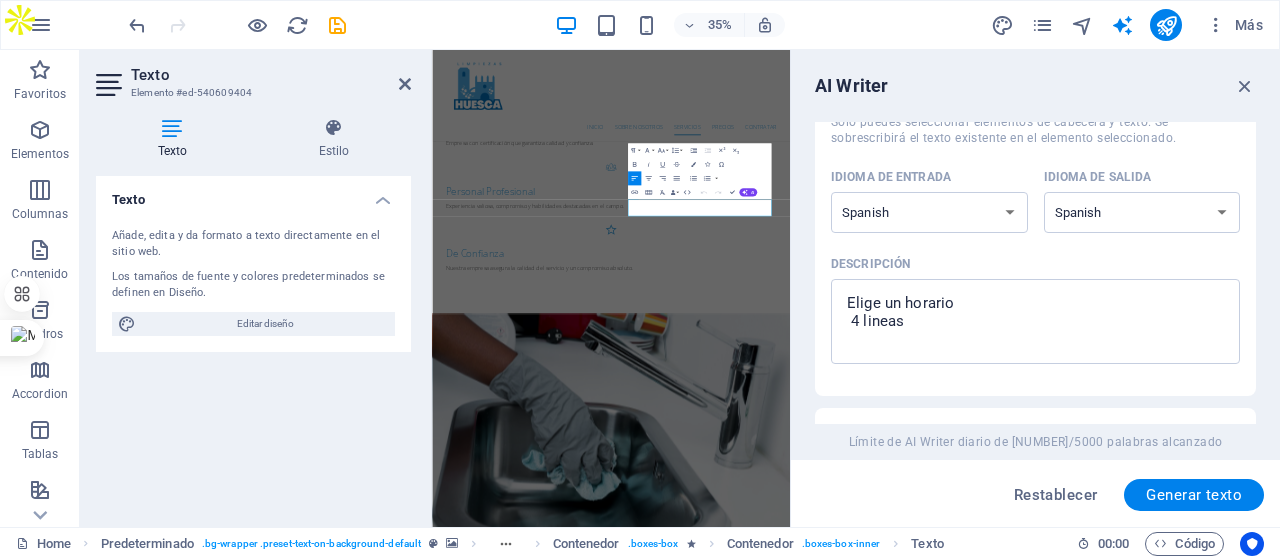 scroll, scrollTop: 100, scrollLeft: 0, axis: vertical 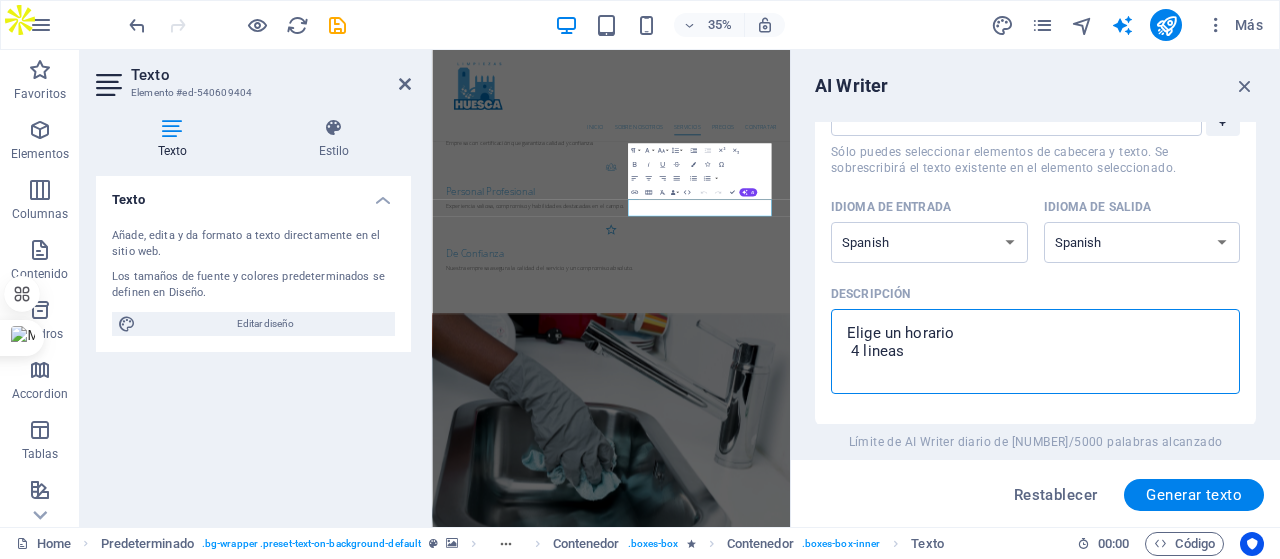 drag, startPoint x: 951, startPoint y: 330, endPoint x: 838, endPoint y: 329, distance: 113.004425 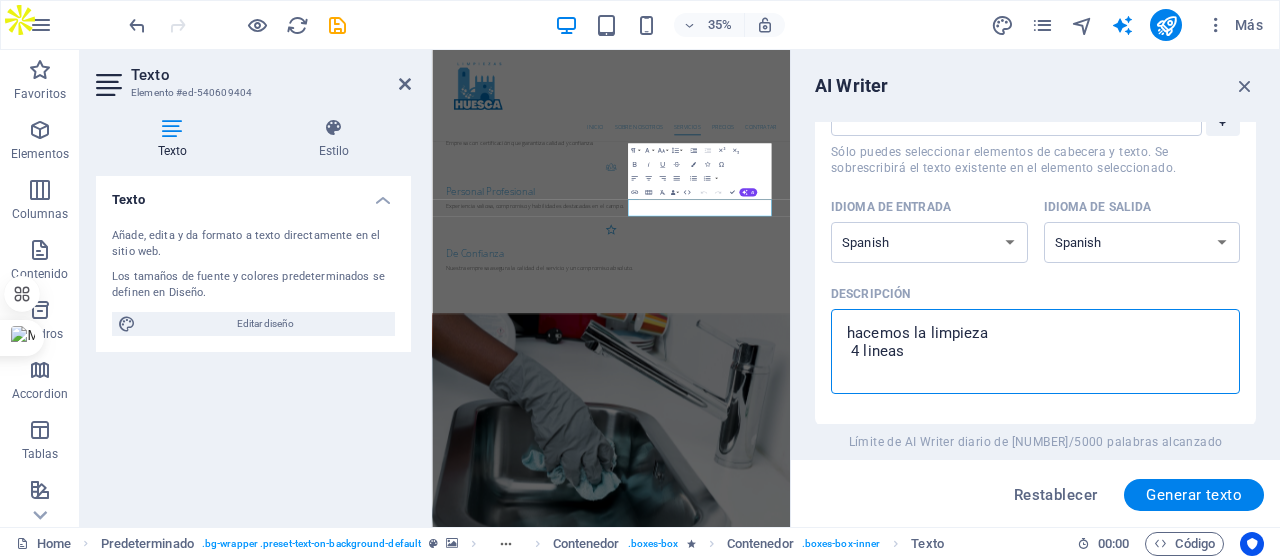 click on "Generar texto" at bounding box center [1194, 495] 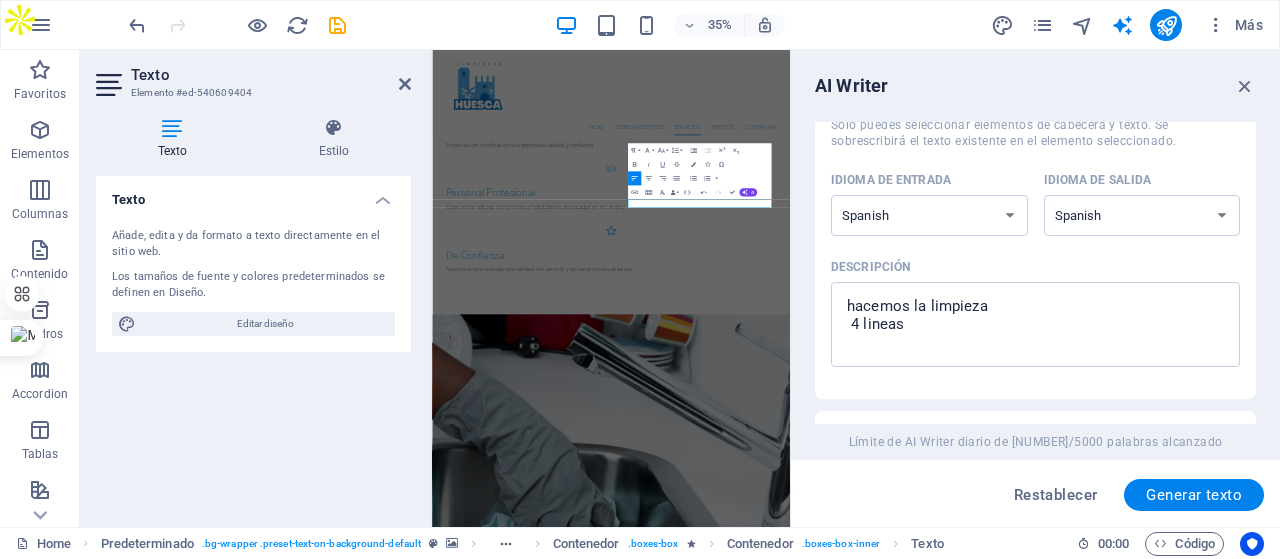 scroll, scrollTop: 118, scrollLeft: 0, axis: vertical 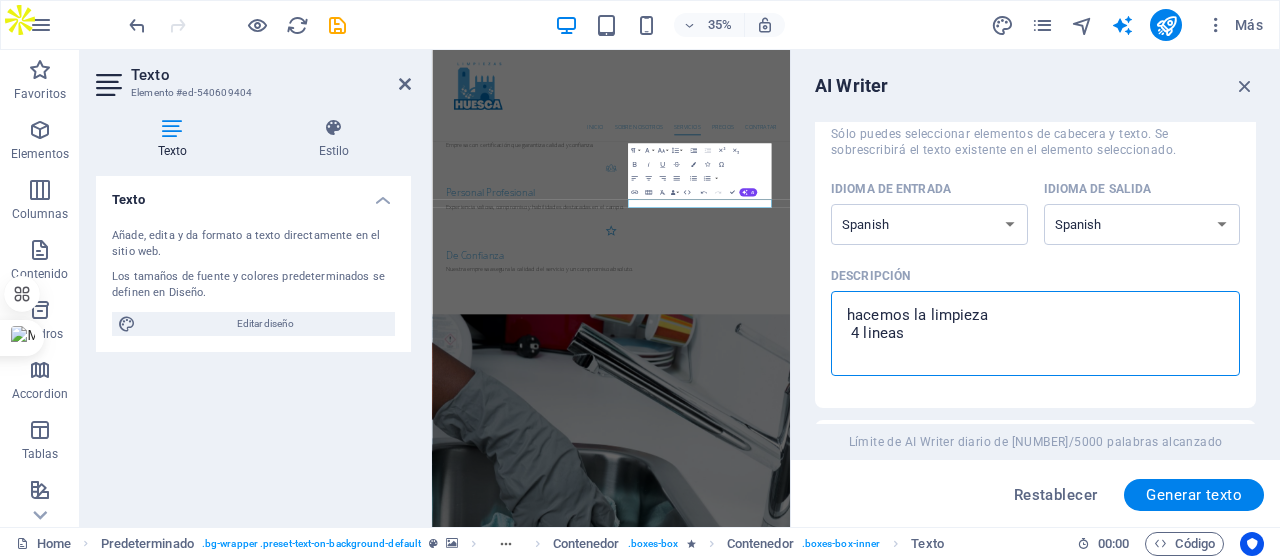drag, startPoint x: 905, startPoint y: 312, endPoint x: 842, endPoint y: 312, distance: 63 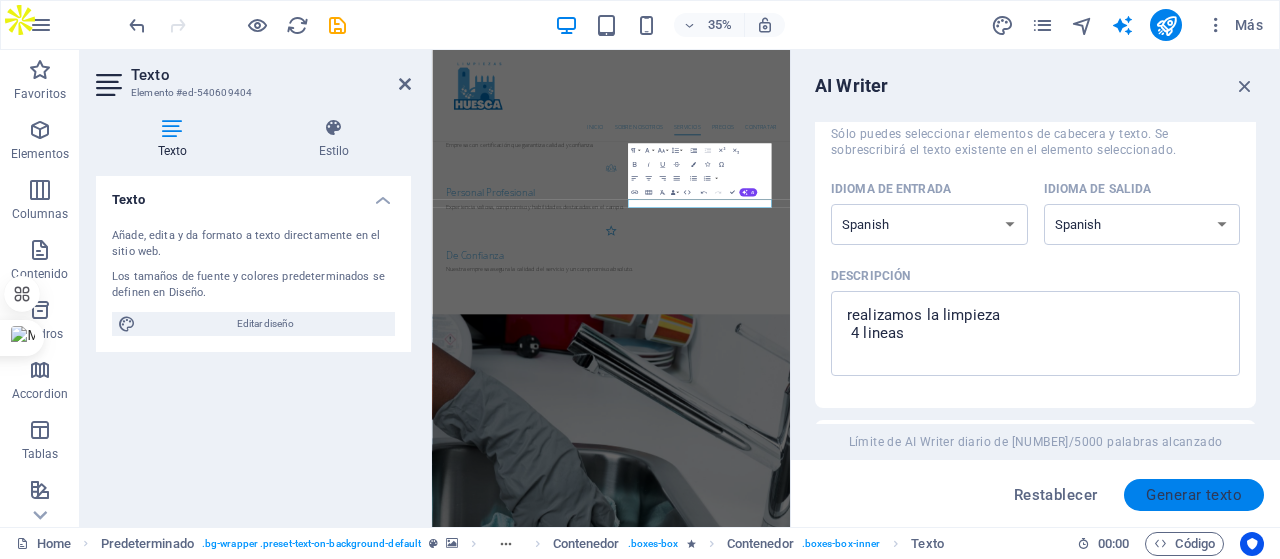click on "Generar texto" at bounding box center (1194, 495) 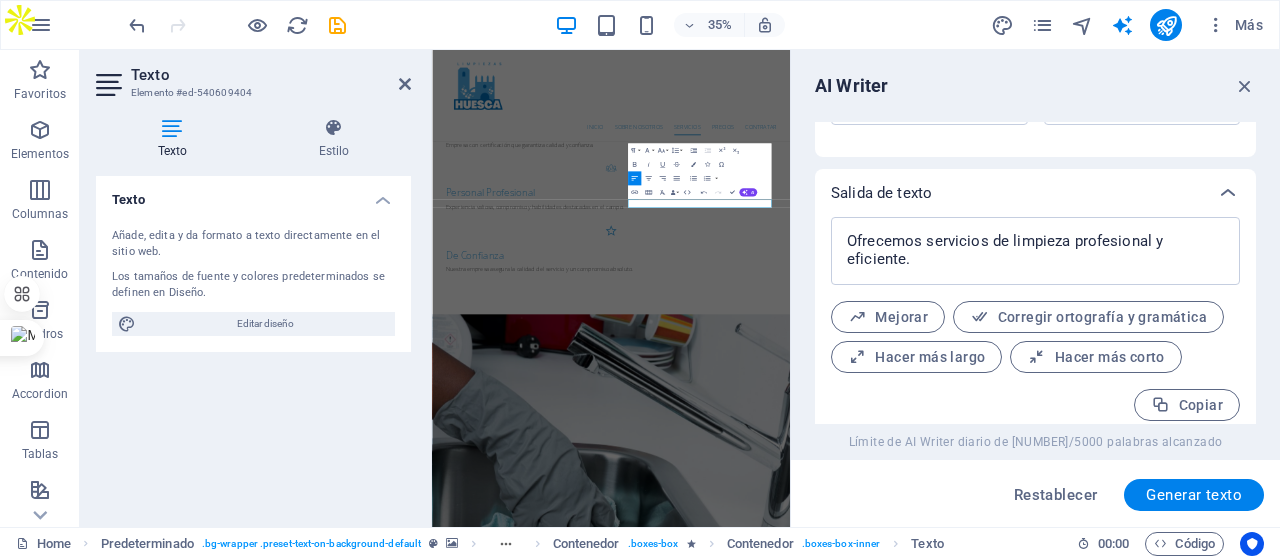 scroll, scrollTop: 718, scrollLeft: 0, axis: vertical 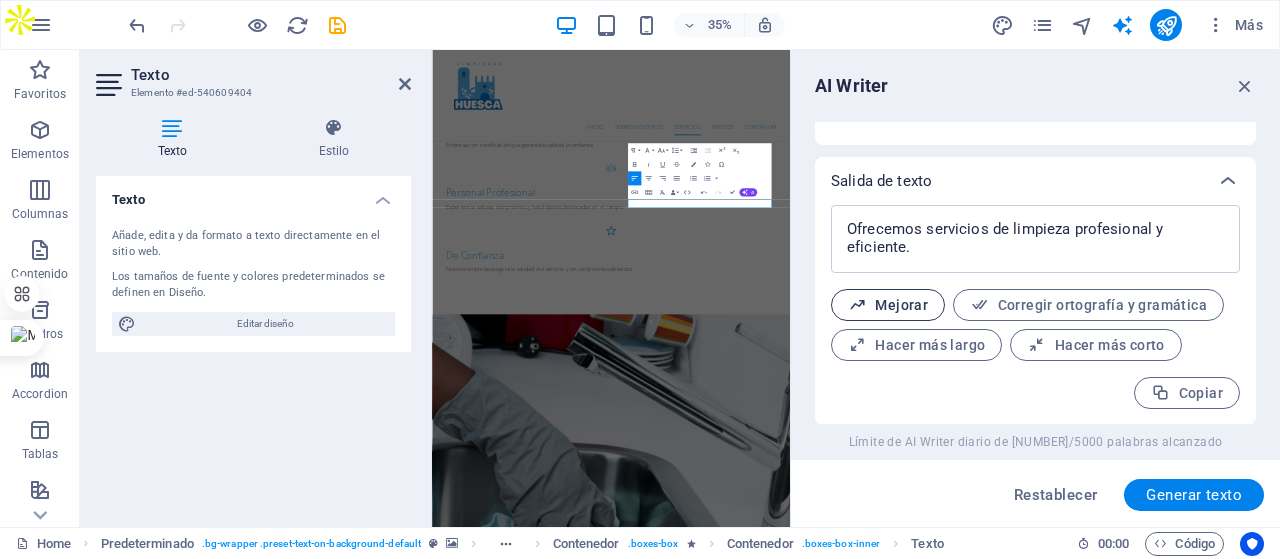 click on "Mejorar" at bounding box center (888, 305) 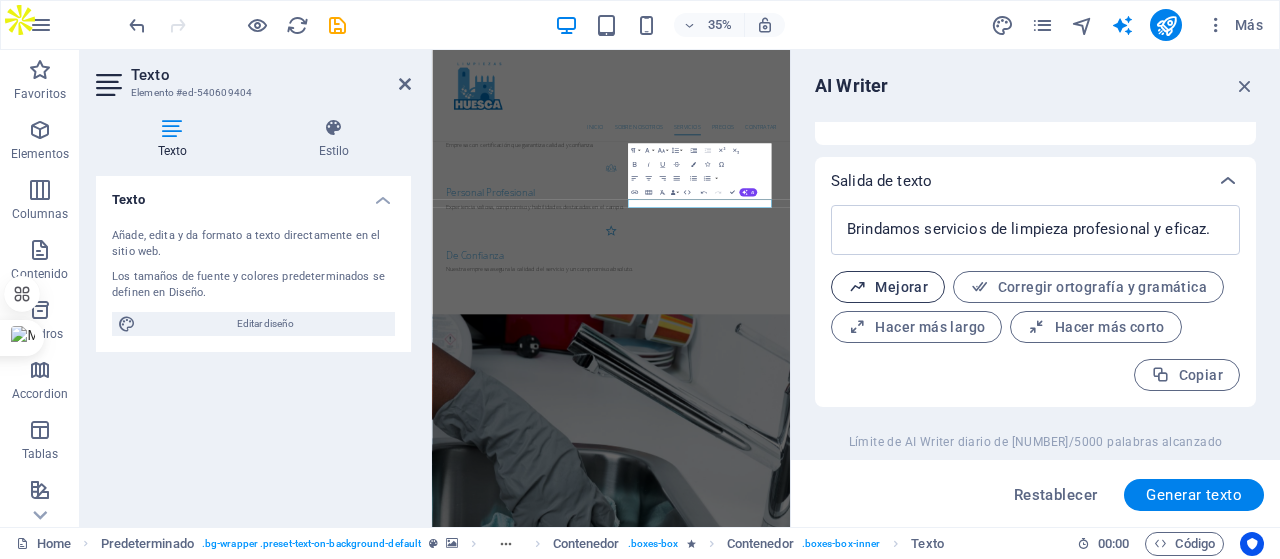 click on "Mejorar" at bounding box center (888, 287) 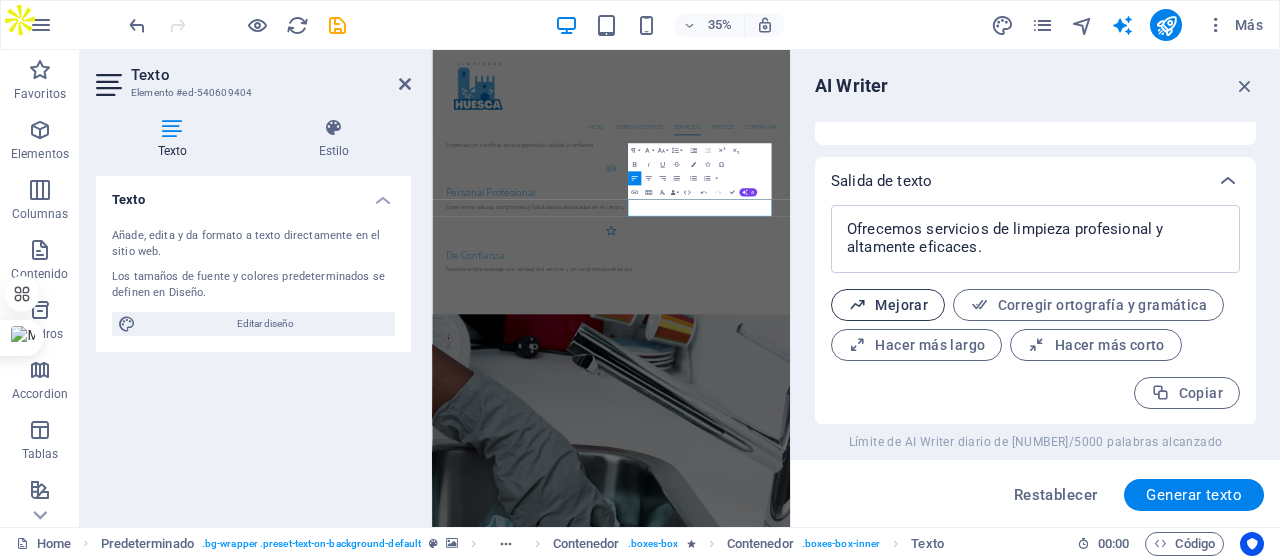 click on "Mejorar" at bounding box center [888, 305] 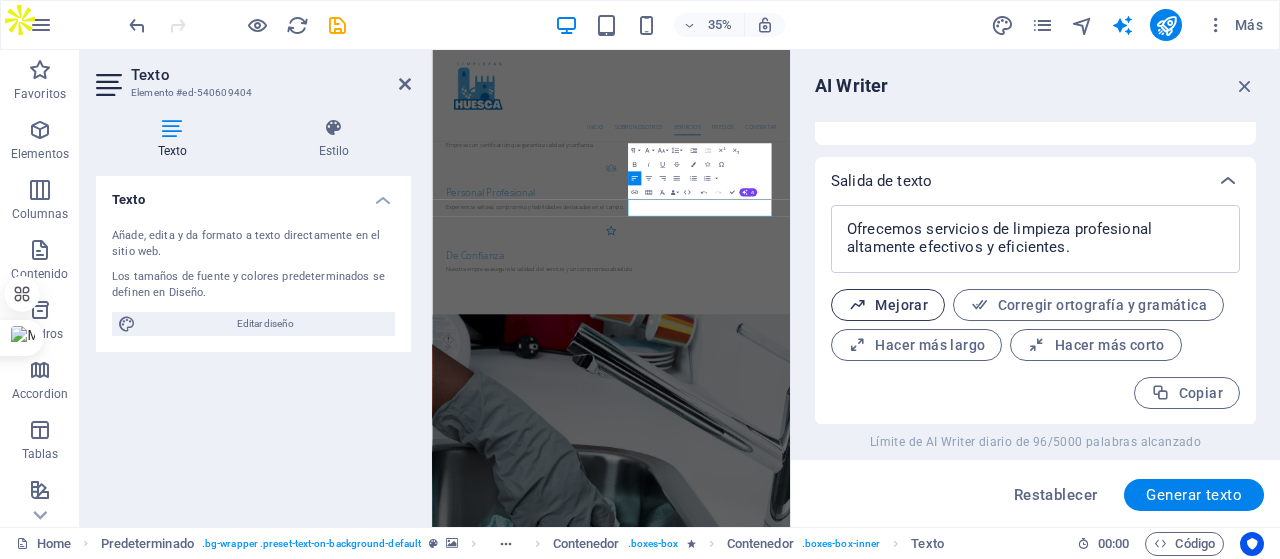 click on "Mejorar" at bounding box center [888, 305] 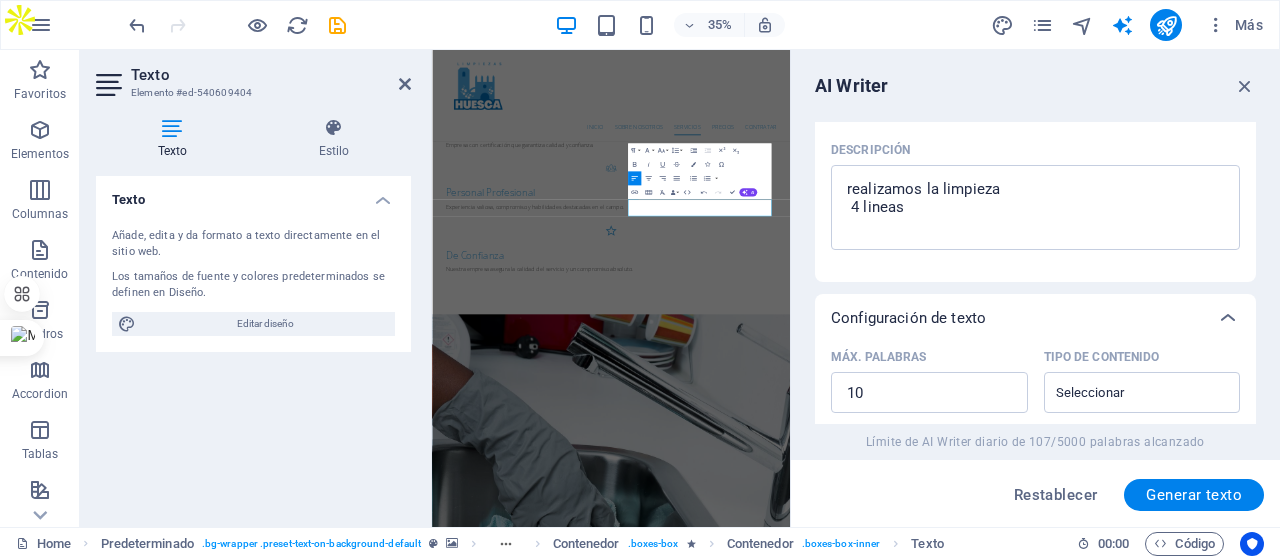 scroll, scrollTop: 218, scrollLeft: 0, axis: vertical 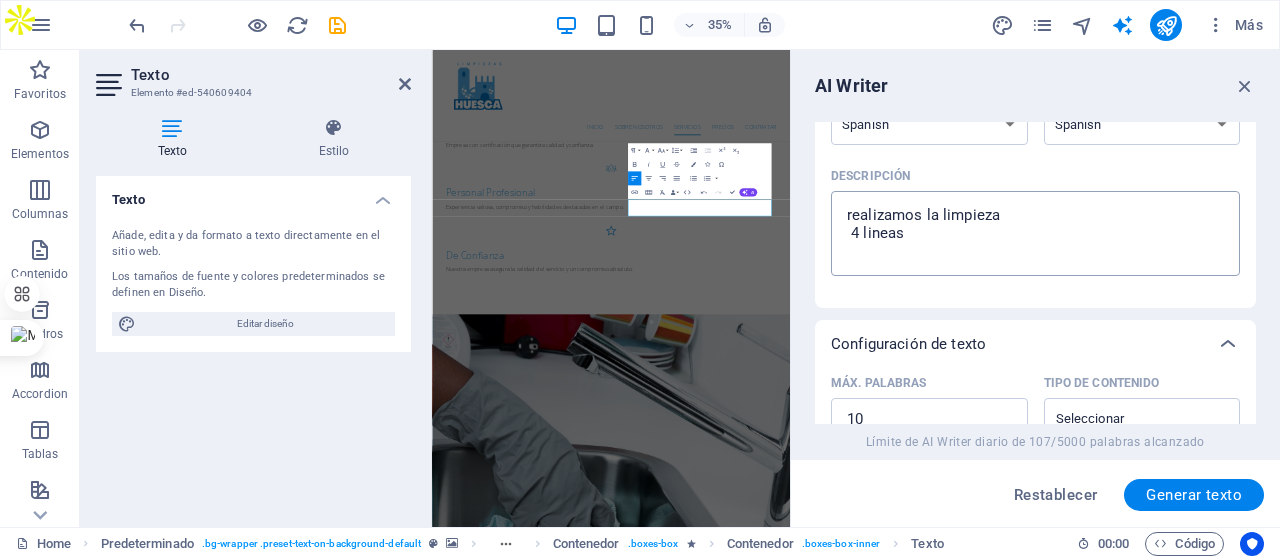 click on "realizamos la limpieza
4 lineas" at bounding box center [1035, 233] 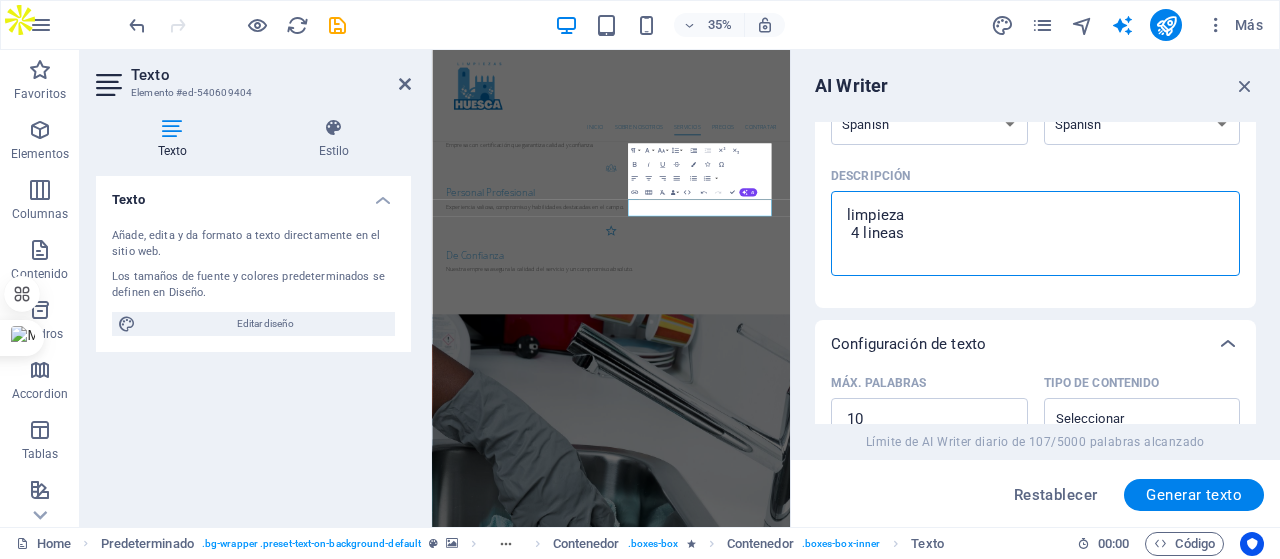 click on "limpieza
4 lineas" at bounding box center [1035, 233] 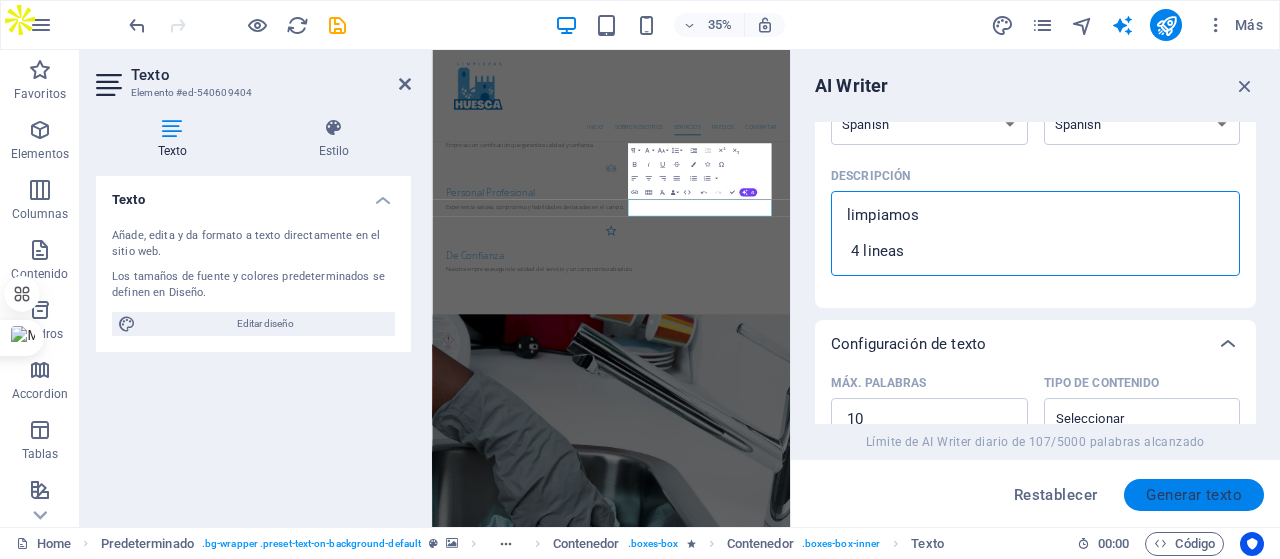 click on "Generar texto" at bounding box center [1194, 495] 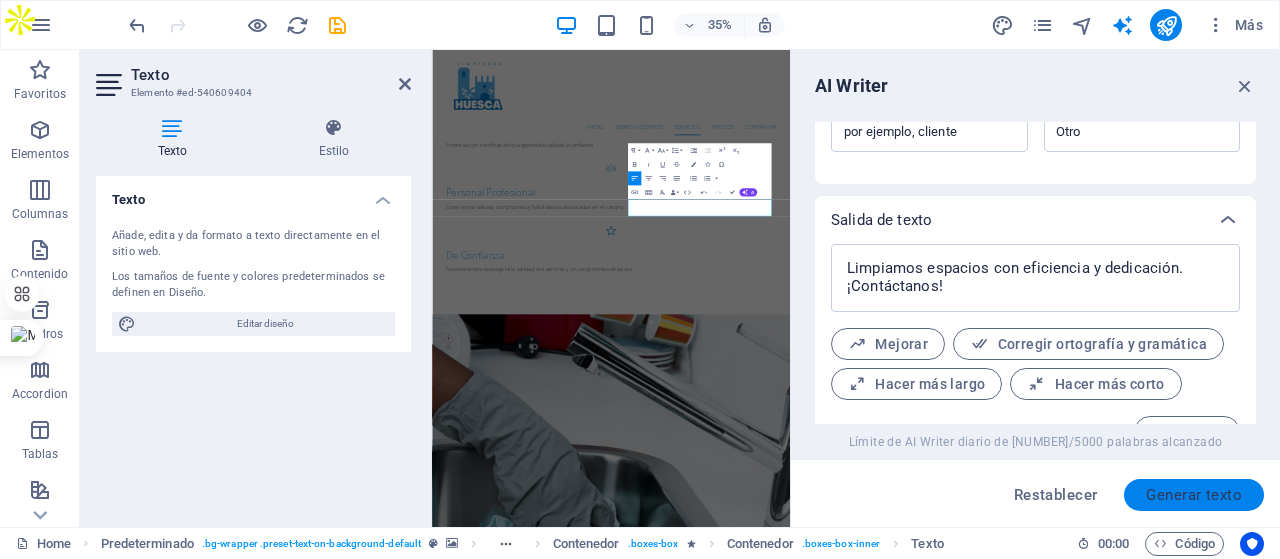 scroll, scrollTop: 718, scrollLeft: 0, axis: vertical 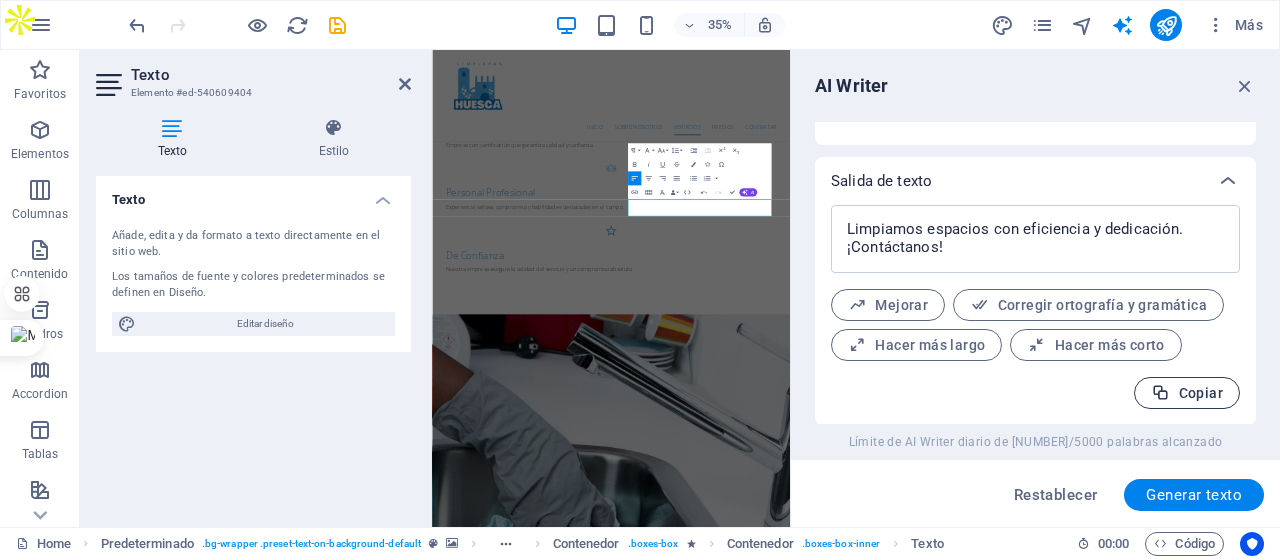 click on "Copiar" at bounding box center (1187, 393) 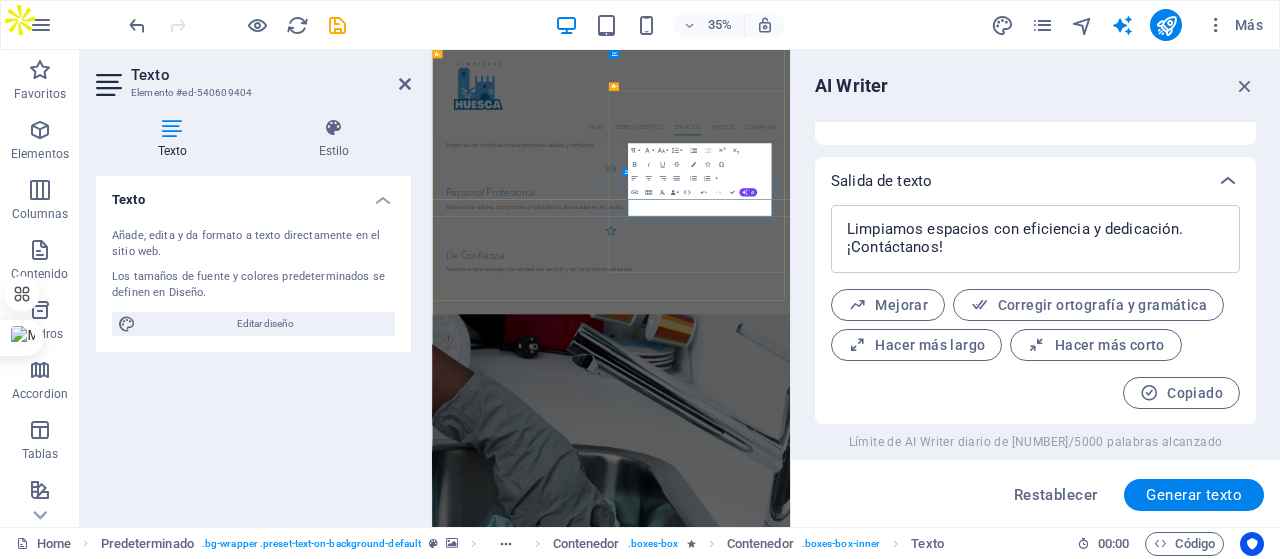 click on "Limpiamos espacios con eficiencia y dedicación. ¡Contáctanos!" at bounding box center [913, 2546] 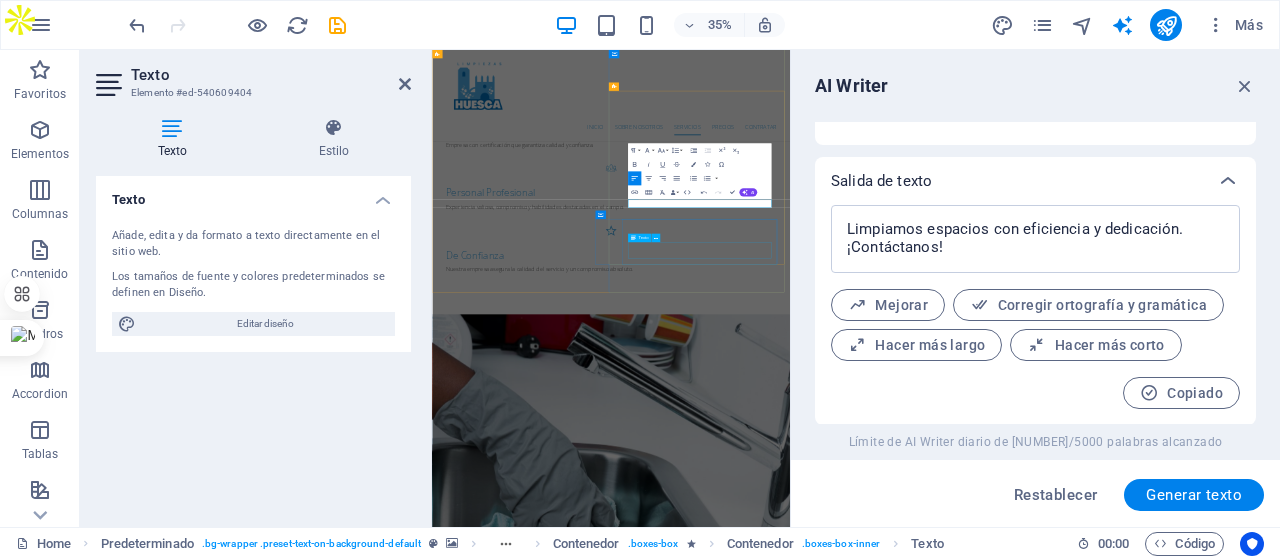 click on "Lorem ipsum dolor sit amet, consectetur adipisicing elit. Veritatis, dolorem!" at bounding box center (913, 2726) 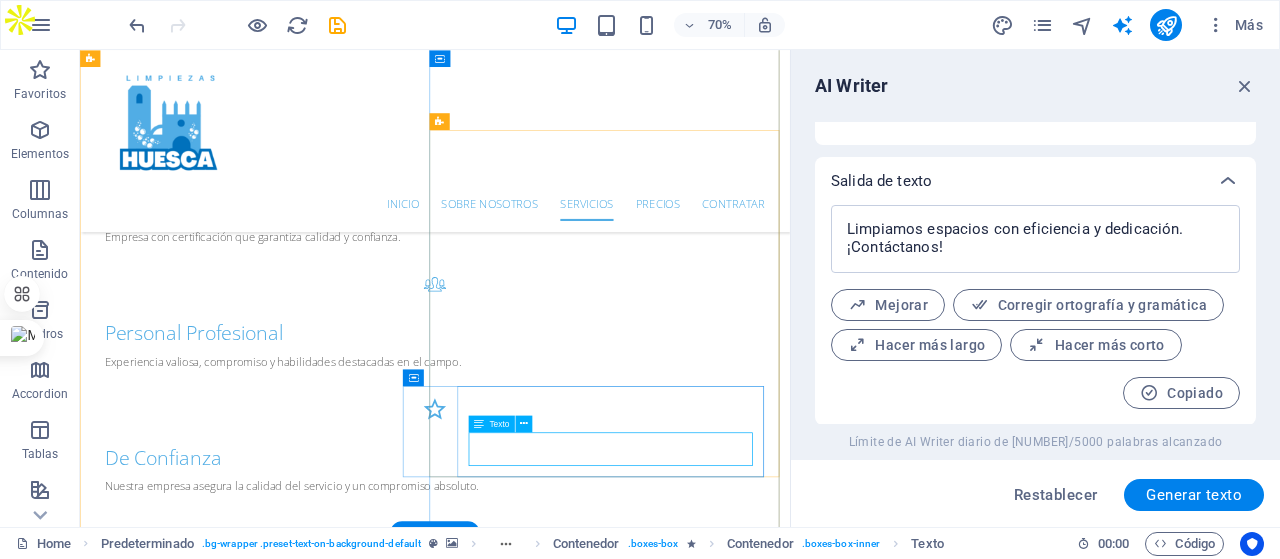 click on "Lorem ipsum dolor sit amet, consectetur adipisicing elit. Veritatis, dolorem!" at bounding box center (557, 2382) 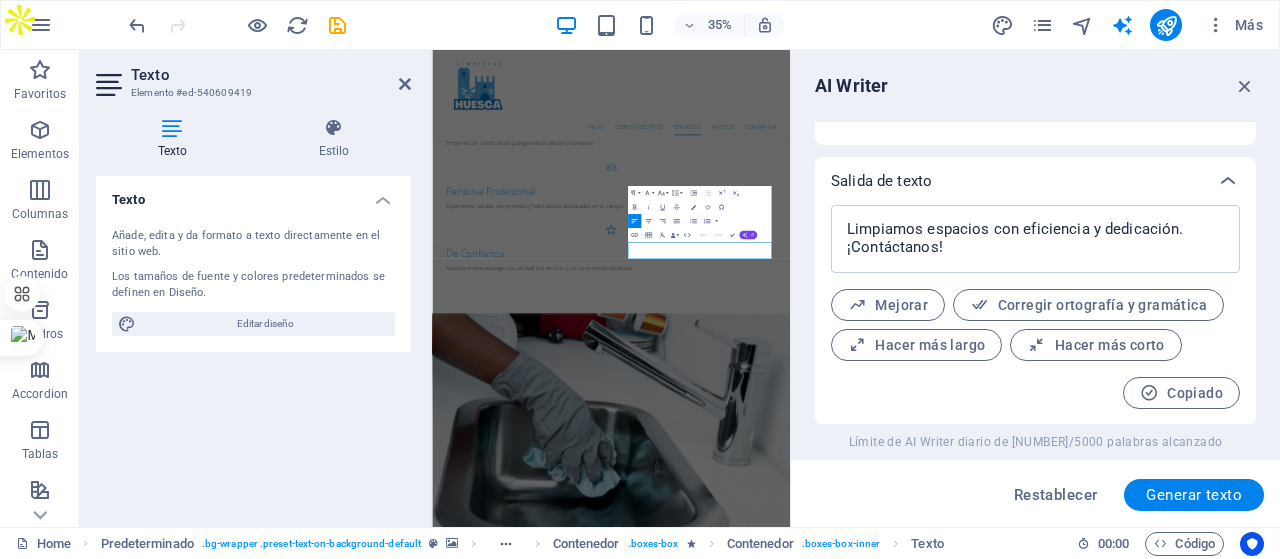 click on "AI" at bounding box center (748, 235) 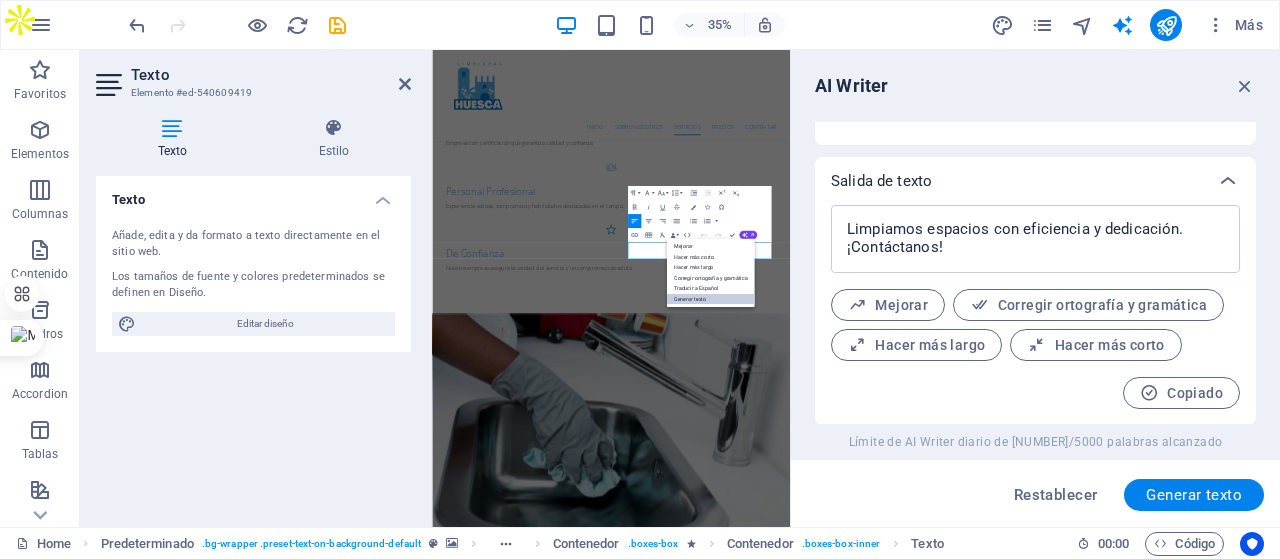 click on "Generar texto" at bounding box center (711, 299) 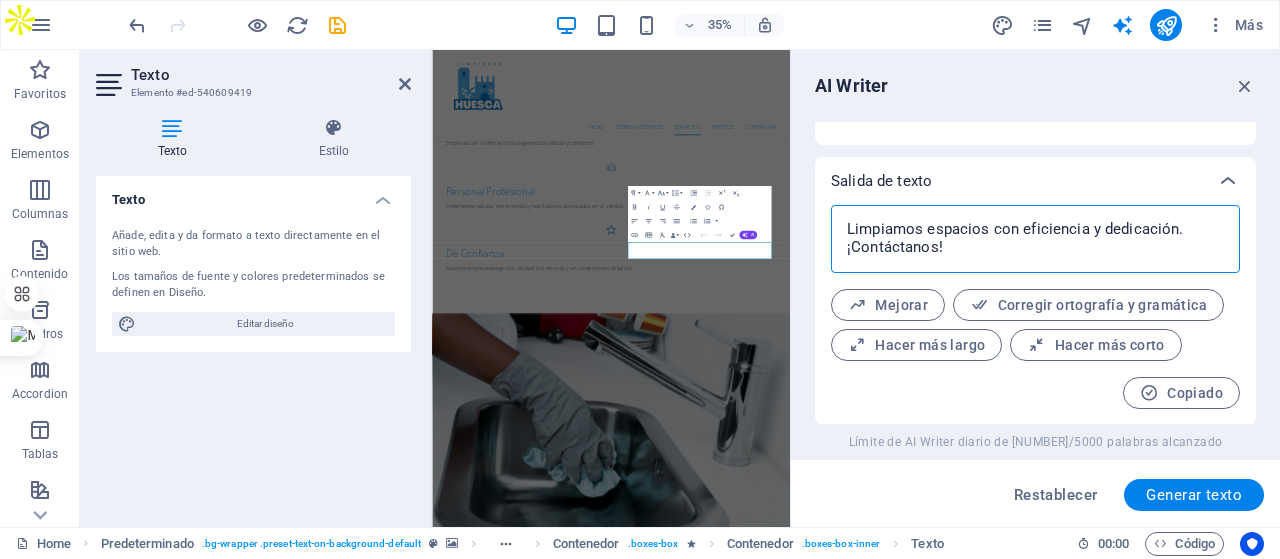 drag, startPoint x: 950, startPoint y: 247, endPoint x: 862, endPoint y: 234, distance: 88.95505 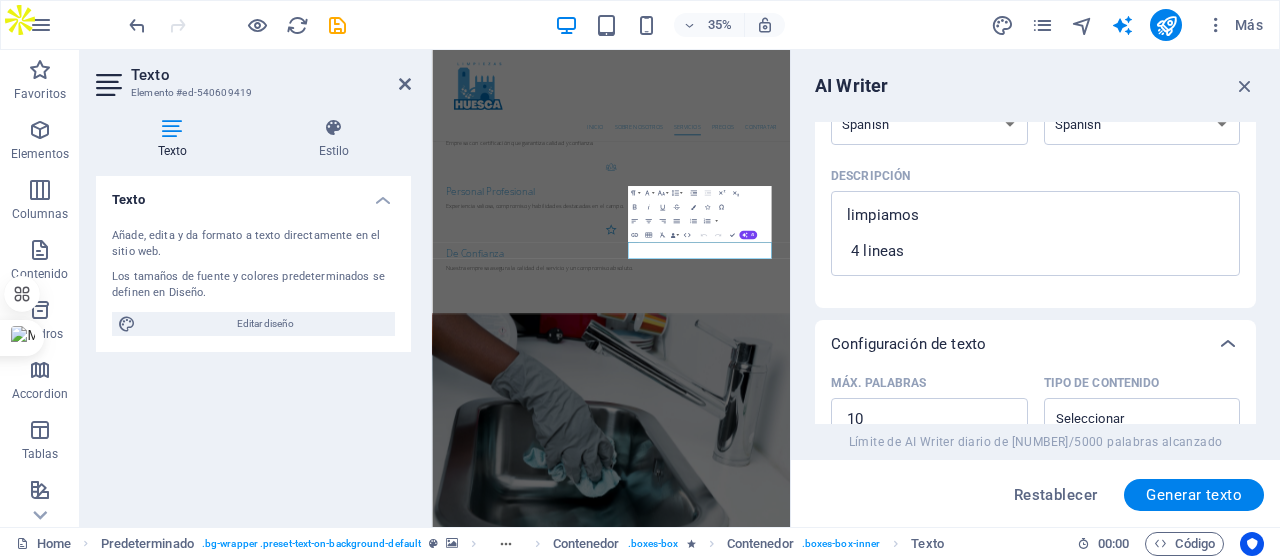 scroll, scrollTop: 18, scrollLeft: 0, axis: vertical 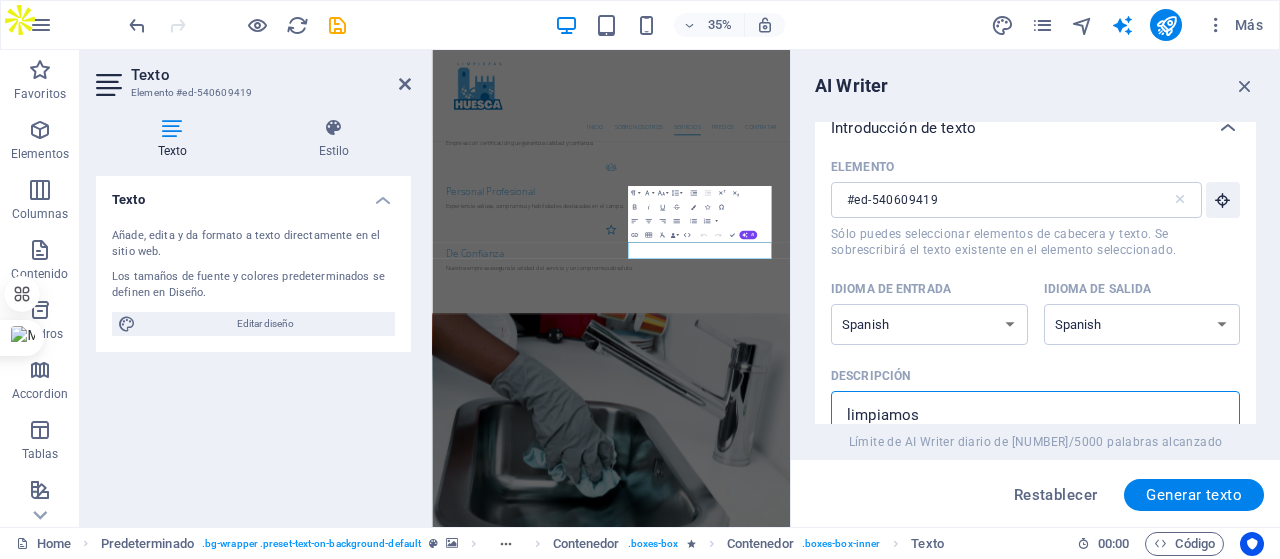 drag, startPoint x: 928, startPoint y: 410, endPoint x: 843, endPoint y: 401, distance: 85.47514 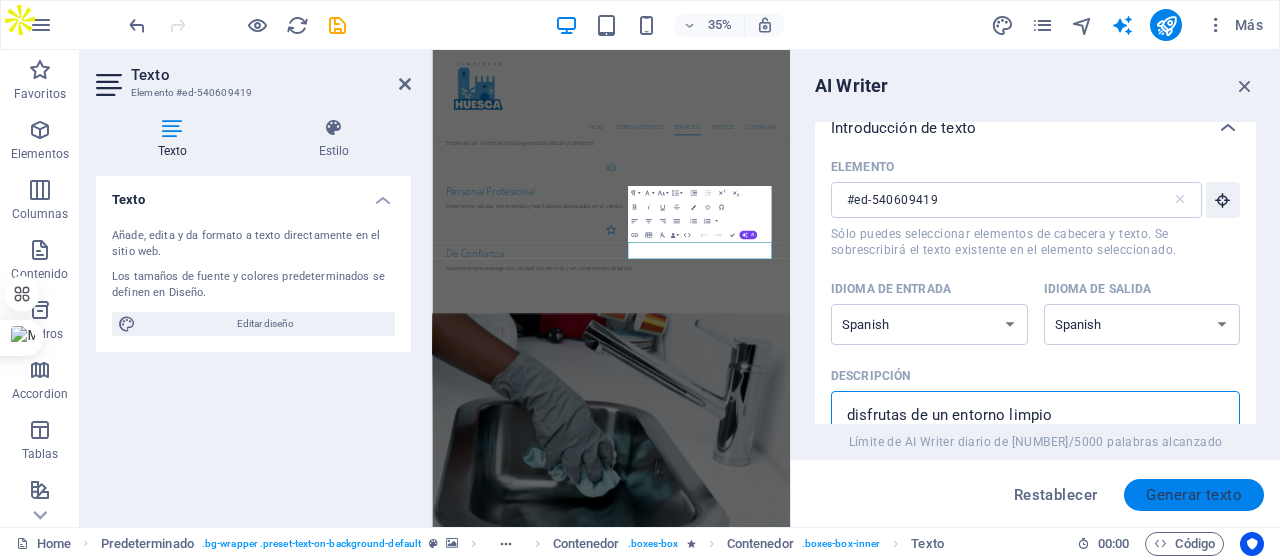 click on "Generar texto" at bounding box center [1194, 495] 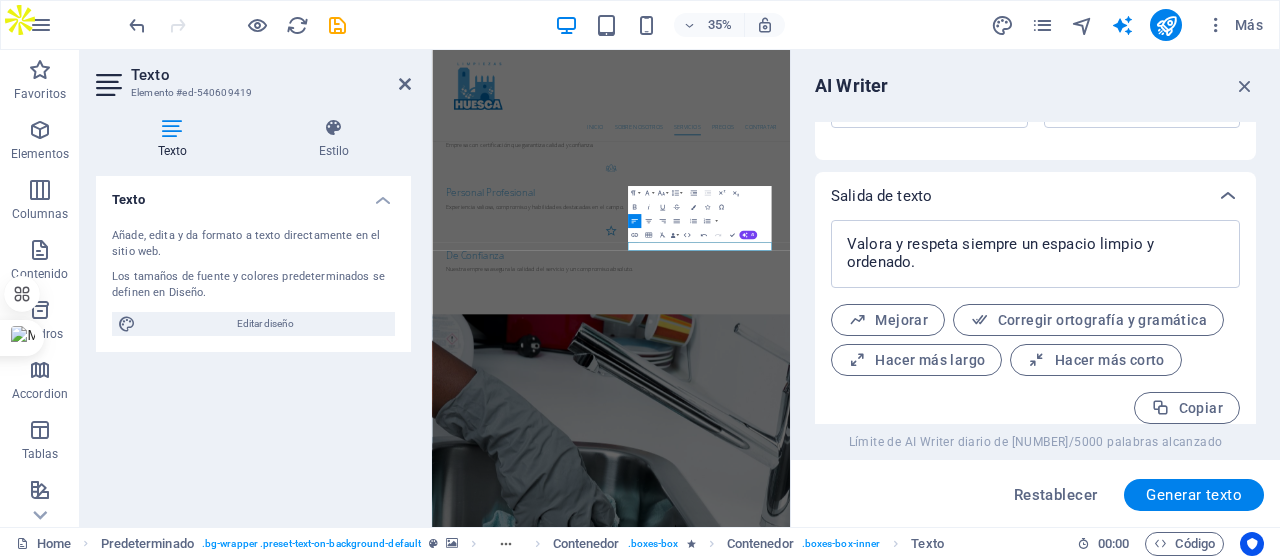 scroll, scrollTop: 718, scrollLeft: 0, axis: vertical 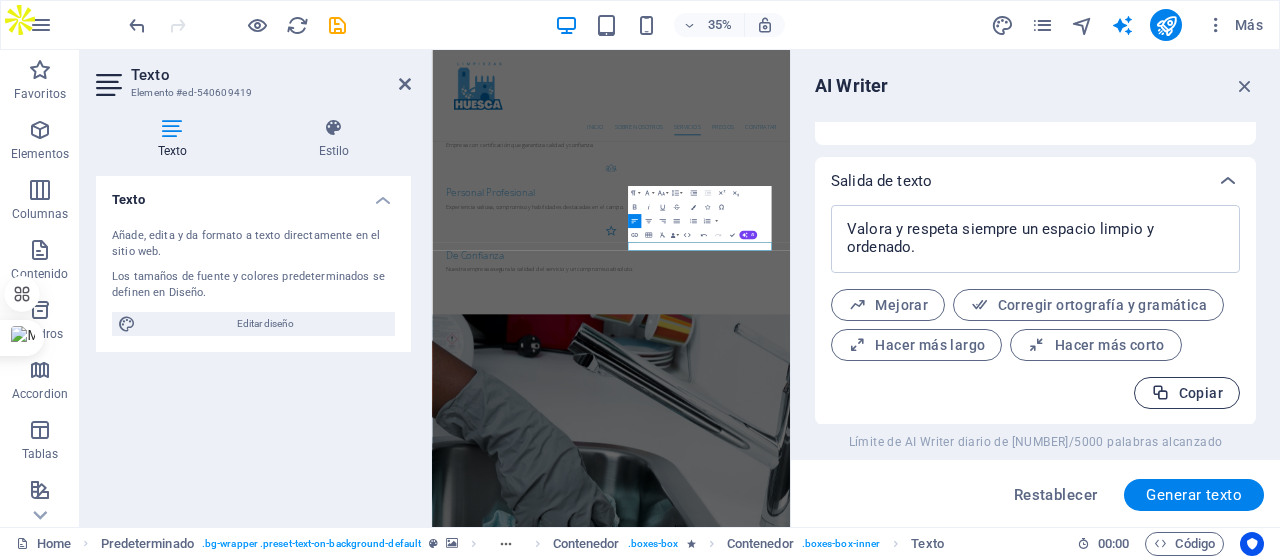 click on "Copiar" at bounding box center [1187, 393] 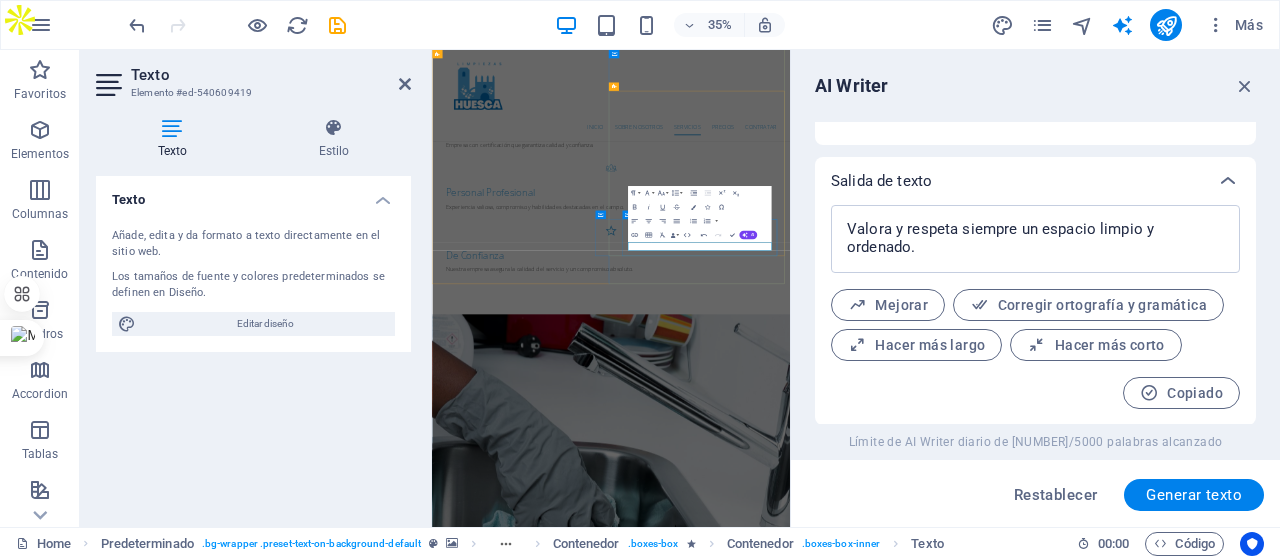click on "Valora y respeta siempre un espacio limpio y ordenado." at bounding box center (913, 2714) 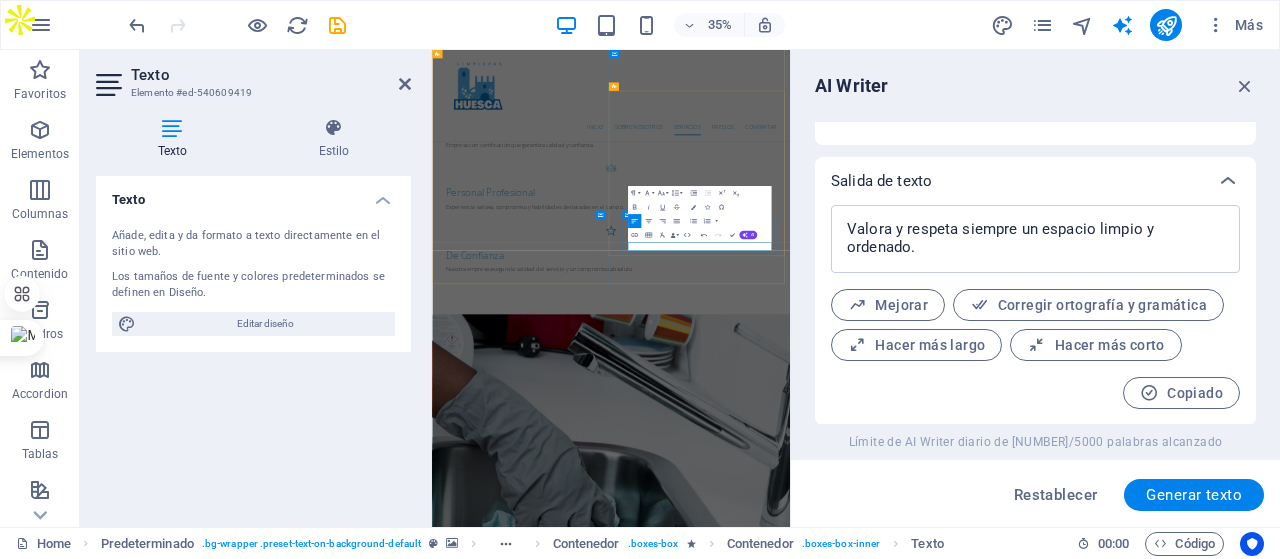click on "Valora y respeta siempre un espacio limpio y ordenado." at bounding box center [913, 2714] 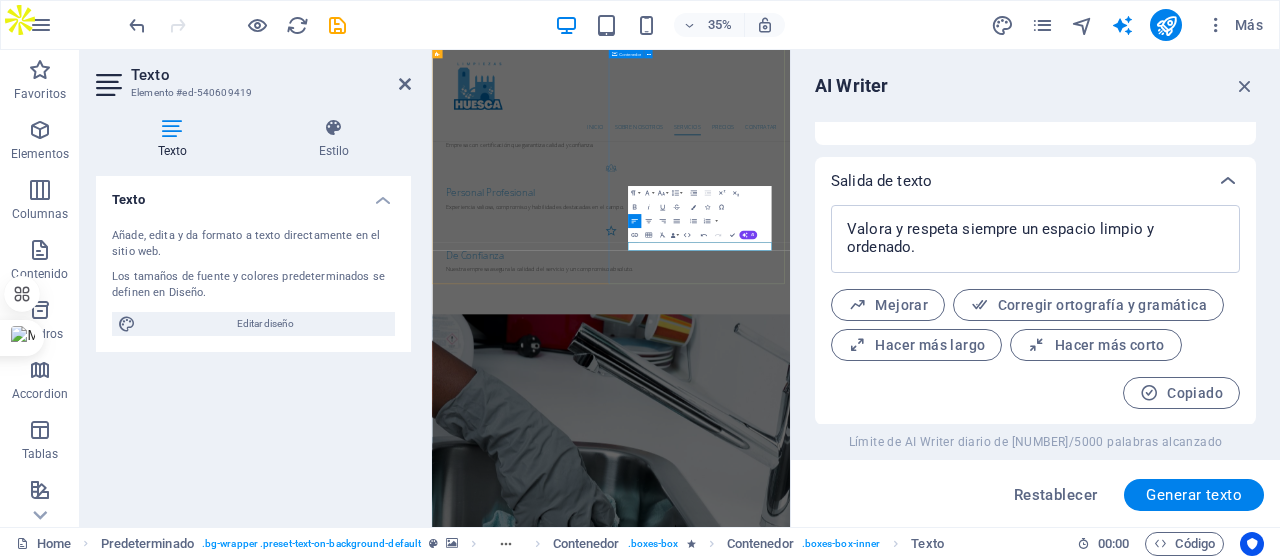 click on "Cómo trabajamos Elige tu plan Selecciona el servicio que mejor se adapte a ti. Elige un Horario Selecciona el horario adecuado para tus necesidades. Nosotros Limpiamos  Limpiamos los espacios con eficiencia y dedicación.  Tu disfrutas Disfruta  siempre de un espacio limpio y ordenado." at bounding box center [943, 2322] 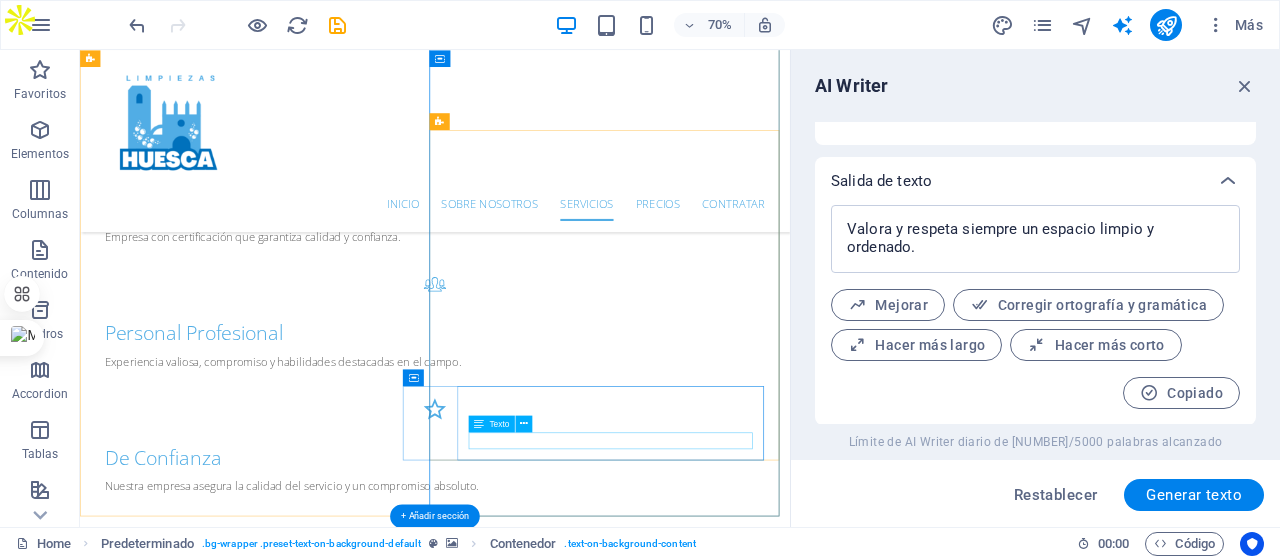 click on "Disfruta  siempre de un espacio limpio y ordenado." at bounding box center [557, 2370] 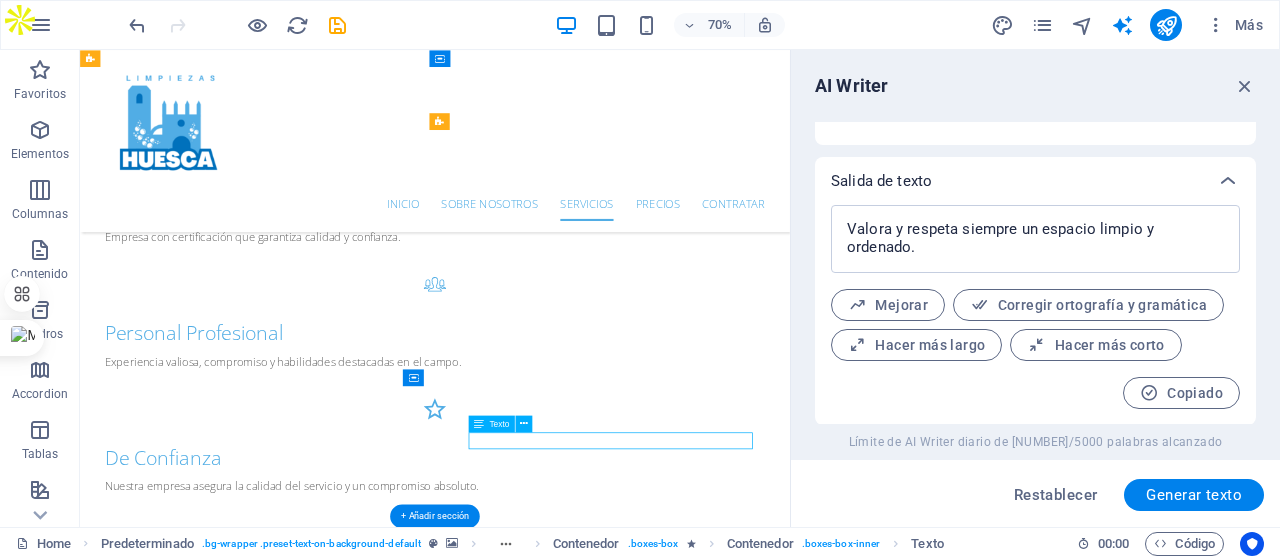 click on "Disfruta  siempre de un espacio limpio y ordenado." at bounding box center (557, 2370) 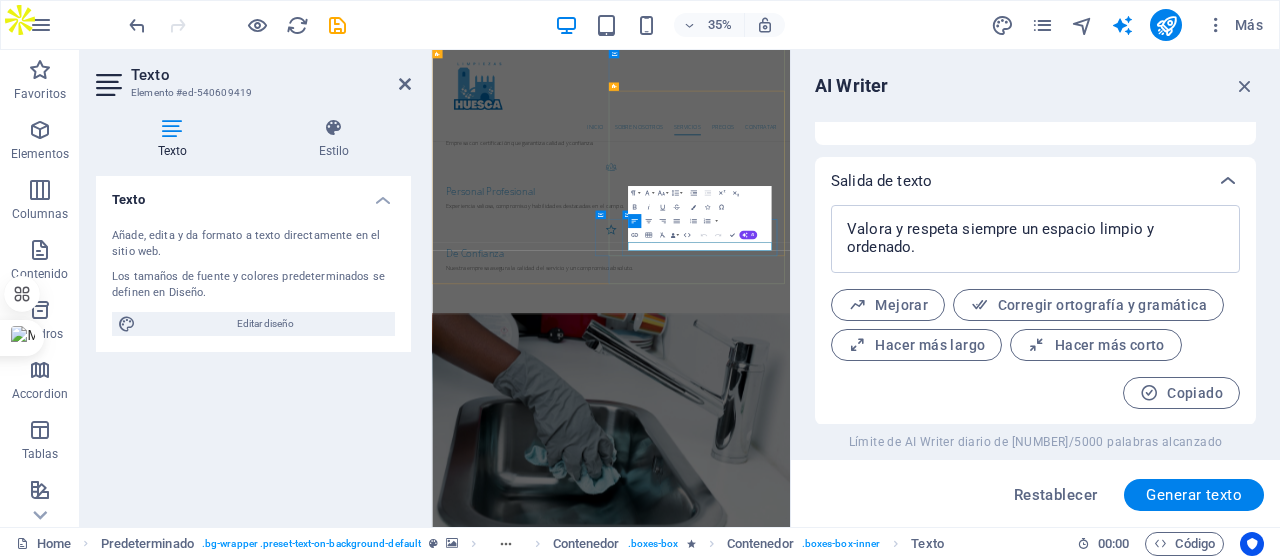 click on "Disfruta  siempre de un espacio limpio y ordenado." at bounding box center (913, 2370) 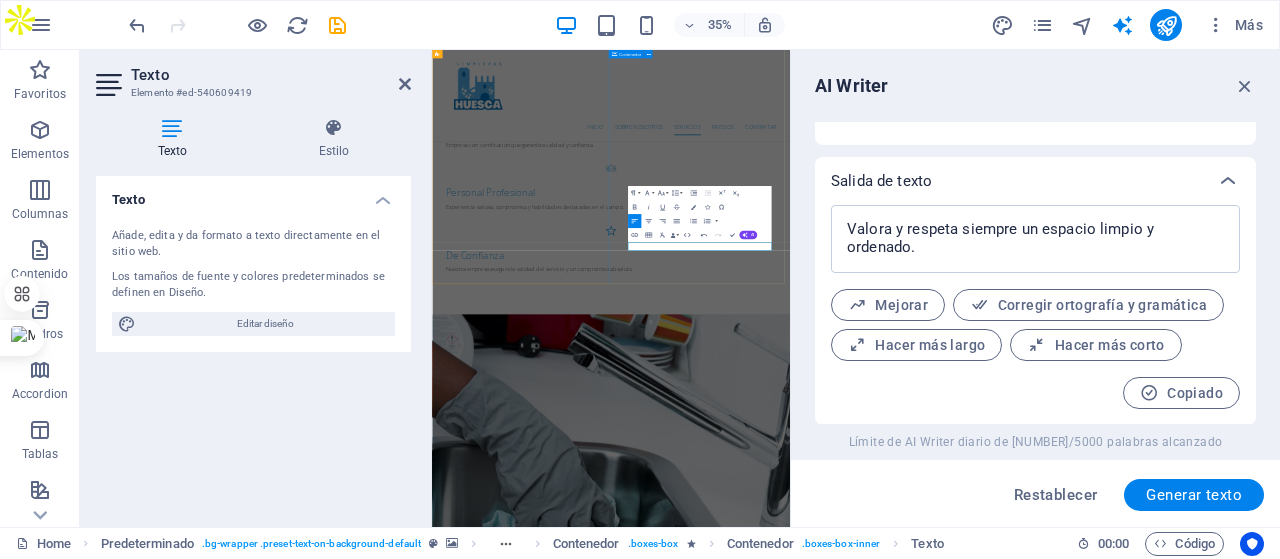 click on "Cómo trabajamos Elige tu plan Selecciona el servicio que mejor se adapte a ti. Elige un Horario Selecciona el horario adecuado para tus necesidades. Nosotros Limpiamos  Limpiamos los espacios con eficiencia y dedicación.  Tu disfrutas   Siempre  tendras un espacio limpio y ordenado." at bounding box center [943, 2322] 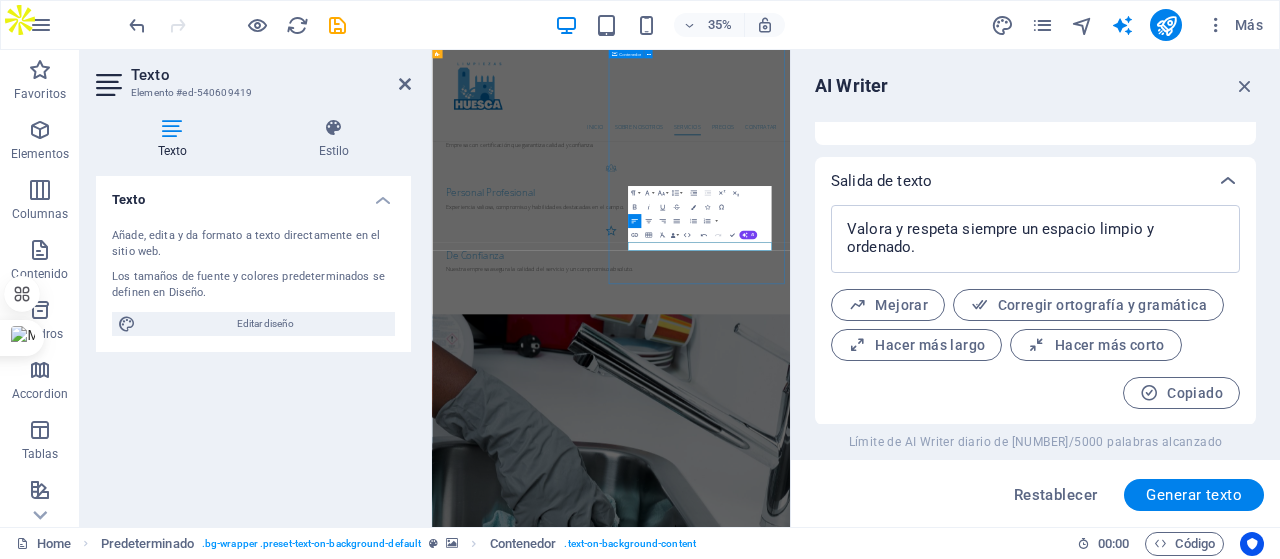 scroll, scrollTop: 2011, scrollLeft: 0, axis: vertical 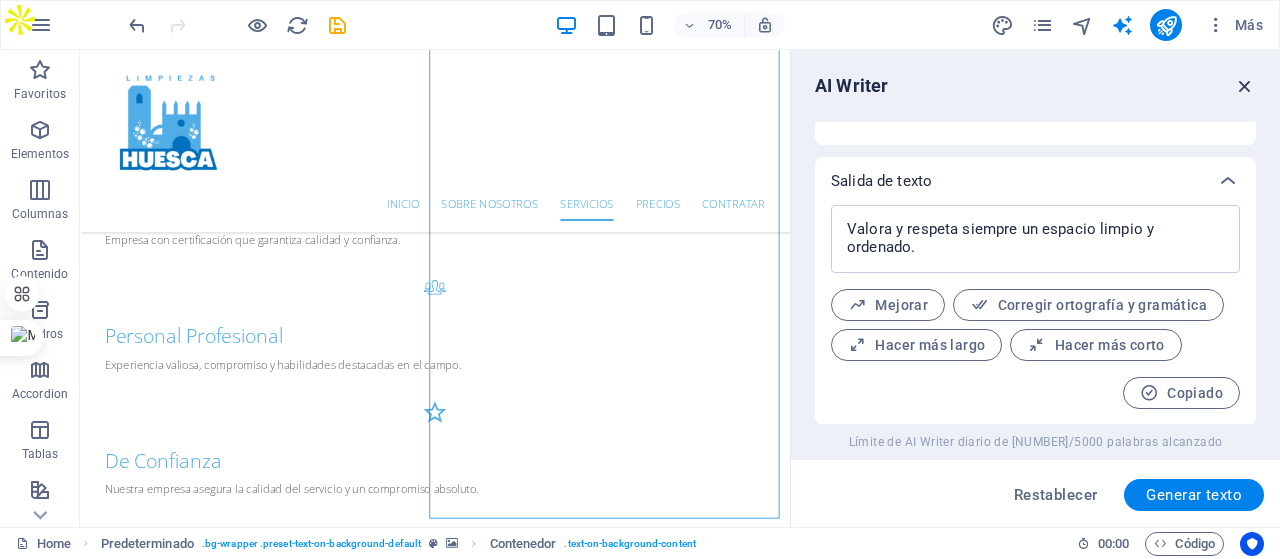 click at bounding box center (1245, 86) 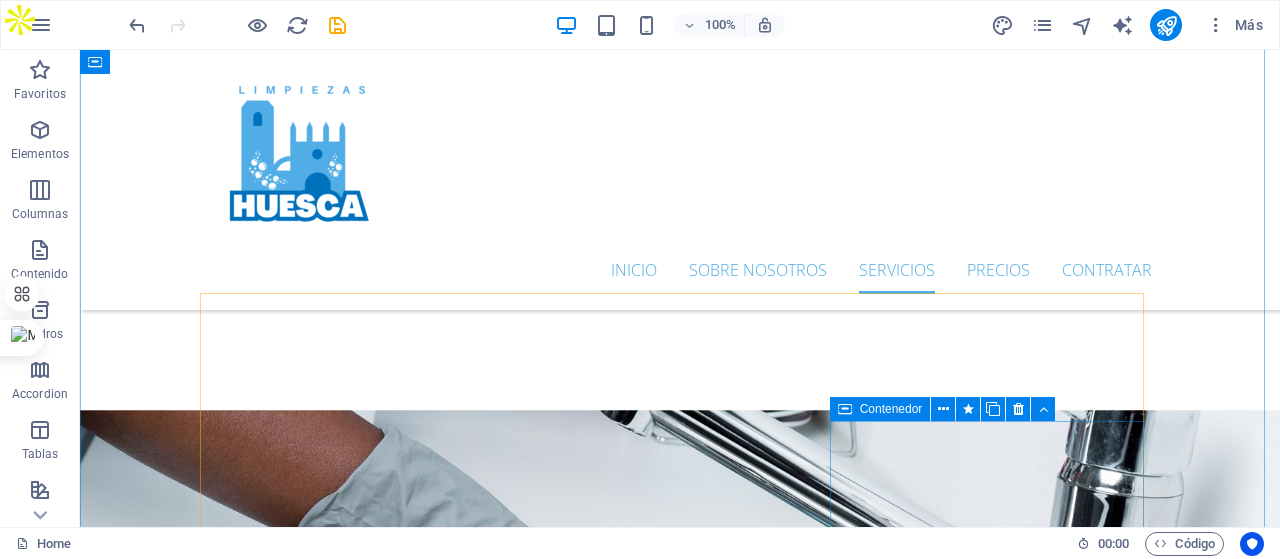 scroll, scrollTop: 2611, scrollLeft: 0, axis: vertical 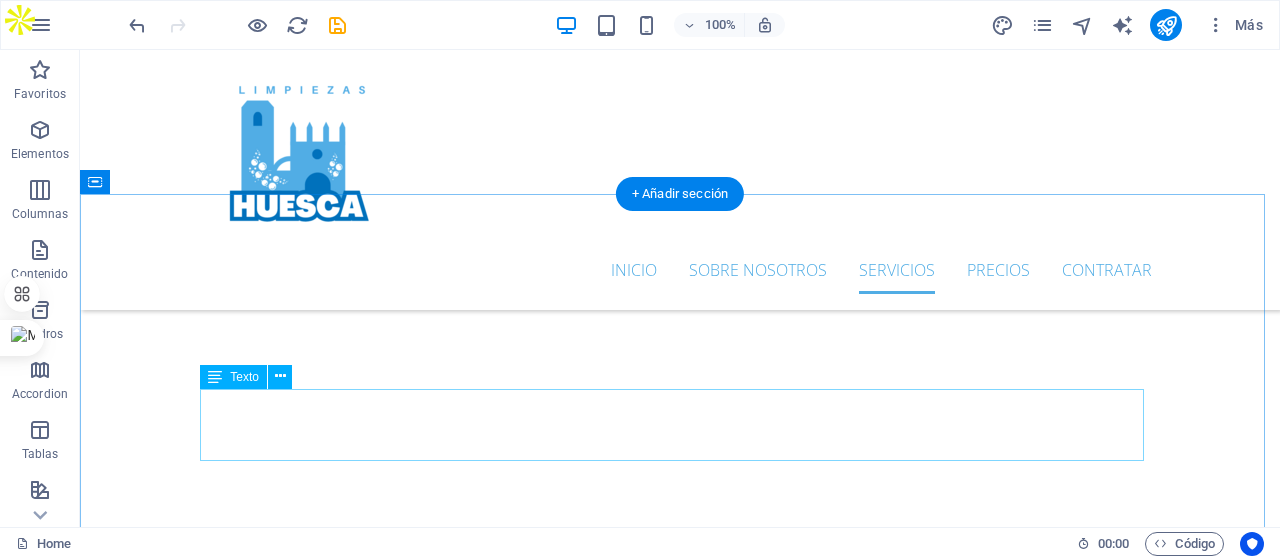 click on "Lorem ipsum dolor sit amet, consetetur sadipscing elitr, sed diam nonumy eirmod tempor invidunt ut labore et dolore magna aliquyam erat, sed diam voluptua. At vero eos et accusam et justo duo dolores et ea rebum. Stet clita kasd gubergren, no sea takimata sanctus est Lorem ipsum dolor sit amet." at bounding box center [680, 2084] 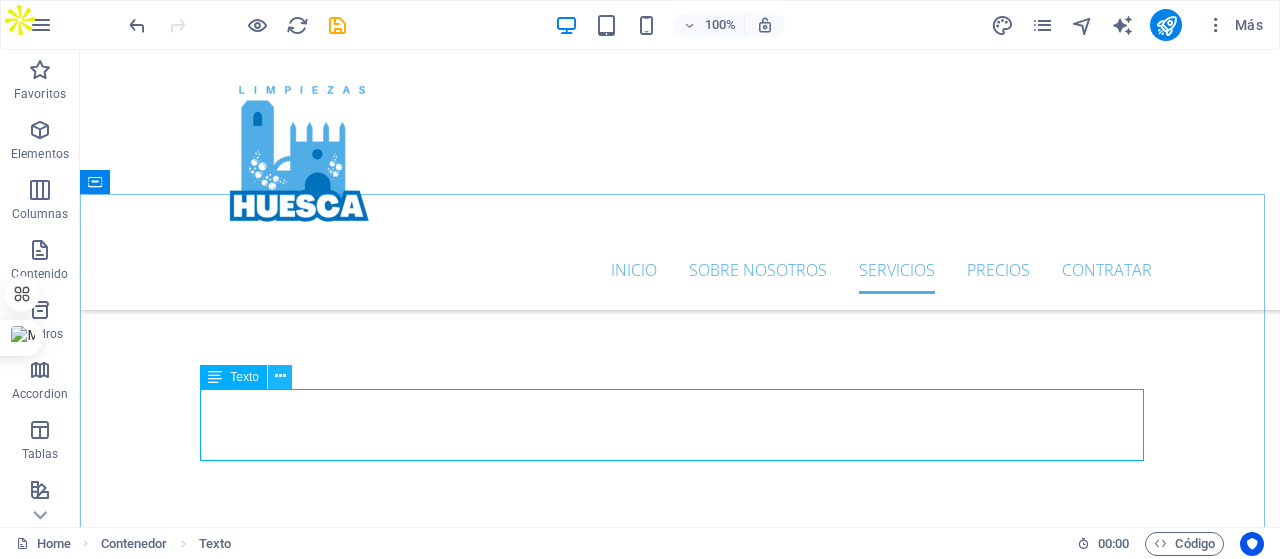 click at bounding box center (280, 376) 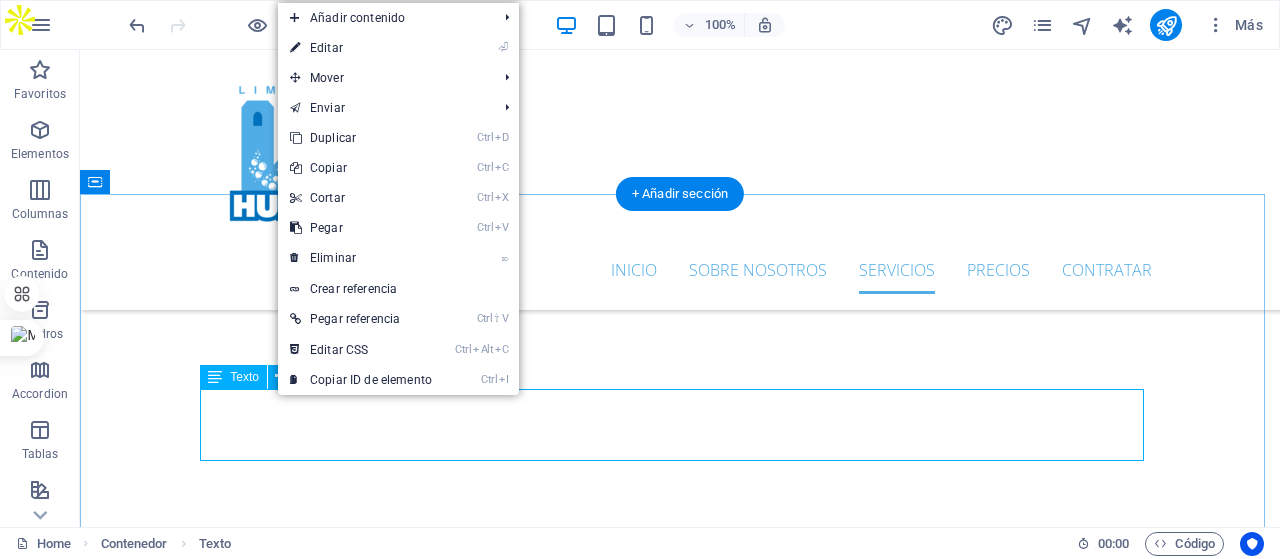 click on "Lorem ipsum dolor sit amet, consetetur sadipscing elitr, sed diam nonumy eirmod tempor invidunt ut labore et dolore magna aliquyam erat, sed diam voluptua. At vero eos et accusam et justo duo dolores et ea rebum. Stet clita kasd gubergren, no sea takimata sanctus est Lorem ipsum dolor sit amet." at bounding box center [680, 2084] 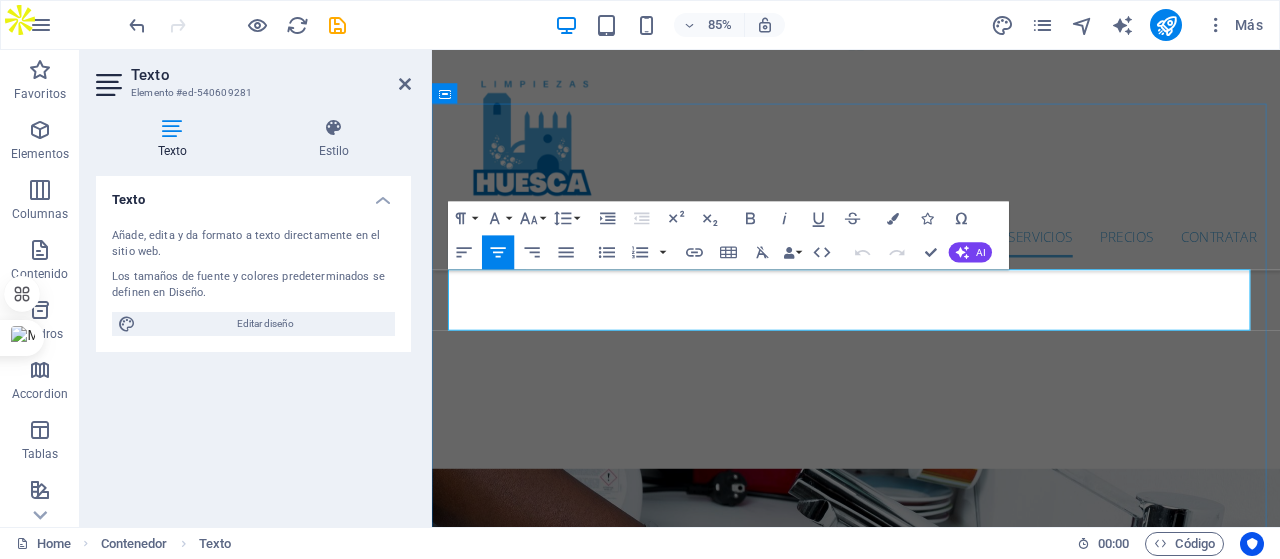 drag, startPoint x: 1115, startPoint y: 367, endPoint x: 477, endPoint y: 324, distance: 639.4474 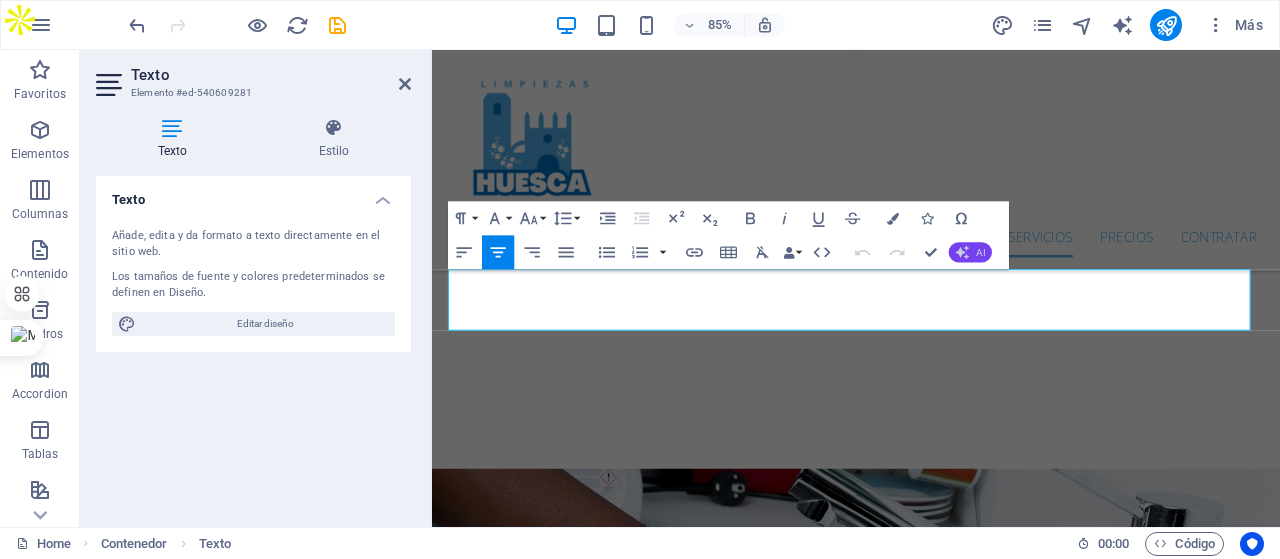 click on "AI" at bounding box center (970, 252) 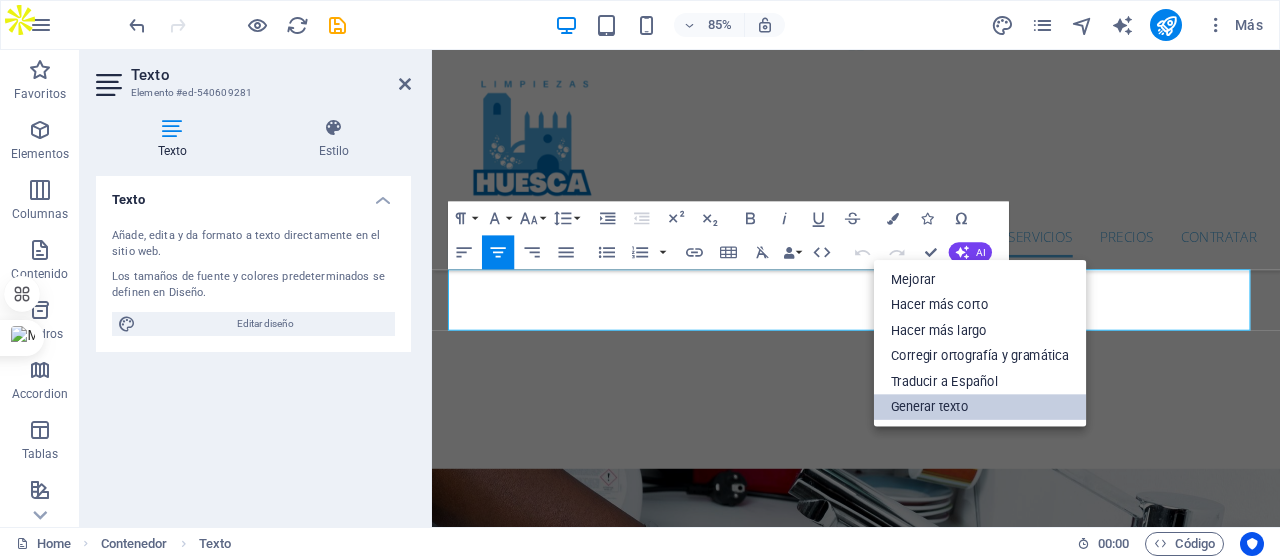 click on "Generar texto" at bounding box center (980, 407) 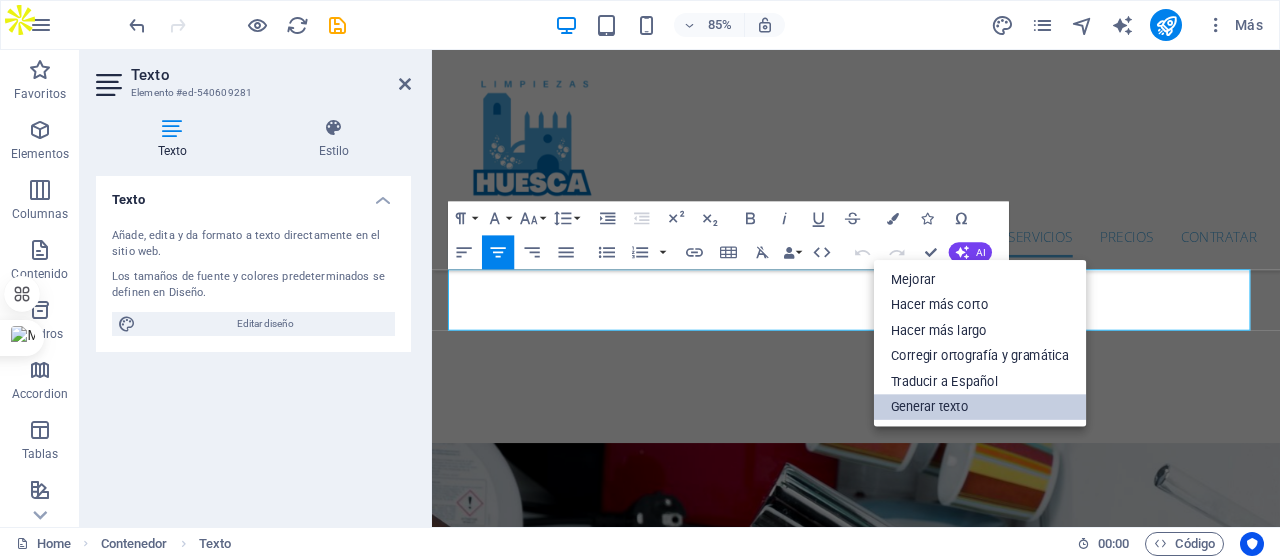 scroll, scrollTop: 2622, scrollLeft: 0, axis: vertical 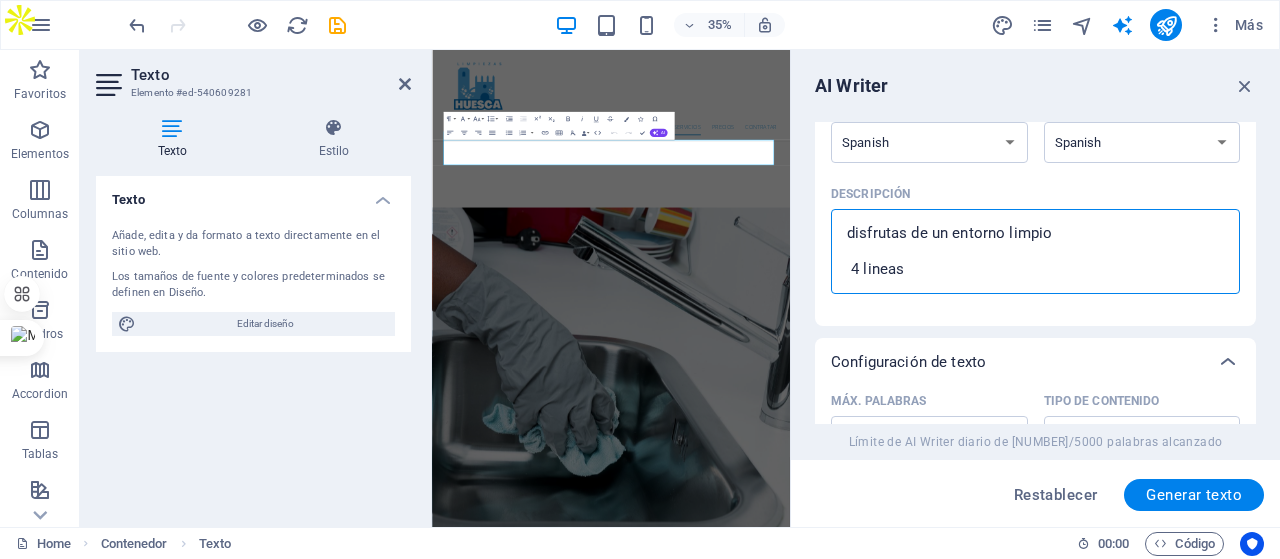 drag, startPoint x: 928, startPoint y: 284, endPoint x: 839, endPoint y: 229, distance: 104.62313 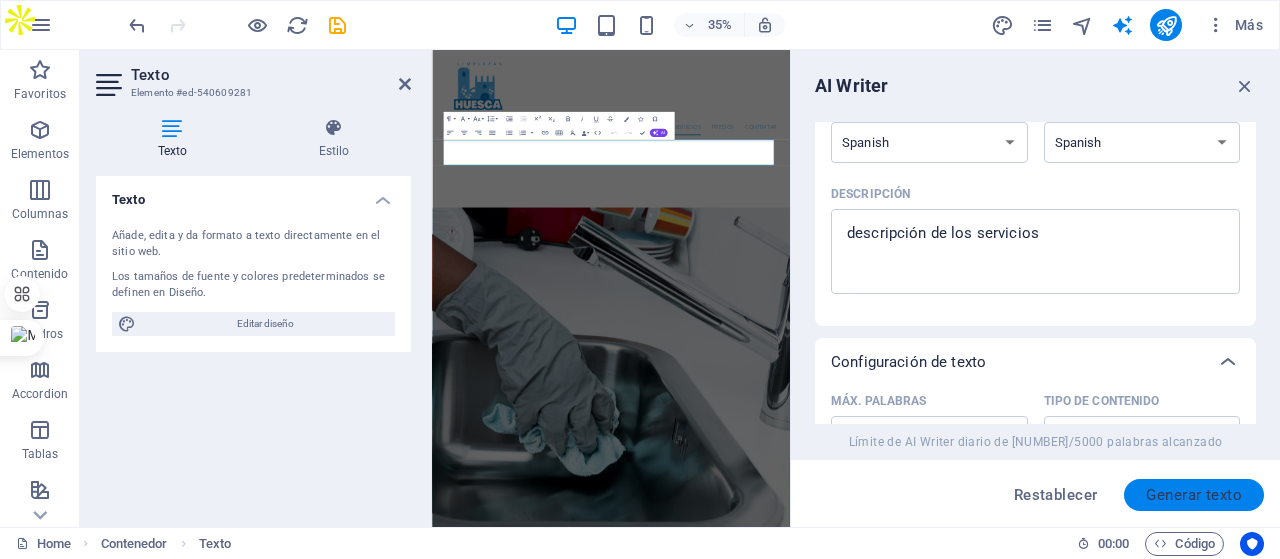 click on "Generar texto" at bounding box center [1194, 495] 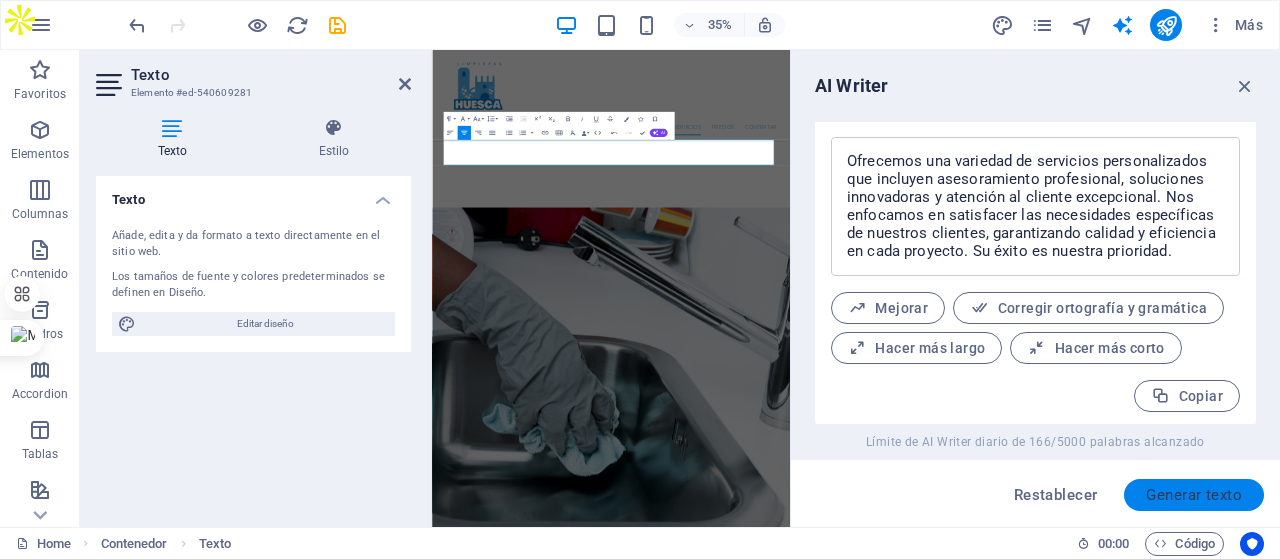 scroll, scrollTop: 790, scrollLeft: 0, axis: vertical 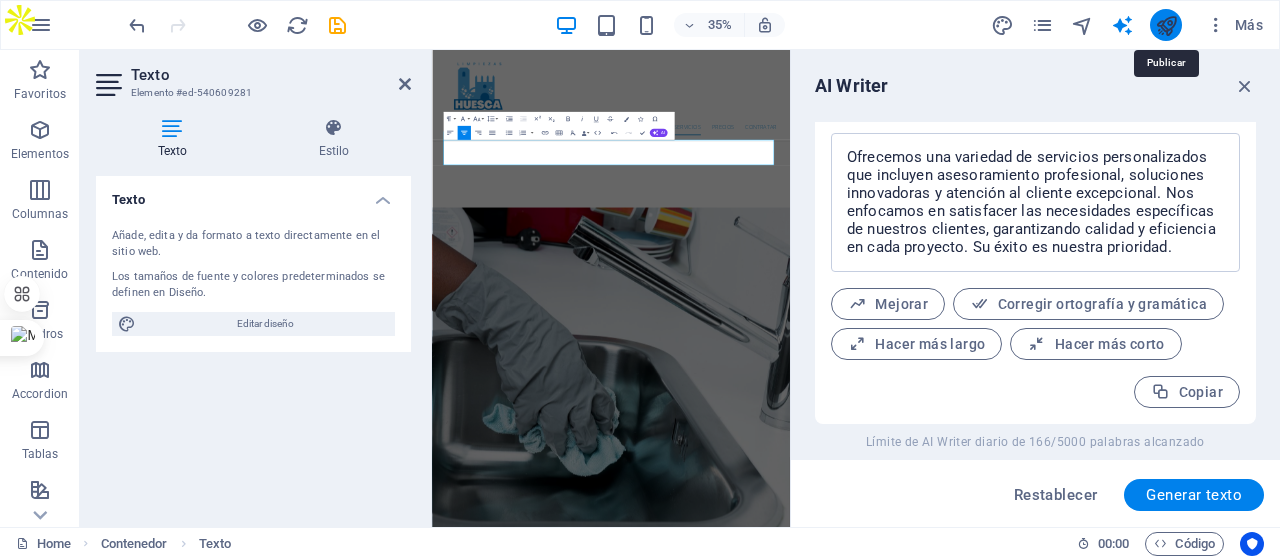 click at bounding box center (1166, 25) 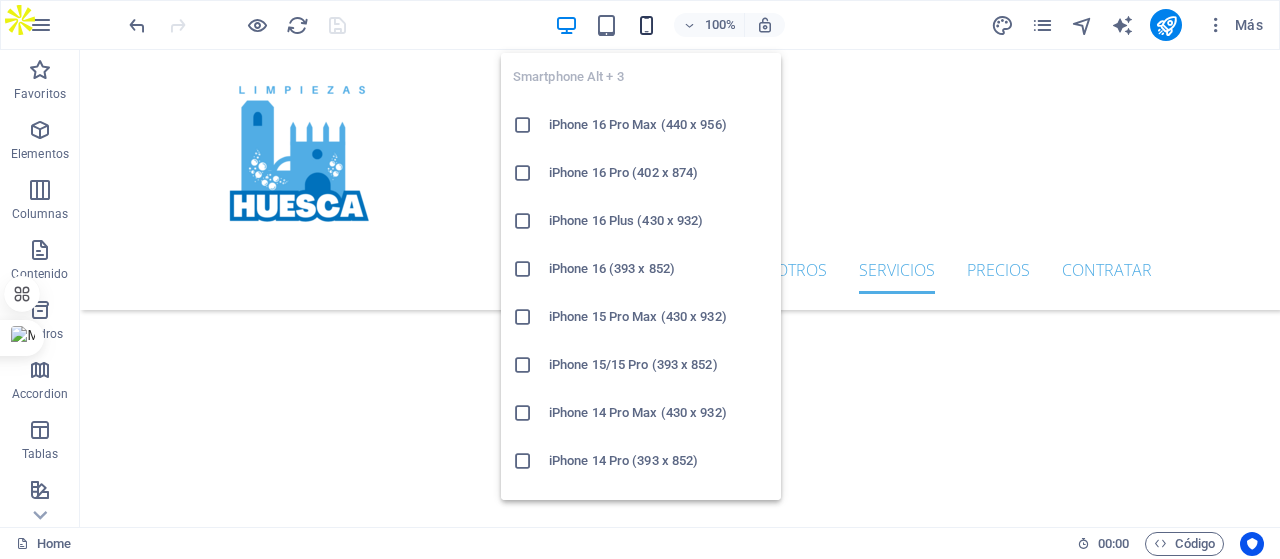 click at bounding box center [646, 25] 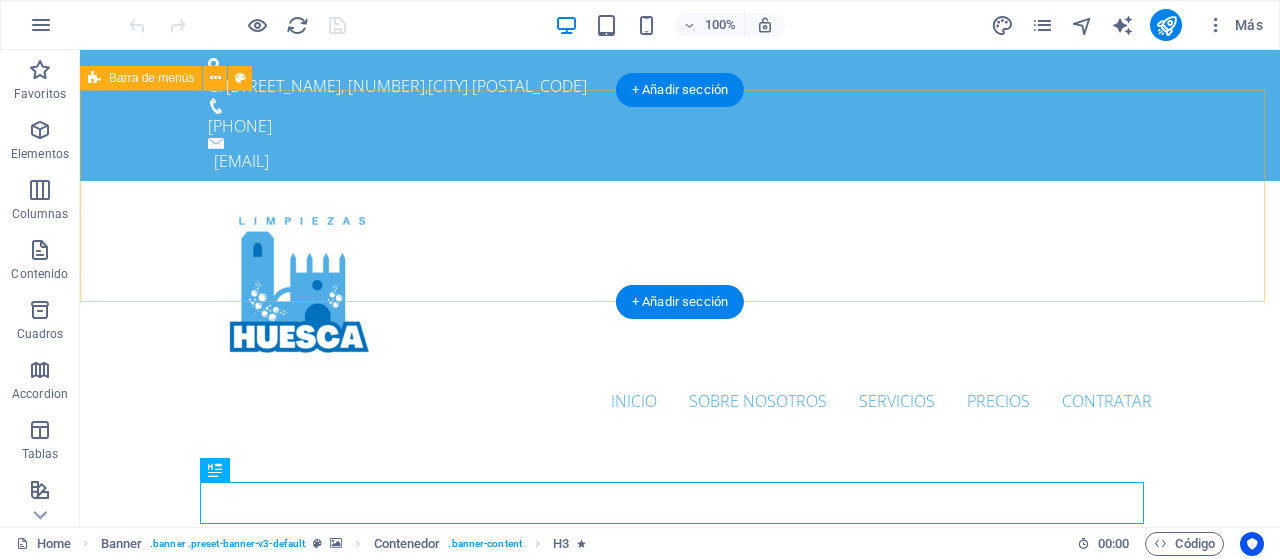 scroll, scrollTop: 0, scrollLeft: 0, axis: both 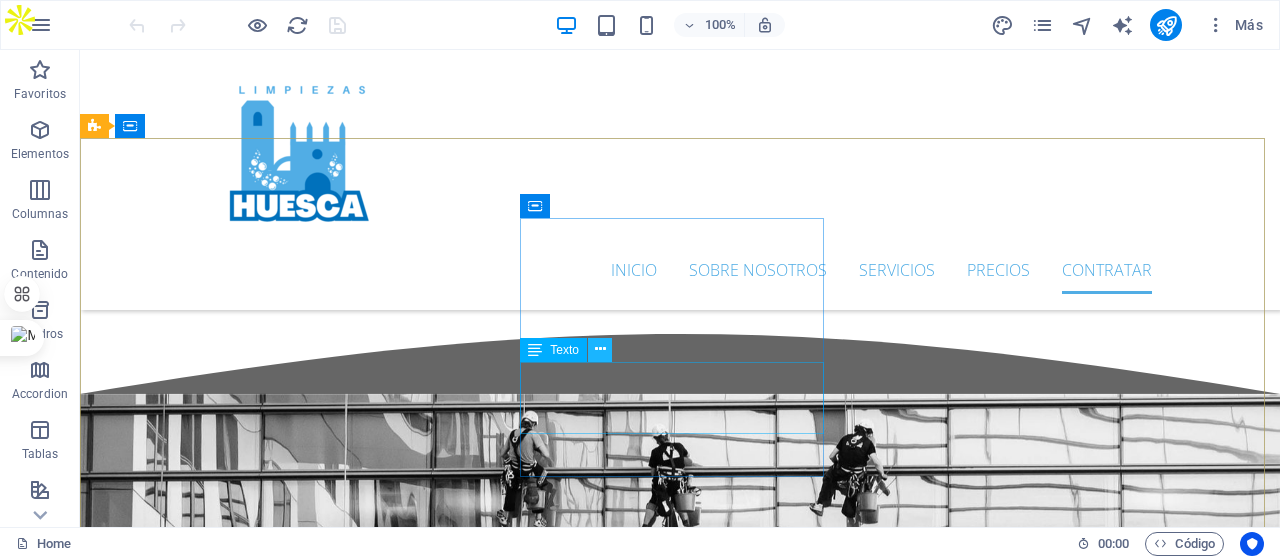 click at bounding box center (600, 349) 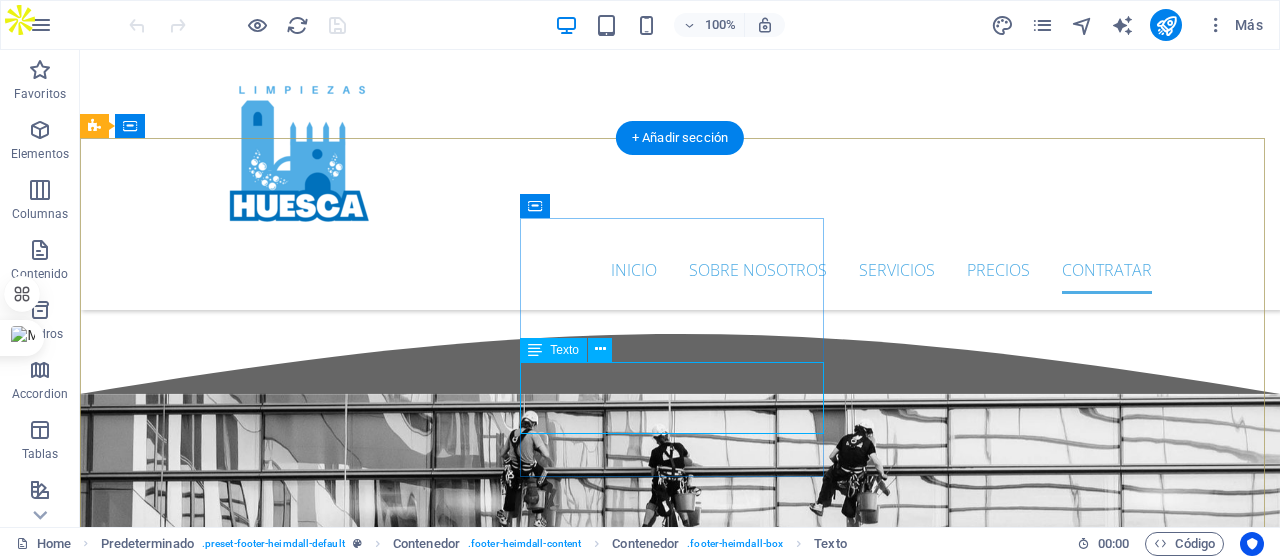 click on "Lorem ipsum dolor sit amet, consetetur sadipscing elitr, sed diam nonumy eirmod tempor invidunt ut labore et dolore." at bounding box center (568, 3724) 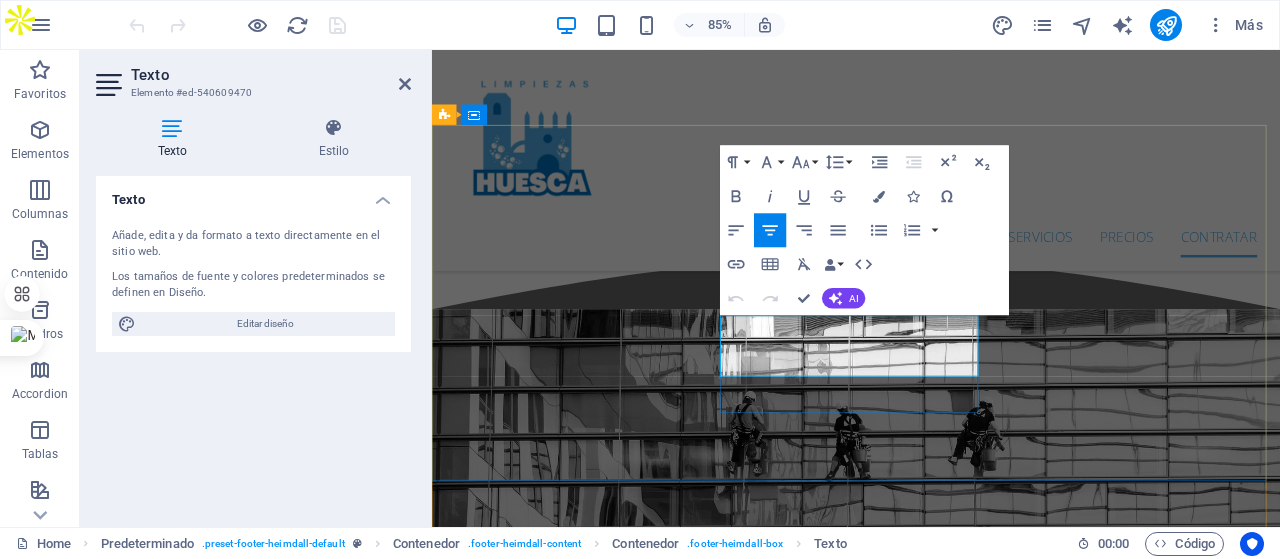 scroll, scrollTop: 5218, scrollLeft: 0, axis: vertical 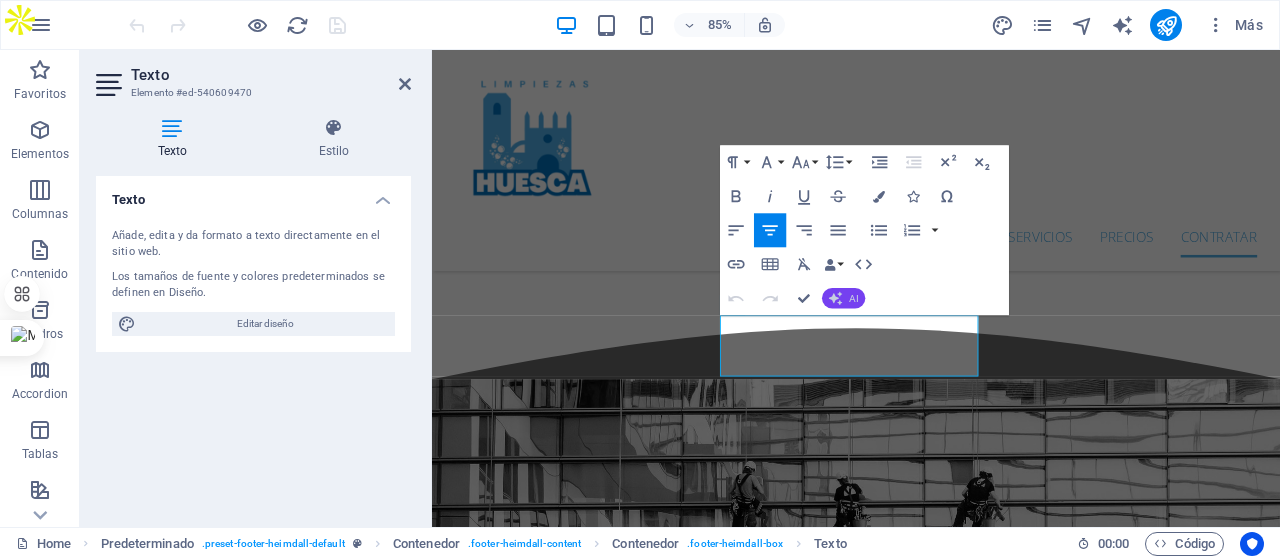 click on "AI" at bounding box center (853, 298) 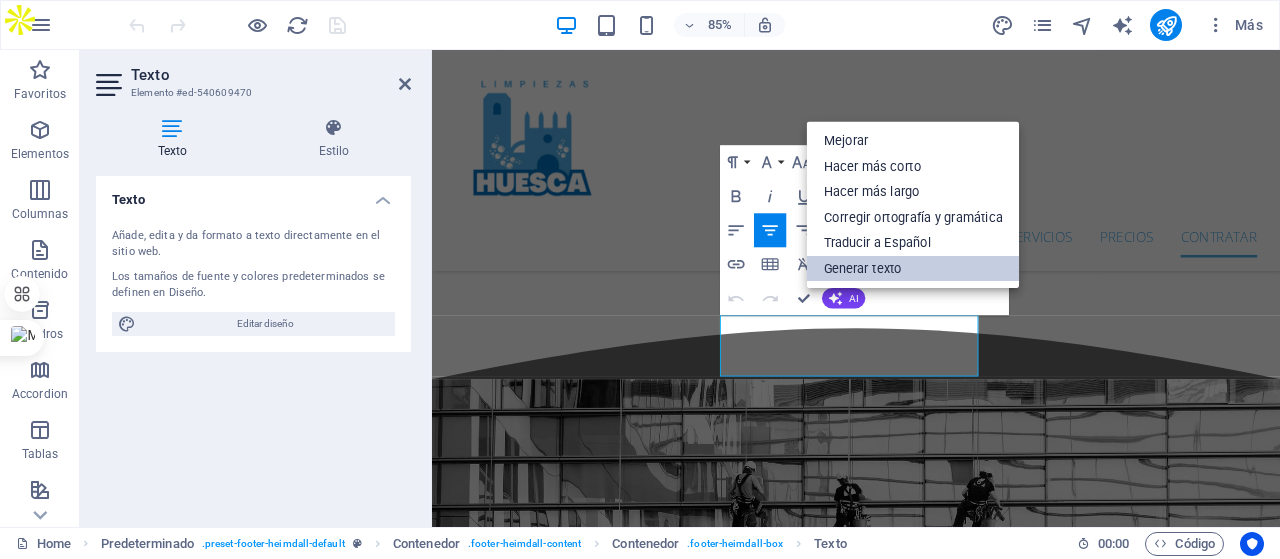 click on "Generar texto" at bounding box center (913, 269) 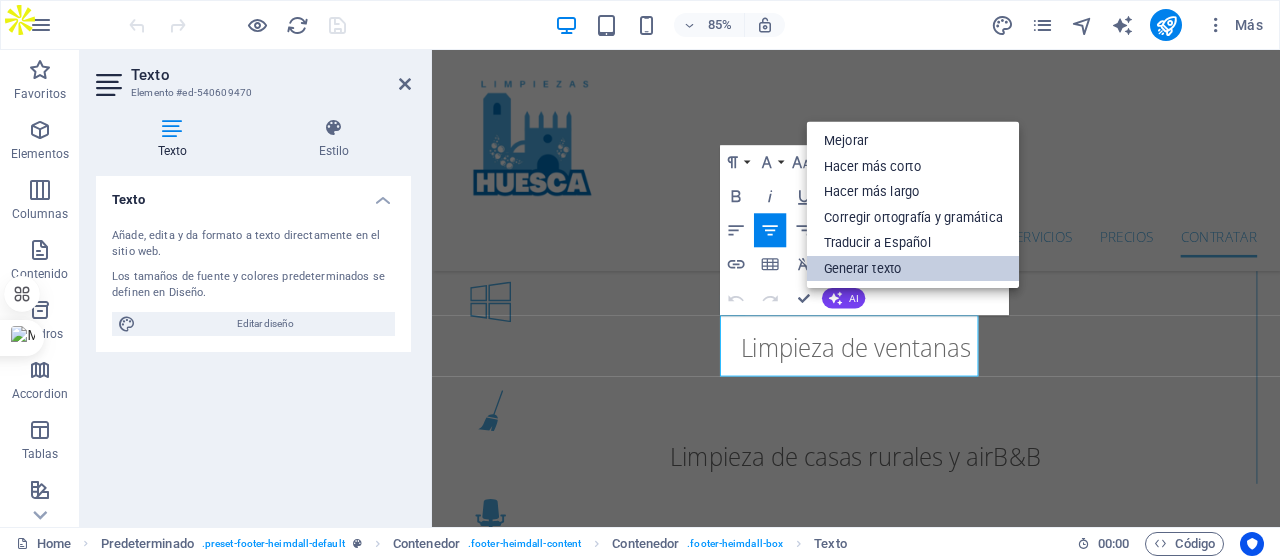 scroll, scrollTop: 4772, scrollLeft: 0, axis: vertical 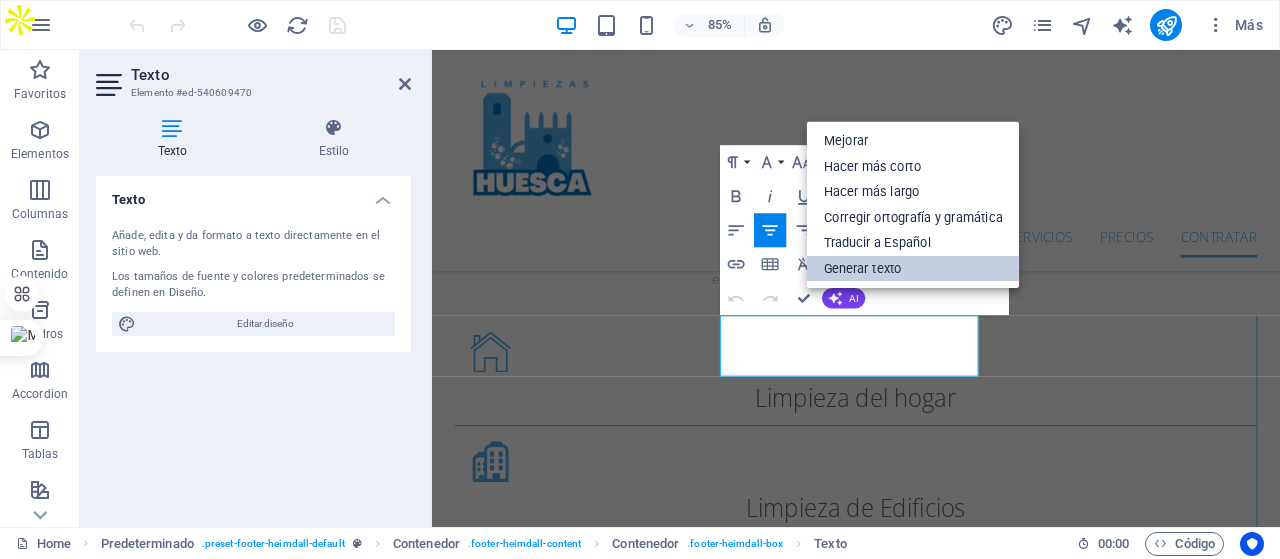 select on "English" 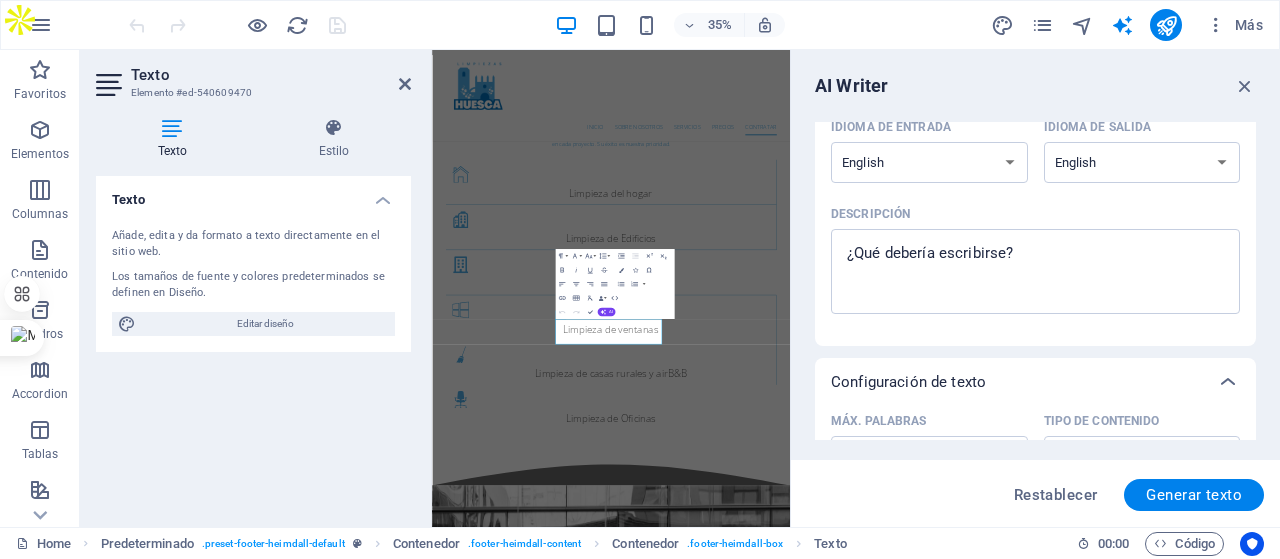 scroll, scrollTop: 200, scrollLeft: 0, axis: vertical 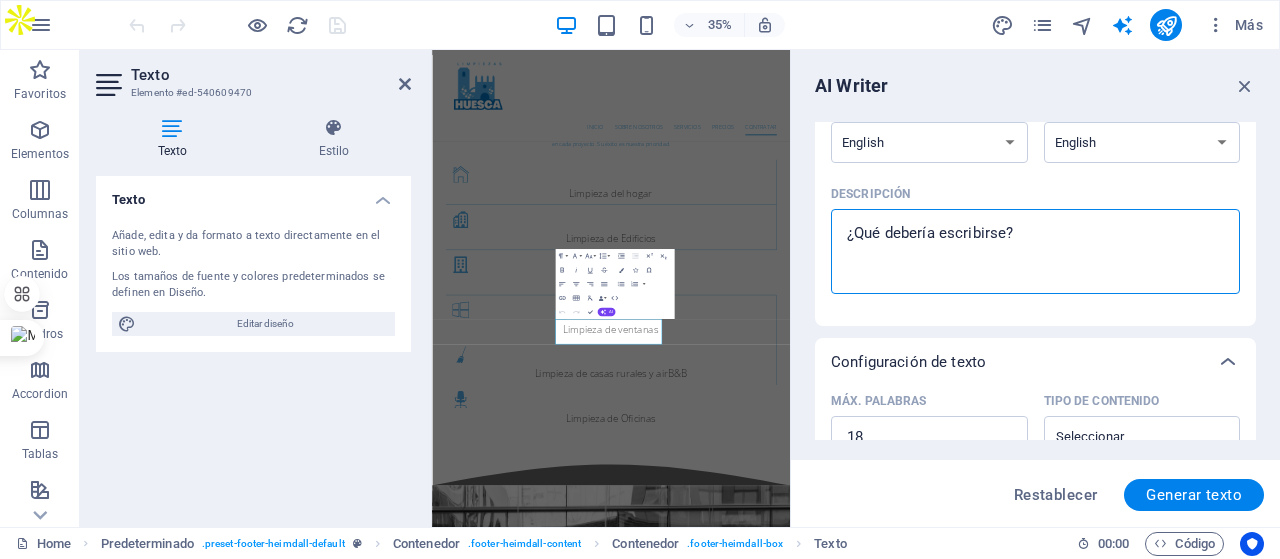 type on "x" 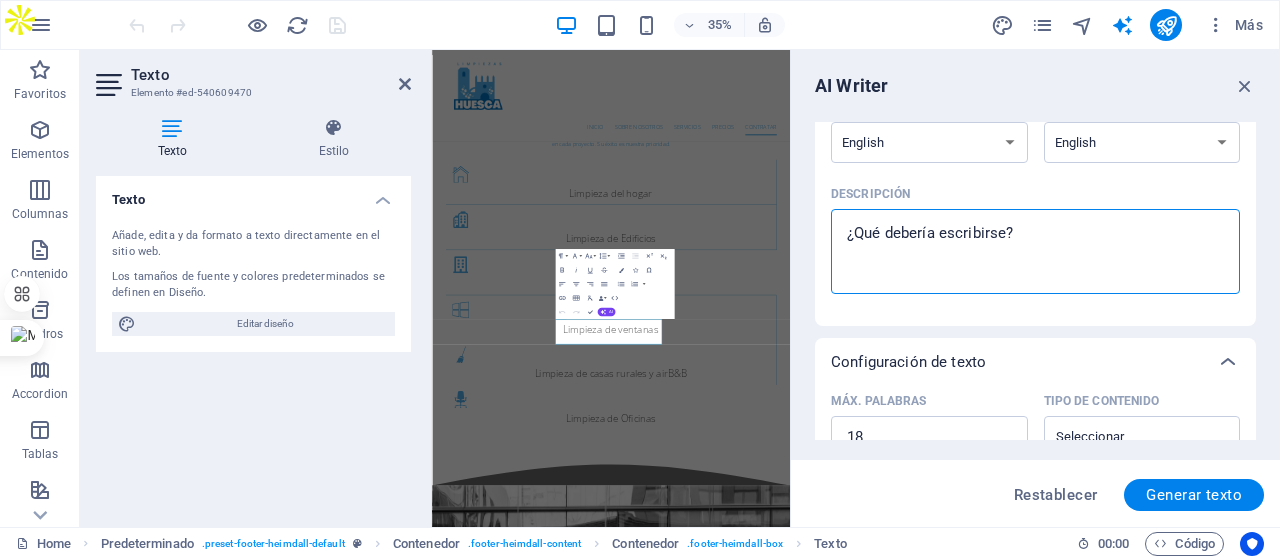 type on "b" 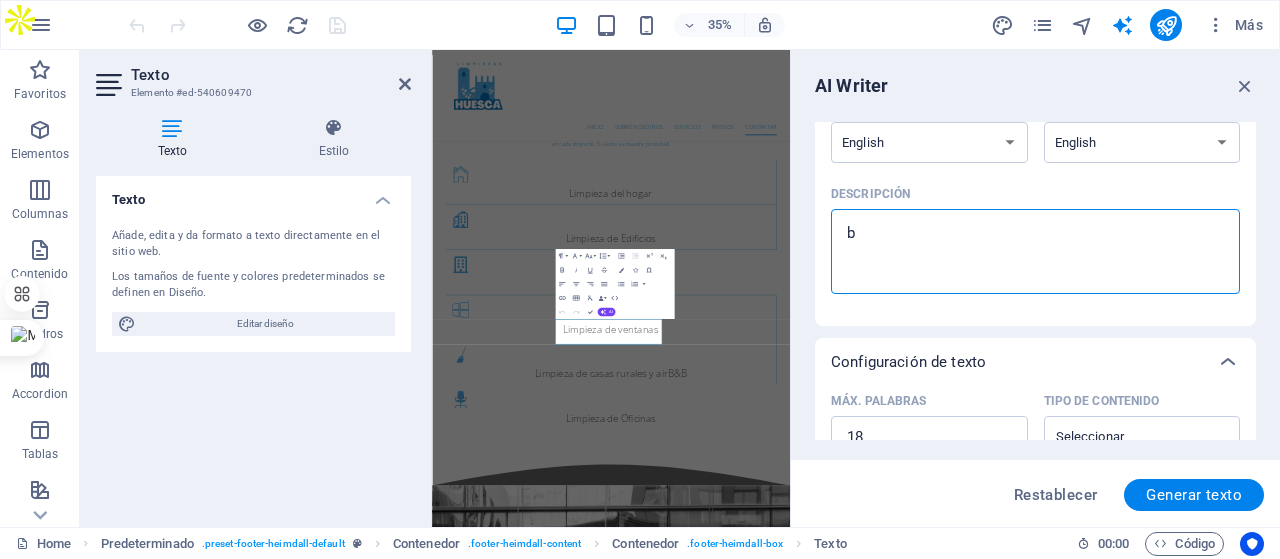 type on "br" 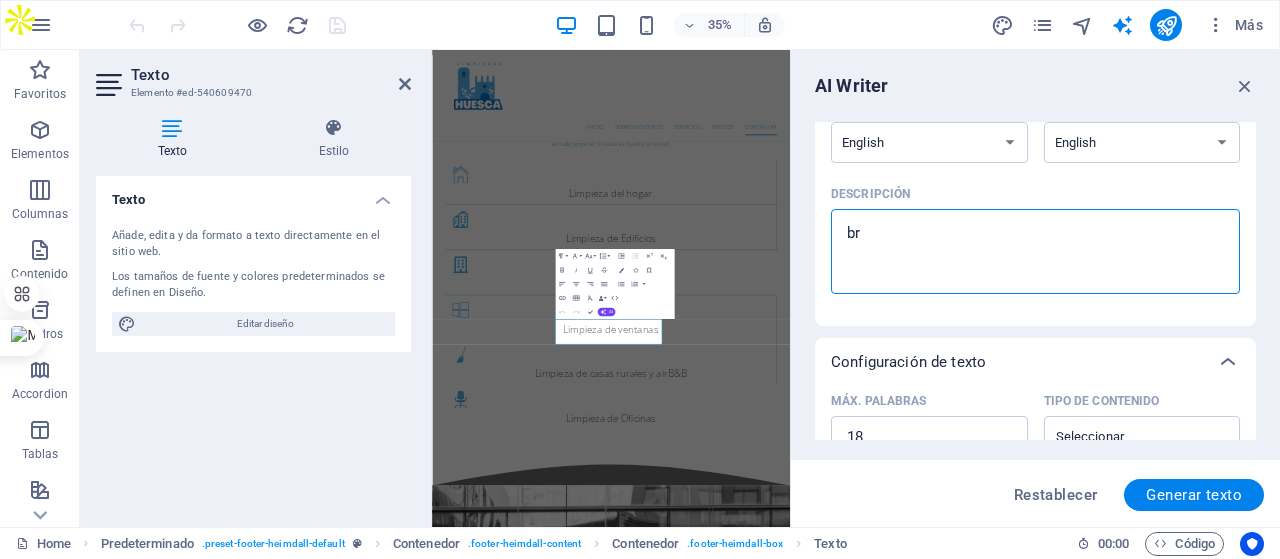 type on "bre" 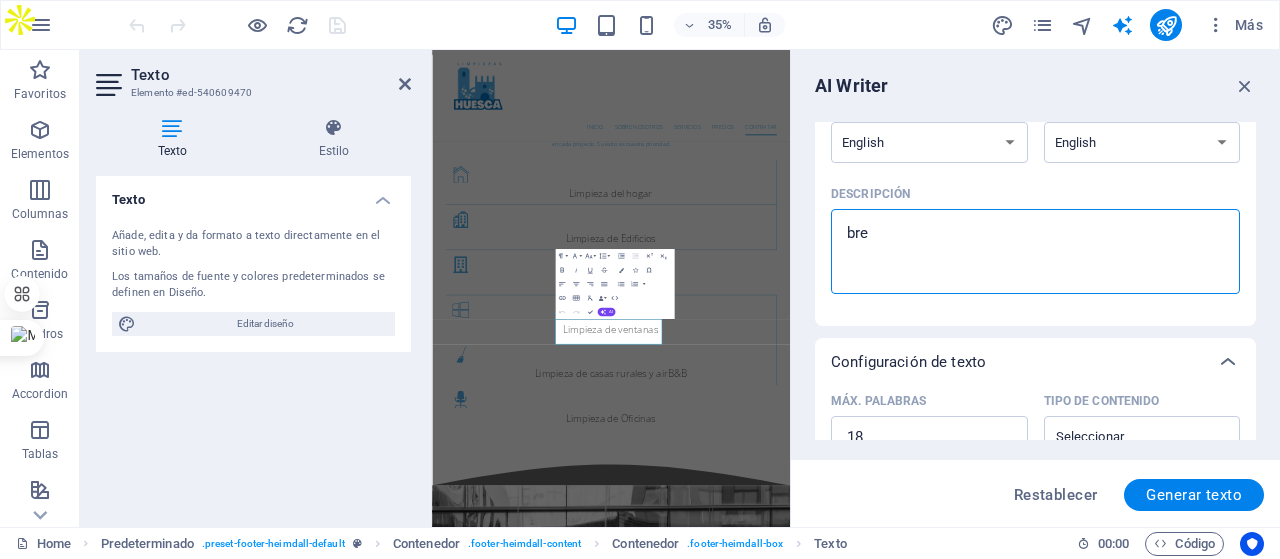 type on "brev" 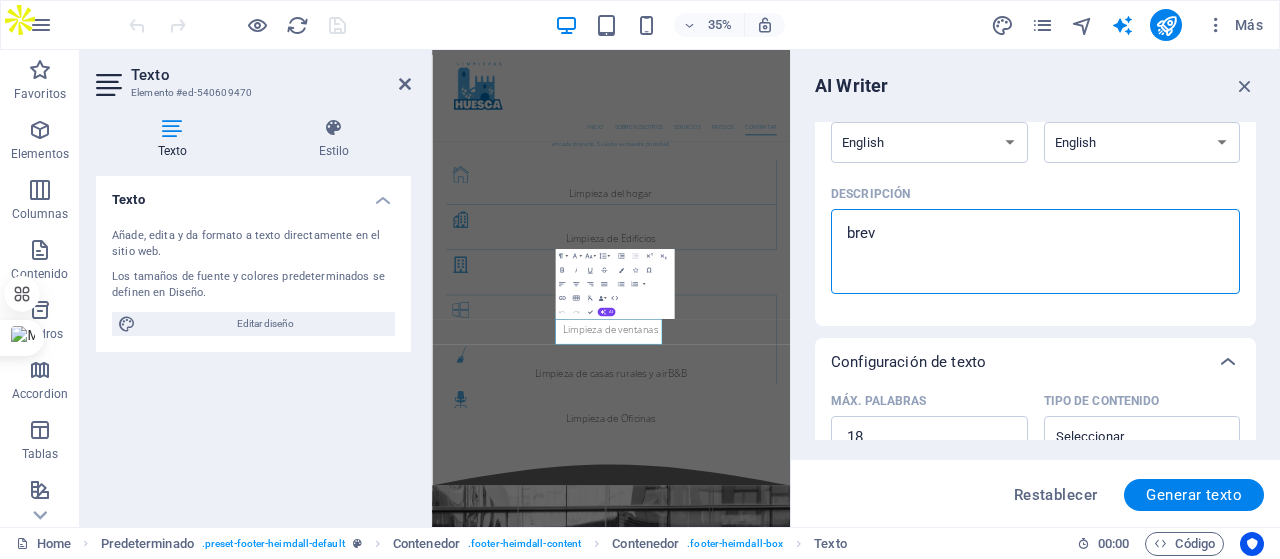 type on "breve" 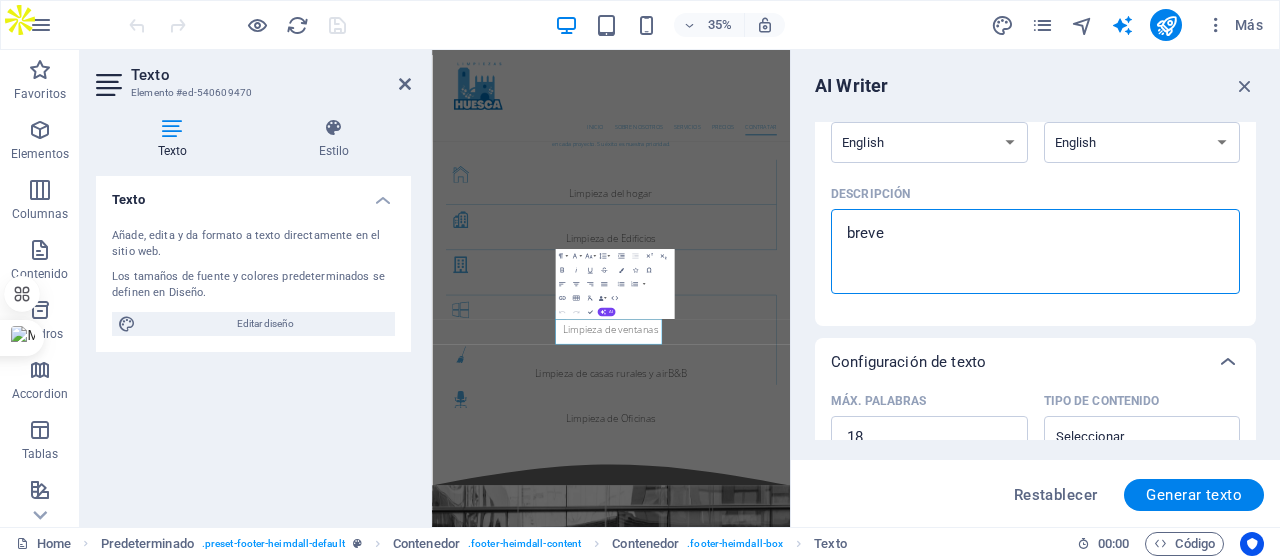 type on "breve" 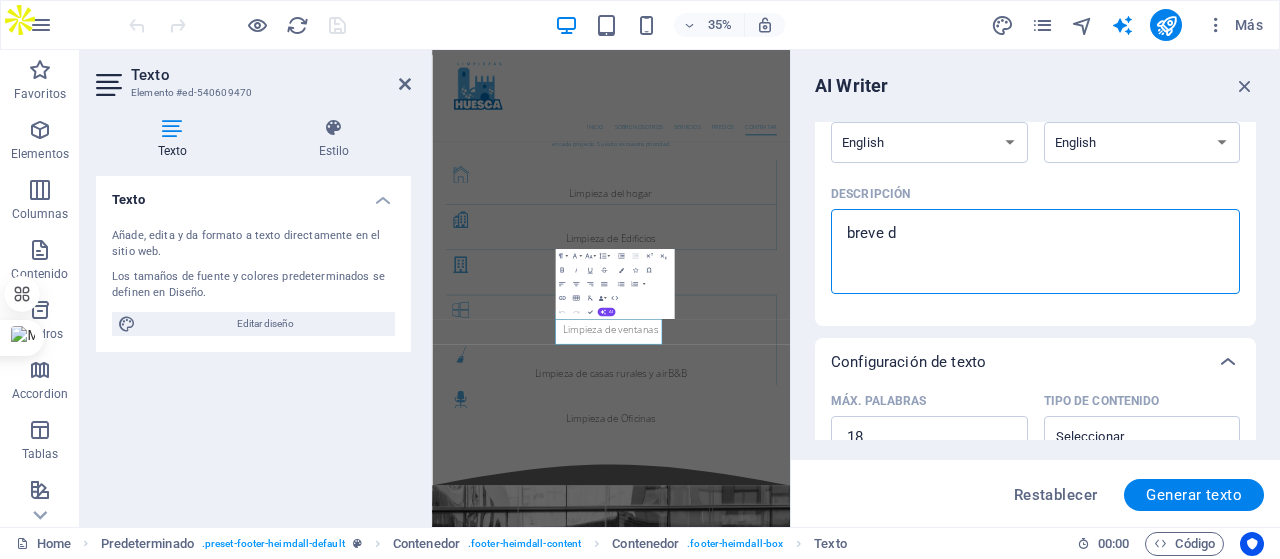 type on "breve de" 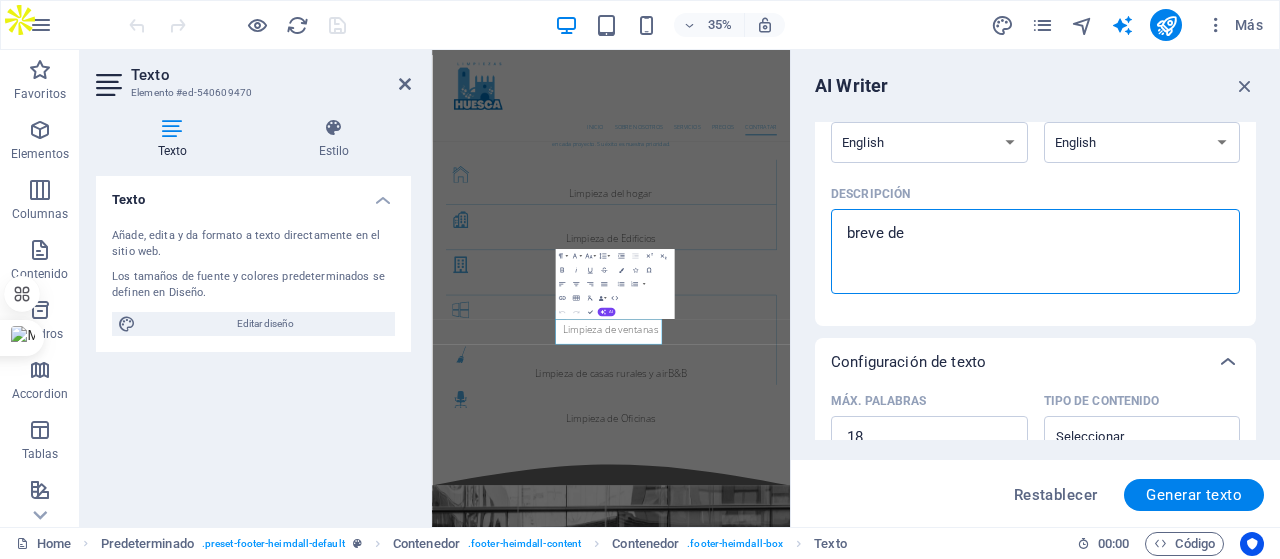 type on "breve des" 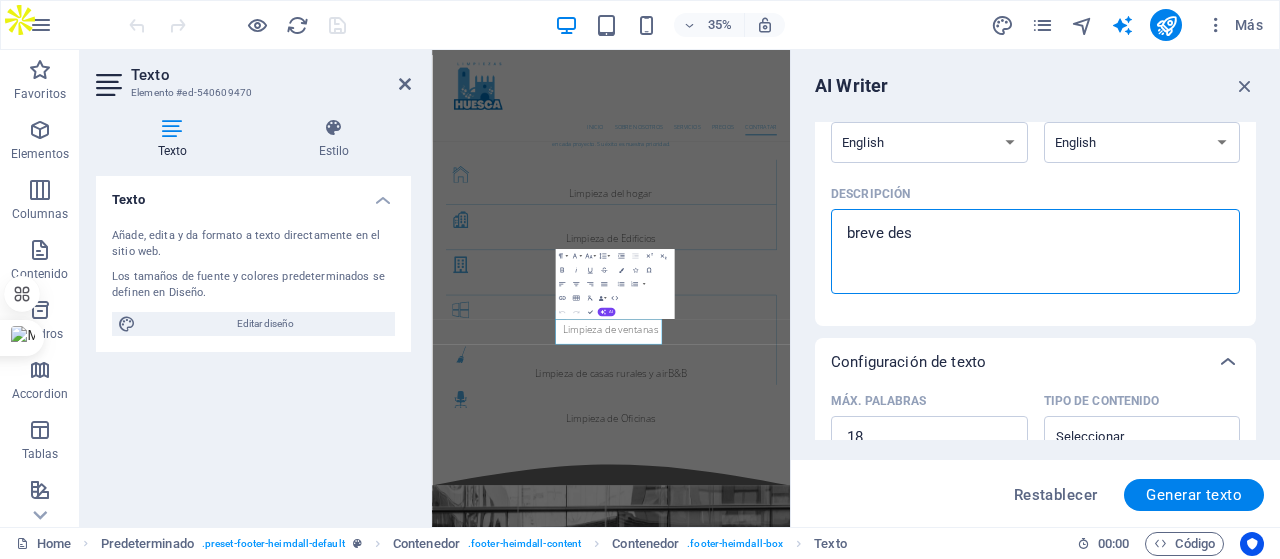 type on "x" 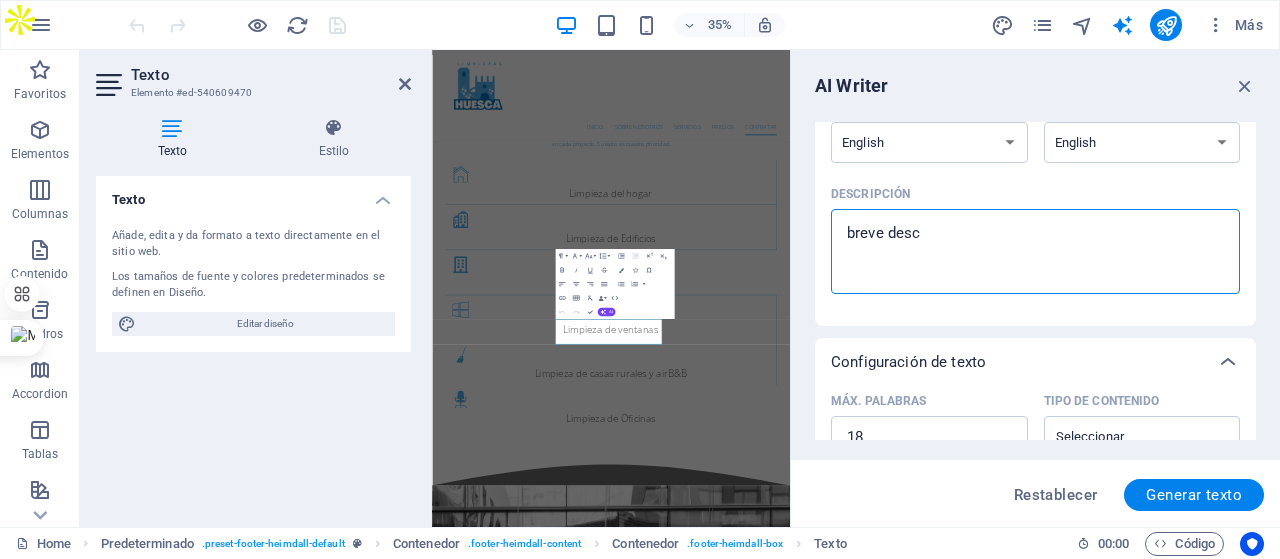 type on "breve descr" 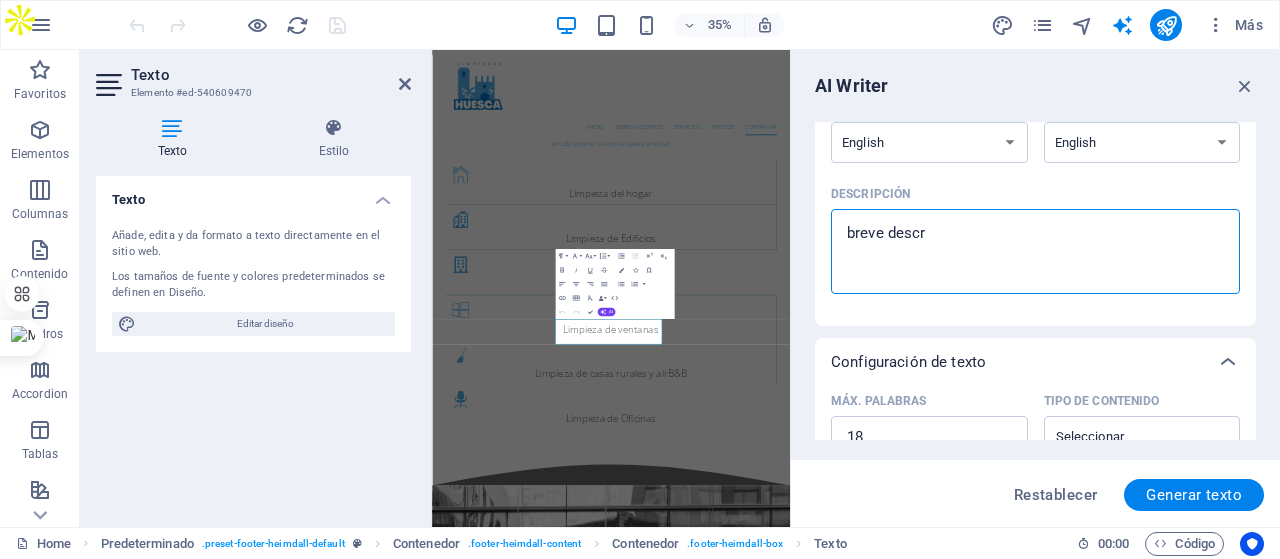 type on "breve descri" 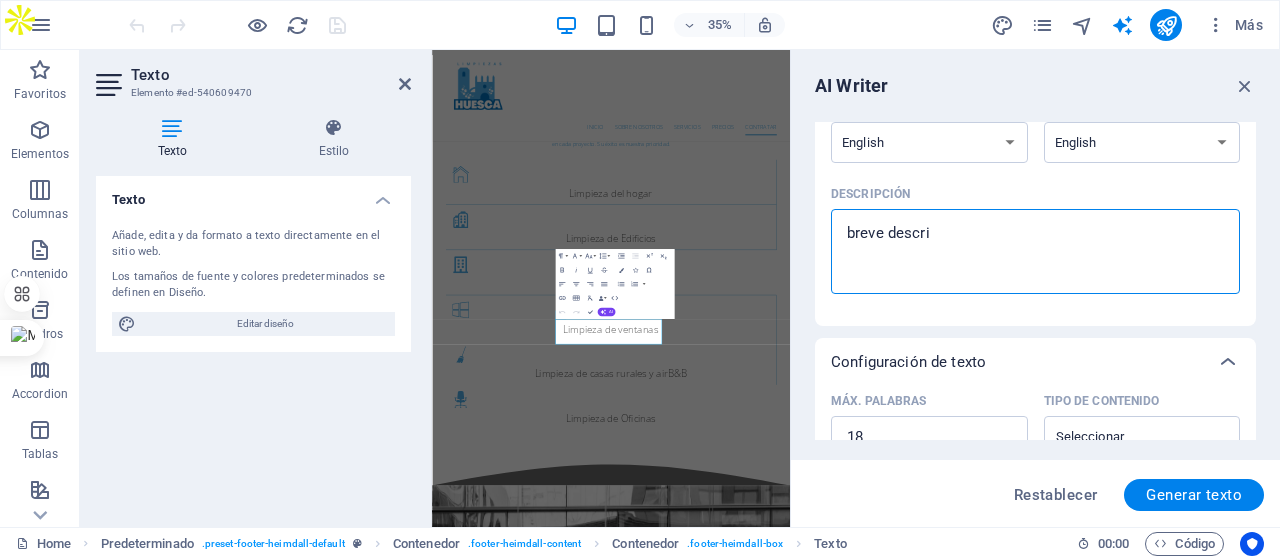 type on "breve descrip" 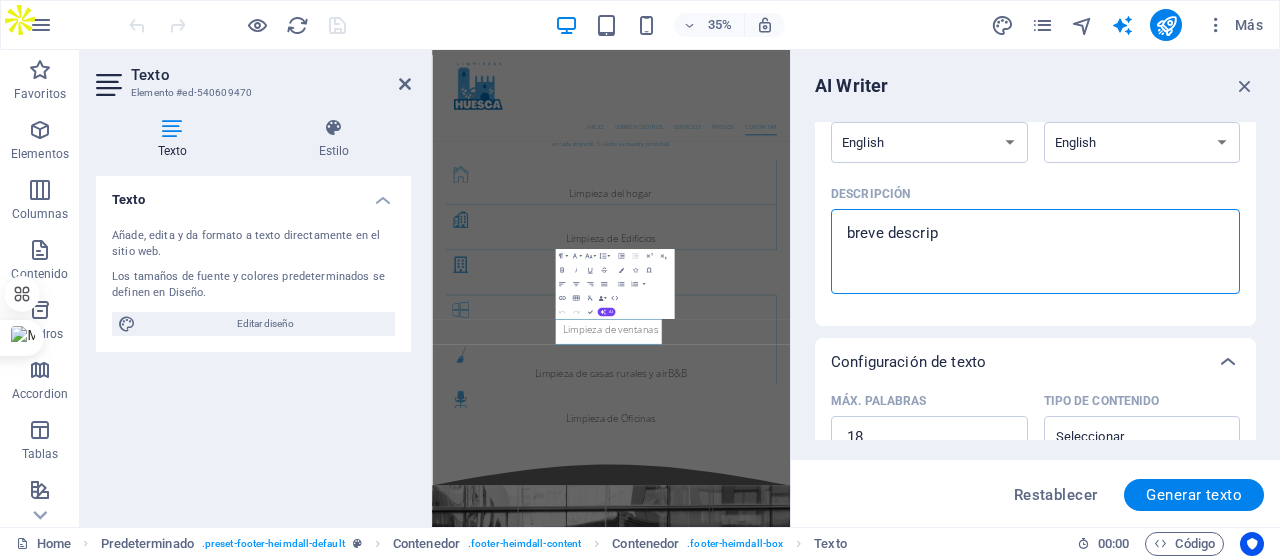 type on "breve descripc" 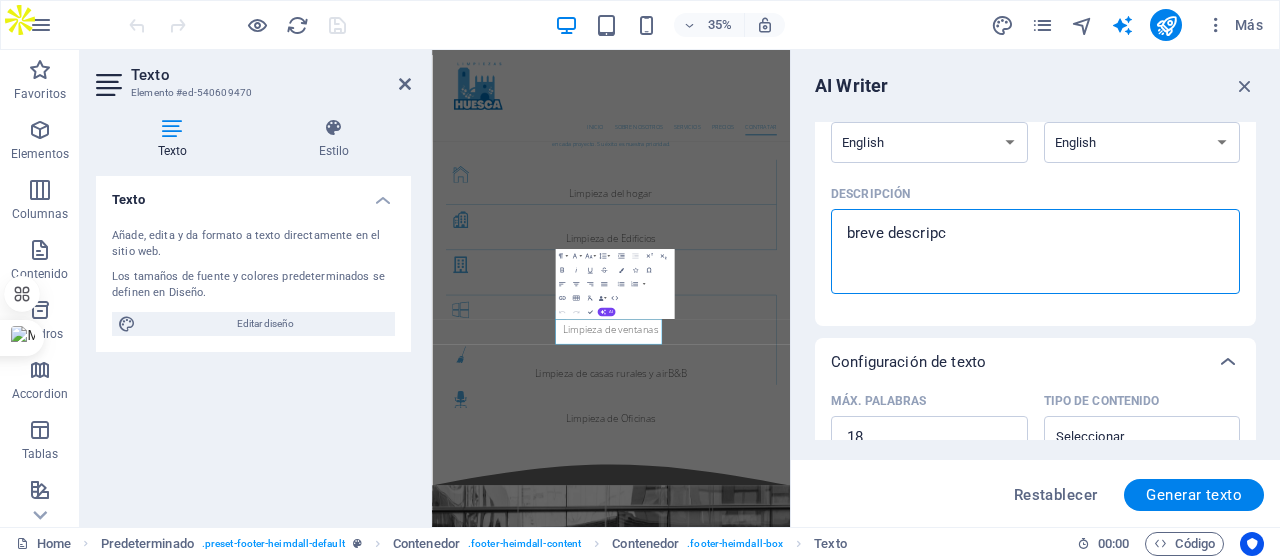 type on "breve descripci" 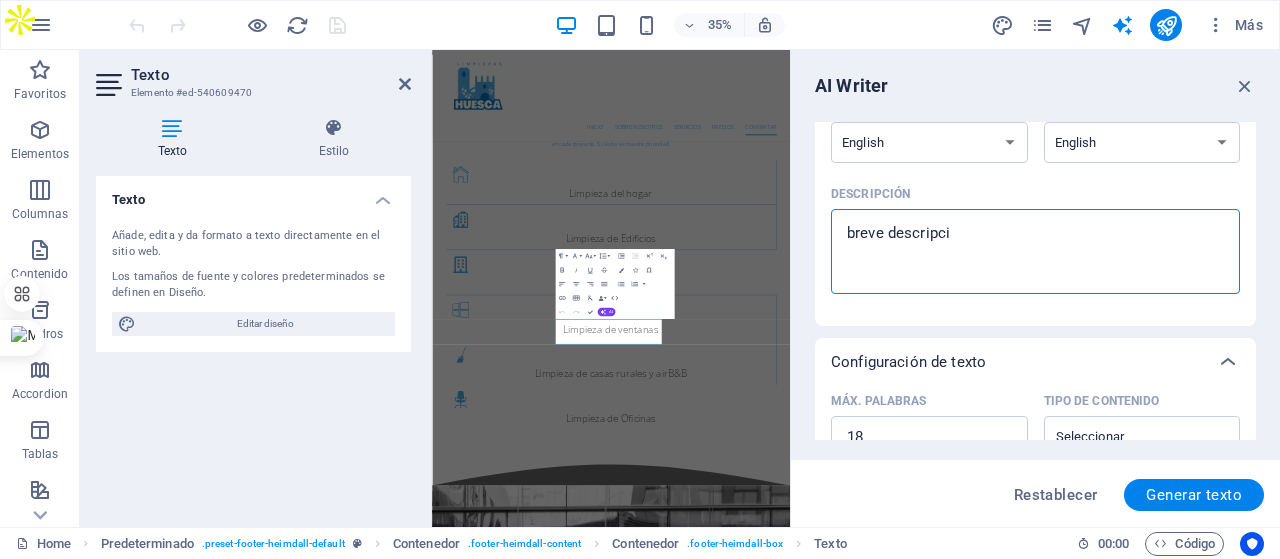 type on "breve descripcio" 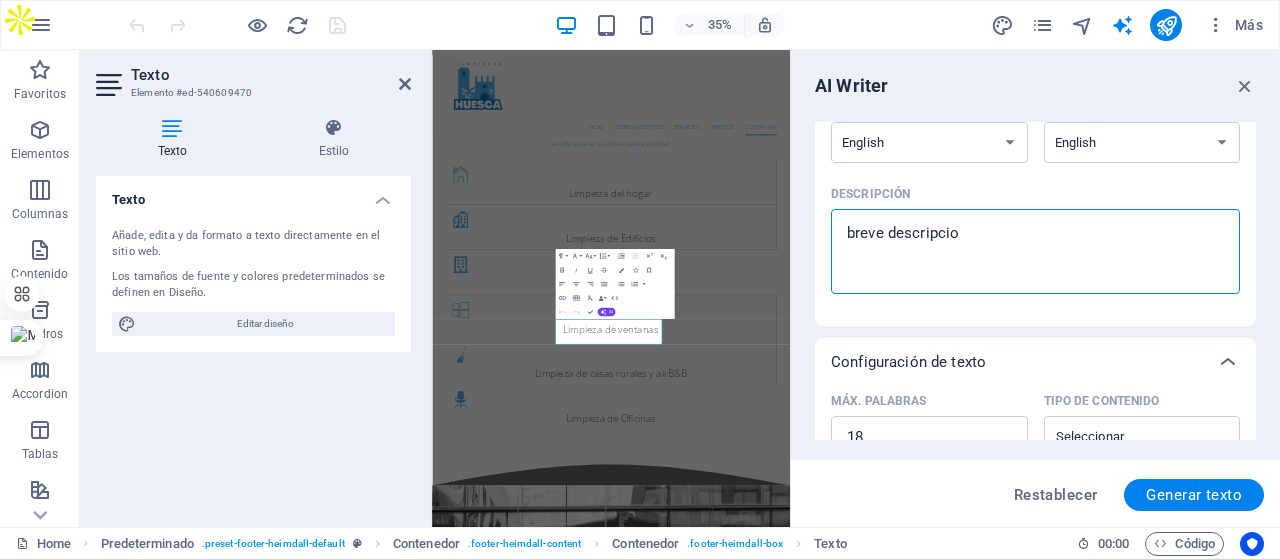 type on "breve descripcion" 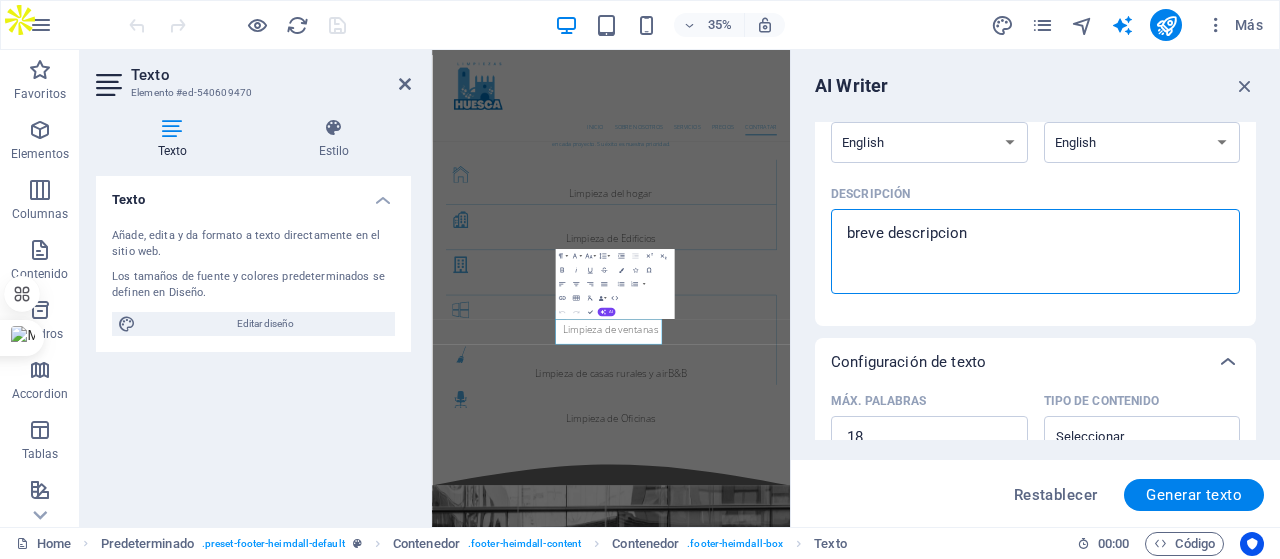 type on "breve descripcion" 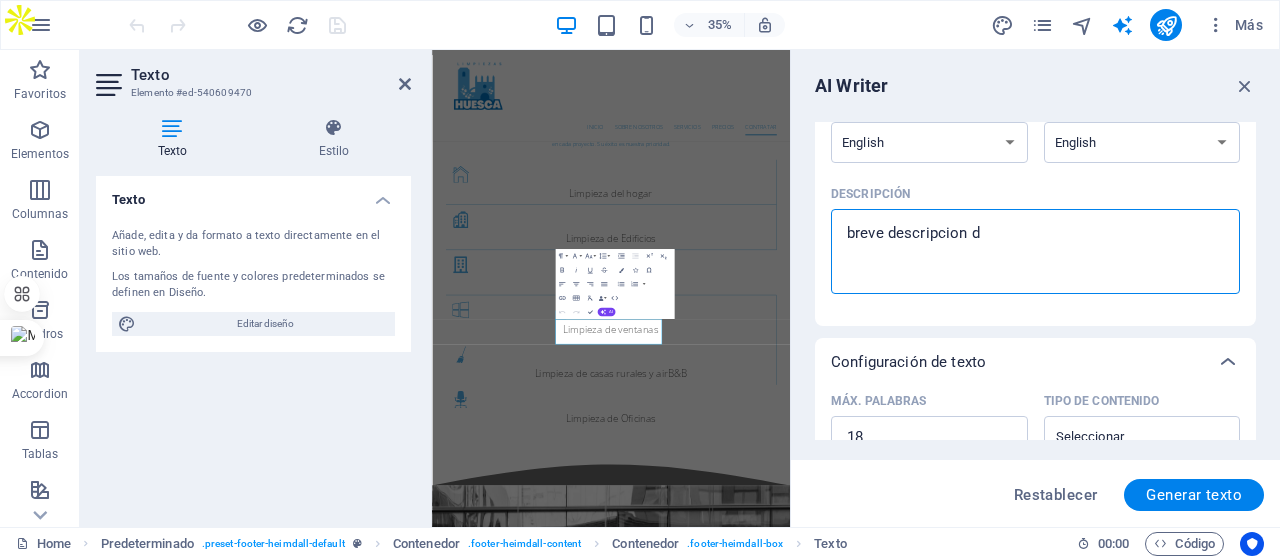 type on "x" 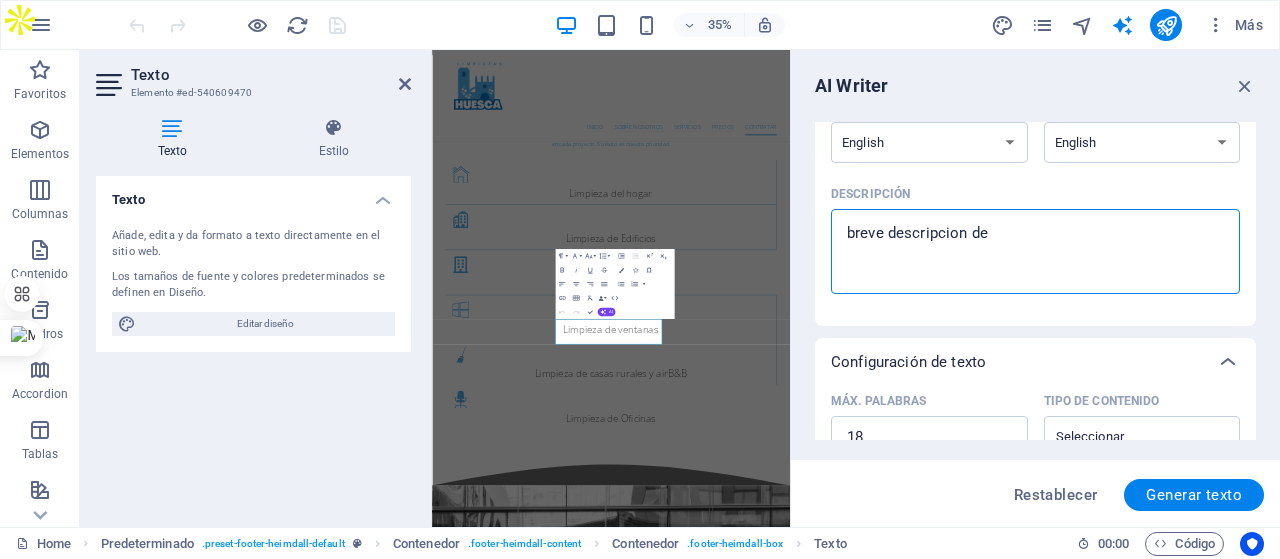type on "breve descripcion de" 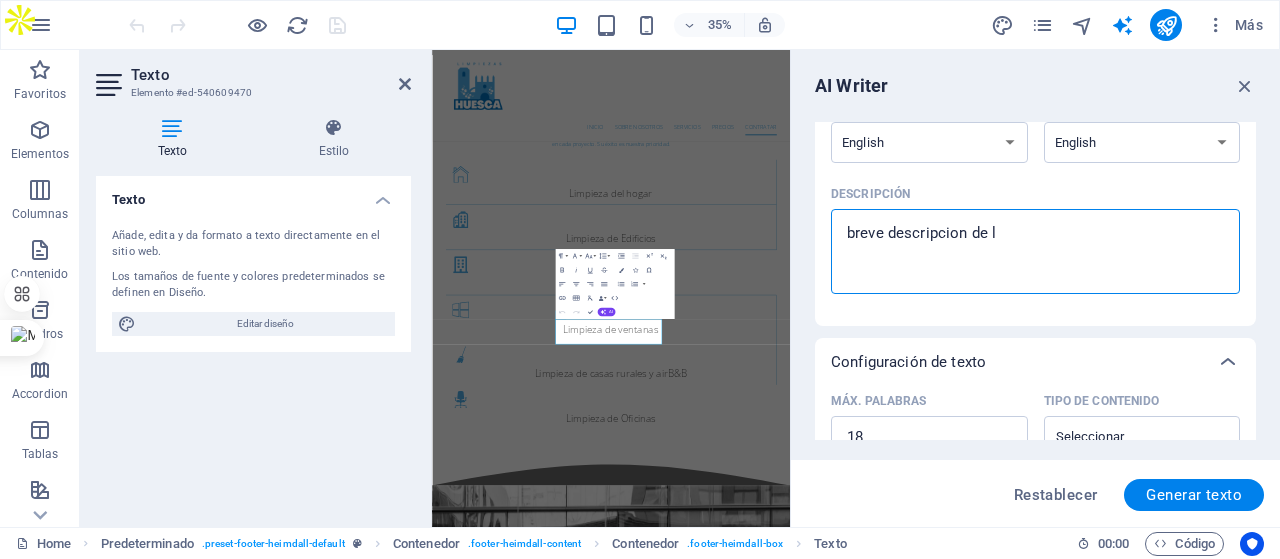 type on "breve descripcion de la" 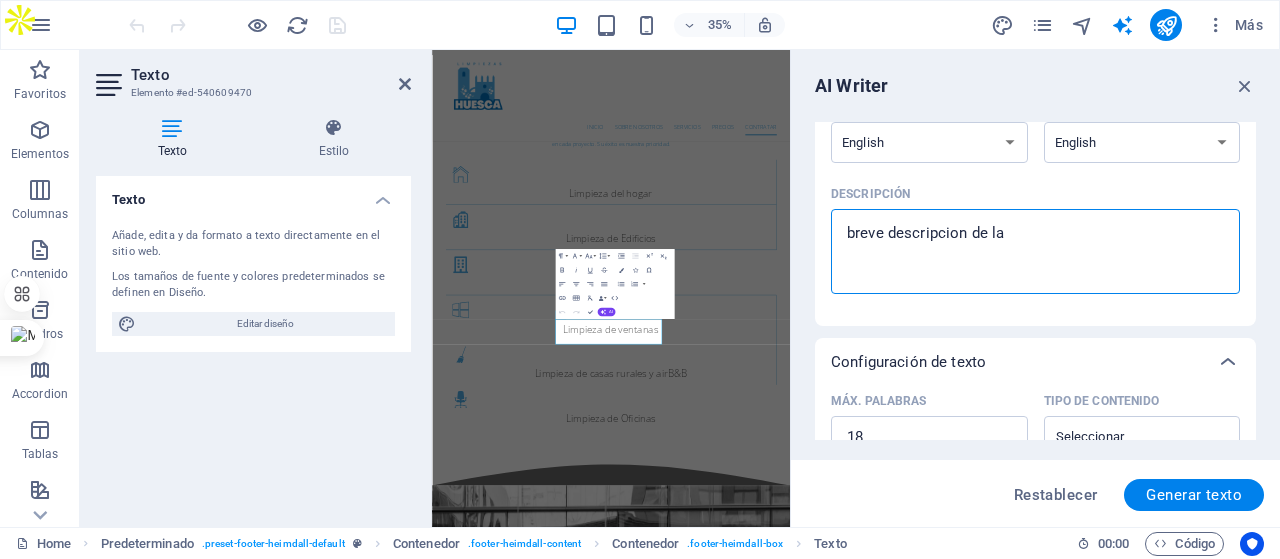 type on "x" 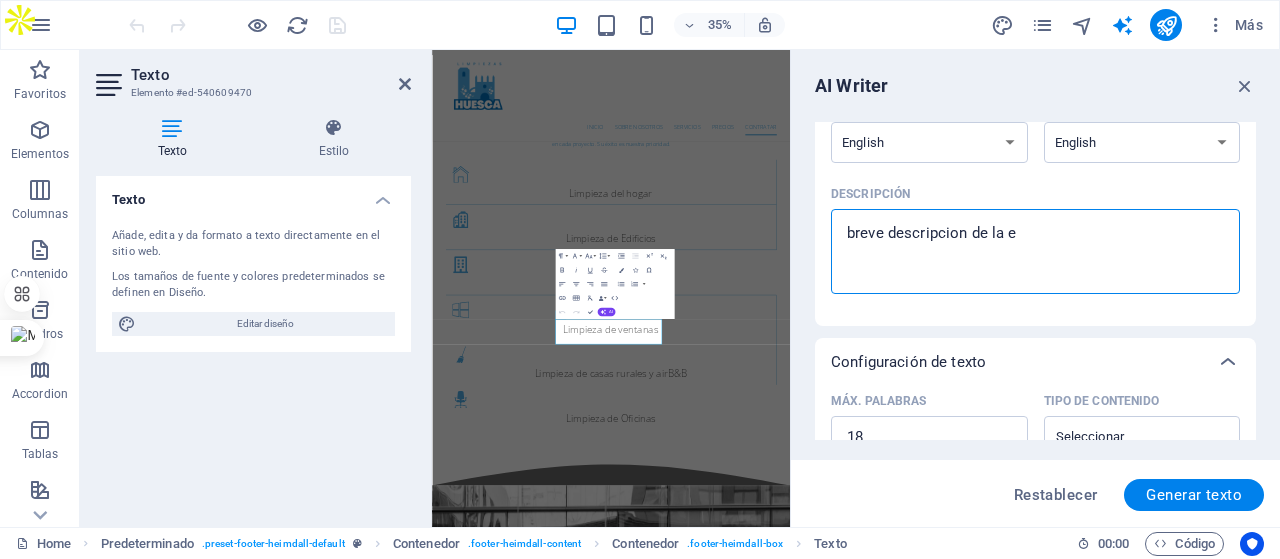 type on "breve descripcion de la em" 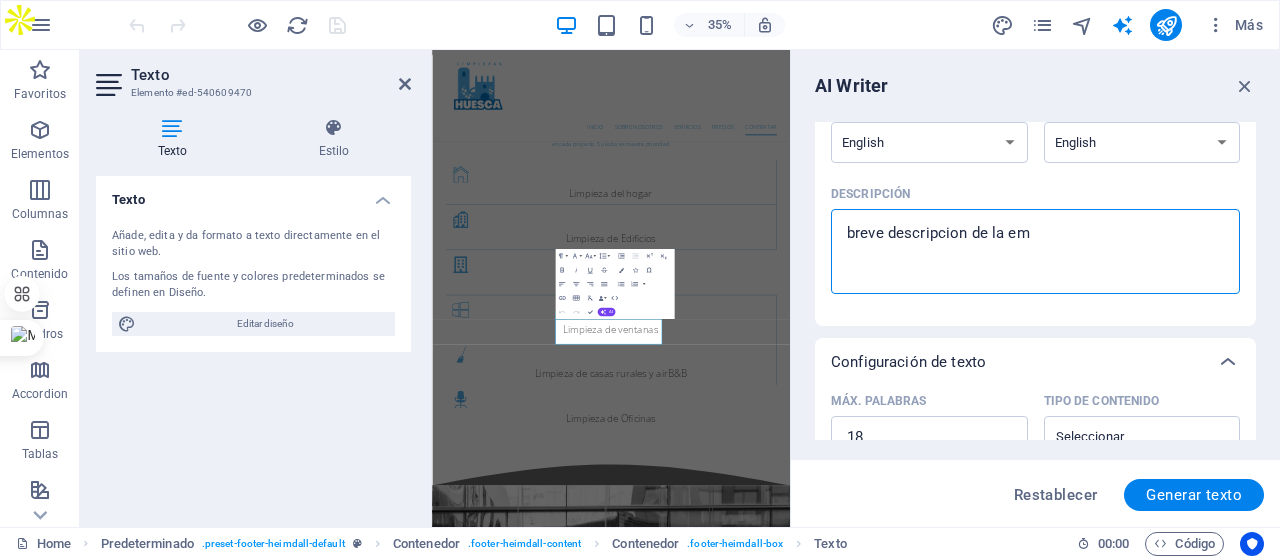 type on "breve descripcion de la emp" 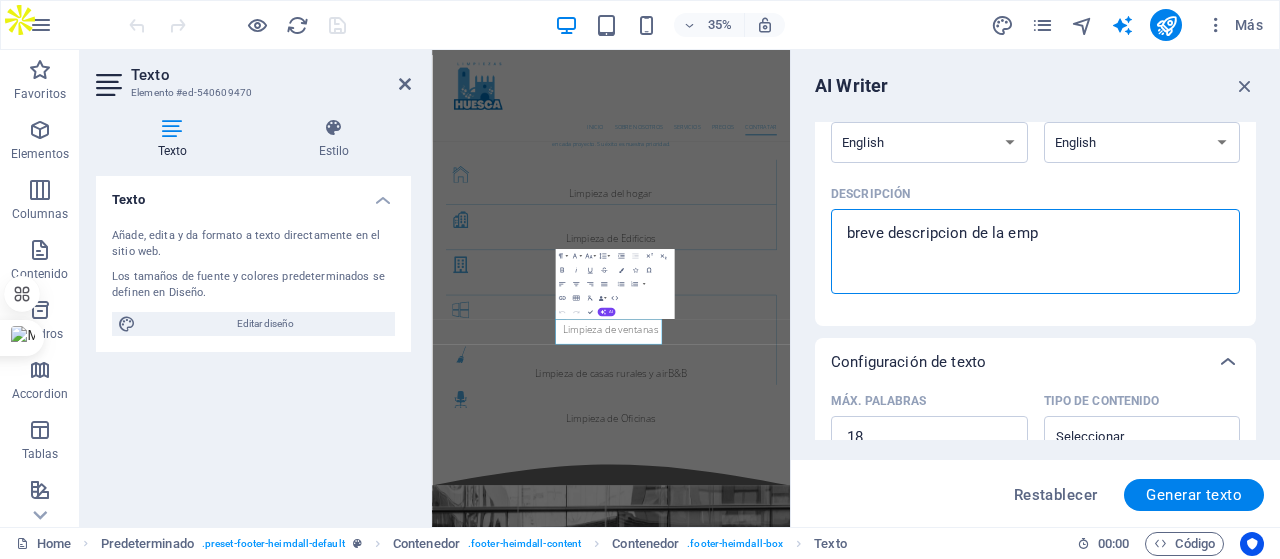 type on "breve descripcion de la empr" 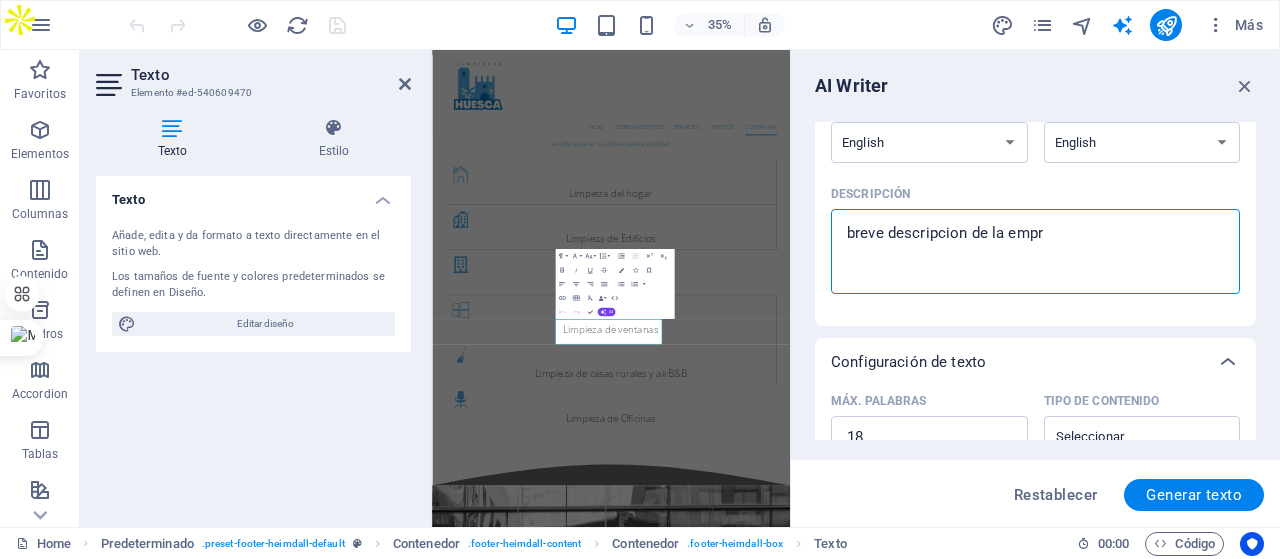 type on "x" 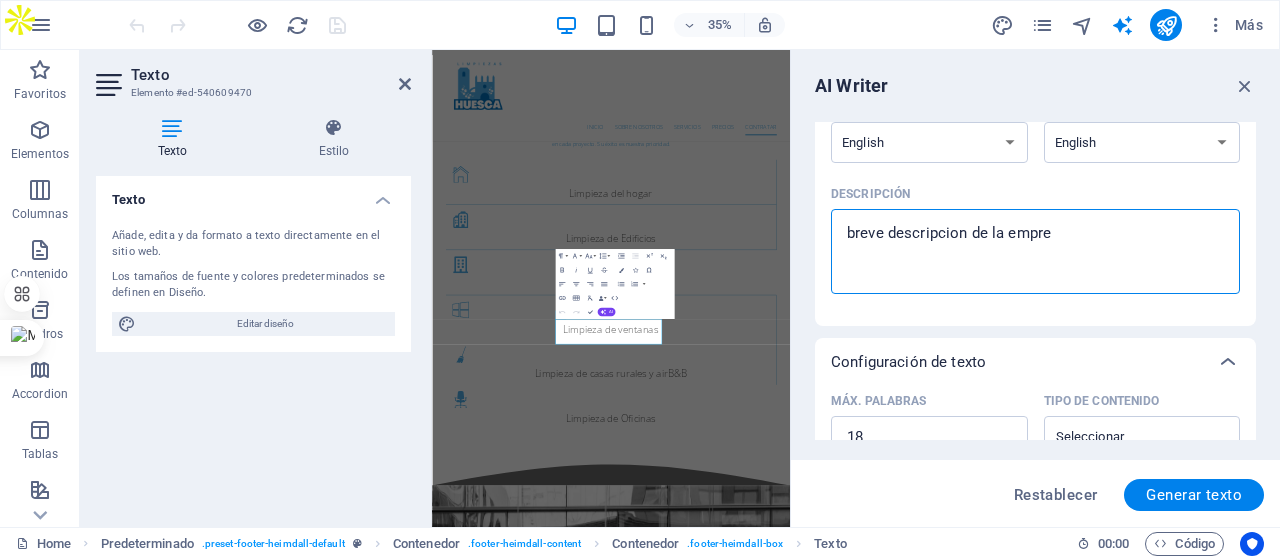 type on "breve descripcion de la empres" 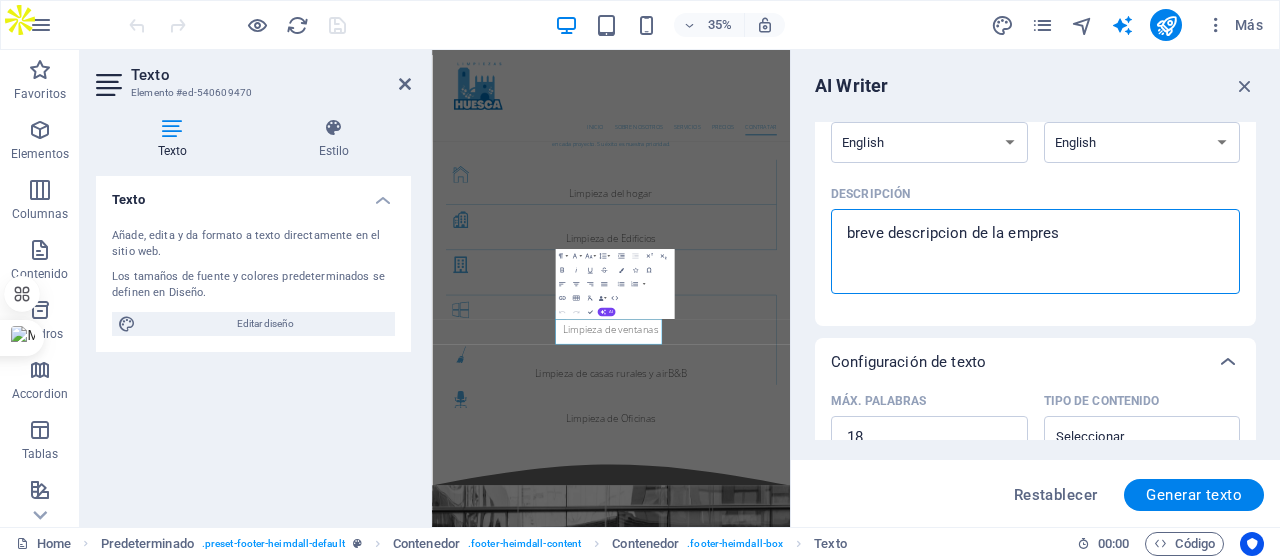 type on "breve descripcion de la empresa" 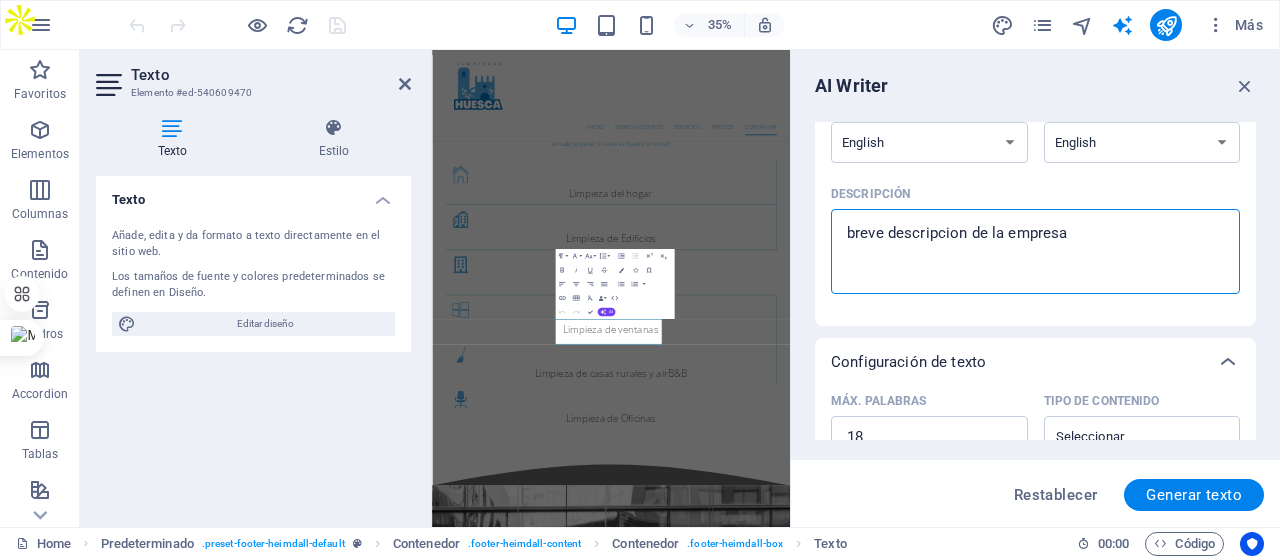 type on "breve descripcion de la empresa" 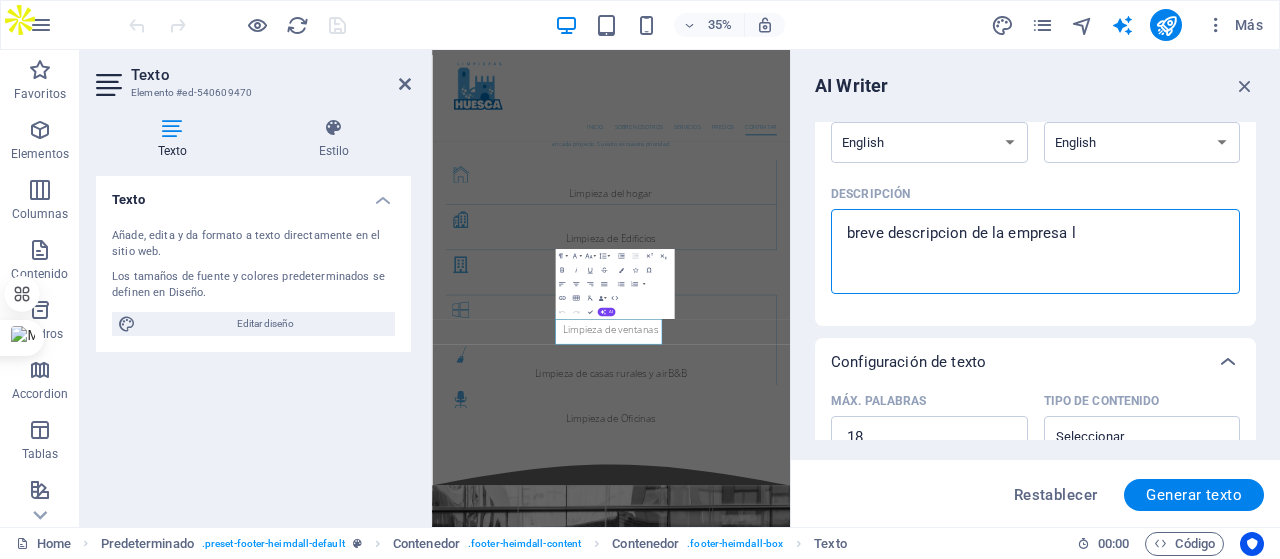 type on "breve descripcion de la empresa li" 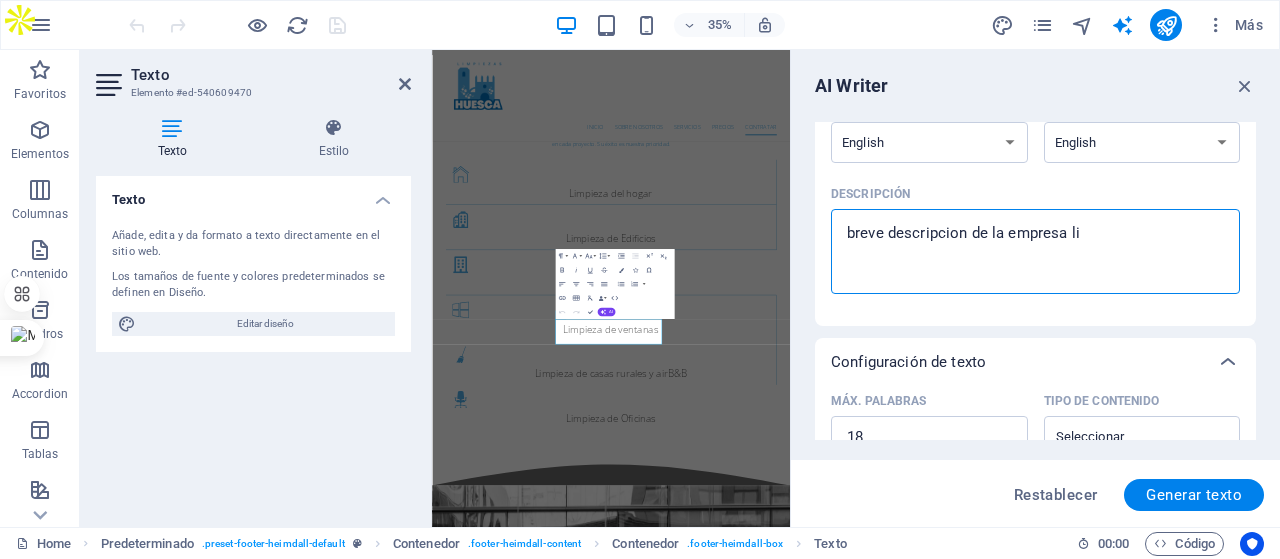 type on "breve descripcion de la empresa lim" 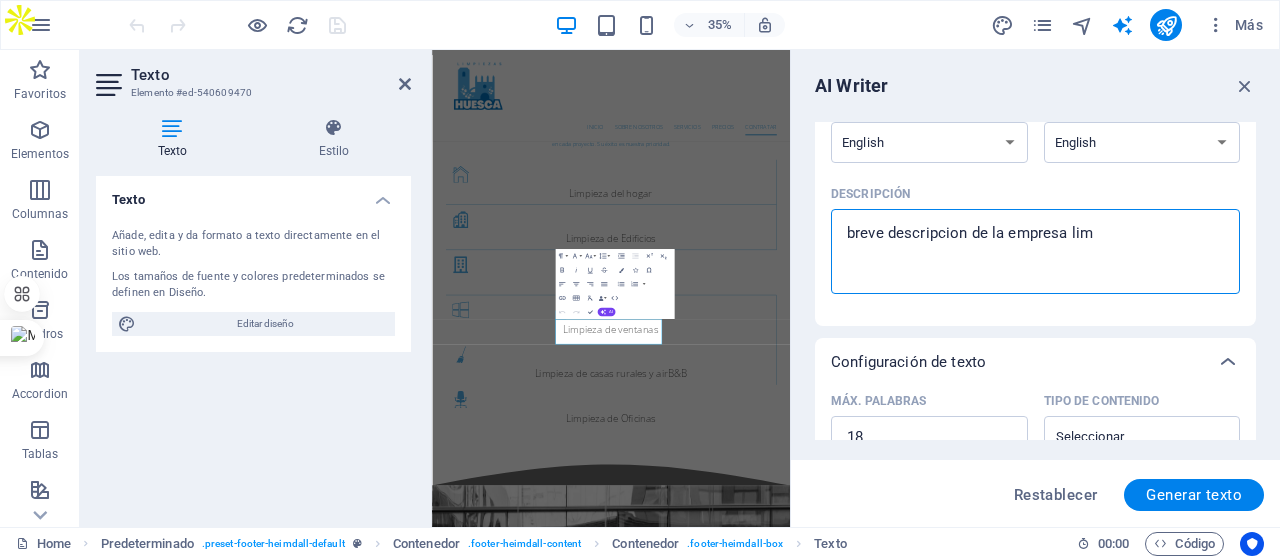 type on "breve descripcion de la empresa limp" 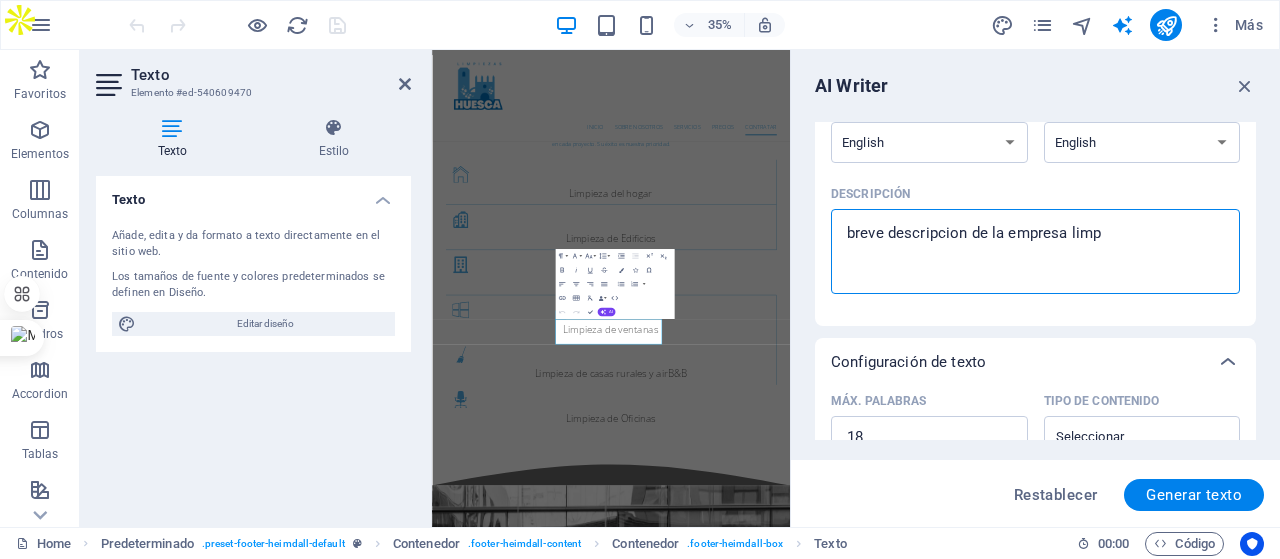 type on "breve descripcion de la empresa limpi" 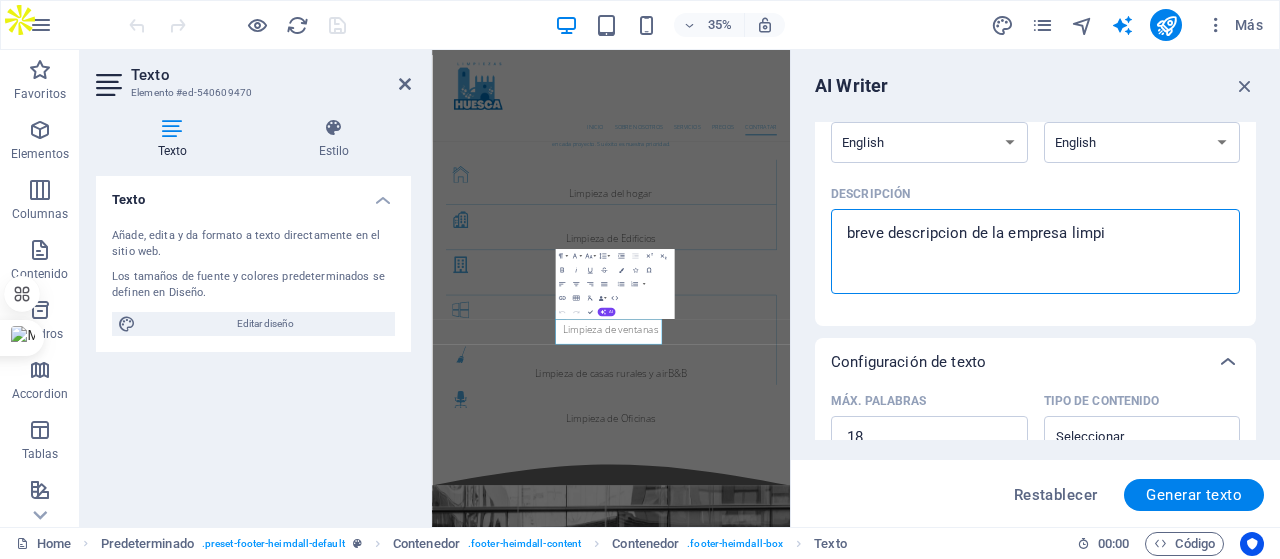 type on "breve descripcion de la empresa limpie" 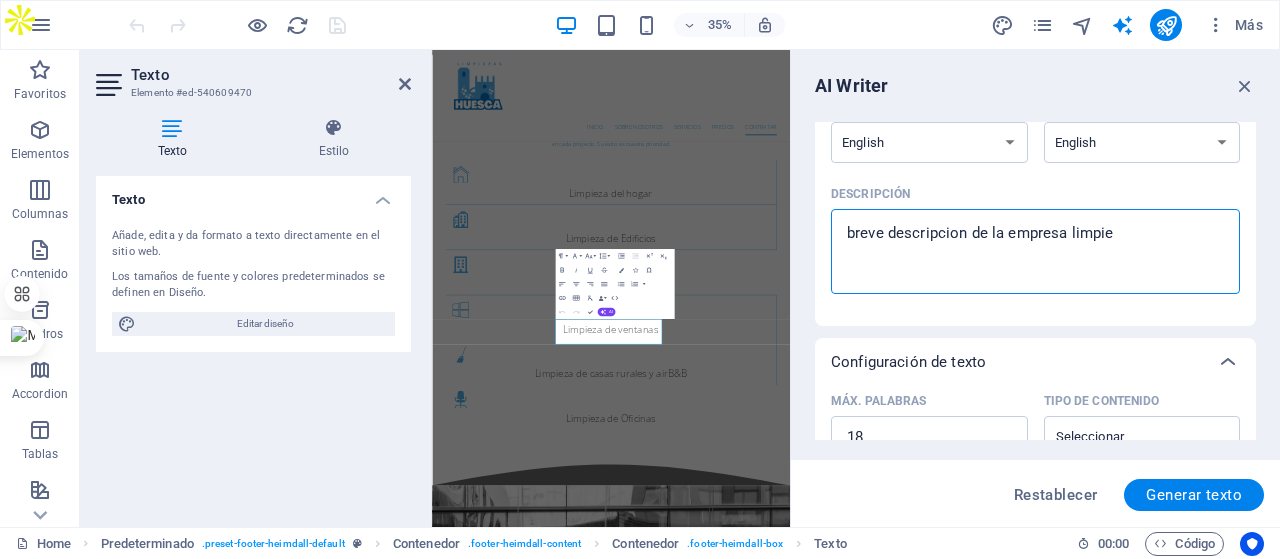 type on "breve descripcion de la empresa limpiez" 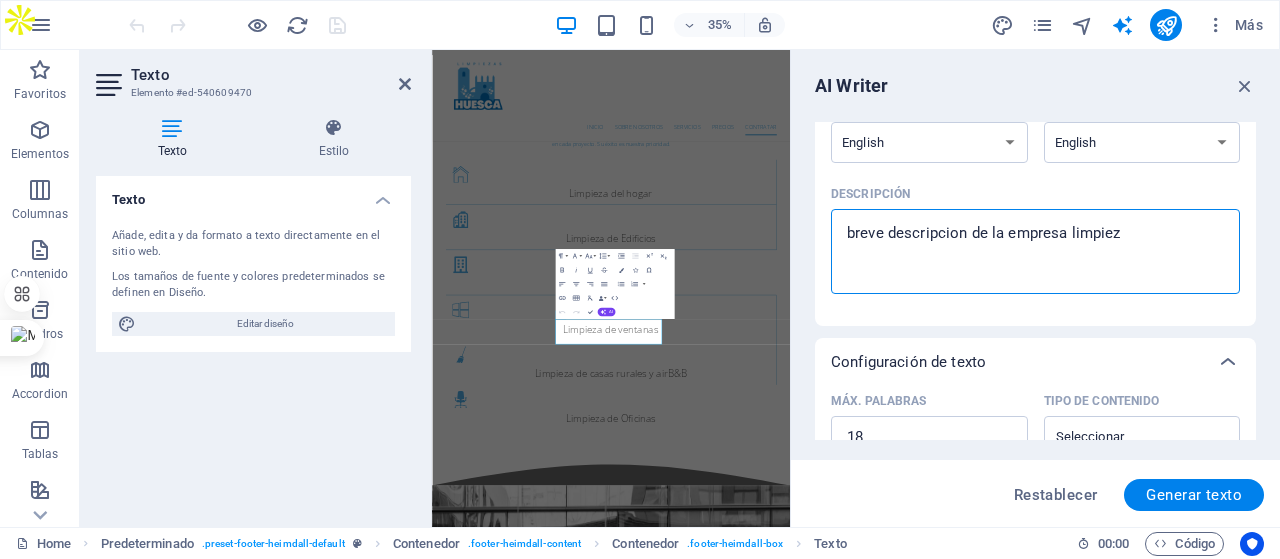 type on "breve descripcion de la empresa limpieza" 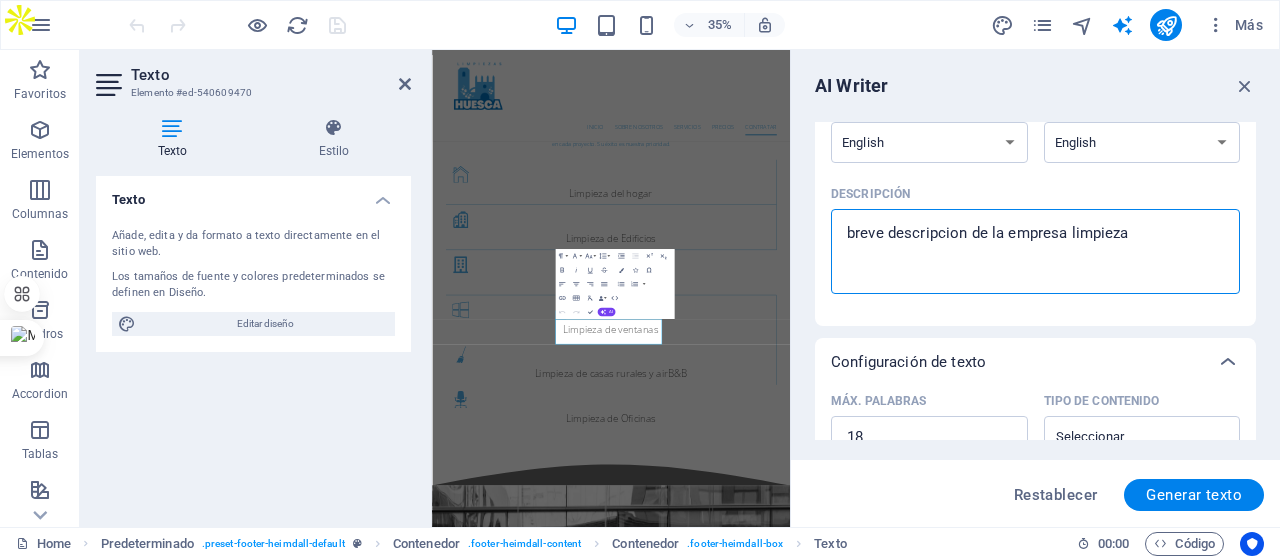 type on "breve descripcion de la empresa limpiezas" 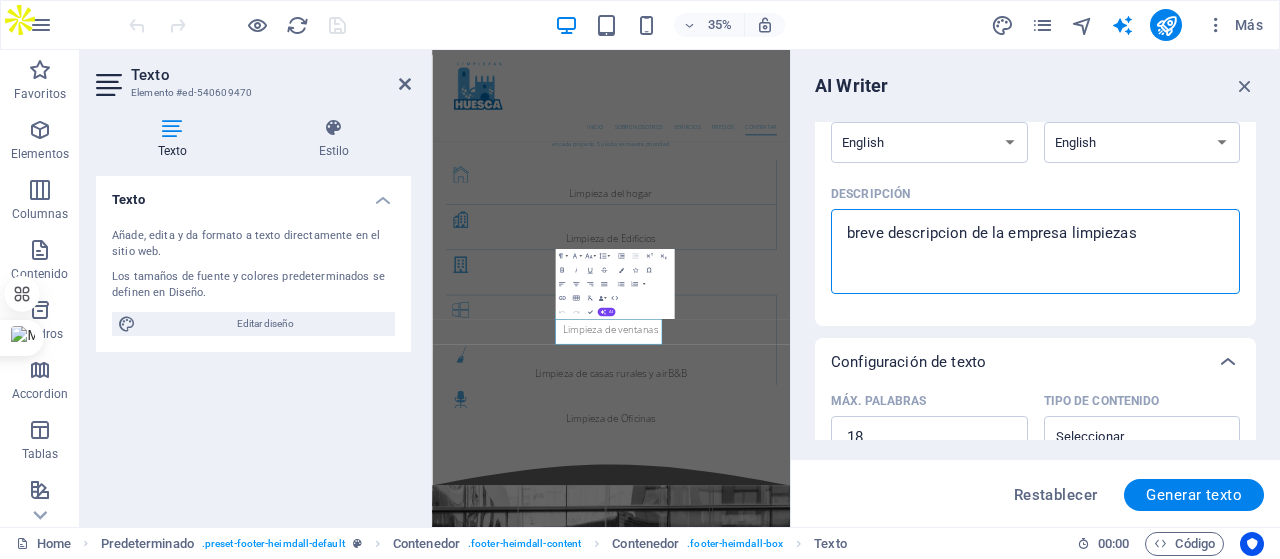 type on "x" 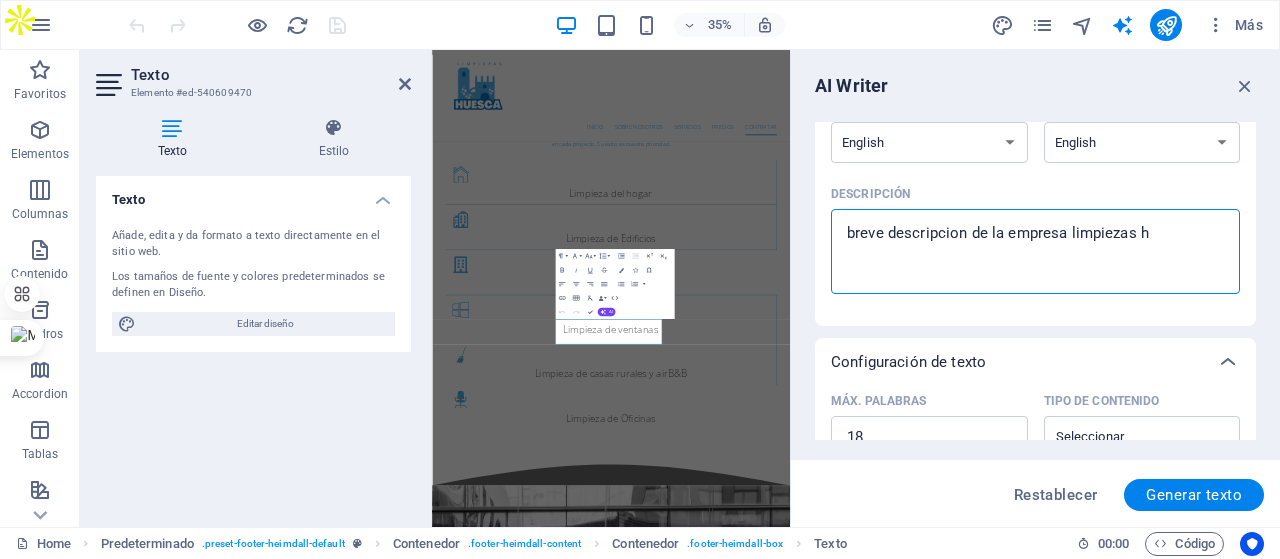 type on "breve descripcion de la empresa limpiezas hu" 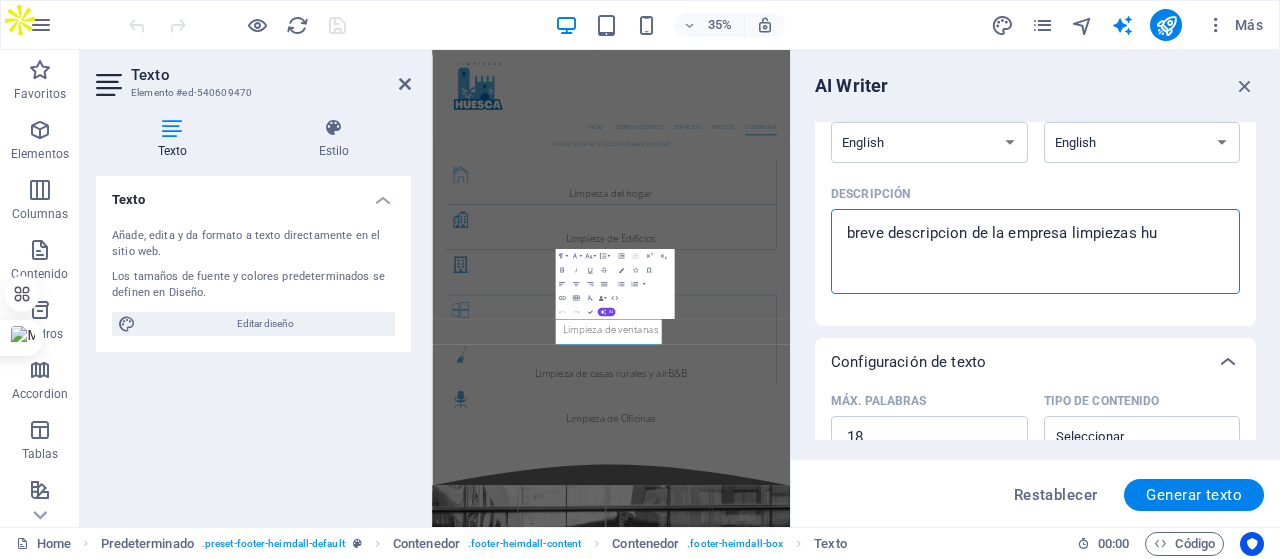 type on "x" 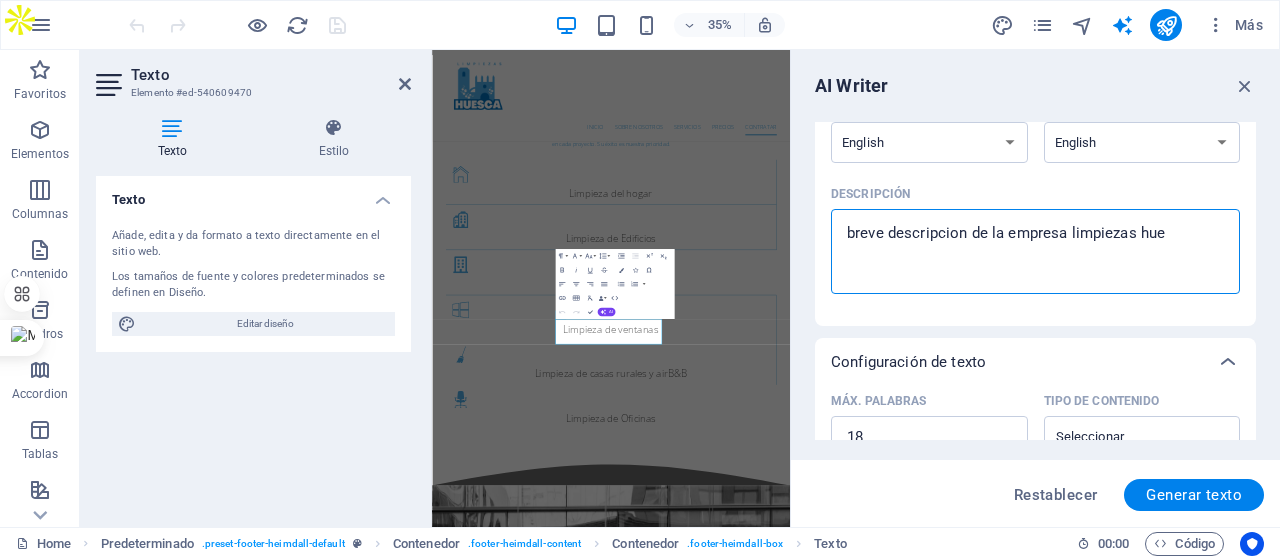 type on "breve descripcion de la empresa limpiezas hues" 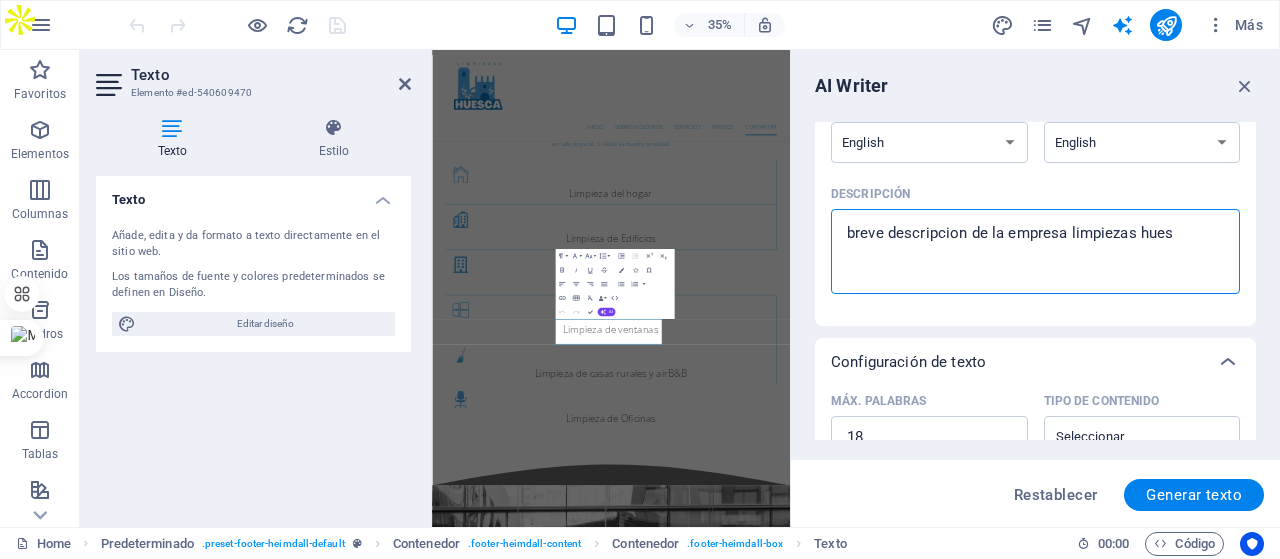 type on "breve descripcion de la empresa limpiezas huesc" 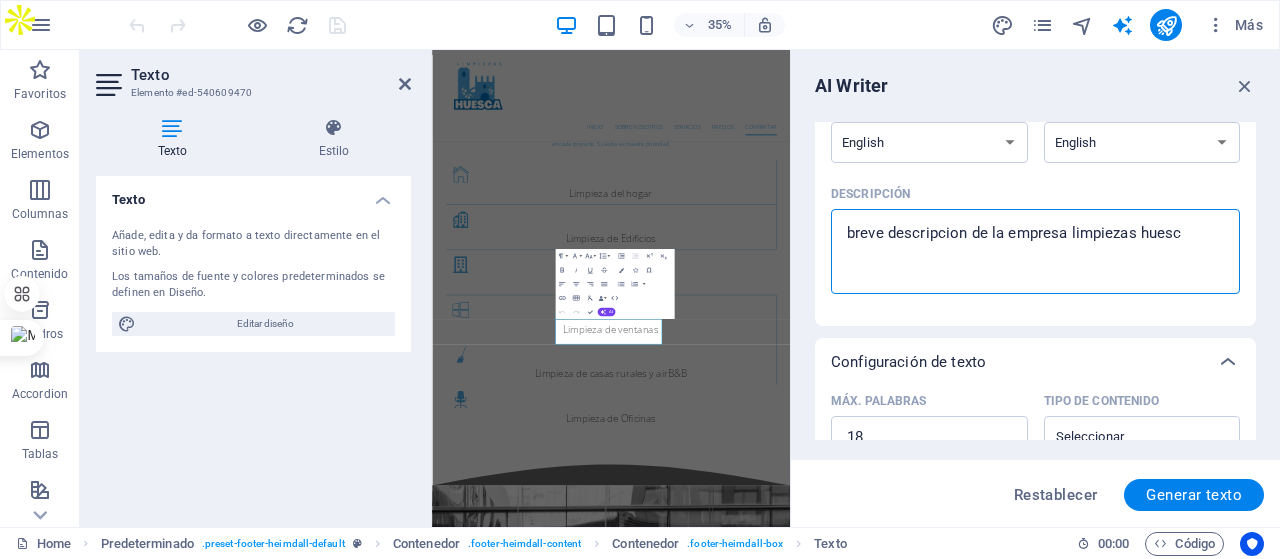 type on "x" 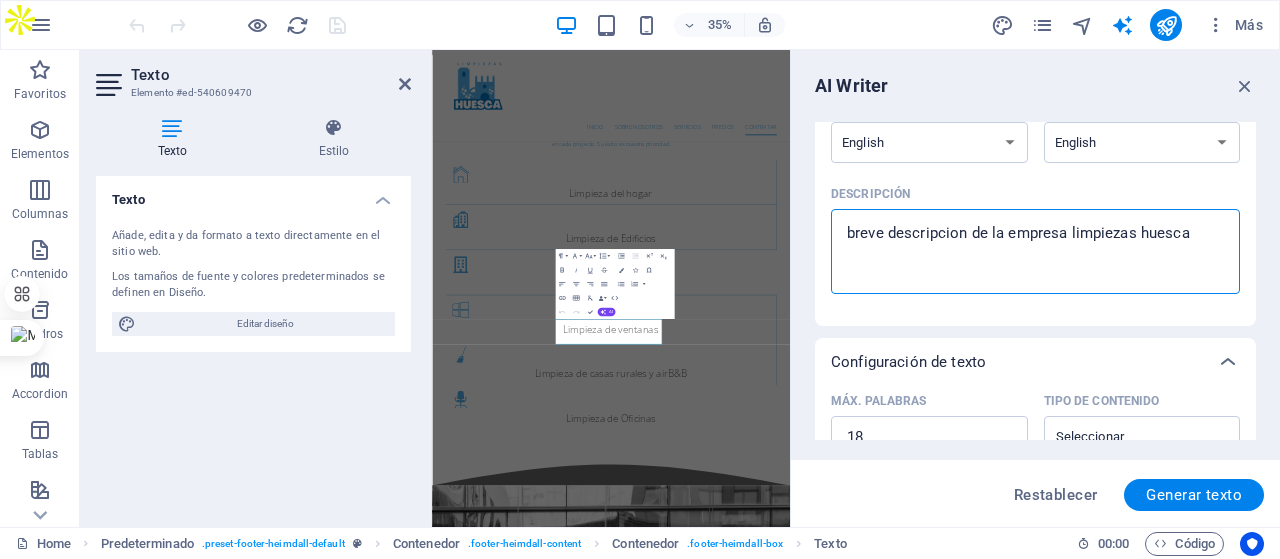 type on "breve descripcion de la empresa limpiezas huesca" 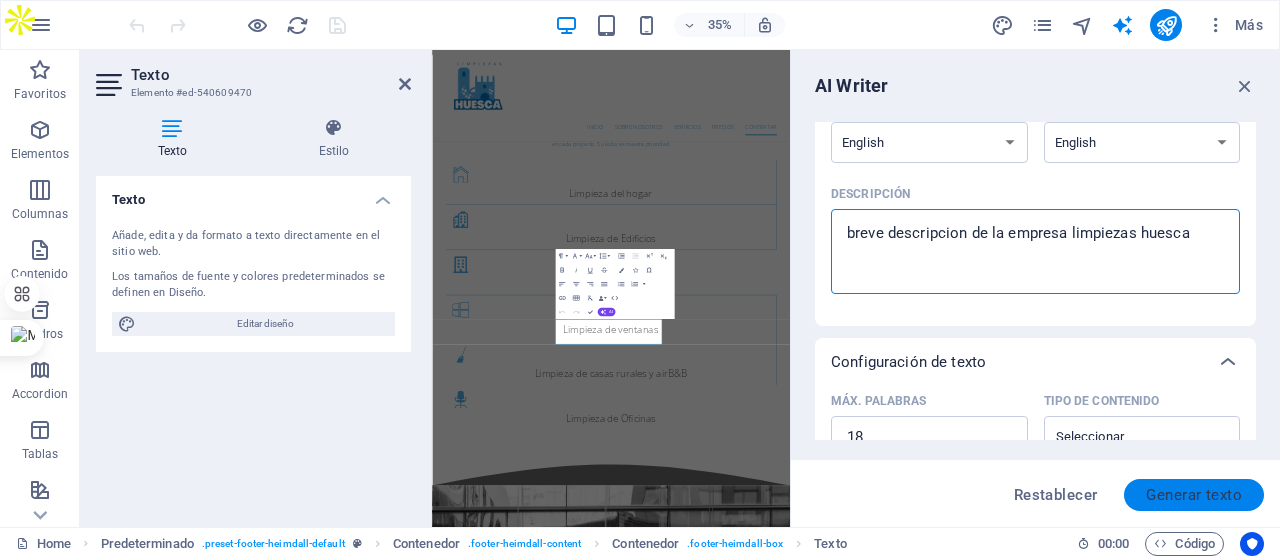 type on "breve descripcion de la empresa limpiezas huesca" 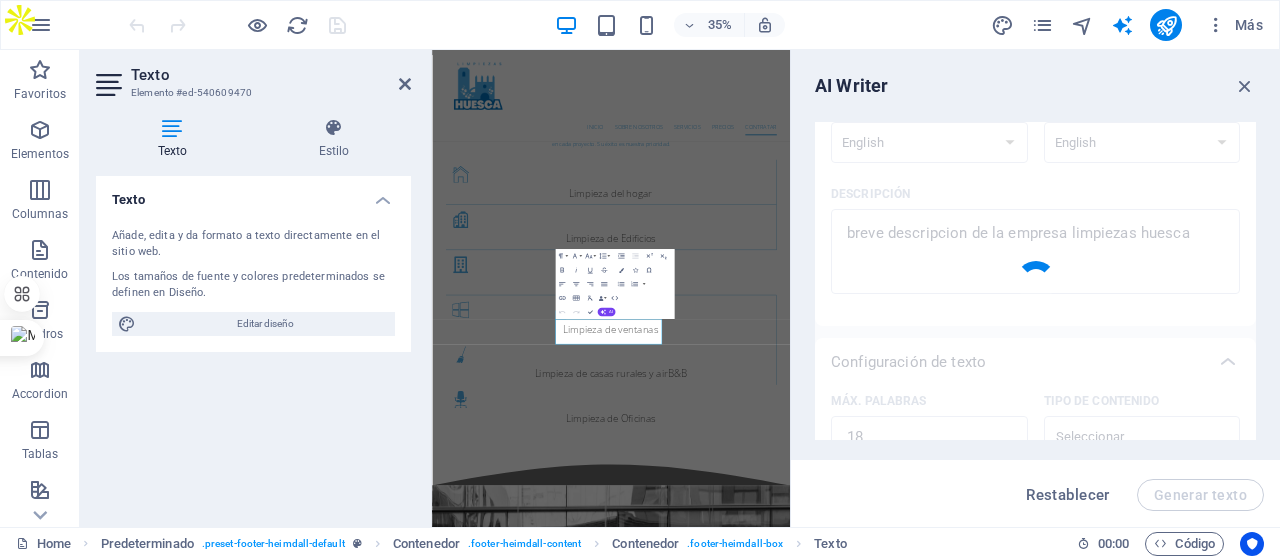 type 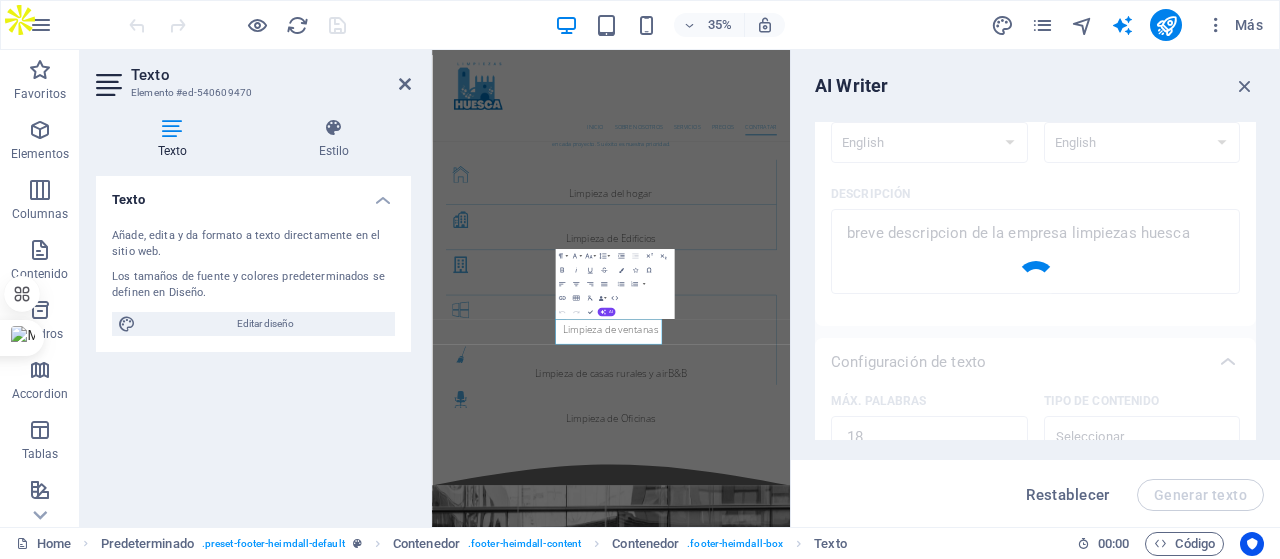 type on "x" 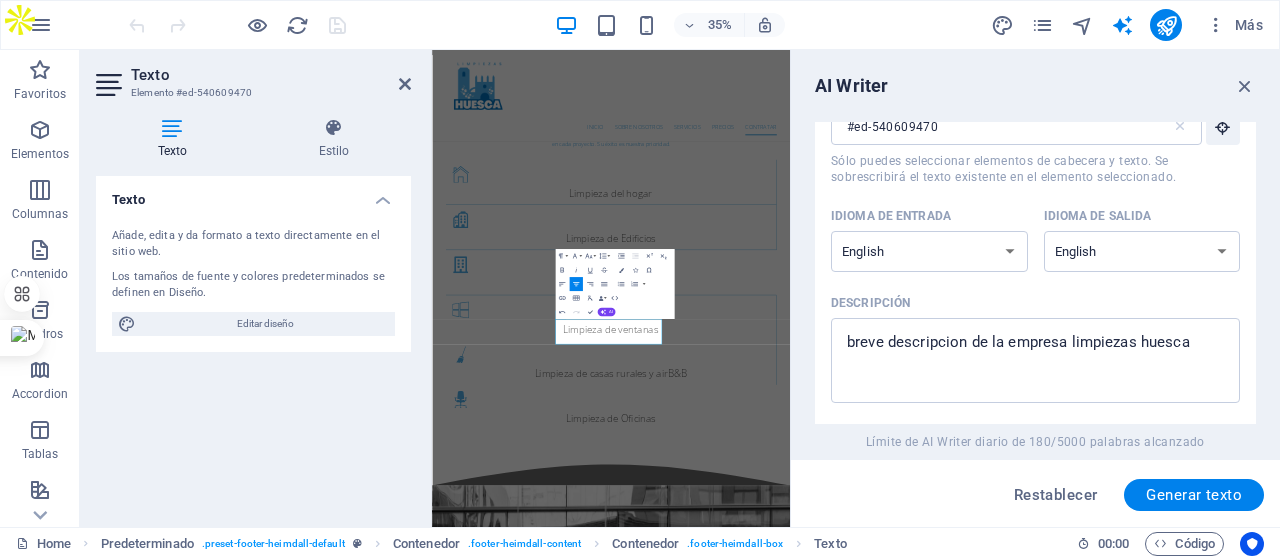 scroll, scrollTop: 36, scrollLeft: 0, axis: vertical 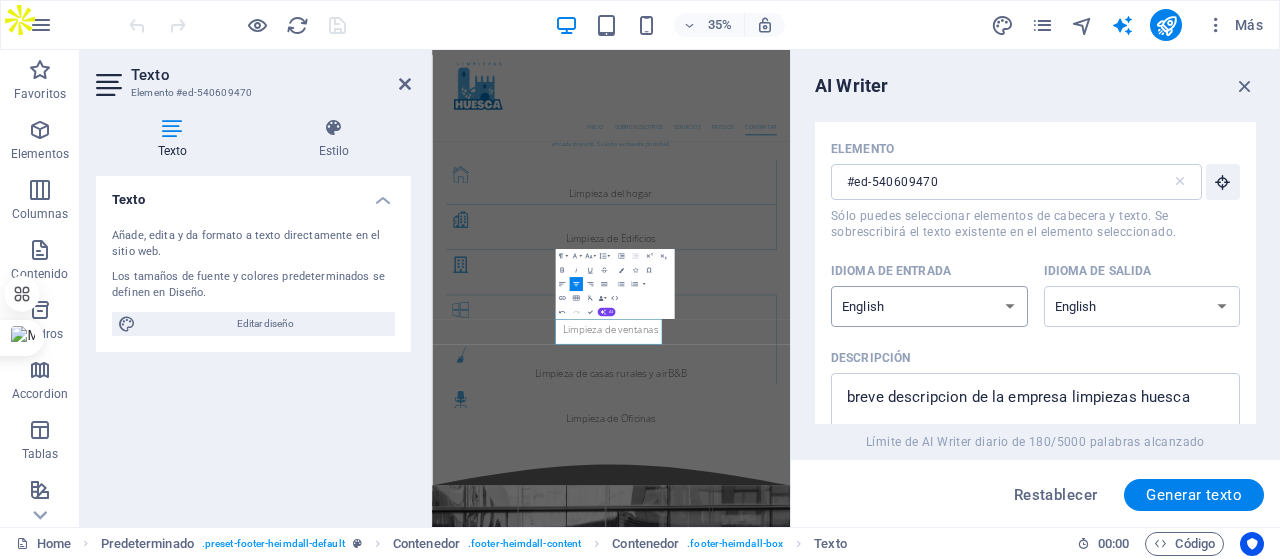 click on "Albanian Arabic Armenian Awadhi Azerbaijani Bashkir Basque Belarusian Bengali Bhojpuri Bosnian Brazilian Portuguese Bulgarian Cantonese (Yue) Catalan Chhattisgarhi Chinese Croatian Czech Danish Dogri Dutch English Estonian Faroese Finnish French Galician Georgian German Greek Gujarati Haryanvi Hindi Hungarian Indonesian Irish Italian Japanese Javanese Kannada Kashmiri Kazakh Konkani Korean Kyrgyz Latvian Lithuanian Macedonian Maithili Malay Maltese Mandarin Mandarin Chinese Marathi Marwari Min Nan Moldovan Mongolian Montenegrin Nepali Norwegian Oriya Pashto Persian (Farsi) Polish Portuguese Punjabi Rajasthani Romanian Russian Sanskrit Santali Serbian Sindhi Sinhala Slovak Slovene Slovenian Spanish Ukrainian Urdu Uzbek Vietnamese Welsh Wu" at bounding box center [929, 306] 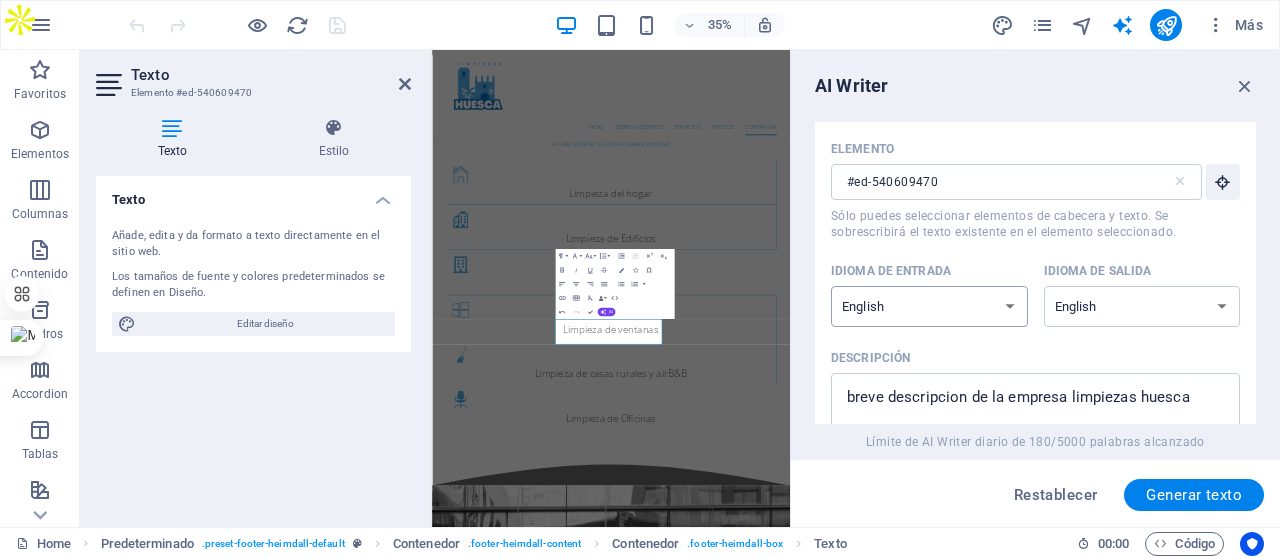 select on "Spanish" 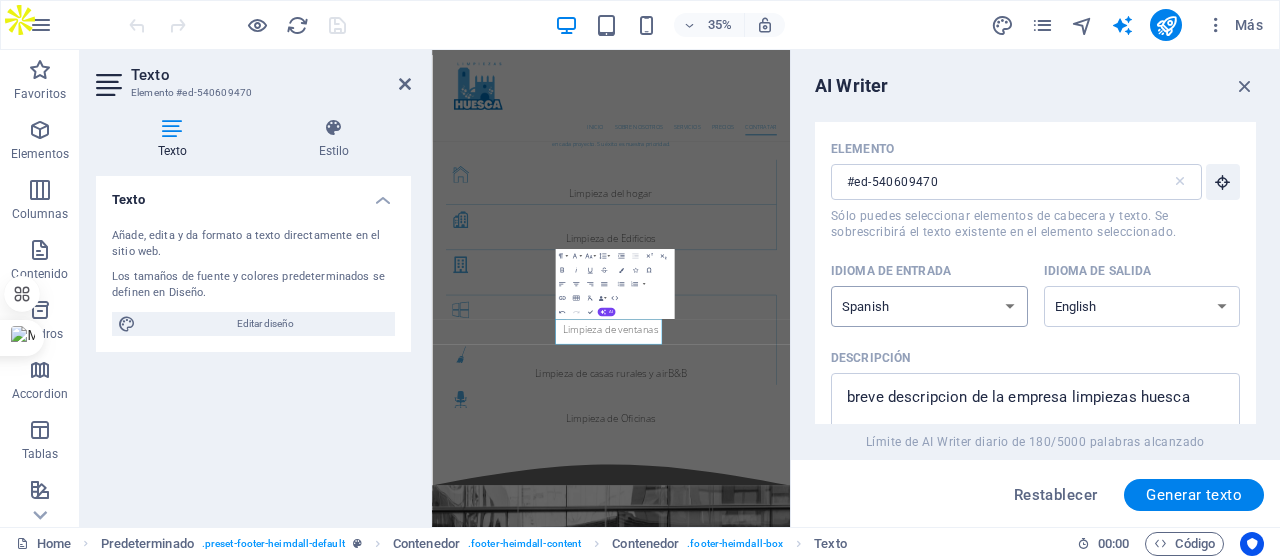 click on "Albanian Arabic Armenian Awadhi Azerbaijani Bashkir Basque Belarusian Bengali Bhojpuri Bosnian Brazilian Portuguese Bulgarian Cantonese (Yue) Catalan Chhattisgarhi Chinese Croatian Czech Danish Dogri Dutch English Estonian Faroese Finnish French Galician Georgian German Greek Gujarati Haryanvi Hindi Hungarian Indonesian Irish Italian Japanese Javanese Kannada Kashmiri Kazakh Konkani Korean Kyrgyz Latvian Lithuanian Macedonian Maithili Malay Maltese Mandarin Mandarin Chinese Marathi Marwari Min Nan Moldovan Mongolian Montenegrin Nepali Norwegian Oriya Pashto Persian (Farsi) Polish Portuguese Punjabi Rajasthani Romanian Russian Sanskrit Santali Serbian Sindhi Sinhala Slovak Slovene Slovenian Spanish Ukrainian Urdu Uzbek Vietnamese Welsh Wu" at bounding box center (929, 306) 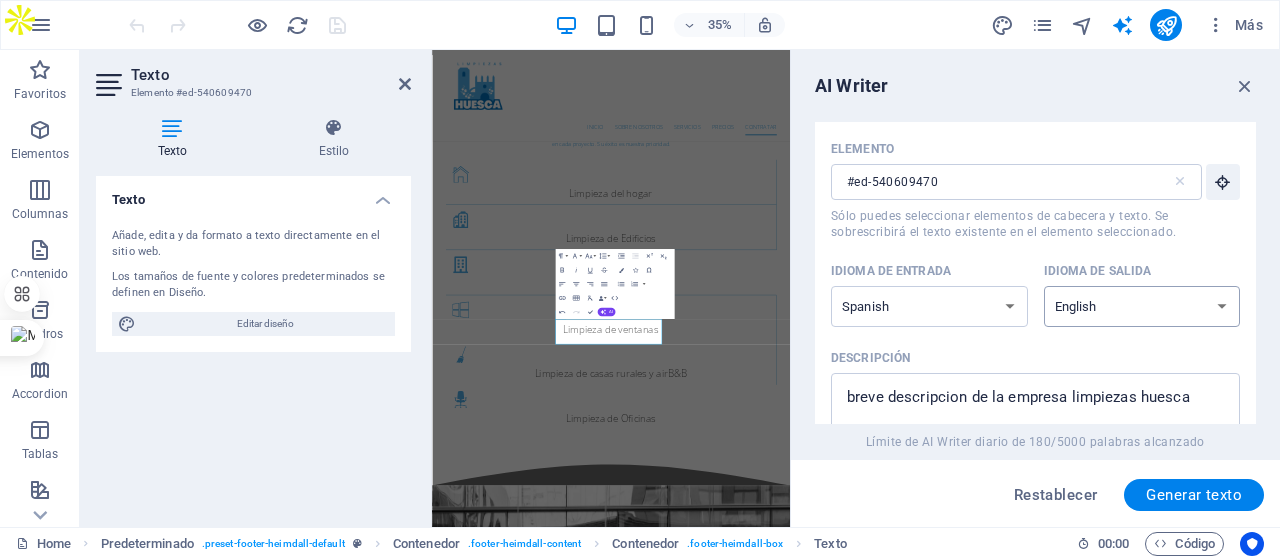 click on "Albanian Arabic Armenian Awadhi Azerbaijani Bashkir Basque Belarusian Bengali Bhojpuri Bosnian Brazilian Portuguese Bulgarian Cantonese (Yue) Catalan Chhattisgarhi Chinese Croatian Czech Danish Dogri Dutch English Estonian Faroese Finnish French Galician Georgian German Greek Gujarati Haryanvi Hindi Hungarian Indonesian Irish Italian Japanese Javanese Kannada Kashmiri Kazakh Konkani Korean Kyrgyz Latvian Lithuanian Macedonian Maithili Malay Maltese Mandarin Mandarin Chinese Marathi Marwari Min Nan Moldovan Mongolian Montenegrin Nepali Norwegian Oriya Pashto Persian (Farsi) Polish Portuguese Punjabi Rajasthani Romanian Russian Sanskrit Santali Serbian Sindhi Sinhala Slovak Slovene Slovenian Spanish Ukrainian Urdu Uzbek Vietnamese Welsh Wu" at bounding box center [1142, 306] 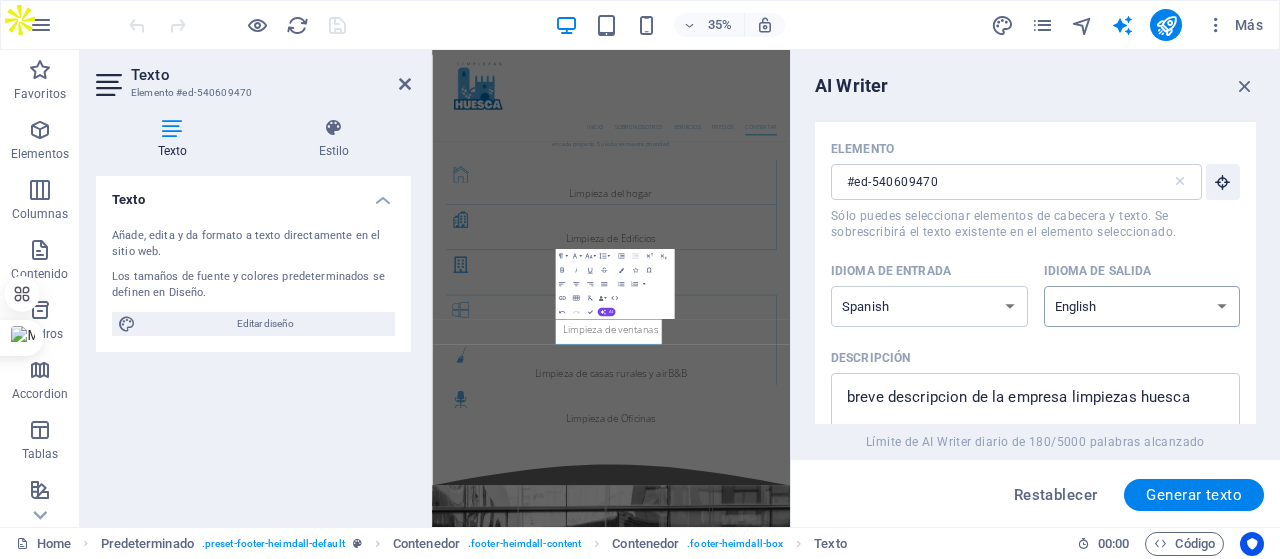 select on "Spanish" 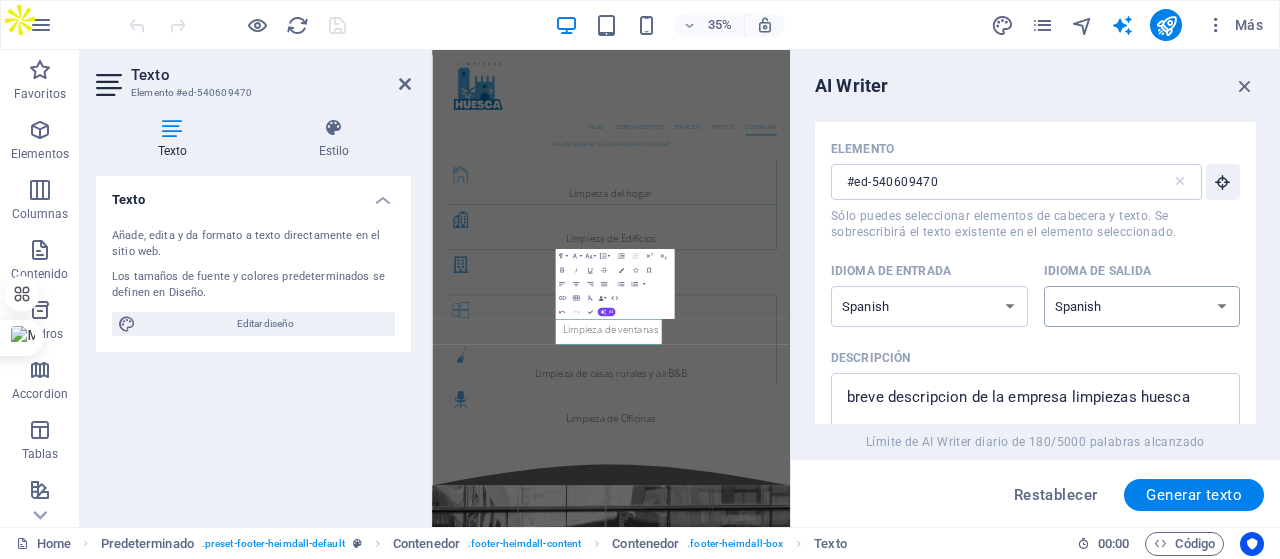 click on "Albanian Arabic Armenian Awadhi Azerbaijani Bashkir Basque Belarusian Bengali Bhojpuri Bosnian Brazilian Portuguese Bulgarian Cantonese (Yue) Catalan Chhattisgarhi Chinese Croatian Czech Danish Dogri Dutch English Estonian Faroese Finnish French Galician Georgian German Greek Gujarati Haryanvi Hindi Hungarian Indonesian Irish Italian Japanese Javanese Kannada Kashmiri Kazakh Konkani Korean Kyrgyz Latvian Lithuanian Macedonian Maithili Malay Maltese Mandarin Mandarin Chinese Marathi Marwari Min Nan Moldovan Mongolian Montenegrin Nepali Norwegian Oriya Pashto Persian (Farsi) Polish Portuguese Punjabi Rajasthani Romanian Russian Sanskrit Santali Serbian Sindhi Sinhala Slovak Slovene Slovenian Spanish Ukrainian Urdu Uzbek Vietnamese Welsh Wu" at bounding box center [1142, 306] 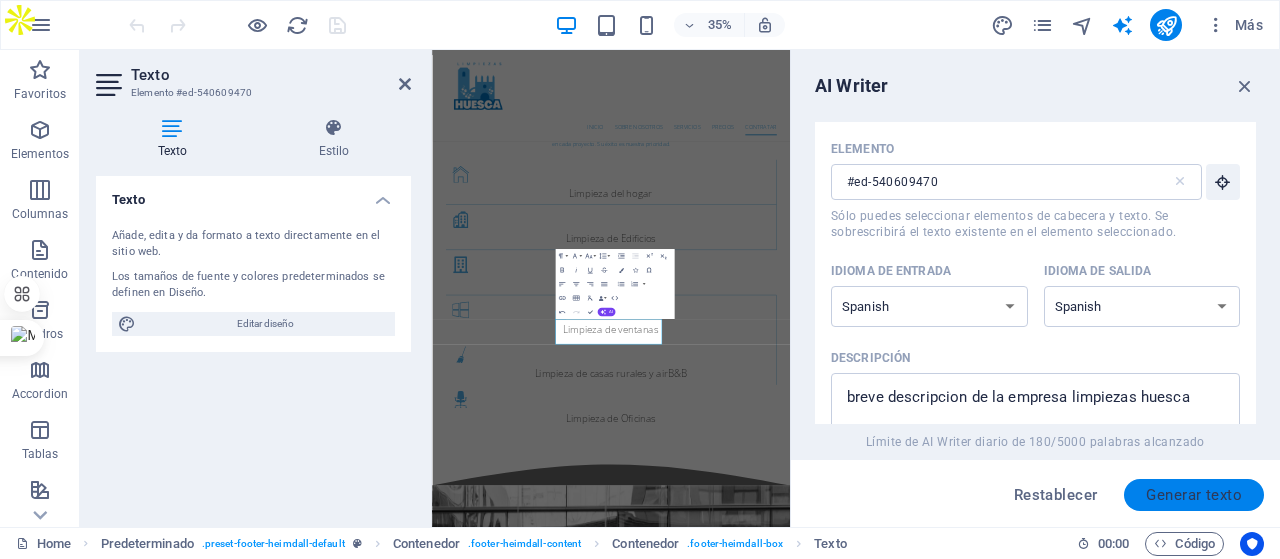 click on "Generar texto" at bounding box center [1194, 495] 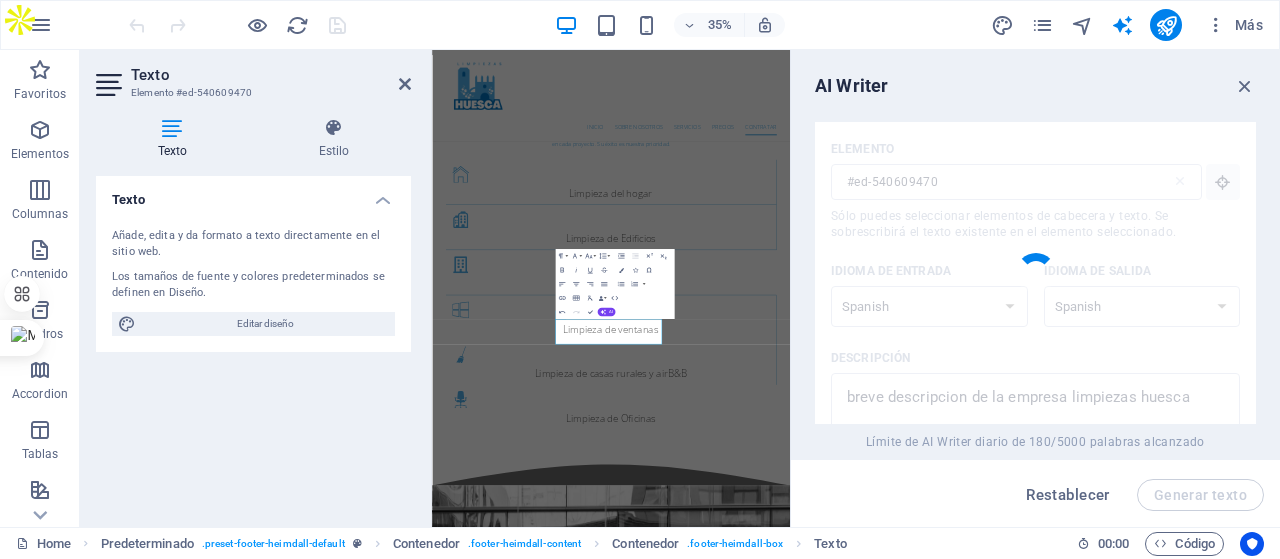 type on "x" 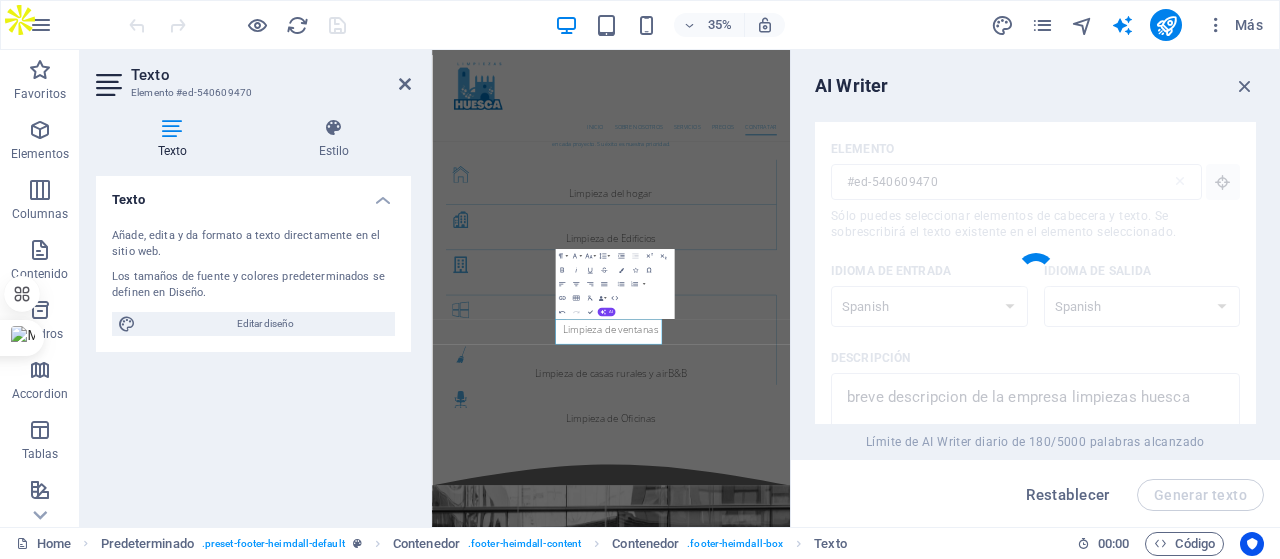 type on "Limpiezas Huesca ofrece servicios de limpieza profesional adaptados a diversas necesidades en el área." 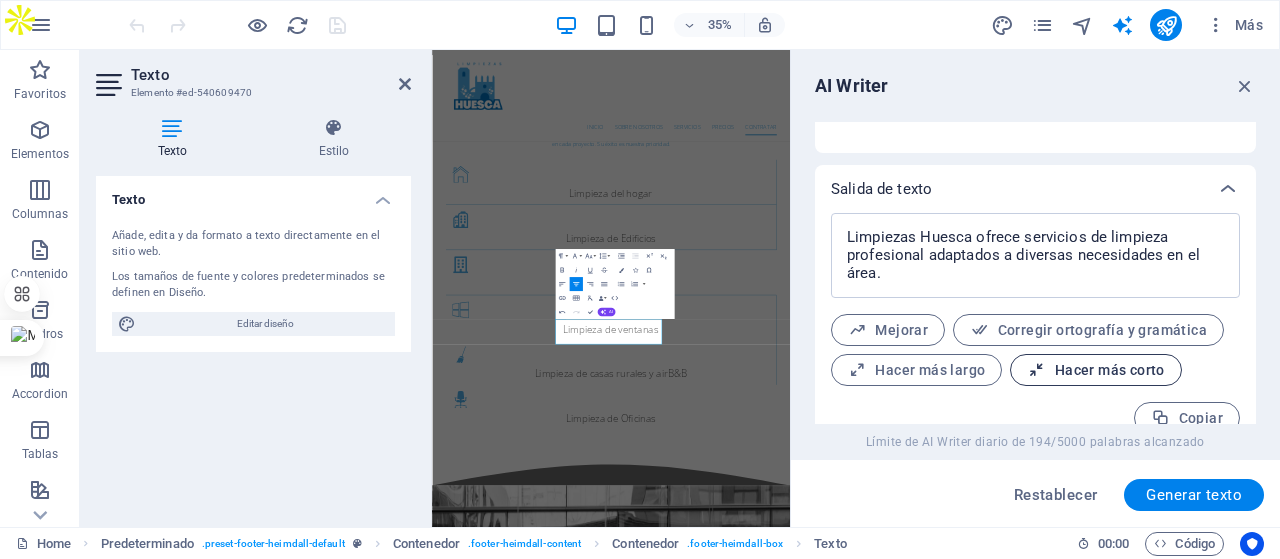 scroll, scrollTop: 736, scrollLeft: 0, axis: vertical 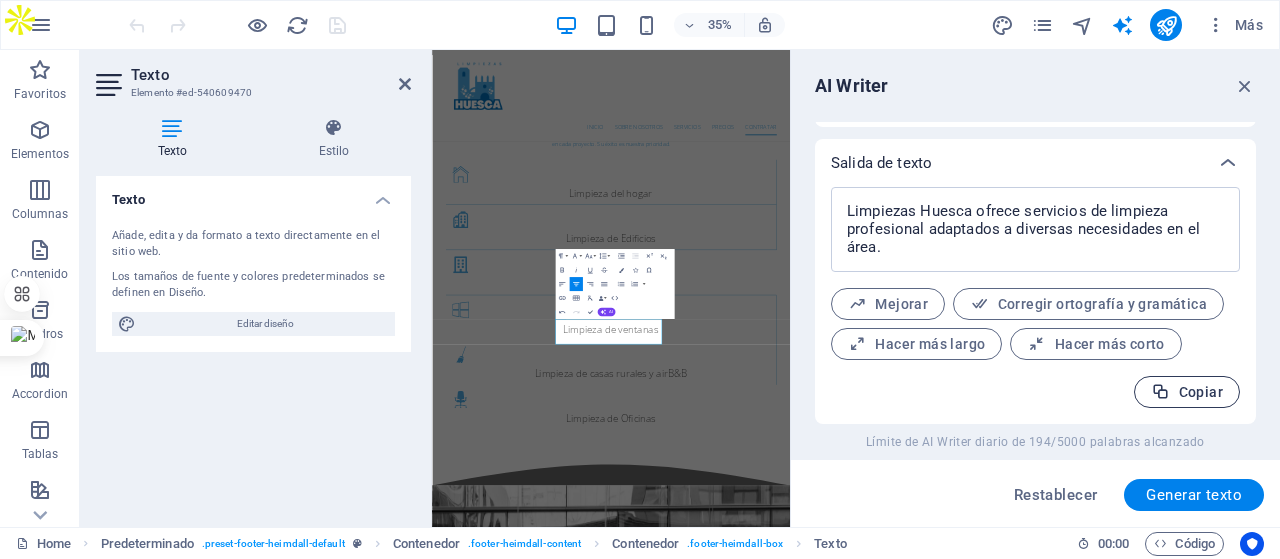 click on "Copiar" at bounding box center [1187, 392] 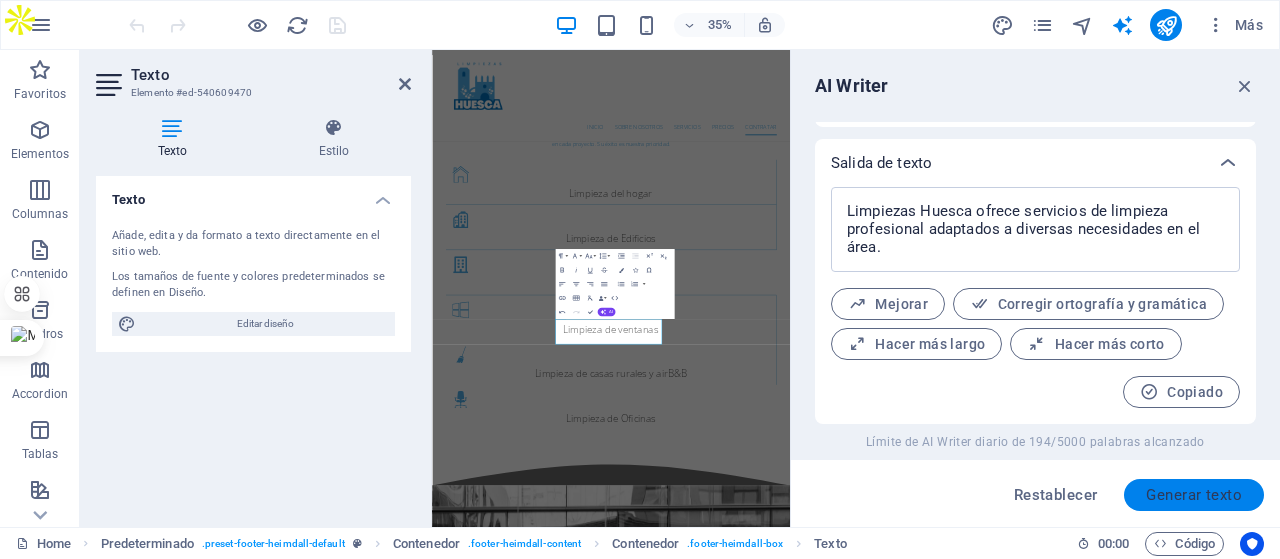 click on "Generar texto" at bounding box center (1194, 495) 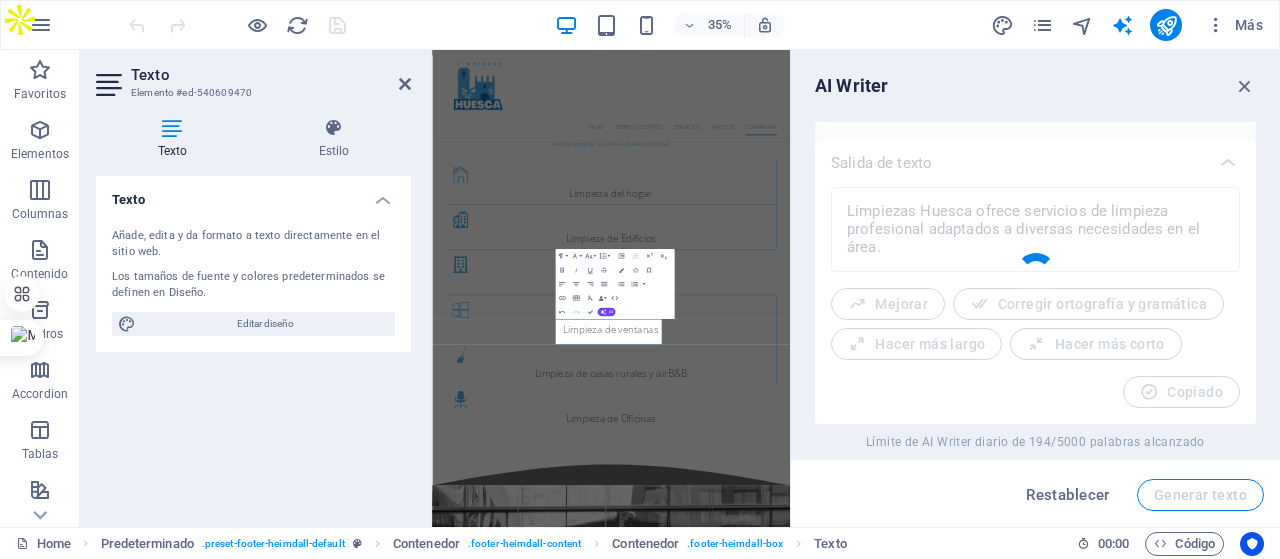 type on "x" 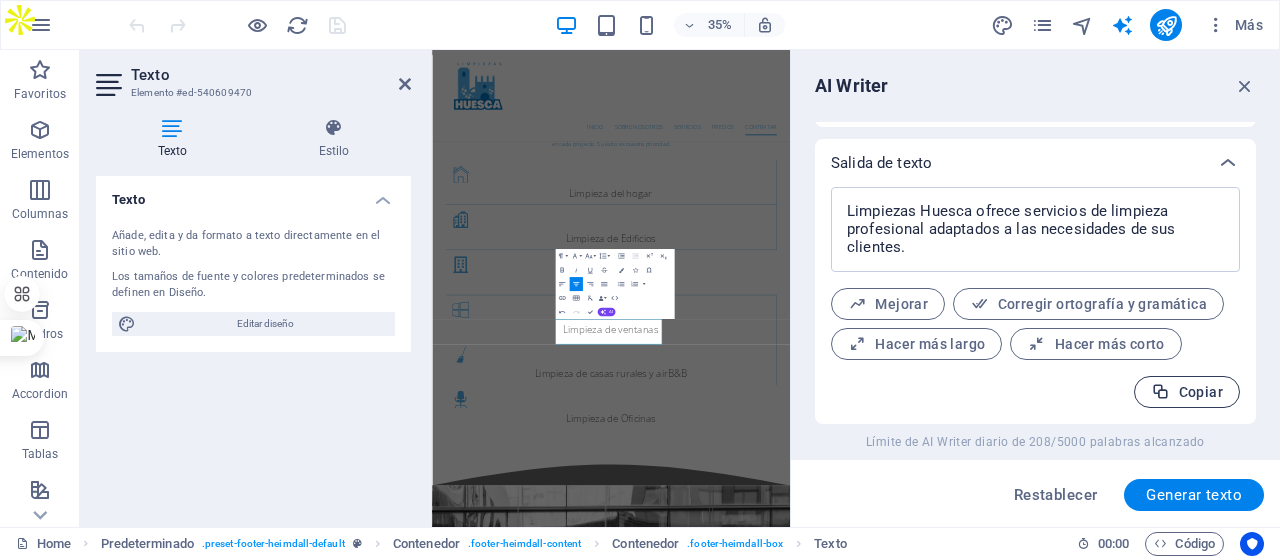click at bounding box center (1160, 392) 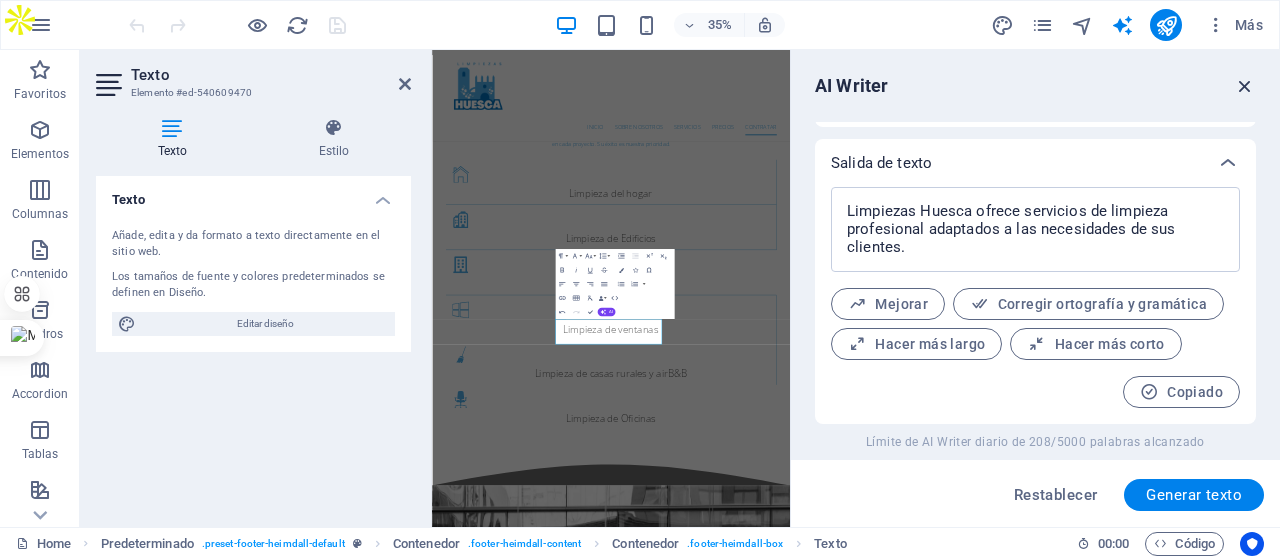 click at bounding box center (1245, 86) 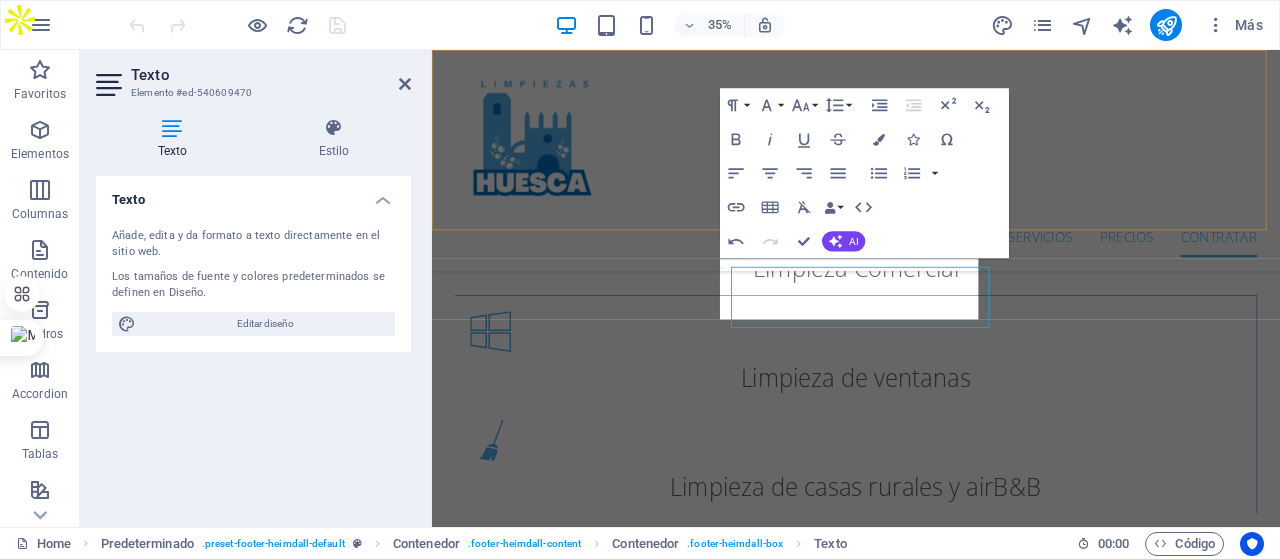 scroll, scrollTop: 5286, scrollLeft: 0, axis: vertical 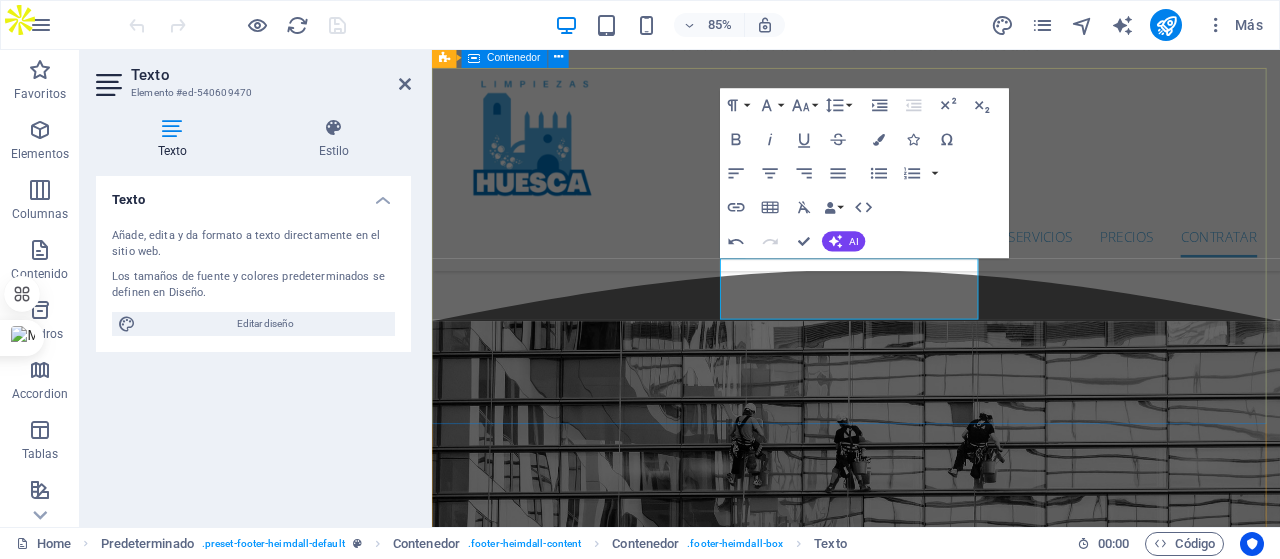 click on "Navegación Home About us Services Pricing Testimonials Booking Limpiezas Huesca ofrece servicios de limpieza profesional adaptados a las necesidades de sus clientes. Póngase en contacto C. Ganadería, 27 Huesca   22006 Teléfono::  664 32 01 84   empresa@limpiezashuesca.es Aviso Legal | Privacidad" at bounding box center (931, 3696) 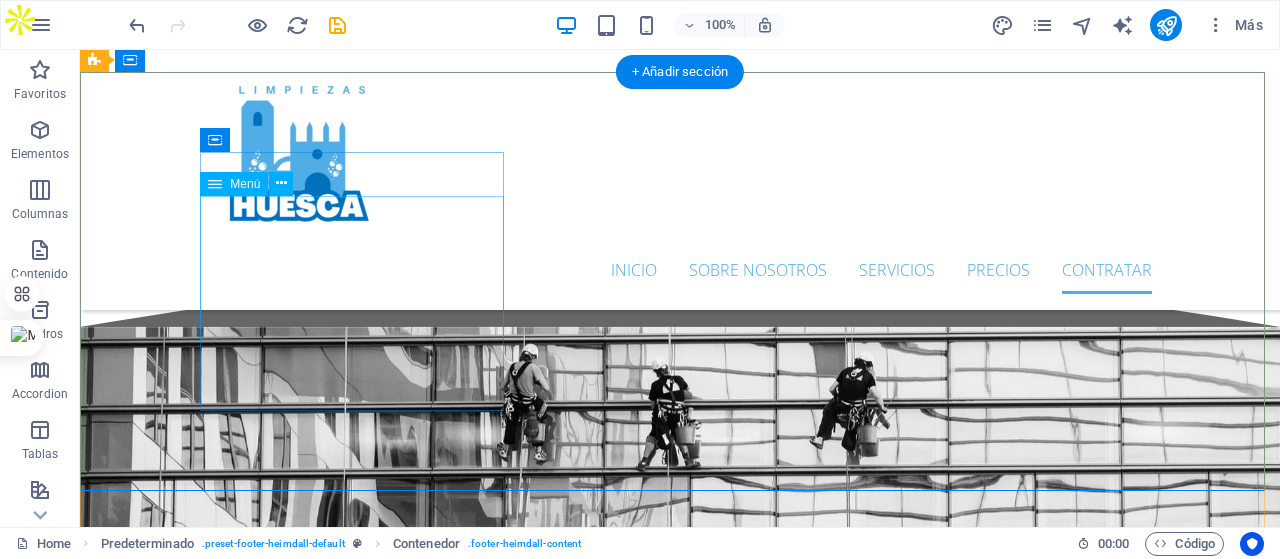 scroll, scrollTop: 5267, scrollLeft: 0, axis: vertical 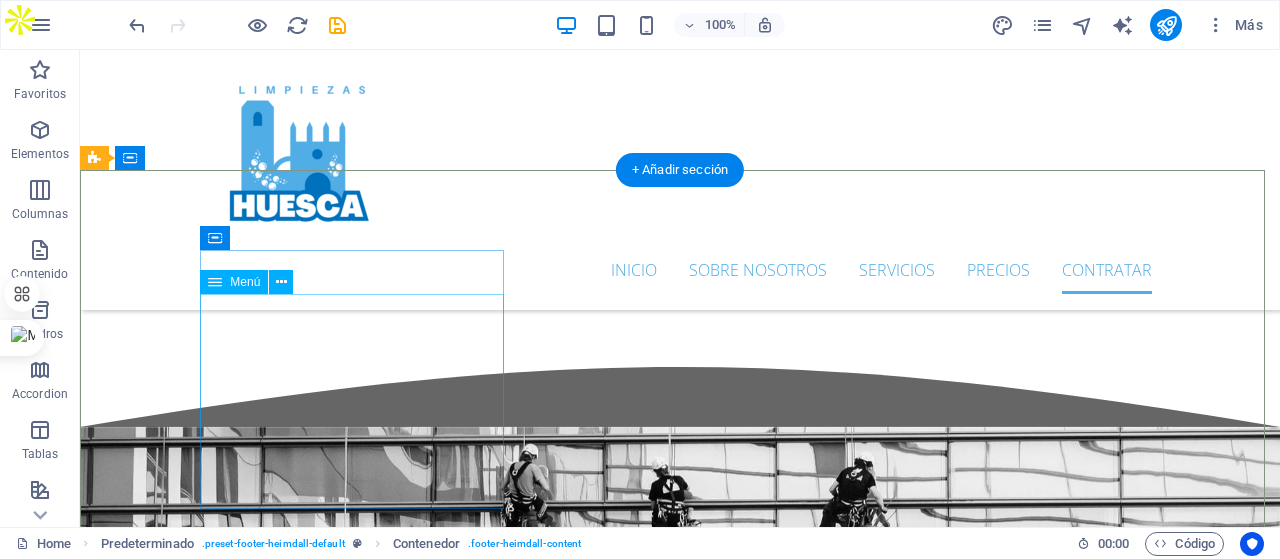 click on "Home About us Services Pricing Testimonials Booking" at bounding box center [568, 3521] 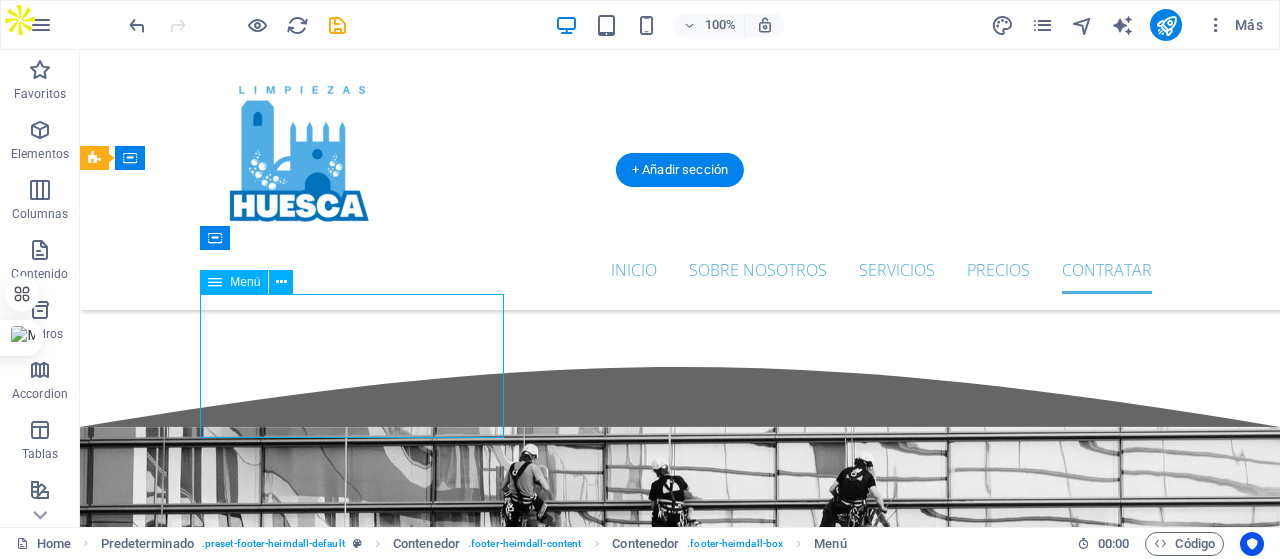 click on "Home About us Services Pricing Testimonials Booking" at bounding box center (568, 3521) 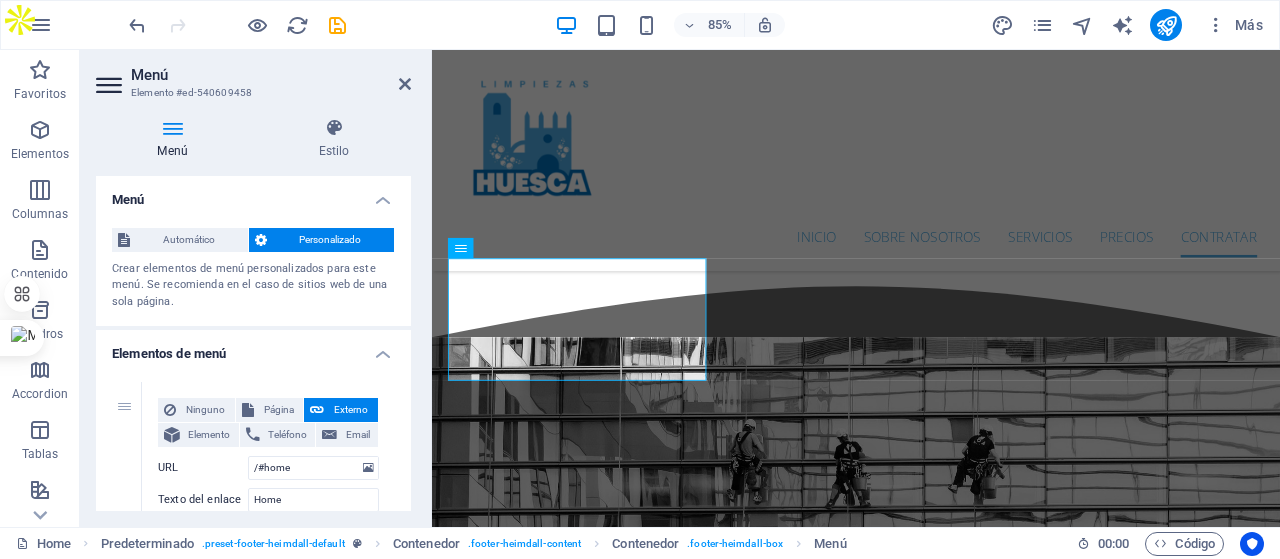 scroll, scrollTop: 5186, scrollLeft: 0, axis: vertical 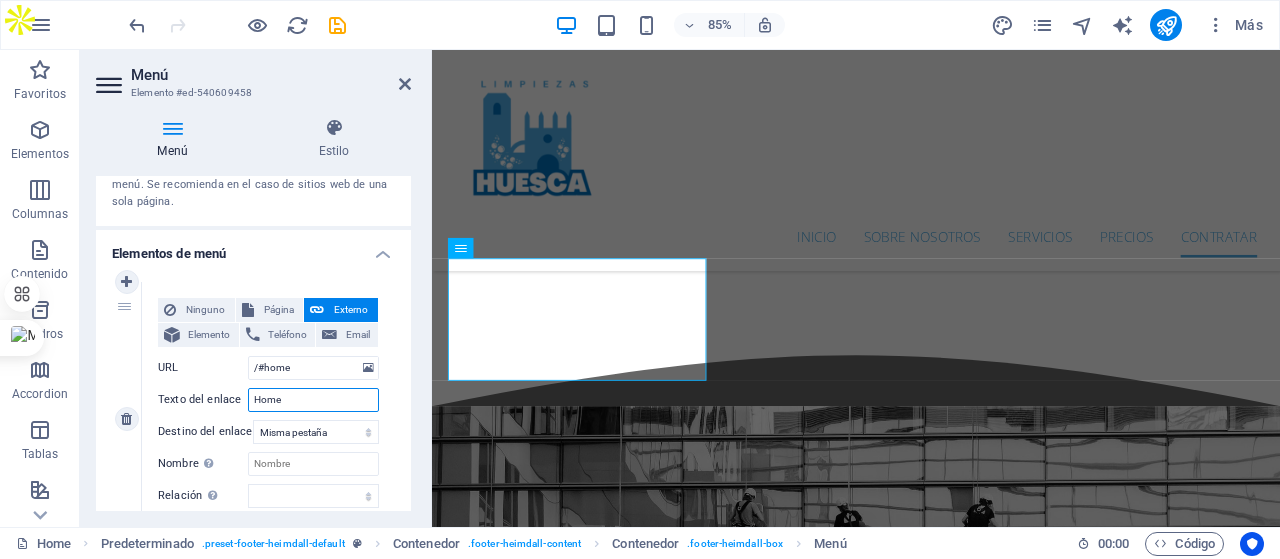 drag, startPoint x: 310, startPoint y: 405, endPoint x: 241, endPoint y: 407, distance: 69.02898 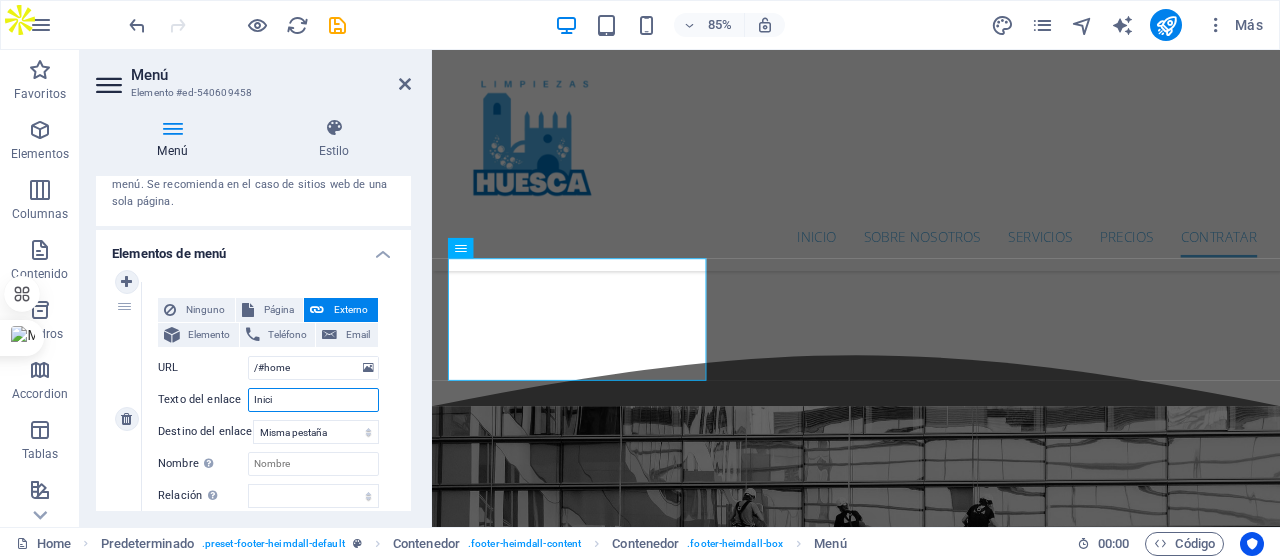 type on "Inicio" 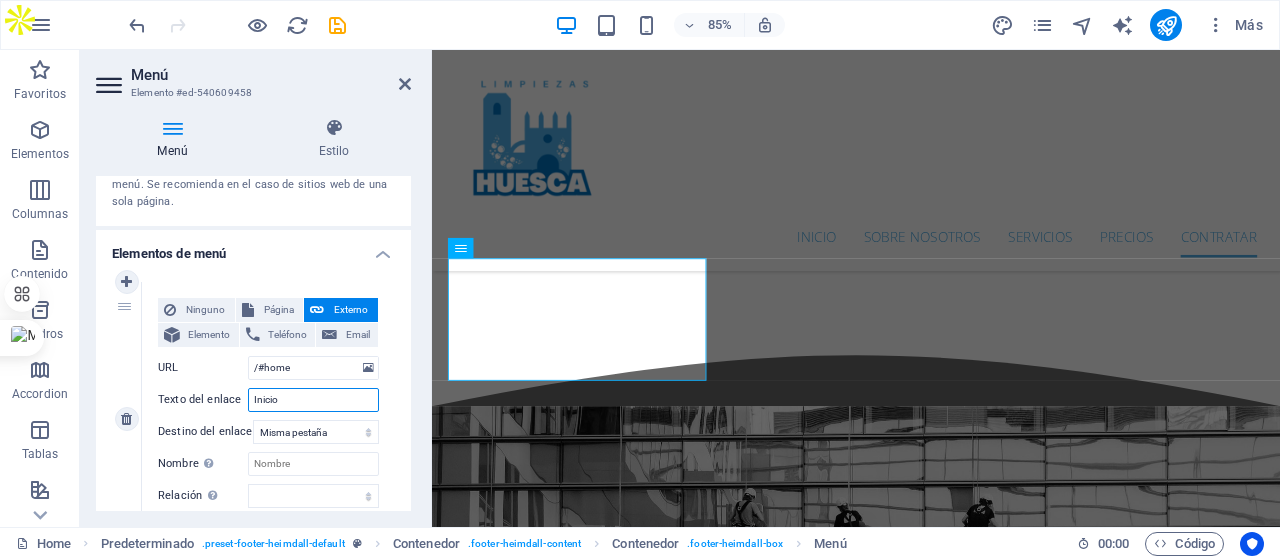 select 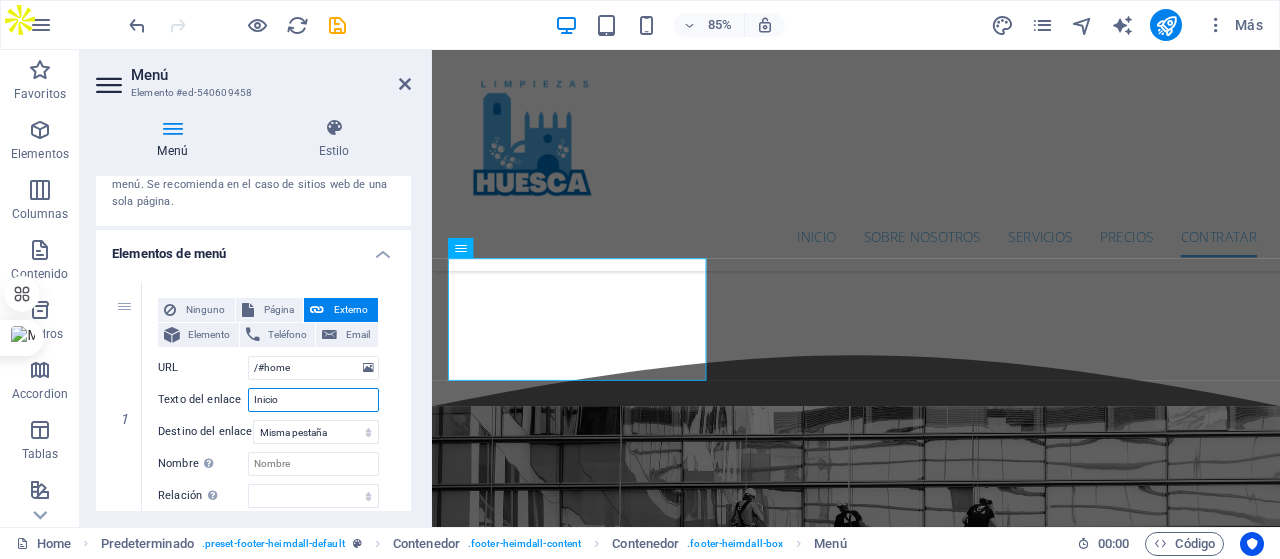 type on "Inicio" 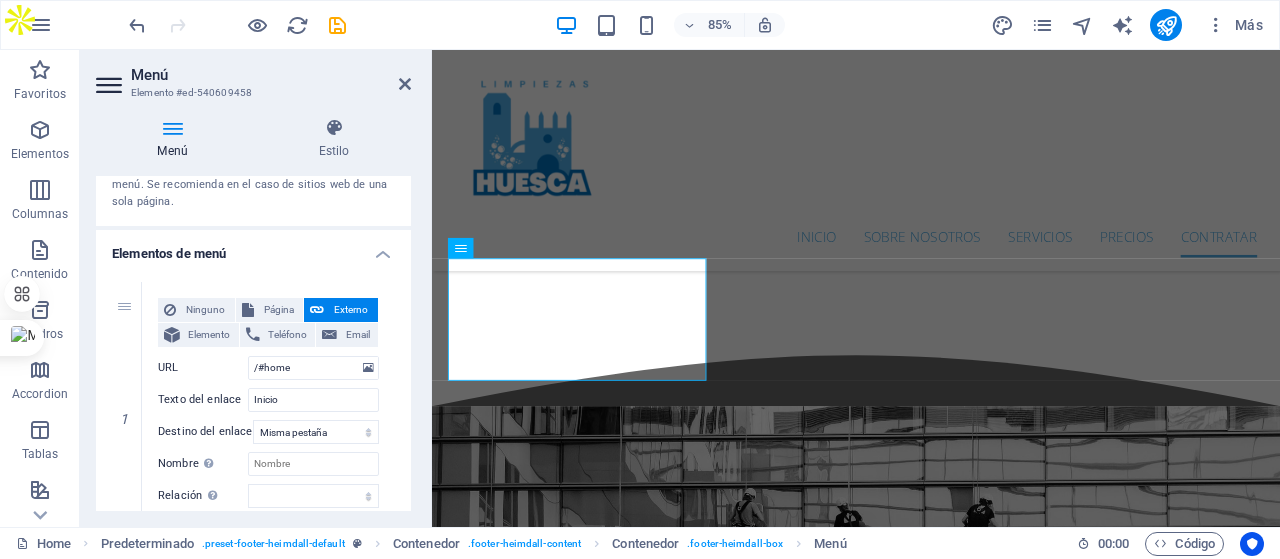 click on "1 Ninguno Página Externo Elemento Teléfono Email Página Home Subpage Legal Notice Privacy Elemento
URL /#home Teléfono Email Texto del enlace Inicio Destino del enlace Nueva pestaña Misma pestaña Superposición Nombre Una descripción adicional del enlace no debería ser igual al texto del enlace. El título suele mostrarse como un texto de información cuando se mueve el ratón por encima del elemento. Déjalo en blanco en caso de dudas. Relación Define la  relación de este enlace con el destino del enlace . Por ejemplo, el valor "nofollow" indica a los buscadores que no sigan al enlace. Puede dejarse vacío. alternativo autor marcador externo ayuda licencia siguiente nofollow noreferrer noopener ant buscar etiqueta Diseño de botones Ninguno Predeterminado Principal Secundario 2 Ninguno Página Externo Elemento Teléfono Email Página Home Subpage Legal Notice Privacy Elemento
URL /#about Teléfono Email Texto del enlace About us Destino del enlace ant" at bounding box center [253, 1106] 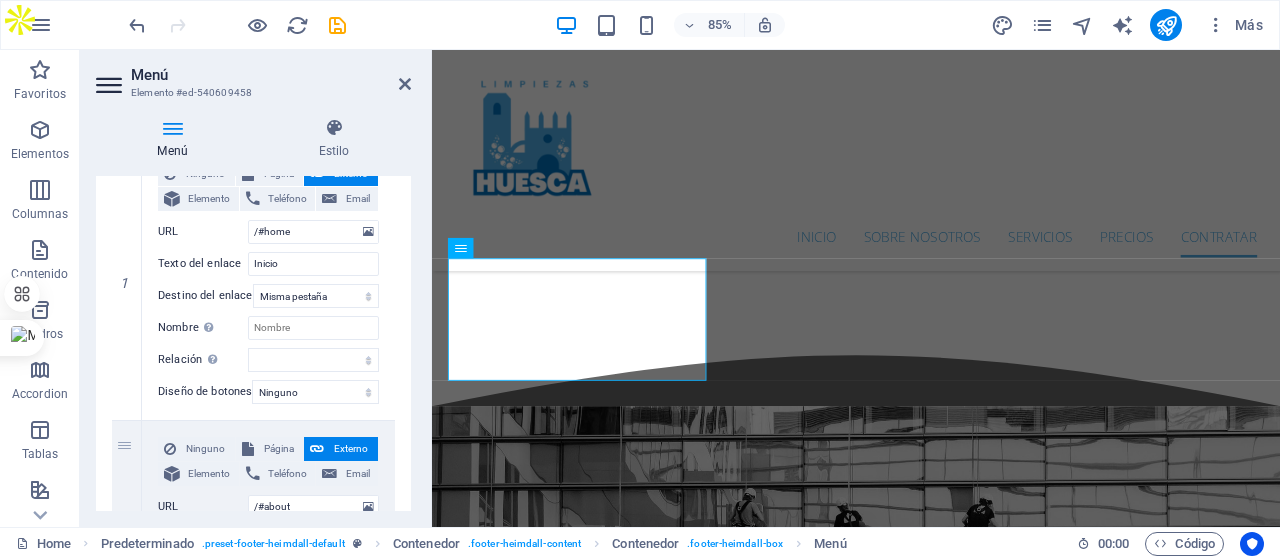 scroll, scrollTop: 300, scrollLeft: 0, axis: vertical 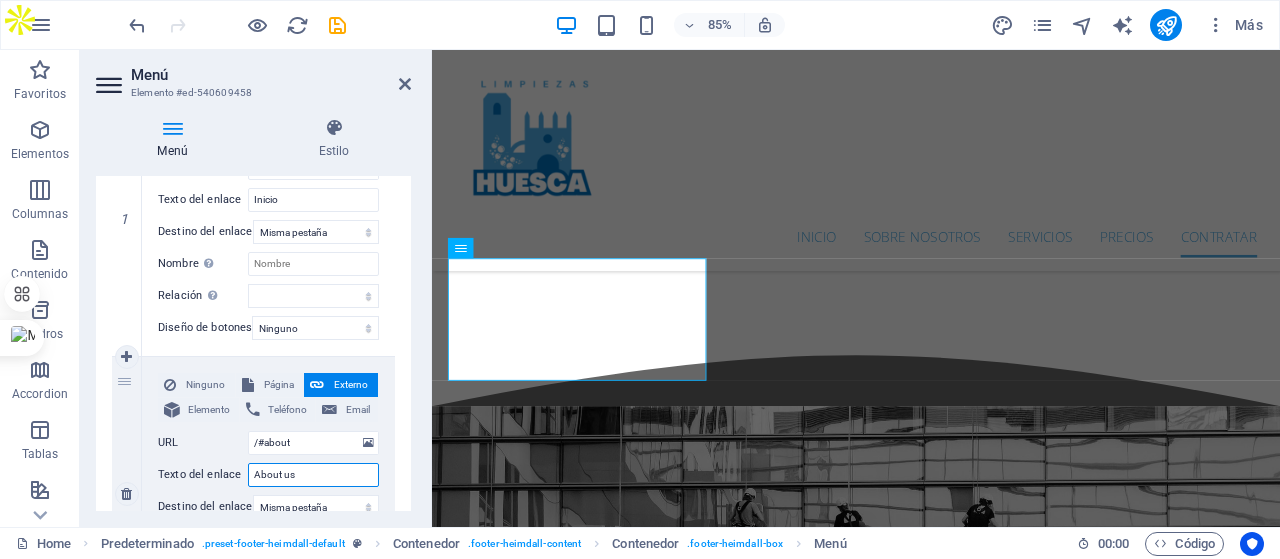click on "About us" at bounding box center [313, 475] 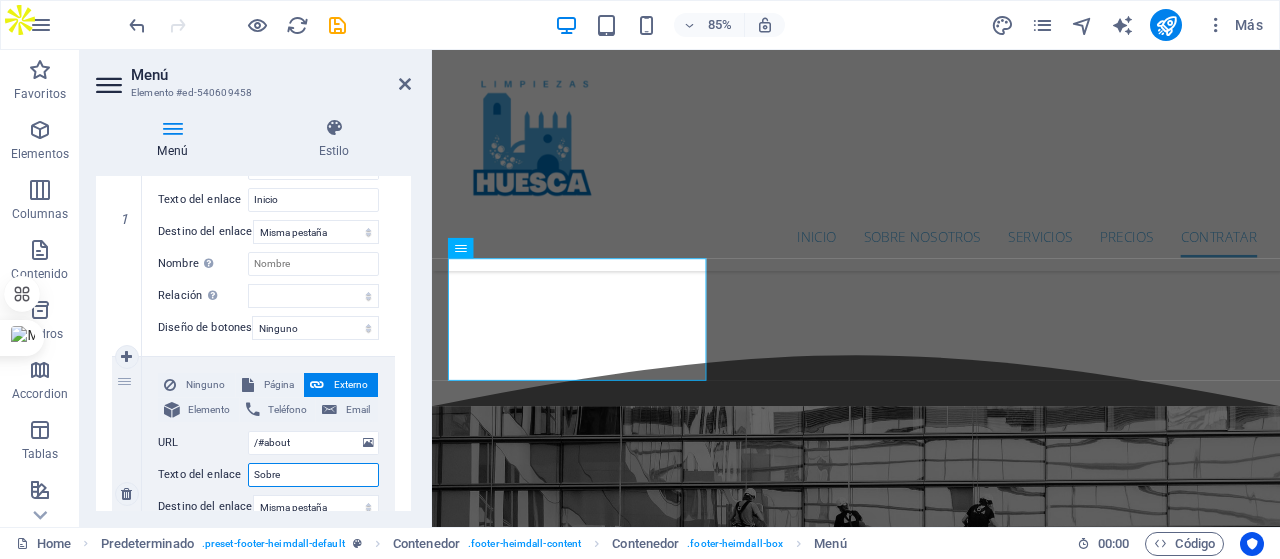 type on "Sobre" 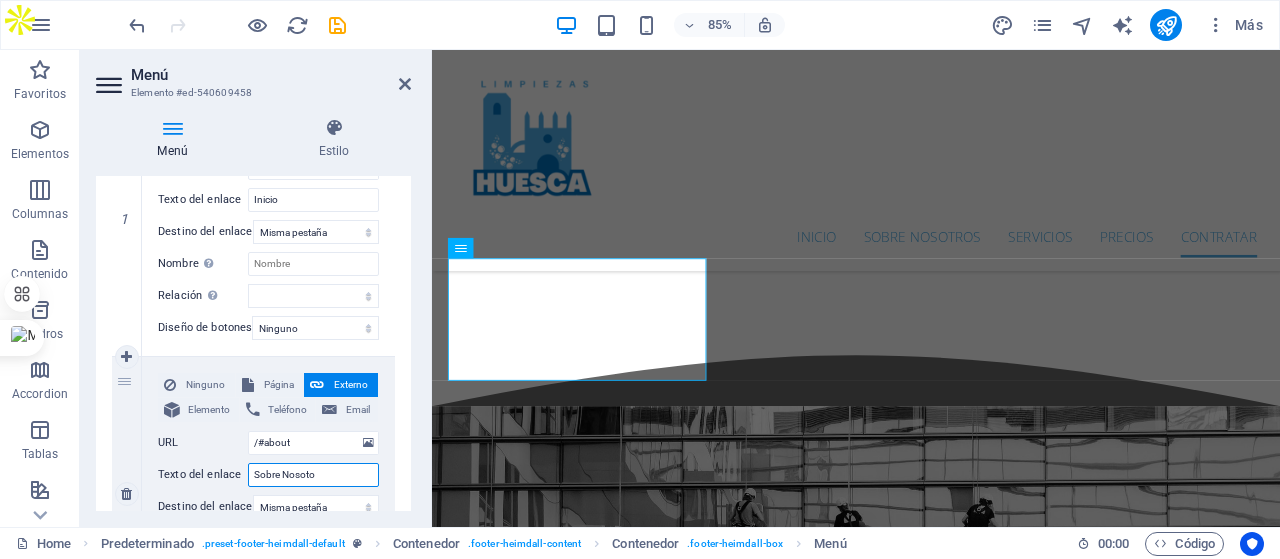 type on "Sobre Nosotor" 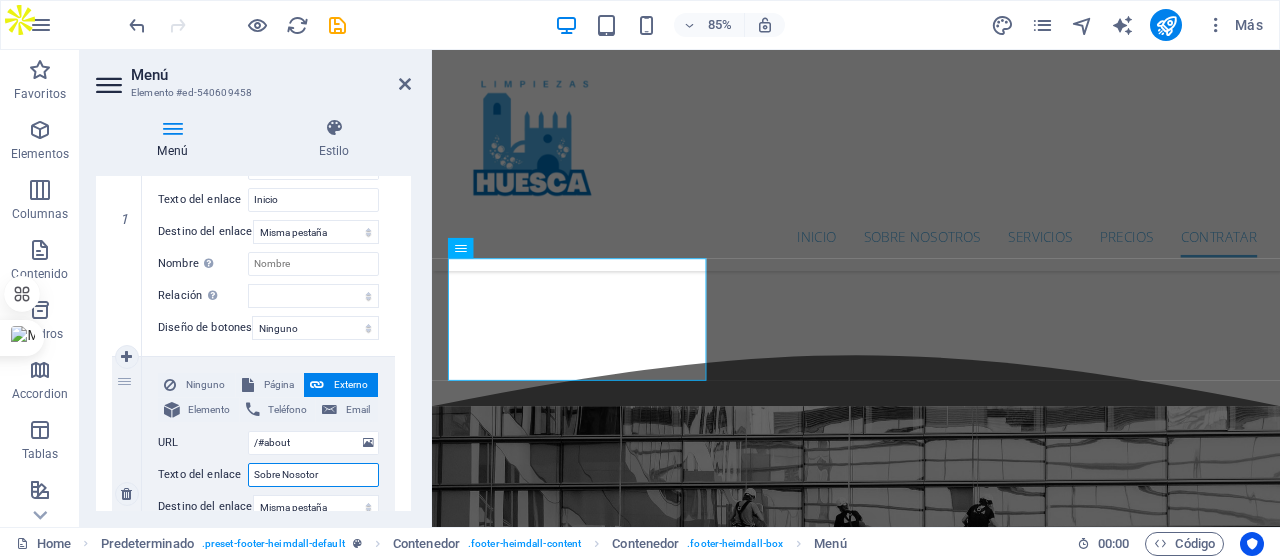 select 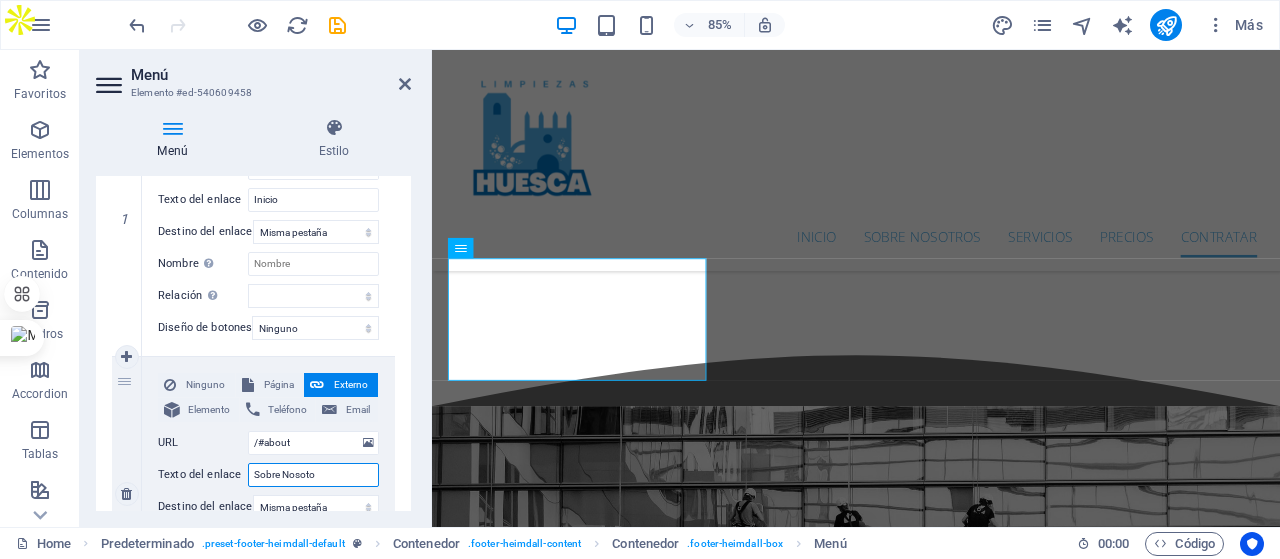 select 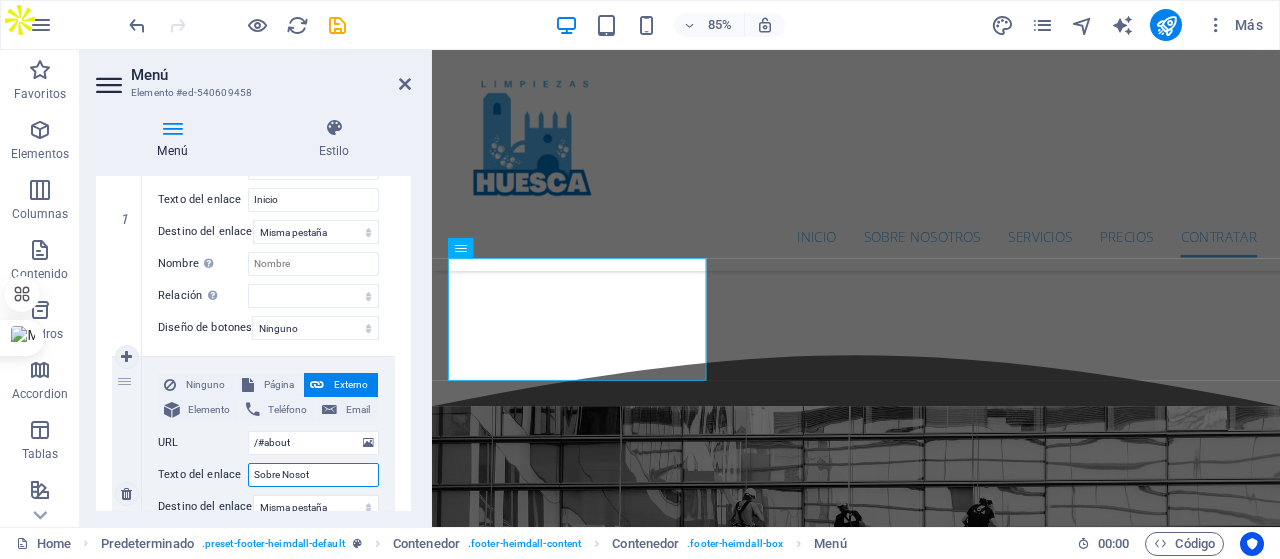 select 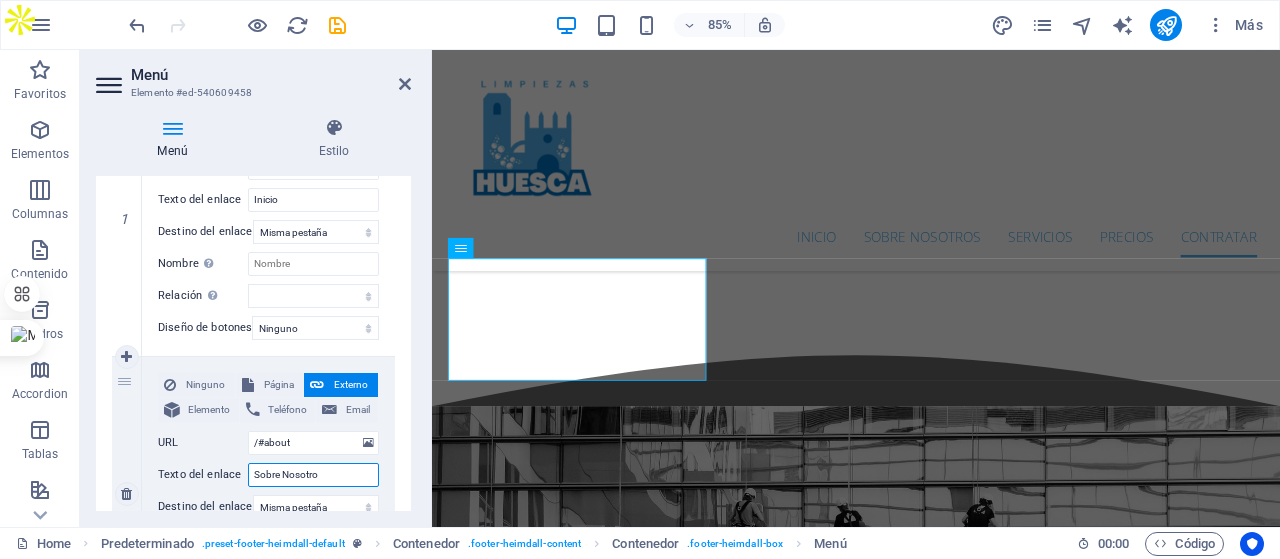 type on "Sobre Nosotros" 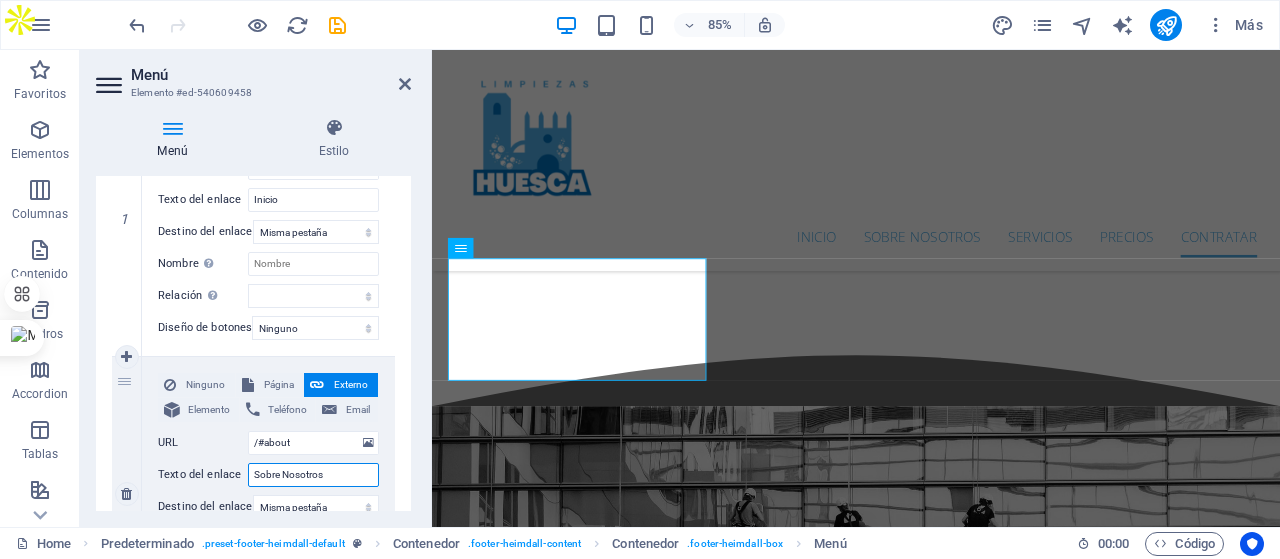 select 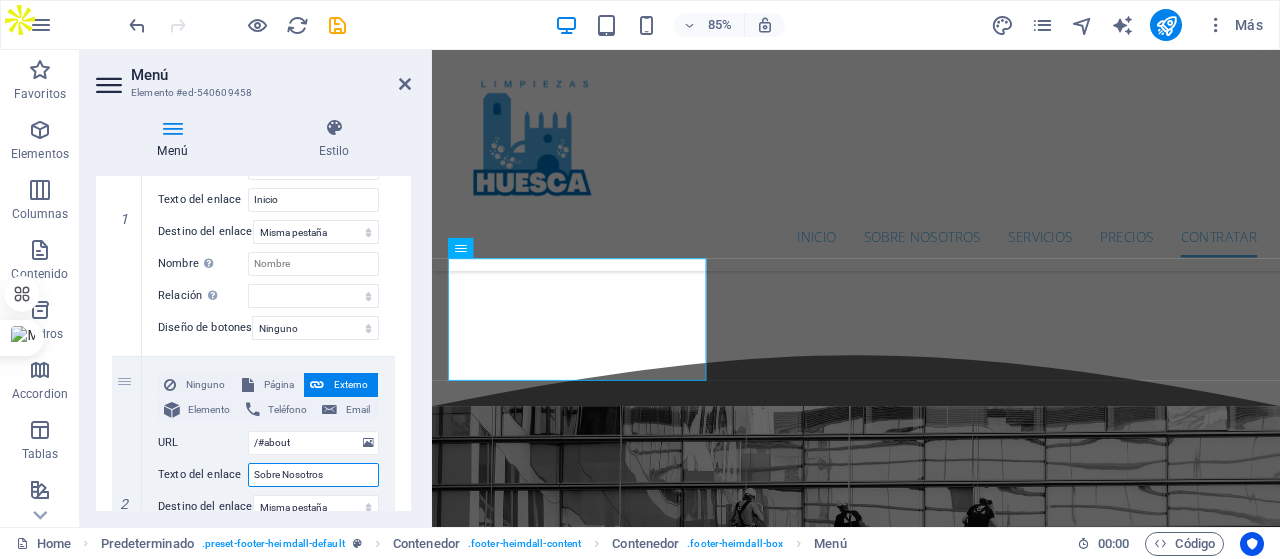 type on "Sobre Nosotros" 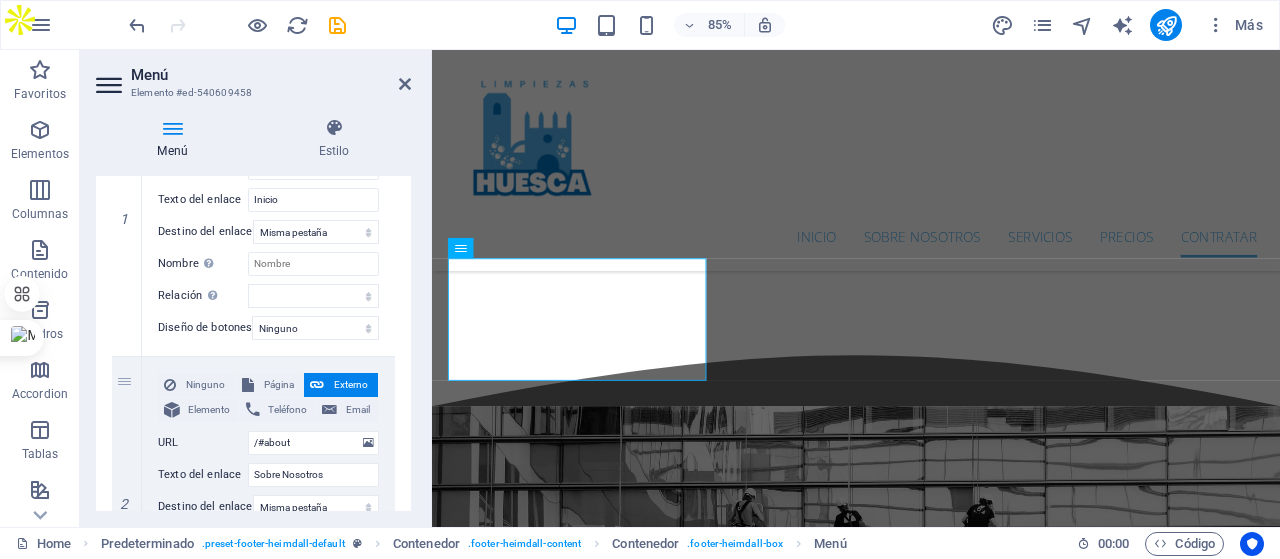 click on "1 Ninguno Página Externo Elemento Teléfono Email Página Home Subpage Legal Notice Privacy Elemento
URL /#home Teléfono Email Texto del enlace Inicio Destino del enlace Nueva pestaña Misma pestaña Superposición Nombre Una descripción adicional del enlace no debería ser igual al texto del enlace. El título suele mostrarse como un texto de información cuando se mueve el ratón por encima del elemento. Déjalo en blanco en caso de dudas. Relación Define la  relación de este enlace con el destino del enlace . Por ejemplo, el valor "nofollow" indica a los buscadores que no sigan al enlace. Puede dejarse vacío. alternativo autor marcador externo ayuda licencia siguiente nofollow noreferrer noopener ant buscar etiqueta Diseño de botones Ninguno Predeterminado Principal Secundario 2 Ninguno Página Externo Elemento Teléfono Email Página Home Subpage Legal Notice Privacy Elemento
URL /#about Teléfono Email Texto del enlace Sobre Nosotros Nueva pestaña 3" at bounding box center [253, 906] 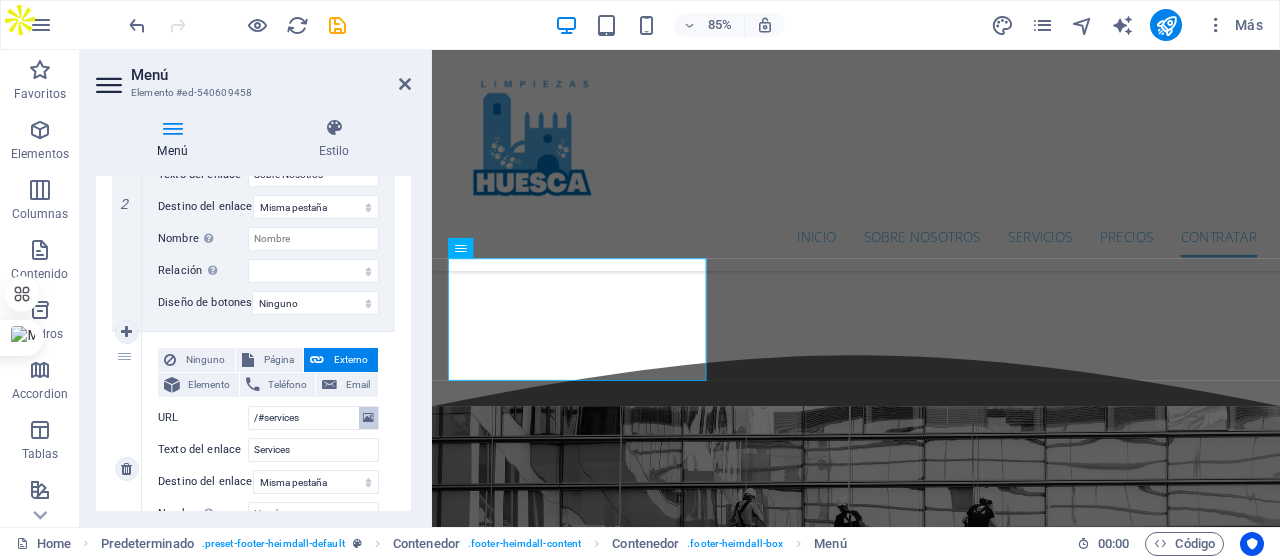 scroll, scrollTop: 700, scrollLeft: 0, axis: vertical 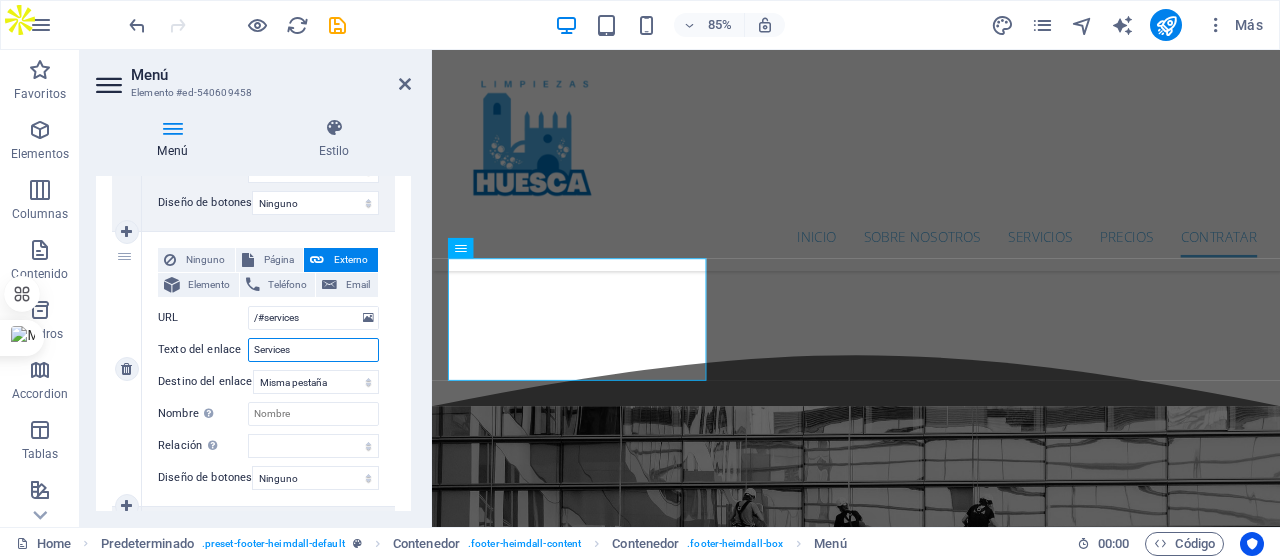 click on "Services" at bounding box center [313, 350] 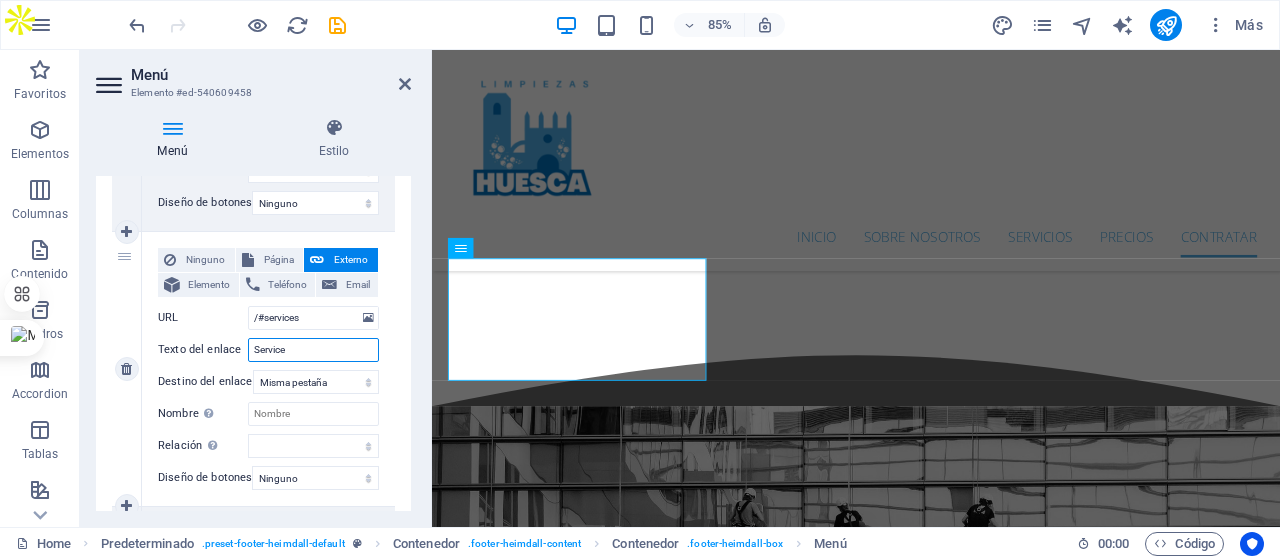 type on "Servic" 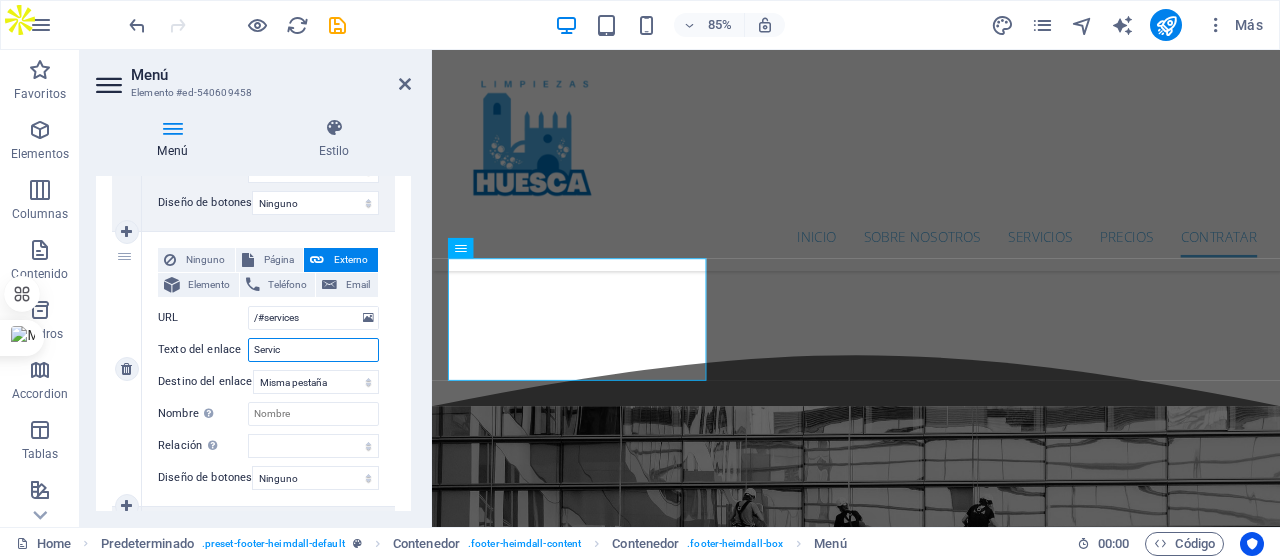 select 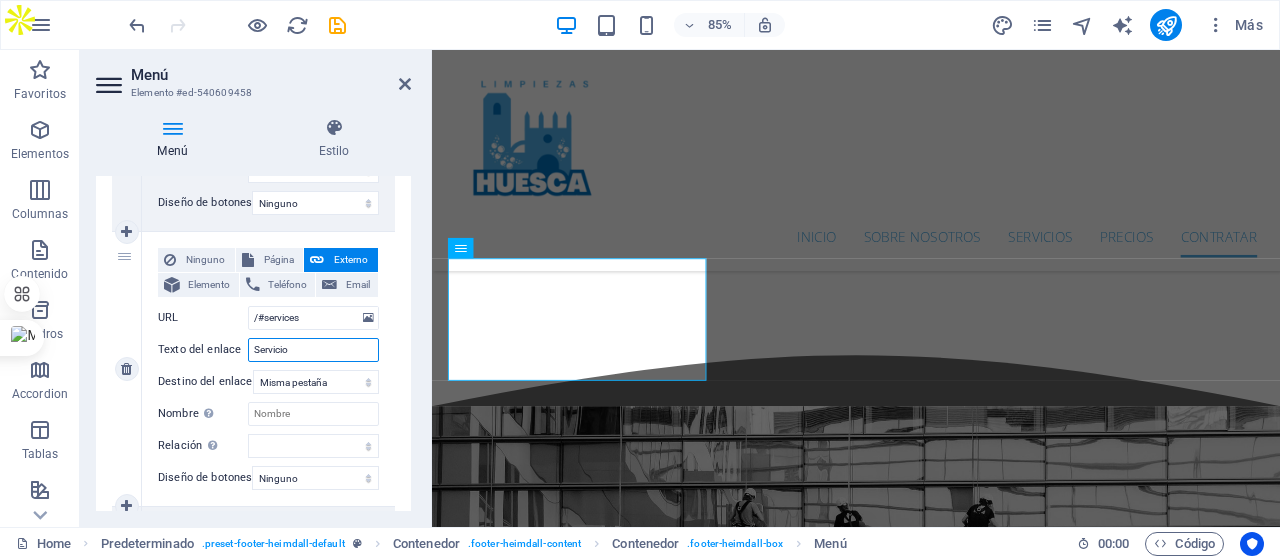 type on "Servicios" 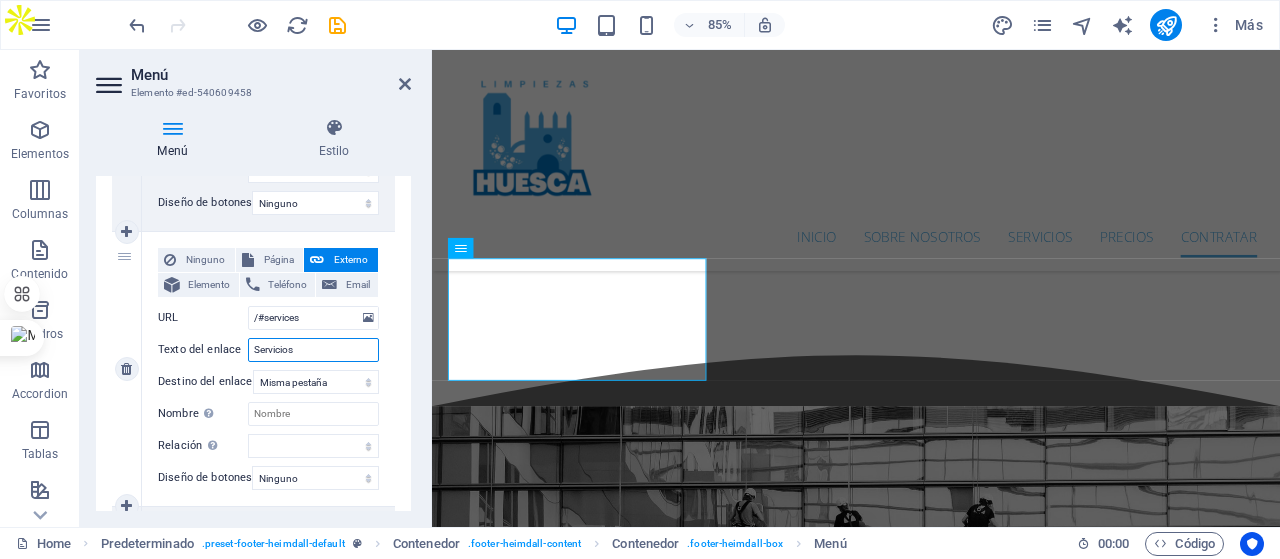 select 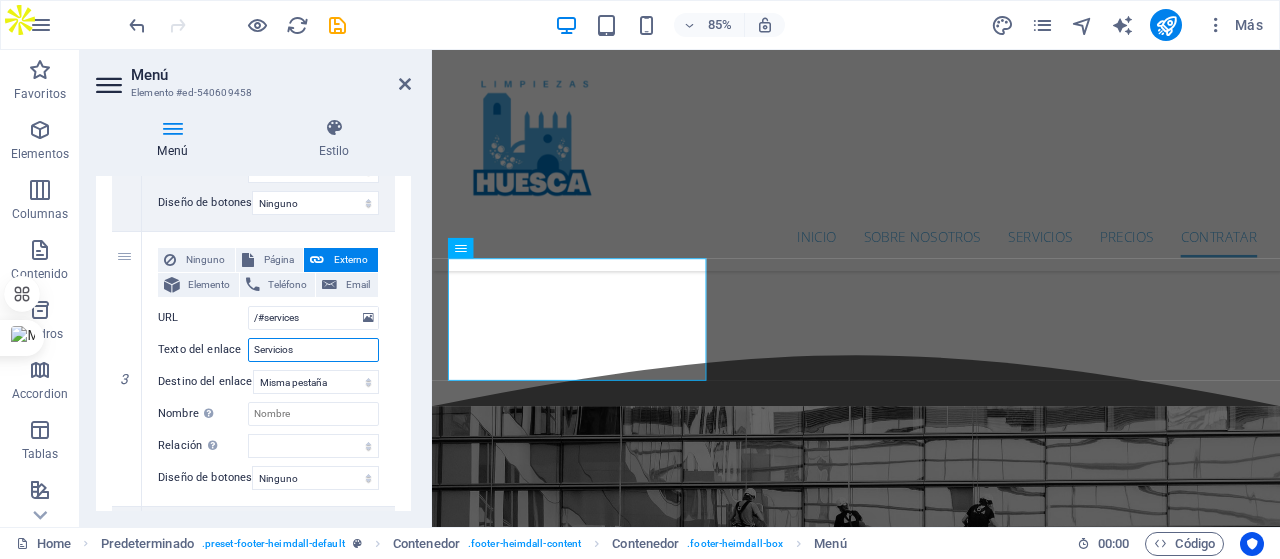 type on "Servicios" 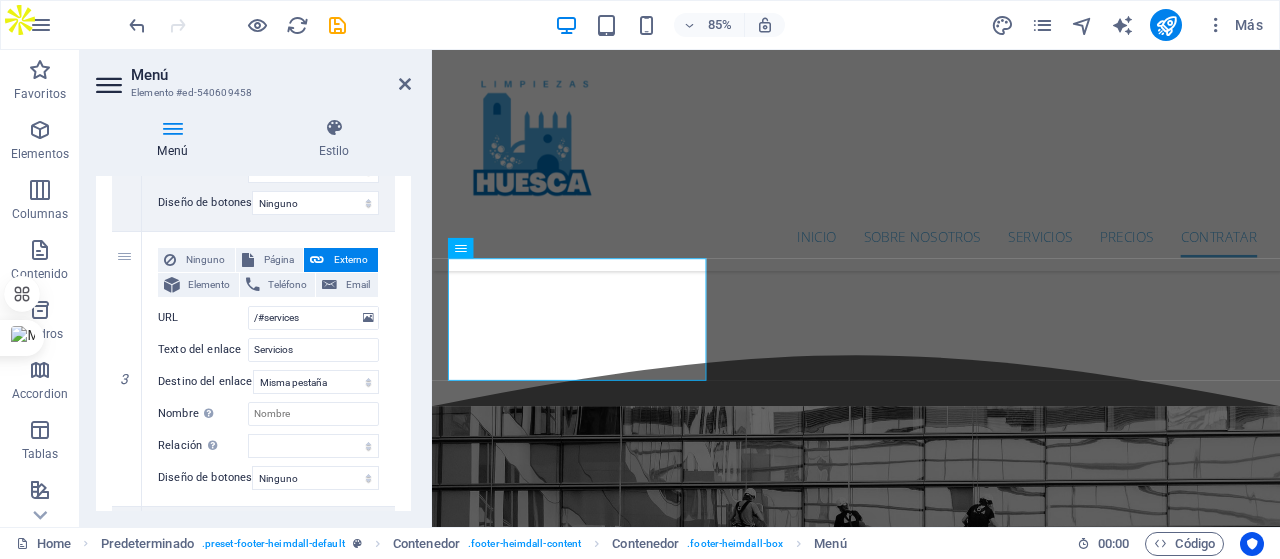 click on "1 Ninguno Página Externo Elemento Teléfono Email Página Home Subpage Legal Notice Privacy Elemento
URL /#home Teléfono Email Texto del enlace Inicio Destino del enlace Nueva pestaña Misma pestaña Superposición Nombre Una descripción adicional del enlace no debería ser igual al texto del enlace. El título suele mostrarse como un texto de información cuando se mueve el ratón por encima del elemento. Déjalo en blanco en caso de dudas. Relación Define la  relación de este enlace con el destino del enlace . Por ejemplo, el valor "nofollow" indica a los buscadores que no sigan al enlace. Puede dejarse vacío. alternativo autor marcador externo ayuda licencia siguiente nofollow noreferrer noopener ant buscar etiqueta Diseño de botones Ninguno Predeterminado Principal Secundario 2 Ninguno Página Externo Elemento Teléfono Email Página Home Subpage Legal Notice Privacy Elemento
URL /#about Teléfono Email Texto del enlace Sobre Nosotros Nueva pestaña 3" at bounding box center [253, 506] 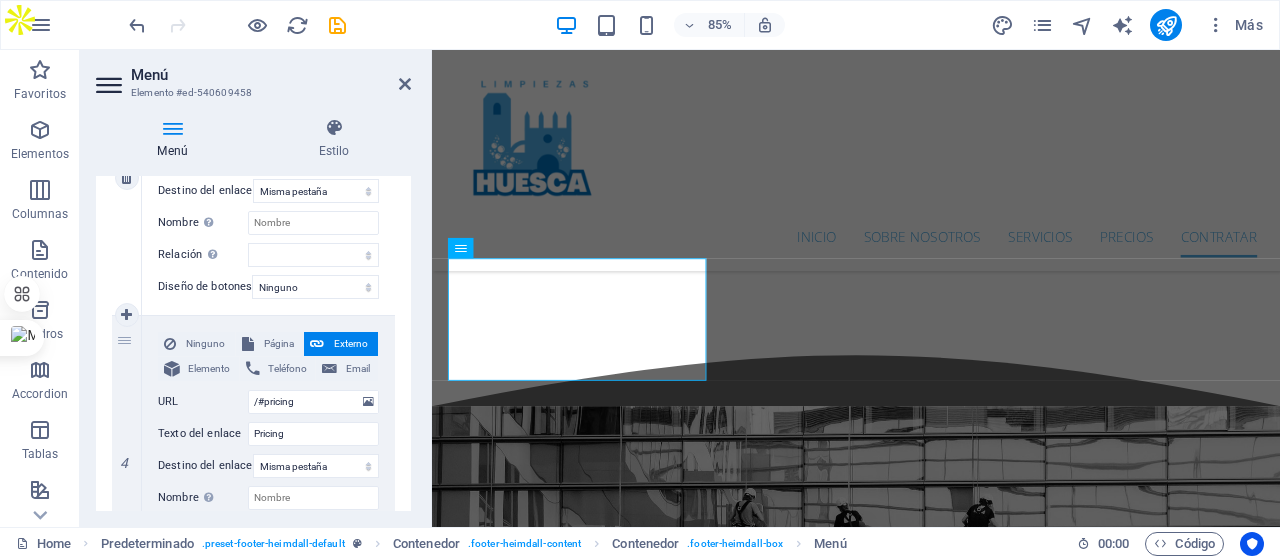 scroll, scrollTop: 900, scrollLeft: 0, axis: vertical 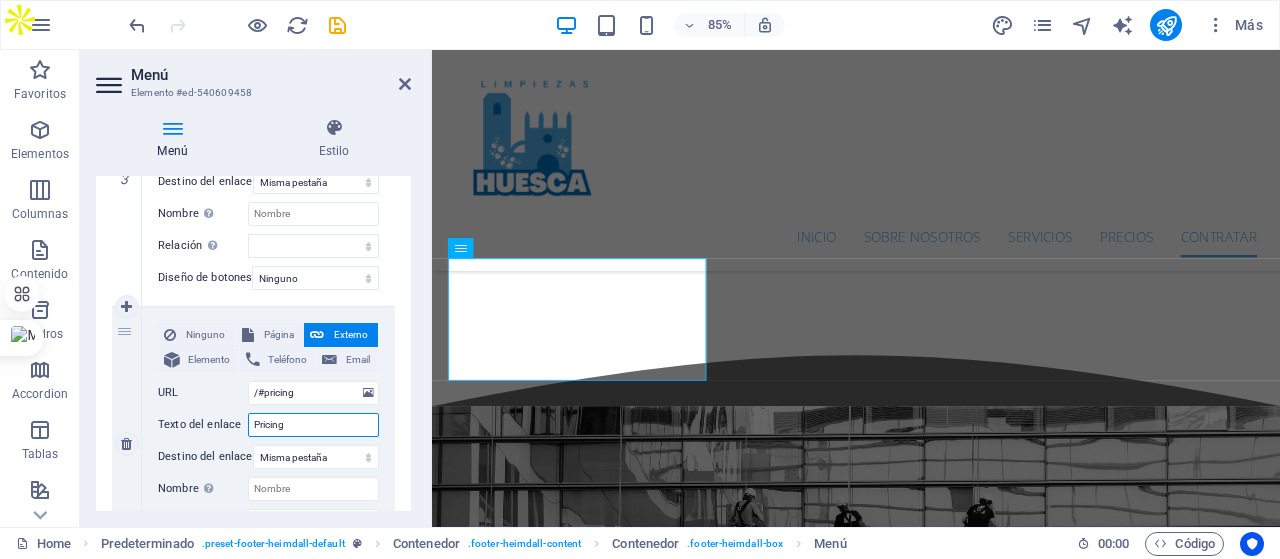 click on "Pricing" at bounding box center [313, 425] 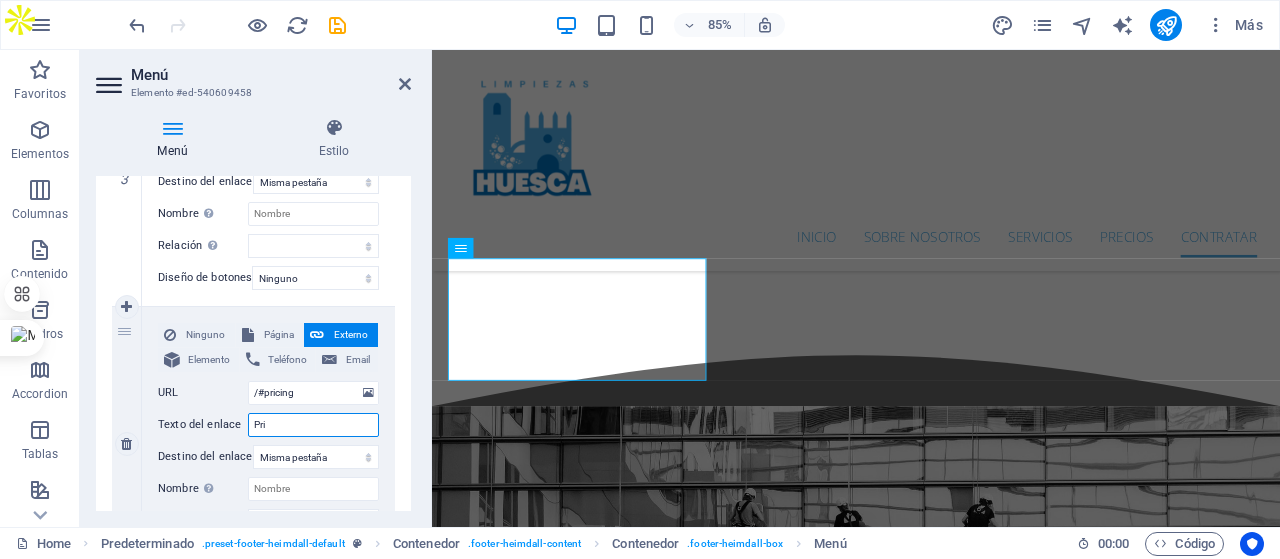 type on "Pr" 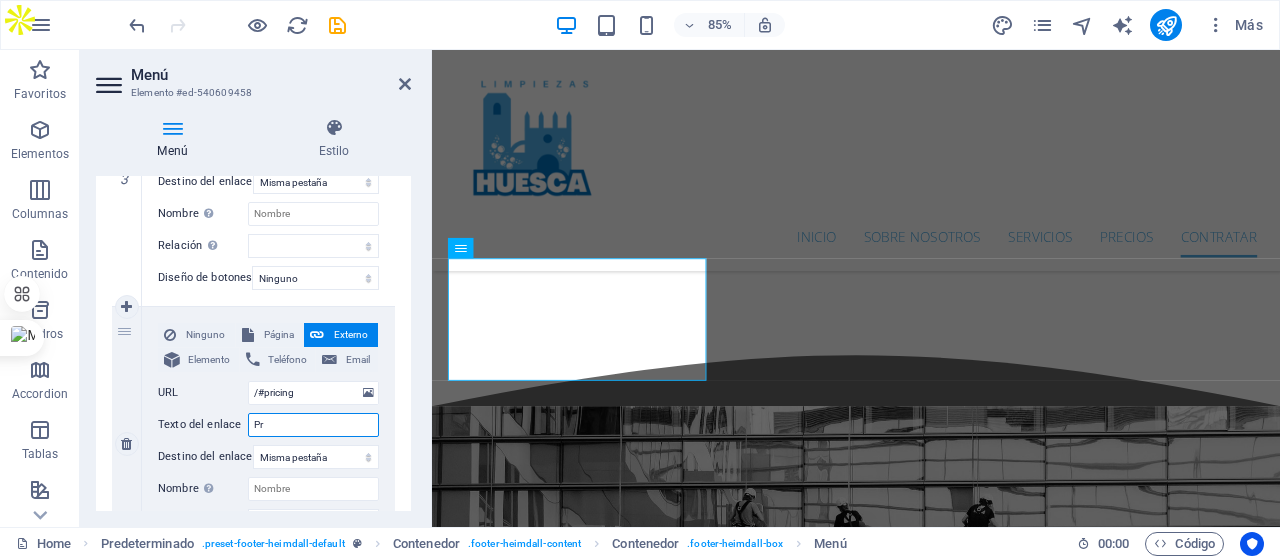 select 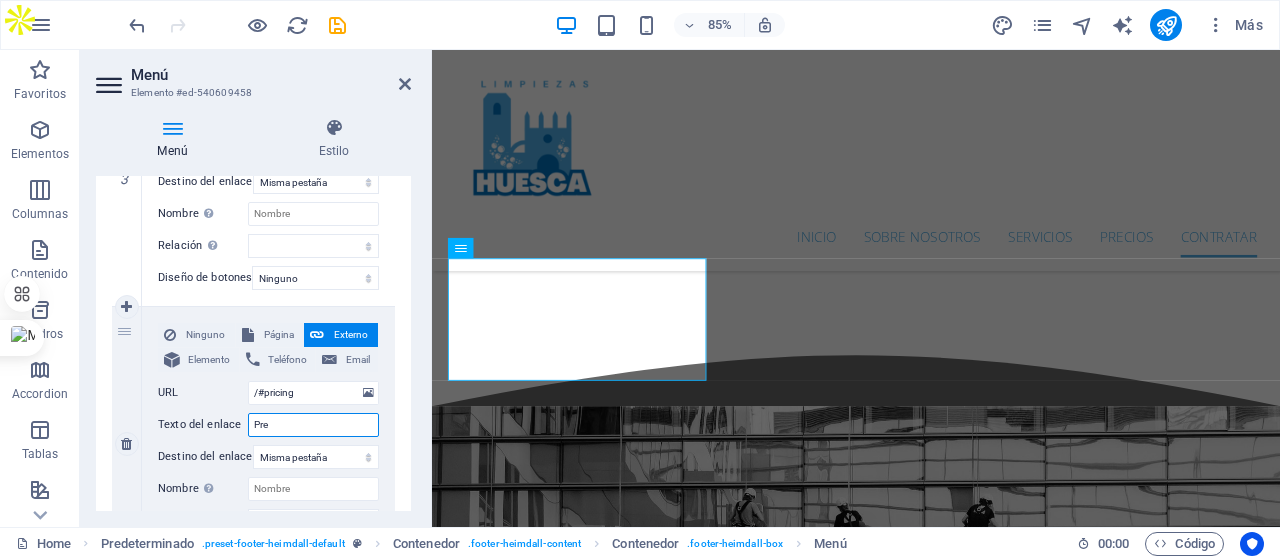 type on "Prec" 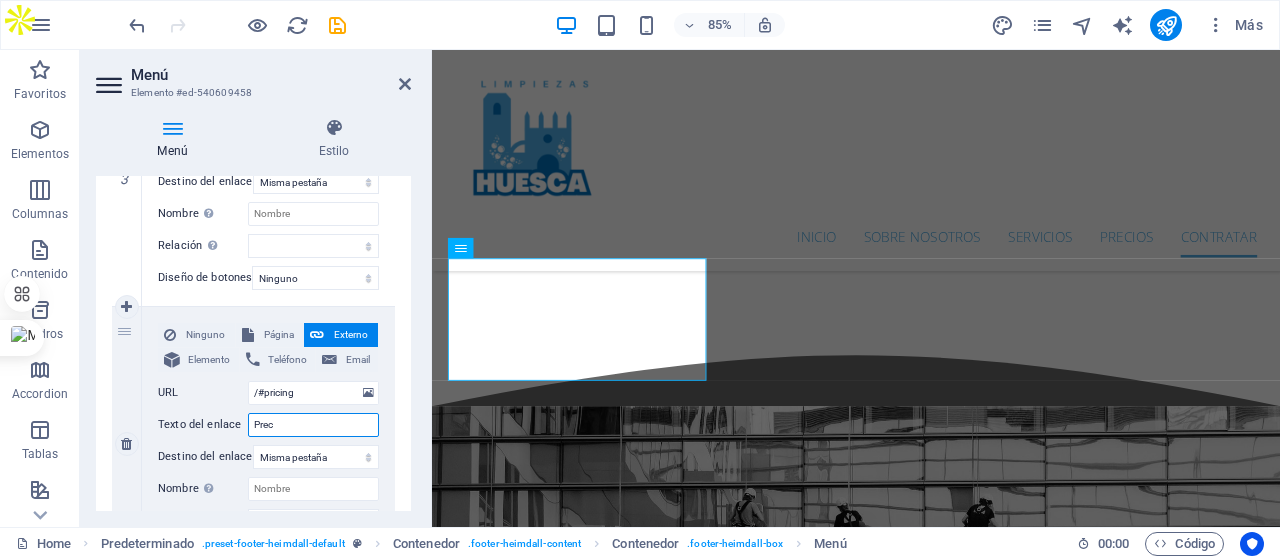 select 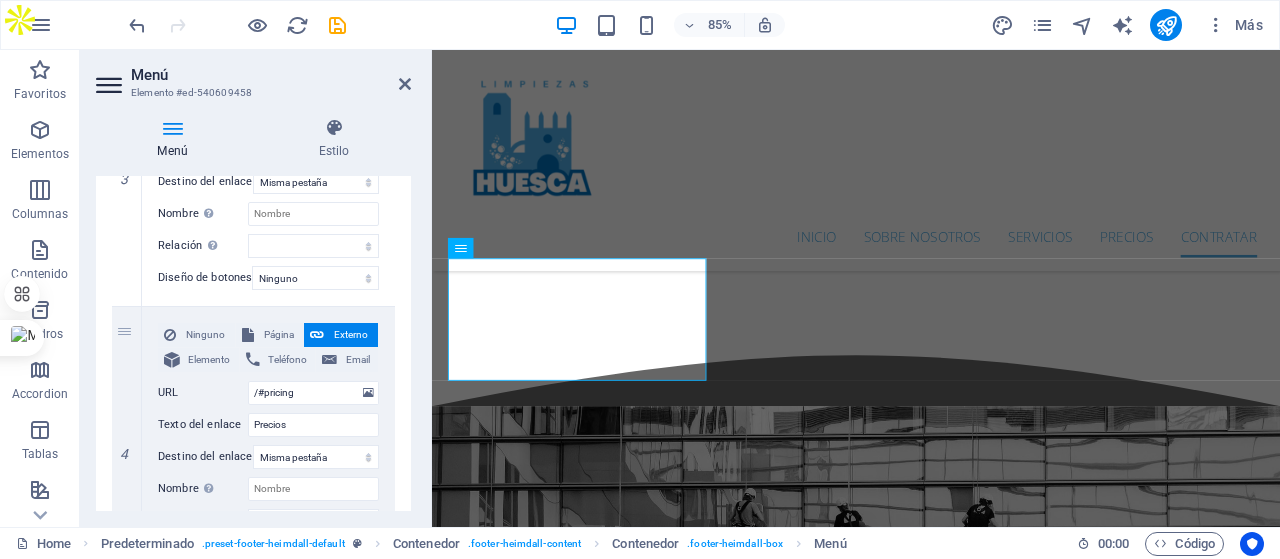 click on "Menú Estilo Menú Automático Personalizado Crear elementos de menú personalizados para este menú. Se recomienda en el caso de sitios web de una sola página. Gestionar páginas Elementos de menú 1 Ninguno Página Externo Elemento Teléfono Email Página Home Subpage Legal Notice Privacy Elemento
URL /#home Teléfono Email Texto del enlace Inicio Destino del enlace Nueva pestaña Misma pestaña Superposición Nombre Una descripción adicional del enlace no debería ser igual al texto del enlace. El título suele mostrarse como un texto de información cuando se mueve el ratón por encima del elemento. Déjalo en blanco en caso de dudas. Relación Define la  relación de este enlace con el destino del enlace . Por ejemplo, el valor "nofollow" indica a los buscadores que no sigan al enlace. Puede dejarse vacío. alternativo autor marcador externo ayuda licencia siguiente nofollow noreferrer noopener ant buscar etiqueta Diseño de botones Ninguno Predeterminado Principal Secundario 2" at bounding box center (253, 314) 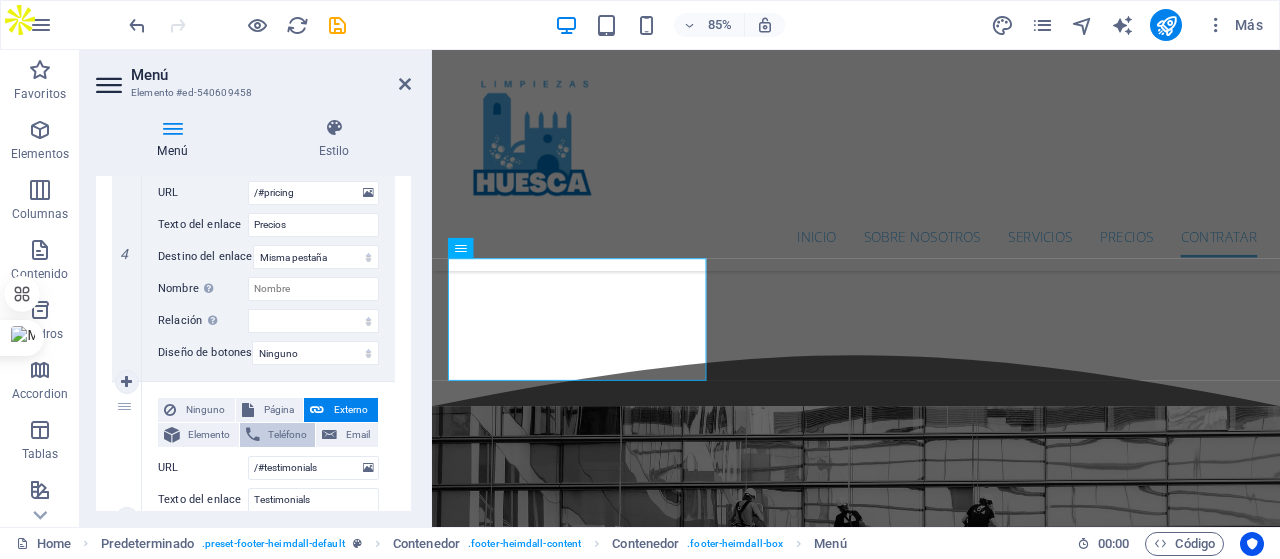 scroll, scrollTop: 1200, scrollLeft: 0, axis: vertical 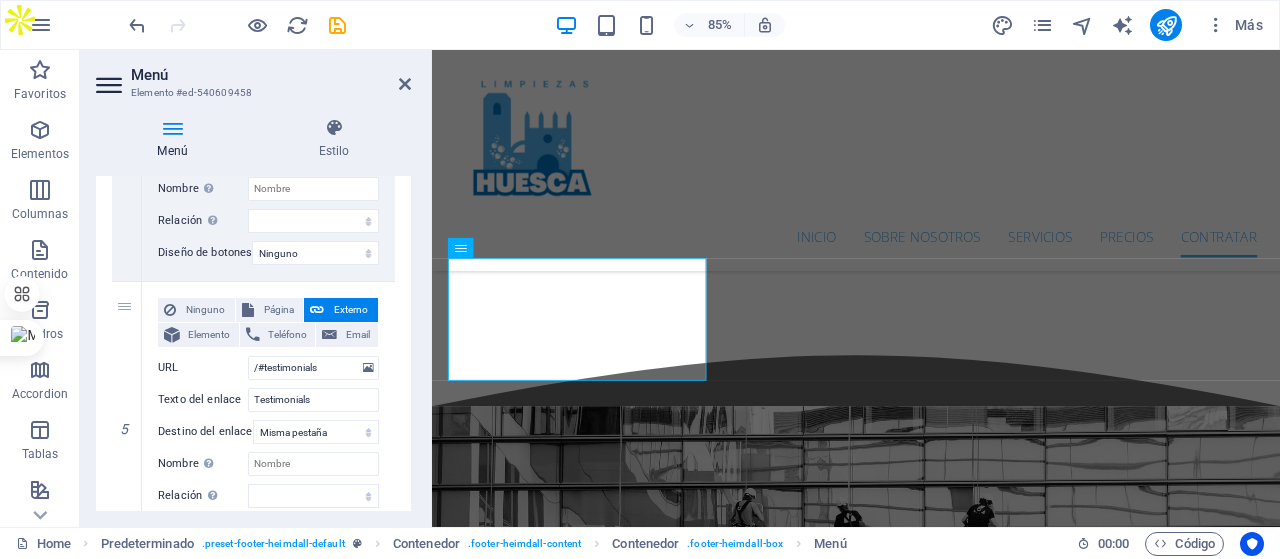 click on "1 Ninguno Página Externo Elemento Teléfono Email Página Home Subpage Legal Notice Privacy Elemento
URL /#home Teléfono Email Texto del enlace Inicio Destino del enlace Nueva pestaña Misma pestaña Superposición Nombre Una descripción adicional del enlace no debería ser igual al texto del enlace. El título suele mostrarse como un texto de información cuando se mueve el ratón por encima del elemento. Déjalo en blanco en caso de dudas. Relación Define la  relación de este enlace con el destino del enlace . Por ejemplo, el valor "nofollow" indica a los buscadores que no sigan al enlace. Puede dejarse vacío. alternativo autor marcador externo ayuda licencia siguiente nofollow noreferrer noopener ant buscar etiqueta Diseño de botones Ninguno Predeterminado Principal Secundario 2 Ninguno Página Externo Elemento Teléfono Email Página Home Subpage Legal Notice Privacy Elemento
URL /#about Teléfono Email Texto del enlace Sobre Nosotros Nueva pestaña 3" at bounding box center [253, 6] 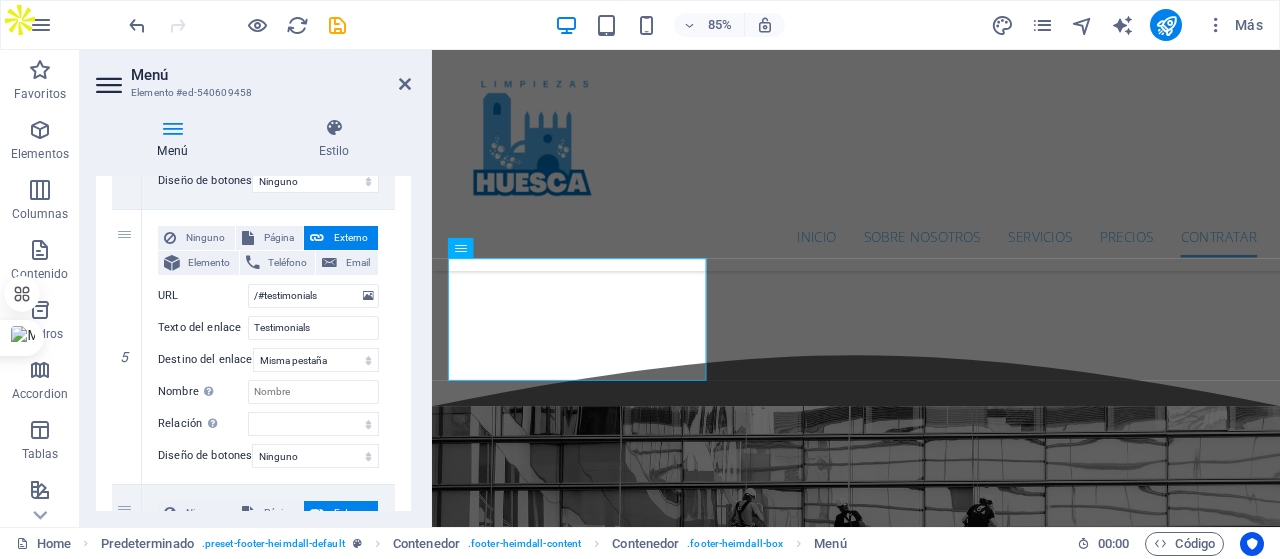 scroll, scrollTop: 1300, scrollLeft: 0, axis: vertical 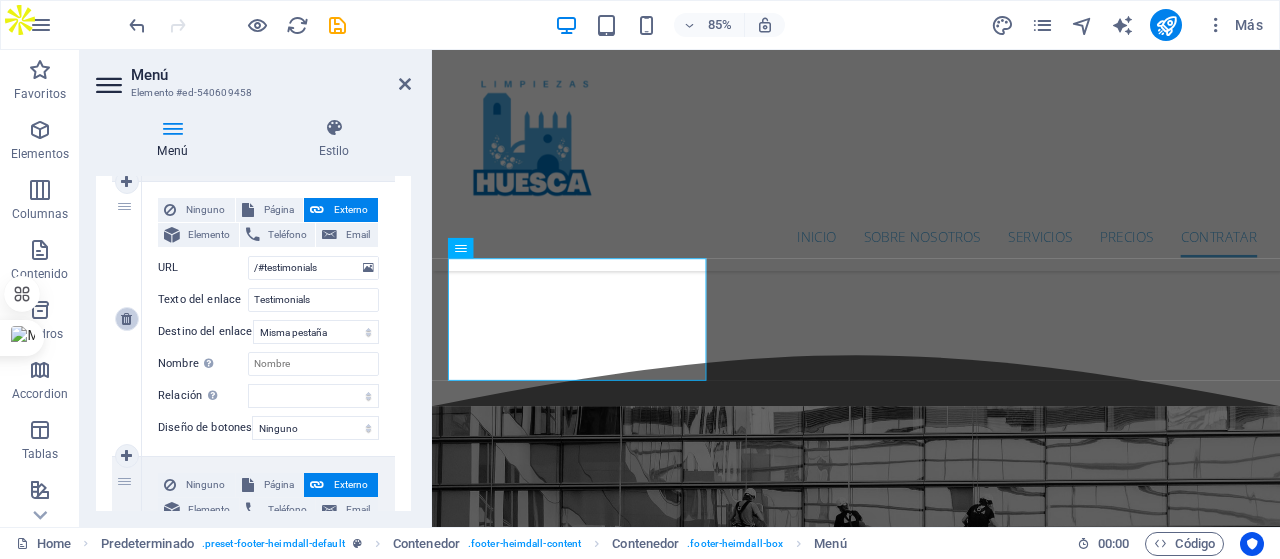 click at bounding box center [126, 319] 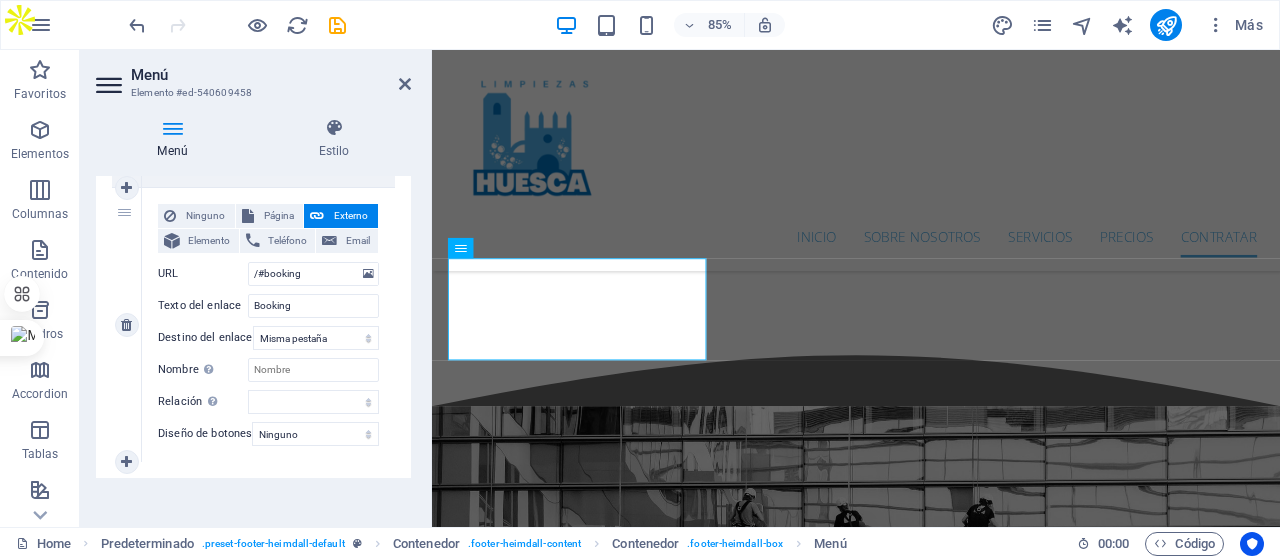scroll, scrollTop: 1312, scrollLeft: 0, axis: vertical 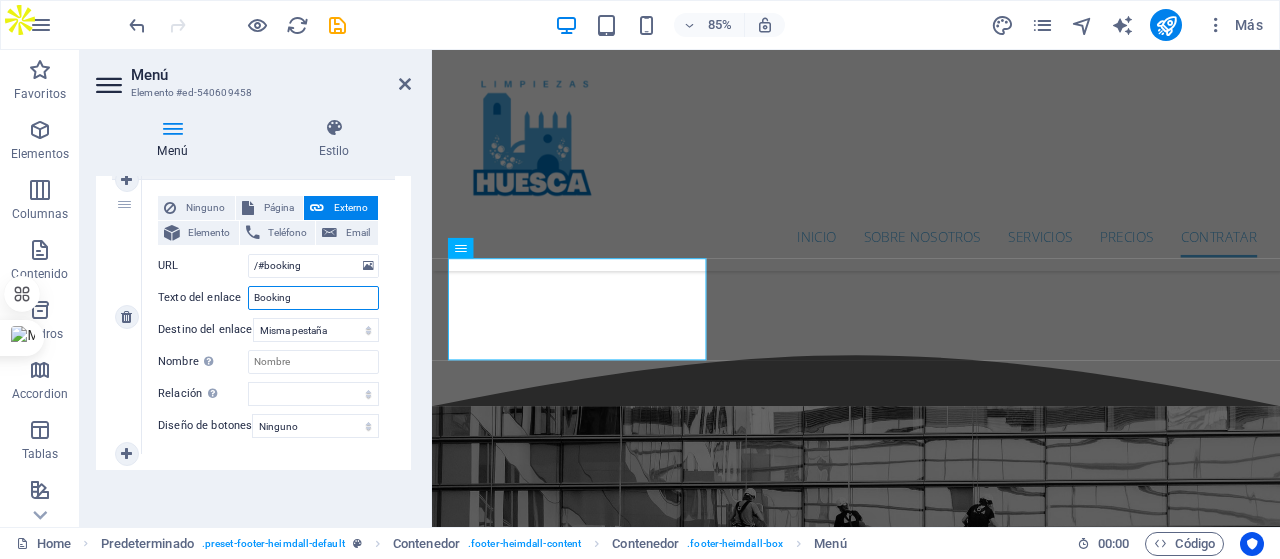 click on "Booking" at bounding box center [313, 298] 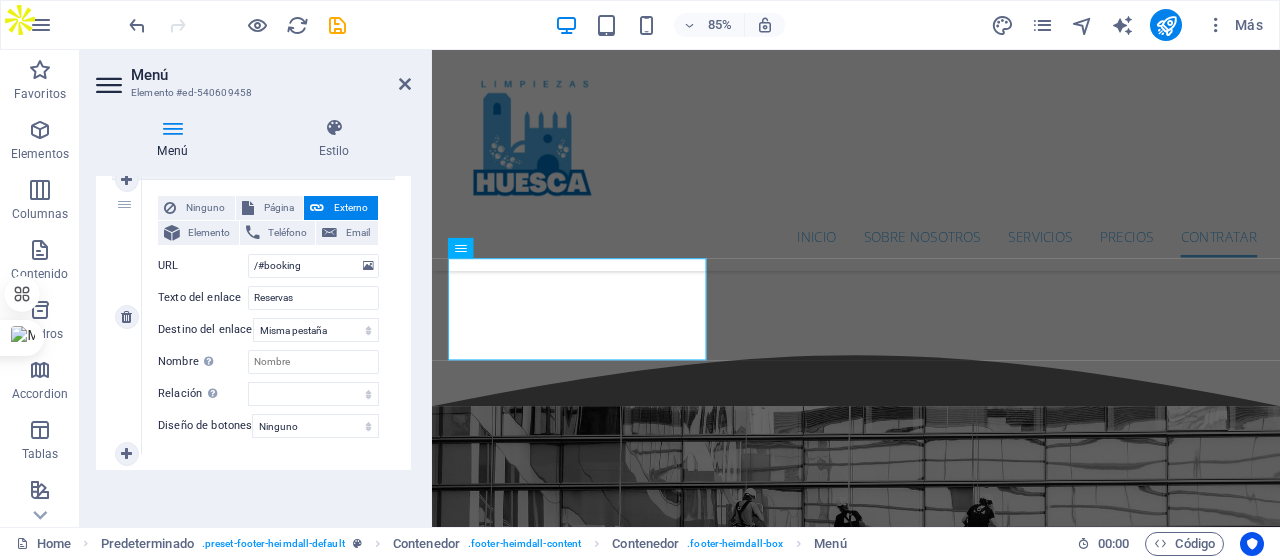 click on "Ninguno Página Externo Elemento Teléfono Email Página Home Subpage Legal Notice Privacy Elemento
URL /#booking Teléfono Email Texto del enlace Reservas Destino del enlace Nueva pestaña Misma pestaña Superposición Nombre Una descripción adicional del enlace no debería ser igual al texto del enlace. El título suele mostrarse como un texto de información cuando se mueve el ratón por encima del elemento. Déjalo en blanco en caso de dudas. Relación Define la  relación de este enlace con el destino del enlace . Por ejemplo, el valor "nofollow" indica a los buscadores que no sigan al enlace. Puede dejarse vacío. alternativo autor marcador externo ayuda licencia siguiente nofollow noreferrer noopener ant buscar etiqueta Diseño de botones Ninguno Predeterminado Principal Secundario" at bounding box center (268, 317) 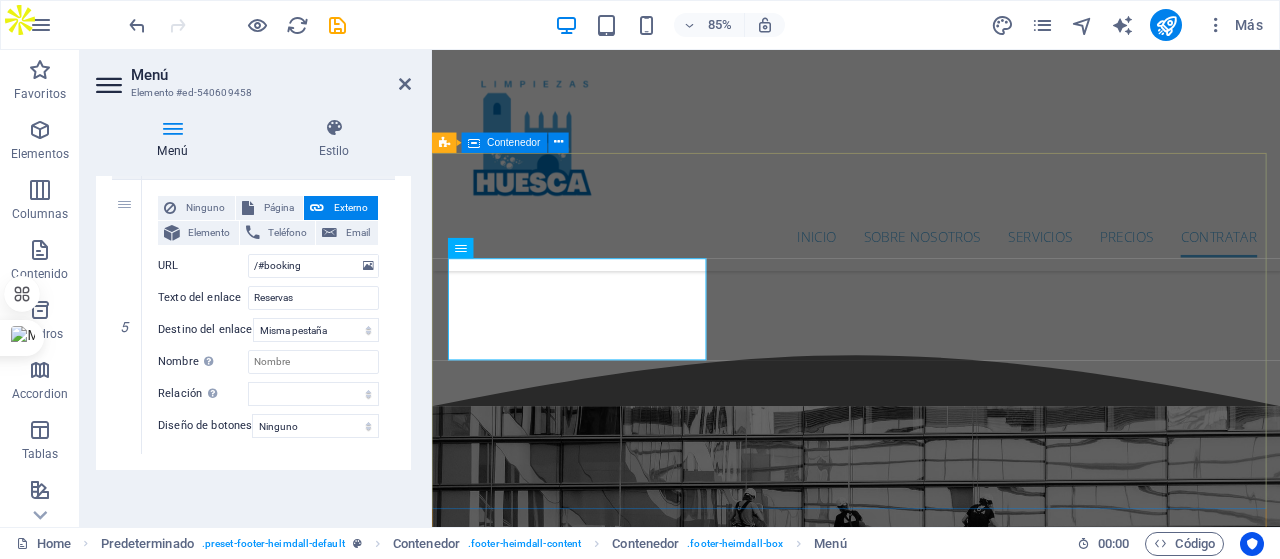click on "Navegación Inicio Sobre Nosotros Servicios Precios Reservas Limpiezas Huesca ofrece servicios de limpieza profesional adaptados a las necesidades de sus clientes. Póngase en contacto C. Ganadería, 27 Huesca   22006 Teléfono::  664 32 01 84   empresa@limpiezashuesca.es Aviso Legal | Privacidad" at bounding box center [931, 3784] 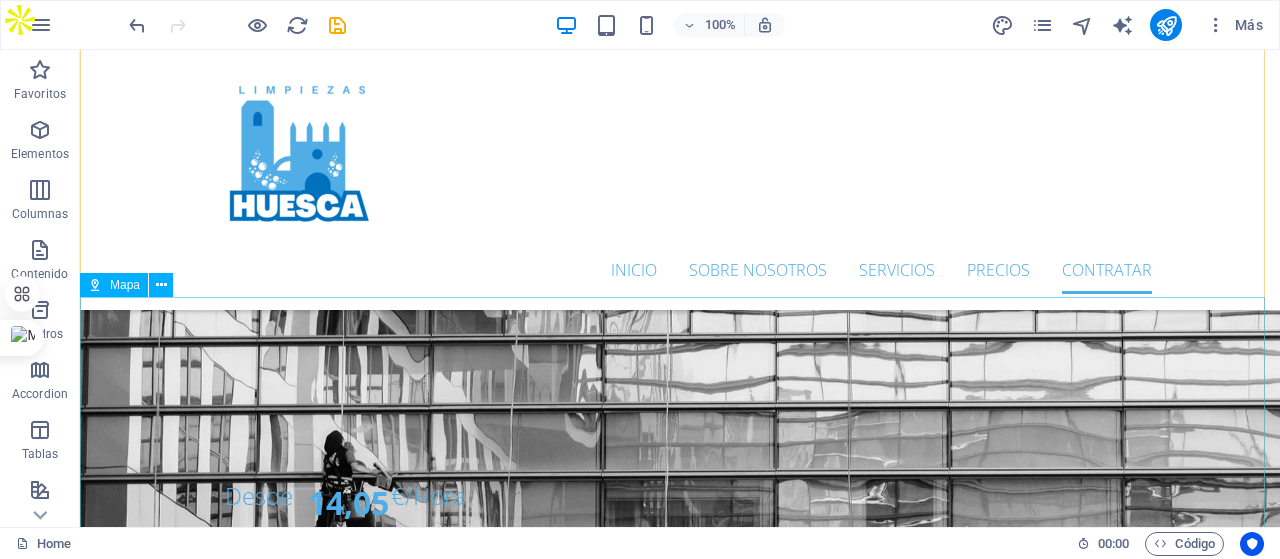 scroll, scrollTop: 5367, scrollLeft: 0, axis: vertical 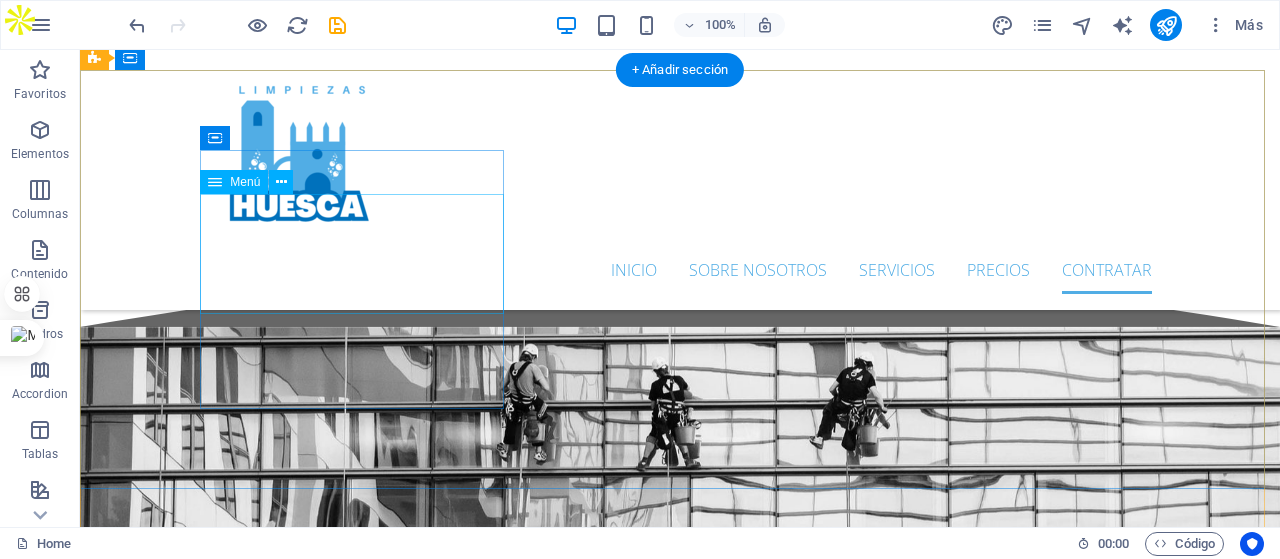 click on "Inicio Sobre Nosotros Servicios Precios Reservas" at bounding box center (568, 3409) 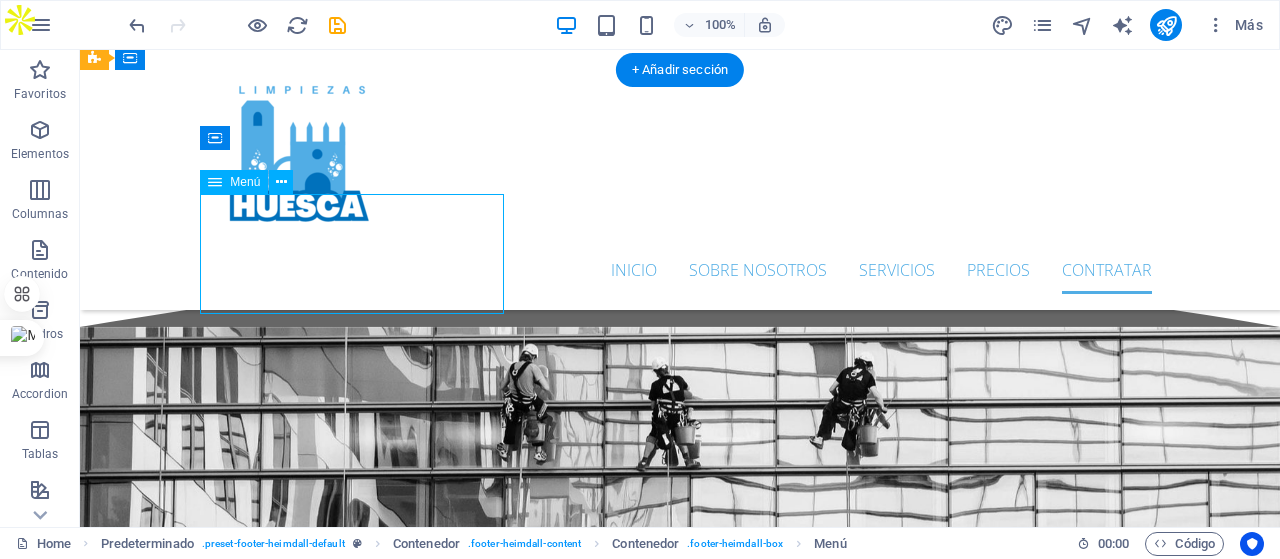 click on "Inicio Sobre Nosotros Servicios Precios Reservas" at bounding box center [568, 3409] 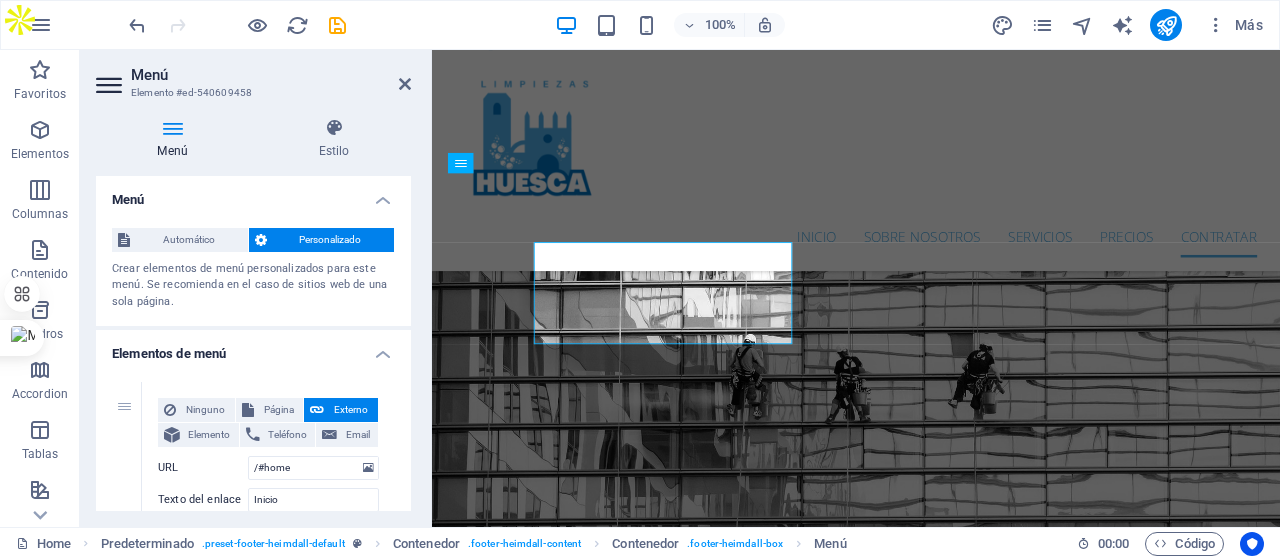 scroll, scrollTop: 5286, scrollLeft: 0, axis: vertical 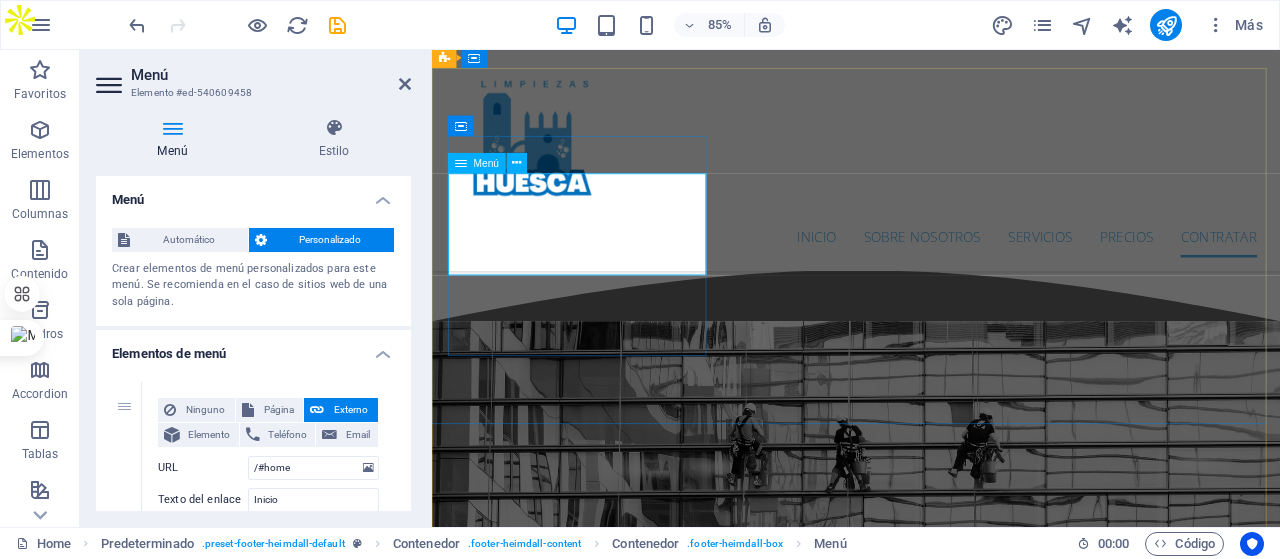 click on "Inicio Sobre Nosotros Servicios Precios Reservas" at bounding box center (920, 3451) 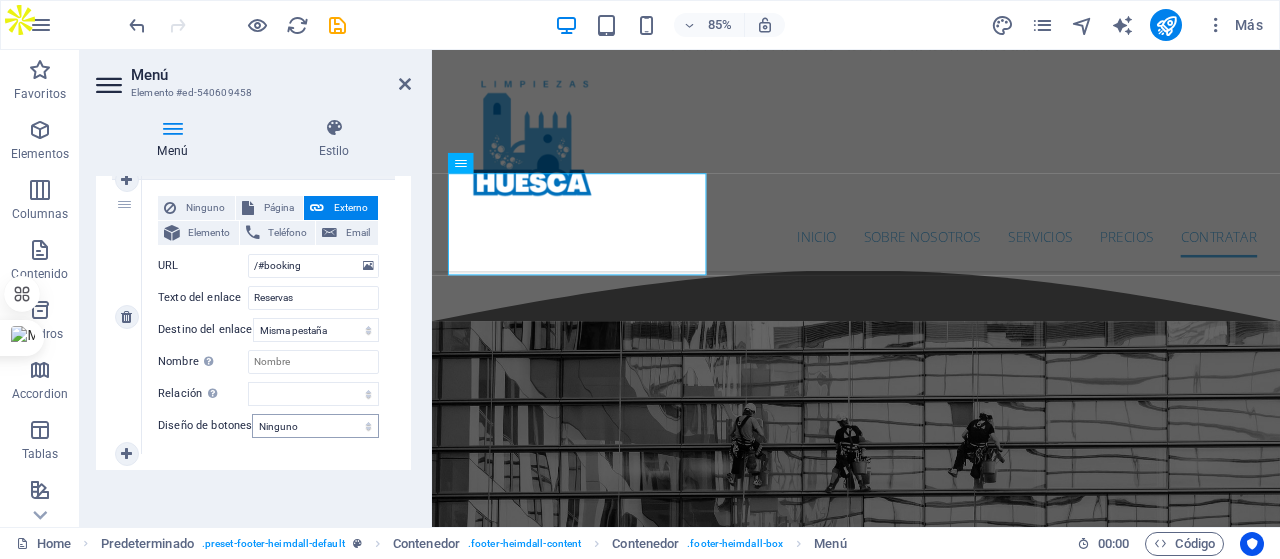 scroll, scrollTop: 1212, scrollLeft: 0, axis: vertical 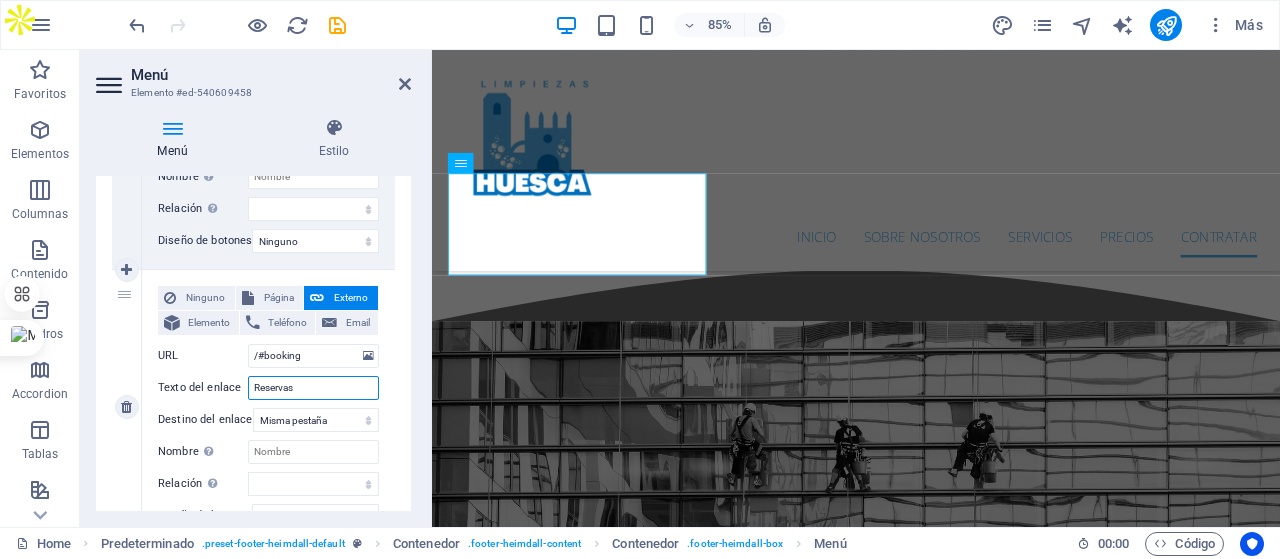 drag, startPoint x: 310, startPoint y: 388, endPoint x: 250, endPoint y: 394, distance: 60.299255 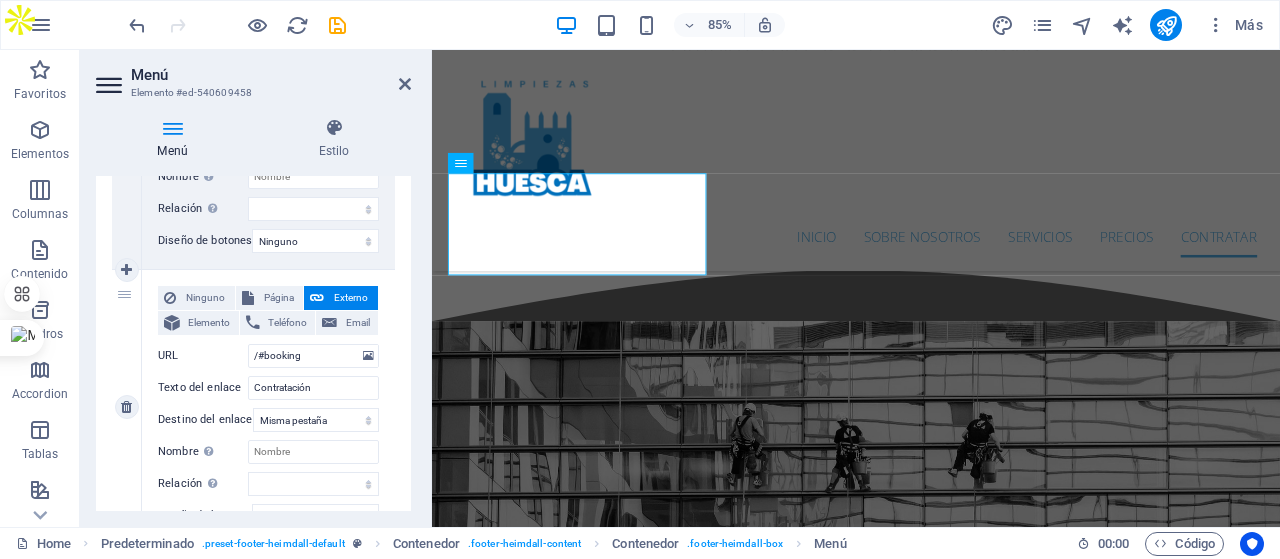 click on "Ninguno Página Externo Elemento Teléfono Email Página Home Subpage Legal Notice Privacy Elemento
URL /#booking Teléfono Email Texto del enlace Contratación Destino del enlace Nueva pestaña Misma pestaña Superposición Nombre Una descripción adicional del enlace no debería ser igual al texto del enlace. El título suele mostrarse como un texto de información cuando se mueve el ratón por encima del elemento. Déjalo en blanco en caso de dudas. Relación Define la  relación de este enlace con el destino del enlace . Por ejemplo, el valor "nofollow" indica a los buscadores que no sigan al enlace. Puede dejarse vacío. alternativo autor marcador externo ayuda licencia siguiente nofollow noreferrer noopener ant buscar etiqueta Diseño de botones Ninguno Predeterminado Principal Secundario" at bounding box center [268, 407] 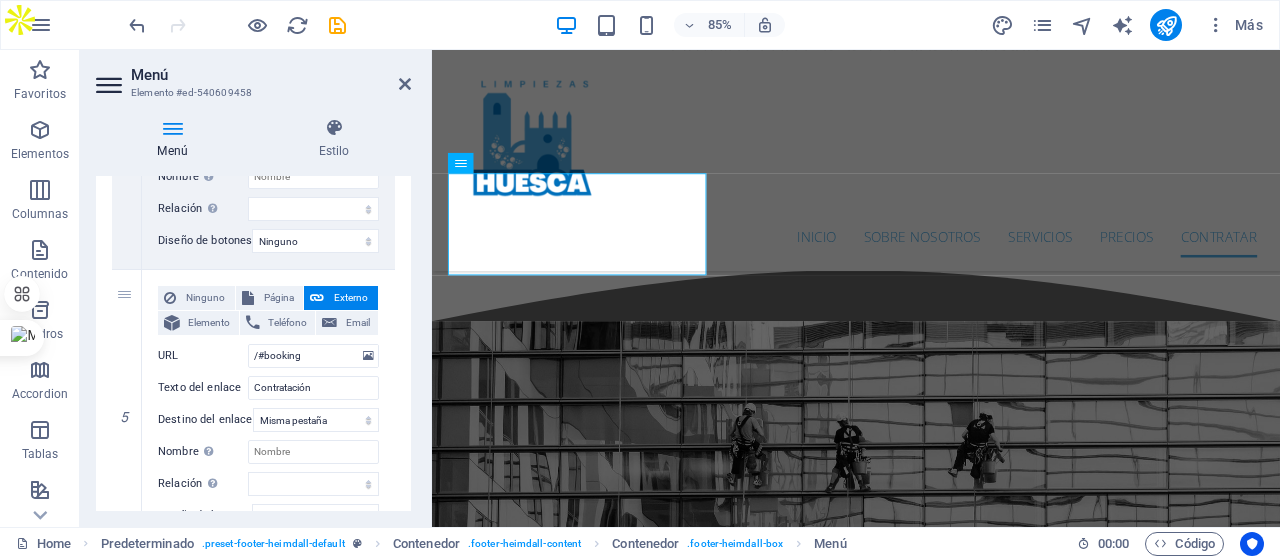 click on "Menú Estilo Menú Automático Personalizado Crear elementos de menú personalizados para este menú. Se recomienda en el caso de sitios web de una sola página. Gestionar páginas Elementos de menú 1 Ninguno Página Externo Elemento Teléfono Email Página Home Subpage Legal Notice Privacy Elemento
URL /#home Teléfono Email Texto del enlace Inicio Destino del enlace Nueva pestaña Misma pestaña Superposición Nombre Una descripción adicional del enlace no debería ser igual al texto del enlace. El título suele mostrarse como un texto de información cuando se mueve el ratón por encima del elemento. Déjalo en blanco en caso de dudas. Relación Define la  relación de este enlace con el destino del enlace . Por ejemplo, el valor "nofollow" indica a los buscadores que no sigan al enlace. Puede dejarse vacío. alternativo autor marcador externo ayuda licencia siguiente nofollow noreferrer noopener ant buscar etiqueta Diseño de botones Ninguno Predeterminado Principal Secundario 2" at bounding box center (253, 314) 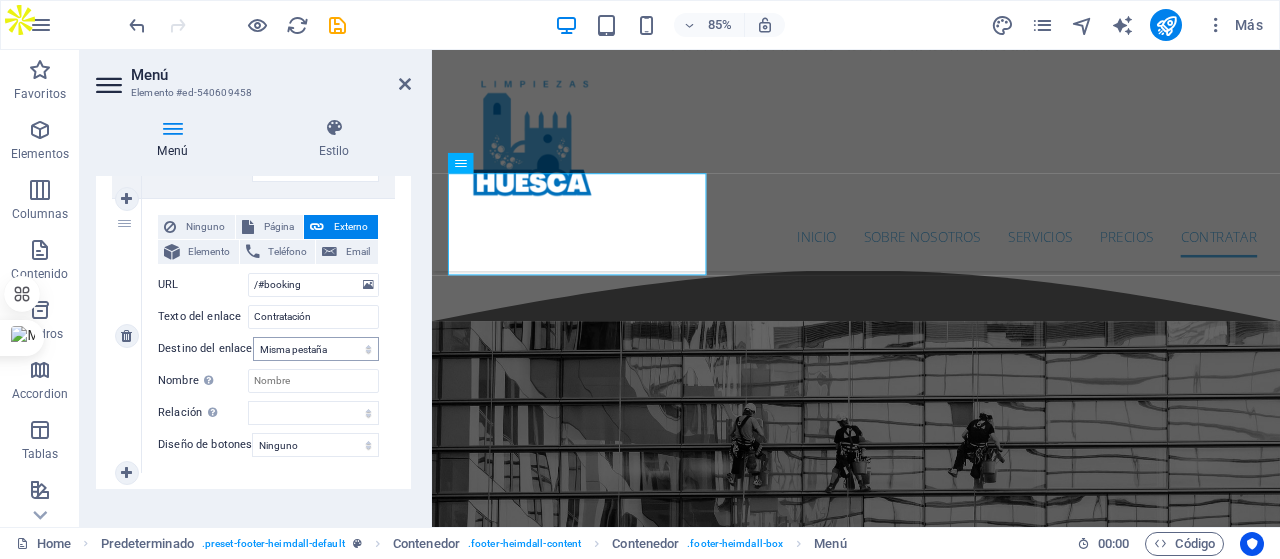 scroll, scrollTop: 1312, scrollLeft: 0, axis: vertical 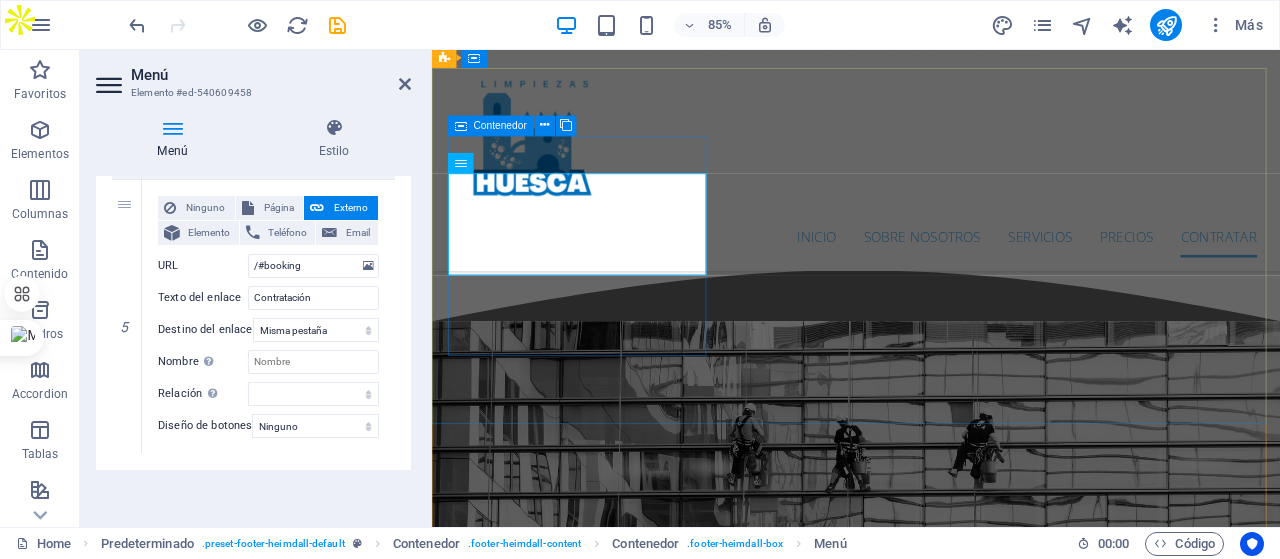 click on "Navegación Inicio Sobre Nosotros Servicios Precios Contratación" at bounding box center (920, 3415) 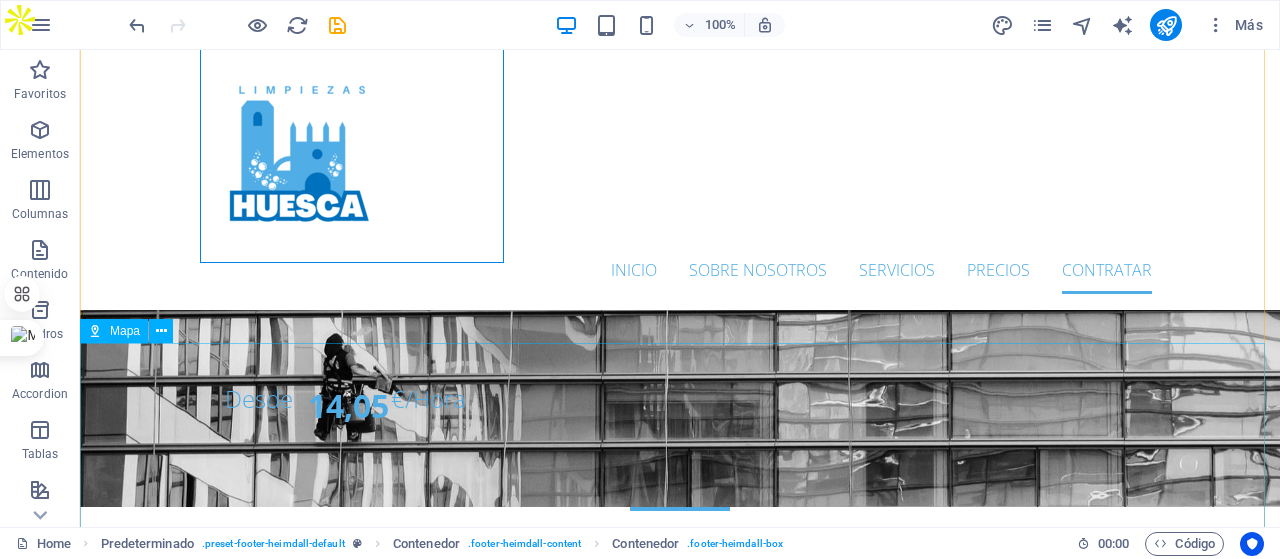 scroll, scrollTop: 5667, scrollLeft: 0, axis: vertical 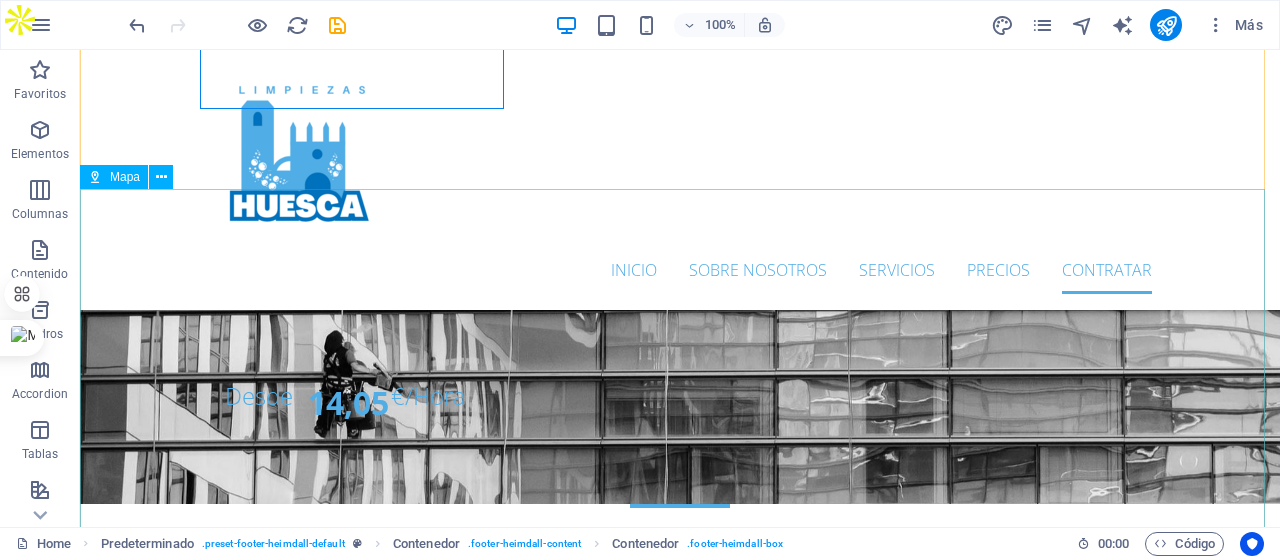 click at bounding box center (680, 3987) 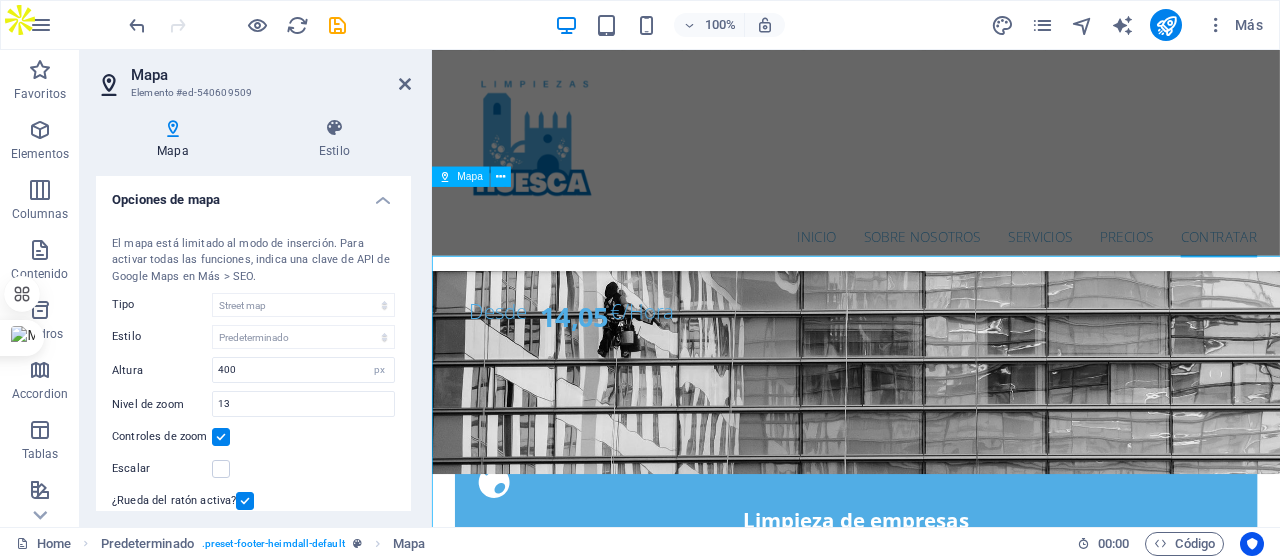 scroll, scrollTop: 5564, scrollLeft: 0, axis: vertical 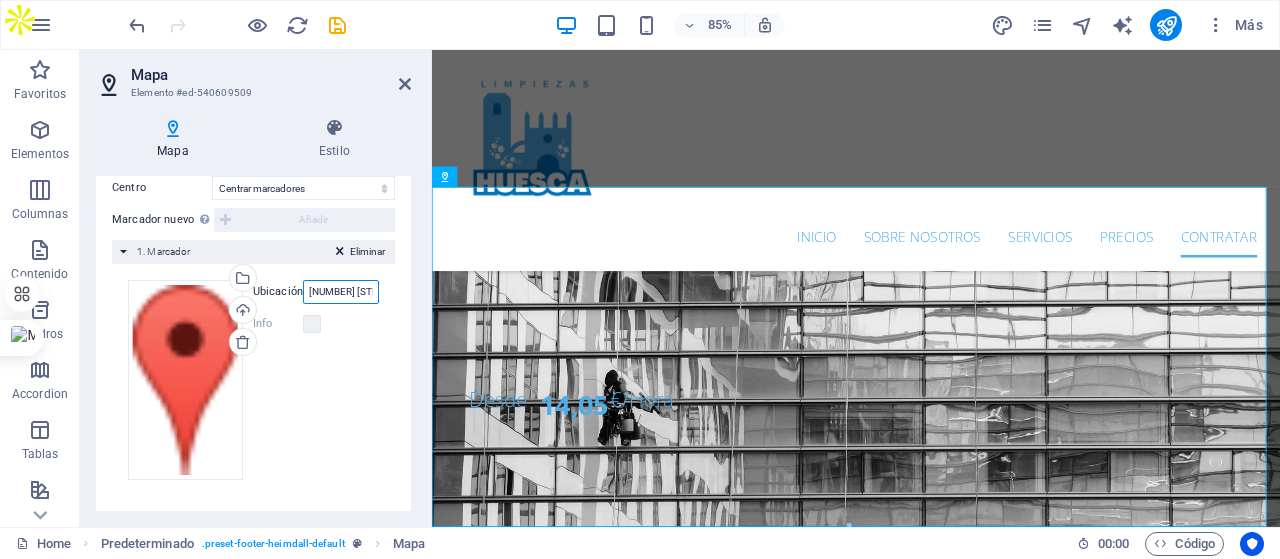 click on "5605 SW Orleans St, WA 98116 Seattle" at bounding box center (341, 292) 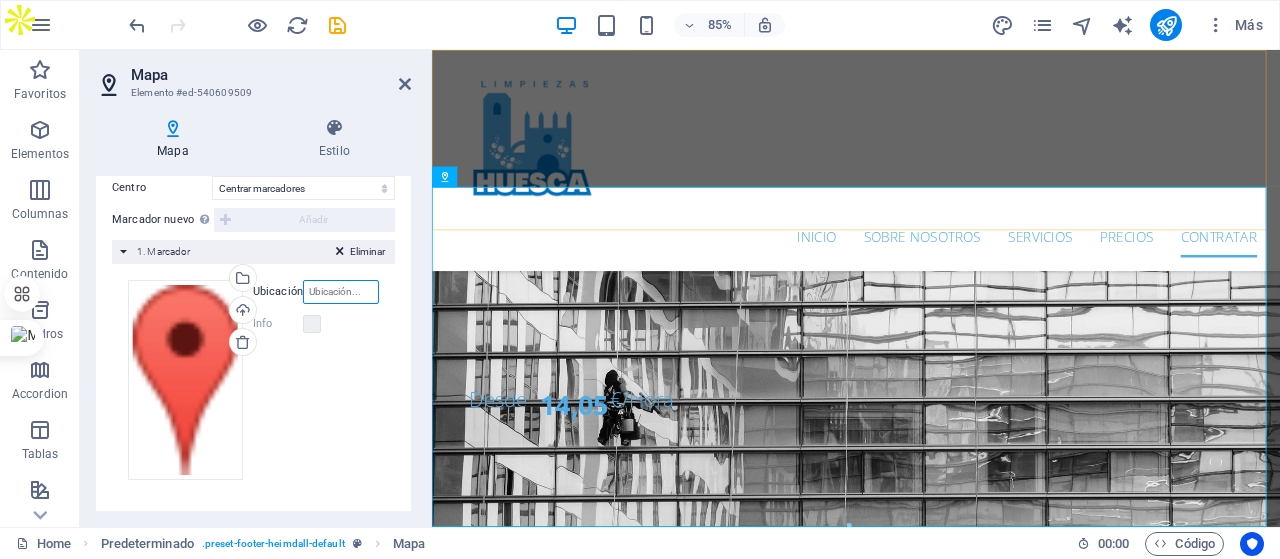 paste on "C. Ganadería, 27, [POSTAL_CODE] [CITY]" 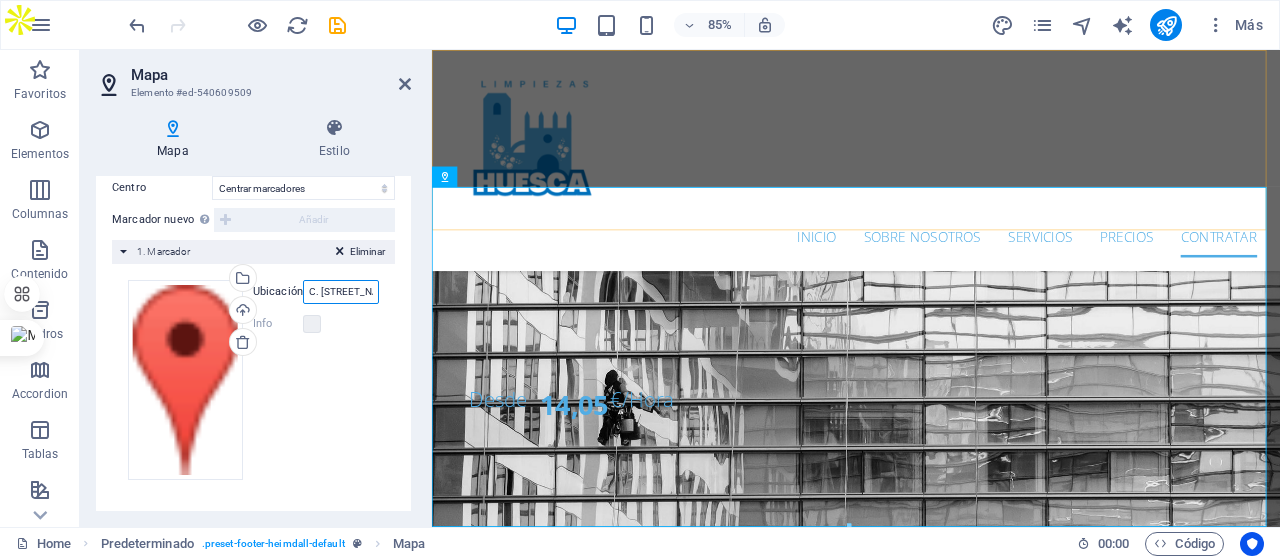 scroll, scrollTop: 0, scrollLeft: 80, axis: horizontal 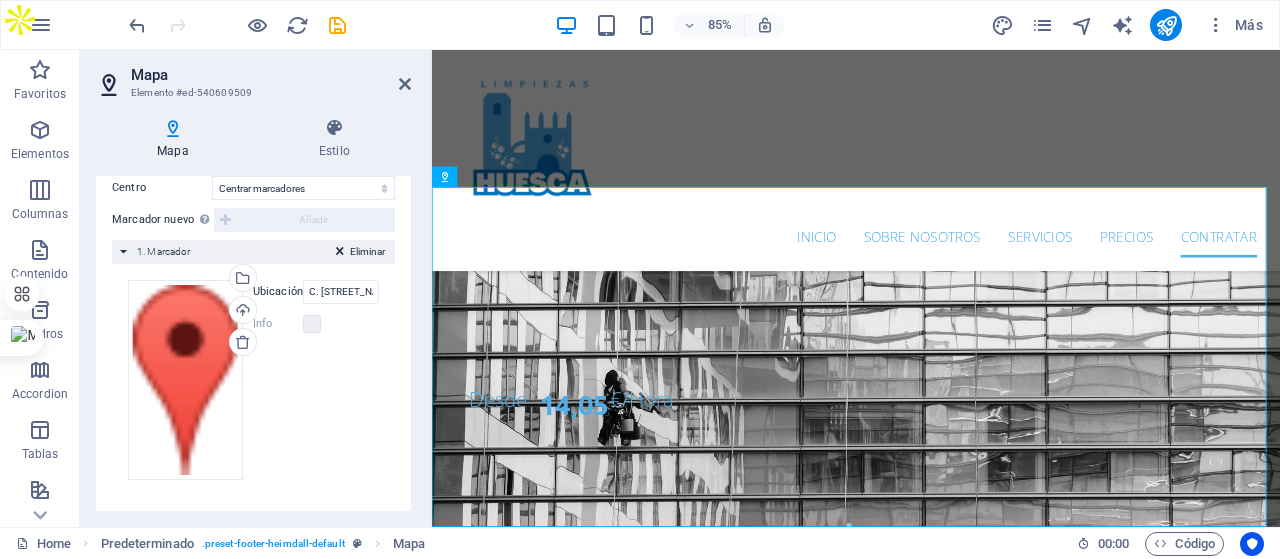 click on "Arrastra archivos aquí, haz clic para escoger archivos o  selecciona archivos de Archivos o de nuestra galería gratuita de fotos y vídeos Selecciona archivos del administrador de archivos, de la galería de fotos o carga archivo(s) Cargar Ubicación C. Ganadería, 27, 22006 Huesca Ancho automático px Info ¿Abierto? Cabecera Fresh&Clean Descripción SEO Paragraph Format Normal Heading 1 Heading 2 Heading 3 Heading 4 Heading 5 Heading 6 Code Font Family Arial Georgia Impact Tahoma Times New Roman Verdana Open Sans Sonsie One Font Size 8 9 10 11 12 14 18 24 30 36 48 60 72 96 Bold Italic Underline Strikethrough Colors Icons Align Left Align Center Align Right Align Justify Unordered List Ordered List Insert Link Clear Formatting HTML" at bounding box center [253, 380] 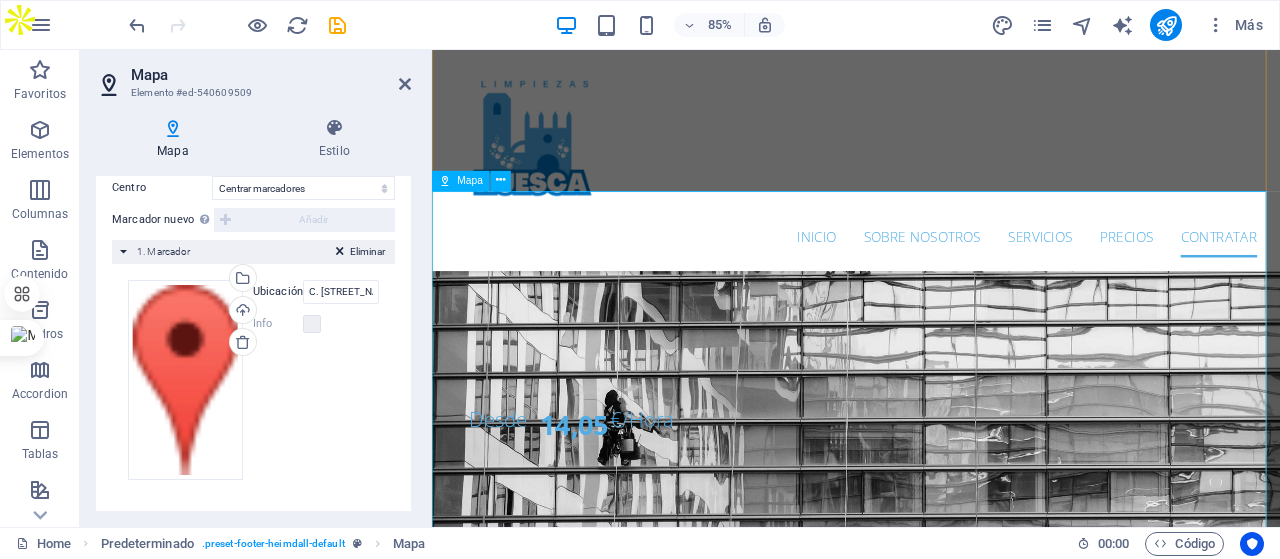scroll, scrollTop: 5564, scrollLeft: 0, axis: vertical 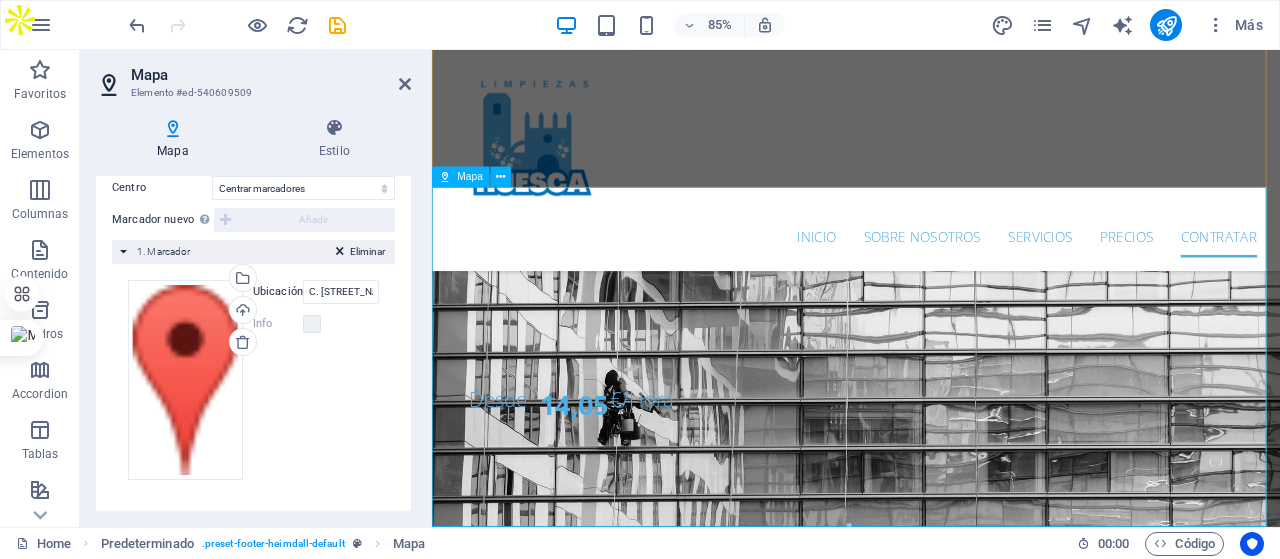 click at bounding box center (931, 4051) 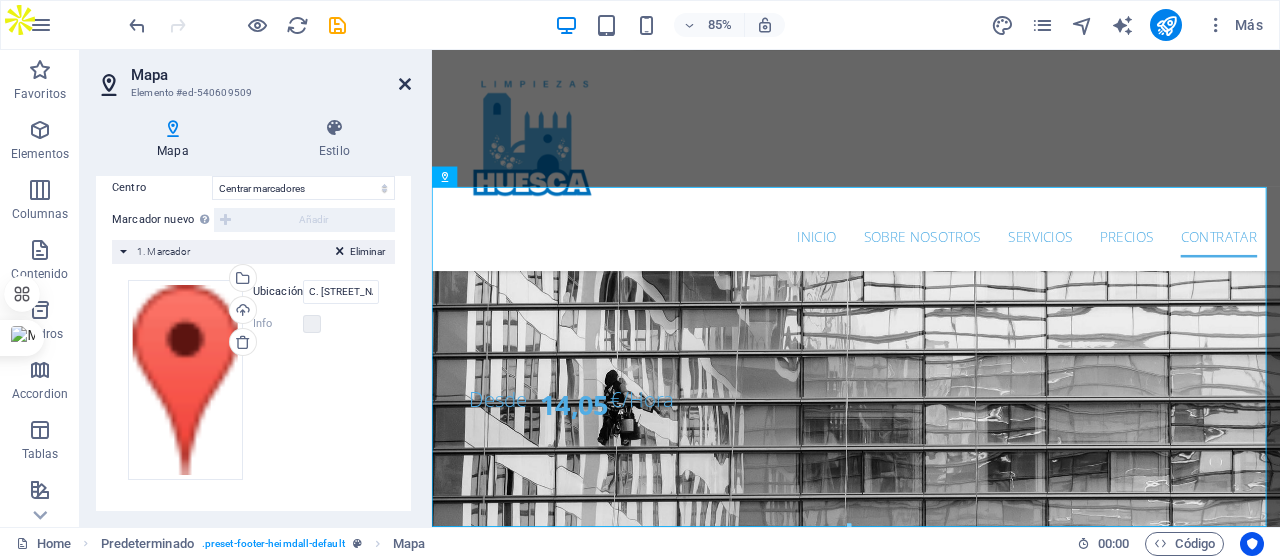 drag, startPoint x: 404, startPoint y: 80, endPoint x: 324, endPoint y: 30, distance: 94.33981 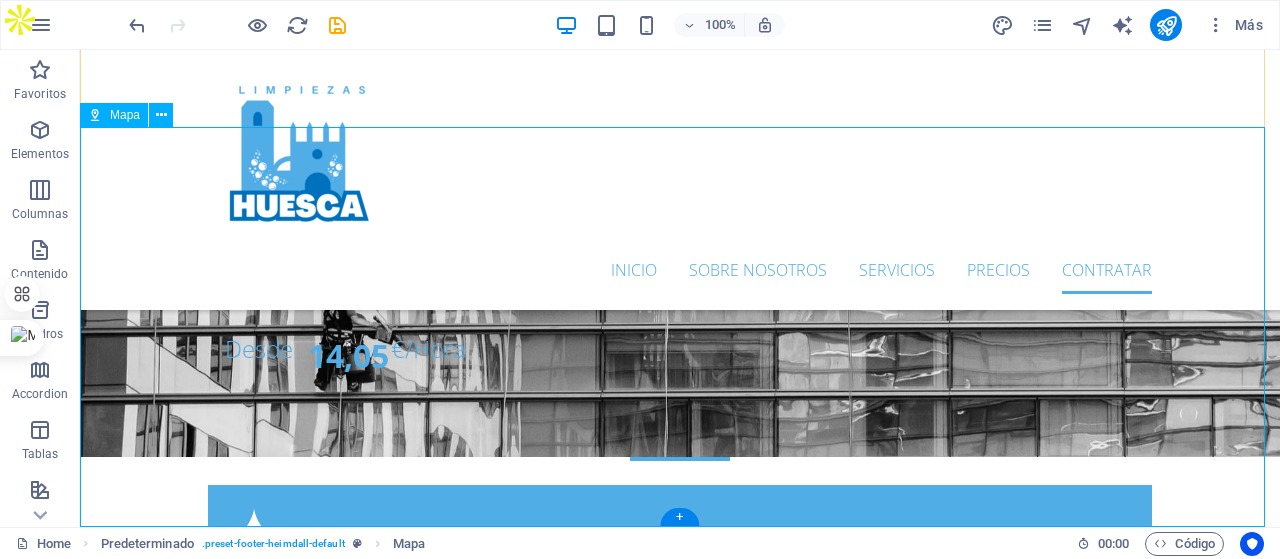 scroll, scrollTop: 5729, scrollLeft: 0, axis: vertical 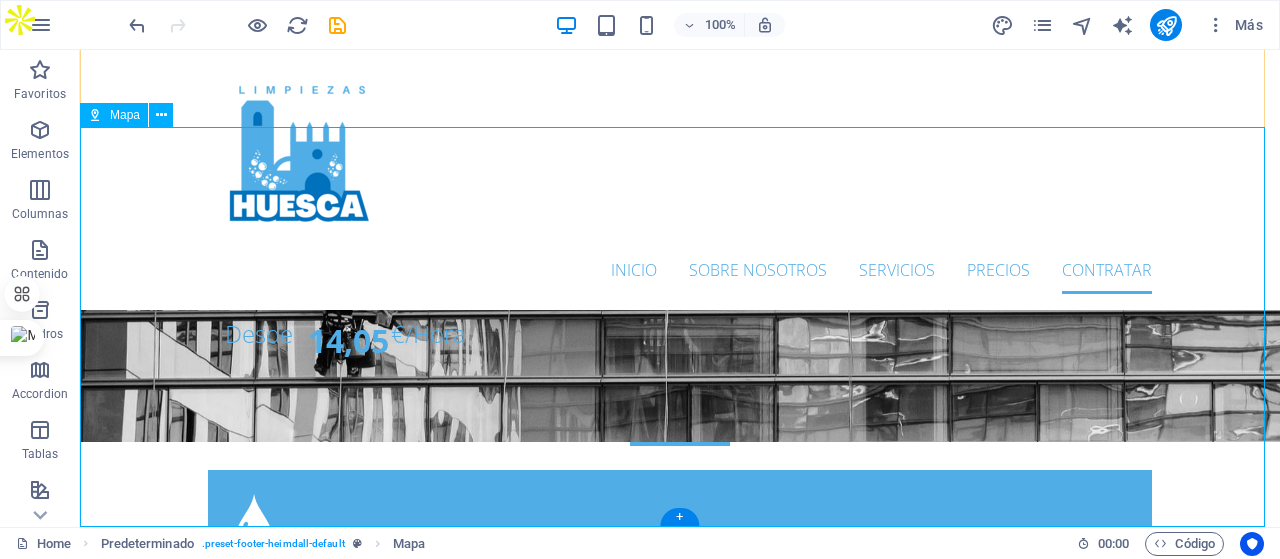 click at bounding box center [680, 3925] 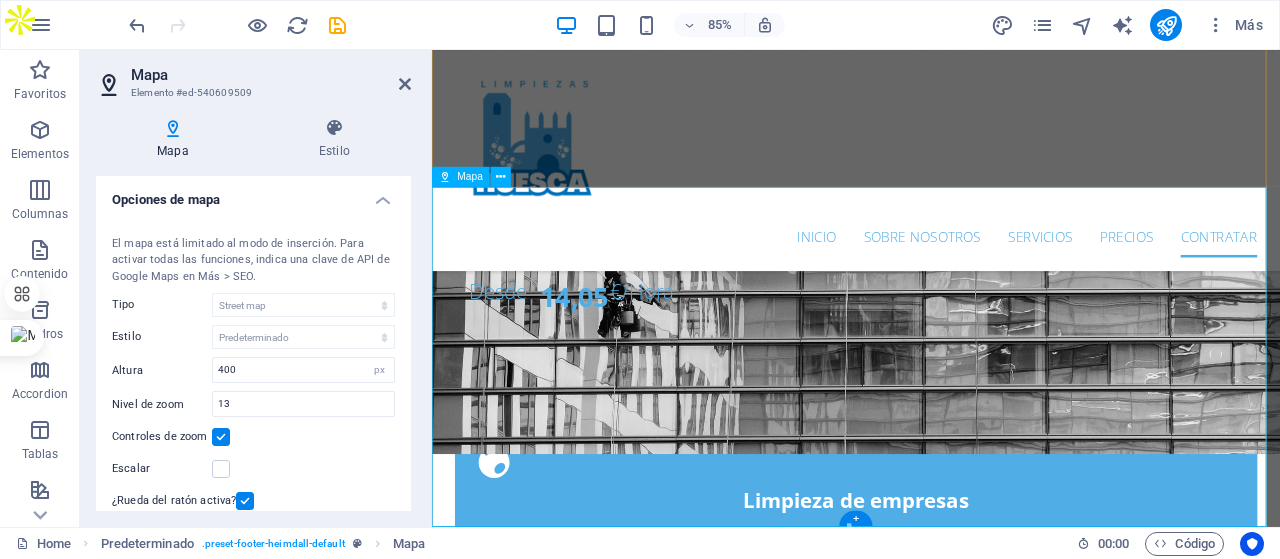scroll, scrollTop: 5564, scrollLeft: 0, axis: vertical 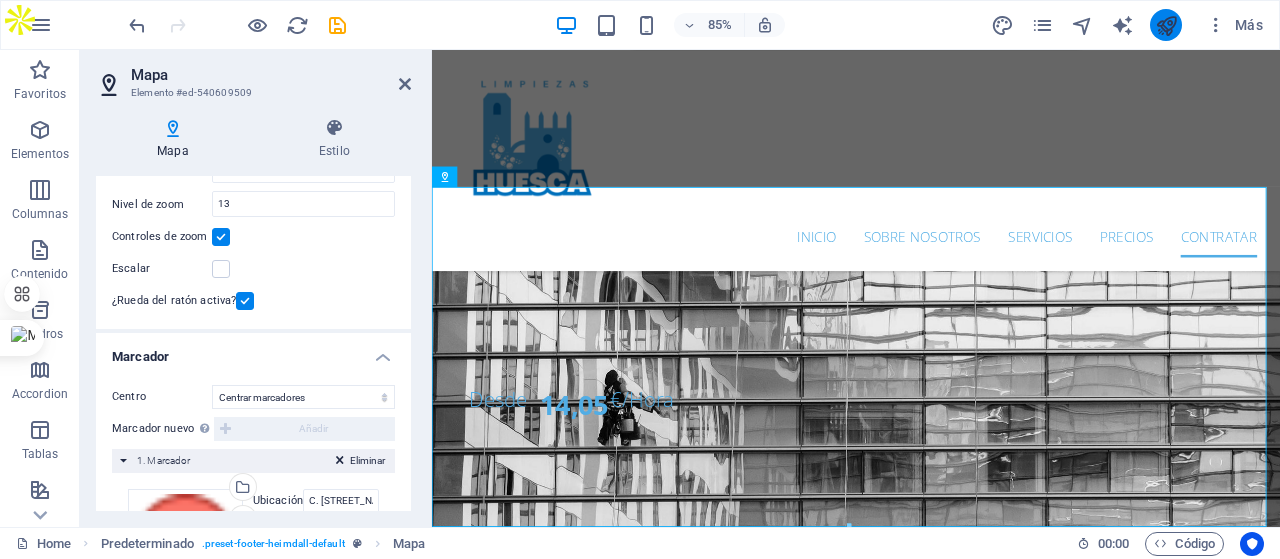 click at bounding box center (1166, 25) 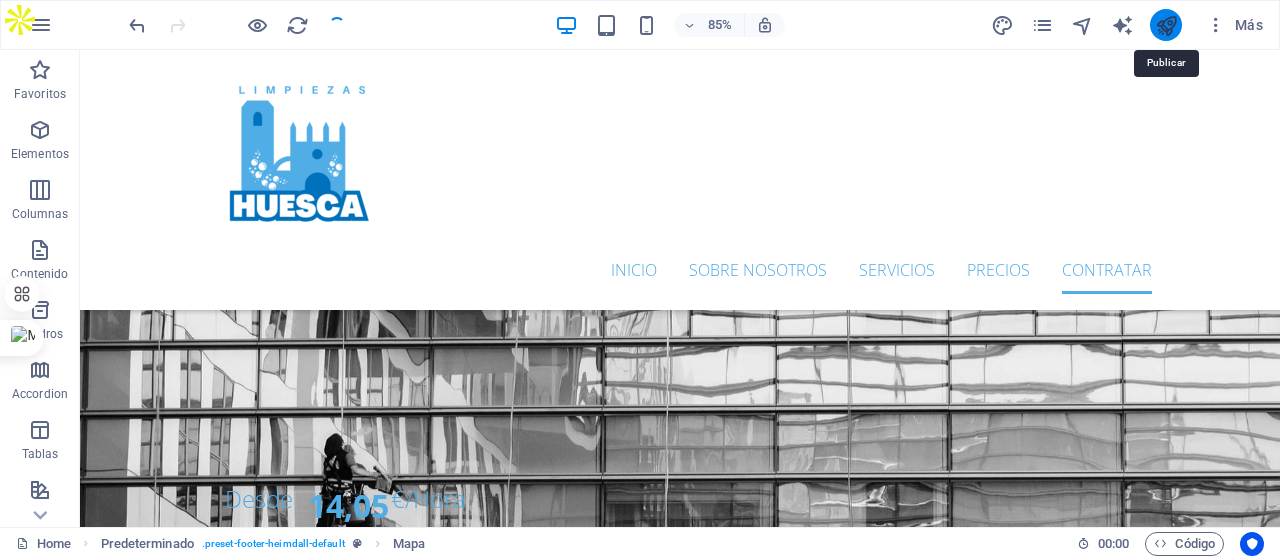scroll, scrollTop: 5729, scrollLeft: 0, axis: vertical 